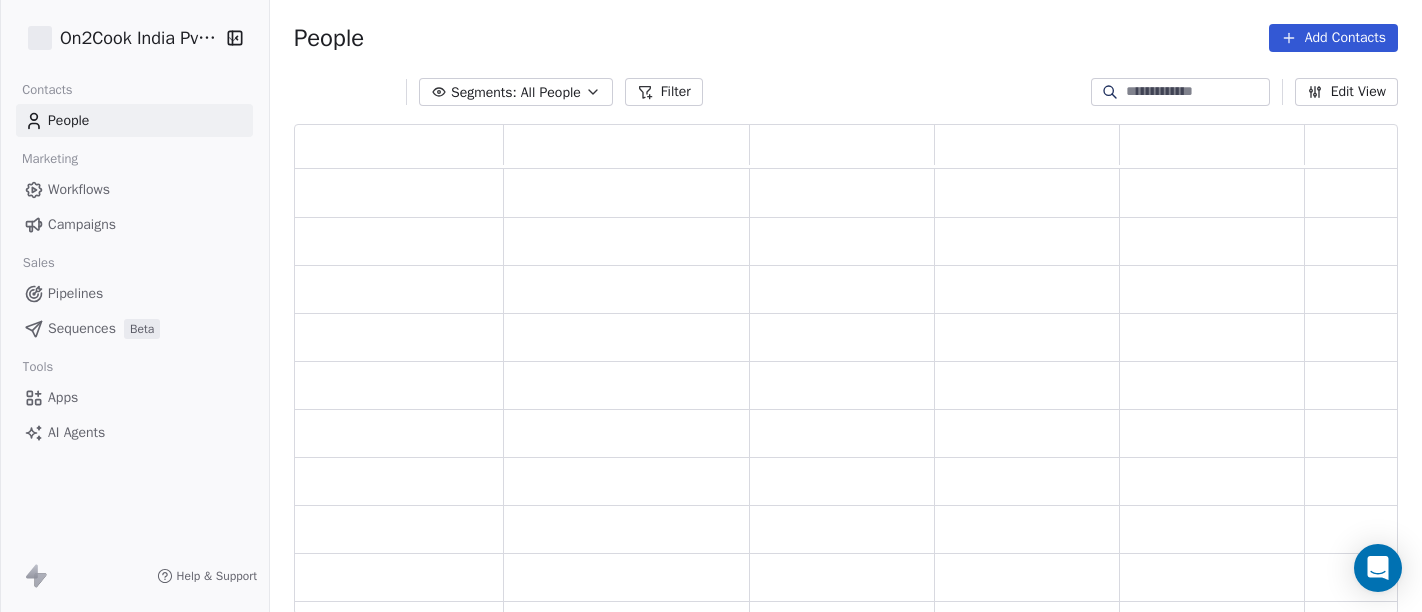 scroll, scrollTop: 0, scrollLeft: 0, axis: both 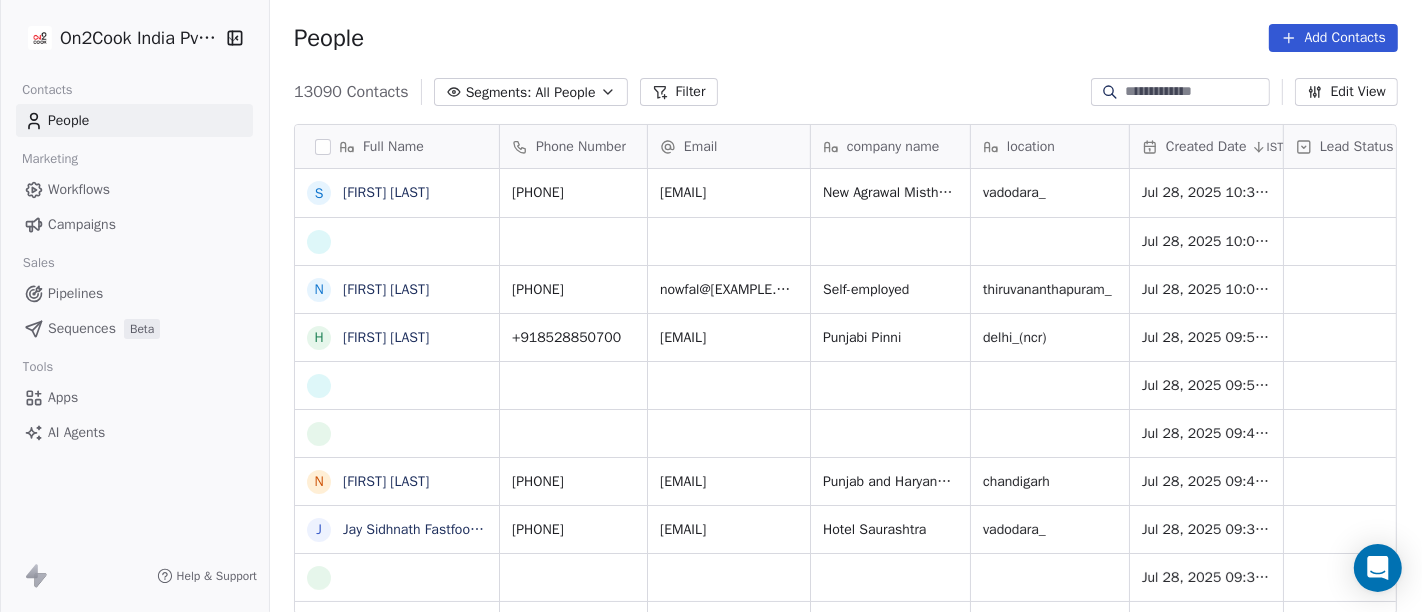 click at bounding box center [1196, 92] 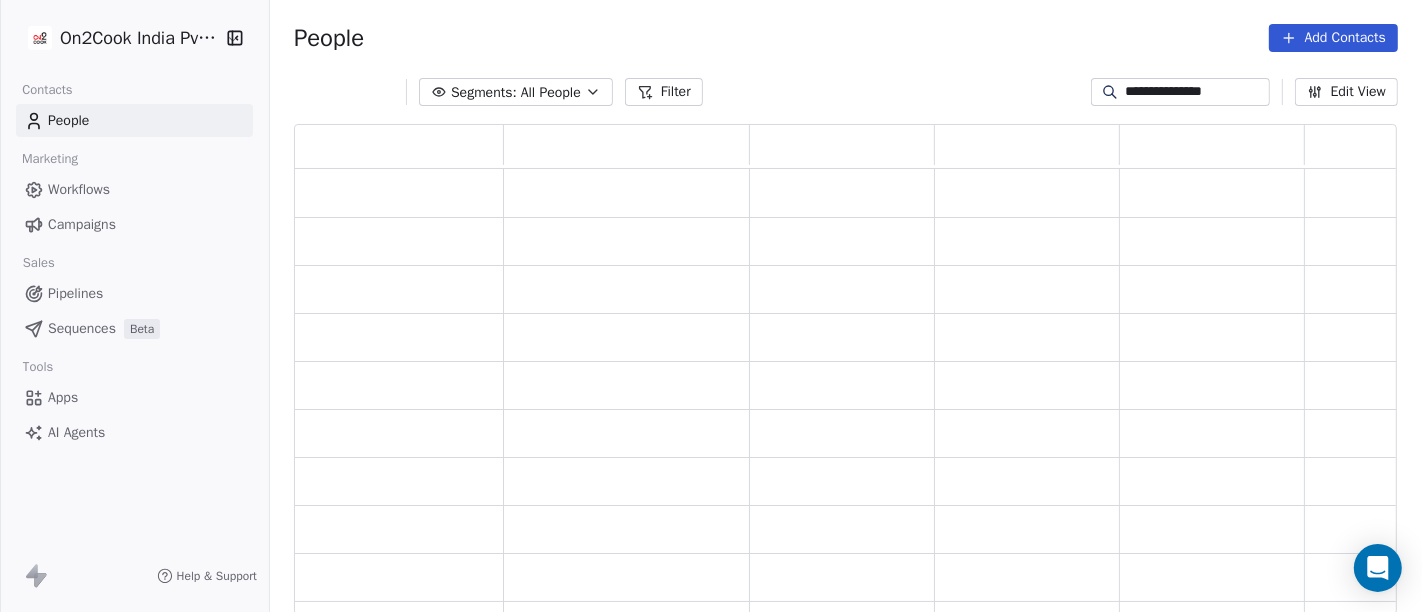 scroll, scrollTop: 17, scrollLeft: 17, axis: both 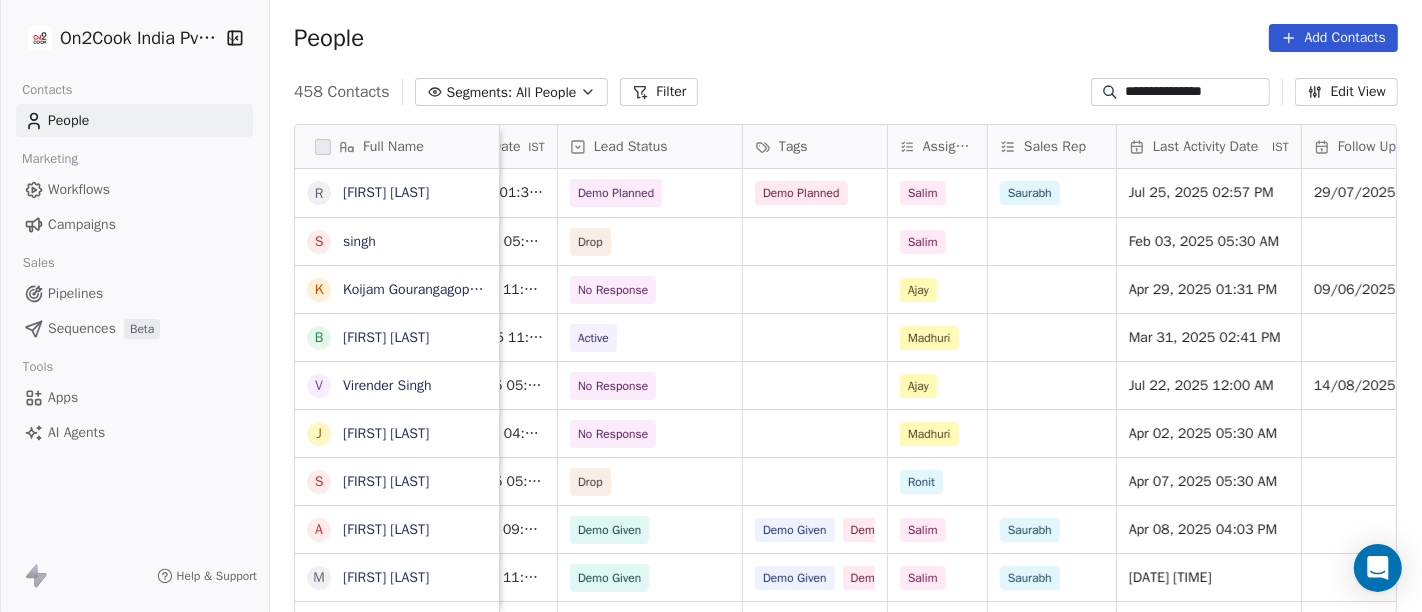 type on "**********" 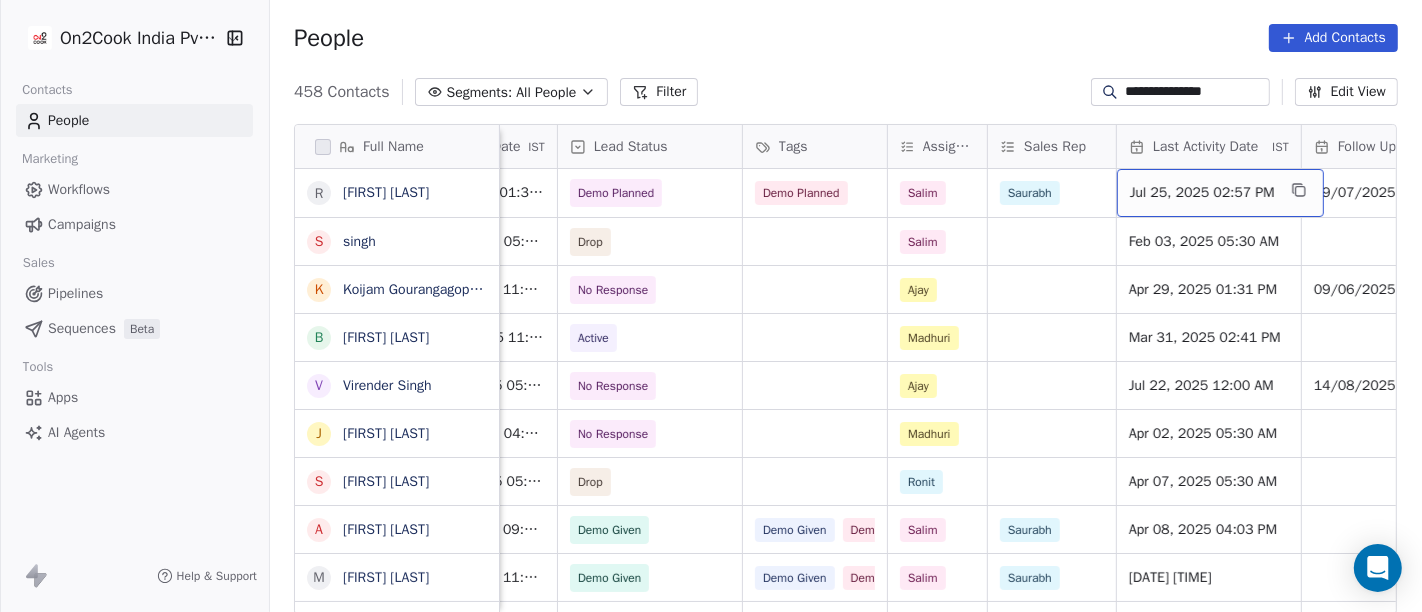 click on "Jul 25, 2025 02:57 PM" at bounding box center (1202, 193) 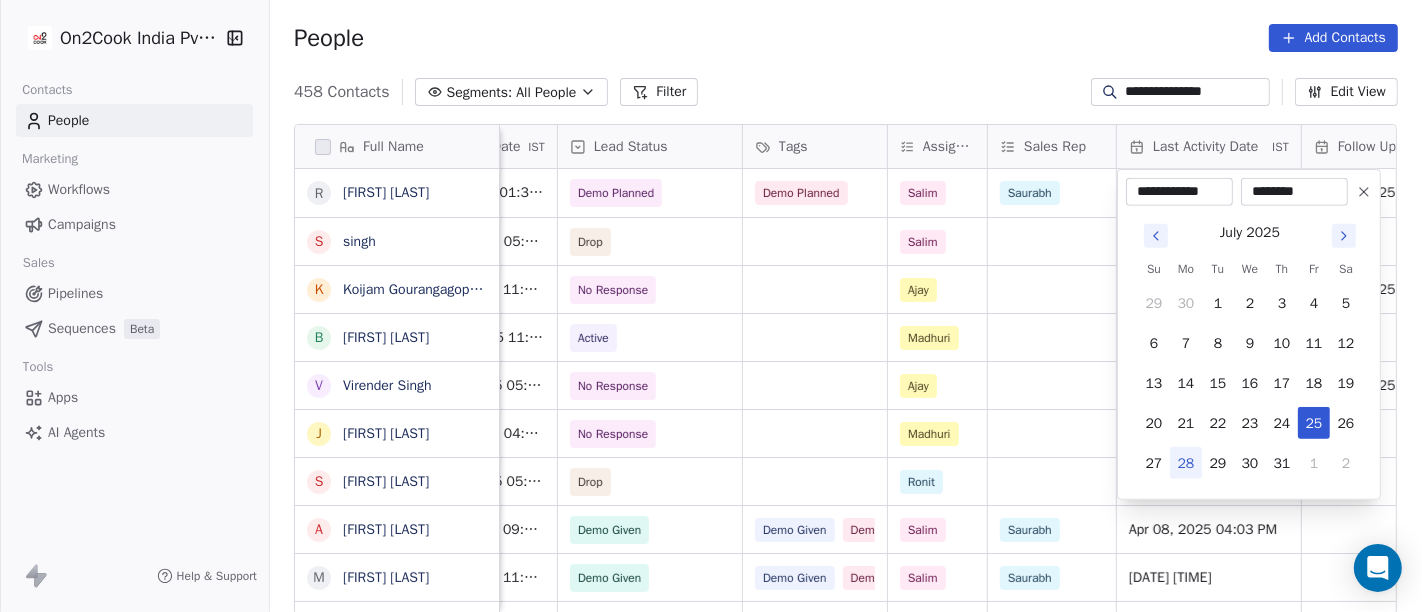 click on "28" at bounding box center [1186, 463] 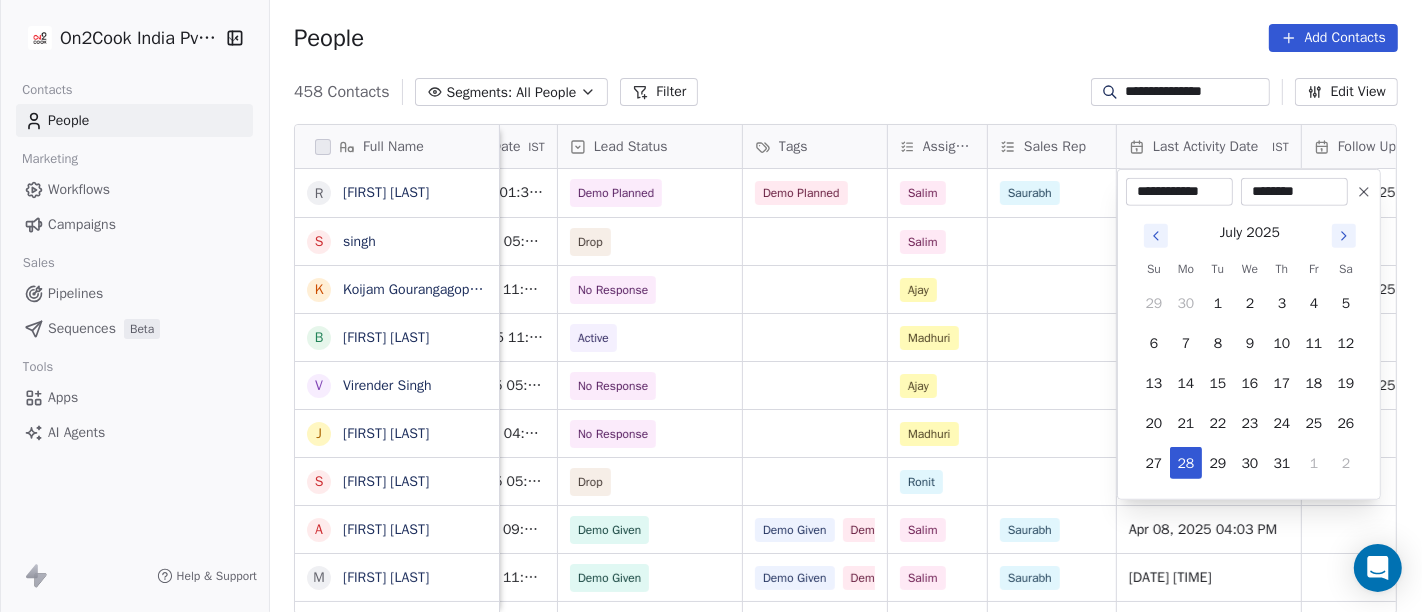 click on "**********" at bounding box center (711, 306) 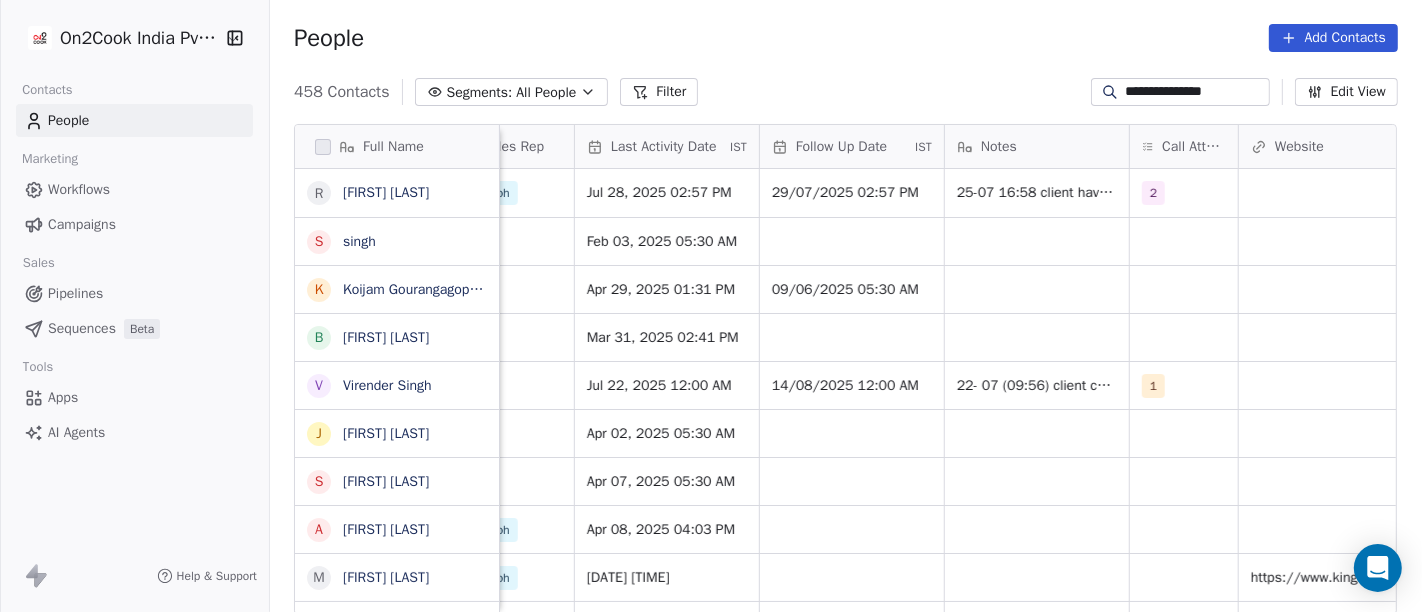 scroll, scrollTop: 0, scrollLeft: 1268, axis: horizontal 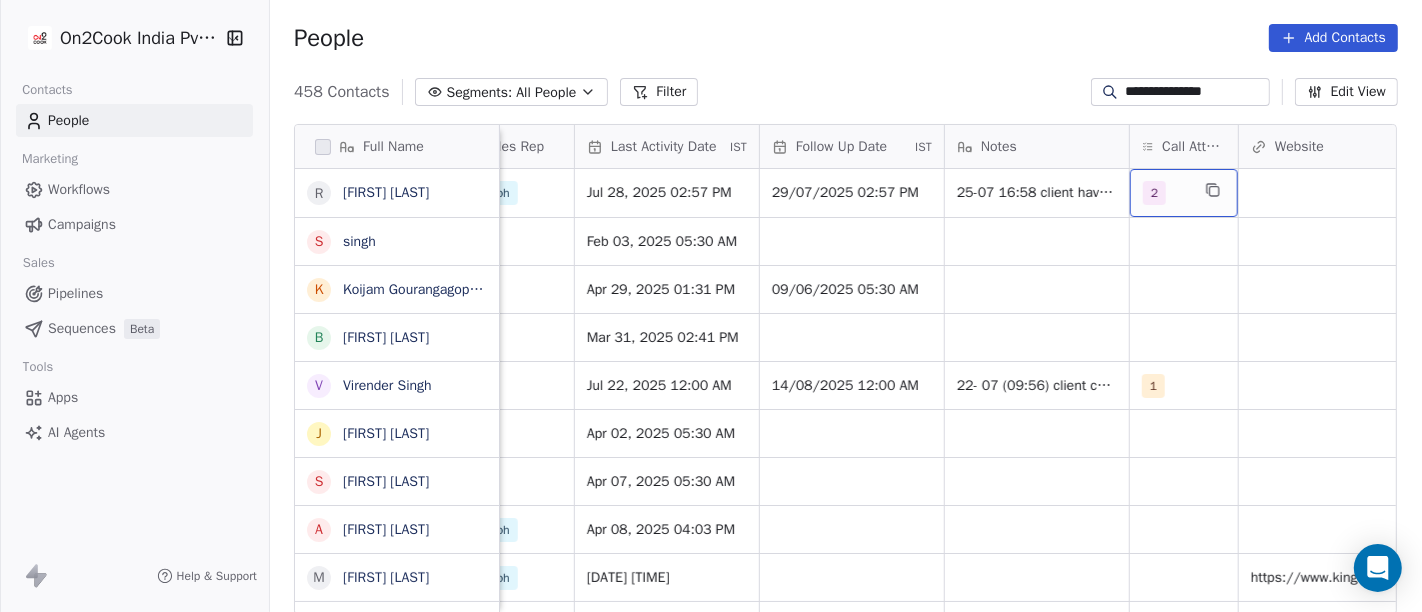 click on "2" at bounding box center [1184, 193] 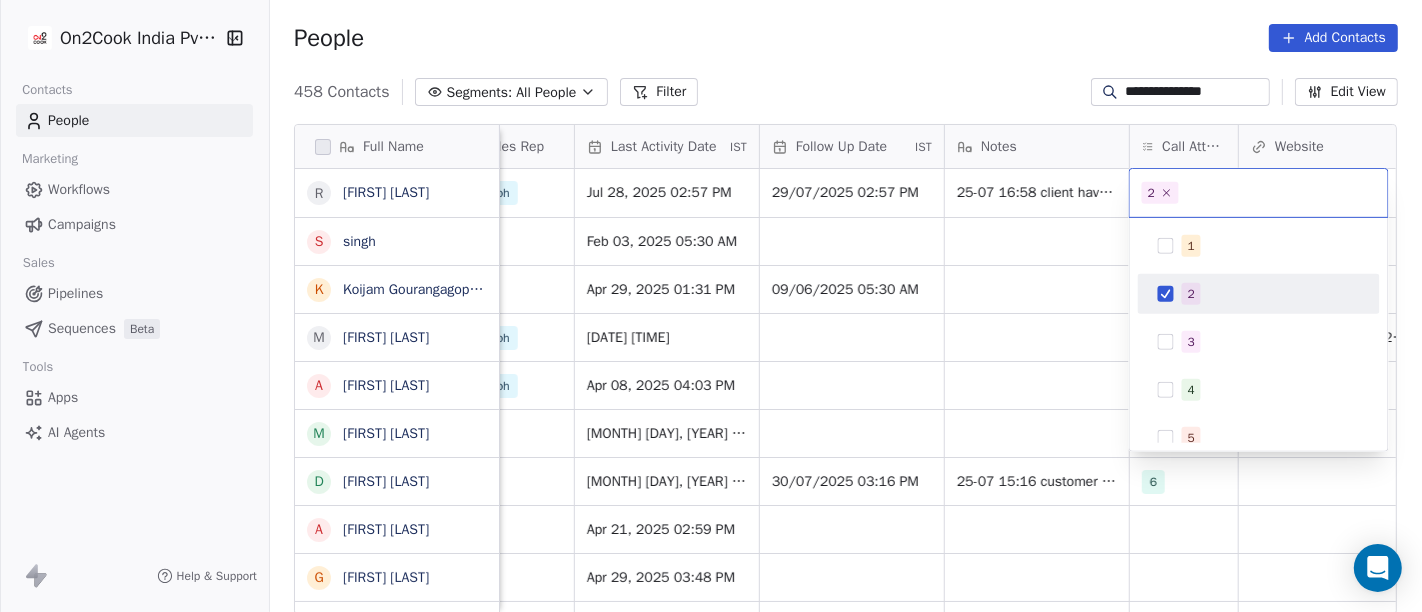 click on "2" at bounding box center (1259, 294) 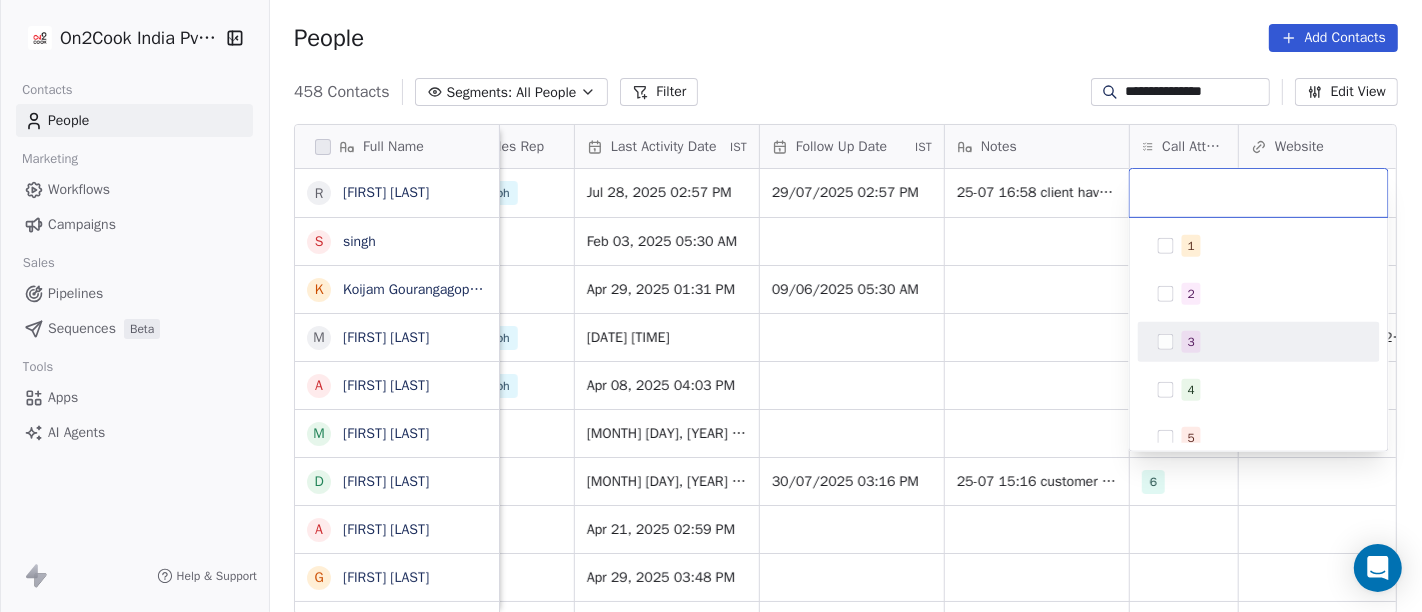 click on "3" at bounding box center [1259, 342] 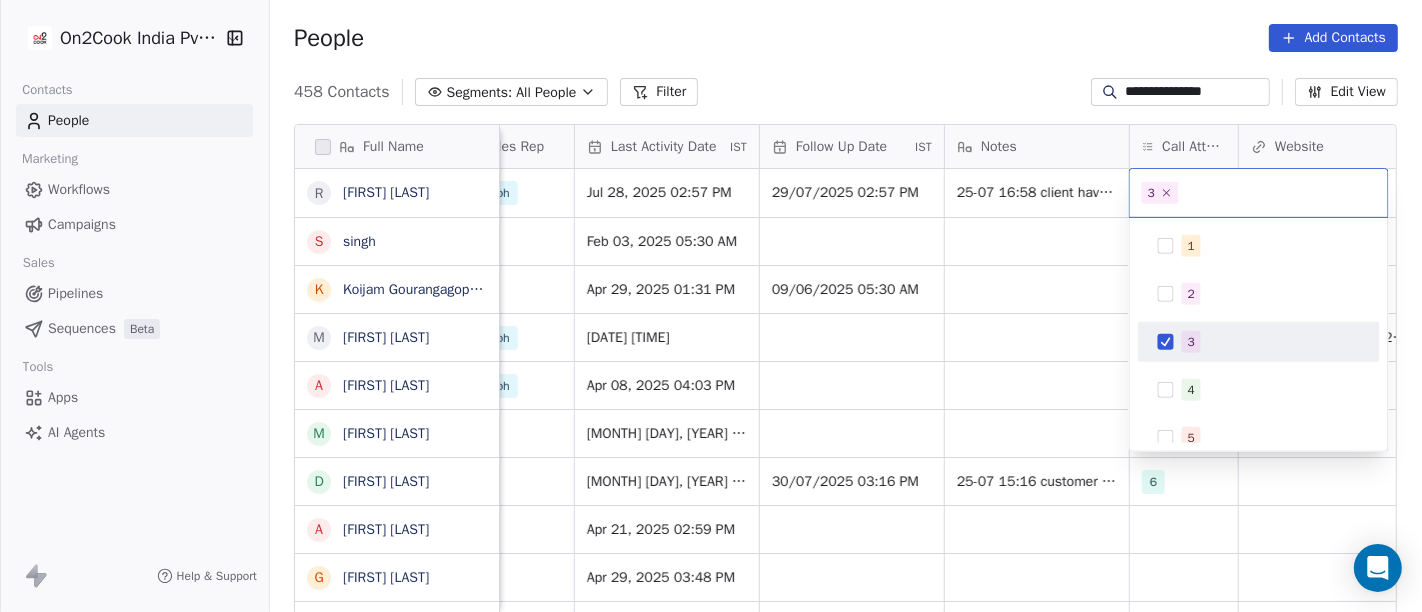 click on "**********" at bounding box center [711, 306] 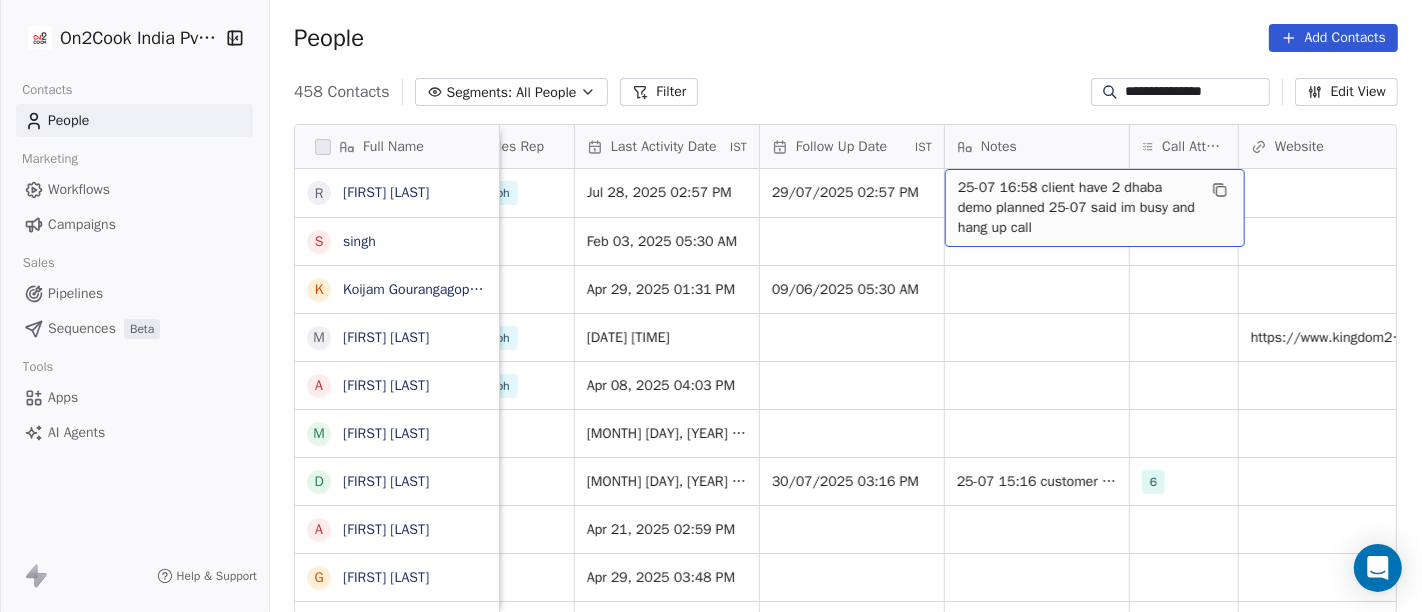 click on "25-07 16:58 client have 2 dhaba demo planned 25-07 said im busy and hang up call" at bounding box center (1077, 208) 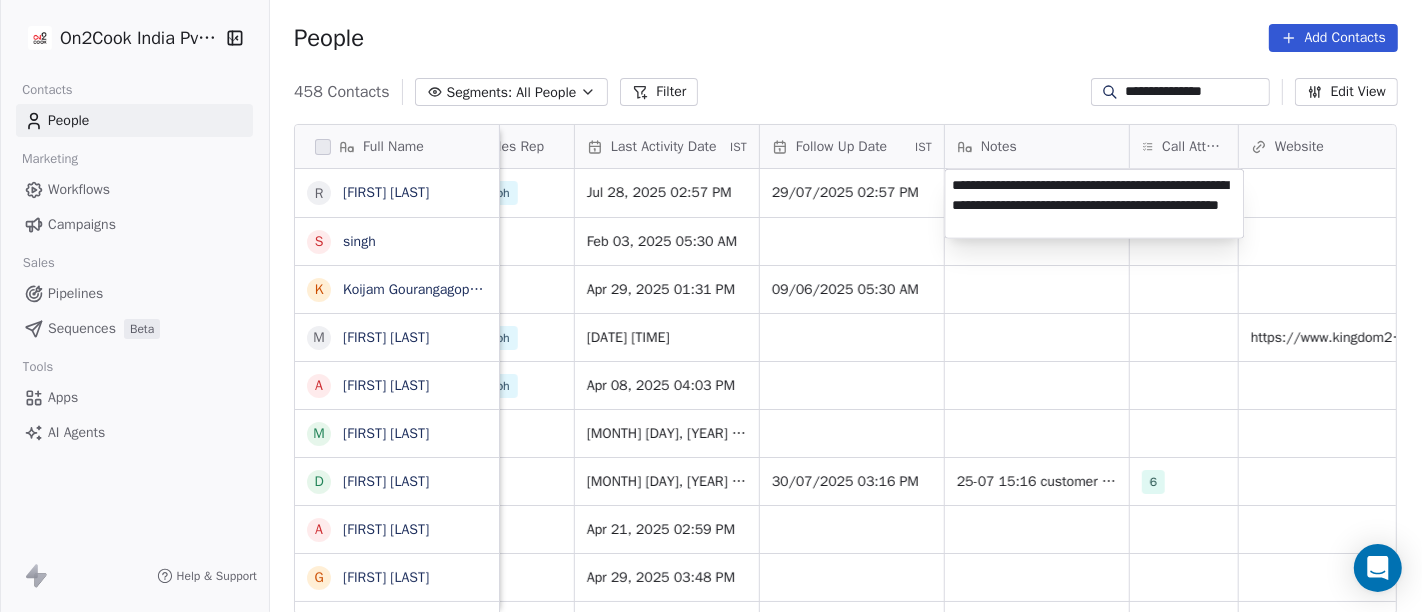 type on "**********" 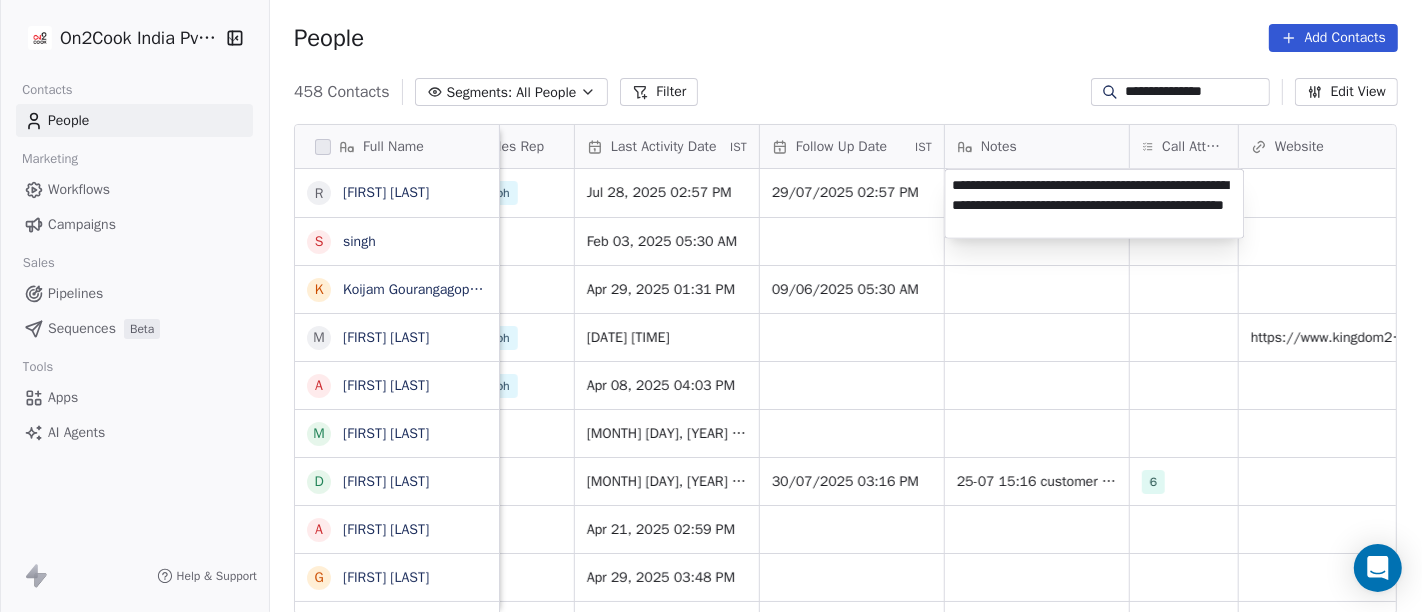 click on "**********" at bounding box center (711, 306) 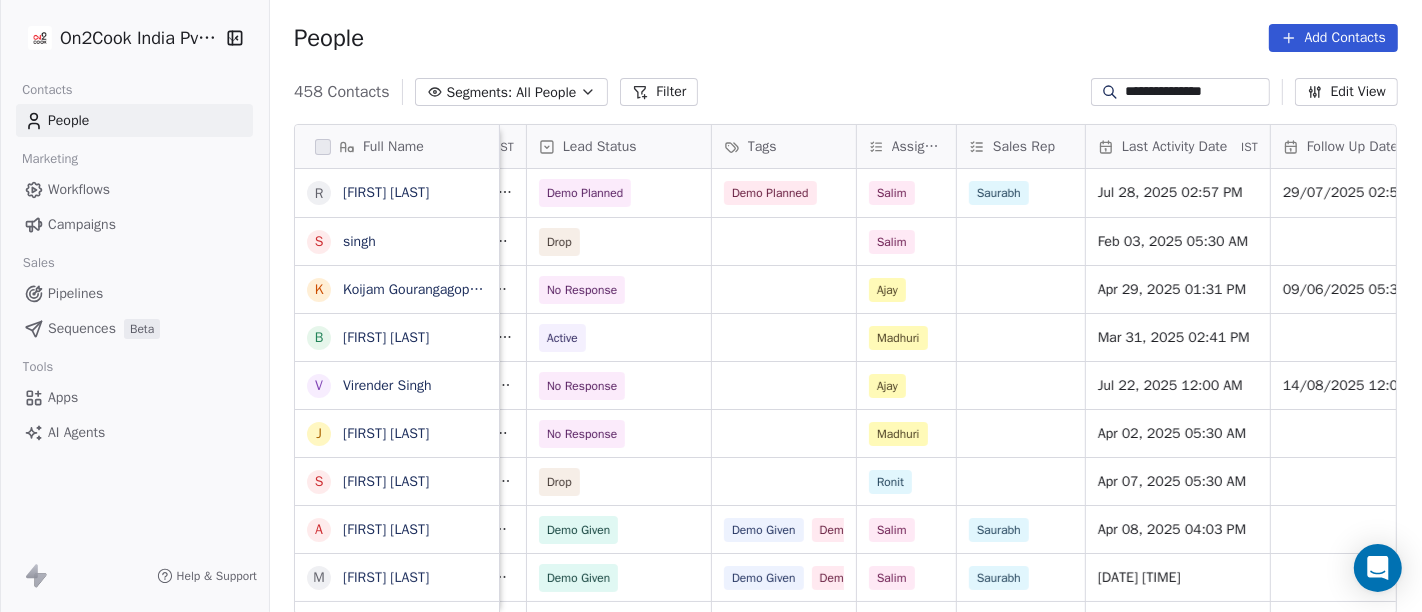 scroll, scrollTop: 2, scrollLeft: 759, axis: both 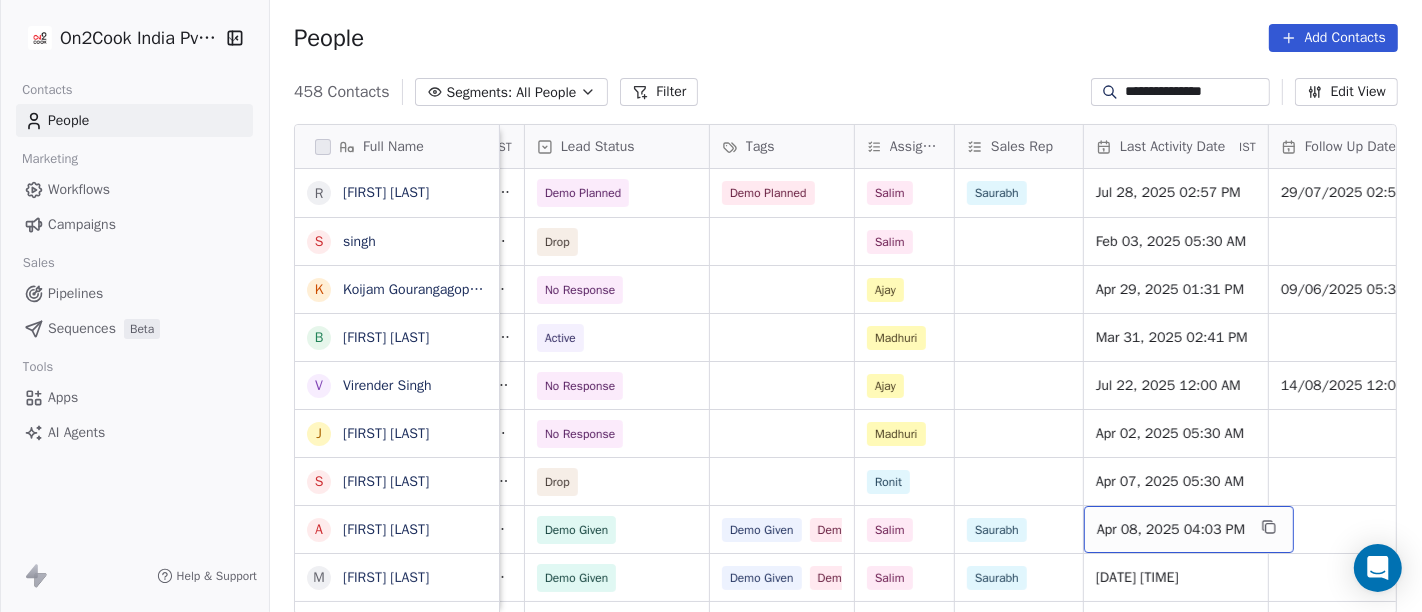 click on "Apr 08, 2025 04:03 PM" at bounding box center [1171, 530] 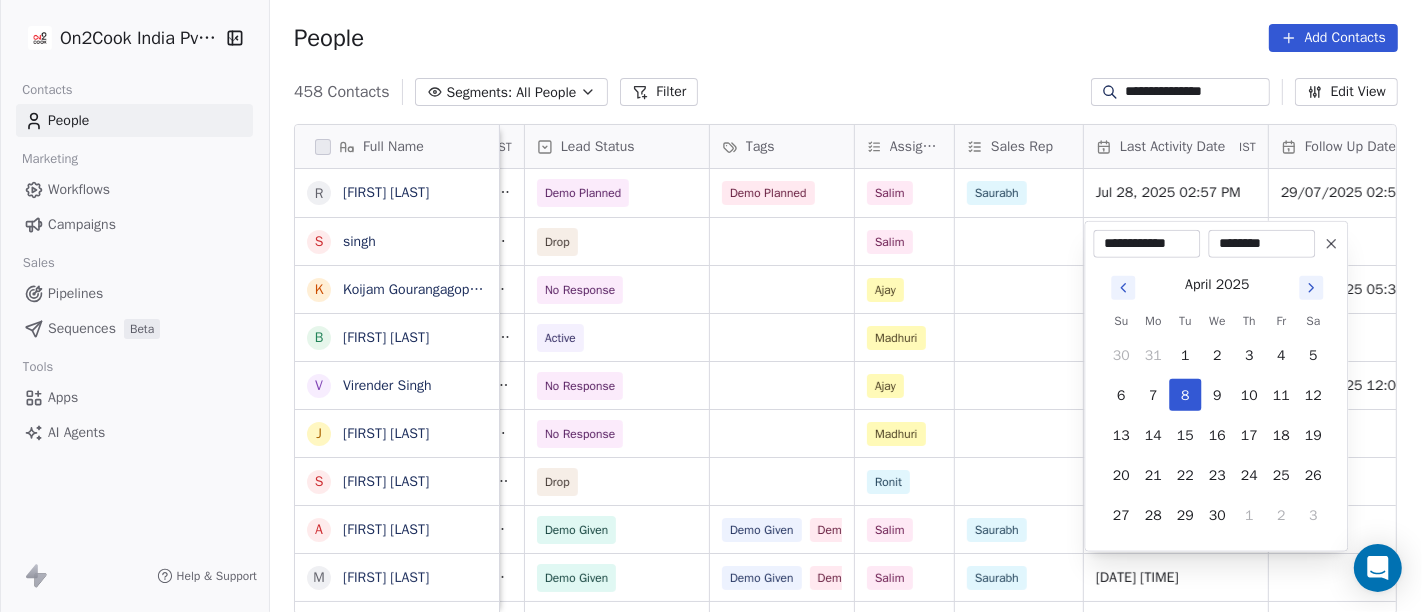 click on "**********" at bounding box center [711, 306] 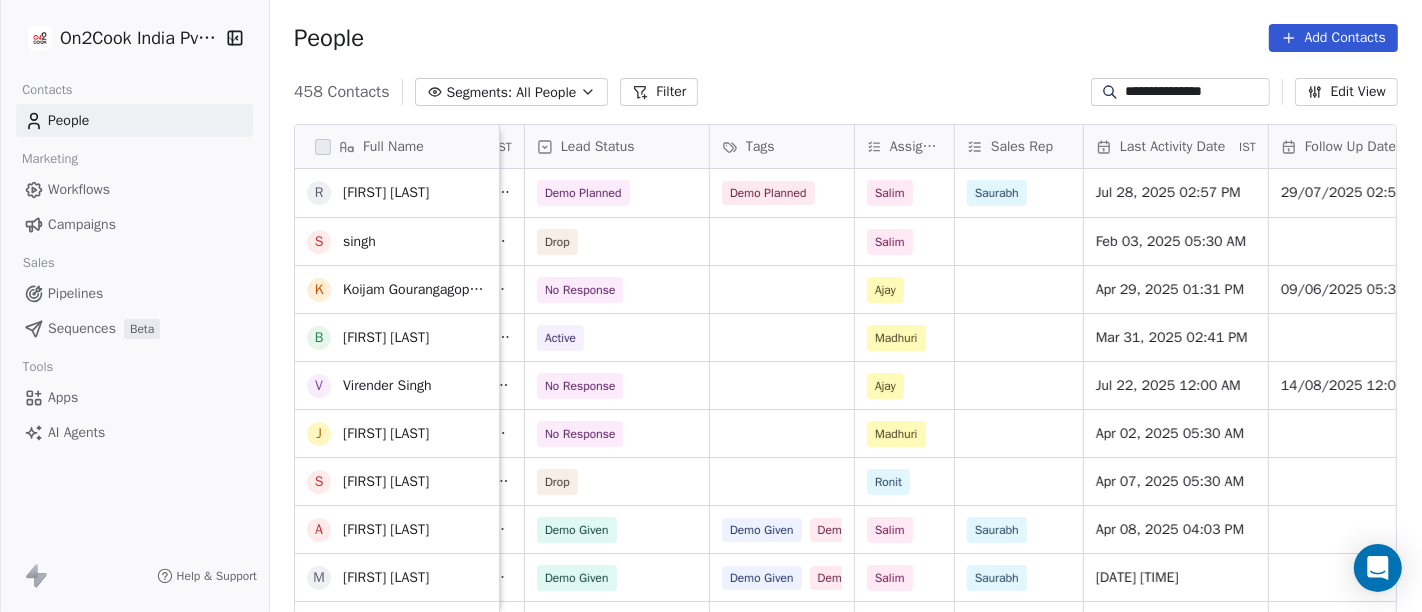 scroll, scrollTop: 0, scrollLeft: 0, axis: both 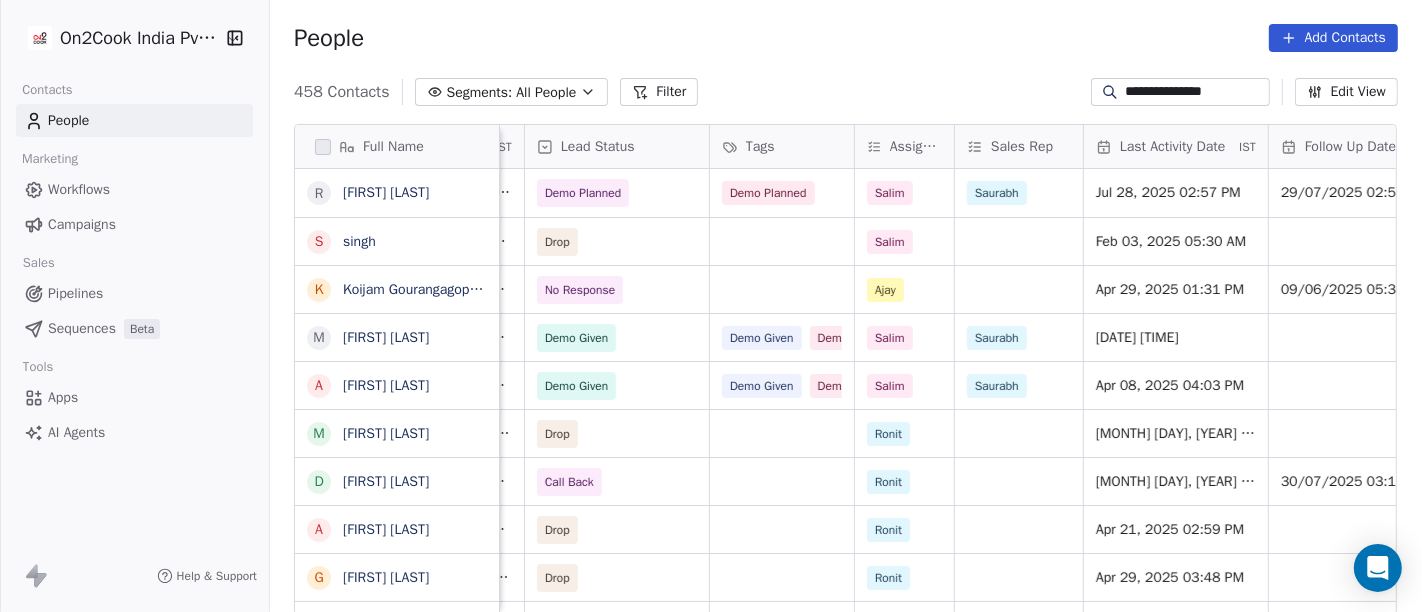 click on "All People" at bounding box center [546, 92] 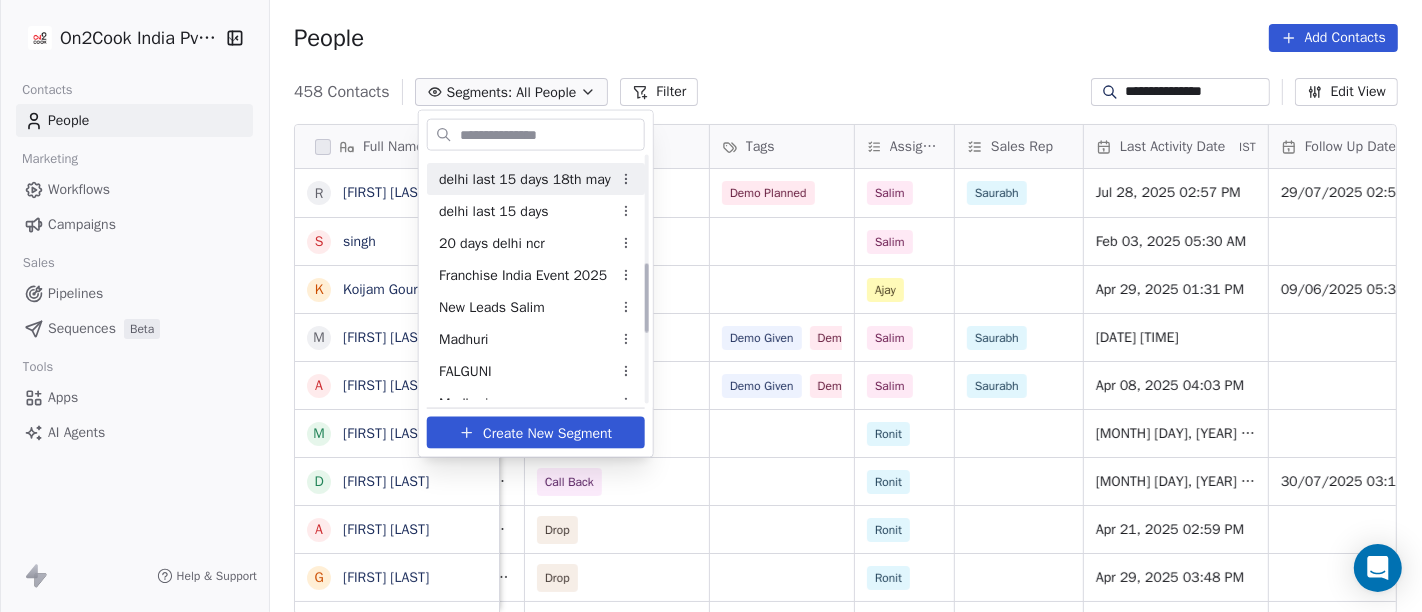 scroll, scrollTop: 333, scrollLeft: 0, axis: vertical 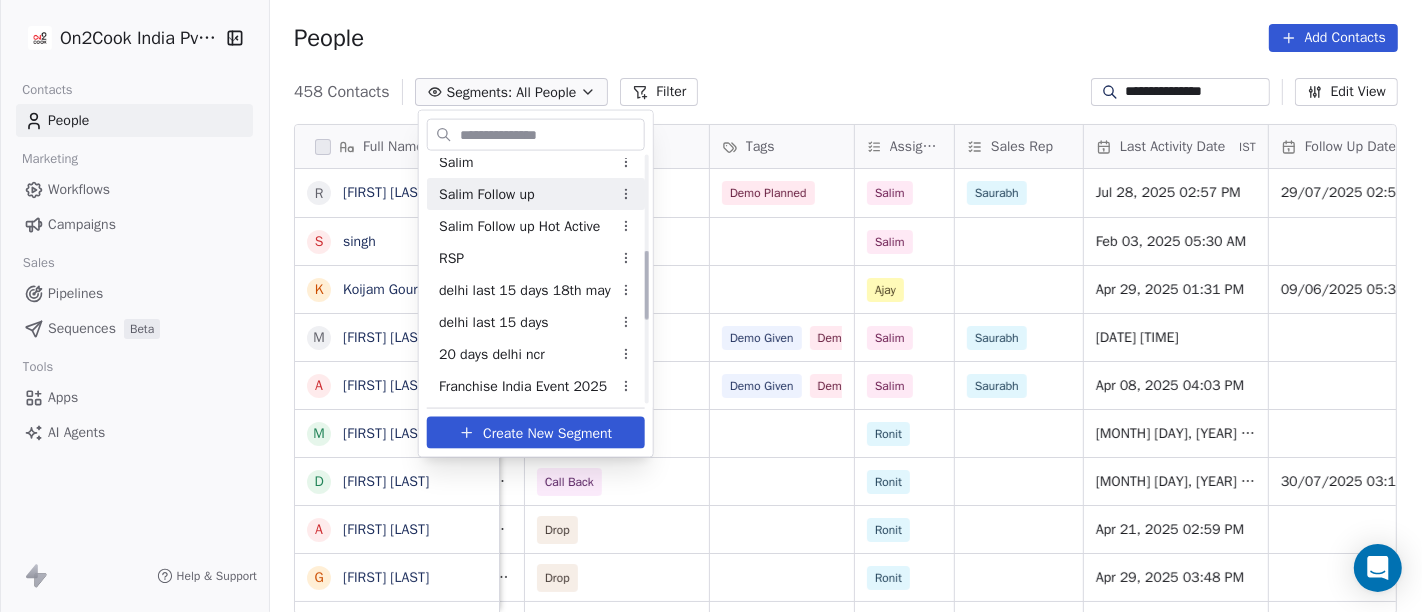click on "Salim Follow up" at bounding box center [487, 193] 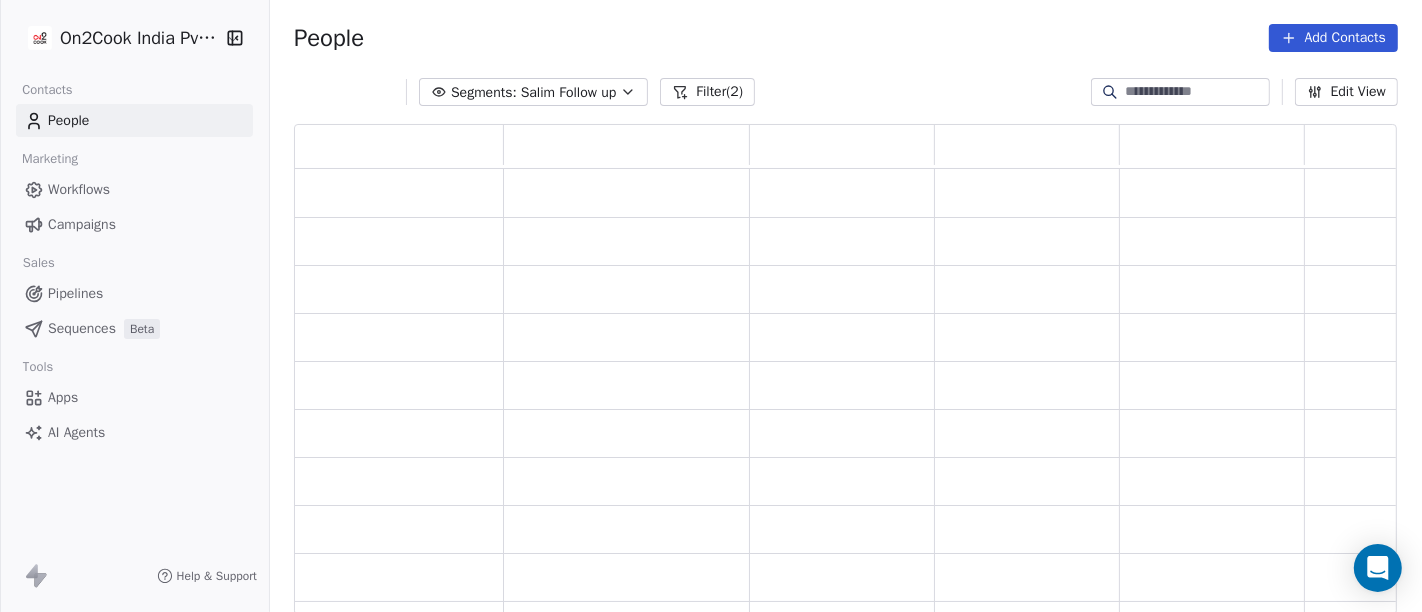 scroll, scrollTop: 17, scrollLeft: 17, axis: both 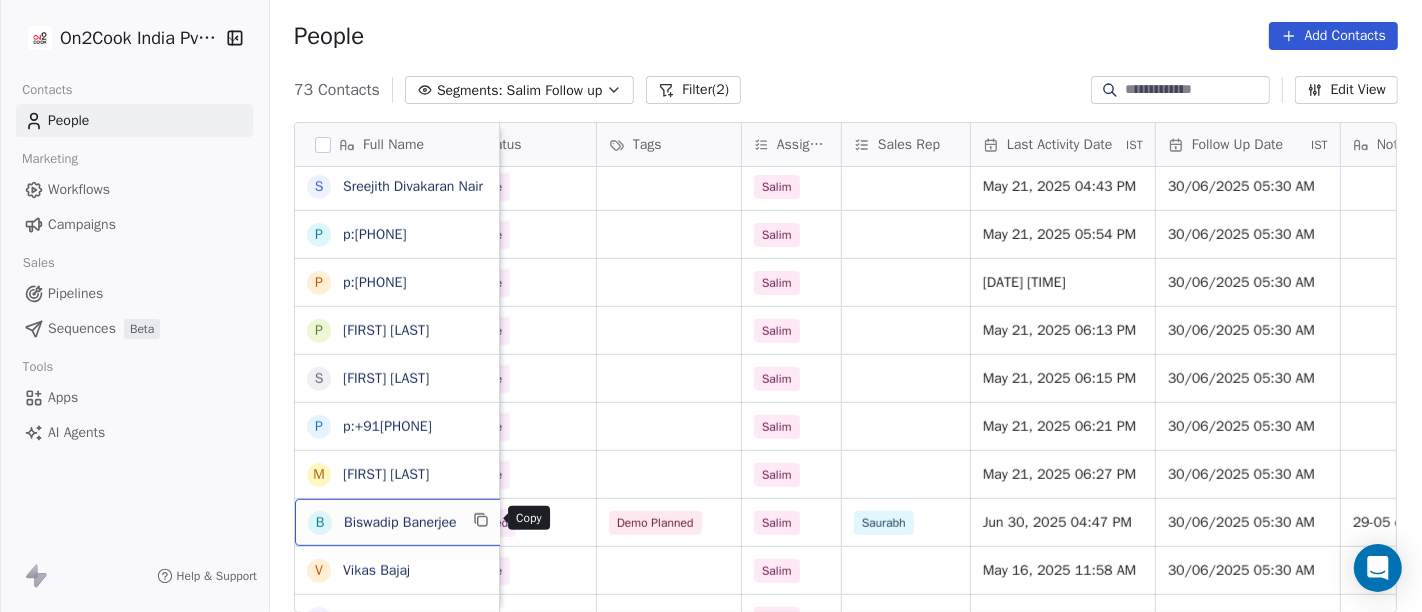 click at bounding box center [481, 520] 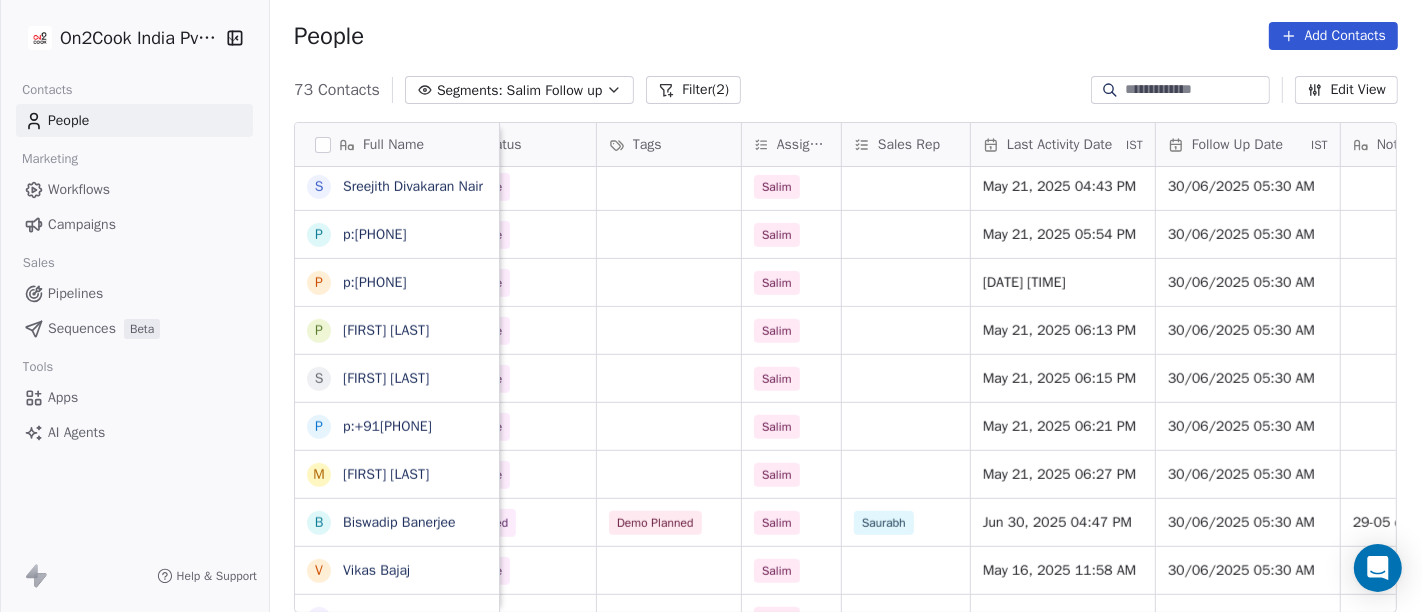 click on "Filter  (2)" at bounding box center (693, 90) 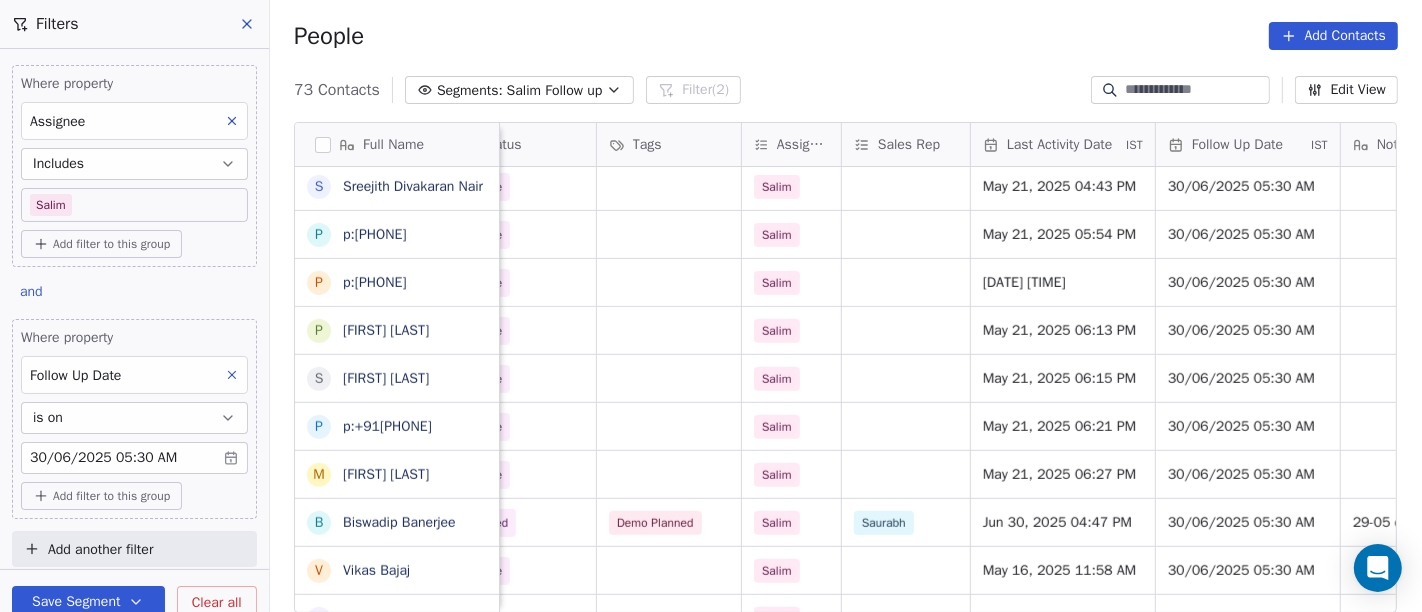 click on "On2Cook India Pvt. Ltd. Contacts People Marketing Workflows Campaigns Sales Pipelines Sequences Beta Tools Apps AI Agents Help & Support Filters Where property   Assignee   Includes Salim Add filter to this group and Where property   Follow Up Date   is on 30/06/2025 05:30 AM Add filter to this group Add another filter Save Segment Clear all People  Add Contacts 73 Contacts Segments: Salim Follow up Filter  (2) Edit View Tag Add to Sequence Full Name p p4pratham R Rajee Varshney M Mahender Singla S Subrat Roy K Kiran Kumar J Jaiprakash Bangwal V Vipul Singh Solanki K Krishna Kumar Ganapathi Raman A Anshuman Trivedi A Abhishek Singh R Rajeev Luthra M Meenakshi Sharma S Shahal Ok S Sandeep Kr S Subhadip Mondal R Romit Pratap Singh S Sagar Chudasama M Minie Philip V Venkata Ramana Ranastalam K Kiran Kumar Chemudugunta S Sreejith Divakaran Nair p p:+919448822803 p p:+919035643899 P Prasad Shirodkar S Surya Nataraj p p:+919652947771 M Manik saha B Biswadip Banerjee V Vikas Bajaj p p:+919894933005 R Robin Abraham" at bounding box center (711, 306) 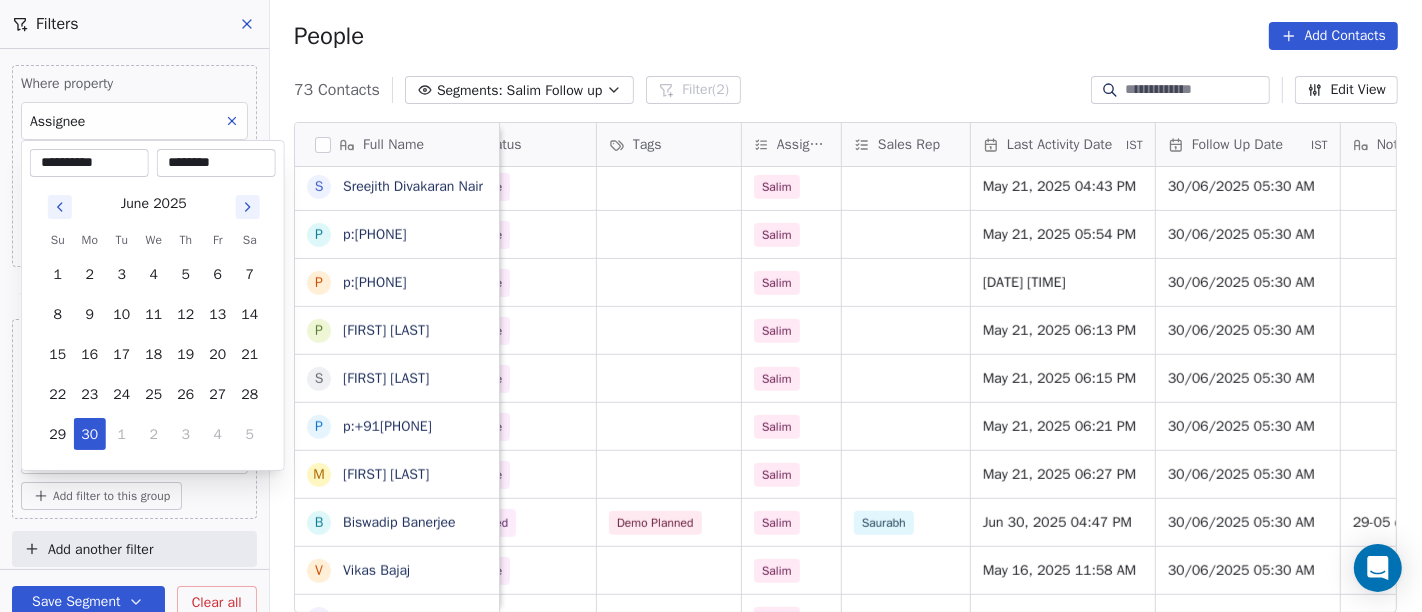 click 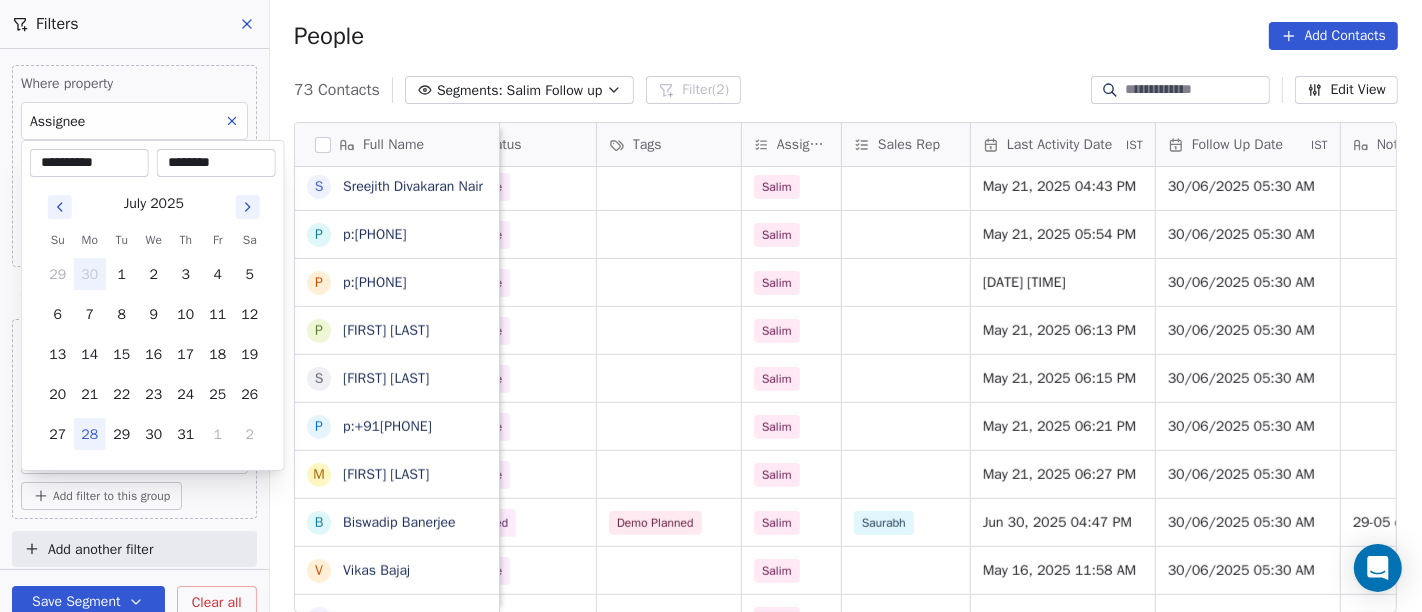click 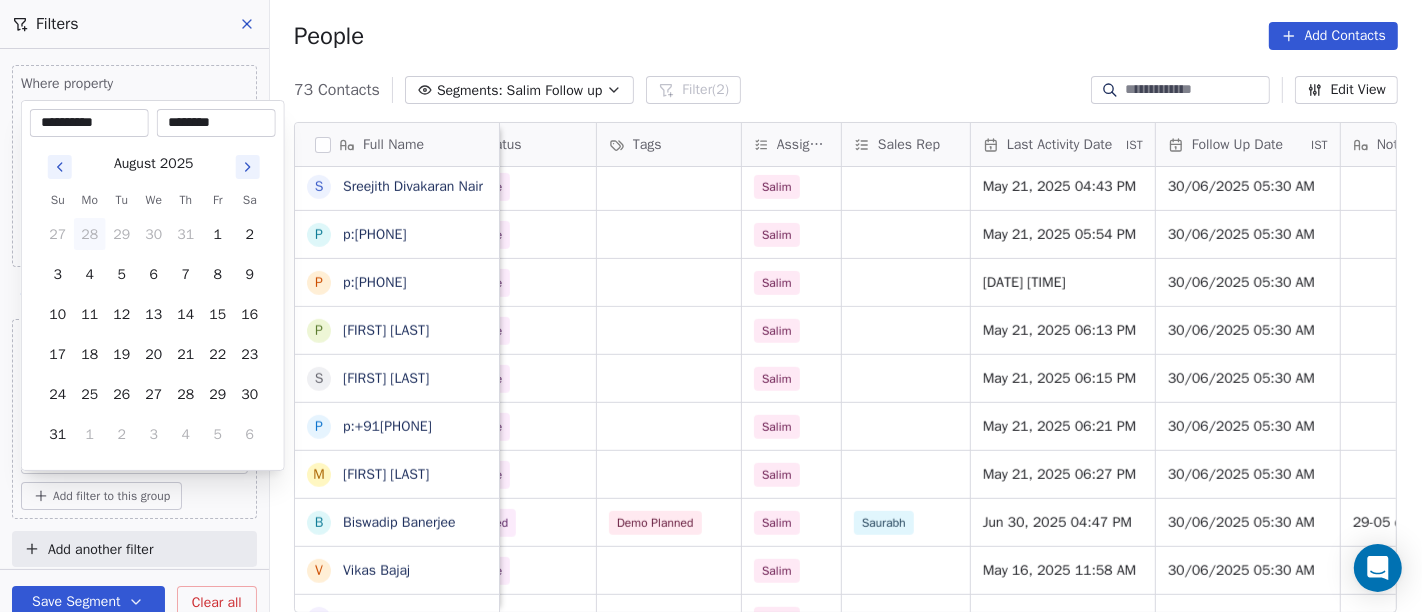 click on "28" at bounding box center [90, 234] 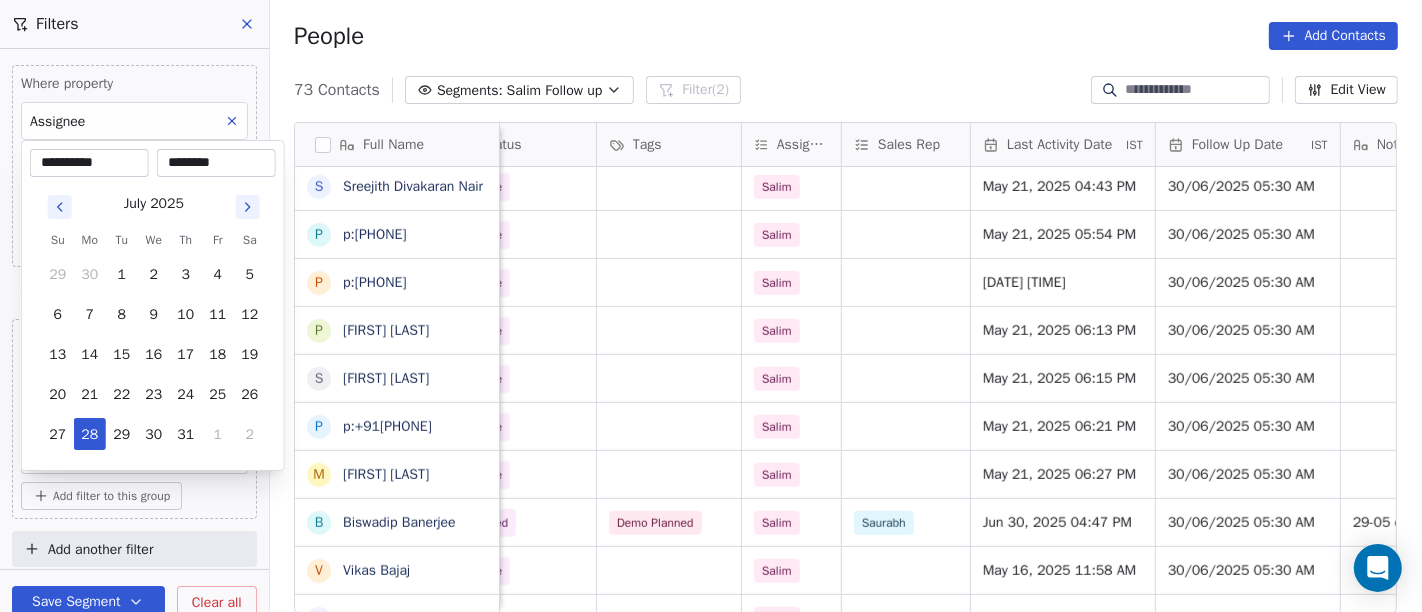 click on "On2Cook India Pvt. Ltd. Contacts People Marketing Workflows Campaigns Sales Pipelines Sequences Beta Tools Apps AI Agents Help & Support Filters Where property   Assignee   Includes Salim Add filter to this group and Where property   Follow Up Date   is on 30/06/2025 05:30 AM Add filter to this group Add another filter Save Segment Clear all People  Add Contacts 73 Contacts Segments: Salim Follow up Filter  (2) Edit View Tag Add to Sequence Full Name p p4pratham R Rajee Varshney M Mahender Singla S Subrat Roy K Kiran Kumar J Jaiprakash Bangwal V Vipul Singh Solanki K Krishna Kumar Ganapathi Raman A Anshuman Trivedi A Abhishek Singh R Rajeev Luthra M Meenakshi Sharma S Shahal Ok S Sandeep Kr S Subhadip Mondal R Romit Pratap Singh S Sagar Chudasama M Minie Philip V Venkata Ramana Ranastalam K Kiran Kumar Chemudugunta S Sreejith Divakaran Nair p p:+919448822803 p p:+919035643899 P Prasad Shirodkar S Surya Nataraj p p:+919652947771 M Manik saha B Biswadip Banerjee V Vikas Bajaj p p:+919894933005 R Robin Abraham" at bounding box center [711, 306] 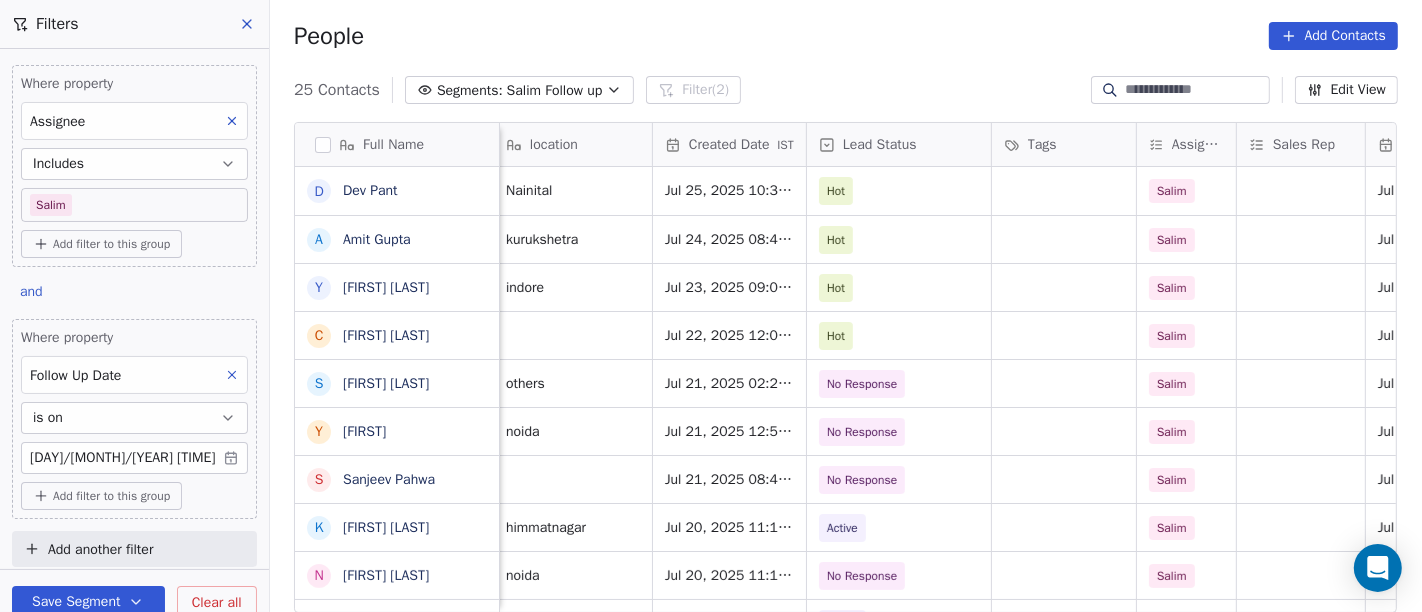 scroll, scrollTop: 0, scrollLeft: 479, axis: horizontal 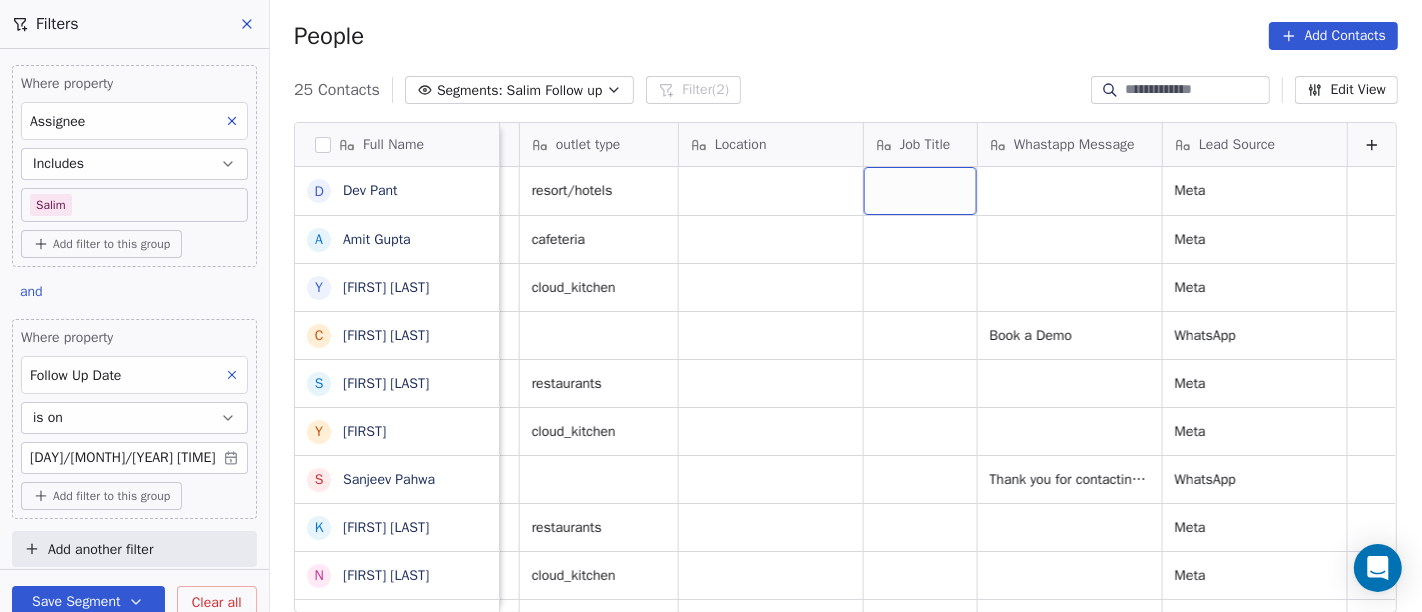click at bounding box center (920, 191) 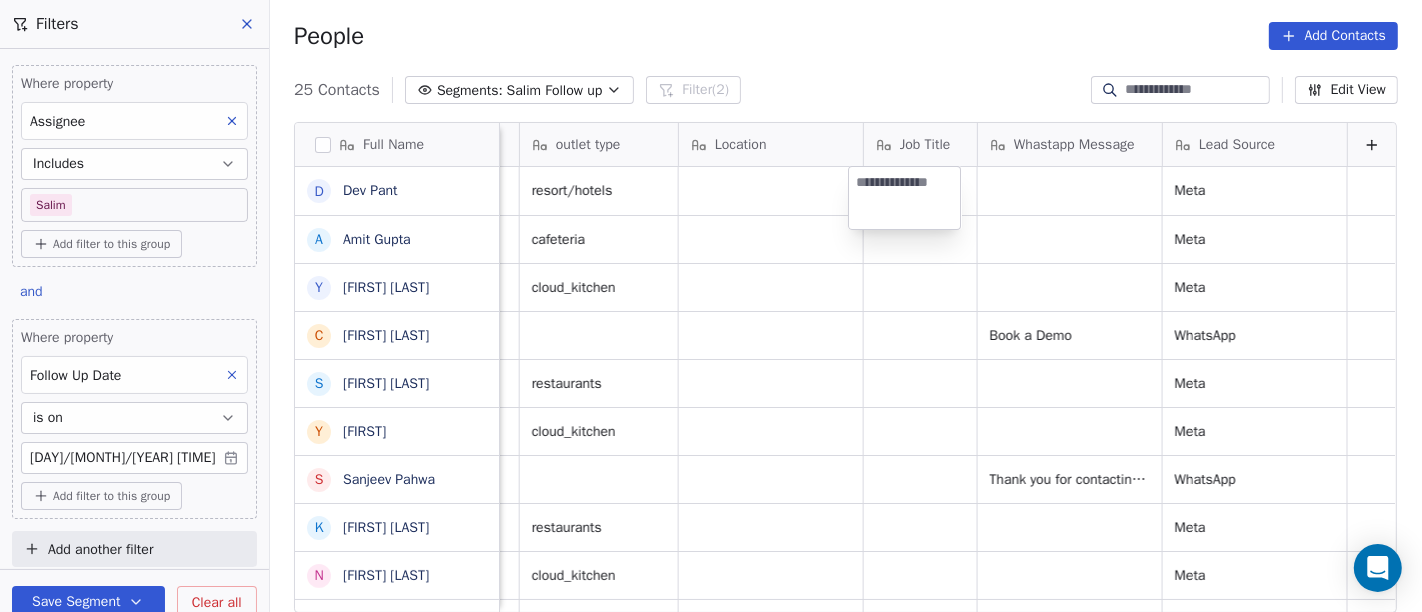 click on "On2Cook India Pvt. Ltd. Contacts People Marketing Workflows Campaigns Sales Pipelines Sequences Beta Tools Apps AI Agents Help & Support Filters Where property   Assignee   Includes Salim Add filter to this group and Where property   Follow Up Date   is on 28/07/2025 05:30 AM Add filter to this group Add another filter Save Segment Clear all People  Add Contacts 25 Contacts Segments: Salim Follow up Filter  (2) Edit View Tag Add to Sequence Full Name D Dev Pant A Amit Gupta Y Yash Bothra C Challa Vignesh S Shekhar Poojary Y Yugveer S Sanjeev Pahwa K Kanubhai Prajapati N Neelima Bhargava A Ajoy Das R Radhey Sharma J Jayendra Goswami S Sanjoy Banerjee A Anil kumar J JosephJoy M Makarand jayent Athalye K Kapil Koolwal M Manish Baliyan W Wahengbam Meetei N Naren Mehta D Dhiraj Bajaj D Dipak Kumar Amin R Runali Christian r ravindra V Varun sharma Notes Call Attempts Website zomato link outlet type Location Job Title Whastapp Message  Lead Source    1 resort/hotels Meta   1 cafeteria Meta   1 cloud_kitchen Meta" at bounding box center [711, 306] 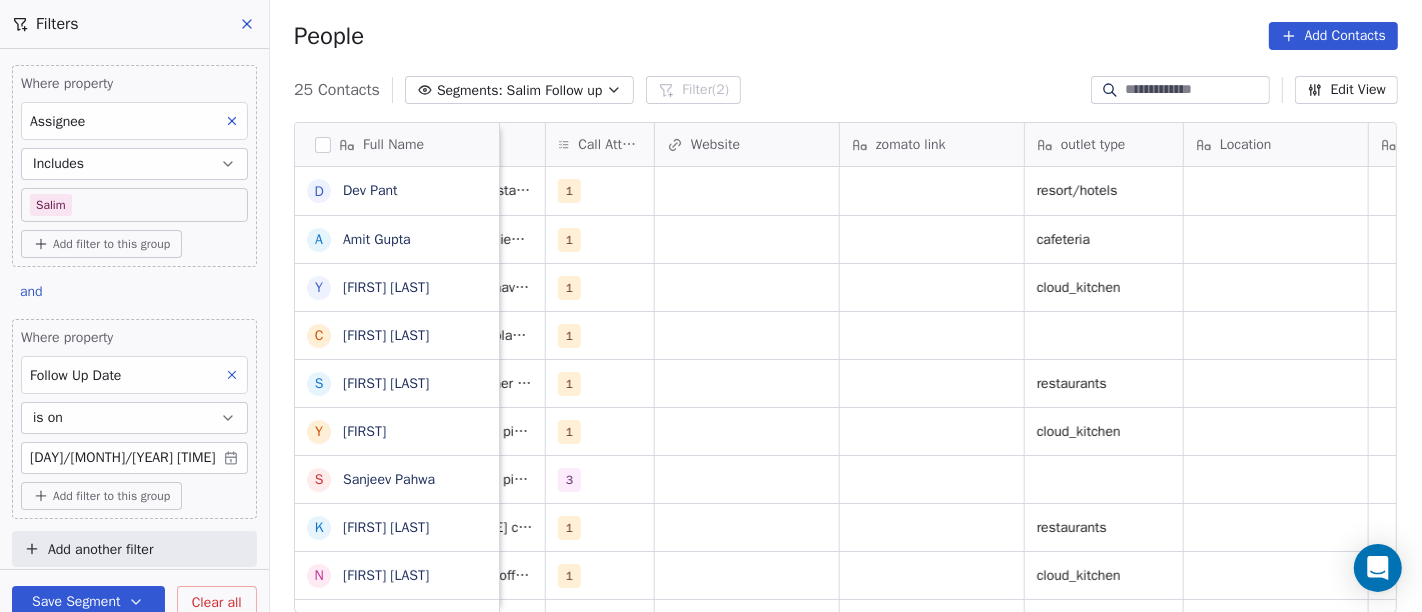 scroll, scrollTop: 0, scrollLeft: 1850, axis: horizontal 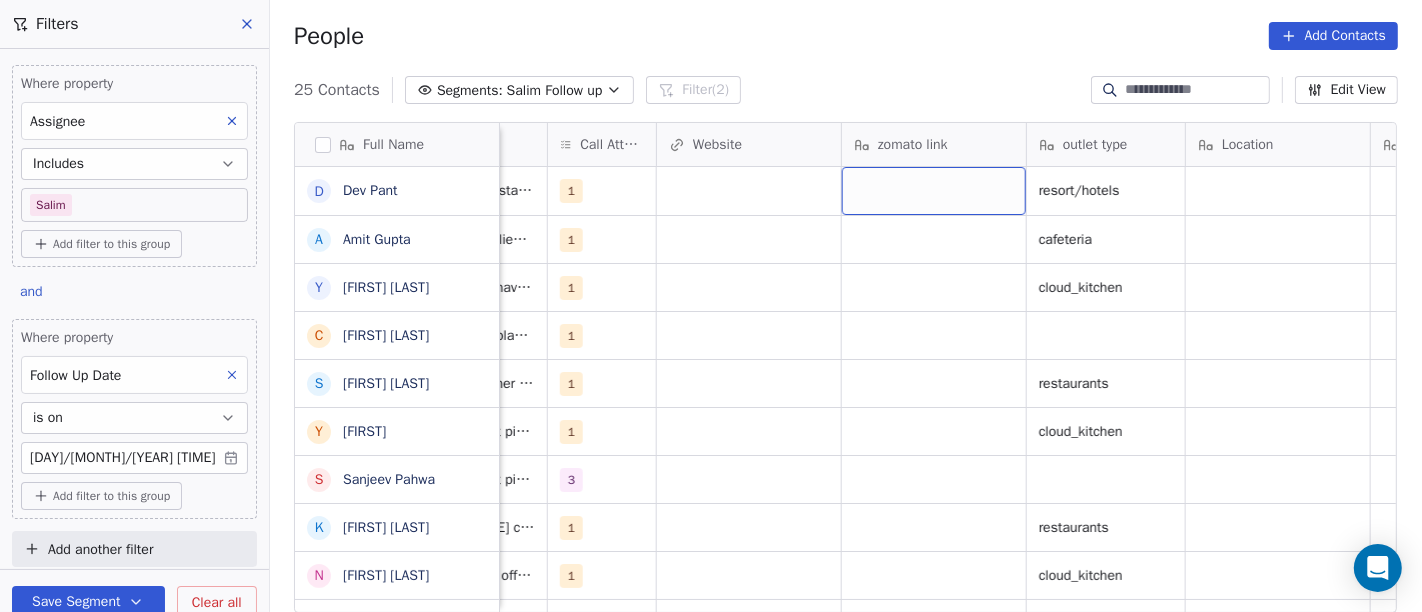 click at bounding box center [934, 191] 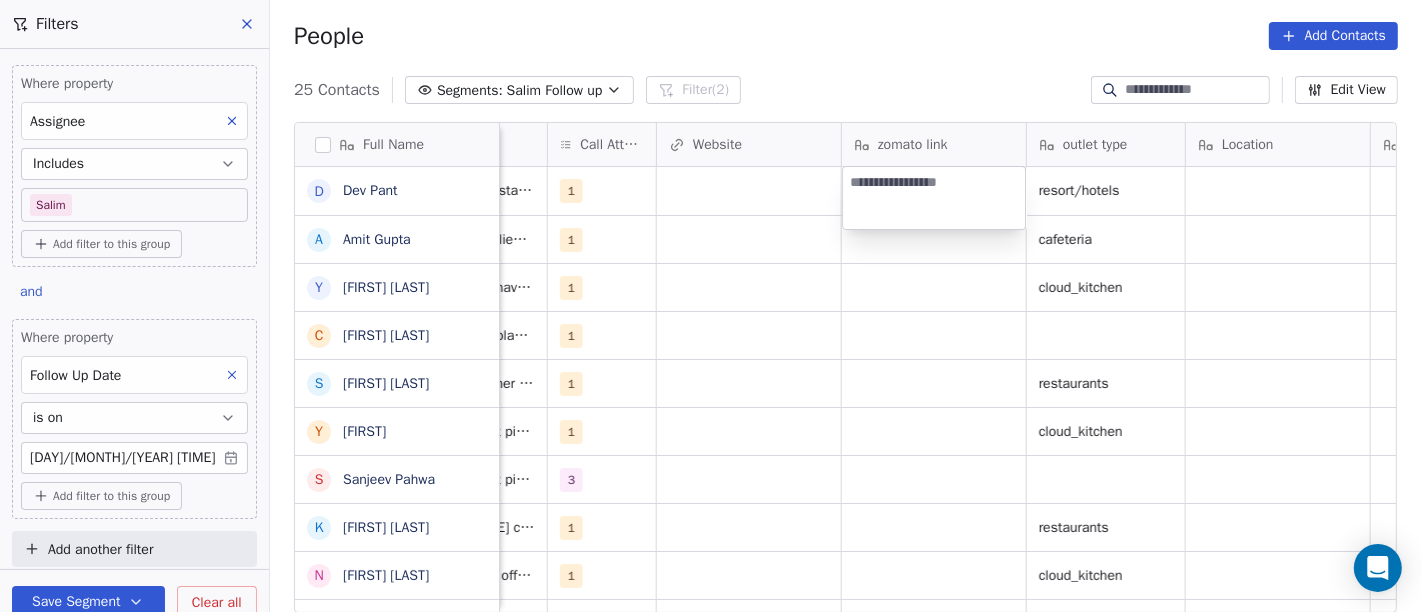 click on "On2Cook India Pvt. Ltd. Contacts People Marketing Workflows Campaigns Sales Pipelines Sequences Beta Tools Apps AI Agents Help & Support Filters Where property   Assignee   Includes Salim Add filter to this group and Where property   Follow Up Date   is on 28/07/2025 05:30 AM Add filter to this group Add another filter Save Segment Clear all People  Add Contacts 25 Contacts Segments: Salim Follow up Filter  (2) Edit View Tag Add to Sequence Full Name D Dev Pant A Amit Gupta Y Yash Bothra C Challa Vignesh S Shekhar Poojary Y Yugveer S Sanjeev Pahwa K Kanubhai Prajapati N Neelima Bhargava A Ajoy Das R Radhey Sharma J Jayendra Goswami S Sanjoy Banerjee A Anil kumar J JosephJoy M Makarand jayent Athalye K Kapil Koolwal M Manish Baliyan W Wahengbam Meetei N Naren Mehta D Dhiraj Bajaj D Dipak Kumar Amin R Runali Christian r ravindra V Varun sharma Sales Rep Last Activity Date IST Follow Up Date IST Notes Call Attempts Website zomato link outlet type Location Job Title Whastapp Message  Lead Source    1 Meta   1" at bounding box center (711, 306) 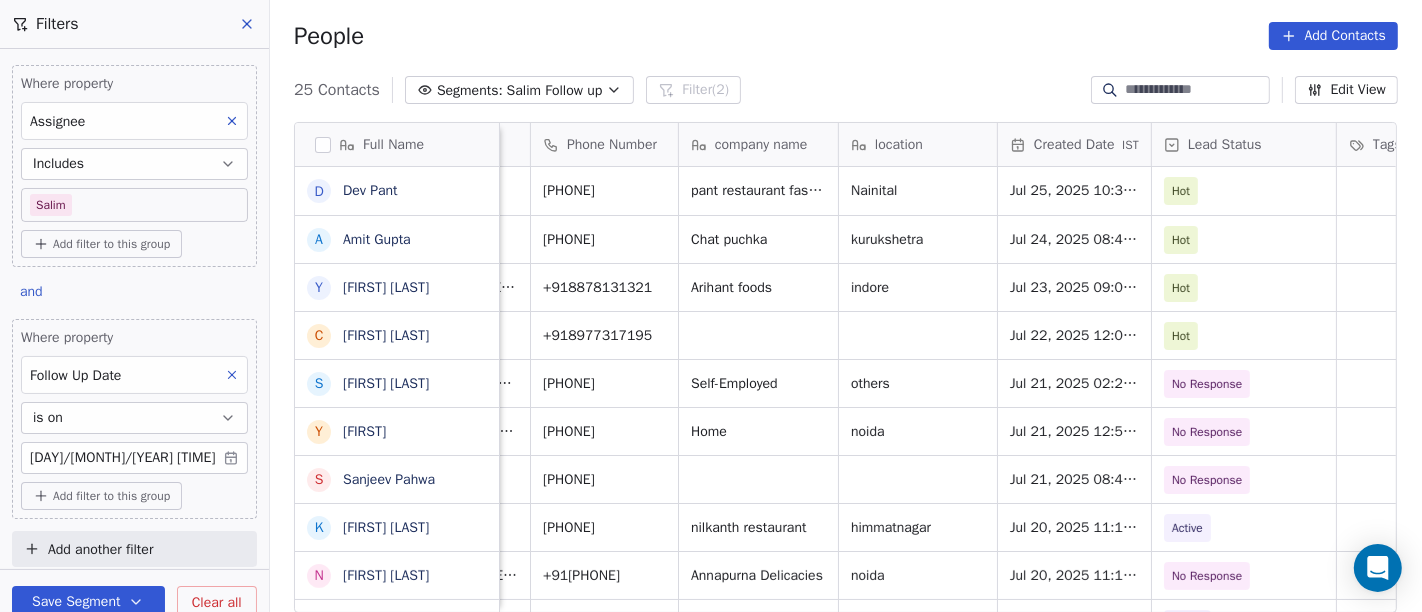 scroll, scrollTop: 0, scrollLeft: 132, axis: horizontal 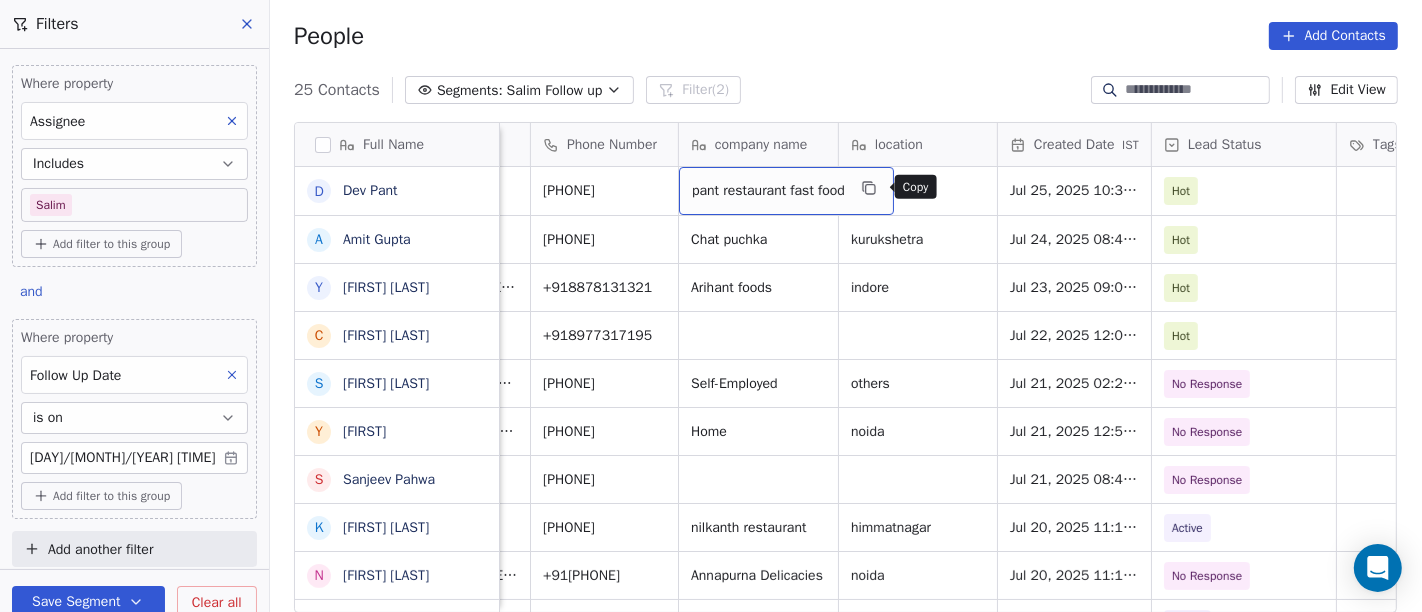 click 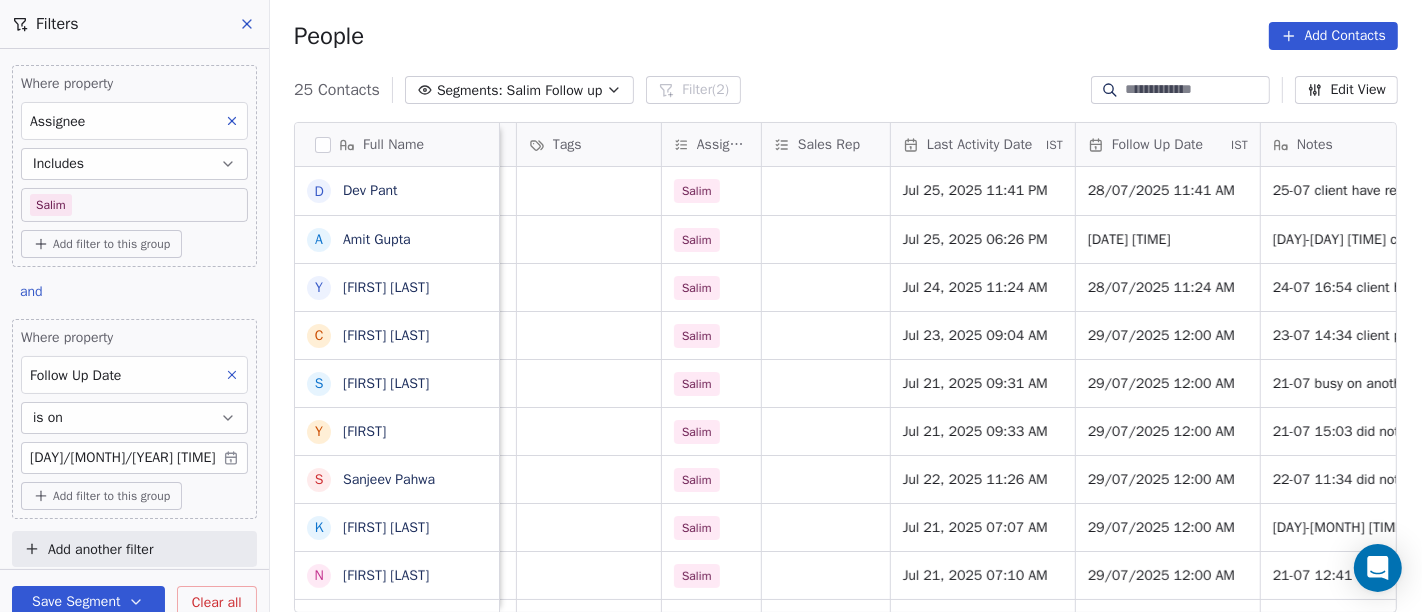 scroll, scrollTop: 0, scrollLeft: 1064, axis: horizontal 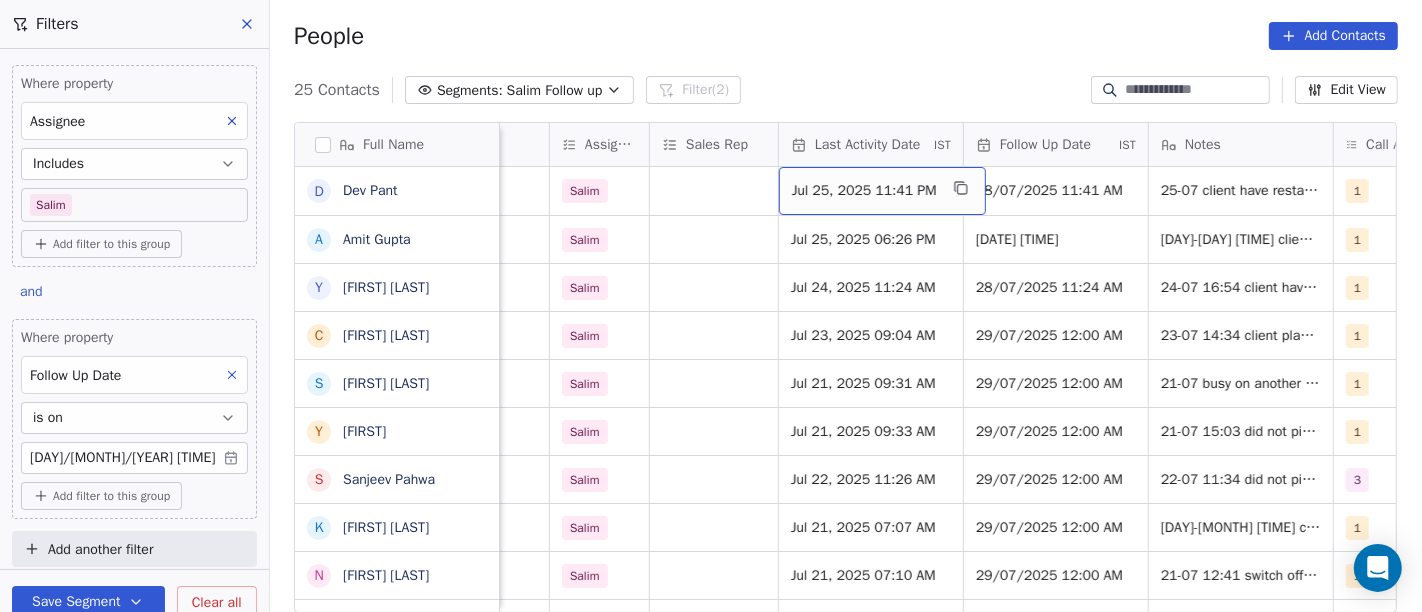 click on "Jul 25, 2025 11:41 PM" at bounding box center (864, 191) 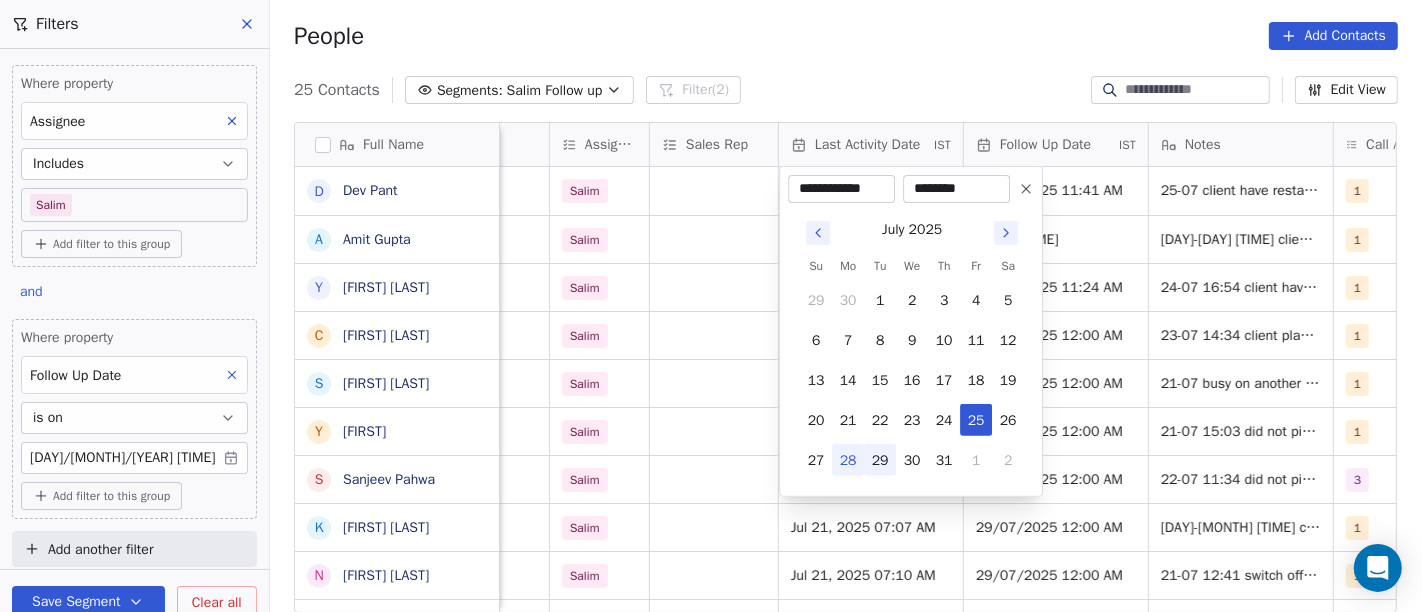 click on "29" at bounding box center (880, 460) 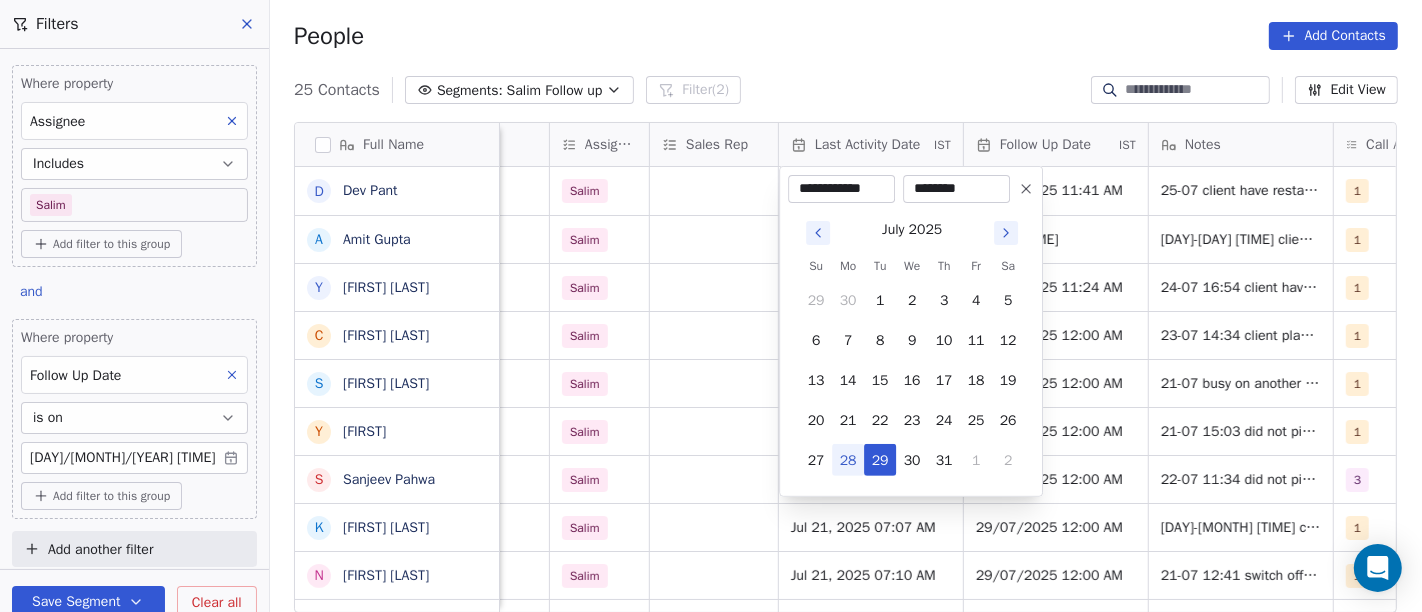 click on "On2Cook India Pvt. Ltd. Contacts People Marketing Workflows Campaigns Sales Pipelines Sequences Beta Tools Apps AI Agents Help & Support Filters Where property   Assignee   Includes Salim Add filter to this group and Where property   Follow Up Date   is on 28/07/2025 05:30 AM Add filter to this group Add another filter Save Segment Clear all People  Add Contacts 25 Contacts Segments: Salim Follow up Filter  (2) Edit View Tag Add to Sequence Full Name D Dev Pant A Amit Gupta Y Yash Bothra C Challa Vignesh S Shekhar Poojary Y Yugveer S Sanjeev Pahwa K Kanubhai Prajapati N Neelima Bhargava A Ajoy Das R Radhey Sharma J Jayendra Goswami S Sanjoy Banerjee A Anil kumar J JosephJoy M Makarand jayent Athalye K Kapil Koolwal M Manish Baliyan W Wahengbam Meetei N Naren Mehta D Dhiraj Bajaj D Dipak Kumar Amin R Runali Christian r ravindra V Varun sharma location Created Date IST Lead Status Tags Assignee Sales Rep Last Activity Date IST Follow Up Date IST Notes Call Attempts Website zomato link outlet type   Nainital 1" at bounding box center [711, 306] 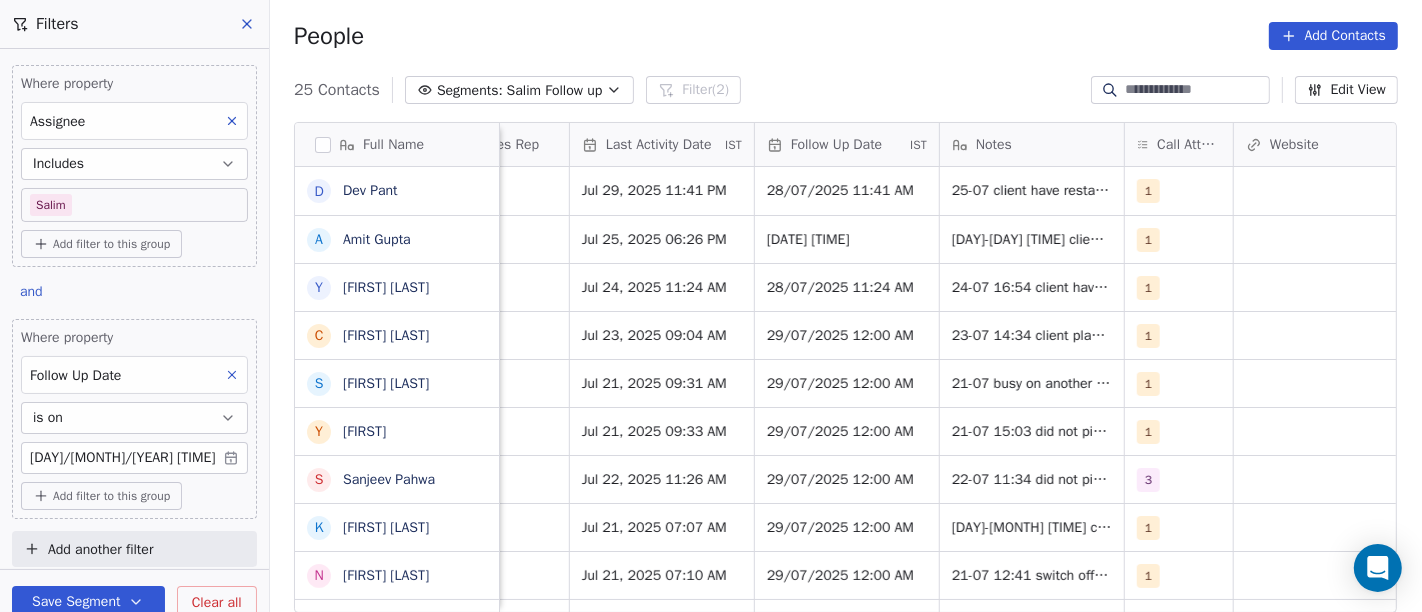 scroll, scrollTop: 0, scrollLeft: 1368, axis: horizontal 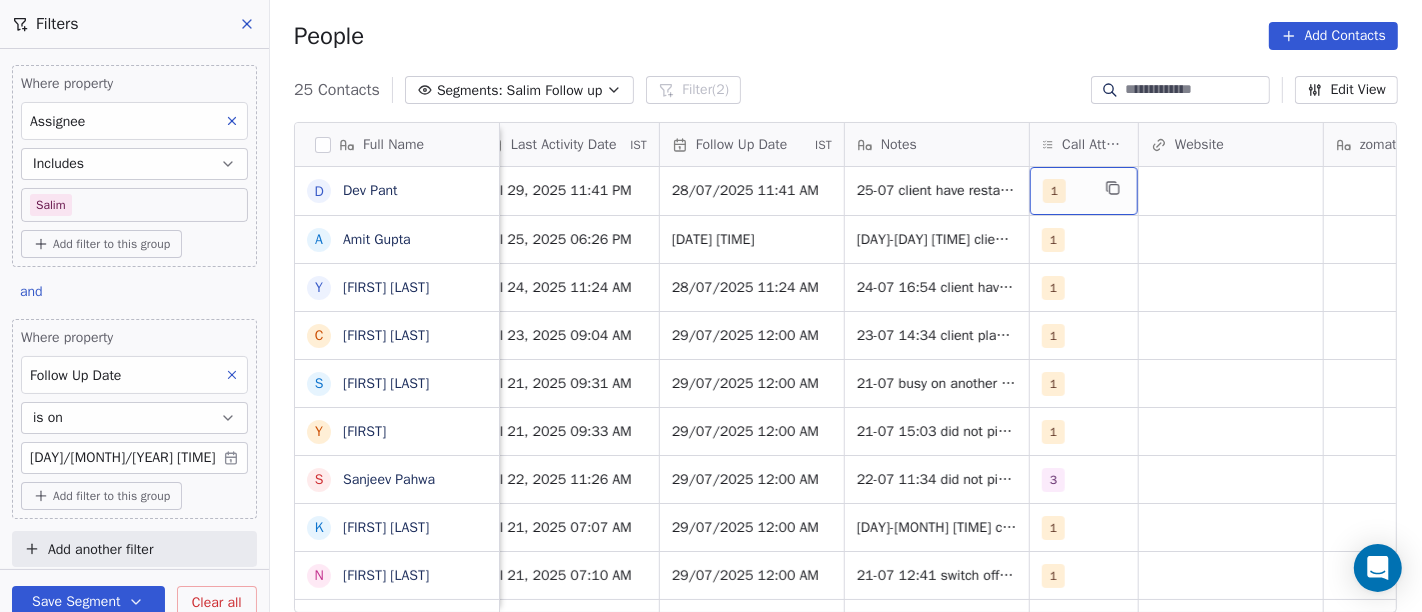 click on "1" at bounding box center [1066, 191] 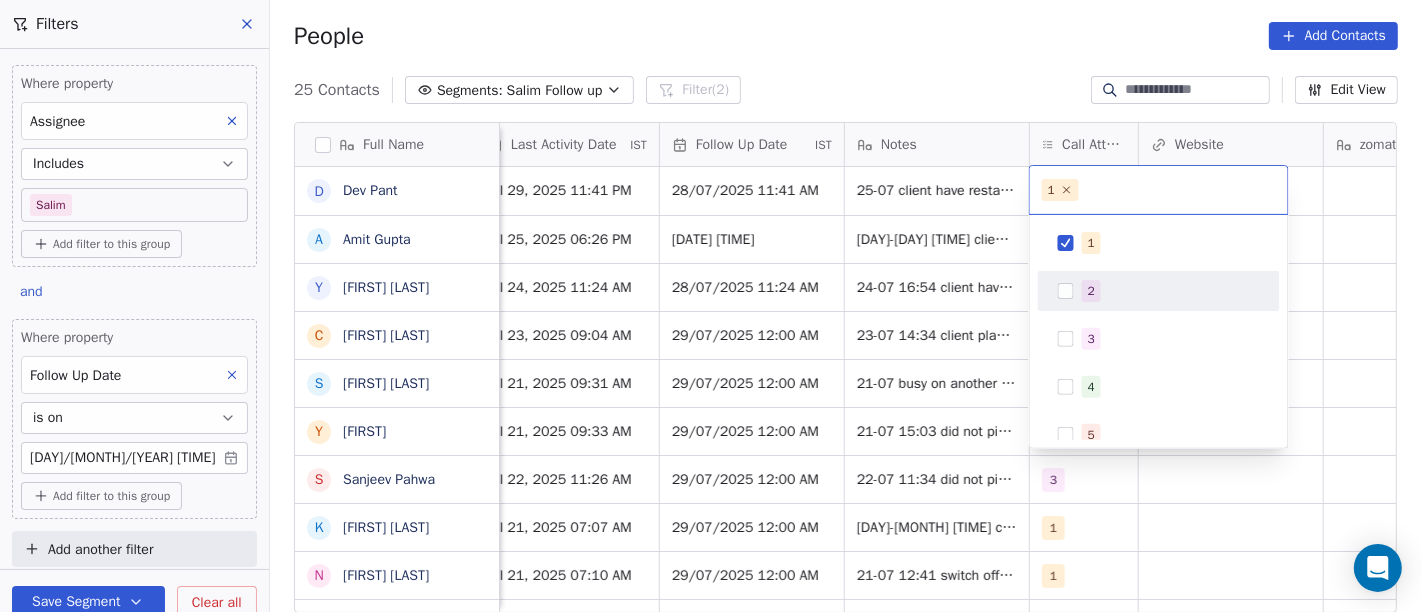 click on "2" at bounding box center [1091, 291] 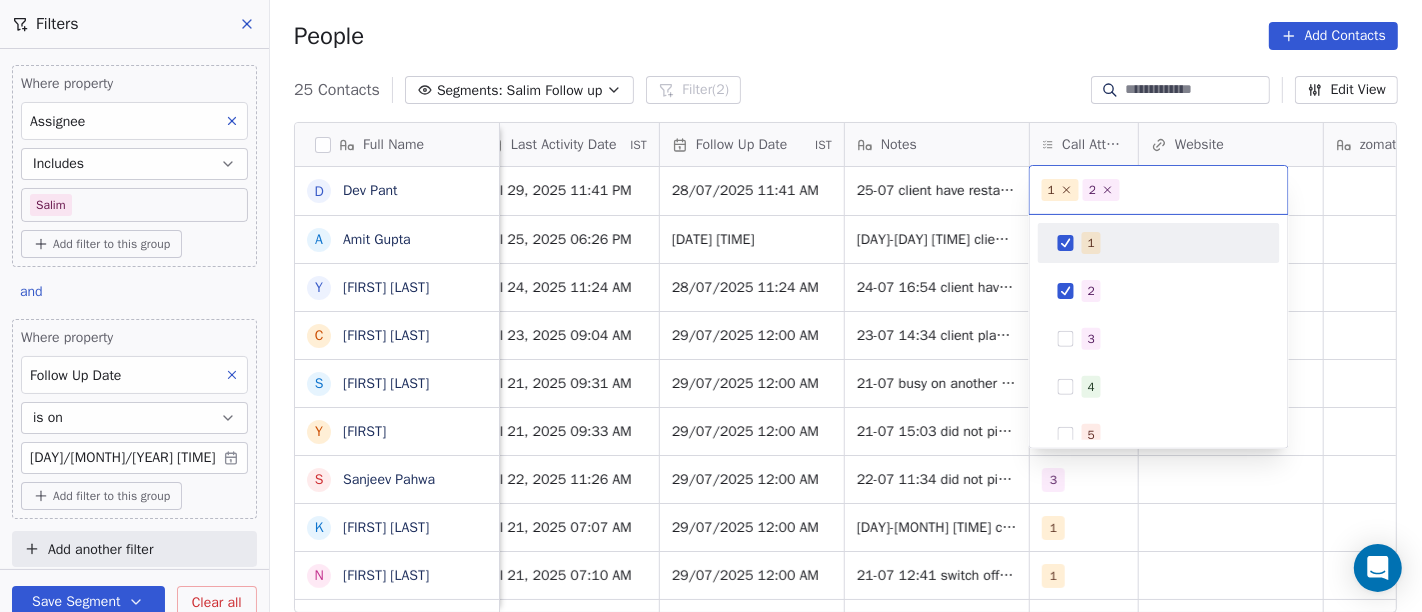 click on "1" at bounding box center (1159, 243) 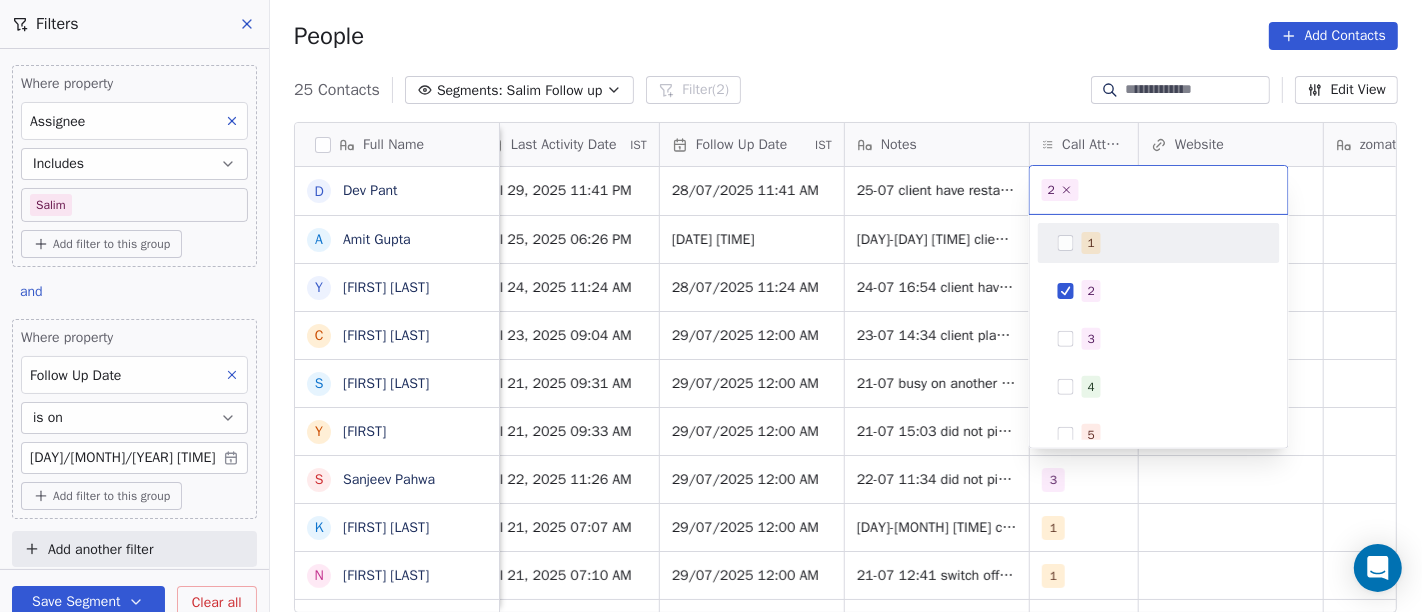 click on "On2Cook India Pvt. Ltd. Contacts People Marketing Workflows Campaigns Sales Pipelines Sequences Beta Tools Apps AI Agents Help & Support Filters Where property   Assignee   Includes Salim Add filter to this group and Where property   Follow Up Date   is on 28/07/2025 05:30 AM Add filter to this group Add another filter Save Segment Clear all People  Add Contacts 25 Contacts Segments: Salim Follow up Filter  (2) Edit View Tag Add to Sequence Full Name D Dev Pant A Amit Gupta Y Yash Bothra C Challa Vignesh S Shekhar Poojary Y Yugveer S Sanjeev Pahwa K Kanubhai Prajapati N Neelima Bhargava A Ajoy Das R Radhey Sharma J Jayendra Goswami S Sanjoy Banerjee A Anil kumar J JosephJoy M Makarand jayent Athalye K Kapil Koolwal M Manish Baliyan W Wahengbam Meetei N Naren Mehta D Dhiraj Bajaj D Dipak Kumar Amin R Runali Christian r ravindra V Varun sharma Tags Assignee Sales Rep Last Activity Date IST Follow Up Date IST Notes Call Attempts Website zomato link outlet type Location Job Title   Salim Jul 29, 2025 11:41 PM 1" at bounding box center [711, 306] 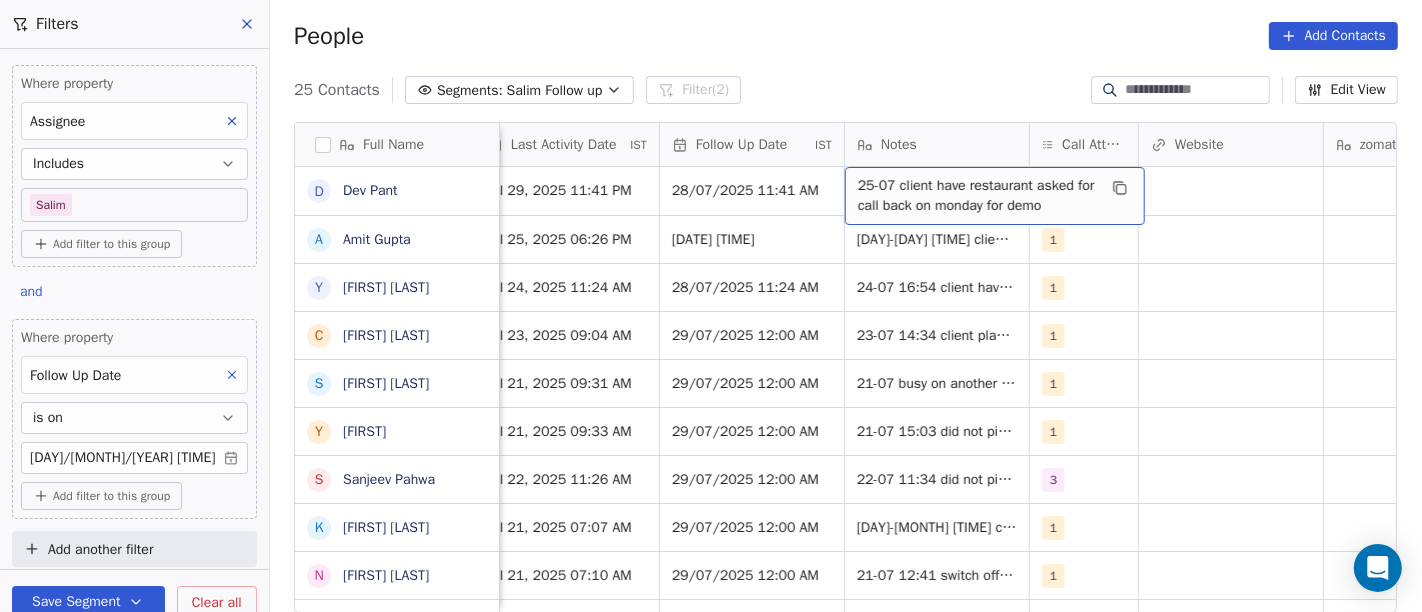 click on "25-07 client have restaurant asked for call back on monday for demo" at bounding box center (977, 196) 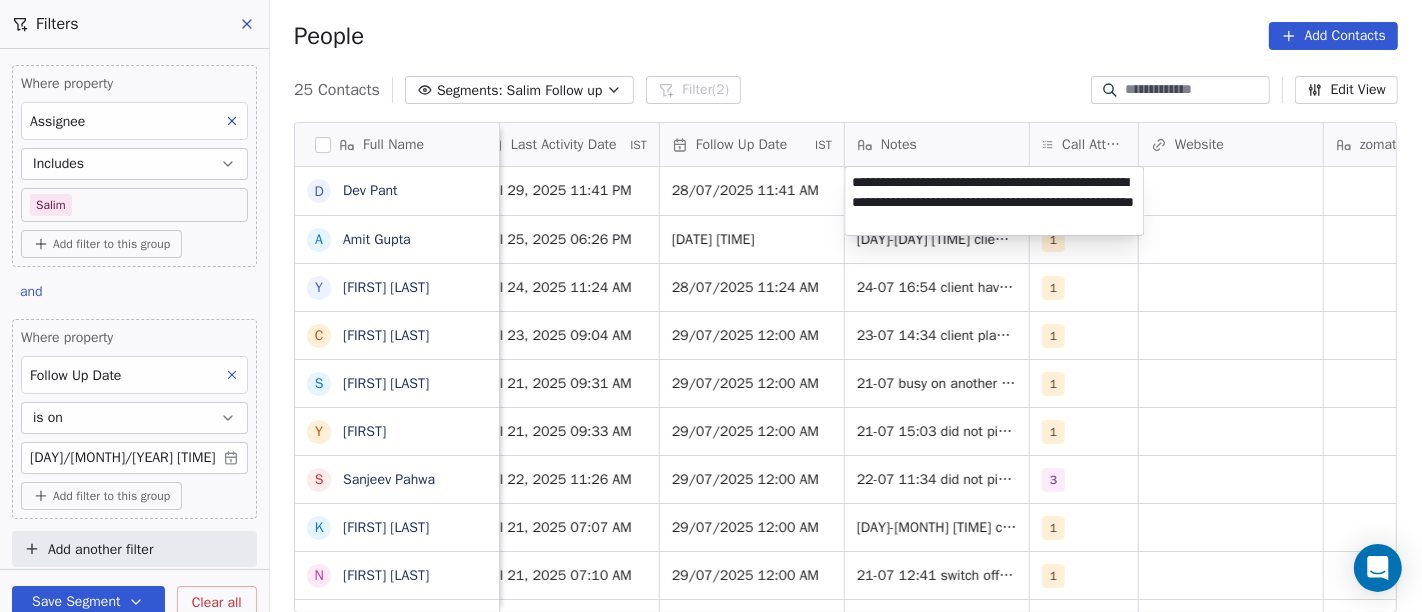 type on "**********" 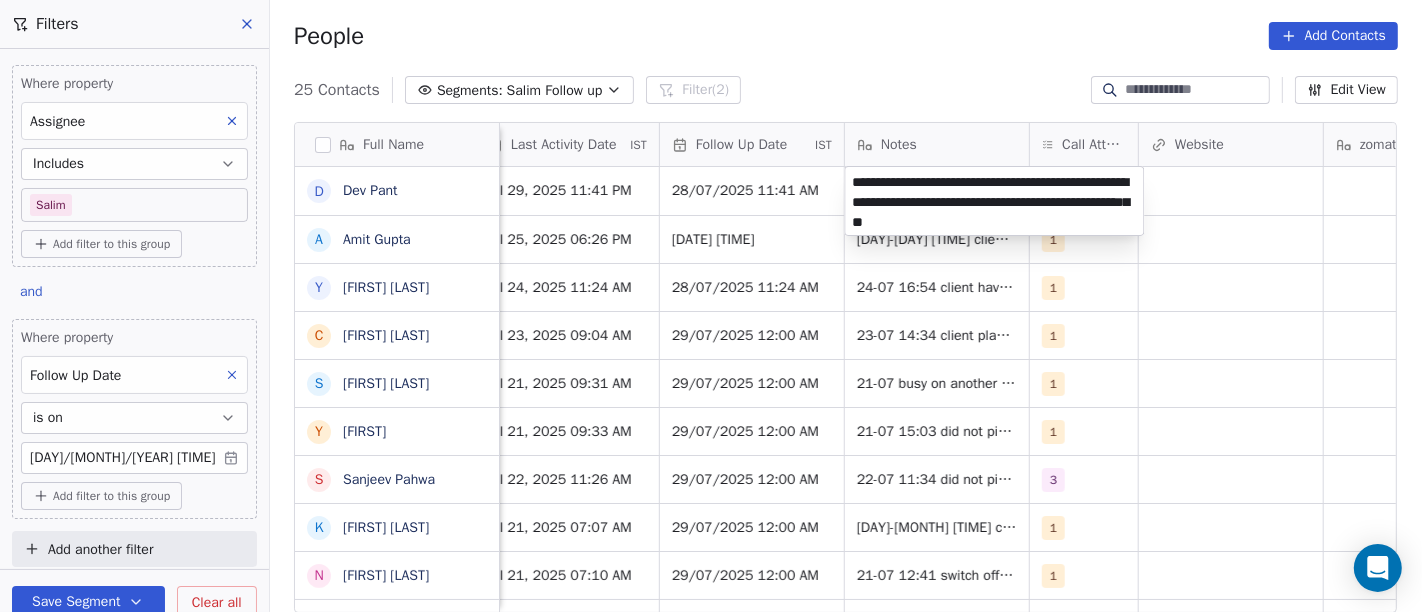 click on "On2Cook India Pvt. Ltd. Contacts People Marketing Workflows Campaigns Sales Pipelines Sequences Beta Tools Apps AI Agents Help & Support Filters Where property   Assignee   Includes Salim Add filter to this group and Where property   Follow Up Date   is on 28/07/2025 05:30 AM Add filter to this group Add another filter Save Segment Clear all People  Add Contacts 25 Contacts Segments: Salim Follow up Filter  (2) Edit View Tag Add to Sequence Full Name D Dev Pant A Amit Gupta Y Yash Bothra C Challa Vignesh S Shekhar Poojary Y Yugveer S Sanjeev Pahwa K Kanubhai Prajapati N Neelima Bhargava A Ajoy Das R Radhey Sharma J Jayendra Goswami S Sanjoy Banerjee A Anil kumar J JosephJoy M Makarand jayent Athalye K Kapil Koolwal M Manish Baliyan W Wahengbam Meetei N Naren Mehta D Dhiraj Bajaj D Dipak Kumar Amin R Runali Christian r ravindra V Varun sharma Tags Assignee Sales Rep Last Activity Date IST Follow Up Date IST Notes Call Attempts Website zomato link outlet type Location Job Title   Salim Jul 29, 2025 11:41 PM 2" at bounding box center [711, 306] 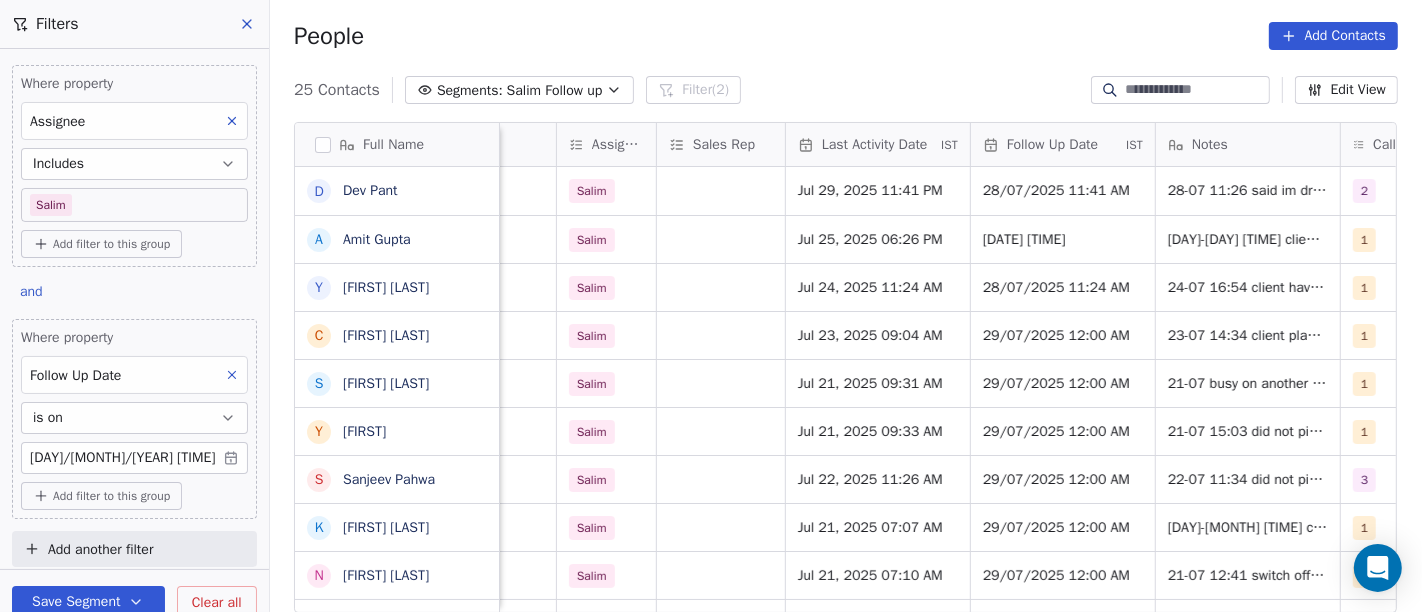 scroll, scrollTop: 0, scrollLeft: 1057, axis: horizontal 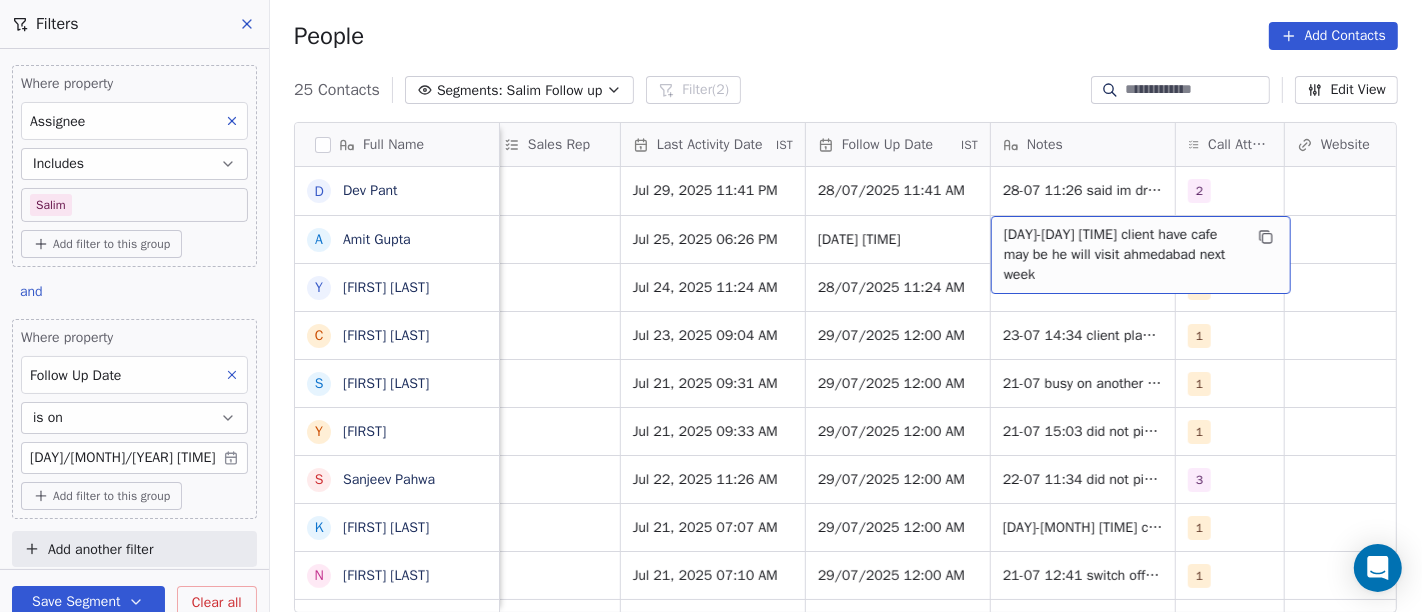 click on "People  Add Contacts" at bounding box center [846, 36] 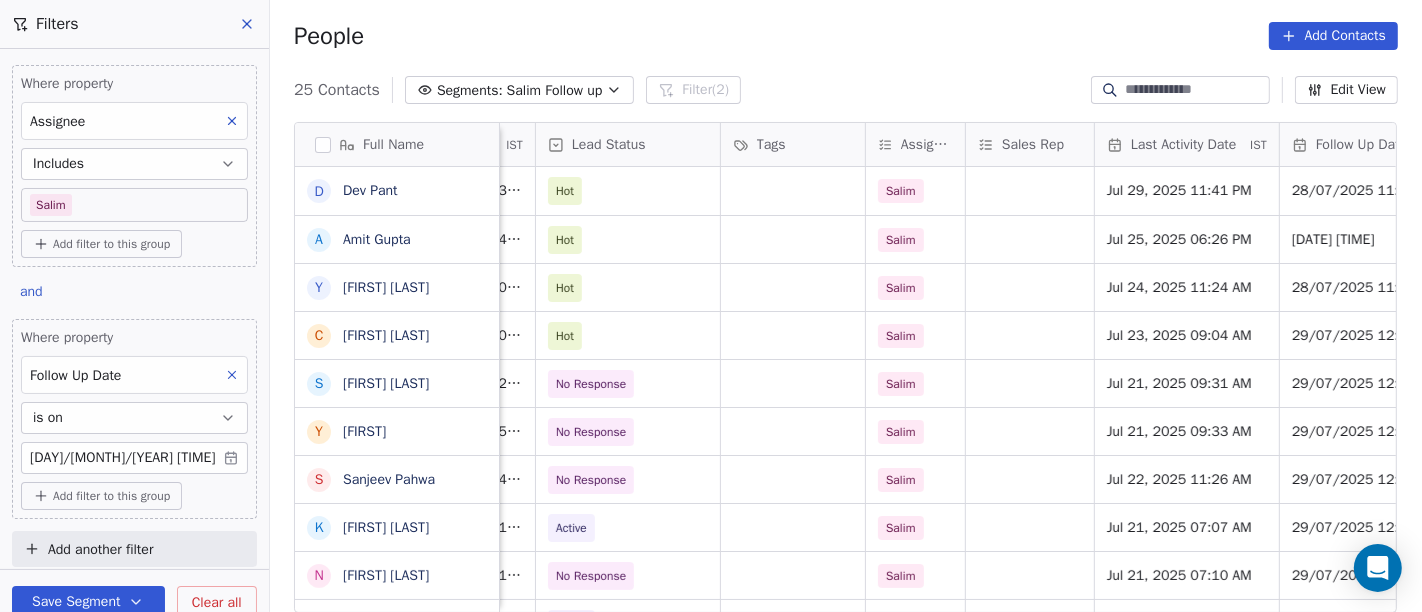 scroll, scrollTop: 3, scrollLeft: 1137, axis: both 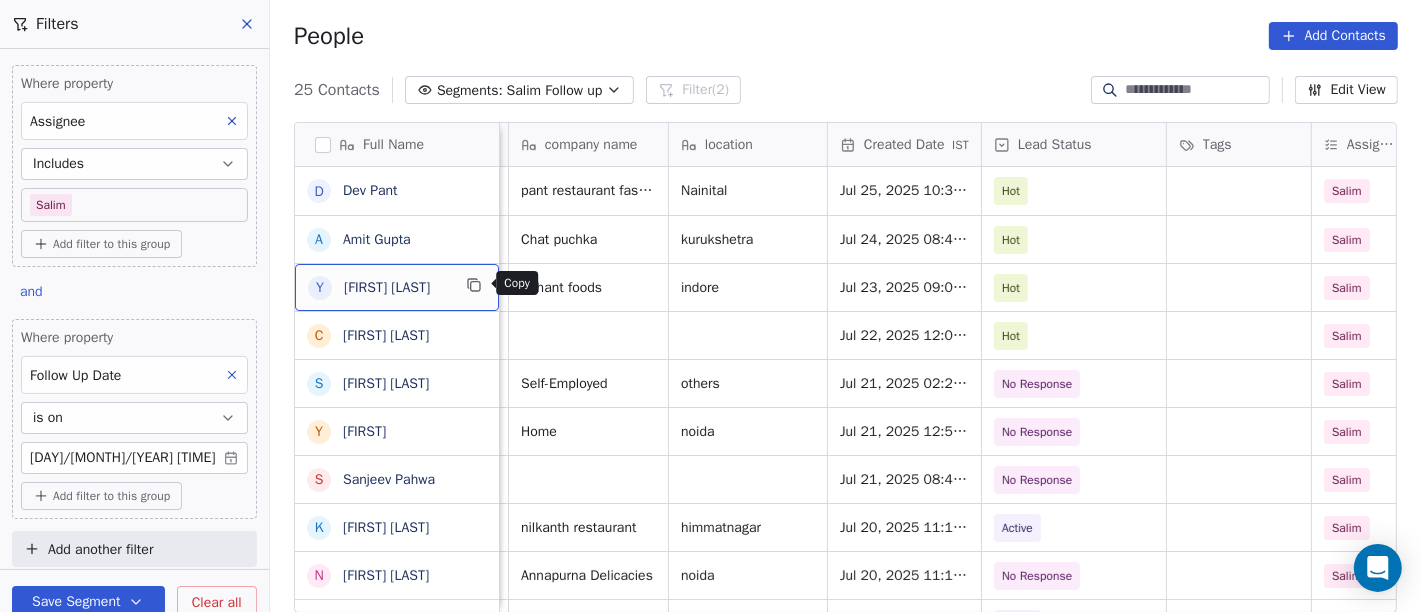 click 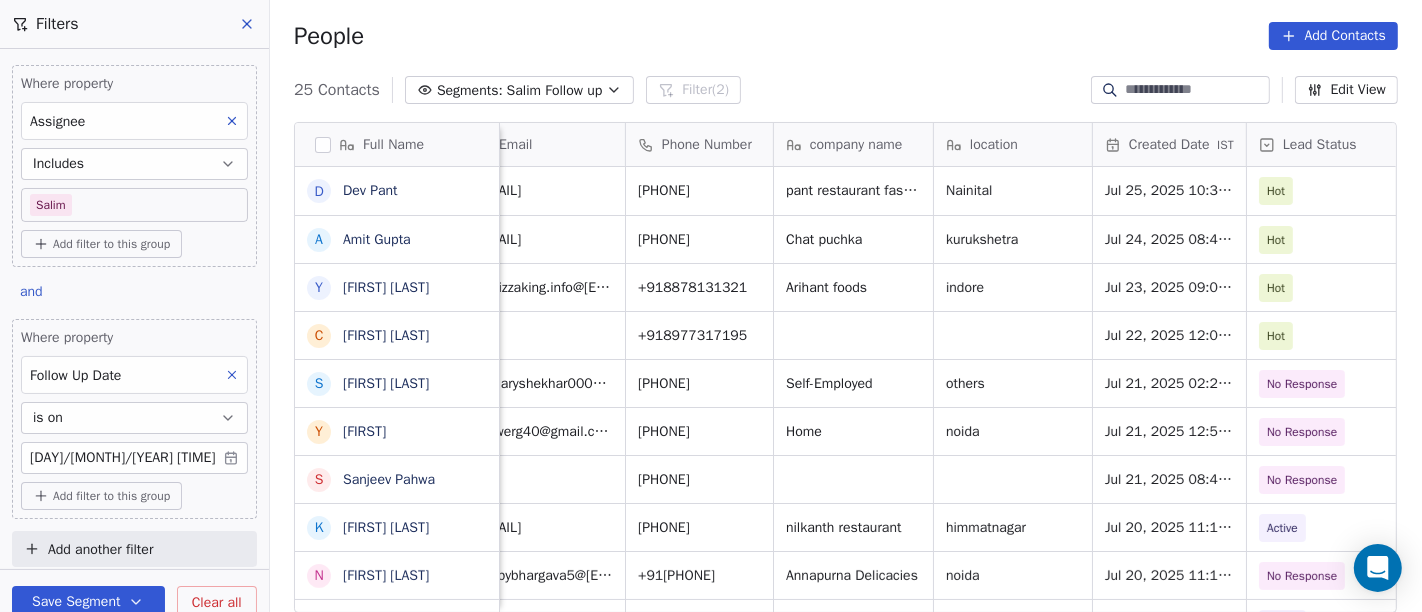 scroll, scrollTop: 3, scrollLeft: 0, axis: vertical 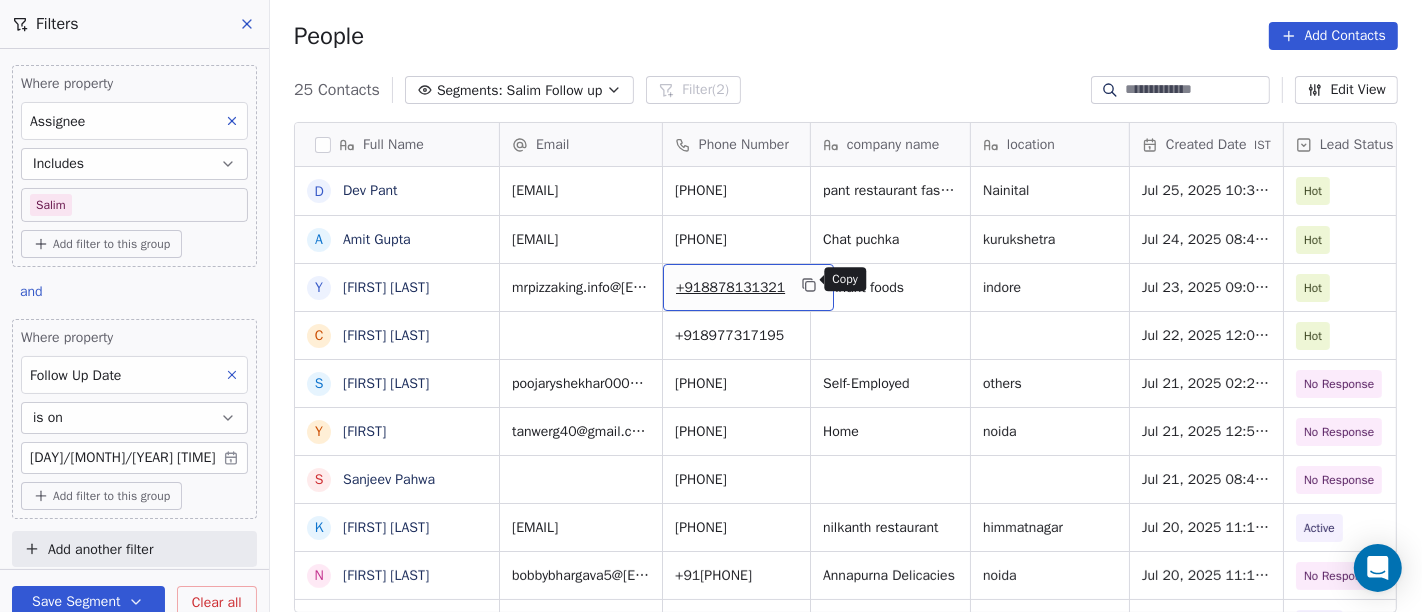 click 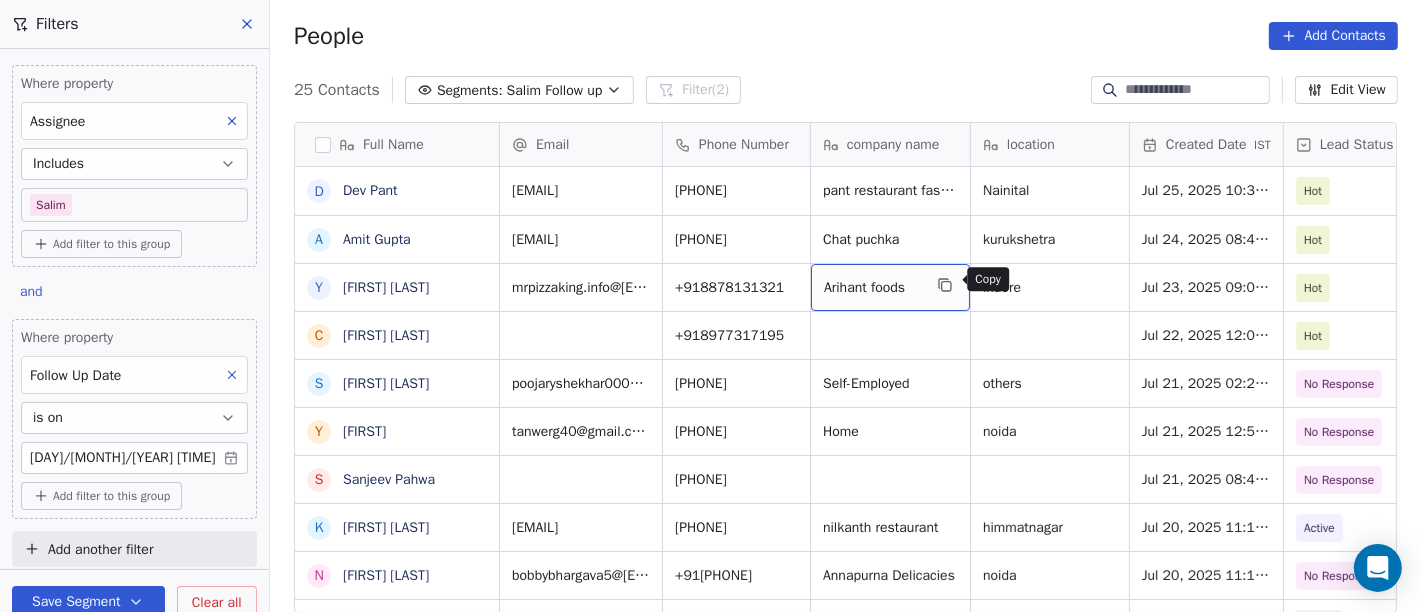 click 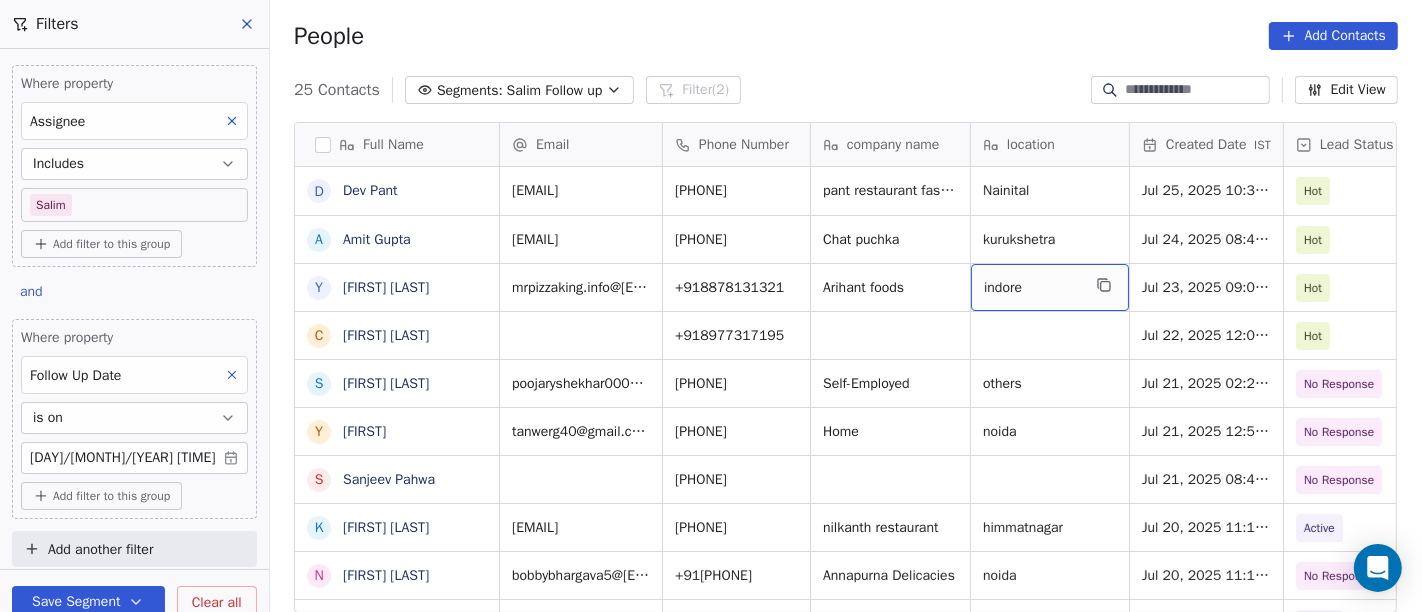 click on "indore" at bounding box center (1050, 287) 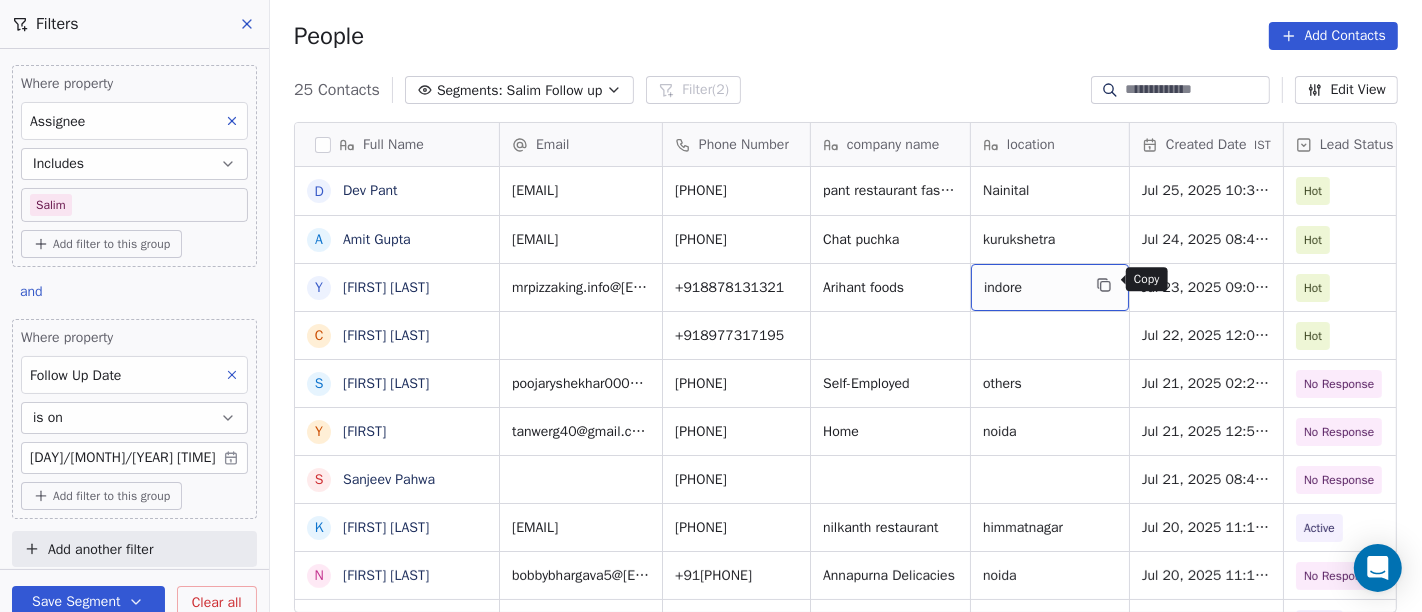 click 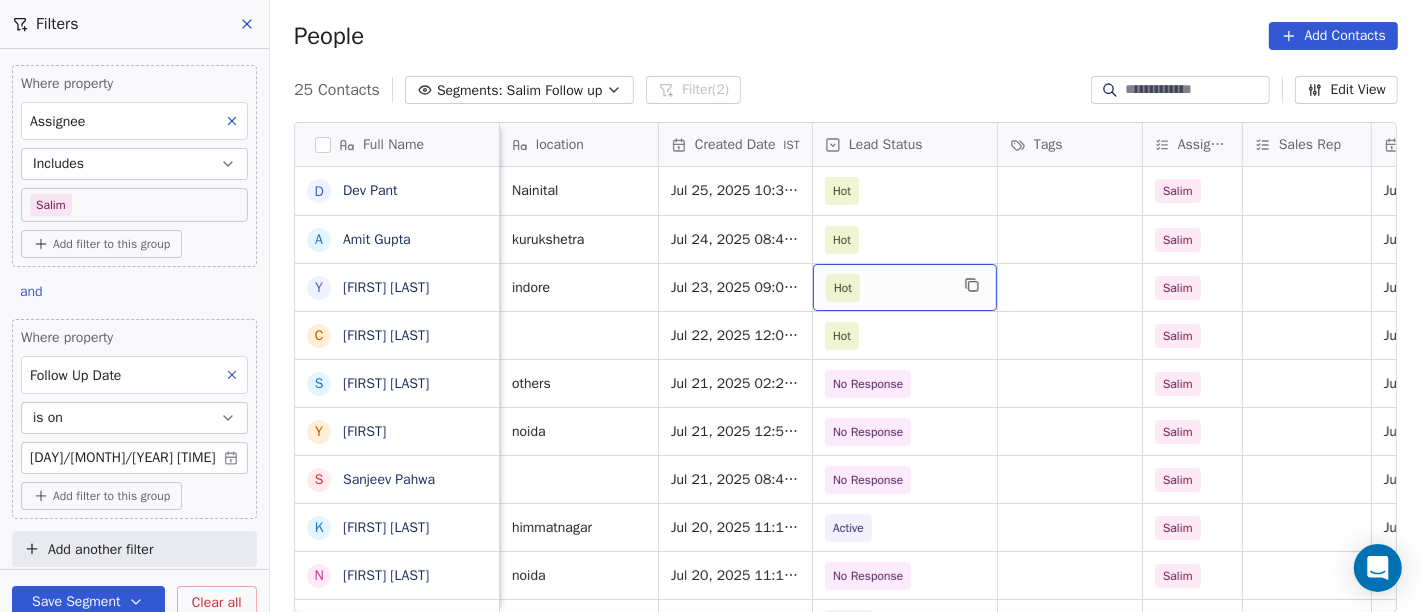 click on "Hot" at bounding box center (887, 288) 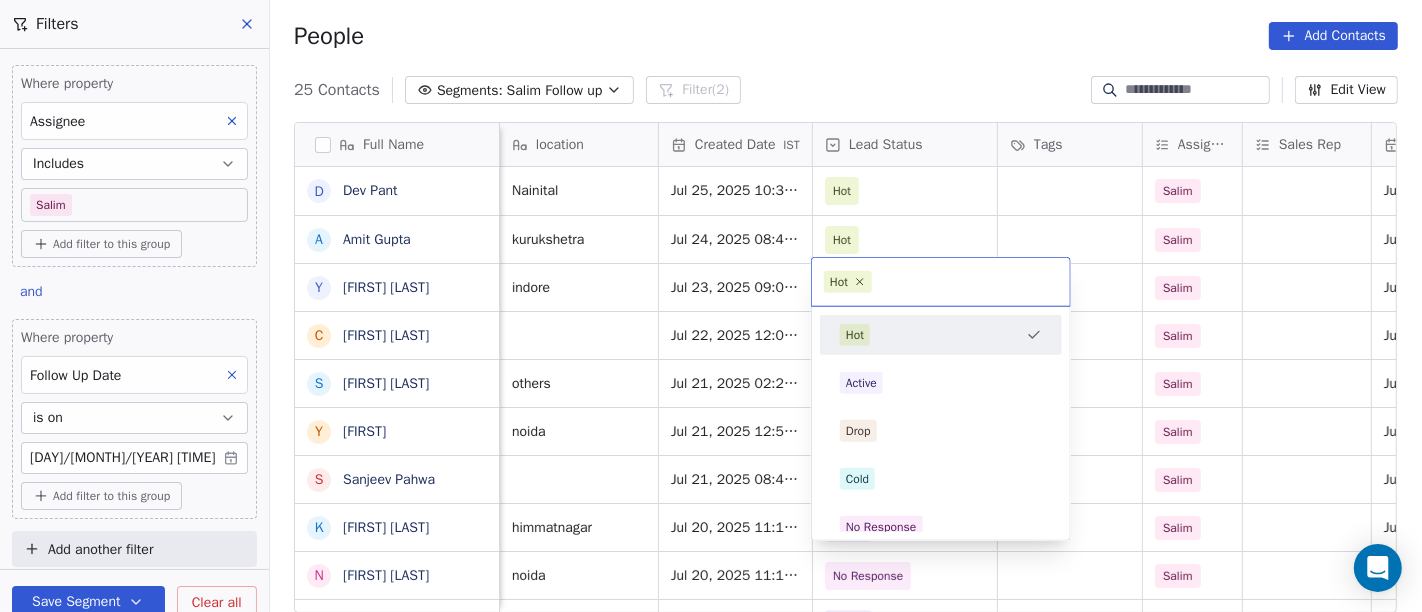 scroll, scrollTop: 3, scrollLeft: 472, axis: both 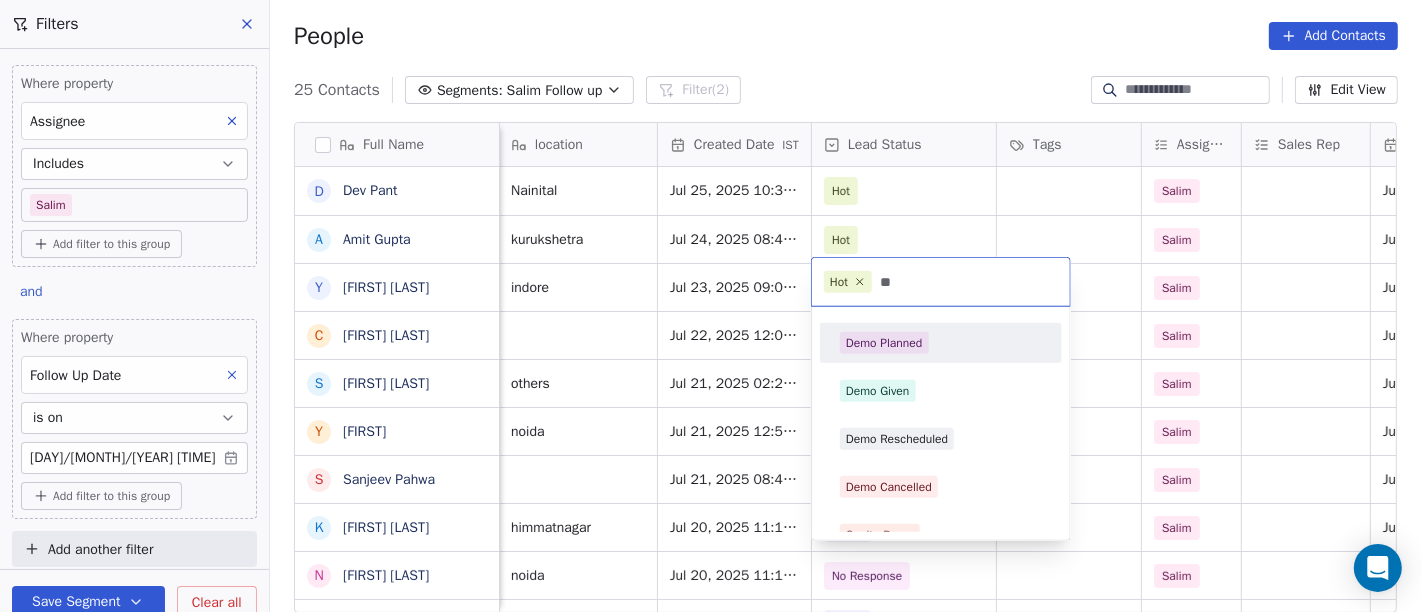type on "**" 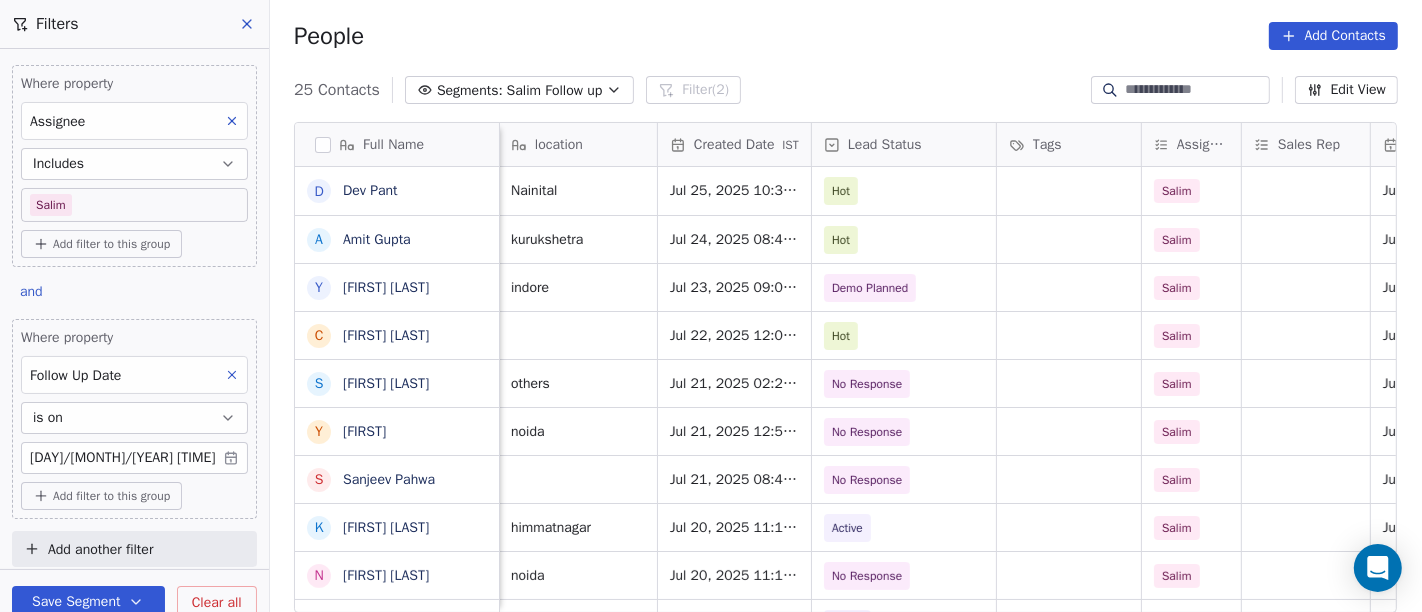 click on "People  Add Contacts" at bounding box center [846, 36] 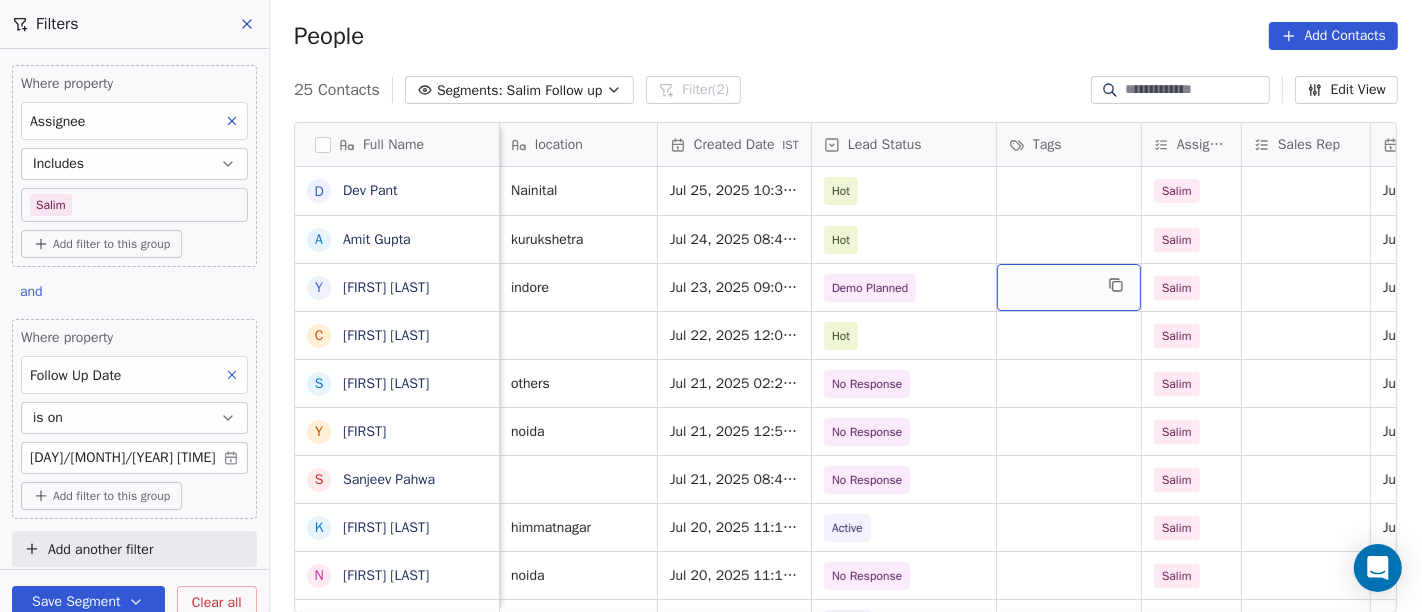 click at bounding box center (1069, 287) 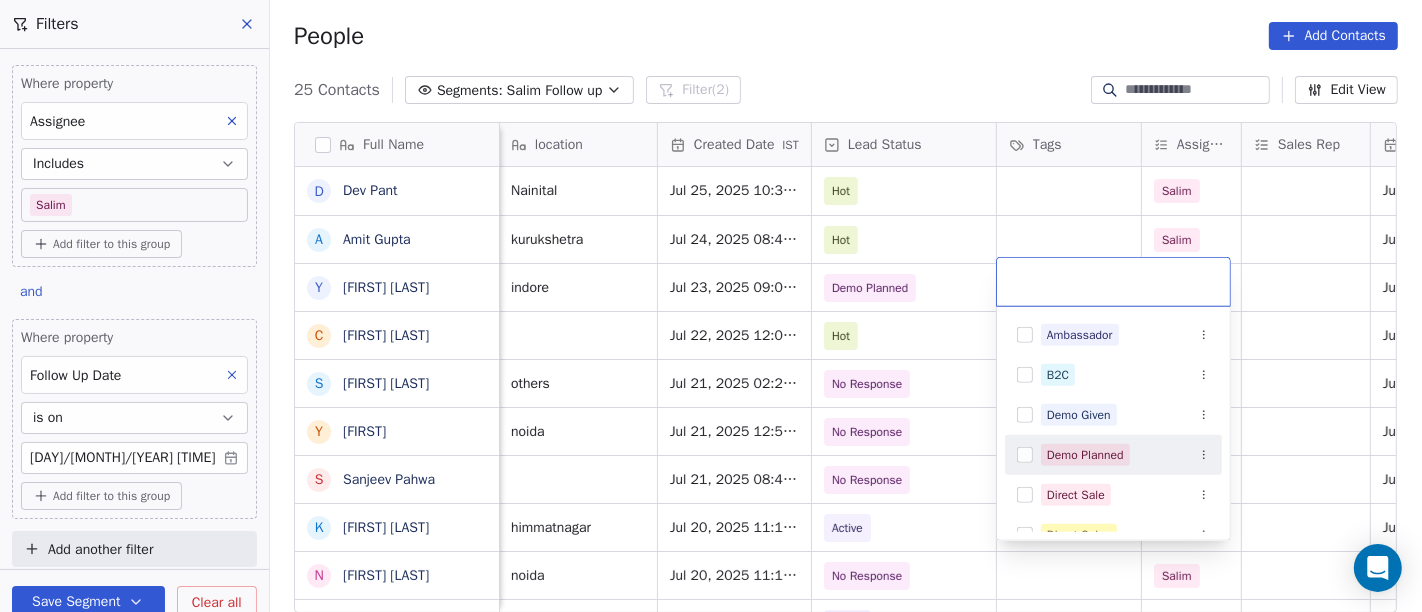 click on "Demo Planned" at bounding box center [1085, 455] 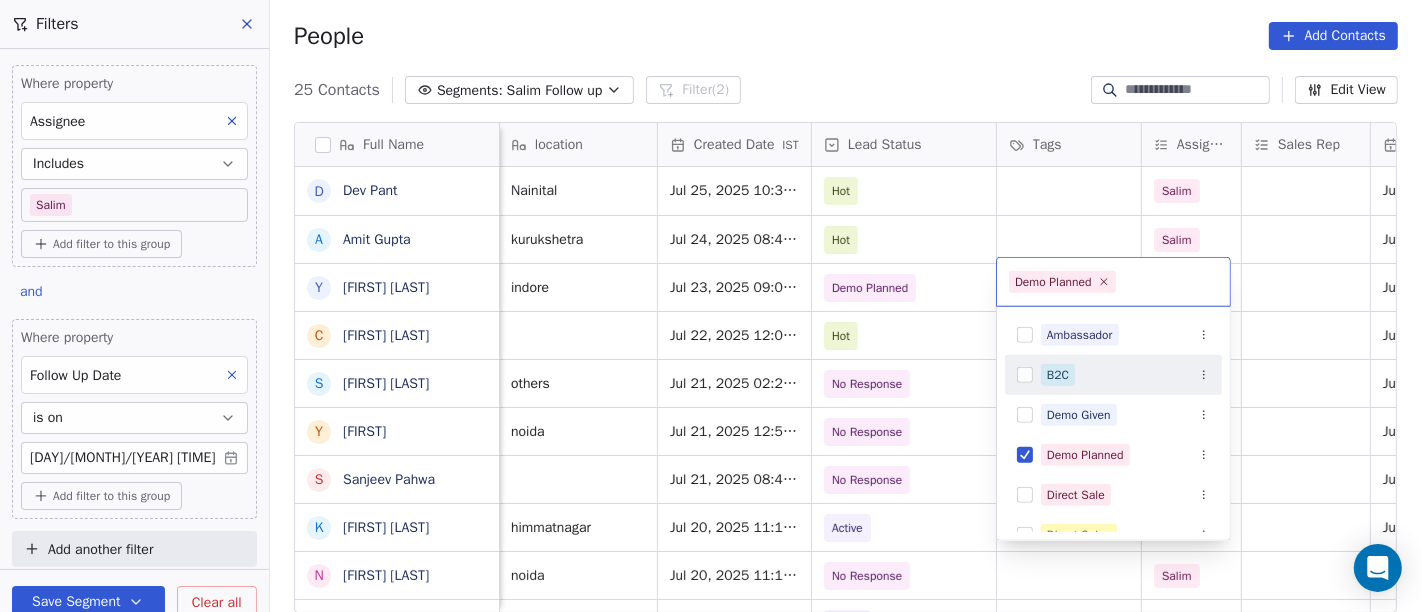 click on "On2Cook India Pvt. Ltd. Contacts People Marketing Workflows Campaigns Sales Pipelines Sequences Beta Tools Apps AI Agents Help & Support Filters Where property   Assignee   Includes Salim Add filter to this group and Where property   Follow Up Date   is on 28/07/2025 05:30 AM Add filter to this group Add another filter Save Segment Clear all People  Add Contacts 25 Contacts Segments: Salim Follow up Filter  (2) Edit View Tag Add to Sequence Full Name D Dev Pant A Amit Gupta Y Yash Bothra C Challa Vignesh S Shekhar Poojary Y Yugveer S Sanjeev Pahwa K Kanubhai Prajapati N Neelima Bhargava A Ajoy Das R Radhey Sharma J Jayendra Goswami S Sanjoy Banerjee A Anil kumar J JosephJoy M Makarand jayent Athalye K Kapil Koolwal M Manish Baliyan W Wahengbam Meetei N Naren Mehta D Dhiraj Bajaj D Dipak Kumar Amin R Runali Christian r ravindra V Varun sharma Email Phone Number company name location Created Date IST Lead Status Tags Assignee Sales Rep Last Activity Date IST Follow Up Date IST Notes Call Attempts Nainital Hot" at bounding box center (711, 306) 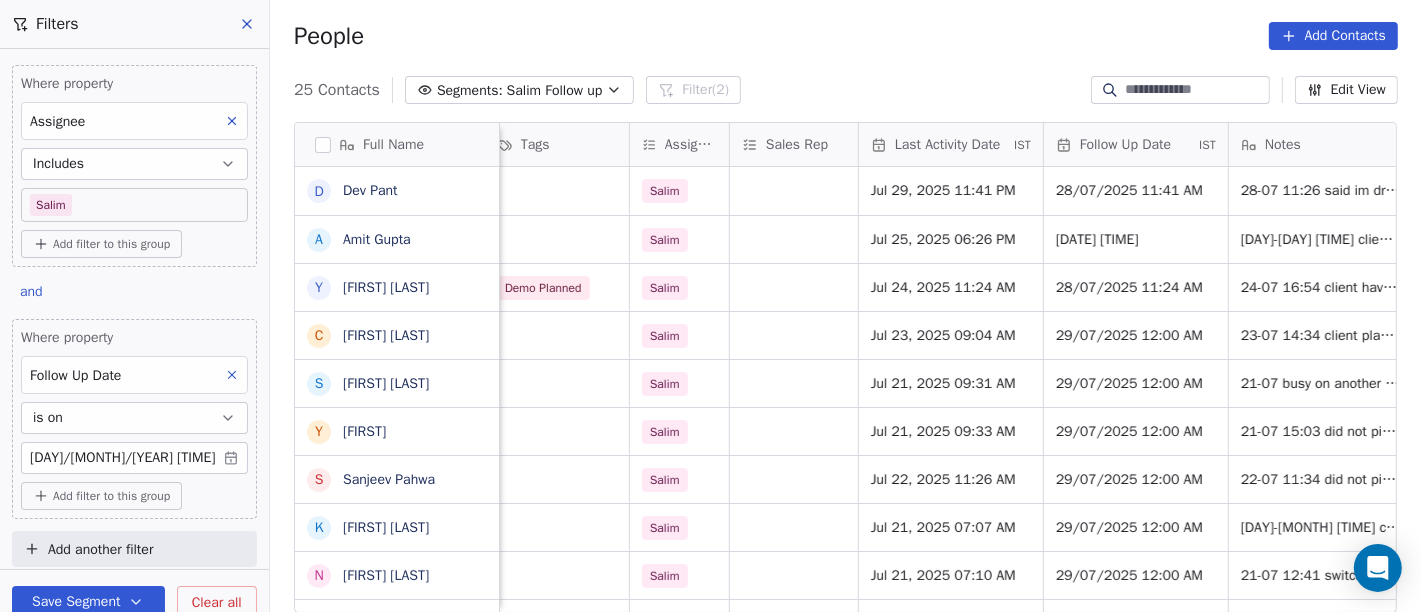 scroll, scrollTop: 3, scrollLeft: 985, axis: both 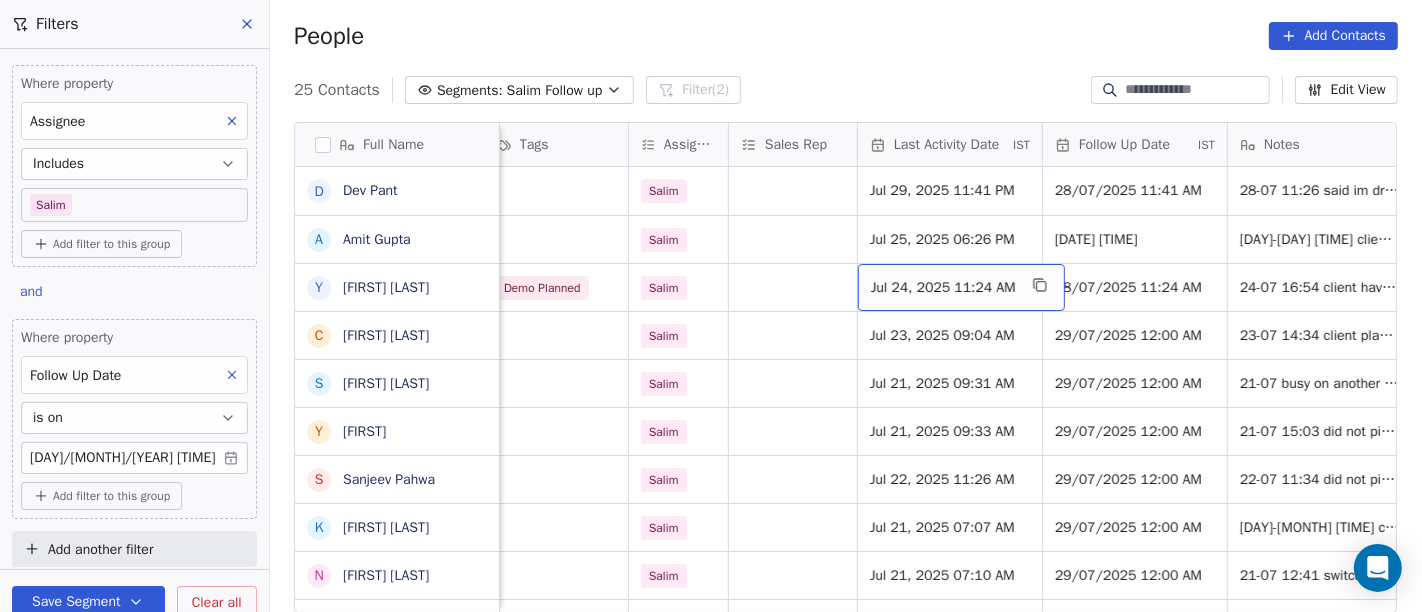 click on "Jul 24, 2025 11:24 AM" at bounding box center (943, 288) 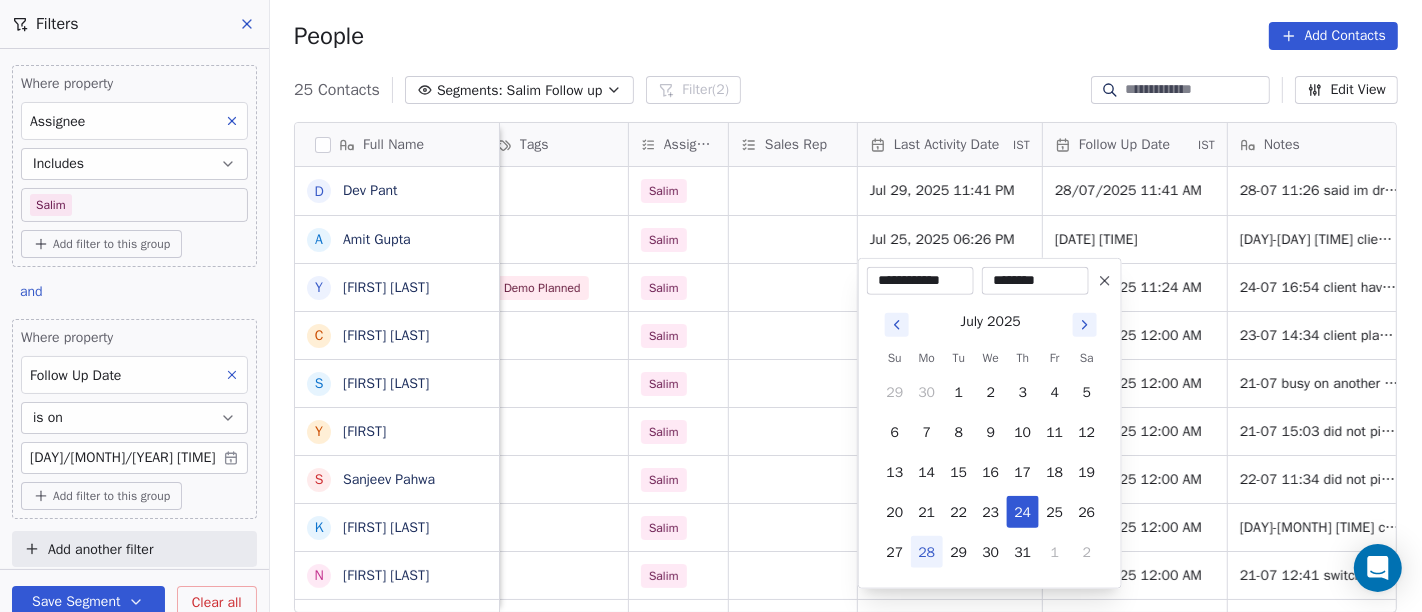 click on "28" at bounding box center (927, 552) 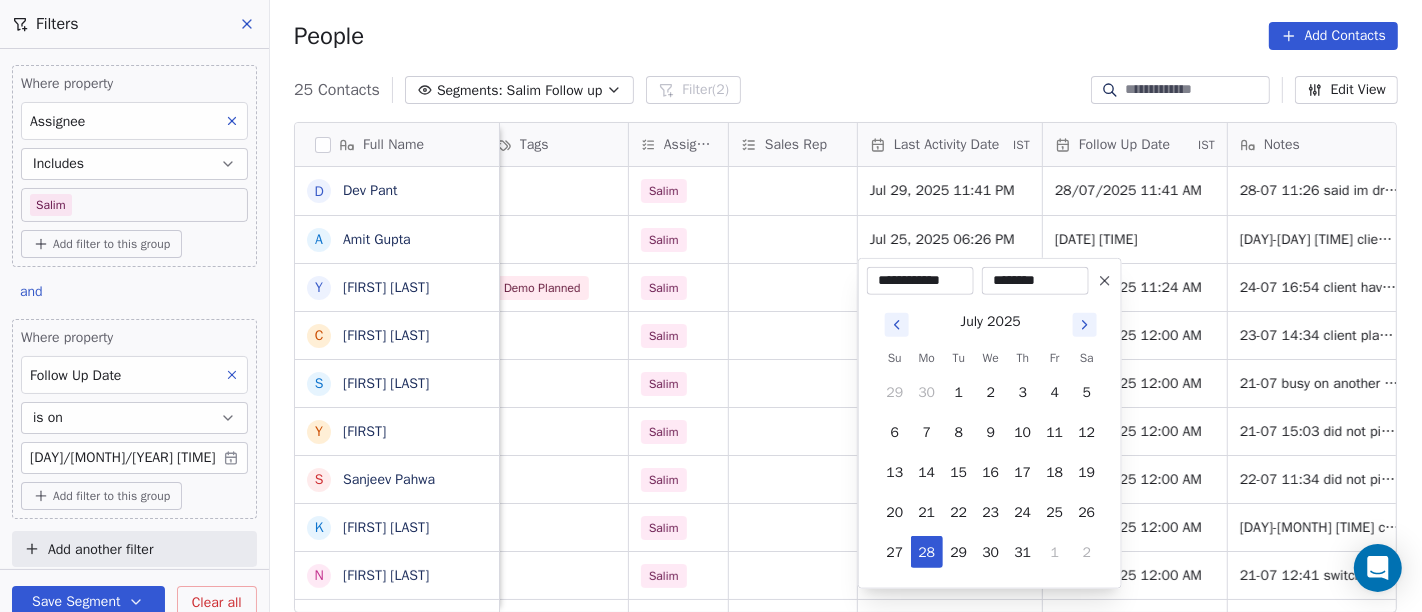 click on "********" at bounding box center (1035, 281) 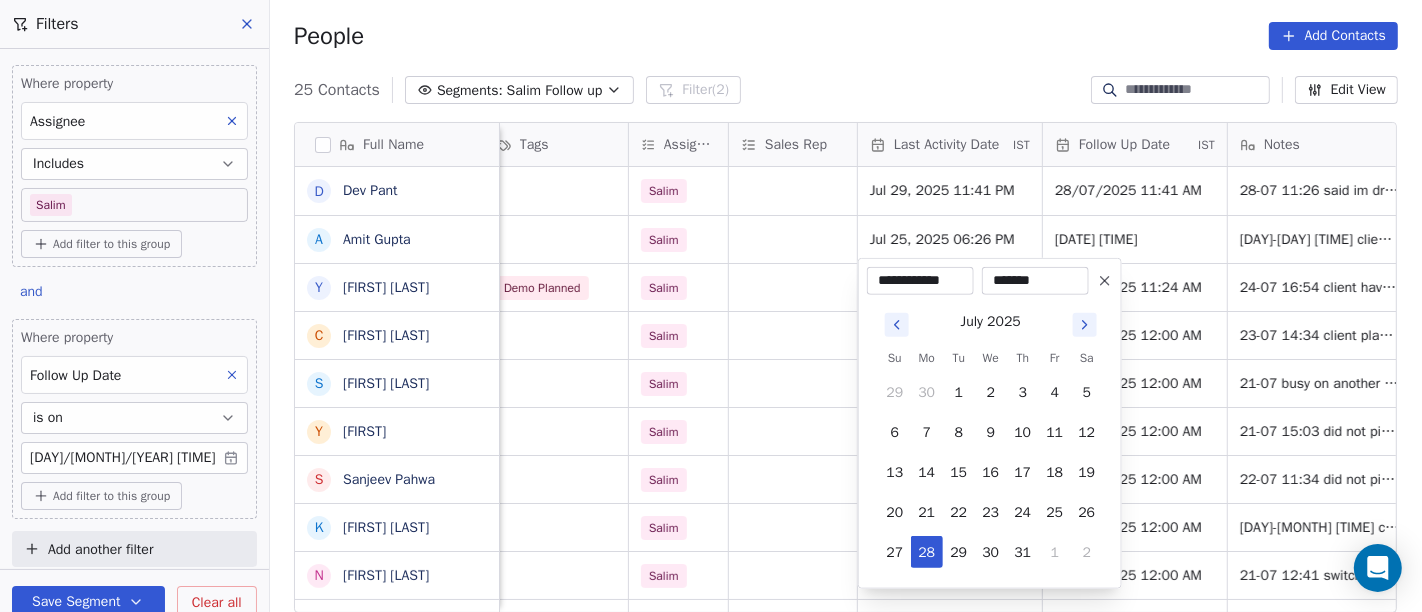 type on "********" 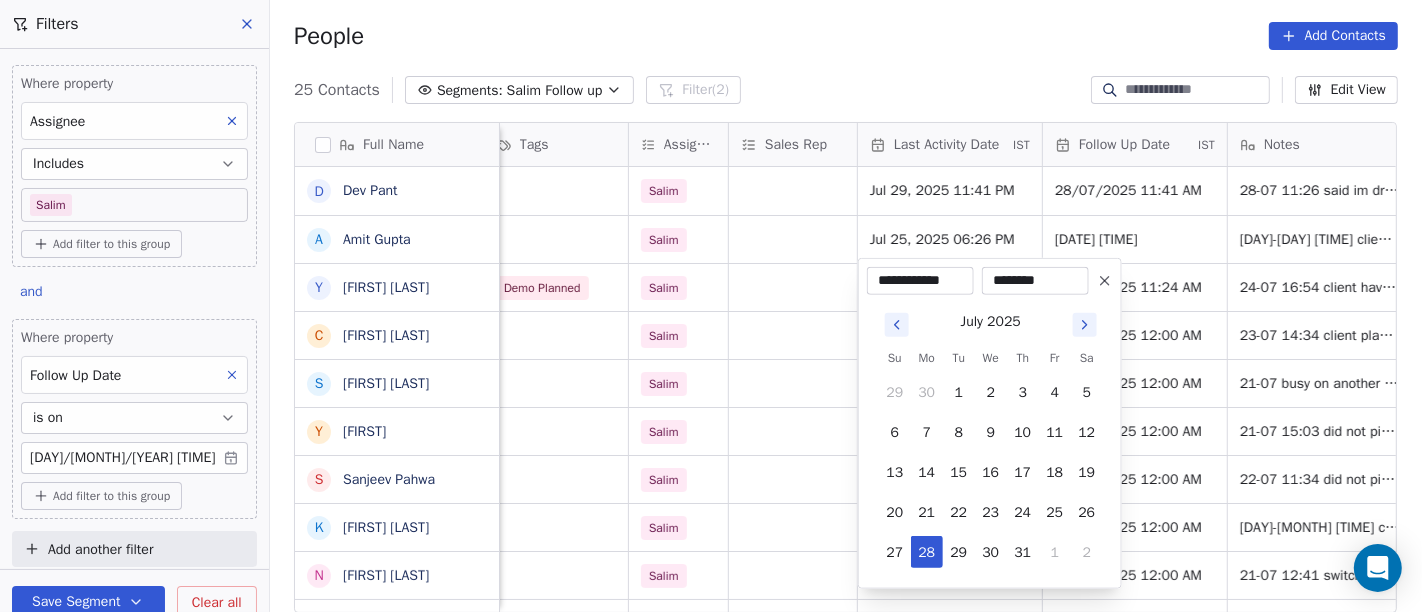 click on "On2Cook India Pvt. Ltd. Contacts People Marketing Workflows Campaigns Sales Pipelines Sequences Beta Tools Apps AI Agents Help & Support Filters Where property   Assignee   Includes Salim Add filter to this group and Where property   Follow Up Date   is on 28/07/2025 05:30 AM Add filter to this group Add another filter Save Segment Clear all People  Add Contacts 25 Contacts Segments: Salim Follow up Filter  (2) Edit View Tag Add to Sequence Full Name D Dev Pant A Amit Gupta Y Yash Bothra C Challa Vignesh S Shekhar Poojary Y Yugveer S Sanjeev Pahwa K Kanubhai Prajapati N Neelima Bhargava A Ajoy Das R Radhey Sharma J Jayendra Goswami S Sanjoy Banerjee A Anil kumar J JosephJoy M Makarand jayent Athalye K Kapil Koolwal M Manish Baliyan W Wahengbam Meetei N Naren Mehta D Dhiraj Bajaj D Dipak Kumar Amin R Runali Christian r ravindra V Varun sharma location Created Date IST Lead Status Tags Assignee Sales Rep Last Activity Date IST Follow Up Date IST Notes Call Attempts Website zomato link   Nainital Hot Salim 2" at bounding box center [711, 306] 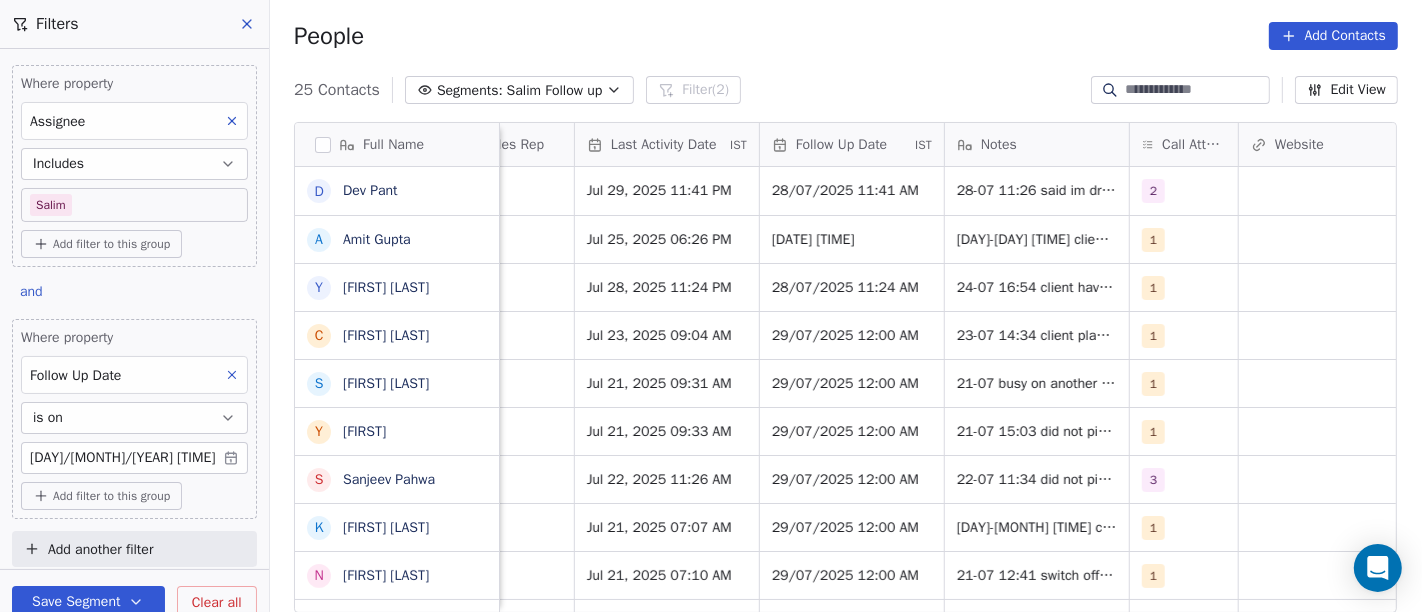 scroll, scrollTop: 3, scrollLeft: 1270, axis: both 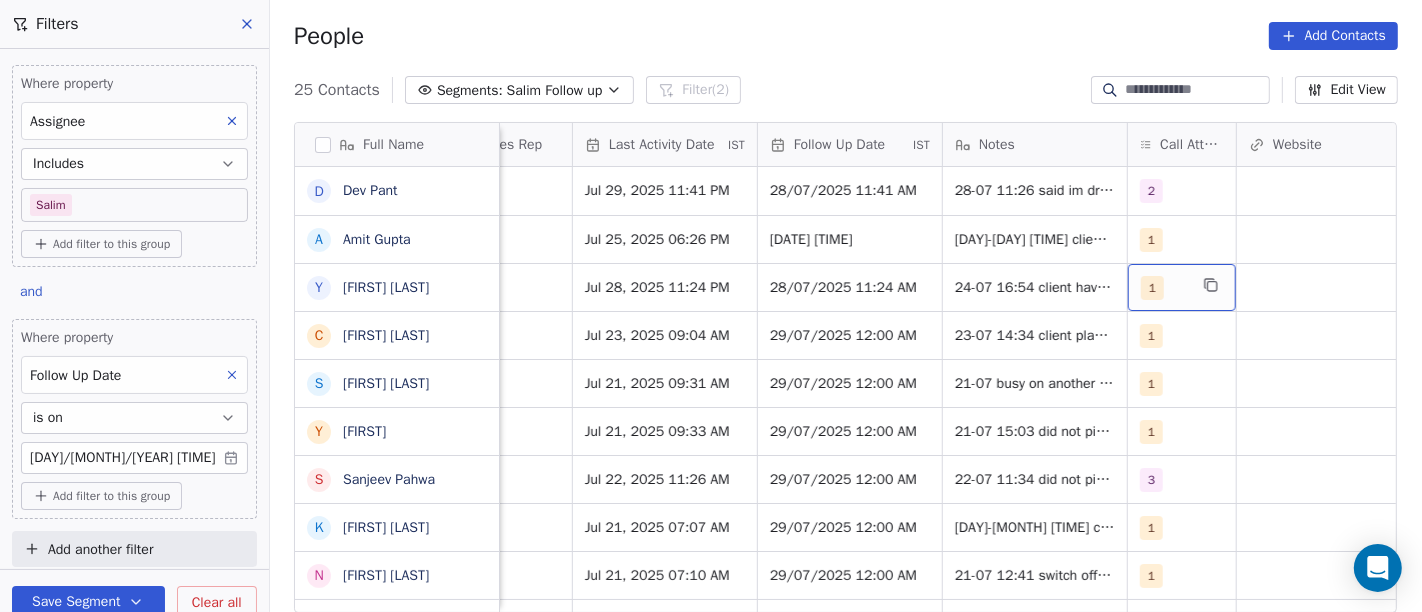 click on "1" at bounding box center [1152, 288] 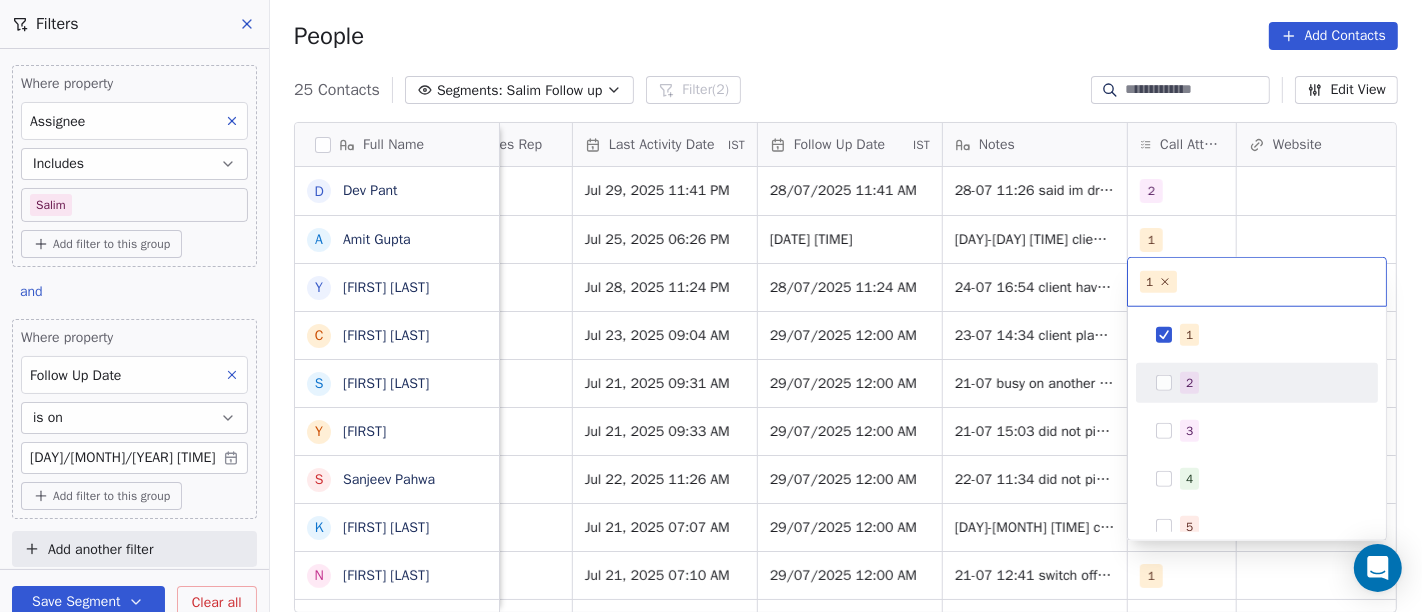 click on "2" at bounding box center (1189, 383) 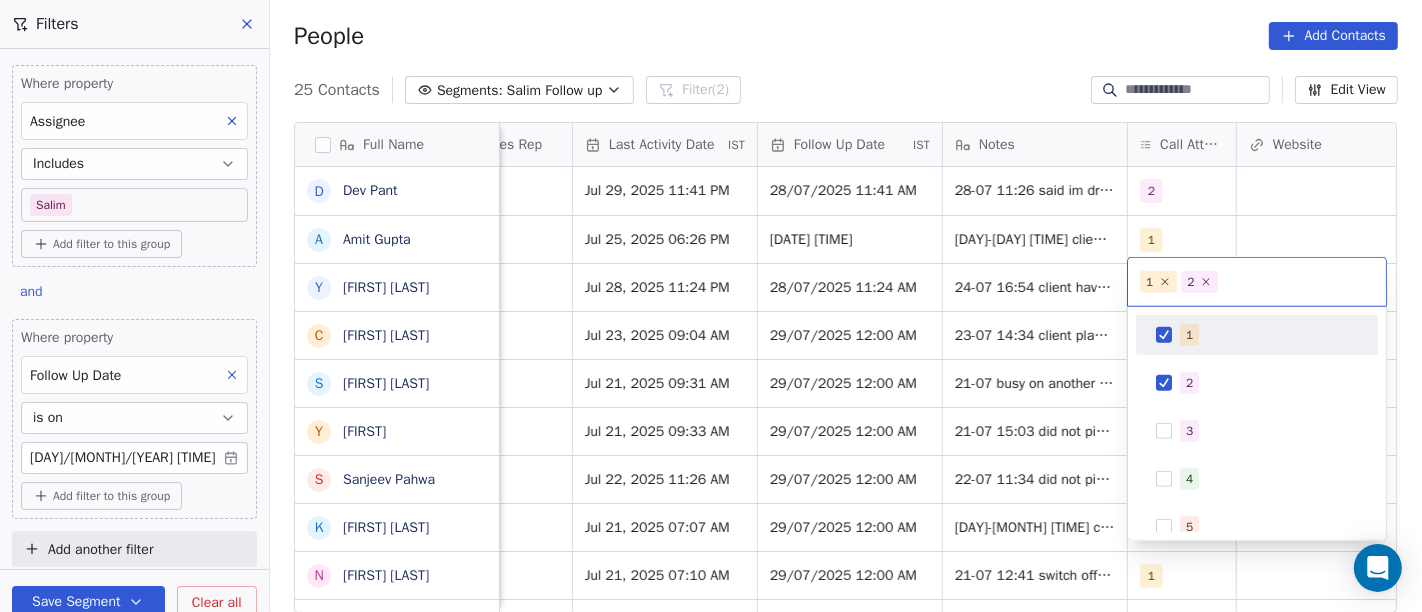 click on "1" at bounding box center [1189, 335] 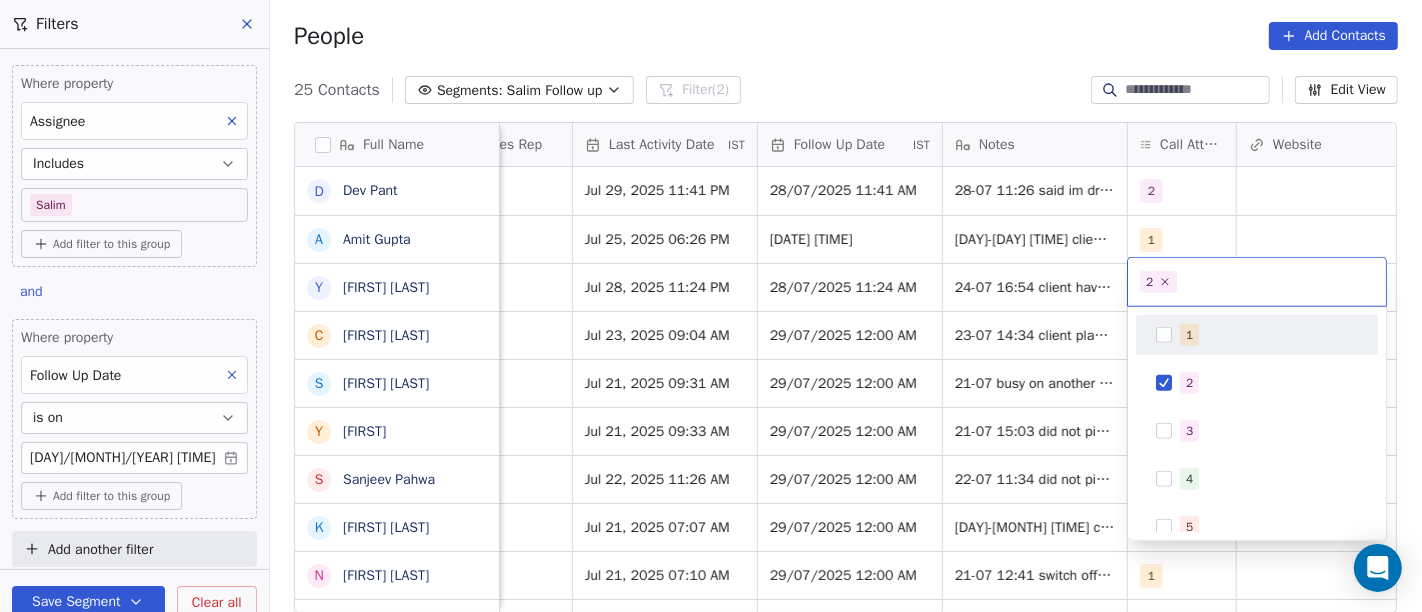 click on "On2Cook India Pvt. Ltd. Contacts People Marketing Workflows Campaigns Sales Pipelines Sequences Beta Tools Apps AI Agents Help & Support Filters Where property   Assignee   Includes Salim Add filter to this group and Where property   Follow Up Date   is on 28/07/2025 05:30 AM Add filter to this group Add another filter Save Segment Clear all People  Add Contacts 25 Contacts Segments: Salim Follow up Filter  (2) Edit View Tag Add to Sequence Full Name D Dev Pant A Amit Gupta Y Yash Bothra C Challa Vignesh S Shekhar Poojary Y Yugveer S Sanjeev Pahwa K Kanubhai Prajapati N Neelima Bhargava A Ajoy Das R Radhey Sharma J Jayendra Goswami S Sanjoy Banerjee A Anil kumar J JosephJoy M Makarand jayent Athalye K Kapil Koolwal M Manish Baliyan W Wahengbam Meetei N Naren Mehta D Dhiraj Bajaj D Dipak Kumar Amin R Runali Christian r ravindra V Varun sharma Lead Status Tags Assignee Sales Rep Last Activity Date IST Follow Up Date IST Notes Call Attempts Website zomato link outlet type Location   Hot Salim 2 resort/hotels" at bounding box center [711, 306] 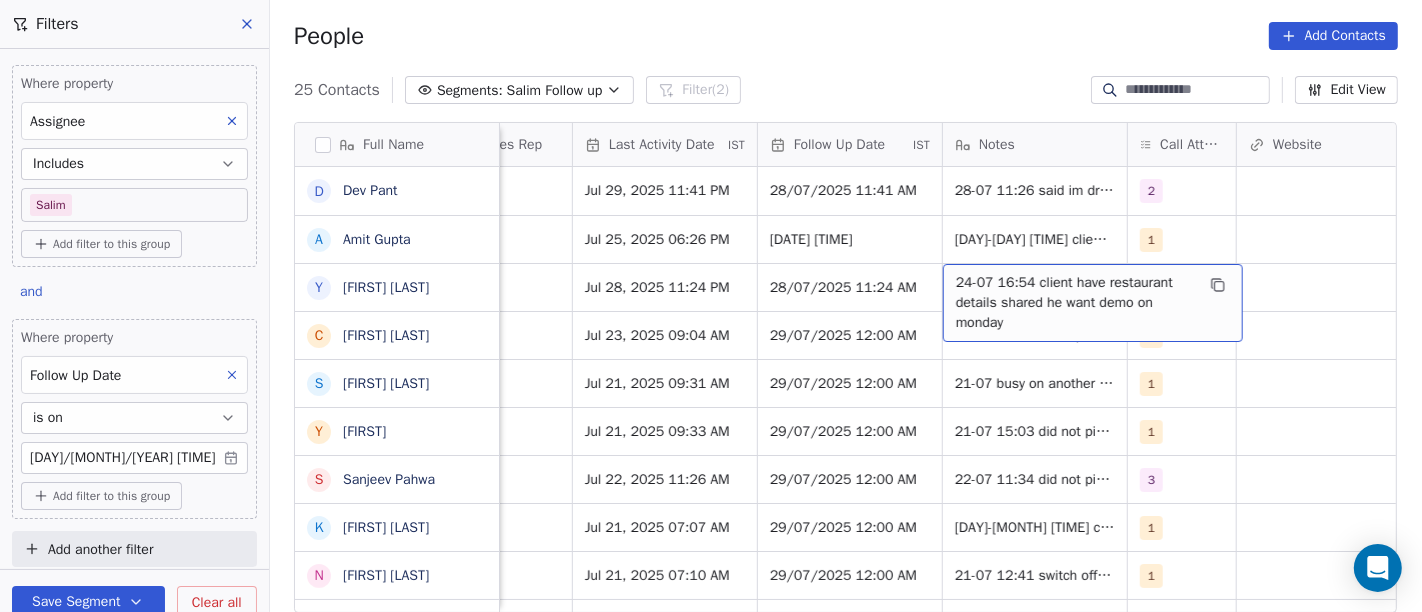 click on "24-07 16:54 client have restaurant details shared he want demo on monday" at bounding box center [1075, 303] 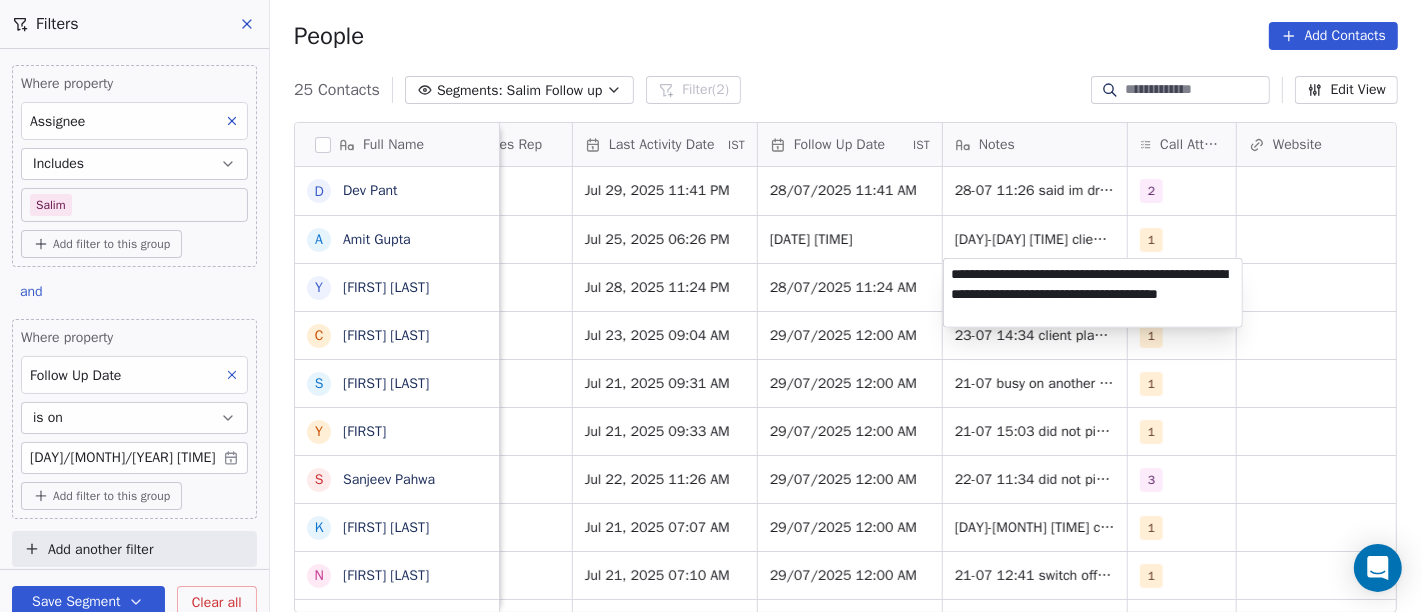 type on "**********" 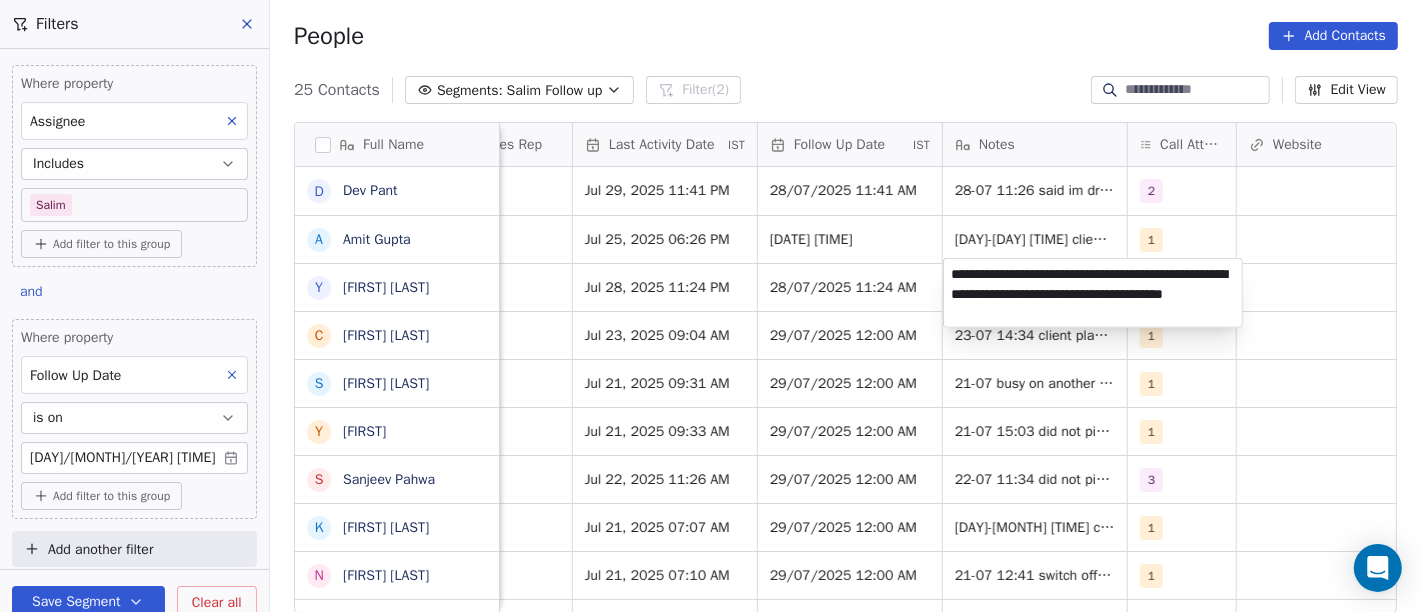 click on "On2Cook India Pvt. Ltd. Contacts People Marketing Workflows Campaigns Sales Pipelines Sequences Beta Tools Apps AI Agents Help & Support Filters Where property   Assignee   Includes Salim Add filter to this group and Where property   Follow Up Date   is on 28/07/2025 05:30 AM Add filter to this group Add another filter Save Segment Clear all People  Add Contacts 25 Contacts Segments: Salim Follow up Filter  (2) Edit View Tag Add to Sequence Full Name D Dev Pant A Amit Gupta Y Yash Bothra C Challa Vignesh S Shekhar Poojary Y Yugveer S Sanjeev Pahwa K Kanubhai Prajapati N Neelima Bhargava A Ajoy Das R Radhey Sharma J Jayendra Goswami S Sanjoy Banerjee A Anil kumar J JosephJoy M Makarand jayent Athalye K Kapil Koolwal M Manish Baliyan W Wahengbam Meetei N Naren Mehta D Dhiraj Bajaj D Dipak Kumar Amin R Runali Christian r ravindra V Varun sharma Lead Status Tags Assignee Sales Rep Last Activity Date IST Follow Up Date IST Notes Call Attempts Website zomato link outlet type Location   Hot Salim 2 resort/hotels" at bounding box center [711, 306] 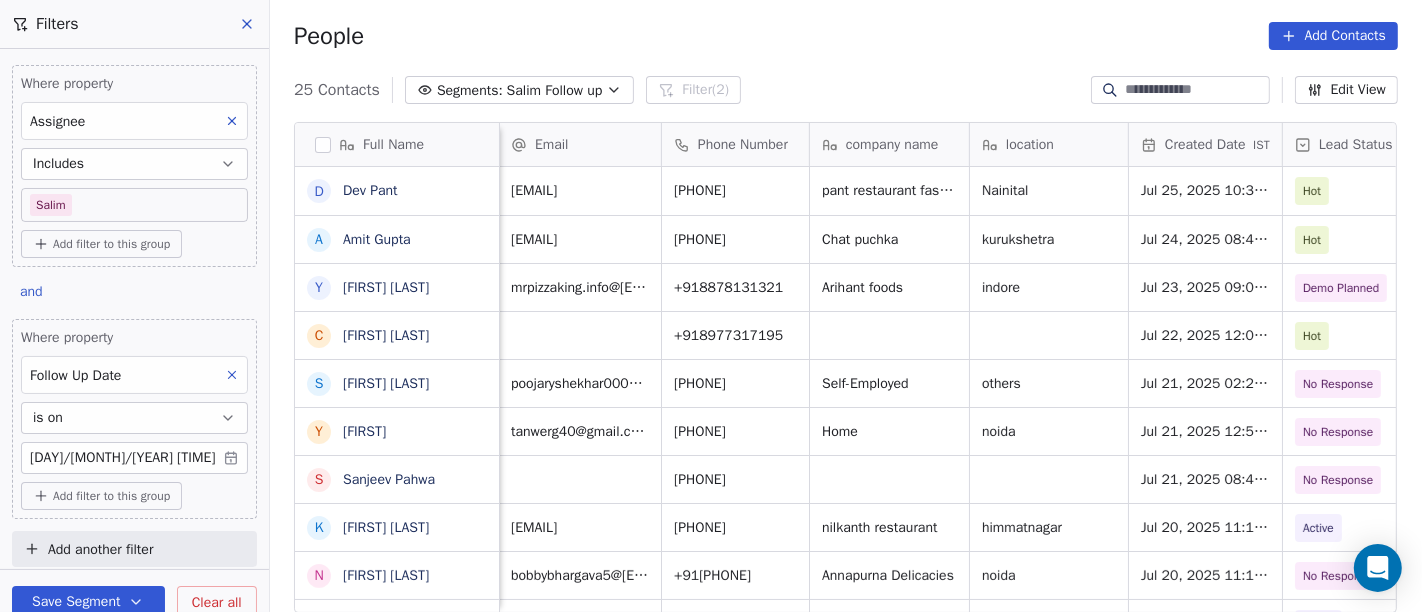 scroll, scrollTop: 0, scrollLeft: 0, axis: both 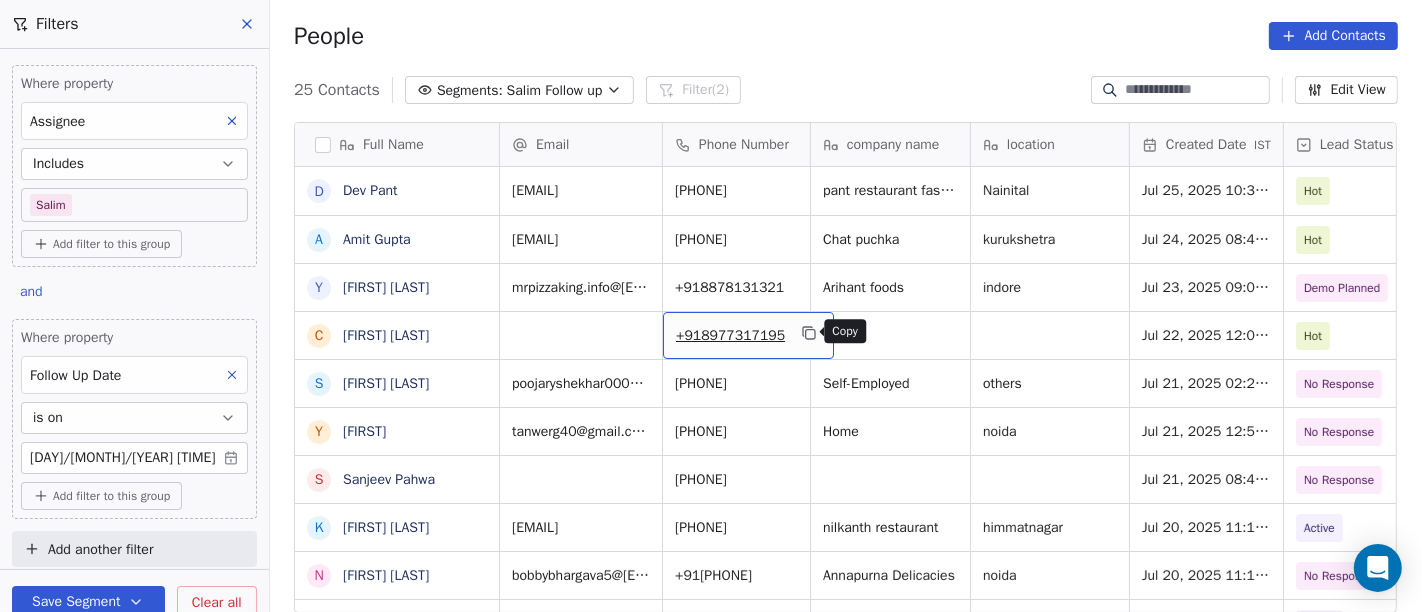 click 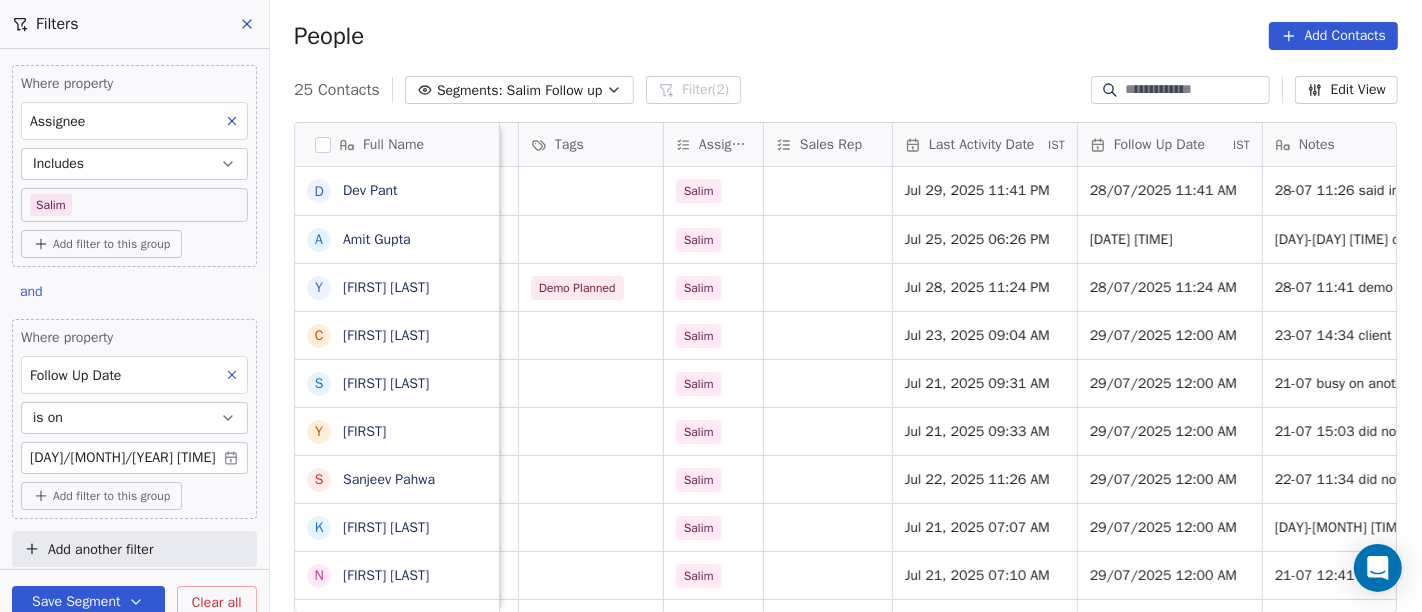 scroll, scrollTop: 0, scrollLeft: 1293, axis: horizontal 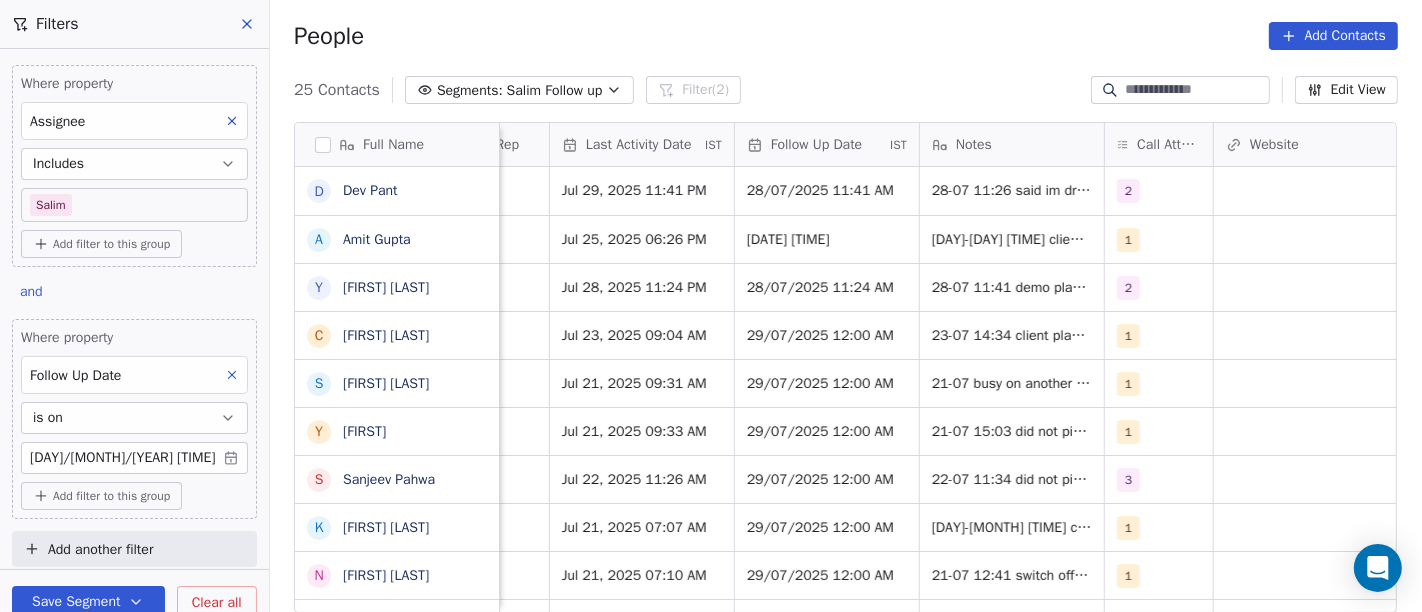 click on "People  Add Contacts" at bounding box center [846, 36] 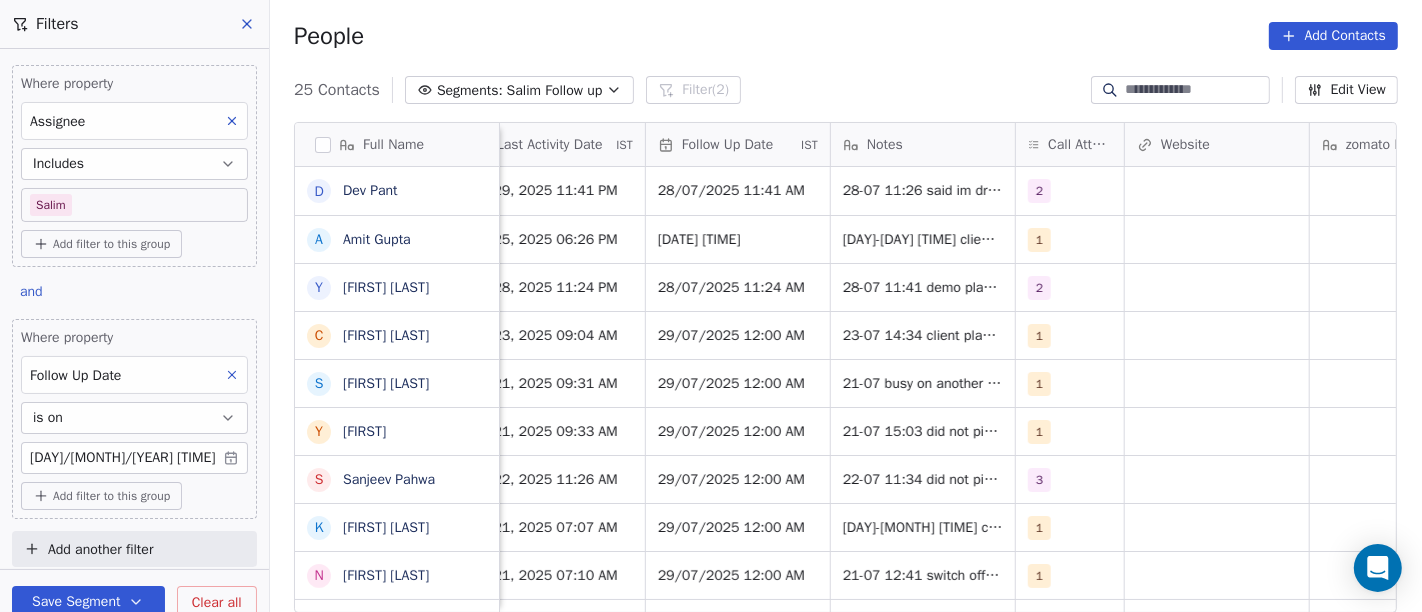 scroll, scrollTop: 0, scrollLeft: 1357, axis: horizontal 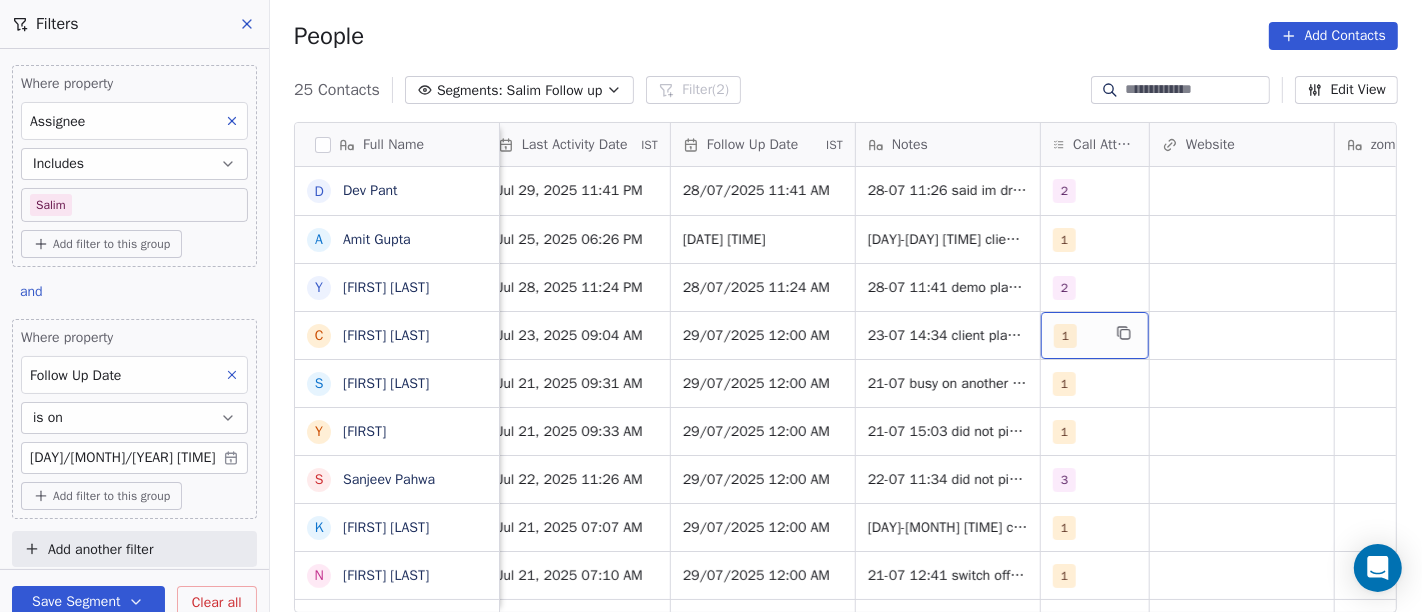 click on "1" at bounding box center [1095, 335] 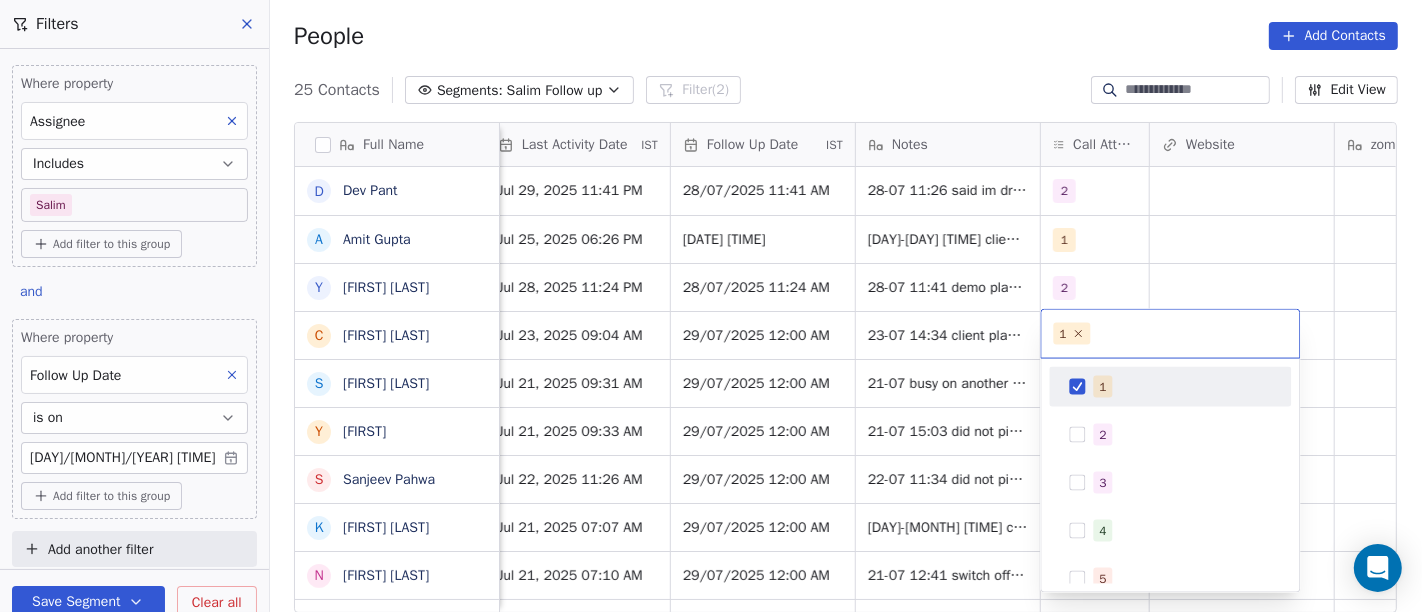 click at bounding box center (1077, 387) 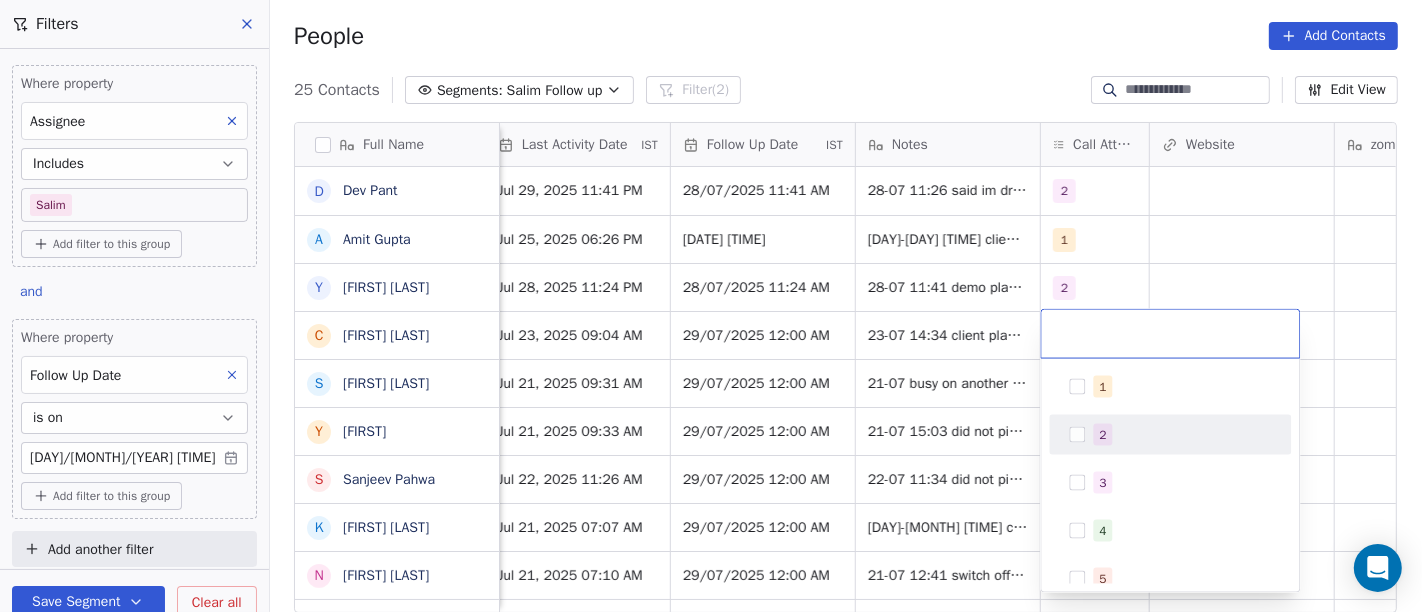click on "2" at bounding box center [1170, 435] 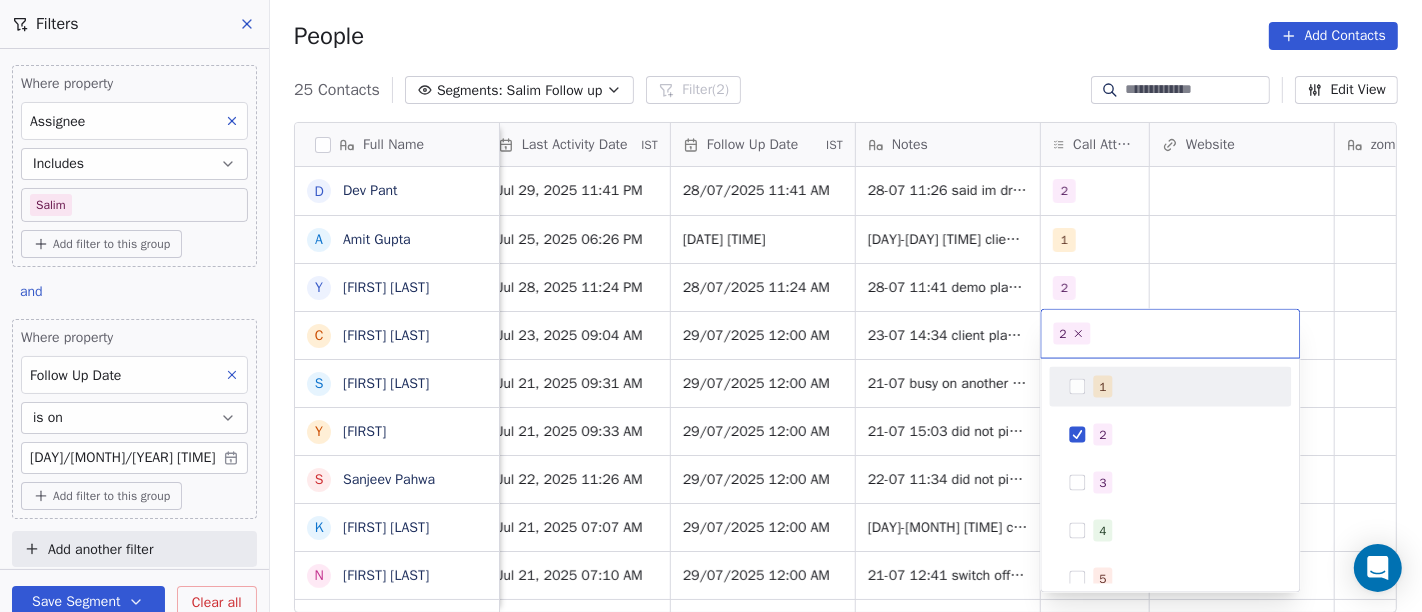 click on "On2Cook India Pvt. Ltd. Contacts People Marketing Workflows Campaigns Sales Pipelines Sequences Beta Tools Apps AI Agents Help & Support Filters Where property   Assignee   Includes Salim Add filter to this group and Where property   Follow Up Date   is on 28/07/2025 05:30 AM Add filter to this group Add another filter Save Segment Clear all People  Add Contacts 25 Contacts Segments: Salim Follow up Filter  (2) Edit View Tag Add to Sequence Full Name D Dev Pant A Amit Gupta Y Yash Bothra C Challa Vignesh S Shekhar Poojary Y Yugveer S Sanjeev Pahwa K Kanubhai Prajapati N Neelima Bhargava A Ajoy Das R Radhey Sharma J Jayendra Goswami S Sanjoy Banerjee A Anil kumar J JosephJoy M Makarand jayent Athalye K Kapil Koolwal M Manish Baliyan W Wahengbam Meetei N Naren Mehta D Dhiraj Bajaj D Dipak Kumar Amin R Runali Christian r ravindra V Varun sharma Tags Assignee Sales Rep Last Activity Date IST Follow Up Date IST Notes Call Attempts Website zomato link outlet type Location Job Title   Salim Jul 29, 2025 11:41 PM 2" at bounding box center (711, 306) 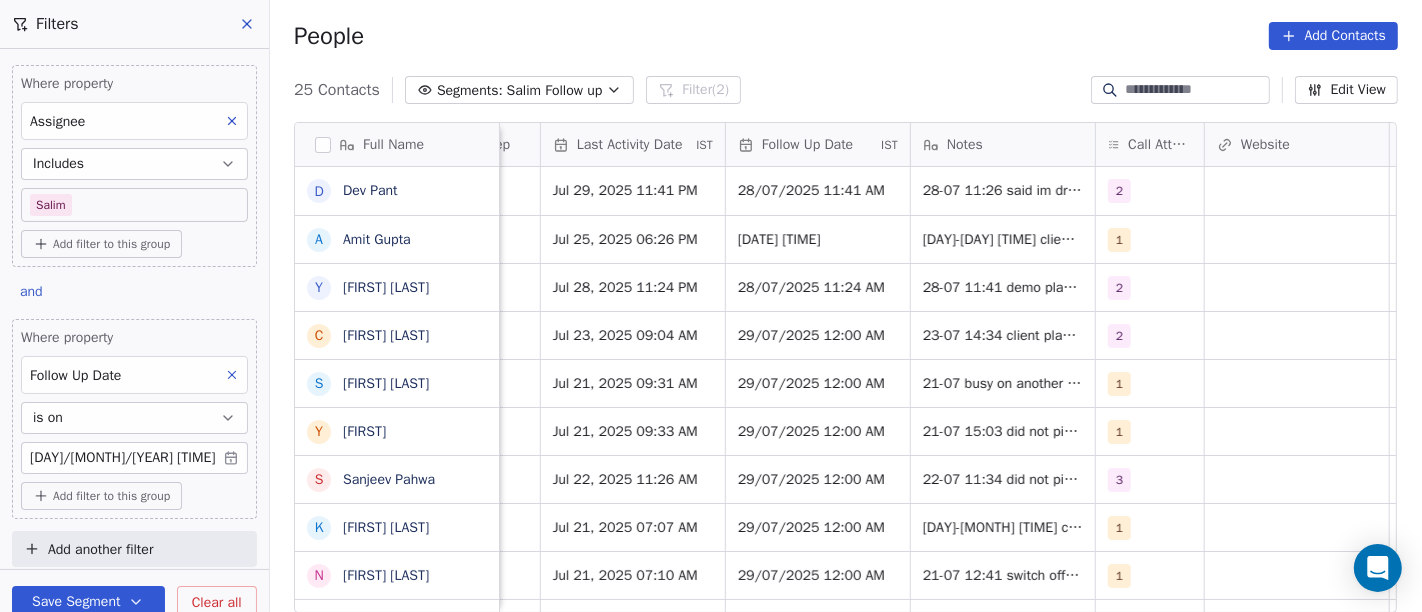 scroll, scrollTop: 0, scrollLeft: 1300, axis: horizontal 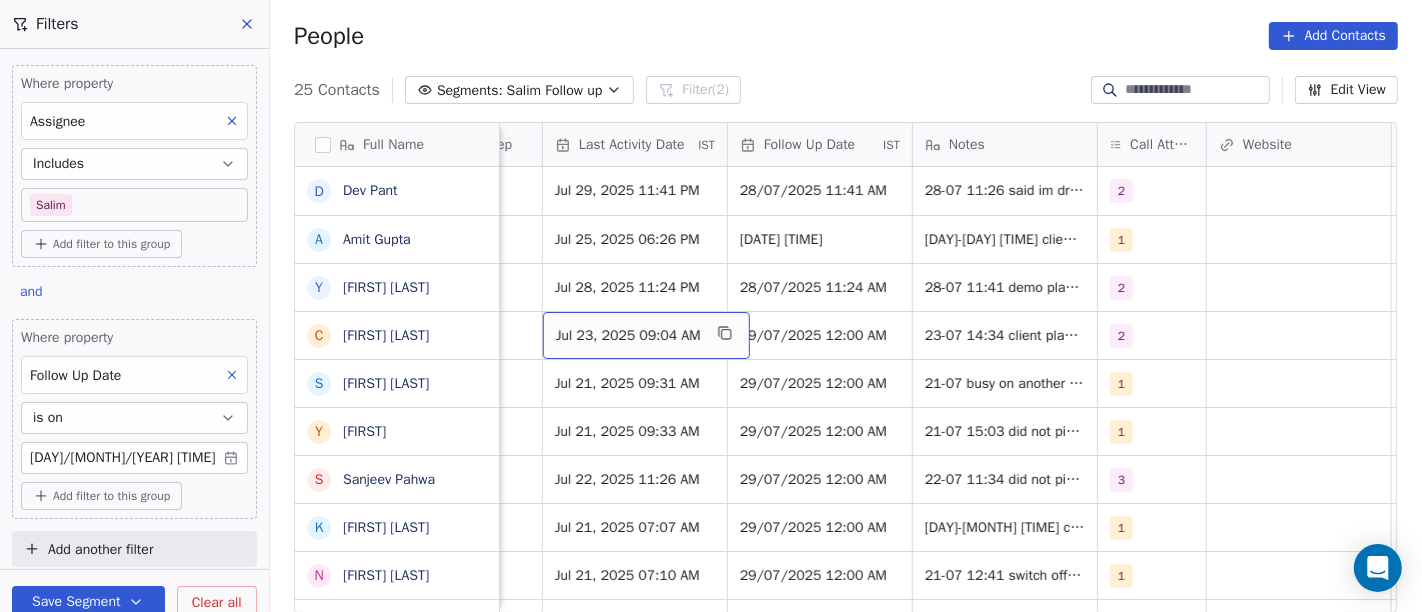 click on "Jul 23, 2025 09:04 AM" at bounding box center (628, 336) 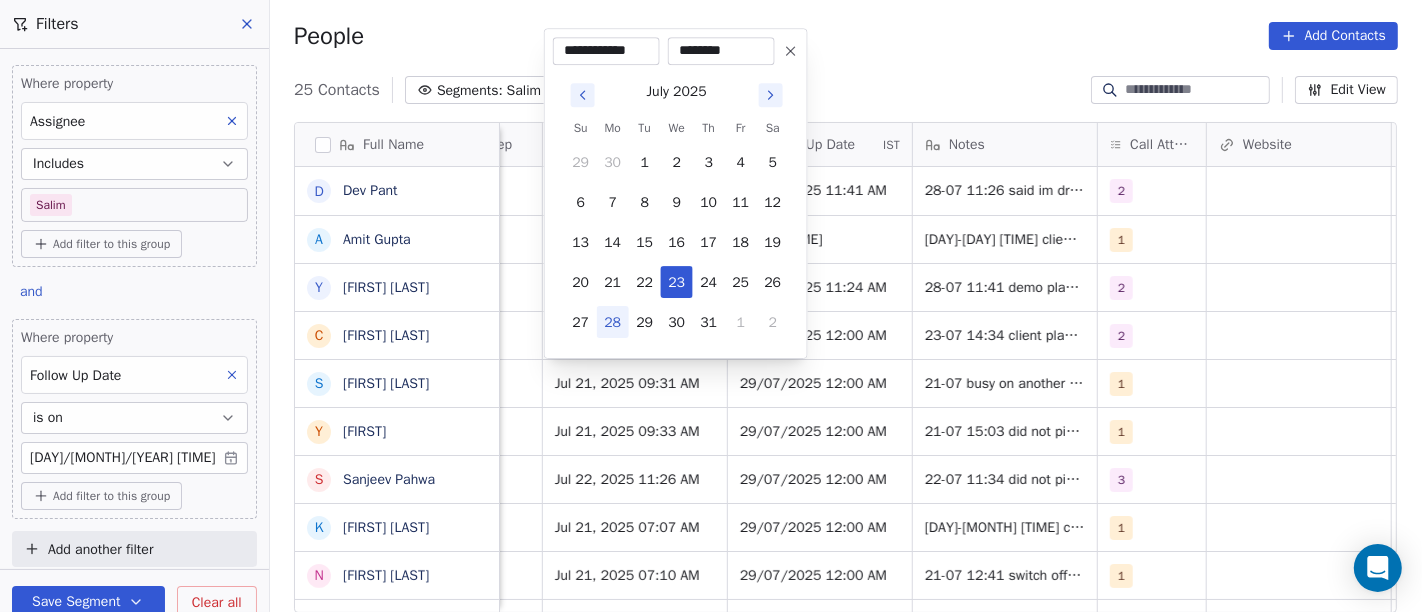 click on "28" at bounding box center (613, 322) 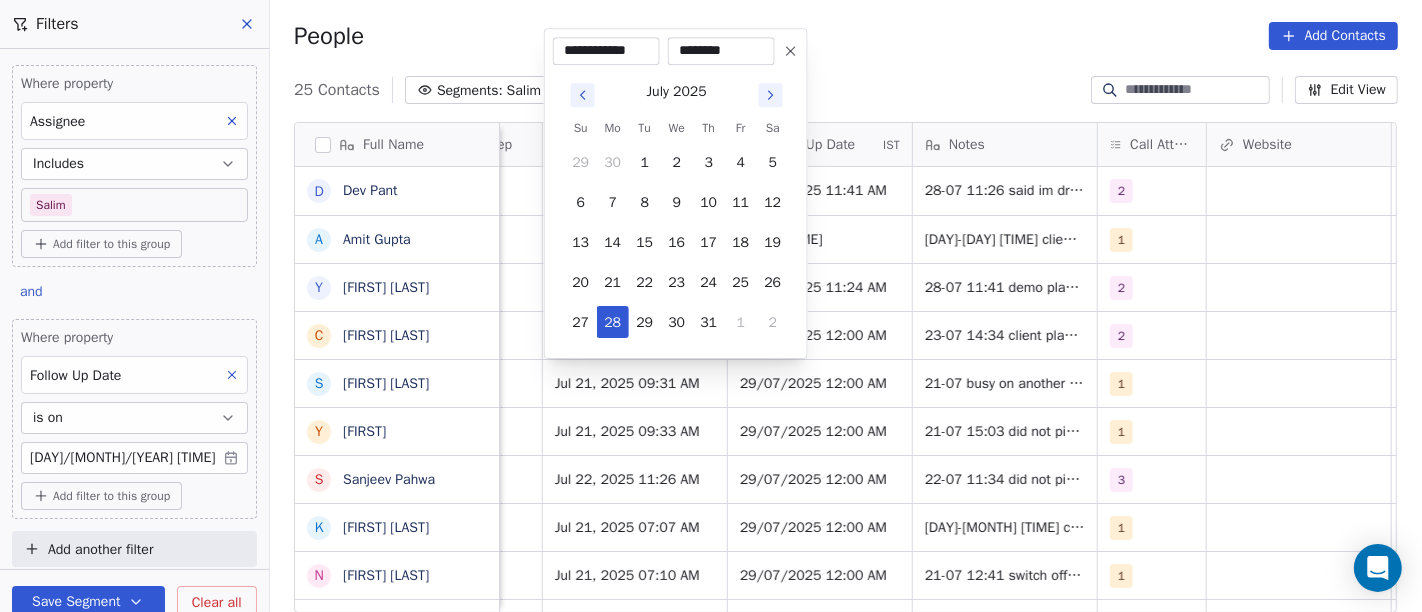 click on "********" at bounding box center (721, 51) 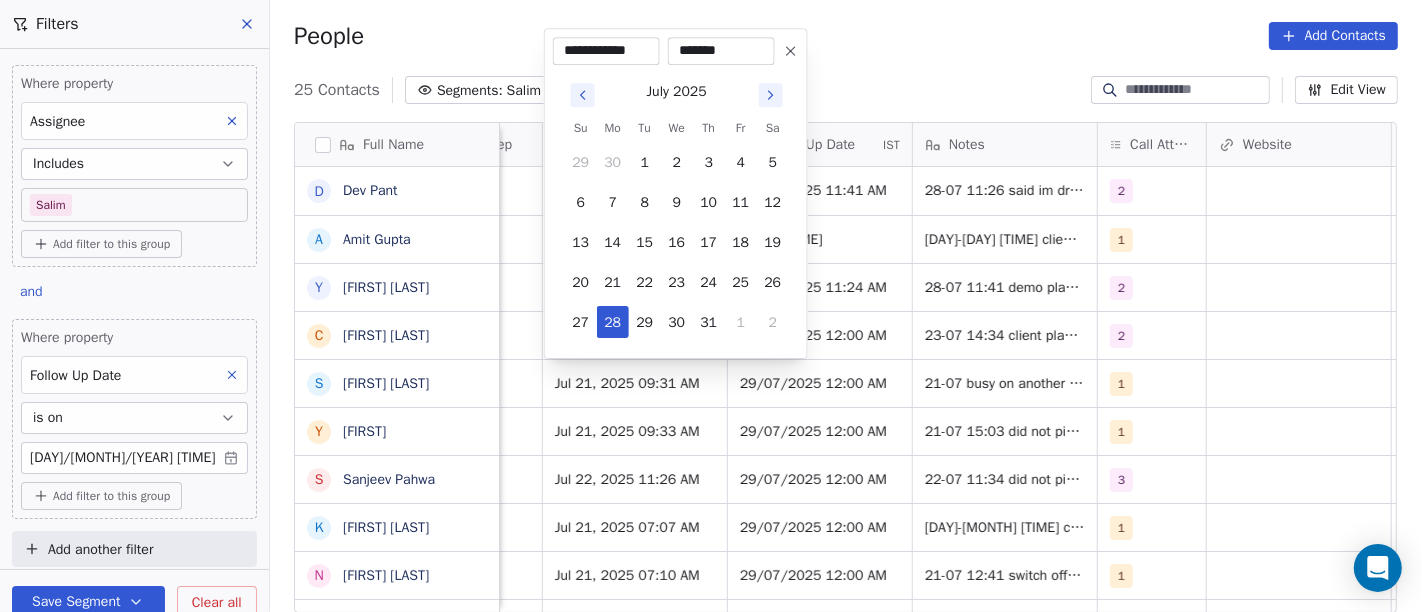 type on "********" 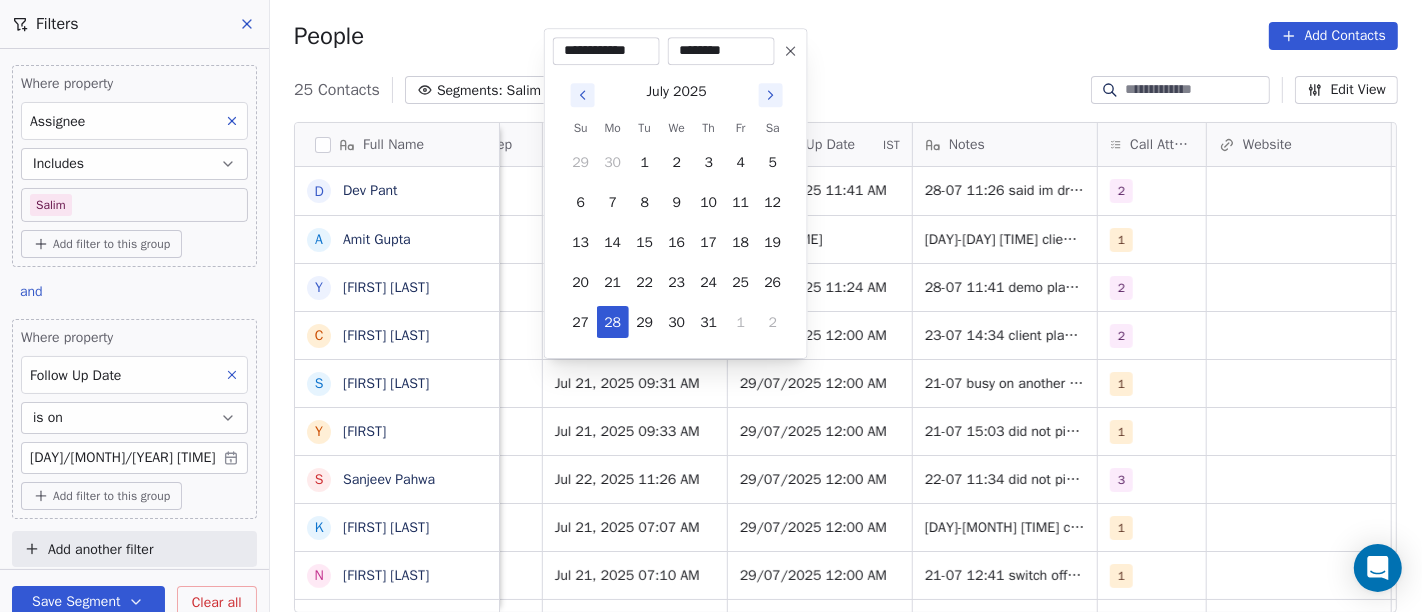 click on "On2Cook India Pvt. Ltd. Contacts People Marketing Workflows Campaigns Sales Pipelines Sequences Beta Tools Apps AI Agents Help & Support Filters Where property   Assignee   Includes Salim Add filter to this group and Where property   Follow Up Date   is on 28/07/2025 05:30 AM Add filter to this group Add another filter Save Segment Clear all People  Add Contacts 25 Contacts Segments: Salim Follow up Filter  (2) Edit View Tag Add to Sequence Full Name D Dev Pant A Amit Gupta Y Yash Bothra C Challa Vignesh S Shekhar Poojary Y Yugveer S Sanjeev Pahwa K Kanubhai Prajapati N Neelima Bhargava A Ajoy Das R Radhey Sharma J Jayendra Goswami S Sanjoy Banerjee A Anil kumar J JosephJoy M Makarand jayent Athalye K Kapil Koolwal M Manish Baliyan W Wahengbam Meetei N Naren Mehta D Dhiraj Bajaj D Dipak Kumar Amin R Runali Christian r ravindra V Varun sharma Lead Status Tags Assignee Sales Rep Last Activity Date IST Follow Up Date IST Notes Call Attempts Website zomato link outlet type Location Job Title   Hot Salim 2   Hot" at bounding box center (711, 306) 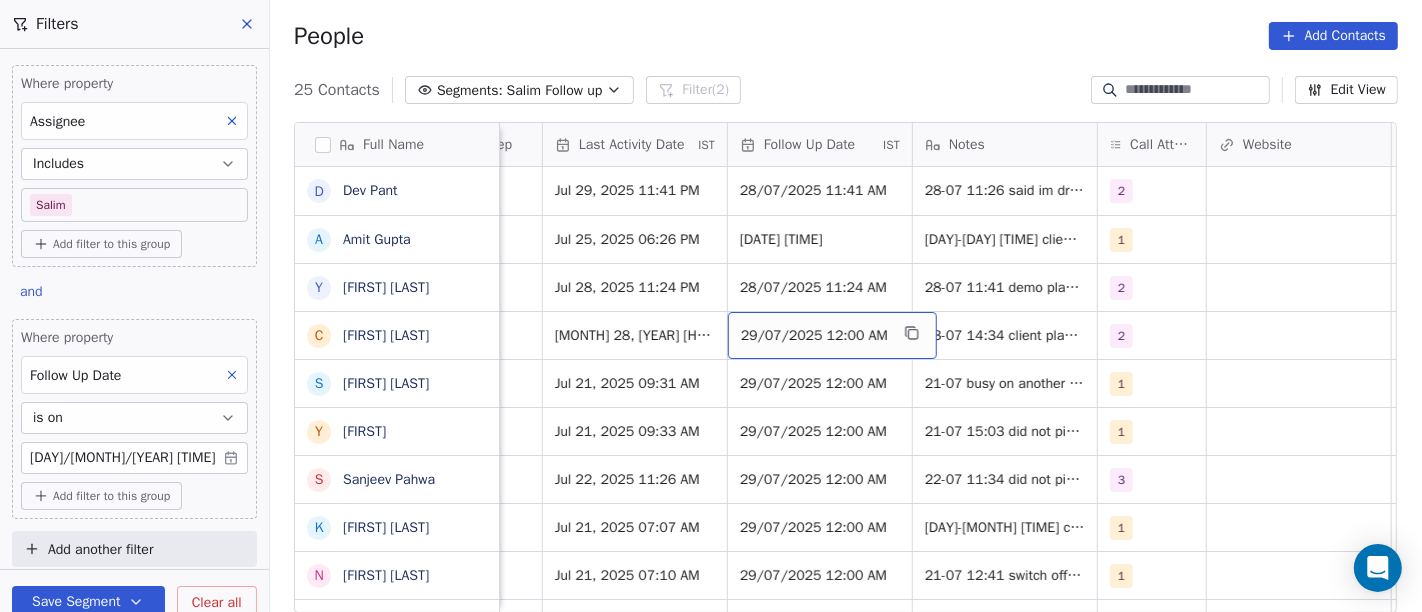click on "29/07/2025 12:00 AM" at bounding box center (814, 336) 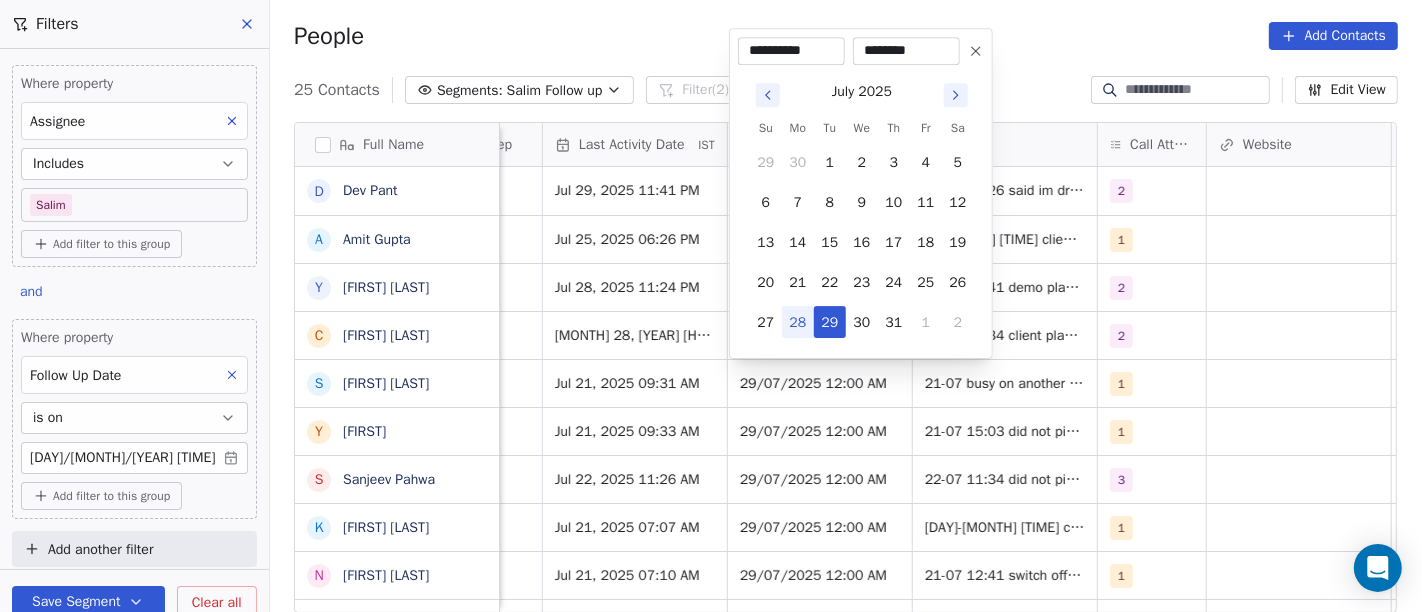 click on "On2Cook India Pvt. Ltd. Contacts People Marketing Workflows Campaigns Sales Pipelines Sequences Beta Tools Apps AI Agents Help & Support Filters Where property   Assignee   Includes Salim Add filter to this group and Where property   Follow Up Date   is on 28/07/2025 05:30 AM Add filter to this group Add another filter Save Segment Clear all People  Add Contacts 25 Contacts Segments: Salim Follow up Filter  (2) Edit View Tag Add to Sequence Full Name D Dev Pant A Amit Gupta Y Yash Bothra C Challa Vignesh S Shekhar Poojary Y Yugveer S Sanjeev Pahwa K Kanubhai Prajapati N Neelima Bhargava A Ajoy Das R Radhey Sharma J Jayendra Goswami S Sanjoy Banerjee A Anil kumar J JosephJoy M Makarand jayent Athalye K Kapil Koolwal M Manish Baliyan W Wahengbam Meetei N Naren Mehta D Dhiraj Bajaj D Dipak Kumar Amin R Runali Christian r ravindra V Varun sharma Lead Status Tags Assignee Sales Rep Last Activity Date IST Follow Up Date IST Notes Call Attempts Website zomato link outlet type Location Job Title   Hot Salim 2   Hot" at bounding box center [711, 306] 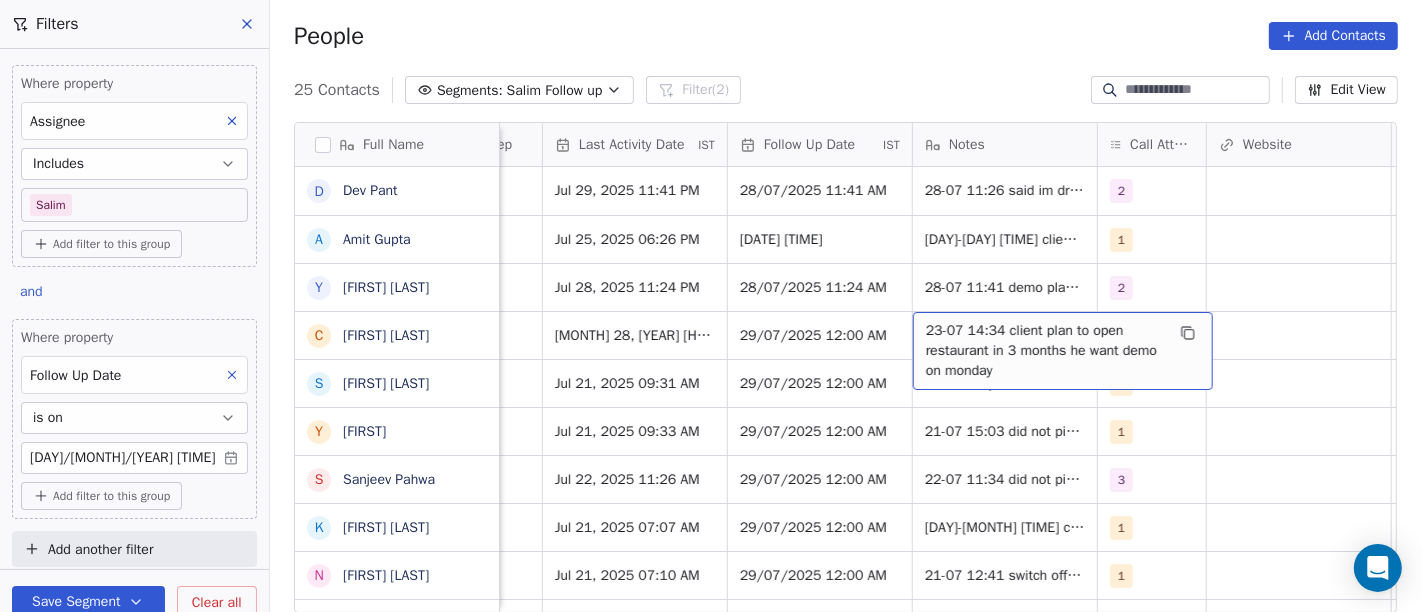 click on "23-07 14:34 client plan to open restaurant in 3 months he want demo on monday" at bounding box center (1045, 351) 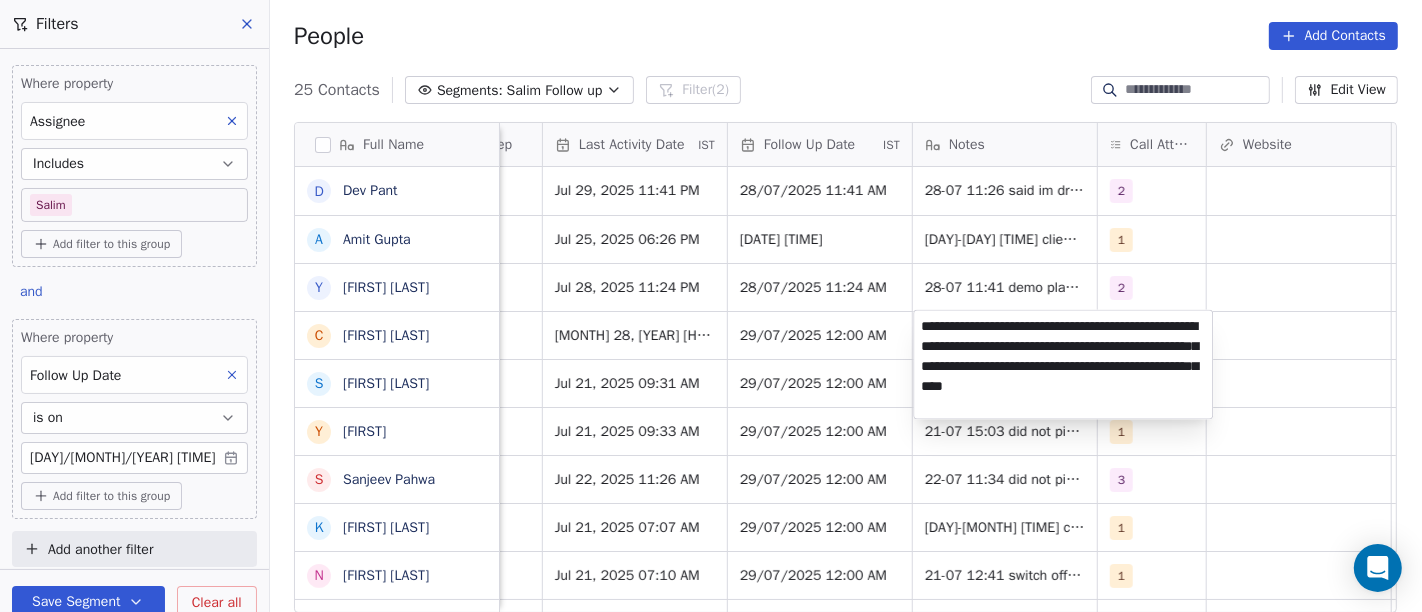 type on "**********" 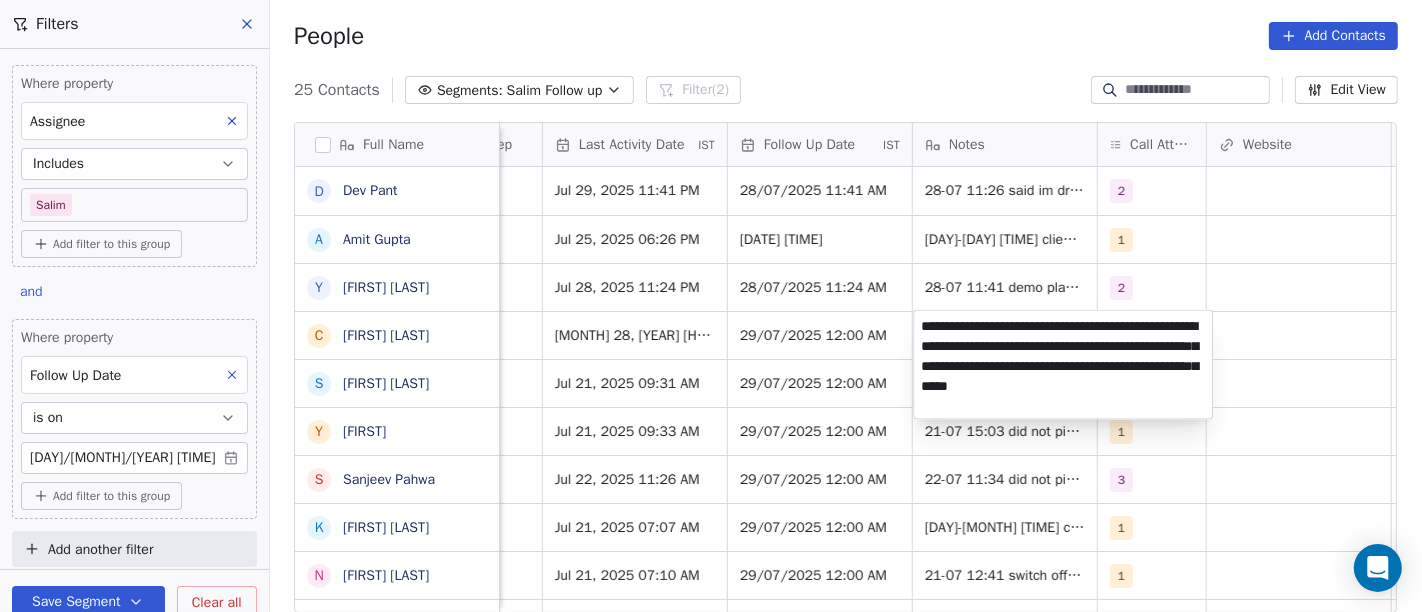click on "On2Cook India Pvt. Ltd. Contacts People Marketing Workflows Campaigns Sales Pipelines Sequences Beta Tools Apps AI Agents Help & Support Filters Where property   Assignee   Includes Salim Add filter to this group and Where property   Follow Up Date   is on 28/07/2025 05:30 AM Add filter to this group Add another filter Save Segment Clear all People  Add Contacts 25 Contacts Segments: Salim Follow up Filter  (2) Edit View Tag Add to Sequence Full Name D Dev Pant A Amit Gupta Y Yash Bothra C Challa Vignesh S Shekhar Poojary Y Yugveer S Sanjeev Pahwa K Kanubhai Prajapati N Neelima Bhargava A Ajoy Das R Radhey Sharma J Jayendra Goswami S Sanjoy Banerjee A Anil kumar J JosephJoy M Makarand jayent Athalye K Kapil Koolwal M Manish Baliyan W Wahengbam Meetei N Naren Mehta D Dhiraj Bajaj D Dipak Kumar Amin R Runali Christian r ravindra V Varun sharma Lead Status Tags Assignee Sales Rep Last Activity Date IST Follow Up Date IST Notes Call Attempts Website zomato link outlet type Location Job Title   Hot Salim 2   Hot" at bounding box center (711, 306) 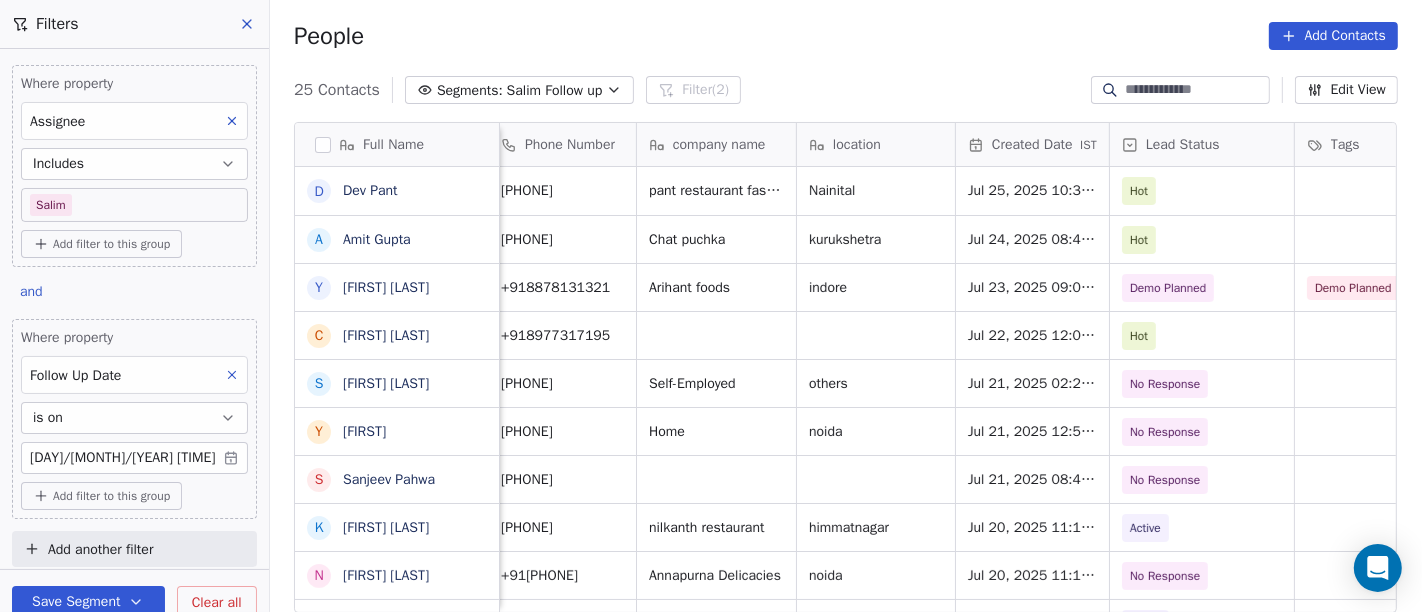 scroll, scrollTop: 0, scrollLeft: 175, axis: horizontal 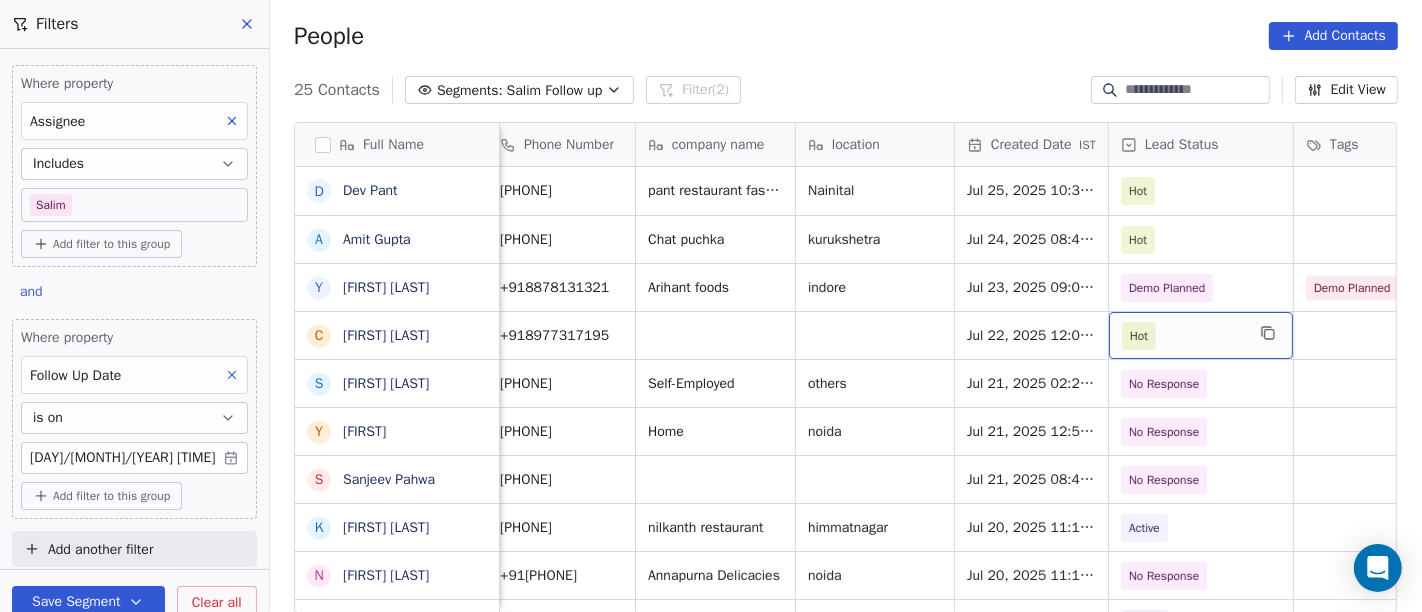 click on "Hot" at bounding box center [1139, 336] 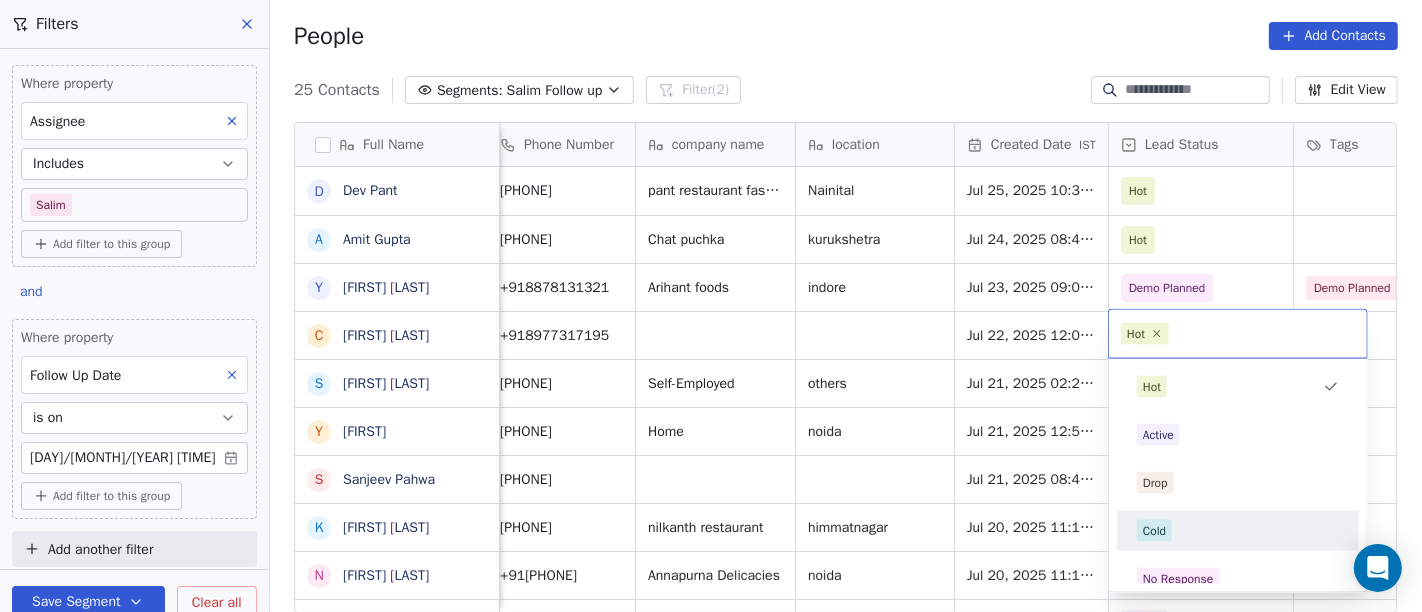 click on "Cold" at bounding box center [1238, 531] 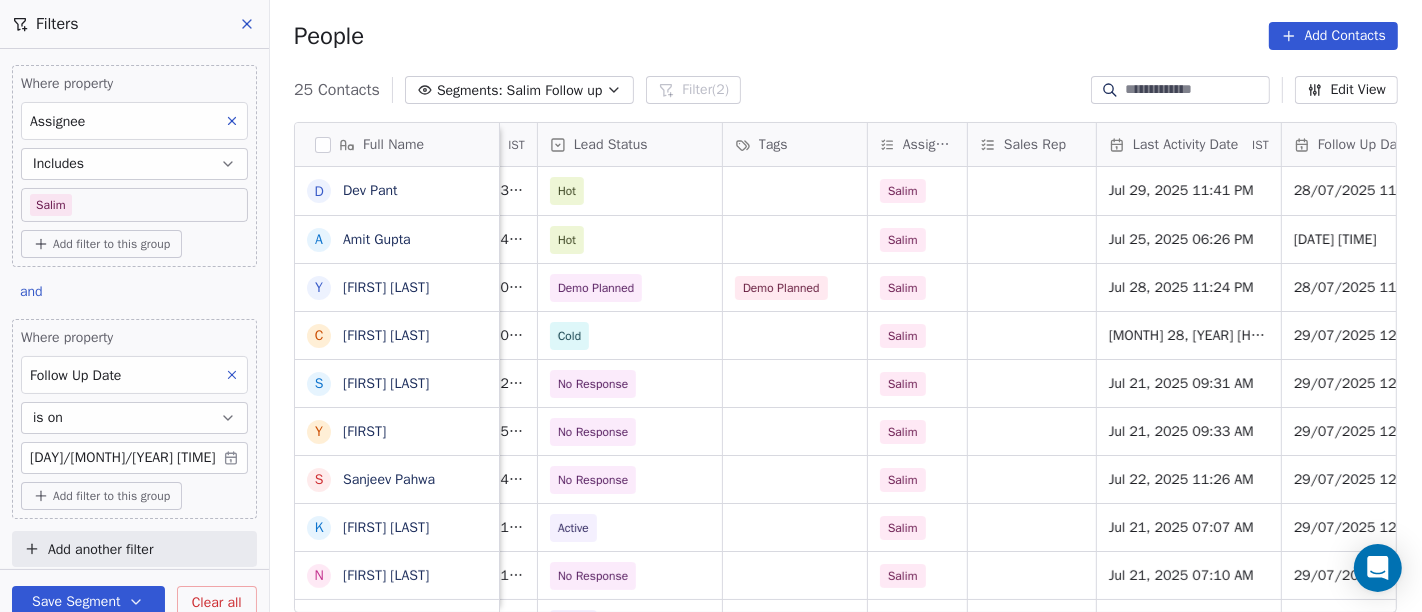 scroll, scrollTop: 0, scrollLeft: 1151, axis: horizontal 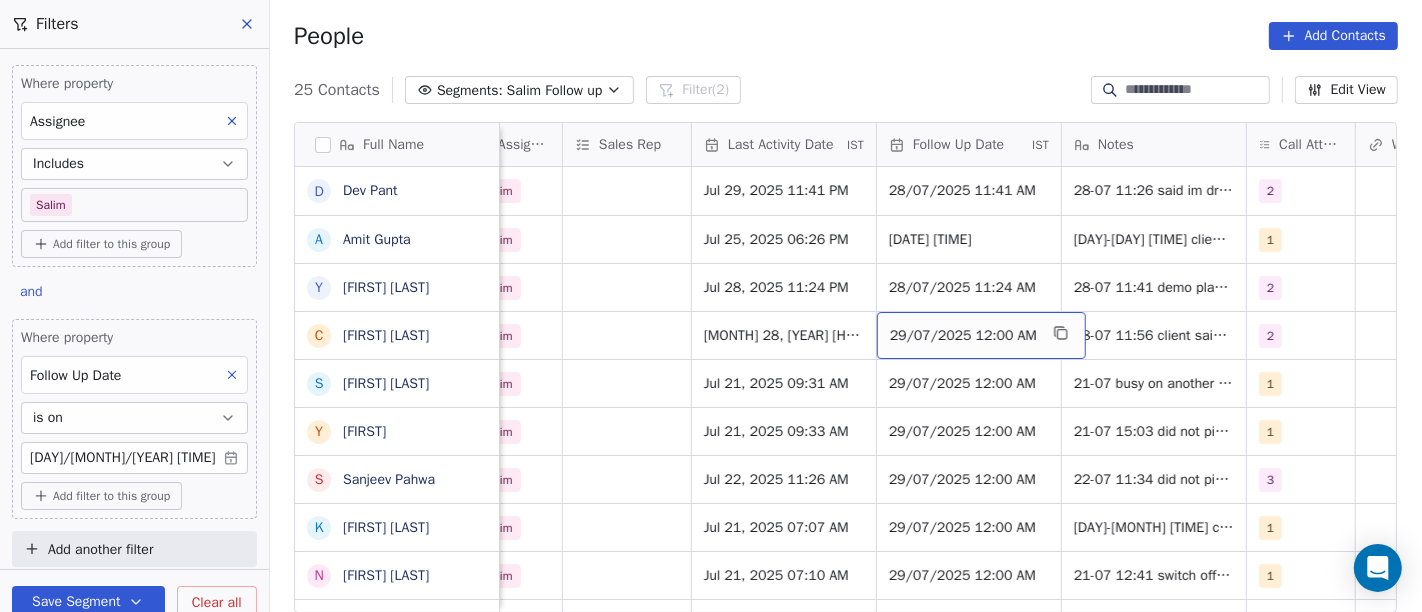 click on "29/07/2025 12:00 AM" at bounding box center (963, 336) 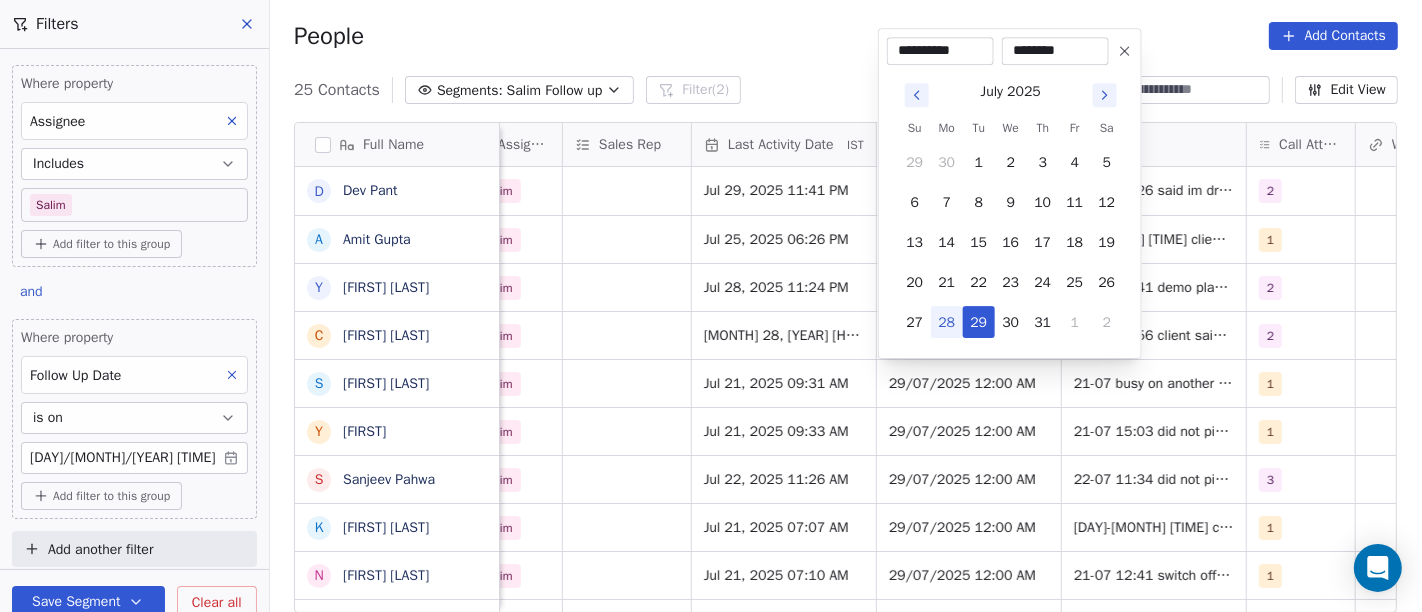 click 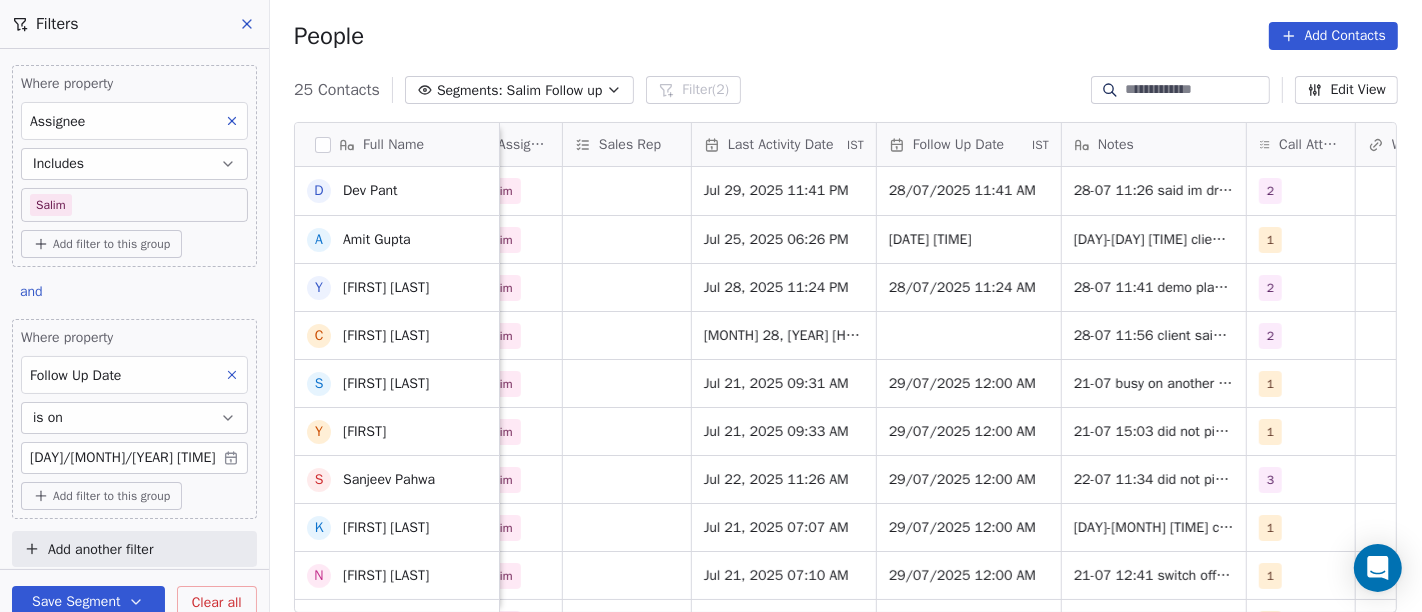 scroll, scrollTop: 8, scrollLeft: 0, axis: vertical 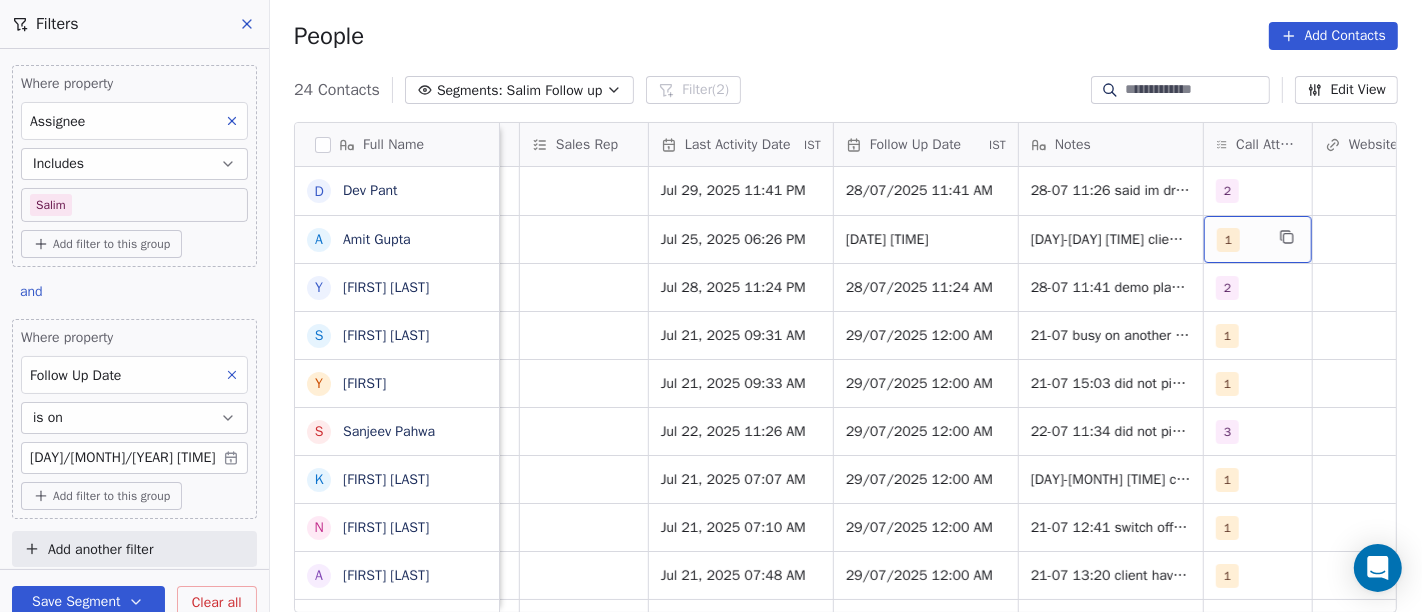 click on "1" at bounding box center (1240, 240) 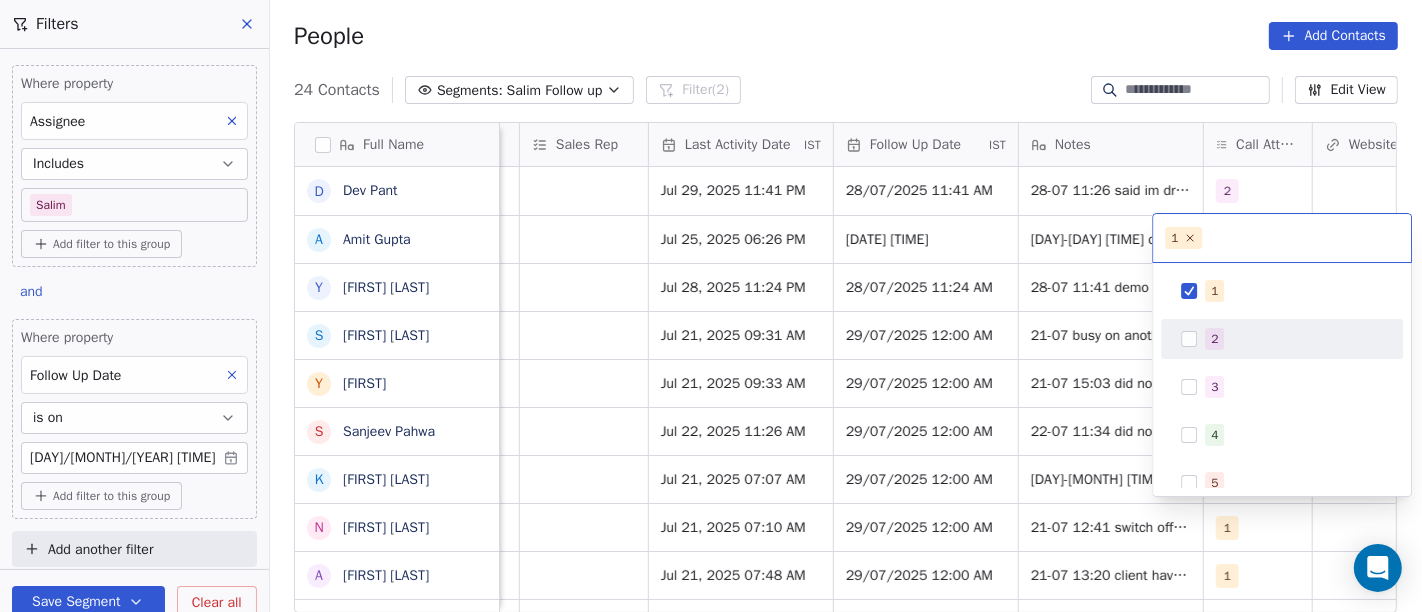 click on "2" at bounding box center (1214, 339) 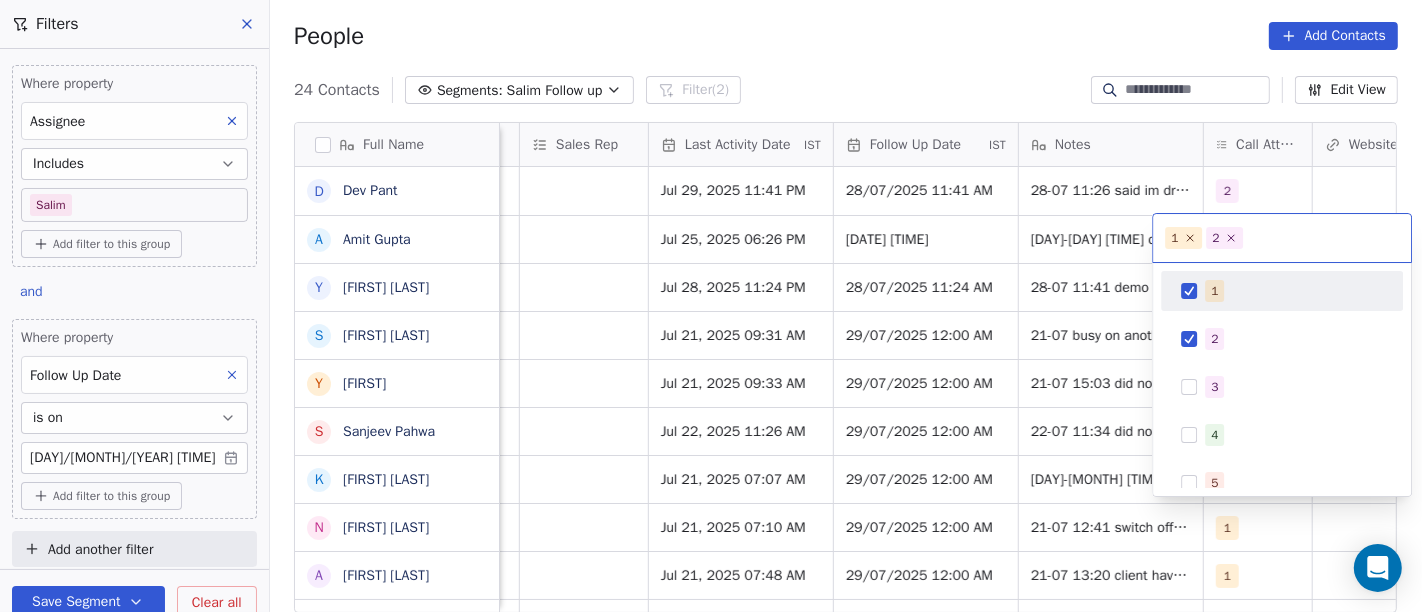click on "1" at bounding box center [1294, 291] 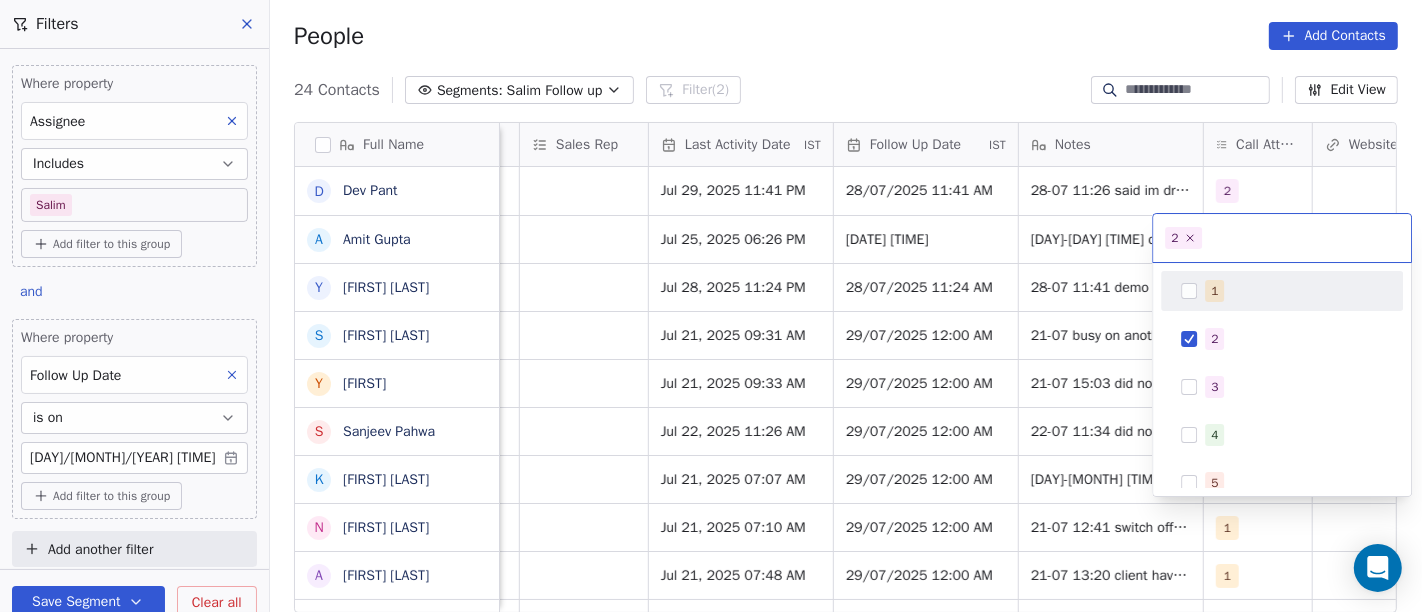 click on "On2Cook India Pvt. Ltd. Contacts People Marketing Workflows Campaigns Sales Pipelines Sequences Beta Tools Apps AI Agents Help & Support Filters Where property   Assignee   Includes Salim Add filter to this group and Where property   Follow Up Date   is on 28/07/2025 05:30 AM Add filter to this group Add another filter Save Segment Clear all People  Add Contacts 24 Contacts Segments: Salim Follow up Filter  (2) Edit View Tag Add to Sequence Full Name D Dev Pant A Amit Gupta Y Yash Bothra S Shekhar Poojary Y Yugveer S Sanjeev Pahwa K Kanubhai Prajapati N Neelima Bhargava A Ajoy Das R Radhey Sharma J Jayendra Goswami S Sanjoy Banerjee A Anil kumar J JosephJoy M Makarand jayent Athalye K Kapil Koolwal M Manish Baliyan W Wahengbam Meetei N Naren Mehta D Dhiraj Bajaj D Dipak Kumar Amin R Runali Christian r ravindra V Varun sharma Created Date IST Lead Status Tags Assignee Sales Rep Last Activity Date IST Follow Up Date IST Notes Call Attempts Website zomato link outlet type Location   Jul 25, 2025 10:36 AM Hot 2" at bounding box center [711, 306] 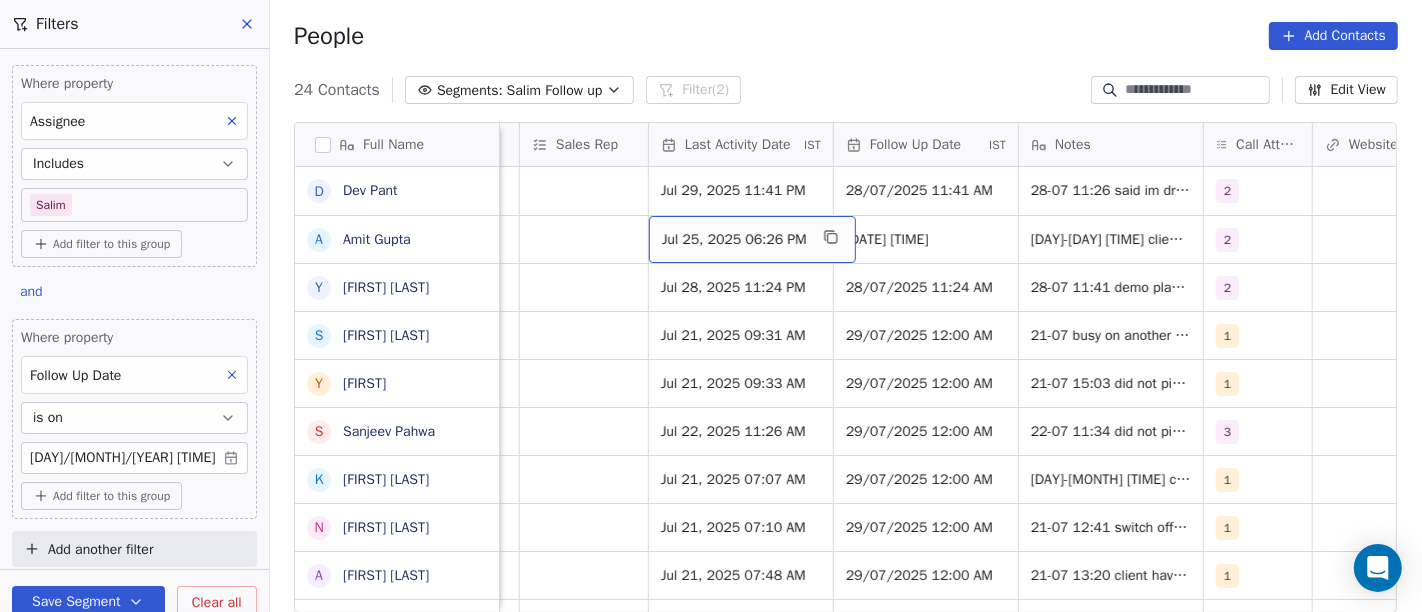 click on "Jul 25, 2025 06:26 PM" at bounding box center [734, 240] 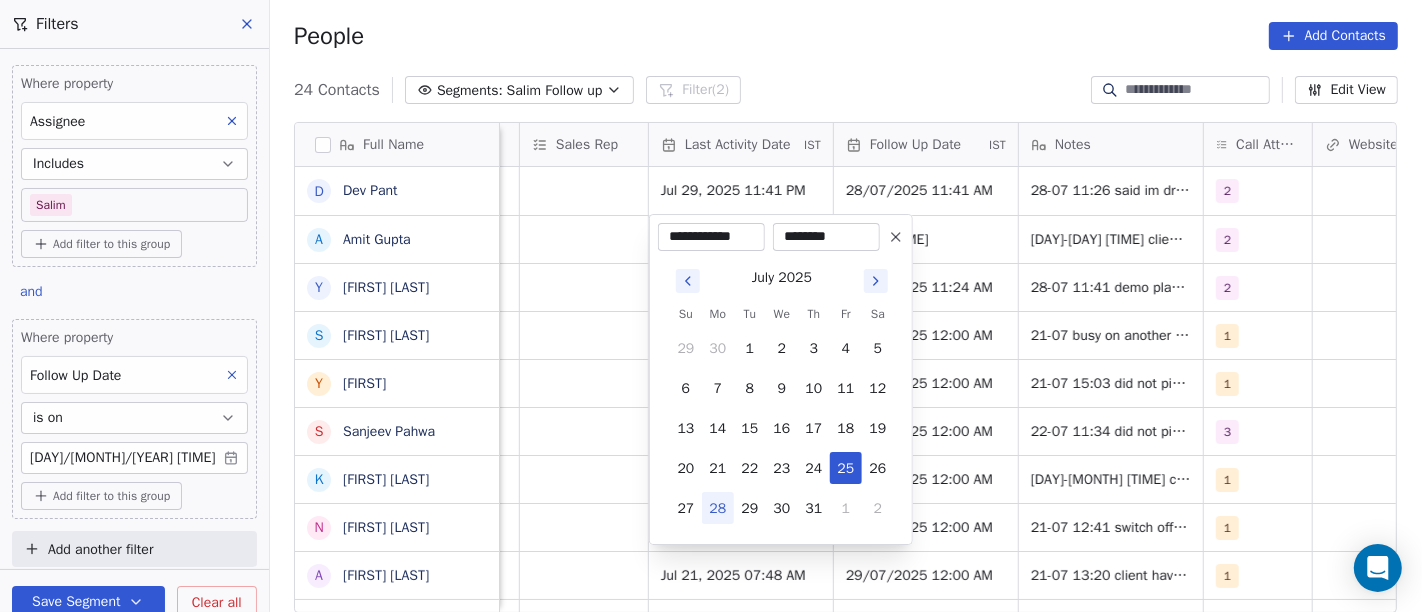 click on "28" at bounding box center (718, 508) 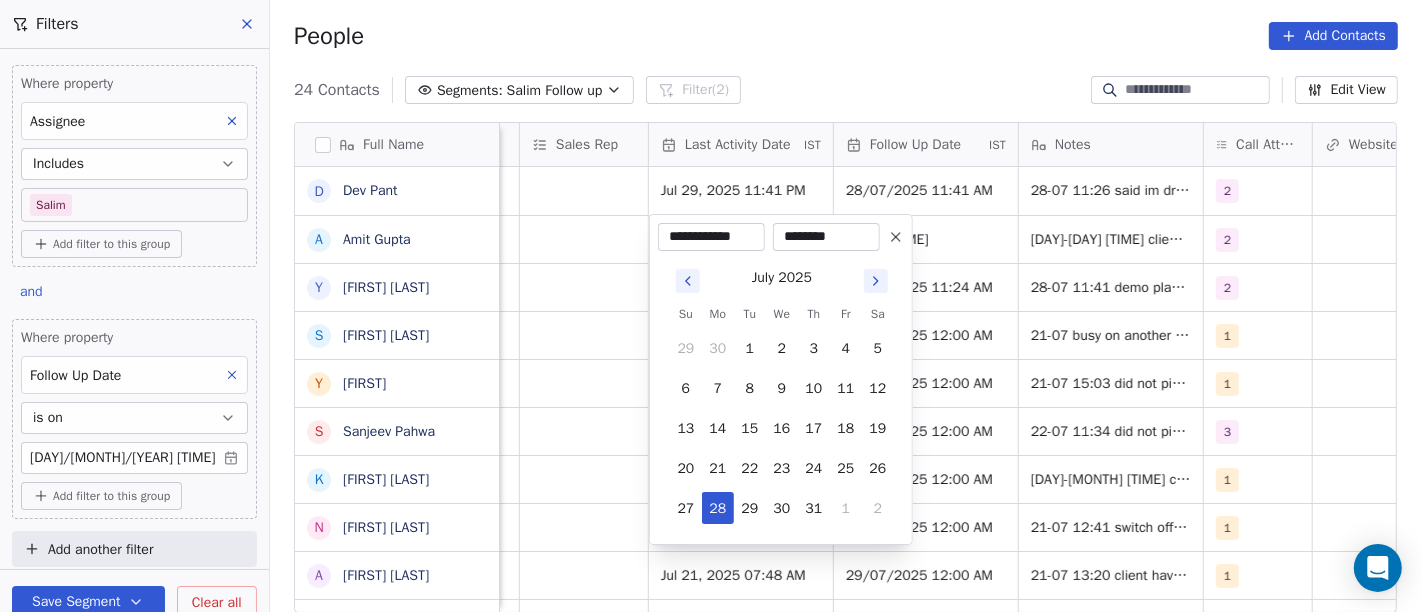 click on "On2Cook India Pvt. Ltd. Contacts People Marketing Workflows Campaigns Sales Pipelines Sequences Beta Tools Apps AI Agents Help & Support Filters Where property   Assignee   Includes Salim Add filter to this group and Where property   Follow Up Date   is on 28/07/2025 05:30 AM Add filter to this group Add another filter Save Segment Clear all People  Add Contacts 24 Contacts Segments: Salim Follow up Filter  (2) Edit View Tag Add to Sequence Full Name D Dev Pant A Amit Gupta Y Yash Bothra S Shekhar Poojary Y Yugveer S Sanjeev Pahwa K Kanubhai Prajapati N Neelima Bhargava A Ajoy Das R Radhey Sharma J Jayendra Goswami S Sanjoy Banerjee A Anil kumar J JosephJoy M Makarand jayent Athalye K Kapil Koolwal M Manish Baliyan W Wahengbam Meetei N Naren Mehta D Dhiraj Bajaj D Dipak Kumar Amin R Runali Christian r ravindra V Varun sharma Created Date IST Lead Status Tags Assignee Sales Rep Last Activity Date IST Follow Up Date IST Notes Call Attempts Website zomato link outlet type Location   Jul 25, 2025 10:36 AM Hot 2" at bounding box center (711, 306) 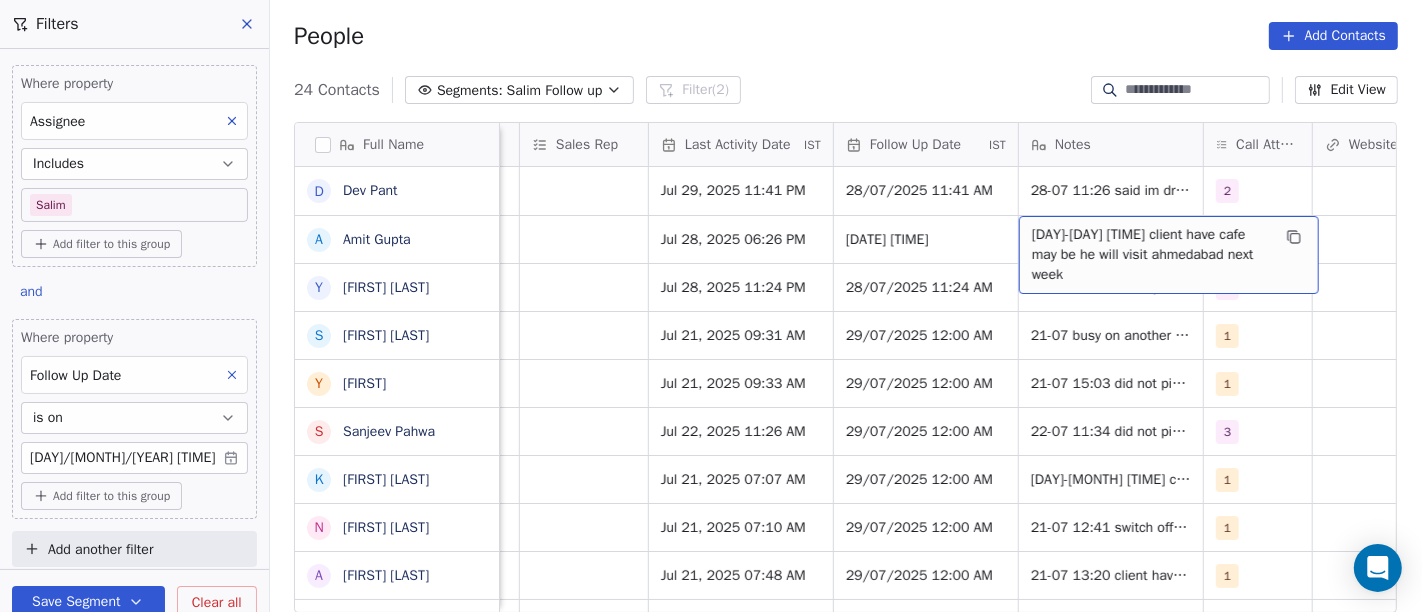 click on "25-07 18:26 client have cafe may be he will visit ahmedabad next week" at bounding box center [1151, 255] 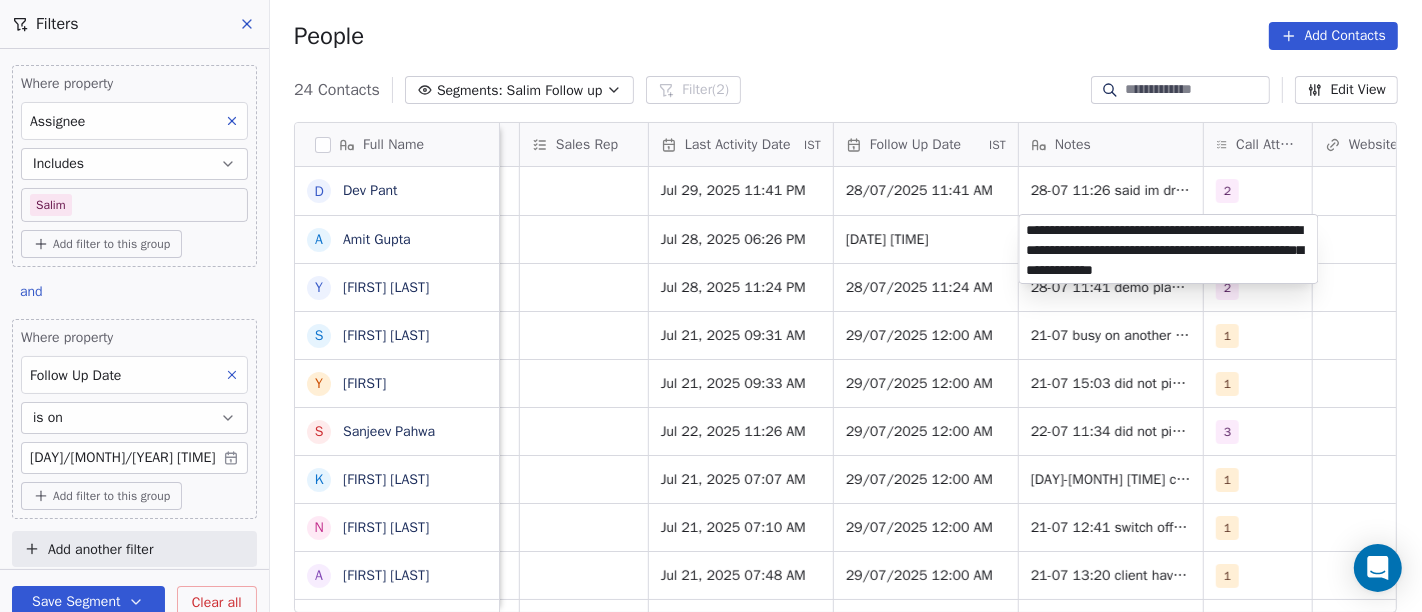 type on "**********" 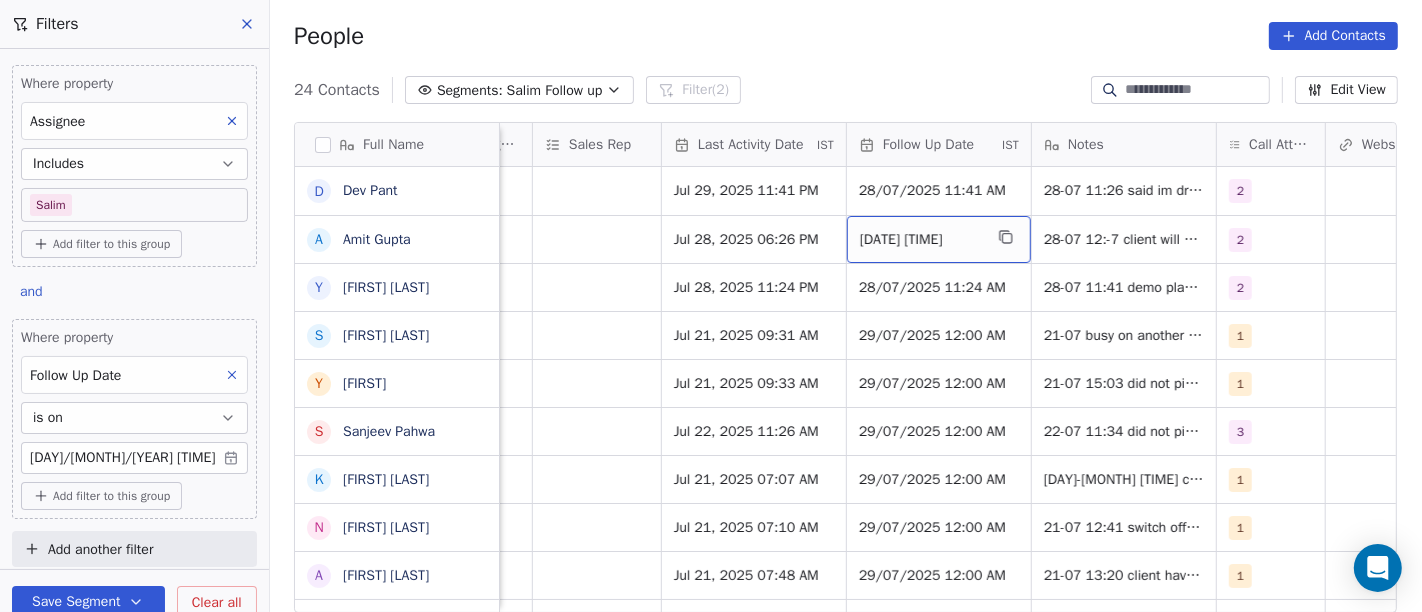 scroll, scrollTop: 0, scrollLeft: 1180, axis: horizontal 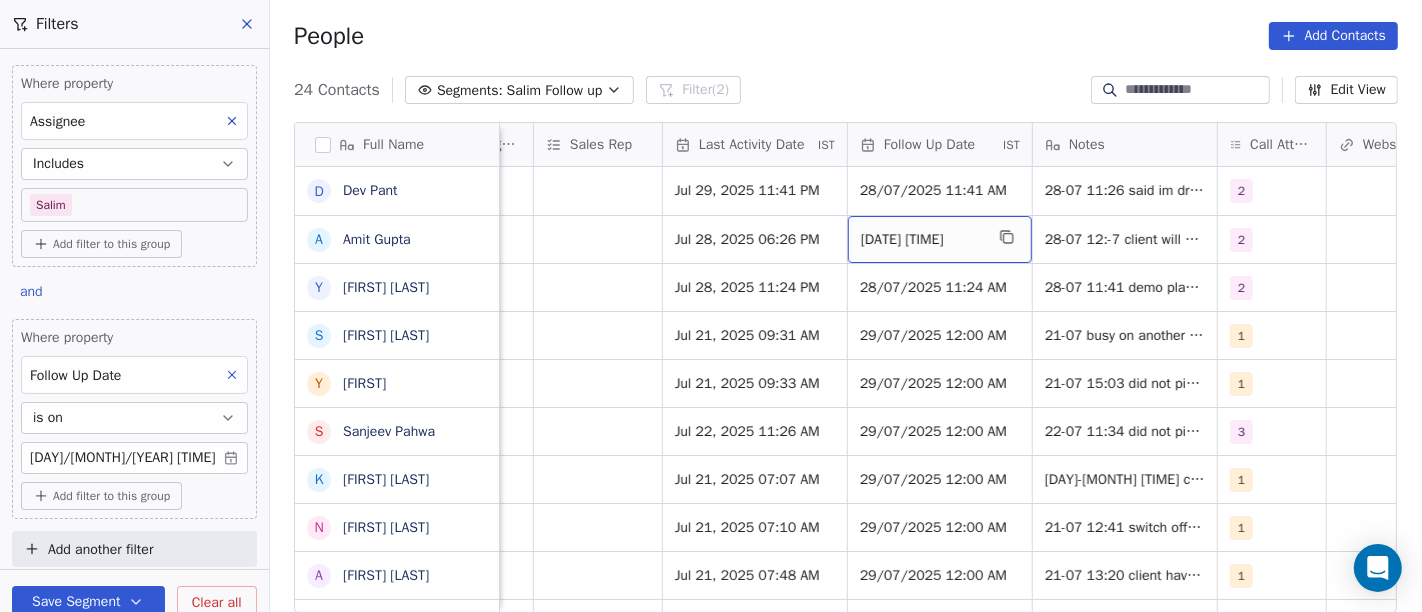 click on "28/07/2025 06:26 PM" at bounding box center [940, 239] 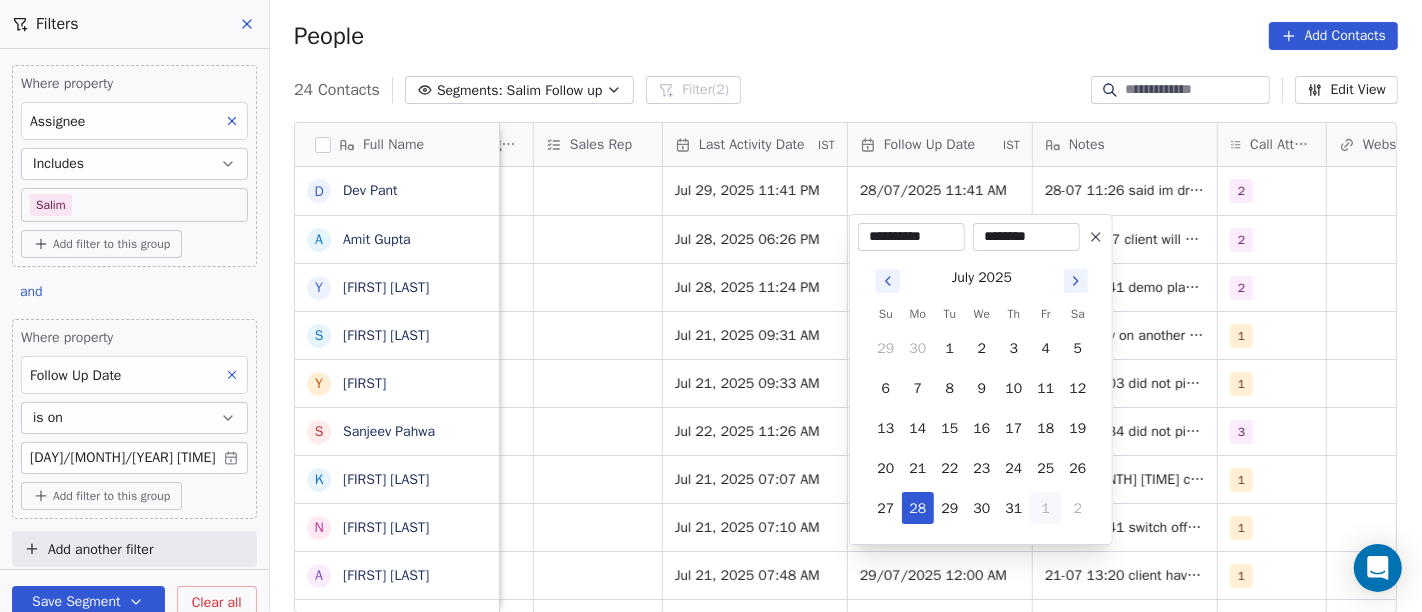click on "1" at bounding box center (1046, 508) 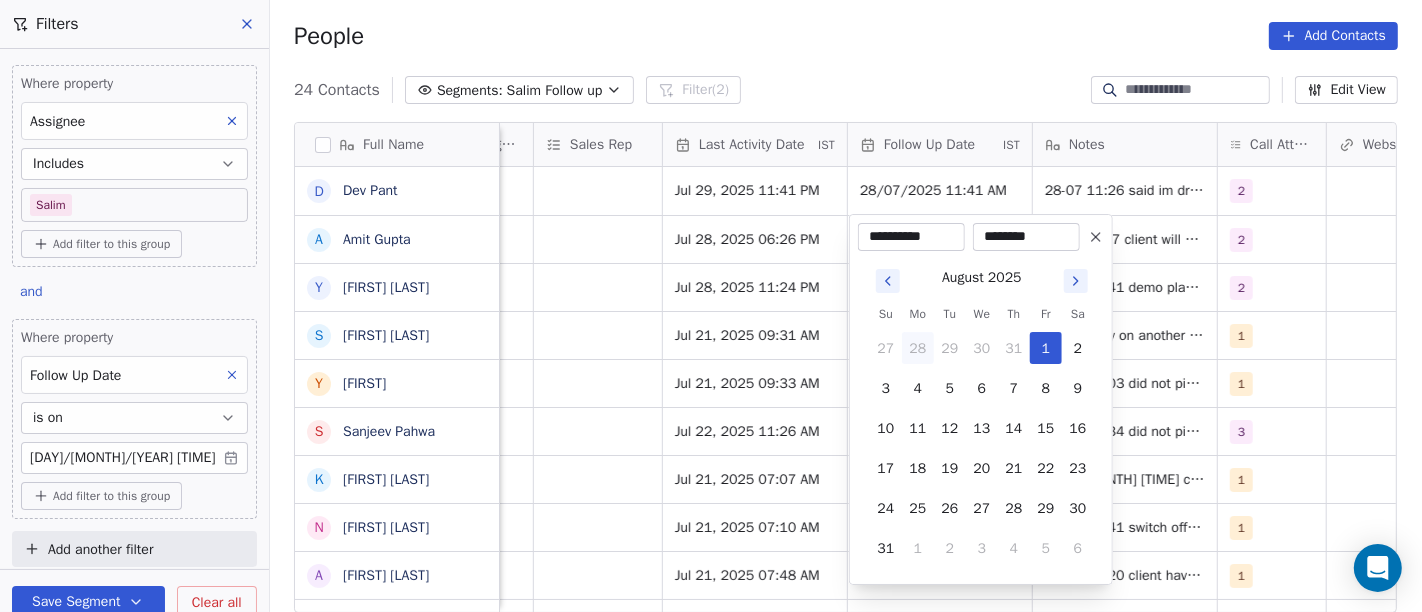 click on "On2Cook India Pvt. Ltd. Contacts People Marketing Workflows Campaigns Sales Pipelines Sequences Beta Tools Apps AI Agents Help & Support Filters Where property   Assignee   Includes Salim Add filter to this group and Where property   Follow Up Date   is on 28/07/2025 05:30 AM Add filter to this group Add another filter Save Segment Clear all People  Add Contacts 24 Contacts Segments: Salim Follow up Filter  (2) Edit View Tag Add to Sequence Full Name D Dev Pant A Amit Gupta Y Yash Bothra S Shekhar Poojary Y Yugveer S Sanjeev Pahwa K Kanubhai Prajapati N Neelima Bhargava A Ajoy Das R Radhey Sharma J Jayendra Goswami S Sanjoy Banerjee A Anil kumar J JosephJoy M Makarand jayent Athalye K Kapil Koolwal M Manish Baliyan W Wahengbam Meetei N Naren Mehta D Dhiraj Bajaj D Dipak Kumar Amin R Runali Christian r ravindra V Varun sharma Created Date IST Lead Status Tags Assignee Sales Rep Last Activity Date IST Follow Up Date IST Notes Call Attempts Website zomato link outlet type Location   Jul 25, 2025 10:36 AM Hot 2" at bounding box center (711, 306) 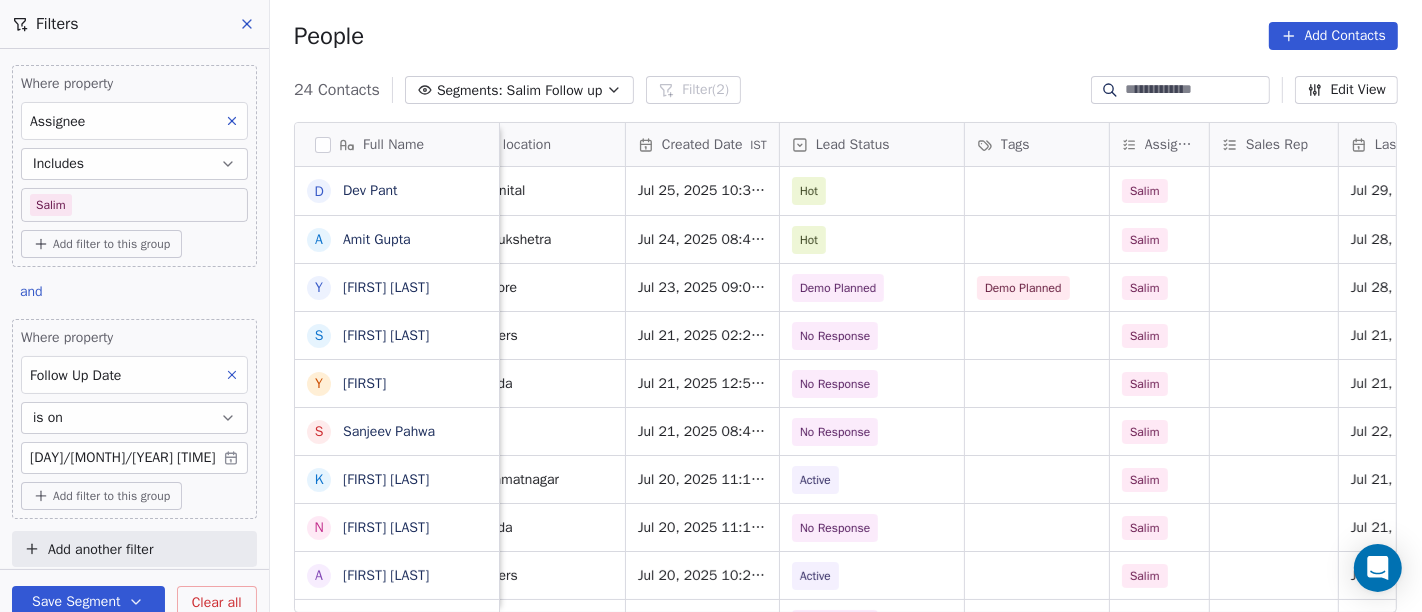 scroll, scrollTop: 0, scrollLeft: 454, axis: horizontal 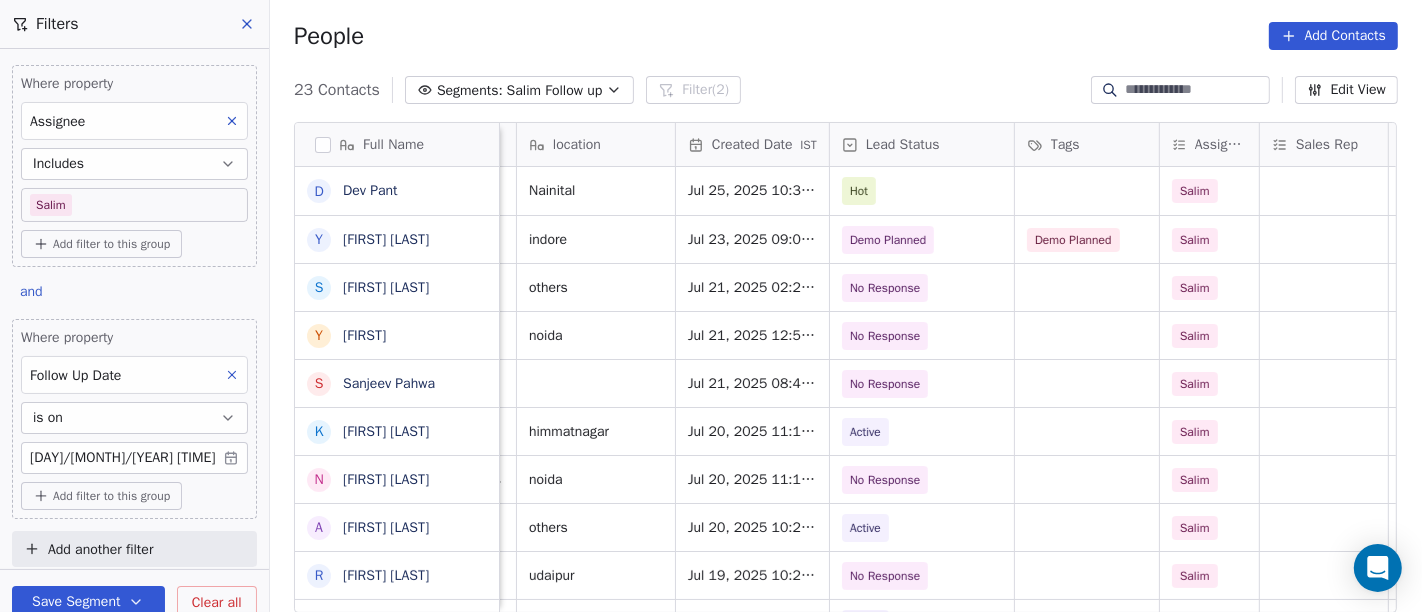 drag, startPoint x: 709, startPoint y: 0, endPoint x: 833, endPoint y: 18, distance: 125.299644 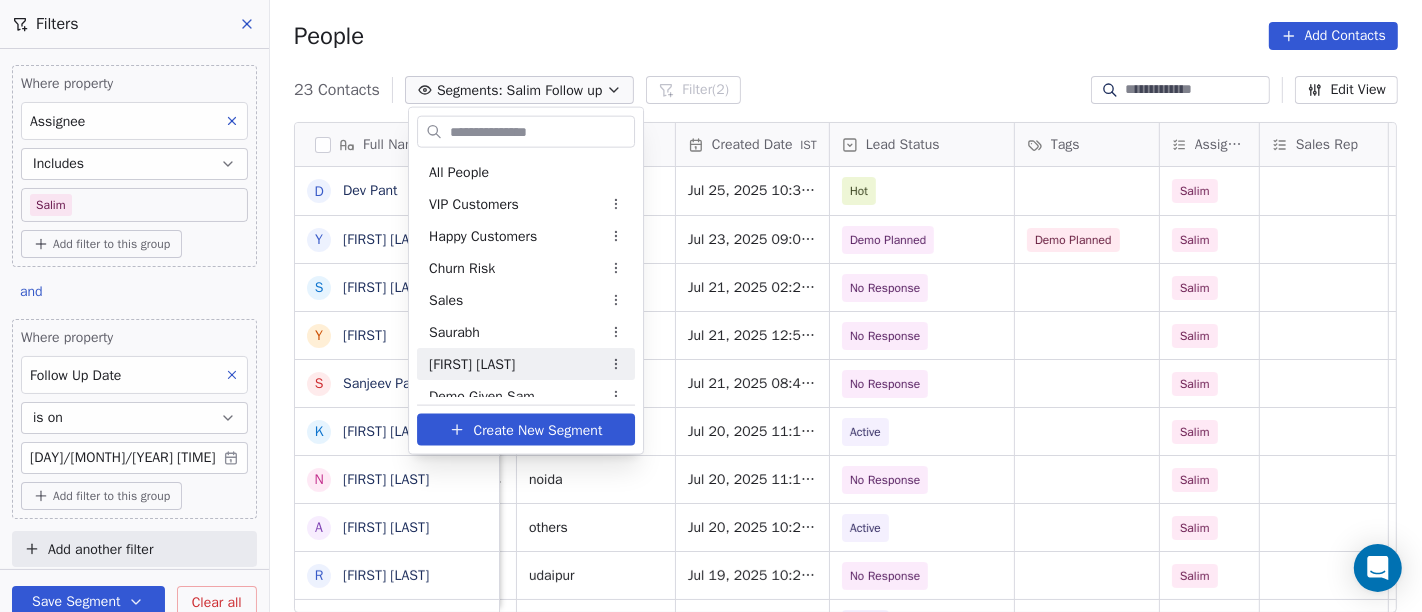 scroll, scrollTop: 110, scrollLeft: 0, axis: vertical 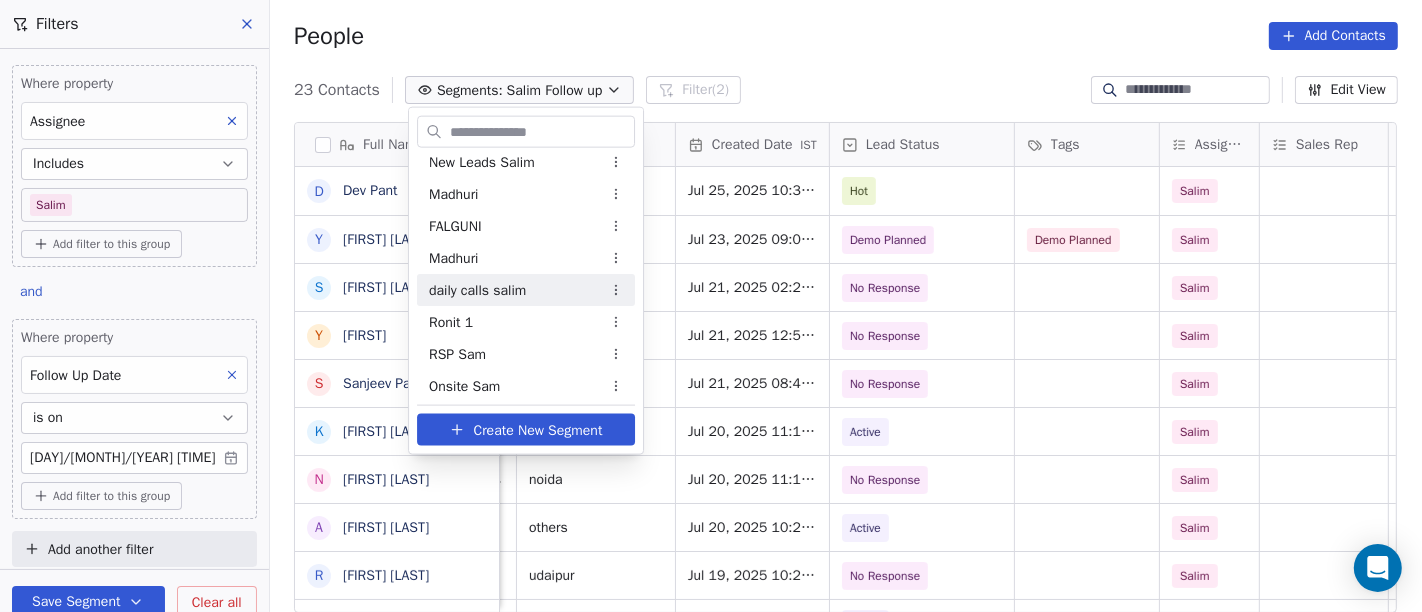 click on "daily calls salim" at bounding box center (477, 289) 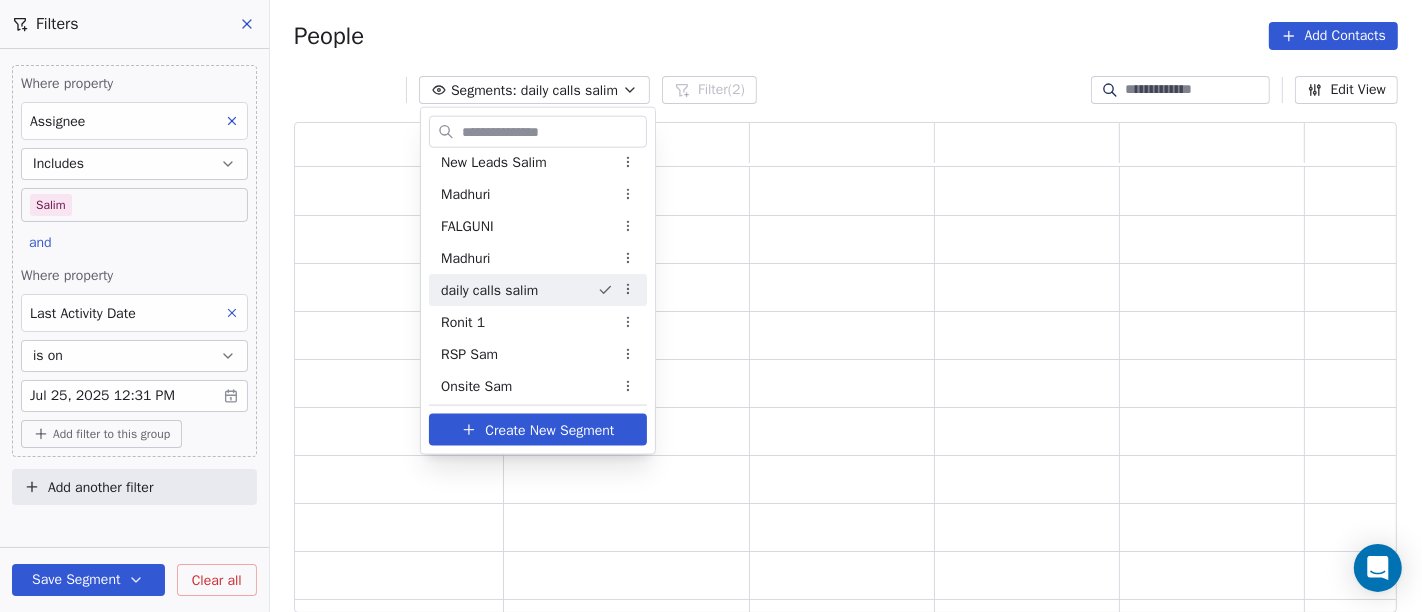 scroll, scrollTop: 17, scrollLeft: 17, axis: both 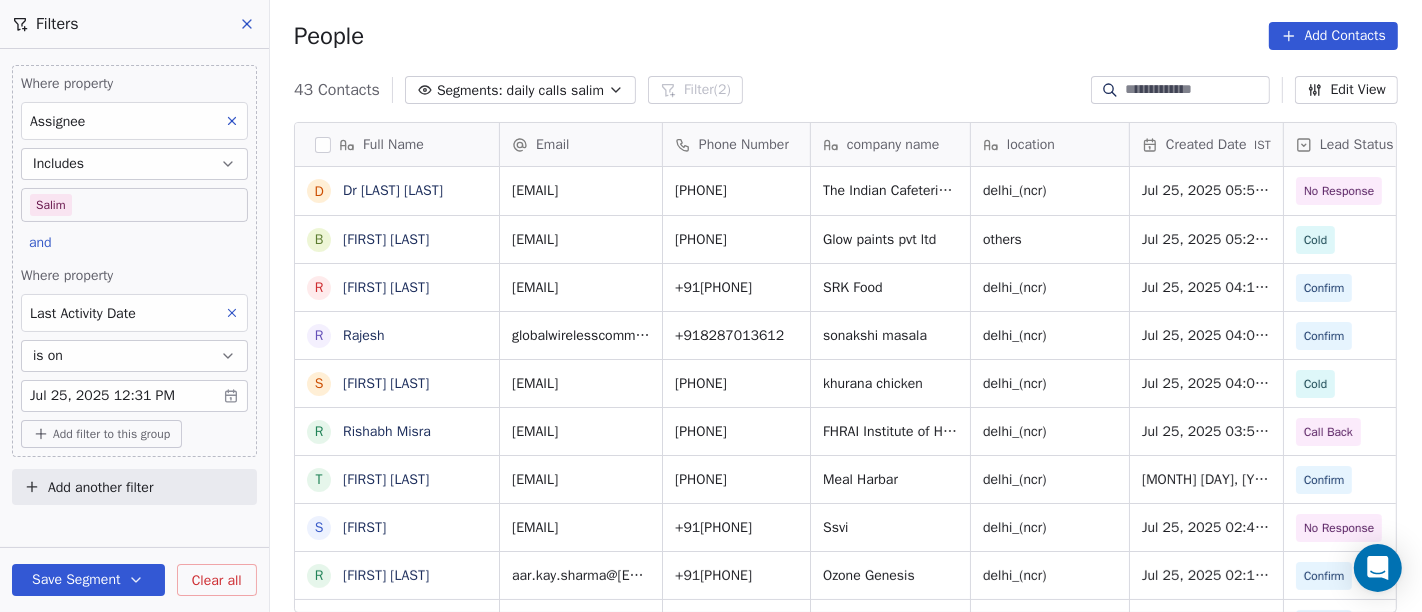 click on "On2Cook India Pvt. Ltd. Contacts People Marketing Workflows Campaigns Sales Pipelines Sequences Beta Tools Apps AI Agents Help & Support Filters Where property   Assignee   Includes Salim and Where property   Last Activity Date   is on Jul 25, 2025 12:31 PM Add filter to this group Add another filter Save Segment Clear all People  Add Contacts 43 Contacts Segments: daily calls salim  Filter  (2) Edit View Tag Add to Sequence Full Name D Dr Nitin Kumar Jain b balalkrishna Shirsat R Rohit Kakkar R Rajesh S Sandeepp Khuuranaa R Rishabh Misra T Tanu Gupta S Shelly R Rakesh Sharma k kapil Kumar A Aahha Dinesh p papia V Vijay Tanwani S Sunil Kumar Yogi M Mirchandani A Azhar Uddin A Amit Gulati G Gg S Shailesh Patel B Bhola Dass P Pankaj rawat K Kiran Darda J Jay Bharde A Anish Prabhakar K Kandula Madhava s samneek kour A Alka Verma N Naseer Ahmad U Usha Prasad s susanta sasmal Email Phone Number company name location Created Date IST Lead Status Tags Assignee Sales Rep vanjakshgroup@hotmail.com +919411819854 Cold" at bounding box center (711, 306) 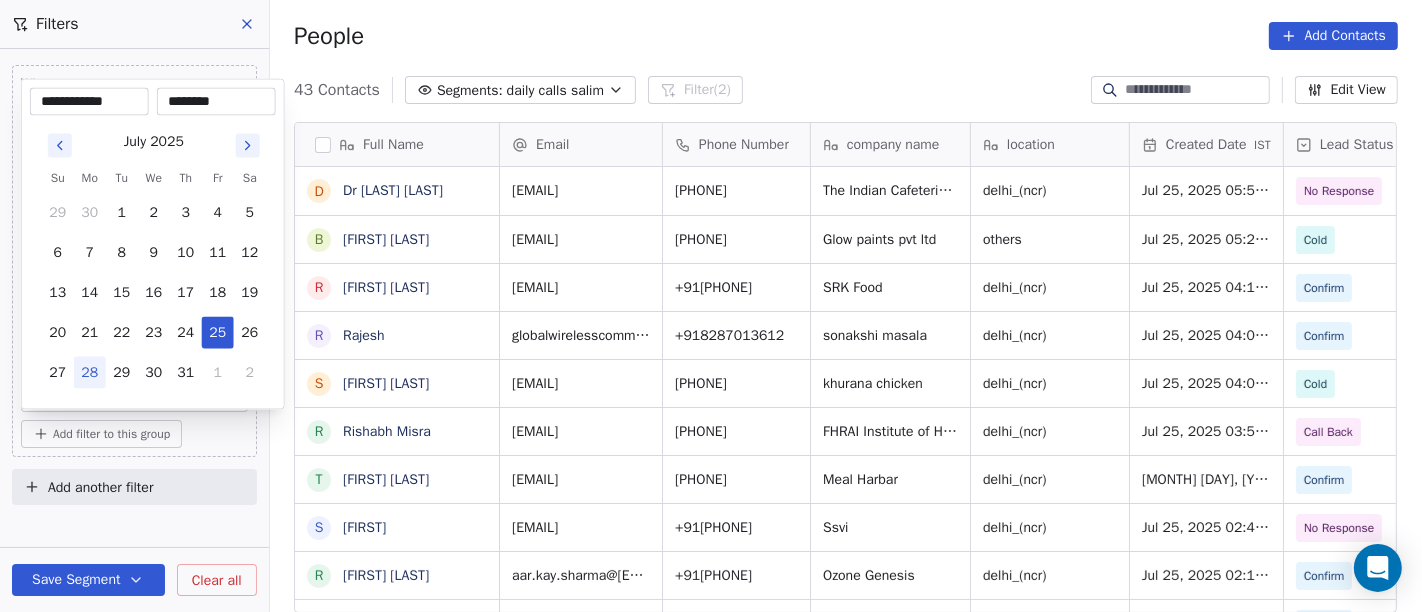 click on "28" at bounding box center (90, 373) 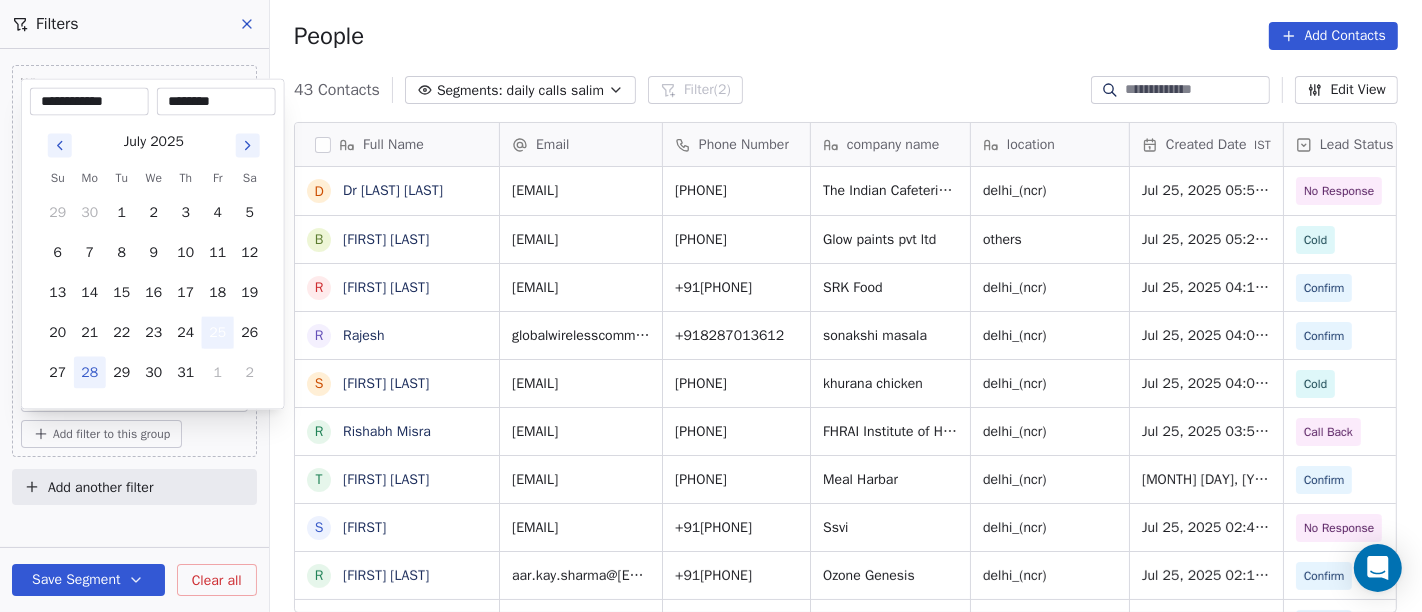 type on "**********" 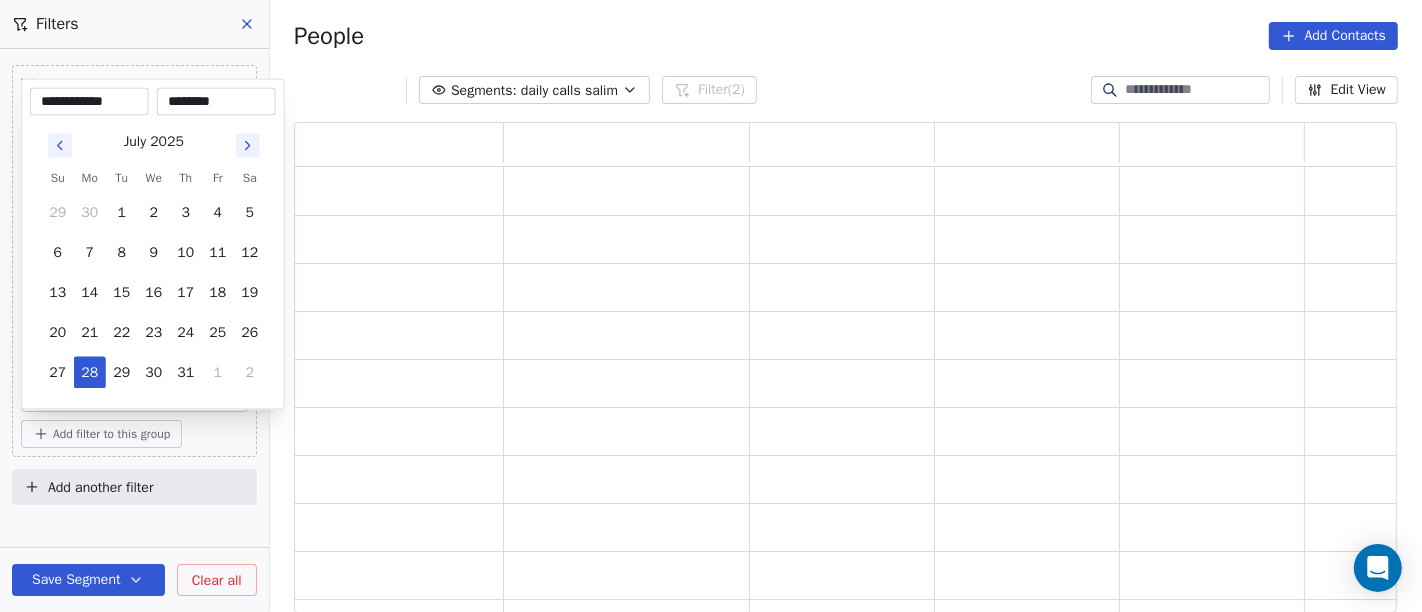click on "**********" at bounding box center (711, 306) 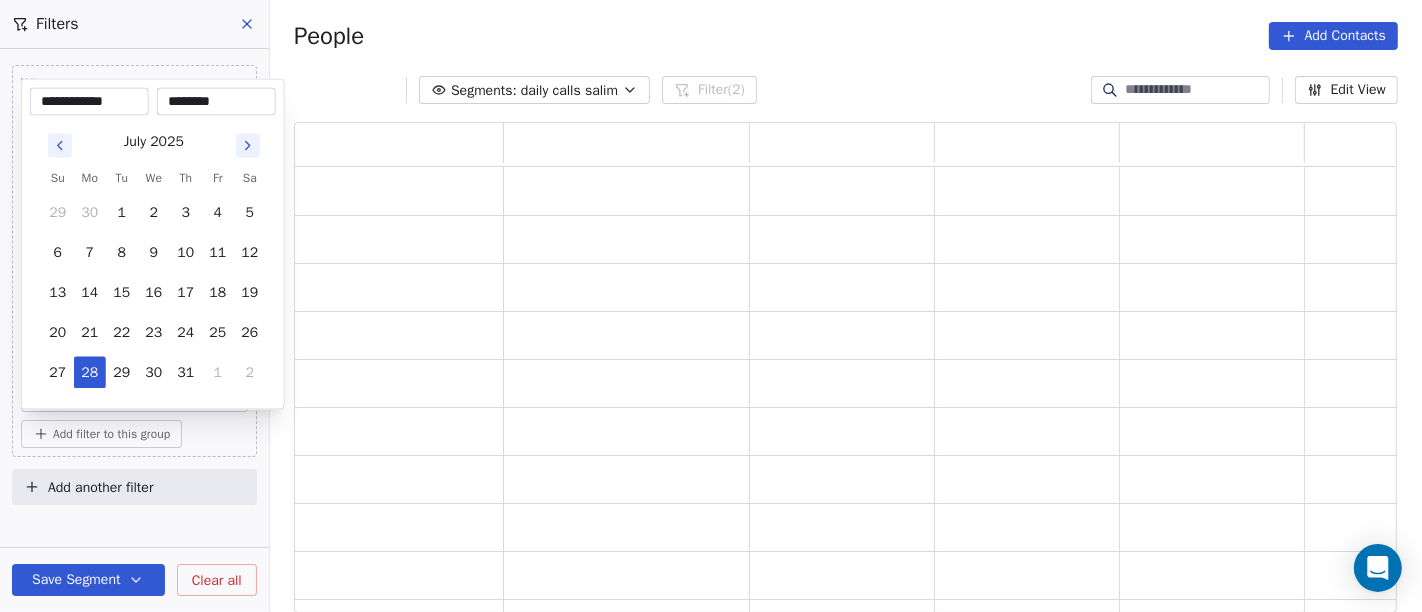 scroll, scrollTop: 474, scrollLeft: 1086, axis: both 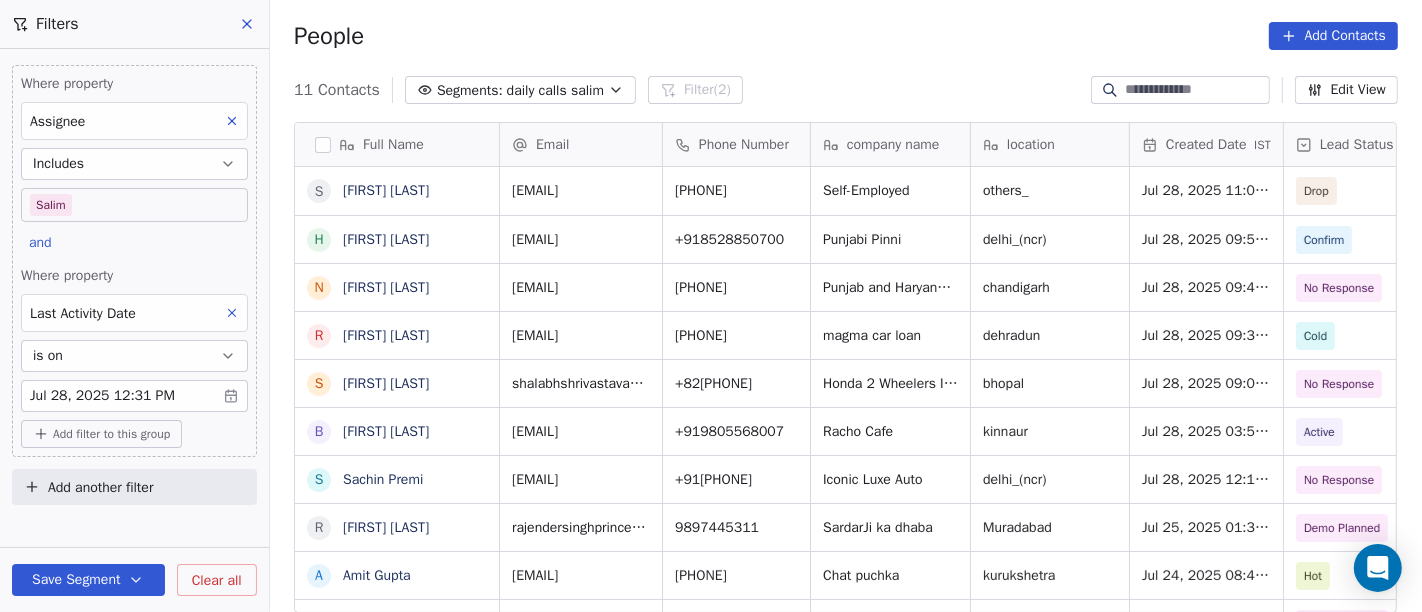 click on "On2Cook India Pvt. Ltd. Contacts People Marketing Workflows Campaigns Sales Pipelines Sequences Beta Tools Apps AI Agents Help & Support Filters Where property   Assignee   Includes Salim and Where property   Last Activity Date   is on Jul 28, 2025 12:31 PM Add filter to this group Add another filter Save Segment Clear all People  Add Contacts 11 Contacts Segments: daily calls salim  Filter  (2) Edit View Tag Add to Sequence Full Name S Seyon Seyon h harbans kaur N Navneet Singh R Raman Mittal S S Shrivastava B Bhutto Mathas S Sachin Premi R Rajender Singh Rajender Singh A Amit Gupta Y Yash Bothra C Challa Vignesh Email Phone Number company name location Created Date IST Lead Status Tags Assignee Sales Rep shanjithkhan@rediffmail.com +917010240409 Self-Employed others_ Jul 28, 2025 11:07 AM Drop Salim hkaur1981.hk@gmail.com +918528850700 Punjabi Pinni delhi_(ncr) Jul 28, 2025 09:57 AM Confirm Salim manavrana1970@gmail.com +919915557773 Punjab and Haryana High Court Bar Association, Chandigarh chandigarh Hot" at bounding box center [711, 306] 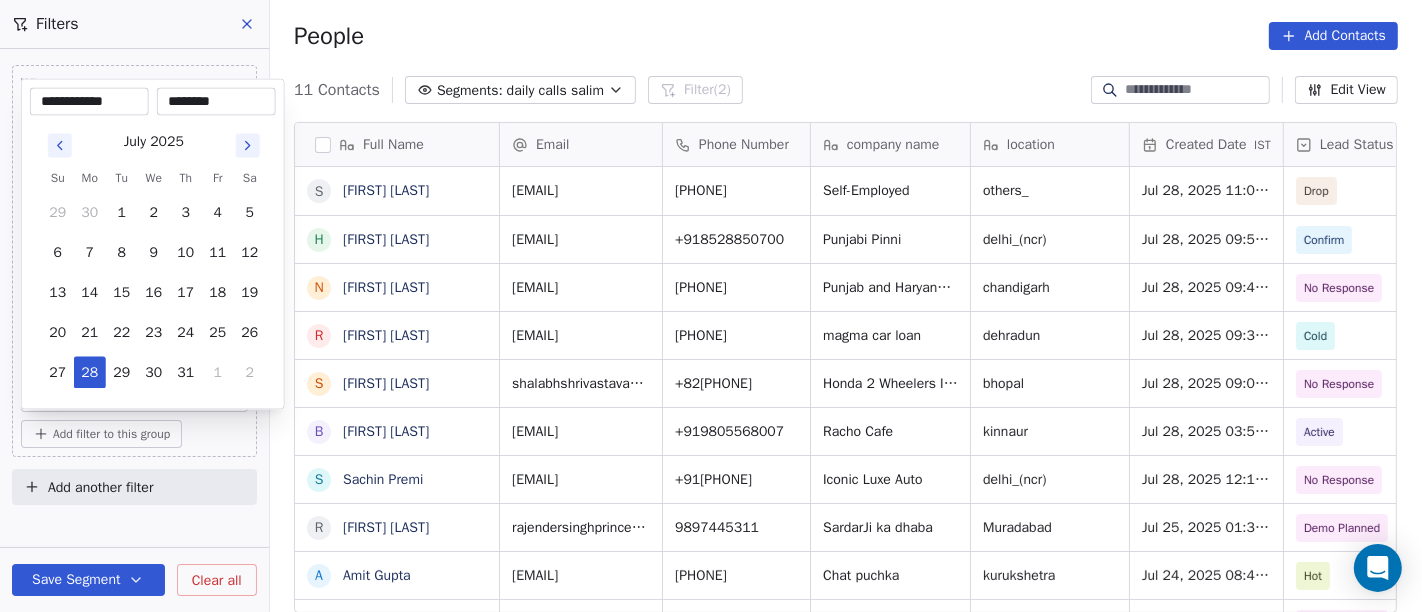 click on "********" at bounding box center [216, 102] 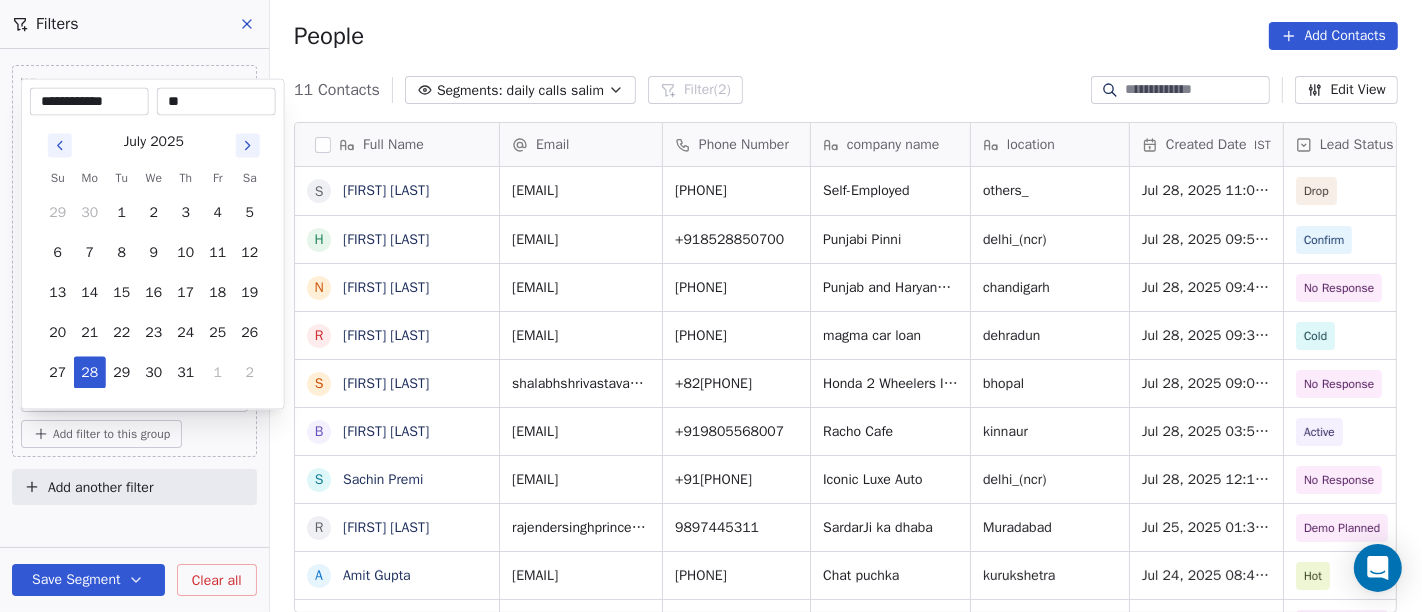 type on "*" 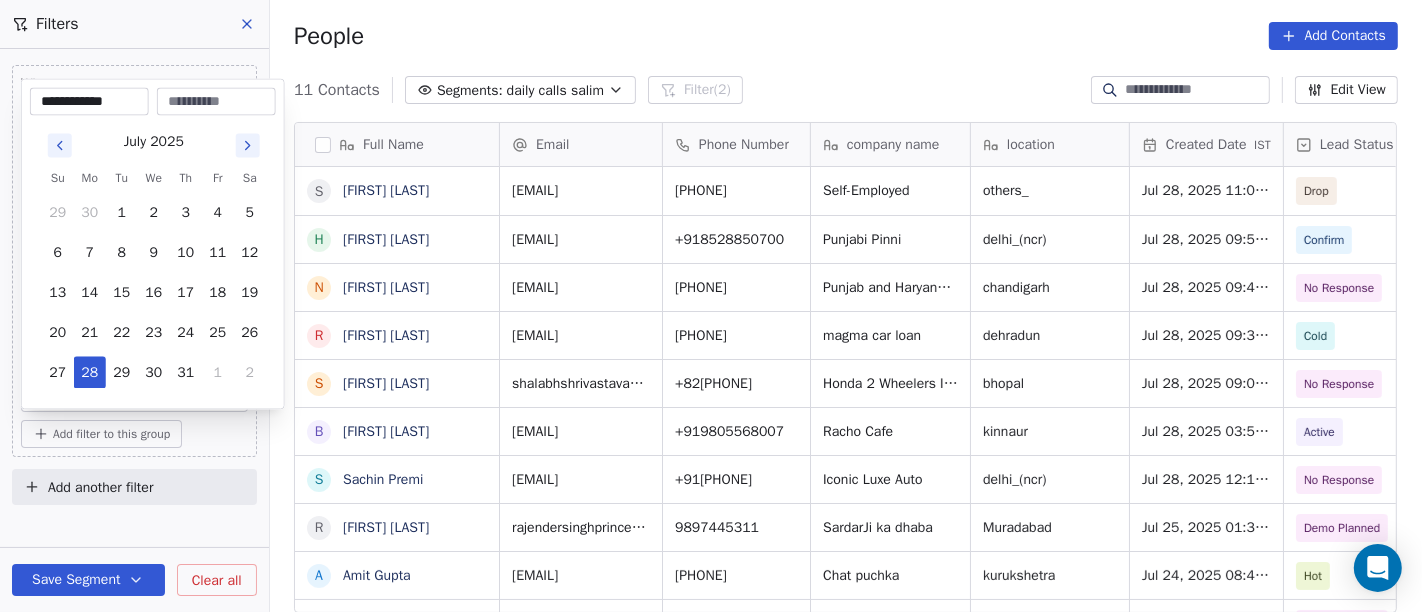 type 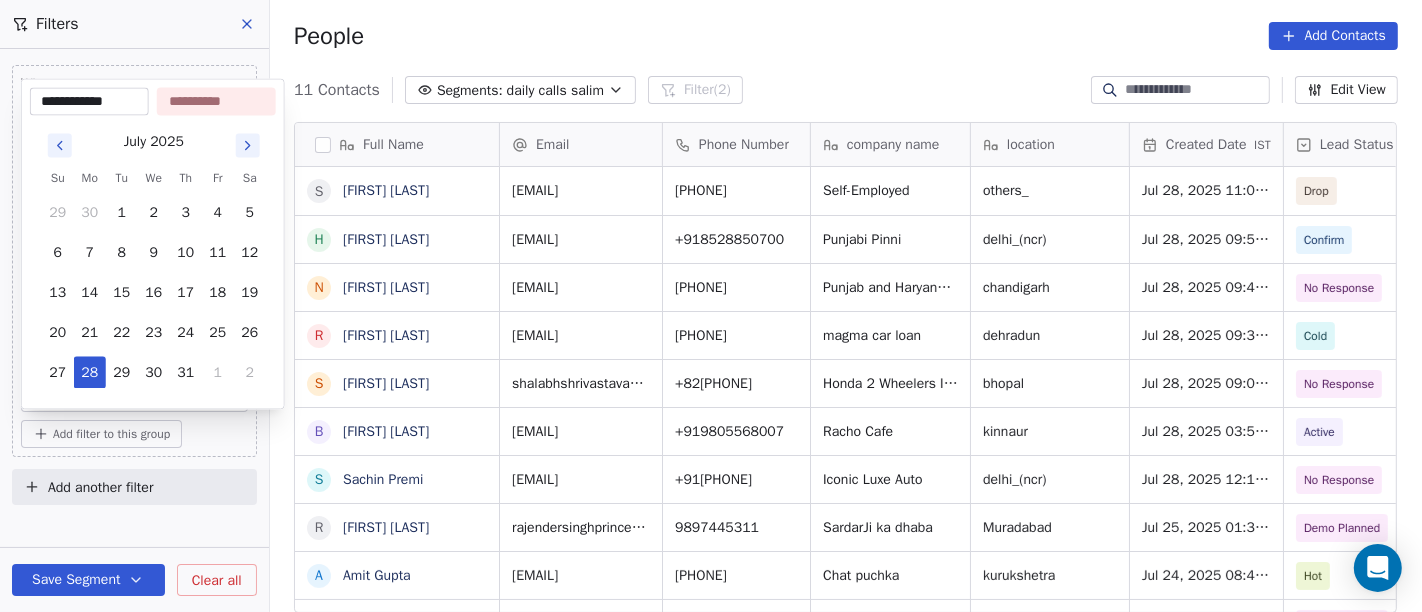 click on "On2Cook India Pvt. Ltd. Contacts People Marketing Workflows Campaigns Sales Pipelines Sequences Beta Tools Apps AI Agents Help & Support Filters Where property   Assignee   Includes Salim and Where property   Last Activity Date   is on Jul 28, 2025 12:31 PM Add filter to this group Add another filter Save Segment Clear all People  Add Contacts 11 Contacts Segments: daily calls salim  Filter  (2) Edit View Tag Add to Sequence Full Name S Seyon Seyon h harbans kaur N Navneet Singh R Raman Mittal S S Shrivastava B Bhutto Mathas S Sachin Premi R Rajender Singh Rajender Singh A Amit Gupta Y Yash Bothra C Challa Vignesh Email Phone Number company name location Created Date IST Lead Status Tags Assignee Sales Rep shanjithkhan@rediffmail.com +917010240409 Self-Employed others_ Jul 28, 2025 11:07 AM Drop Salim hkaur1981.hk@gmail.com +918528850700 Punjabi Pinni delhi_(ncr) Jul 28, 2025 09:57 AM Confirm Salim manavrana1970@gmail.com +919915557773 Punjab and Haryana High Court Bar Association, Chandigarh chandigarh Hot" at bounding box center [711, 306] 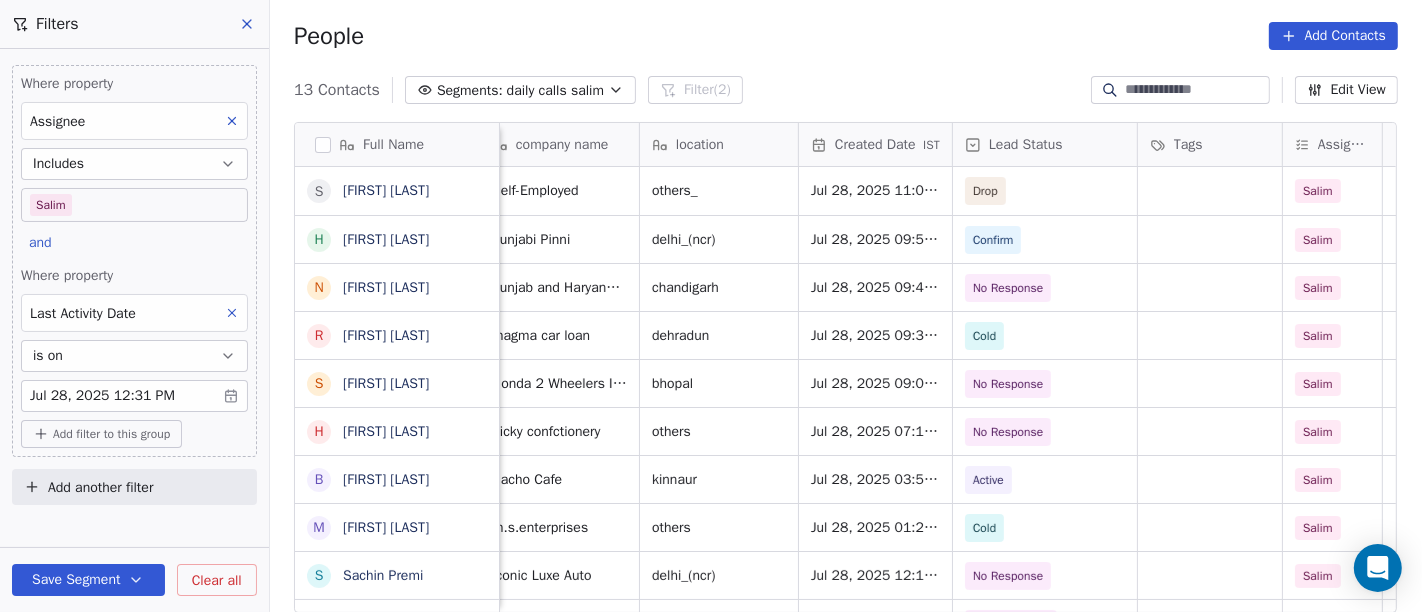 scroll, scrollTop: 0, scrollLeft: 348, axis: horizontal 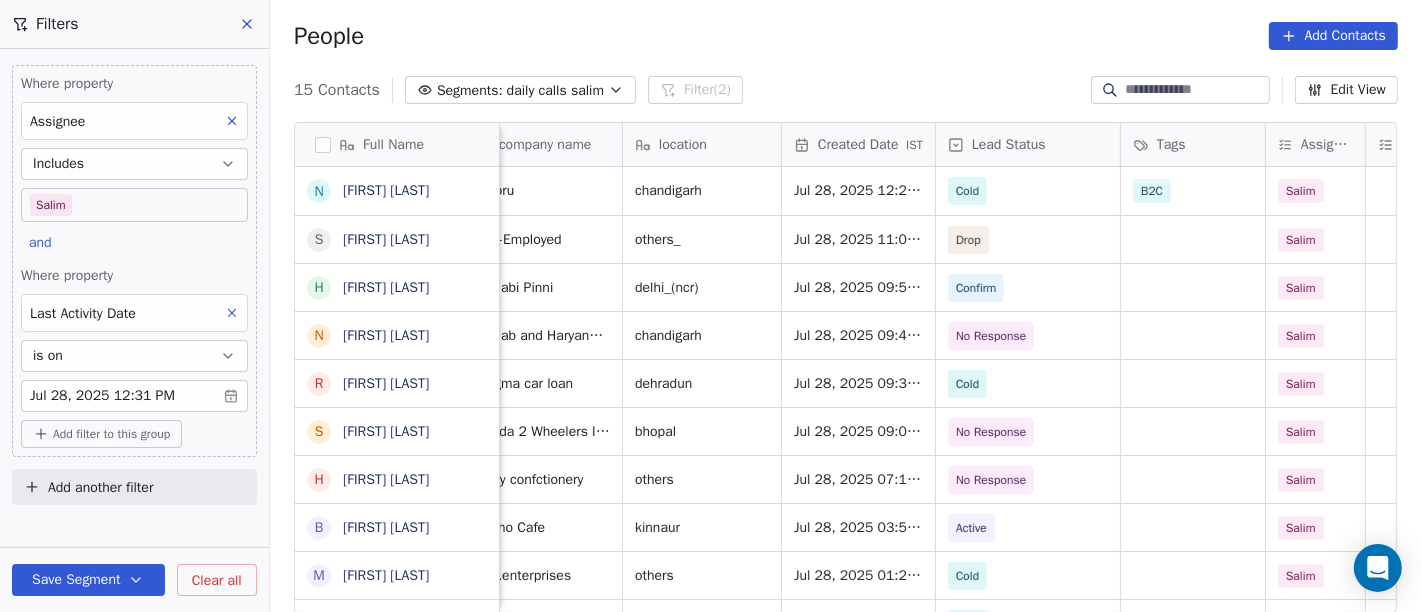 click on "People  Add Contacts" at bounding box center [846, 36] 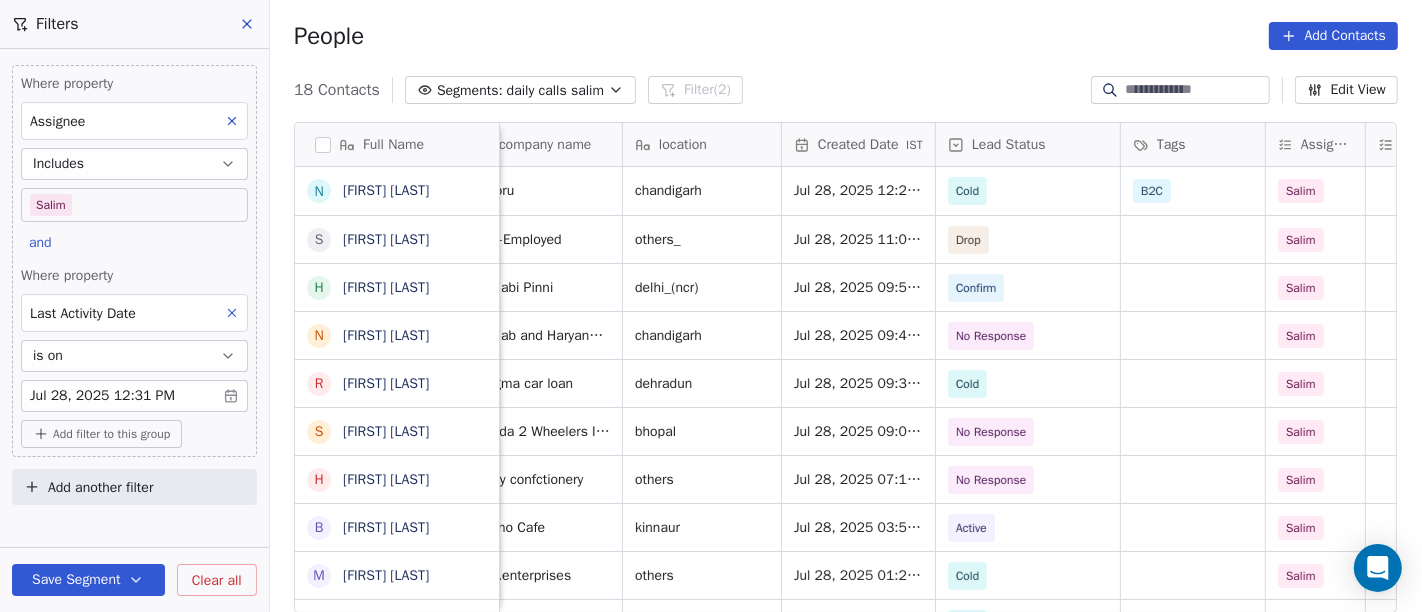 click on "On2Cook India Pvt. Ltd. Contacts People Marketing Workflows Campaigns Sales Pipelines Sequences Beta Tools Apps AI Agents Help & Support Filters Where property   Assignee   Includes Salim and Where property   Last Activity Date   is on Jul 28, 2025 12:31 PM Add filter to this group Add another filter Save Segment Clear all People  Add Contacts 18 Contacts Segments: daily calls salim  Filter  (2) Edit View Tag Add to Sequence Full Name N Nidhi Jindal S Seyon Seyon h harbans kaur N Navneet Singh R Raman Mittal S S Shrivastava H Harpreet singh B Bhutto Mathas M Meraj Siddiqui R Ram Bhagchand Duseja S Sachin Premi D Darshan Jot Singh M Mukesh Chaudhary J Jani Milind R Rajender Singh Rajender Singh A Amit Gupta Y Yash Bothra C Challa Vignesh Email Phone Number company name location Created Date IST Lead Status Tags Assignee Sales Rep Last Activity Date IST Follow Up Date IST Notes nidhijindal63@gmail.com +919416096765 Atuoru chandigarh Jul 28, 2025 12:20 PM Cold B2C Salim Jul 28, 2025 12:48 PM +917010240409 Drop" at bounding box center [711, 306] 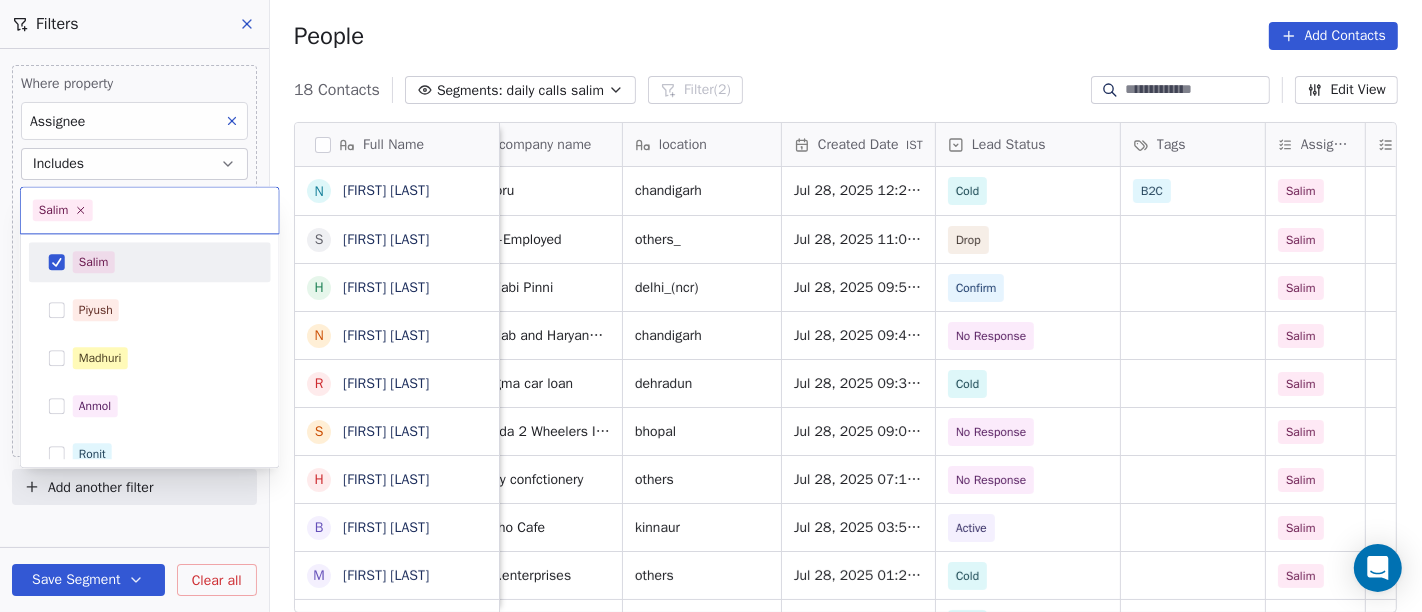 click on "Salim" at bounding box center (162, 262) 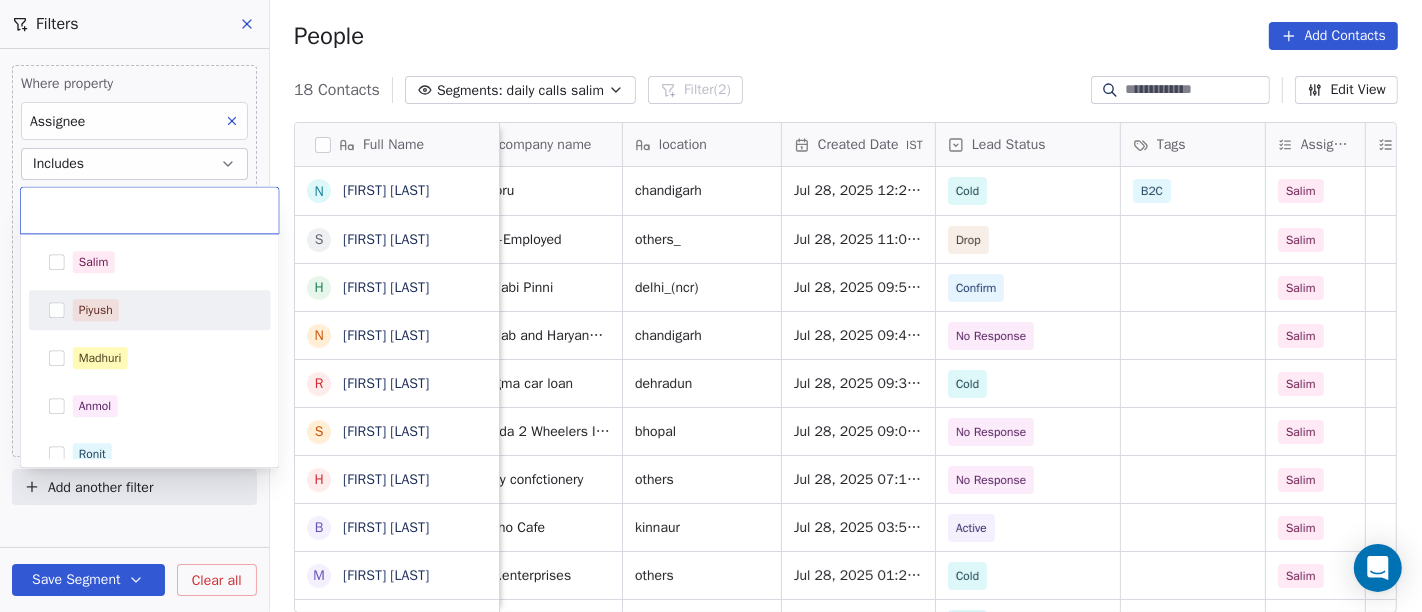 click on "Madhuri" at bounding box center (162, 358) 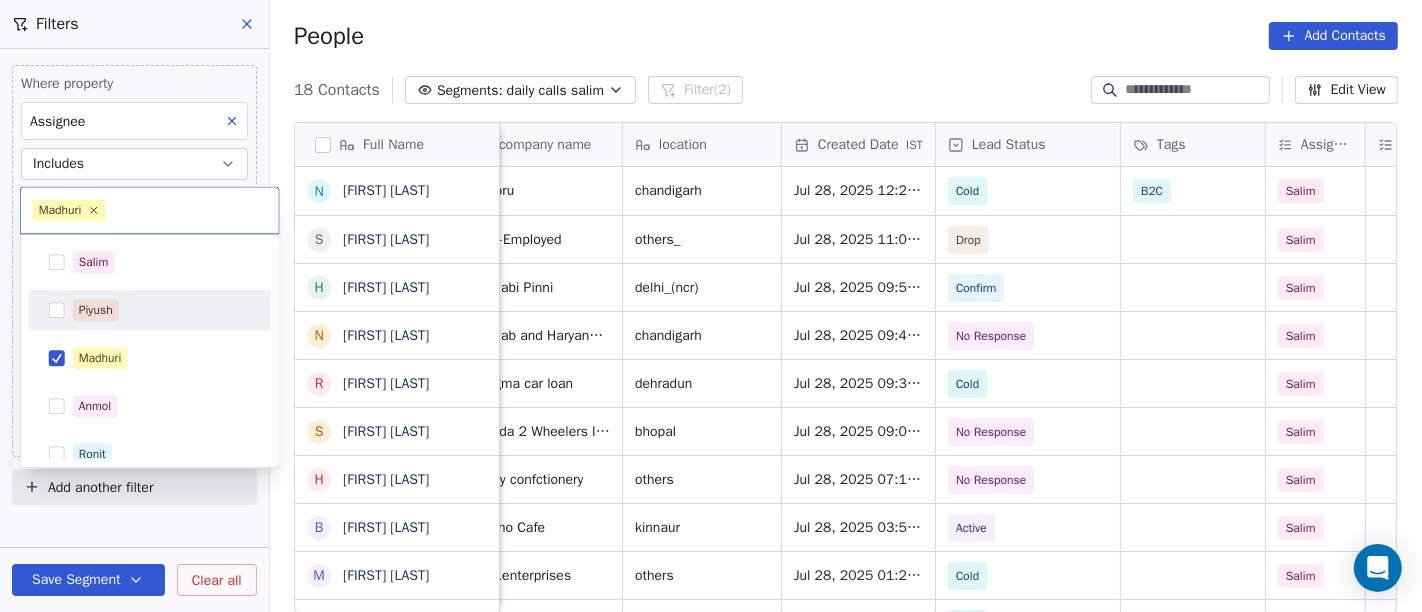 click on "On2Cook India Pvt. Ltd. Contacts People Marketing Workflows Campaigns Sales Pipelines Sequences Beta Tools Apps AI Agents Help & Support Filters Where property   Assignee   Includes Salim and Where property   Last Activity Date   is on Jul 28, 2025 12:31 PM Add filter to this group Add another filter Save Segment Clear all People  Add Contacts 18 Contacts Segments: daily calls salim  Filter  (2) Edit View Tag Add to Sequence Full Name N Nidhi Jindal S Seyon Seyon h harbans kaur N Navneet Singh R Raman Mittal S S Shrivastava H Harpreet singh B Bhutto Mathas M Meraj Siddiqui R Ram Bhagchand Duseja S Sachin Premi D Darshan Jot Singh M Mukesh Chaudhary J Jani Milind R Rajender Singh Rajender Singh A Amit Gupta Y Yash Bothra C Challa Vignesh Email Phone Number company name location Created Date IST Lead Status Tags Assignee Sales Rep Last Activity Date IST Follow Up Date IST Notes nidhijindal63@gmail.com +919416096765 Atuoru chandigarh Jul 28, 2025 12:20 PM Cold B2C Salim Jul 28, 2025 12:48 PM +917010240409 Drop" at bounding box center [711, 306] 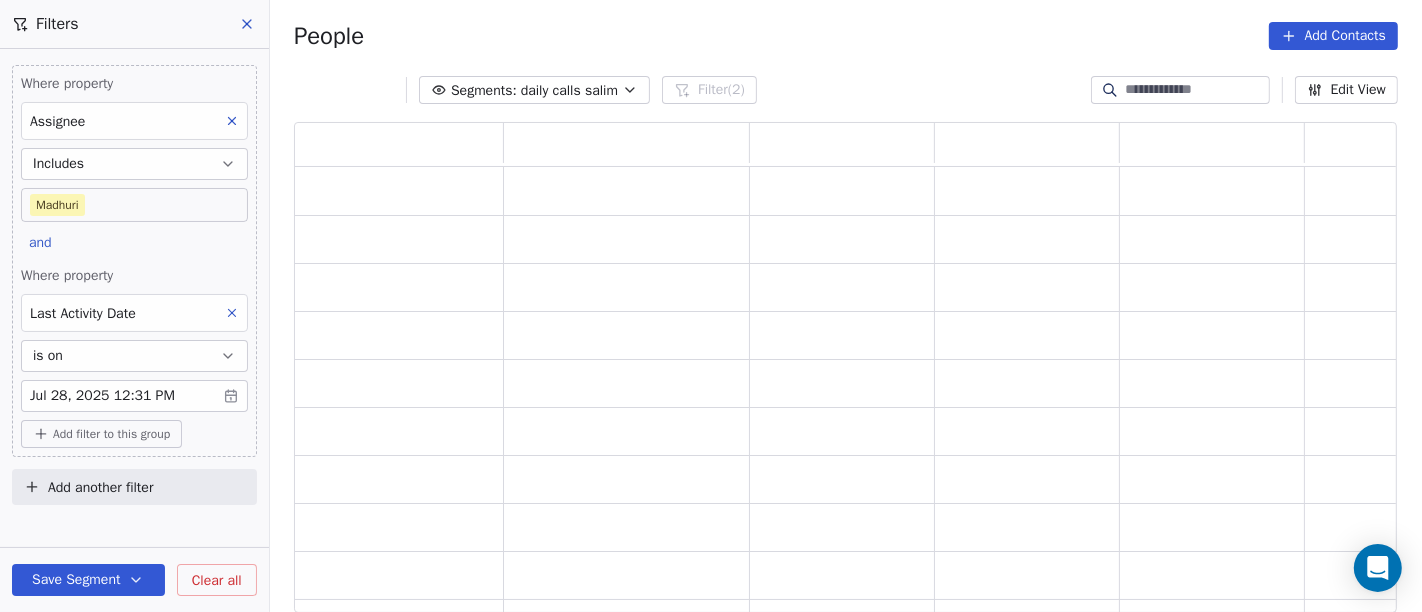 scroll, scrollTop: 17, scrollLeft: 17, axis: both 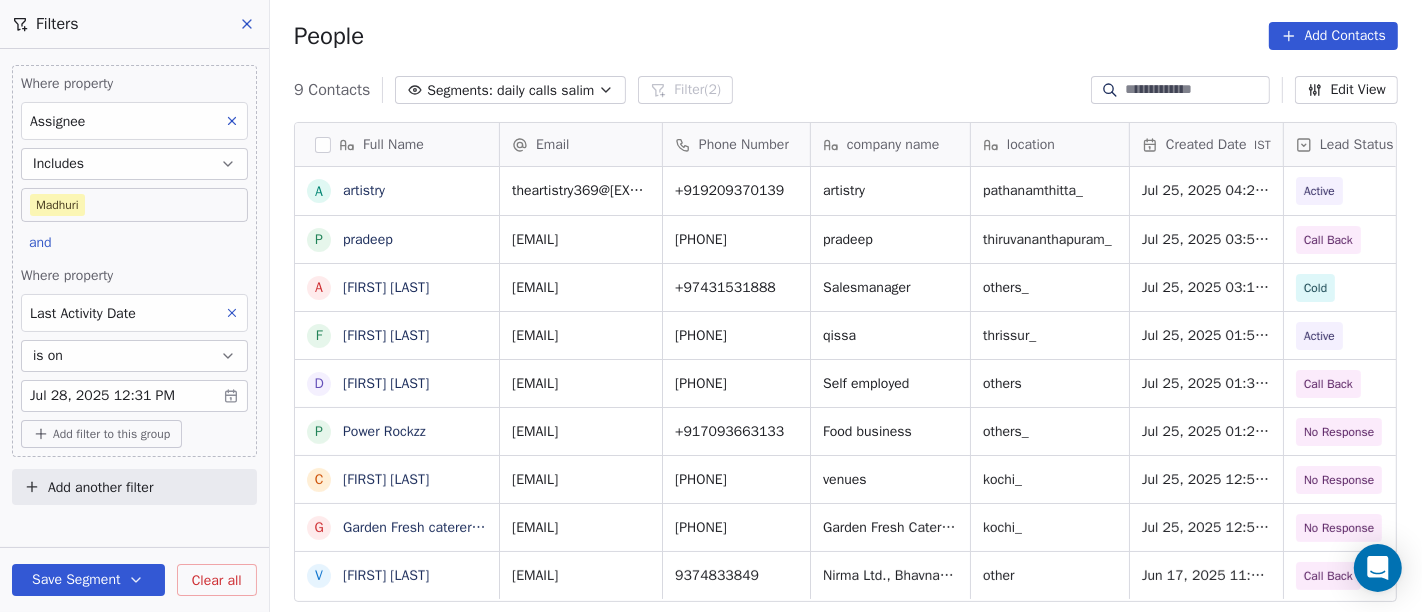 click on "On2Cook India Pvt. Ltd. Contacts People Marketing Workflows Campaigns Sales Pipelines Sequences Beta Tools Apps AI Agents Help & Support Filters Where property   Assignee   Includes Madhuri and Where property   Last Activity Date   is on Jul 28, 2025 12:31 PM Add filter to this group Add another filter Save Segment Clear all People  Add Contacts 9 Contacts Segments: daily calls salim  Filter  (2) Edit View Tag Add to Sequence Full Name a artistry p pradeep A Afsal Vilangil F Fasna Shihabudheen D Devandu Mallik P Power Rockzz c carol shareef G Garden Fresh caterers Kaloor Ernakulam V Vaghela Ravi Email Phone Number company name location Created Date IST Lead Status Tags Assignee Sales Rep theartistry369@gmail.com +919209370139 artistry pathanamthitta_ Jul 25, 2025 04:24 PM Active Madhuri pradeepthamimi@gmail.com +918075708051 pradeep thiruvananthapuram_ Jul 25, 2025 03:58 PM Call Back Madhuri afsalvilangil@gmail.com +97431531888 Salesmanager others_ Jul 25, 2025 03:15 PM Cold Madhuri fasnabasheer@gmail.con" at bounding box center [711, 306] 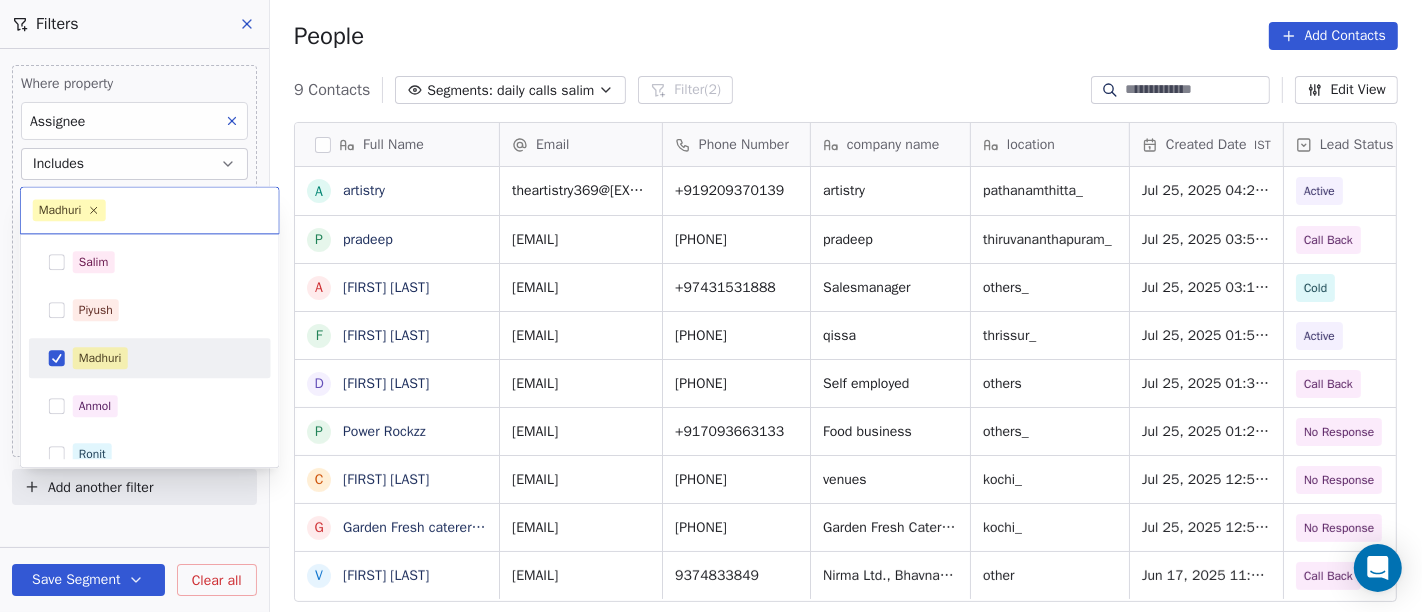 click on "Madhuri" at bounding box center [150, 358] 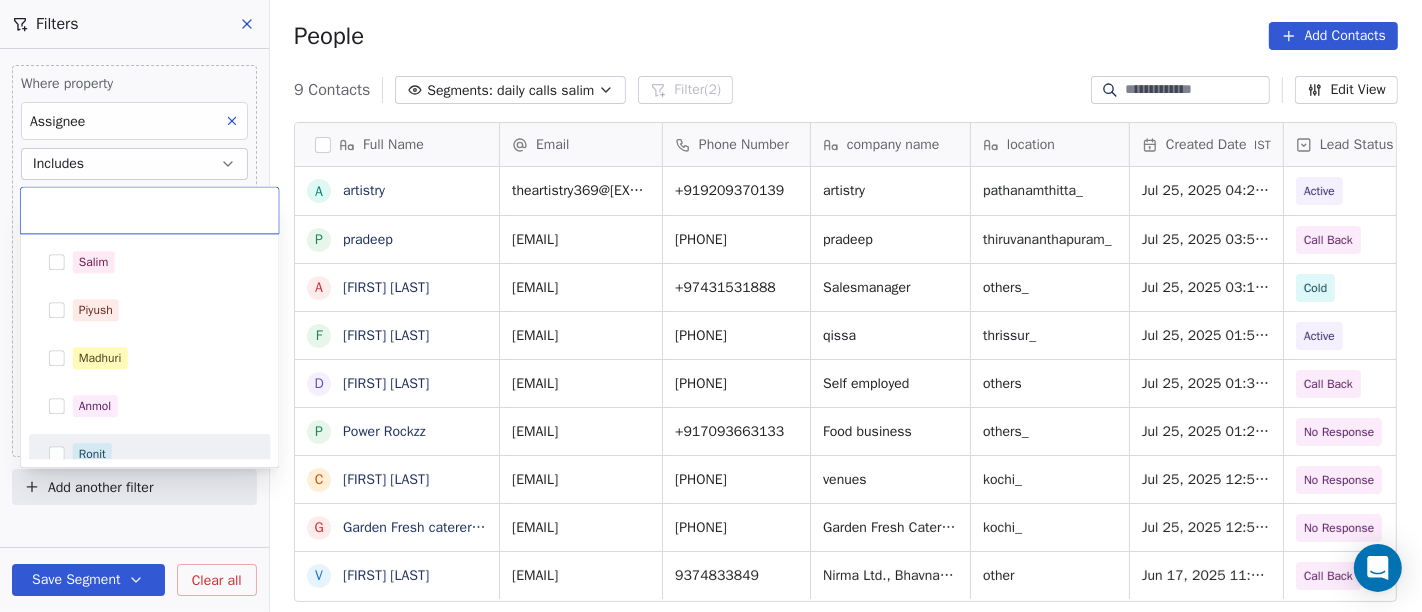 click on "Ronit" at bounding box center [92, 454] 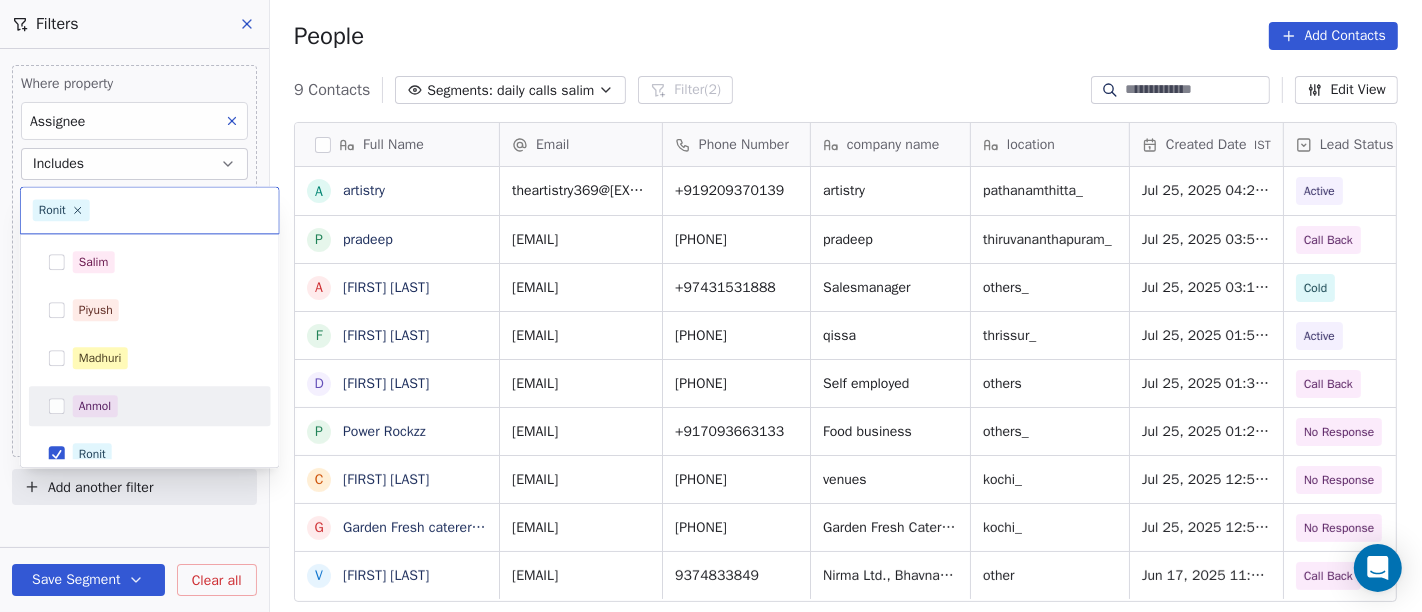 click on "On2Cook India Pvt. Ltd. Contacts People Marketing Workflows Campaigns Sales Pipelines Sequences Beta Tools Apps AI Agents Help & Support Filters Where property   Assignee   Includes Madhuri and Where property   Last Activity Date   is on Jul 28, 2025 12:31 PM Add filter to this group Add another filter Save Segment Clear all People  Add Contacts 9 Contacts Segments: daily calls salim  Filter  (2) Edit View Tag Add to Sequence Full Name a artistry p pradeep A Afsal Vilangil F Fasna Shihabudheen D Devandu Mallik P Power Rockzz c carol shareef G Garden Fresh caterers Kaloor Ernakulam V Vaghela Ravi Email Phone Number company name location Created Date IST Lead Status Tags Assignee Sales Rep theartistry369@gmail.com +919209370139 artistry pathanamthitta_ Jul 25, 2025 04:24 PM Active Madhuri pradeepthamimi@gmail.com +918075708051 pradeep thiruvananthapuram_ Jul 25, 2025 03:58 PM Call Back Madhuri afsalvilangil@gmail.com +97431531888 Salesmanager others_ Jul 25, 2025 03:15 PM Cold Madhuri fasnabasheer@gmail.con" at bounding box center (711, 306) 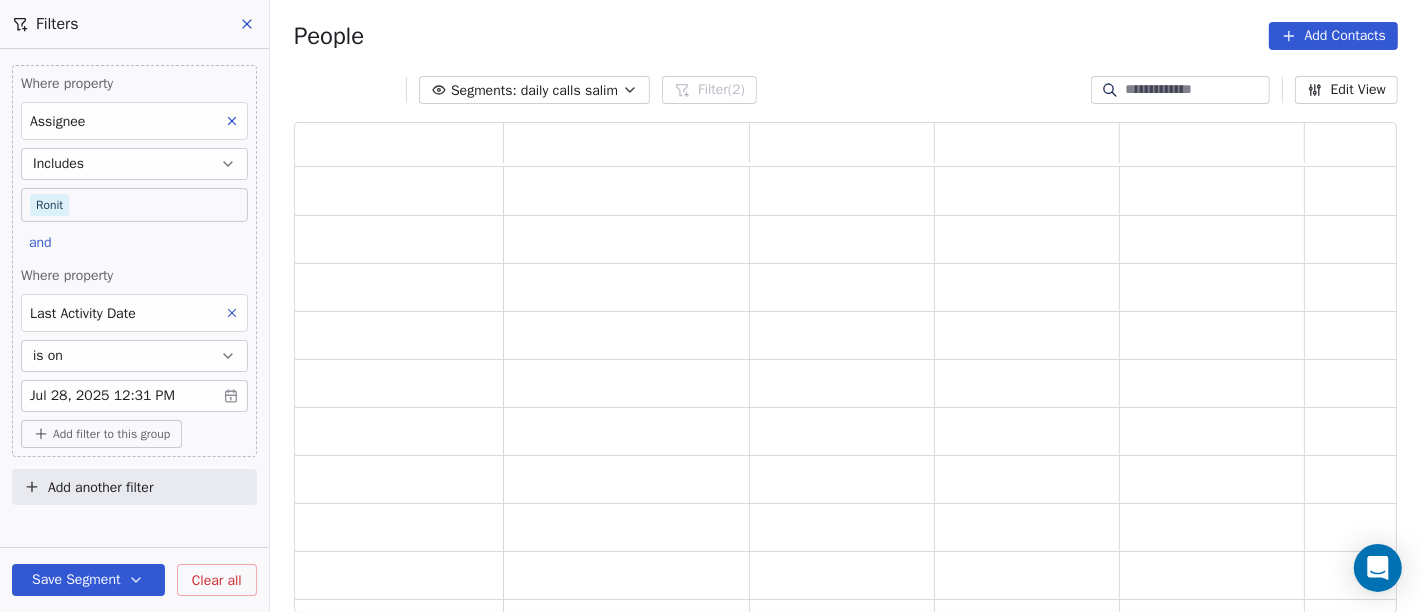 scroll, scrollTop: 17, scrollLeft: 17, axis: both 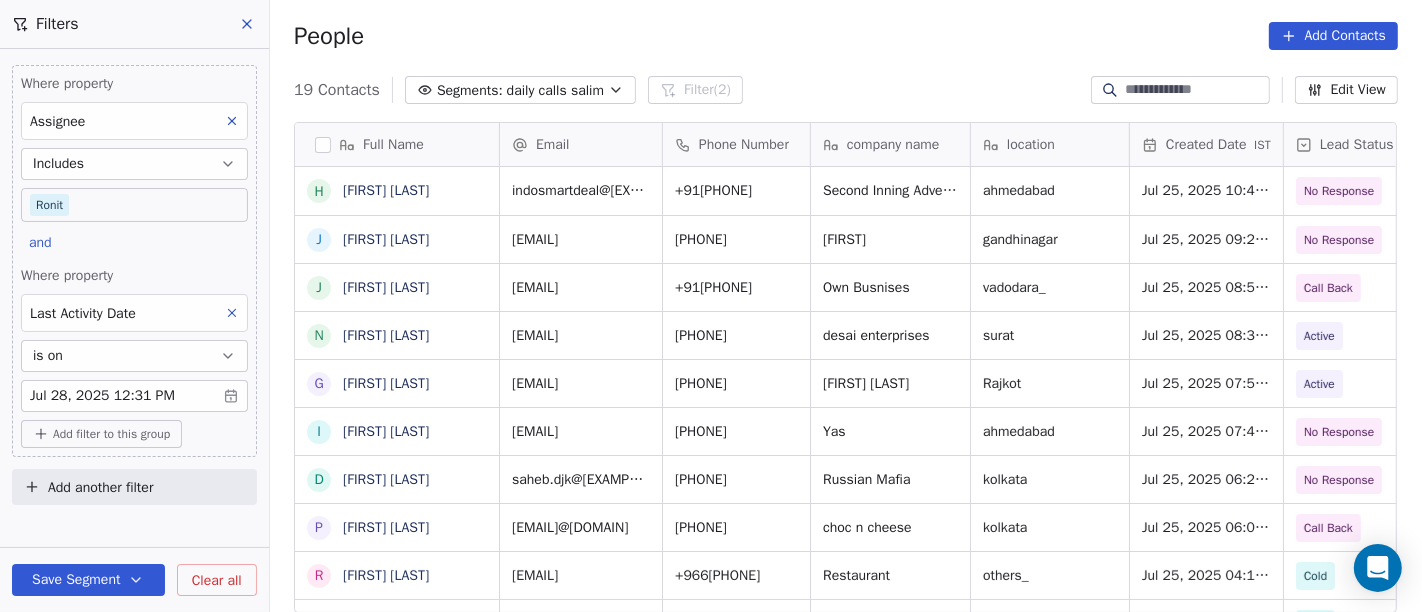 click on "On2Cook India Pvt. Ltd. Contacts People Marketing Workflows Campaigns Sales Pipelines Sequences Beta Tools Apps AI Agents Help & Support Filters Where property   Assignee   Includes Ronit and Where property   Last Activity Date   is on Jul 28, 2025 12:31 PM Add filter to this group Add another filter Save Segment Clear all People  Add Contacts 19 Contacts Segments: daily calls salim  Filter  (2) Edit View Tag Add to Sequence Full Name H HIMANSHU KUMAR J Jeet Vaghela J Jay Sharma N Nikhil Desai G Gulab Gada I Imran Khan Pathan D Debajyoti Karmakar p priyankar Sen R Ramzan Kavumpady K Kalachand Kumar A Aboobackar SM A Amruta Somaiya P Prateek Rastogi P Pradip Nagar K Kathad Ashok A Akash Mohanty R Rahul Panchal S SIDDICK N Neeraj Modi Email Phone Number company name location Created Date IST Lead Status Tags Assignee Sales Rep indosmartdeal@gmail.com +919662096620 Second Inning Adventures Pvt Ltd ahmedabad Jul 25, 2025 10:44 PM No Response Ronit jeetbvaghela77@gmail.com +919904395002 Jeet gandhinagar Ronit" at bounding box center [711, 306] 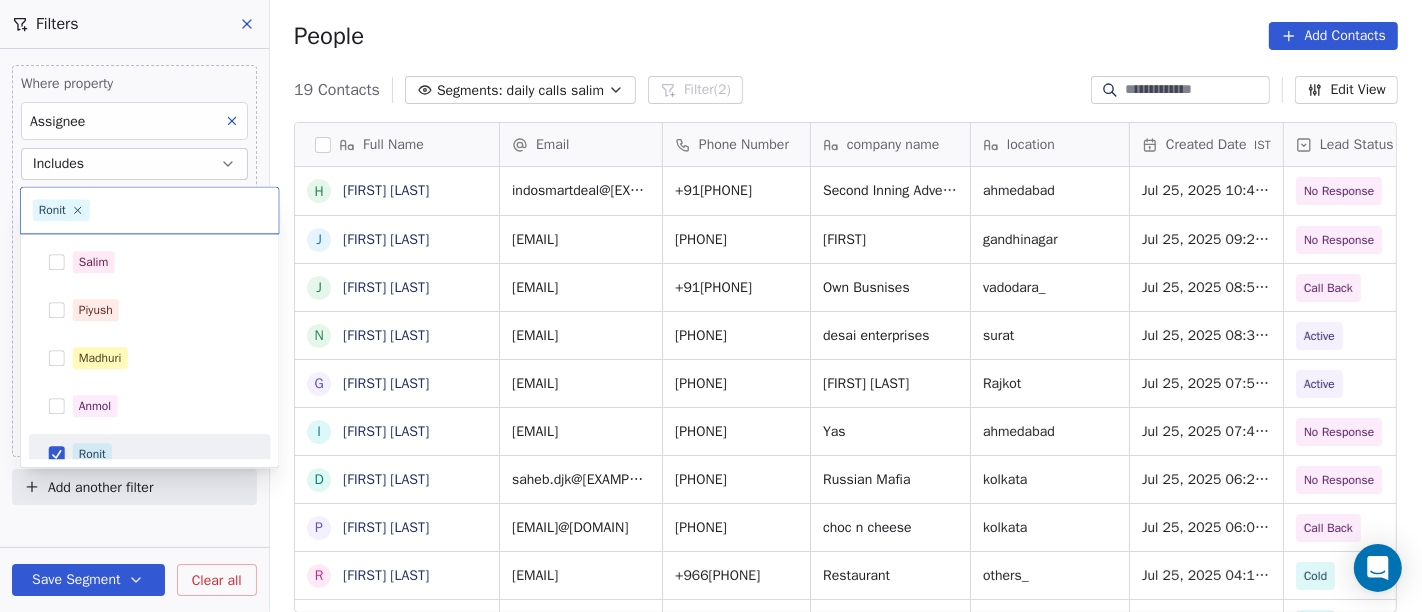 scroll, scrollTop: 14, scrollLeft: 0, axis: vertical 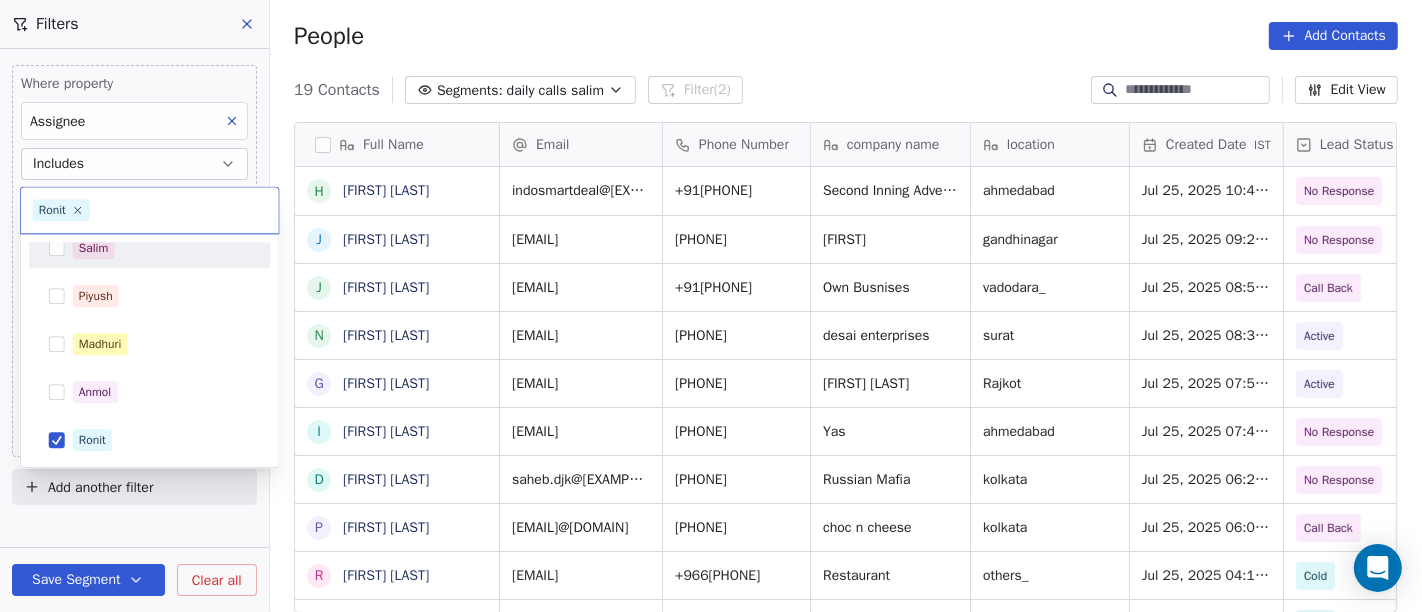 click on "Salim" at bounding box center [150, 248] 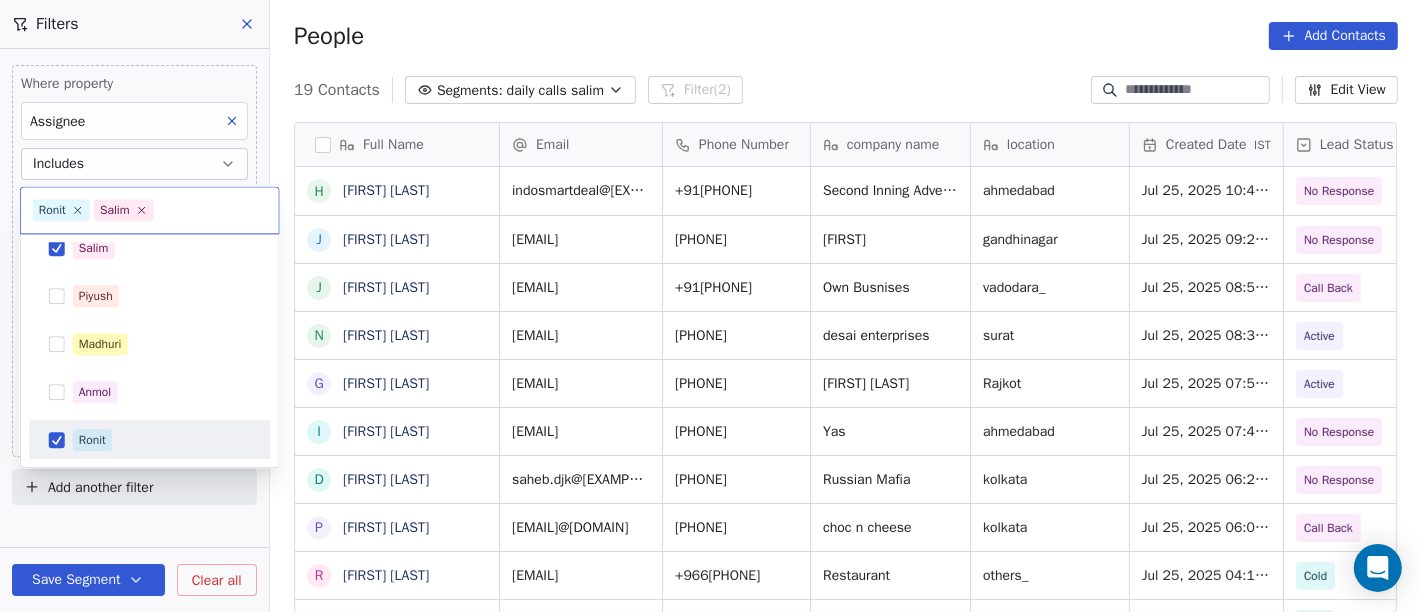 click on "Ronit" at bounding box center [92, 440] 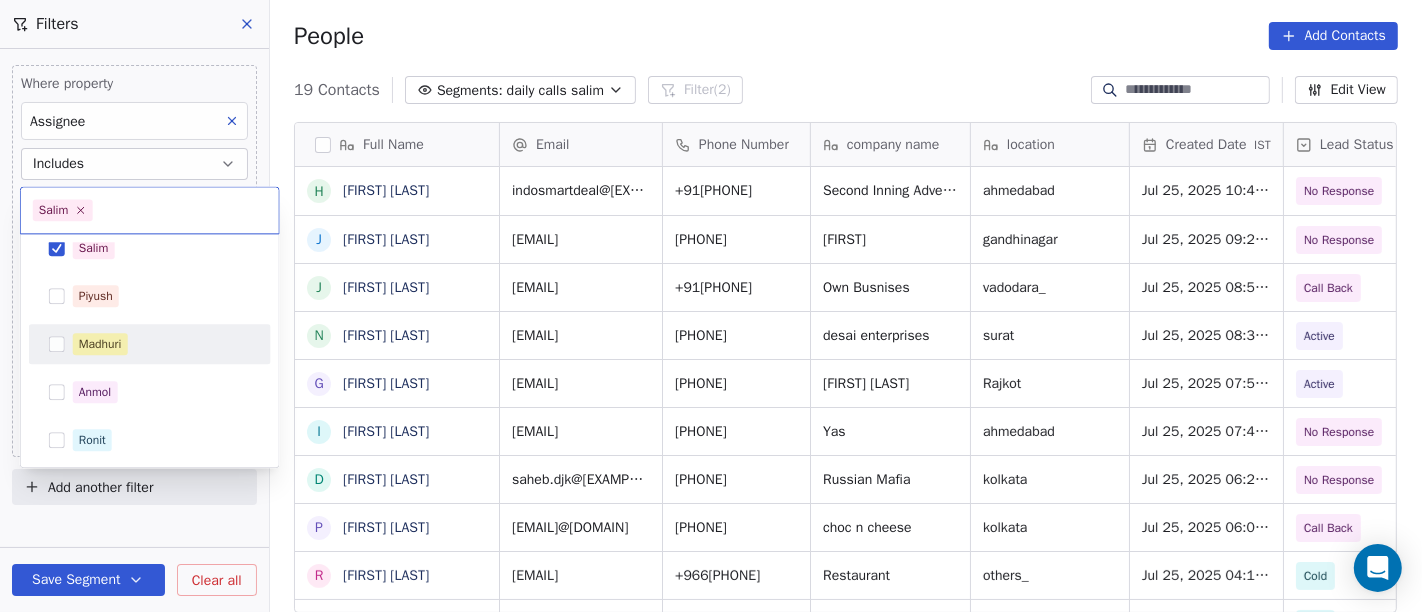 click on "On2Cook India Pvt. Ltd. Contacts People Marketing Workflows Campaigns Sales Pipelines Sequences Beta Tools Apps AI Agents Help & Support Filters Where property   Assignee   Includes Ronit and Where property   Last Activity Date   is on Jul 28, 2025 12:31 PM Add filter to this group Add another filter Save Segment Clear all People  Add Contacts 19 Contacts Segments: daily calls salim  Filter  (2) Edit View Tag Add to Sequence Full Name H HIMANSHU KUMAR J Jeet Vaghela J Jay Sharma N Nikhil Desai G Gulab Gada I Imran Khan Pathan D Debajyoti Karmakar p priyankar Sen R Ramzan Kavumpady K Kalachand Kumar A Aboobackar SM A Amruta Somaiya P Prateek Rastogi P Pradip Nagar K Kathad Ashok A Akash Mohanty R Rahul Panchal S SIDDICK N Neeraj Modi Email Phone Number company name location Created Date IST Lead Status Tags Assignee Sales Rep indosmartdeal@gmail.com +919662096620 Second Inning Adventures Pvt Ltd ahmedabad Jul 25, 2025 10:44 PM No Response Ronit jeetbvaghela77@gmail.com +919904395002 Jeet gandhinagar Ronit" at bounding box center (711, 306) 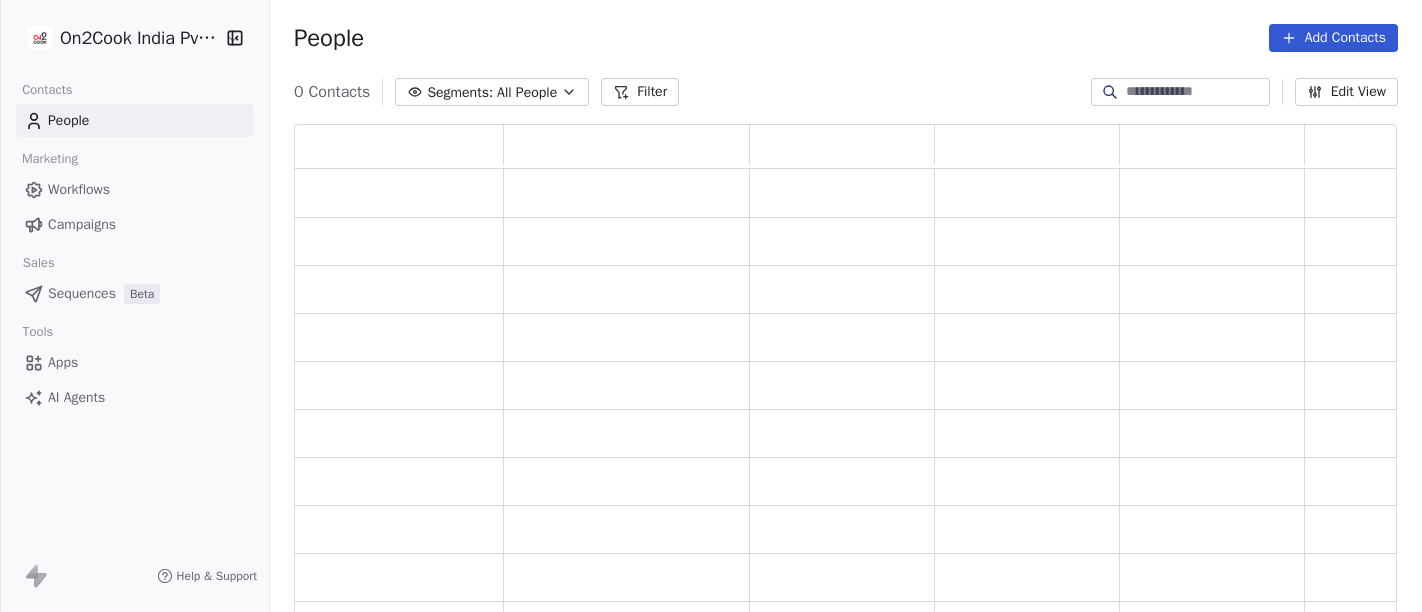 scroll, scrollTop: 0, scrollLeft: 0, axis: both 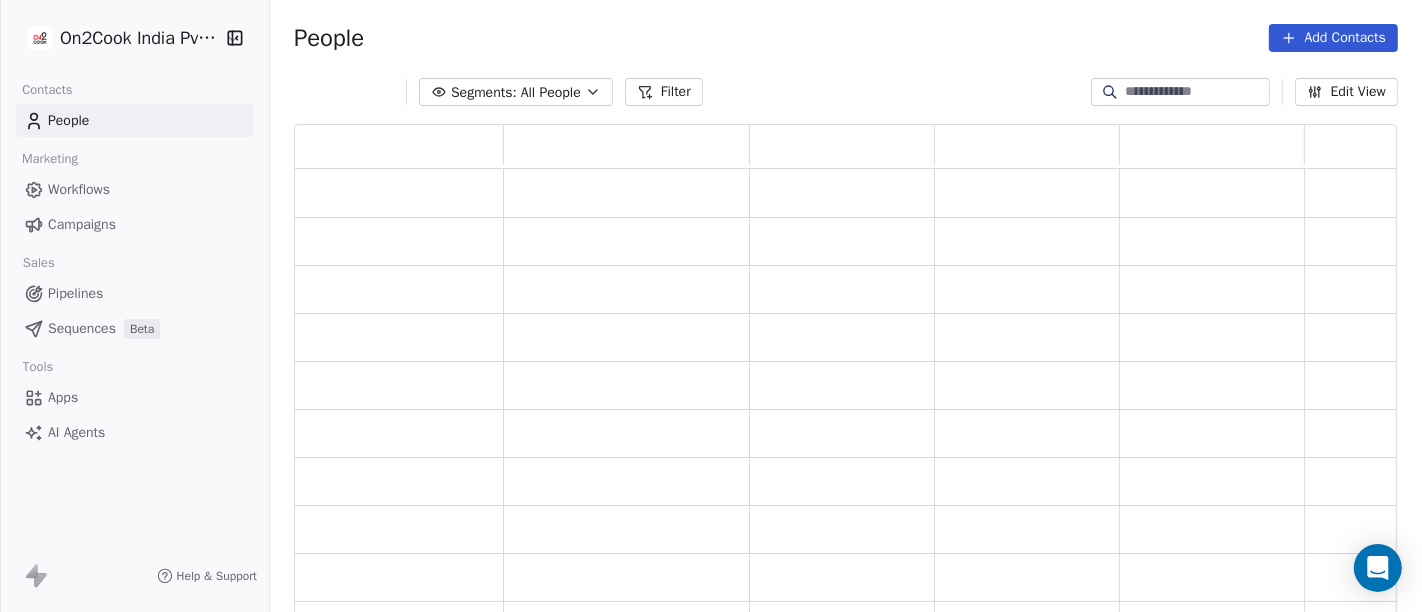 click on "All People" at bounding box center (551, 92) 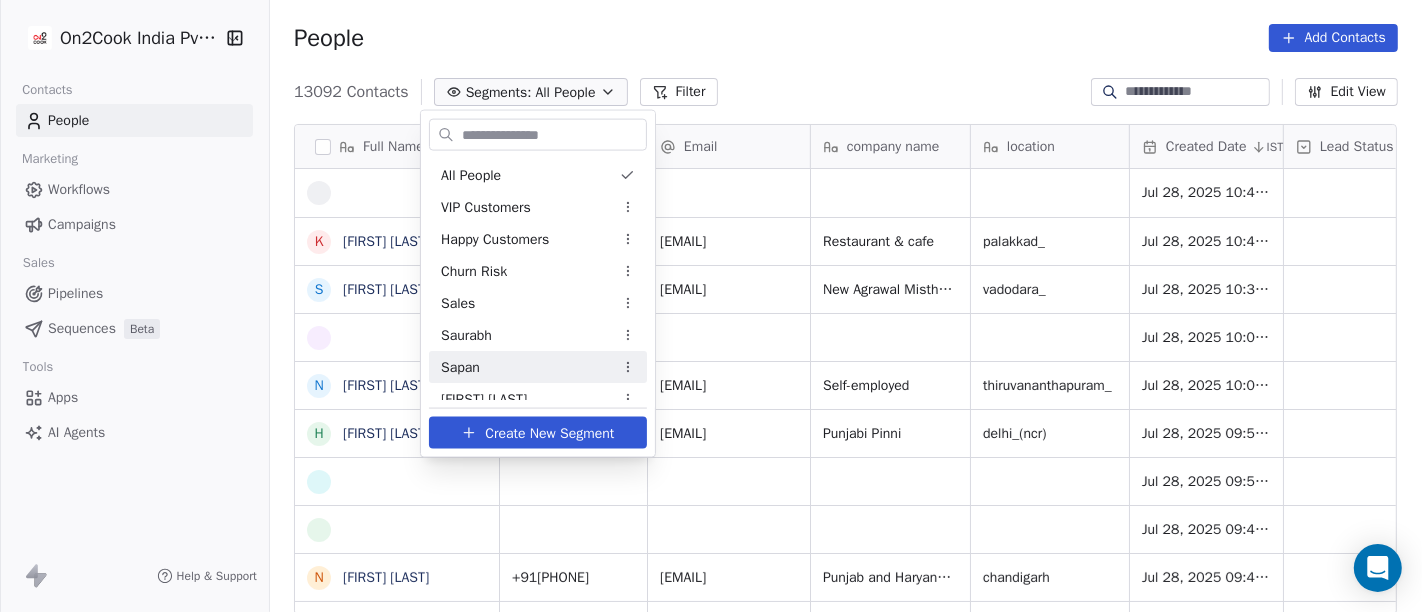 scroll, scrollTop: 17, scrollLeft: 17, axis: both 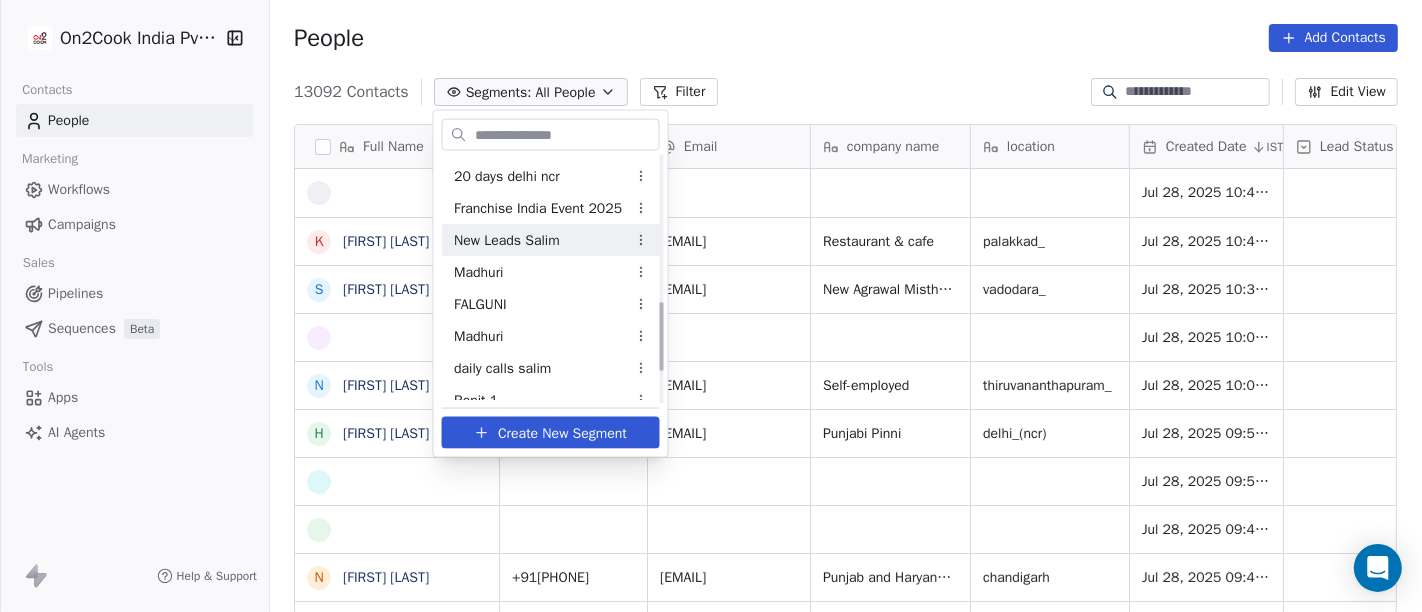 click on "New Leads Salim" at bounding box center [551, 240] 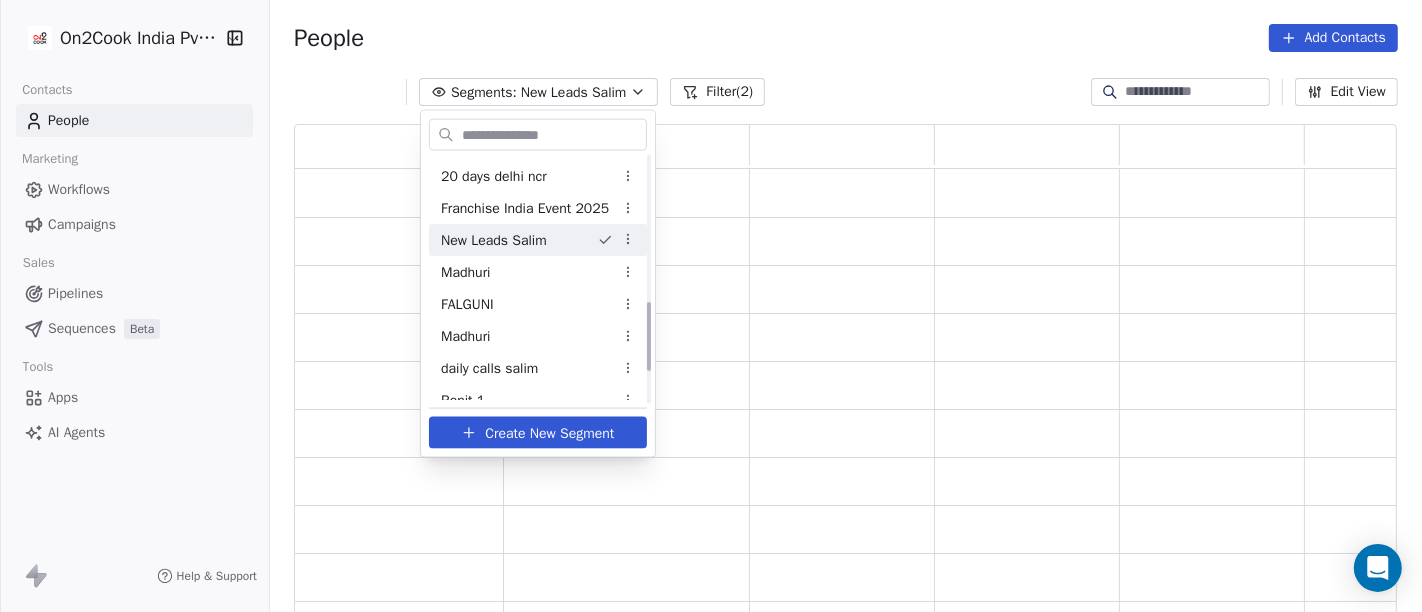 scroll, scrollTop: 17, scrollLeft: 17, axis: both 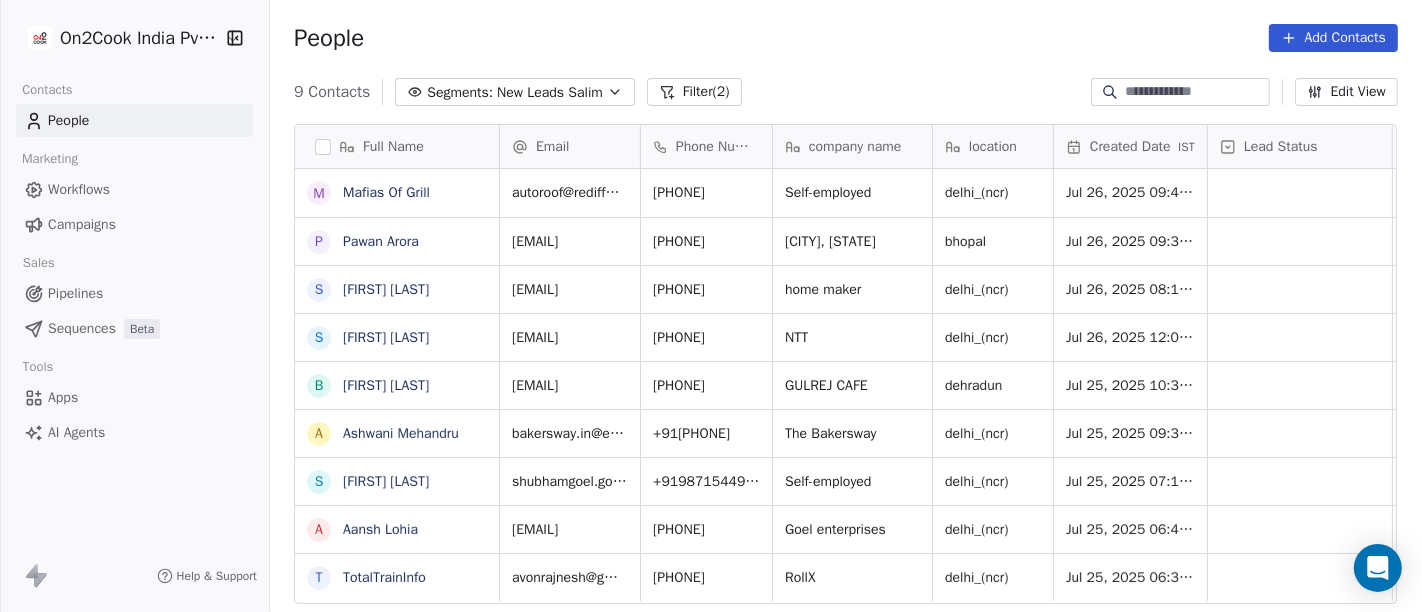 click on "People  Add Contacts" at bounding box center (846, 38) 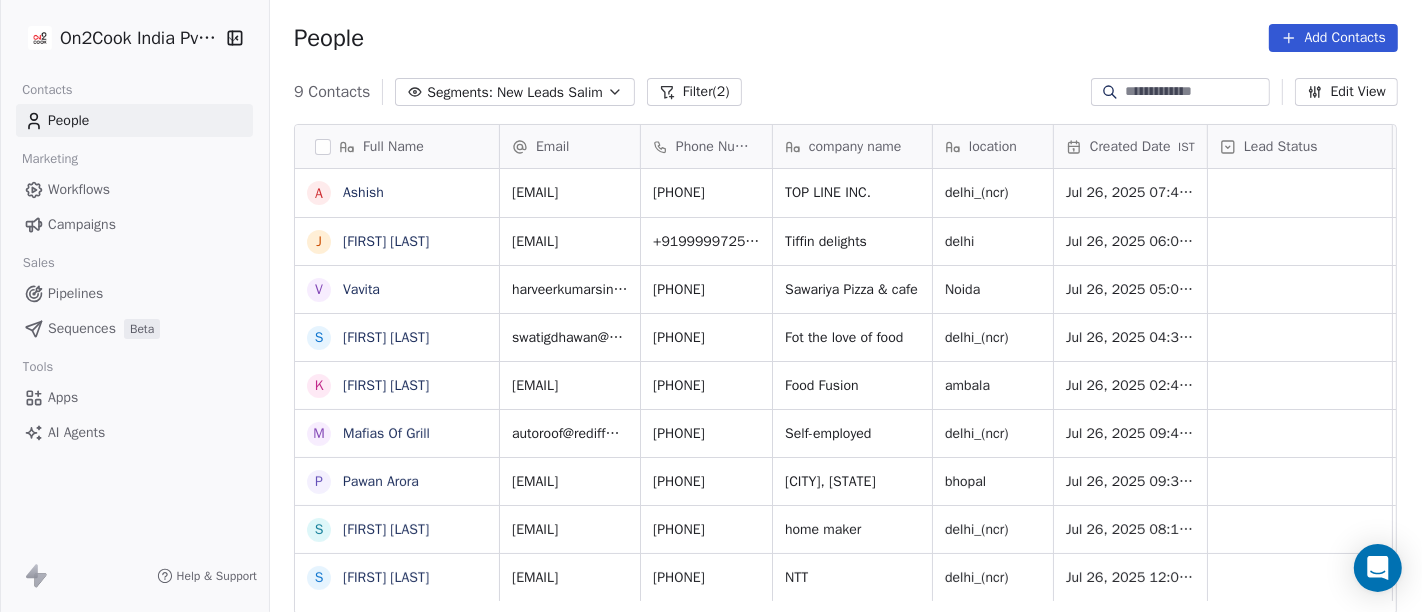 scroll, scrollTop: 0, scrollLeft: 0, axis: both 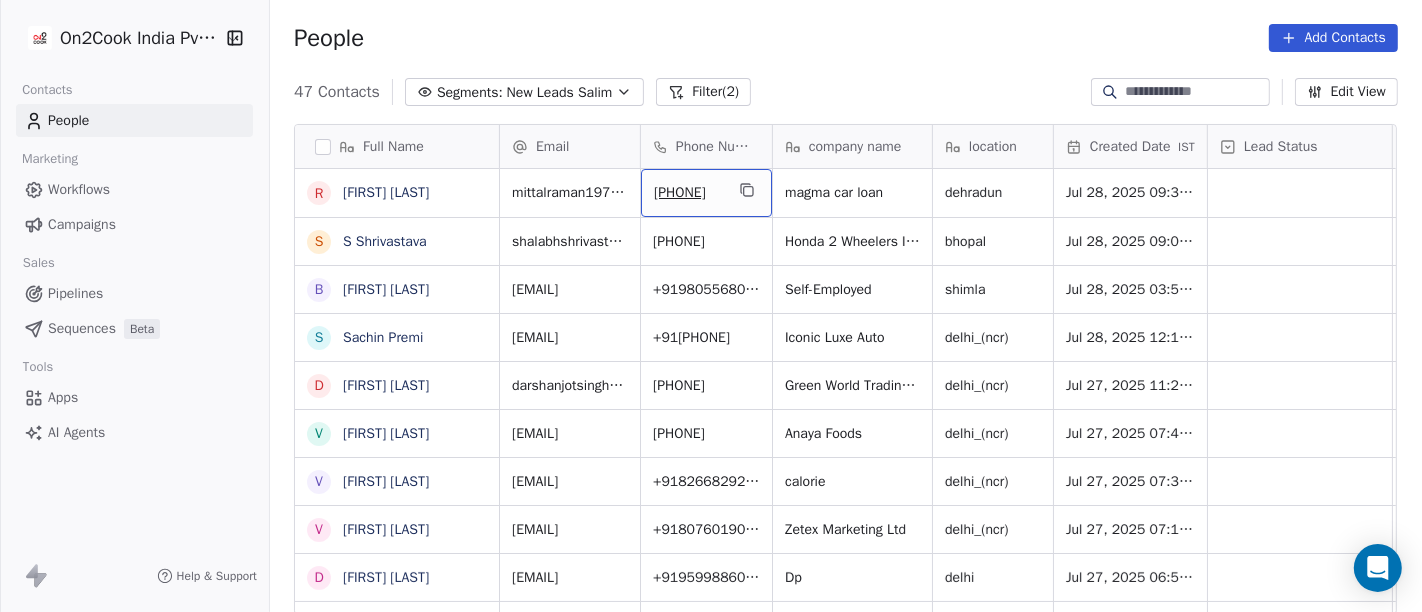 click on "[PHONE]" at bounding box center [706, 193] 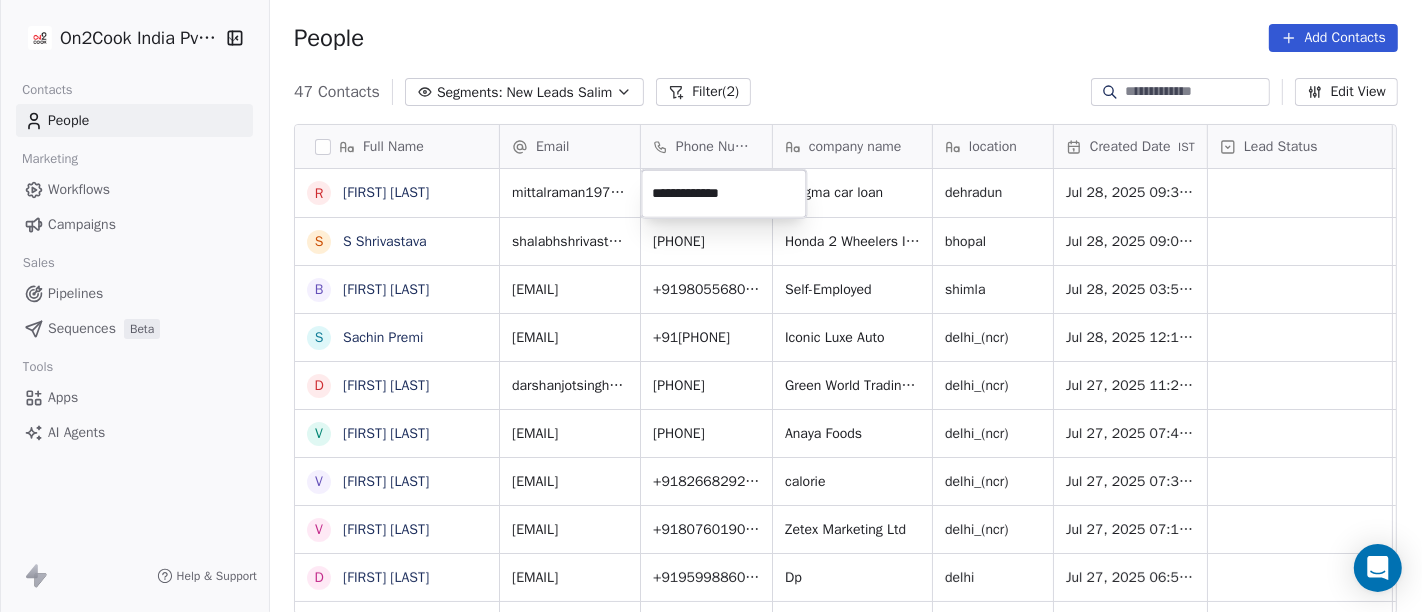 click on "**********" at bounding box center (723, 194) 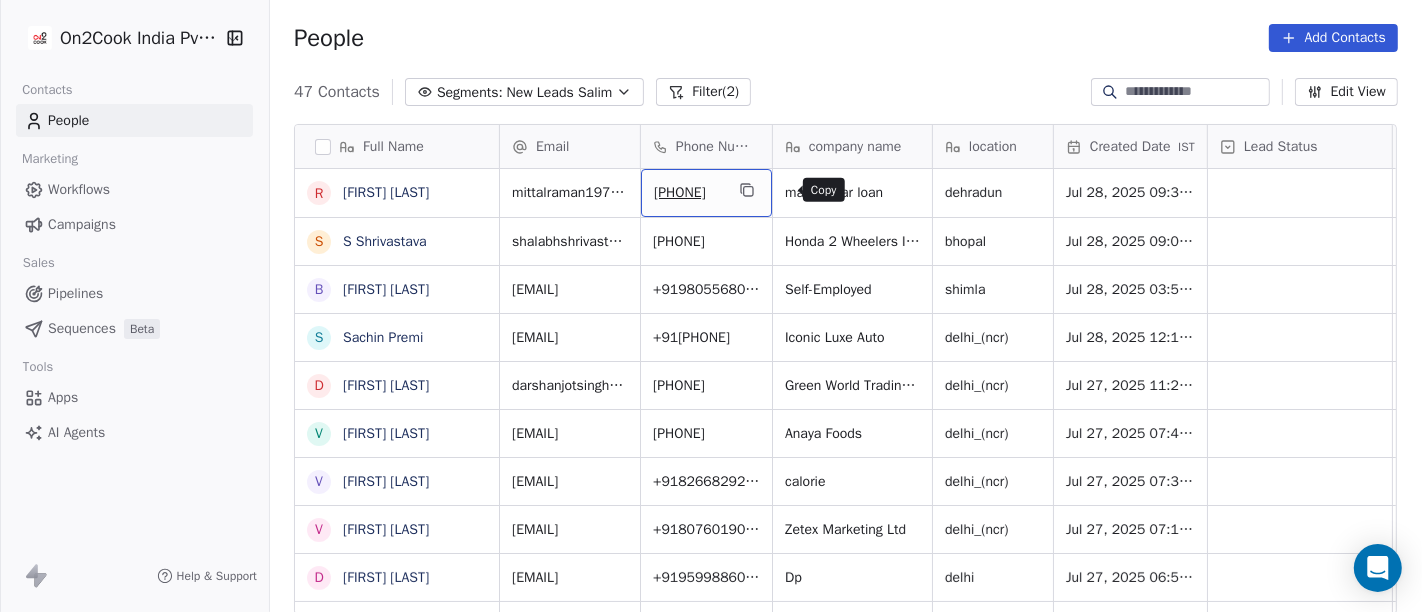 click 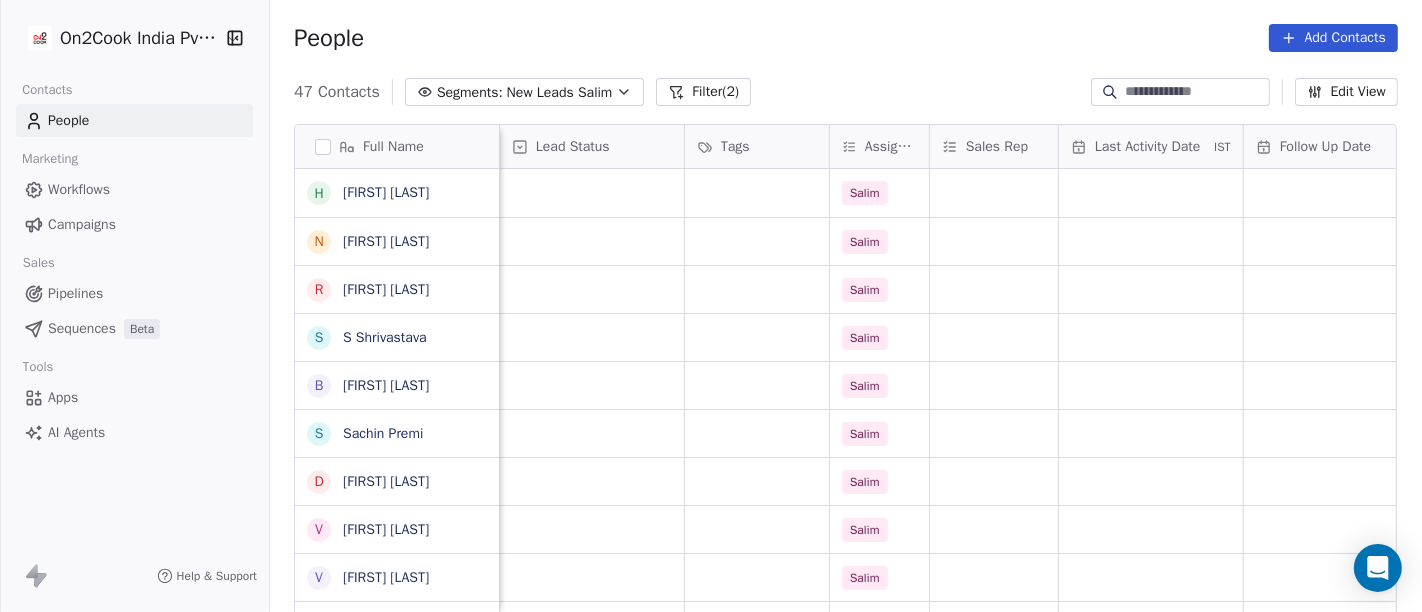 scroll, scrollTop: 0, scrollLeft: 710, axis: horizontal 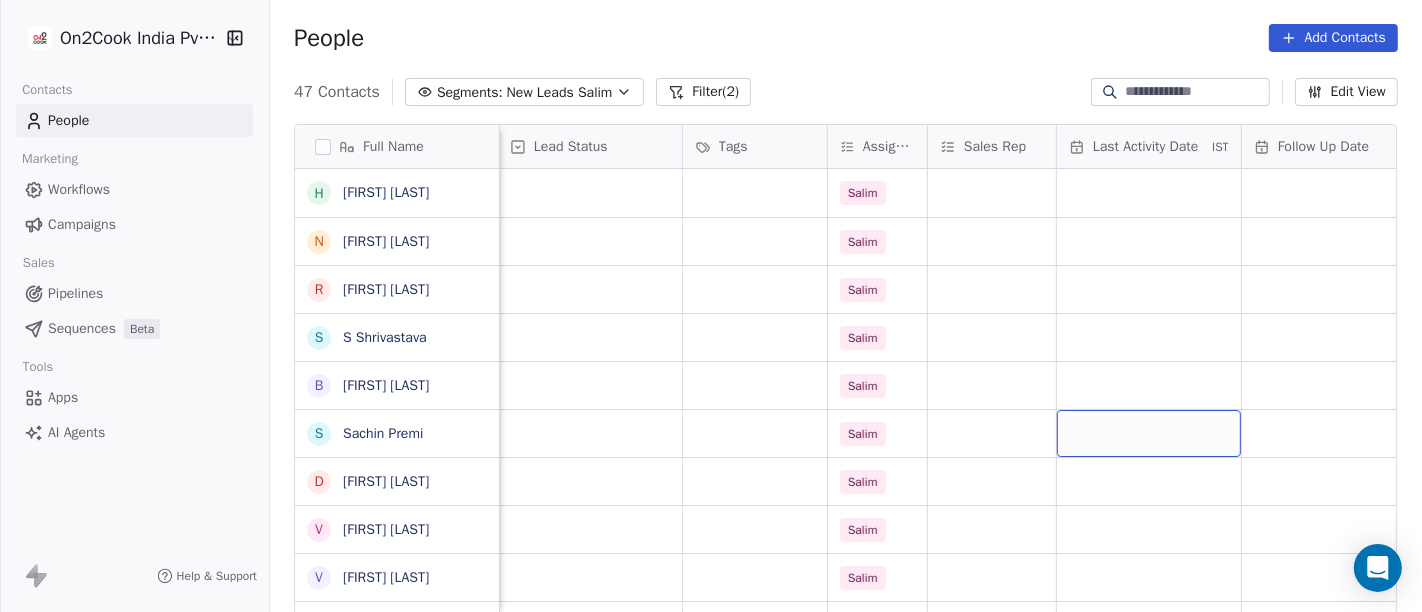 click at bounding box center [1149, 433] 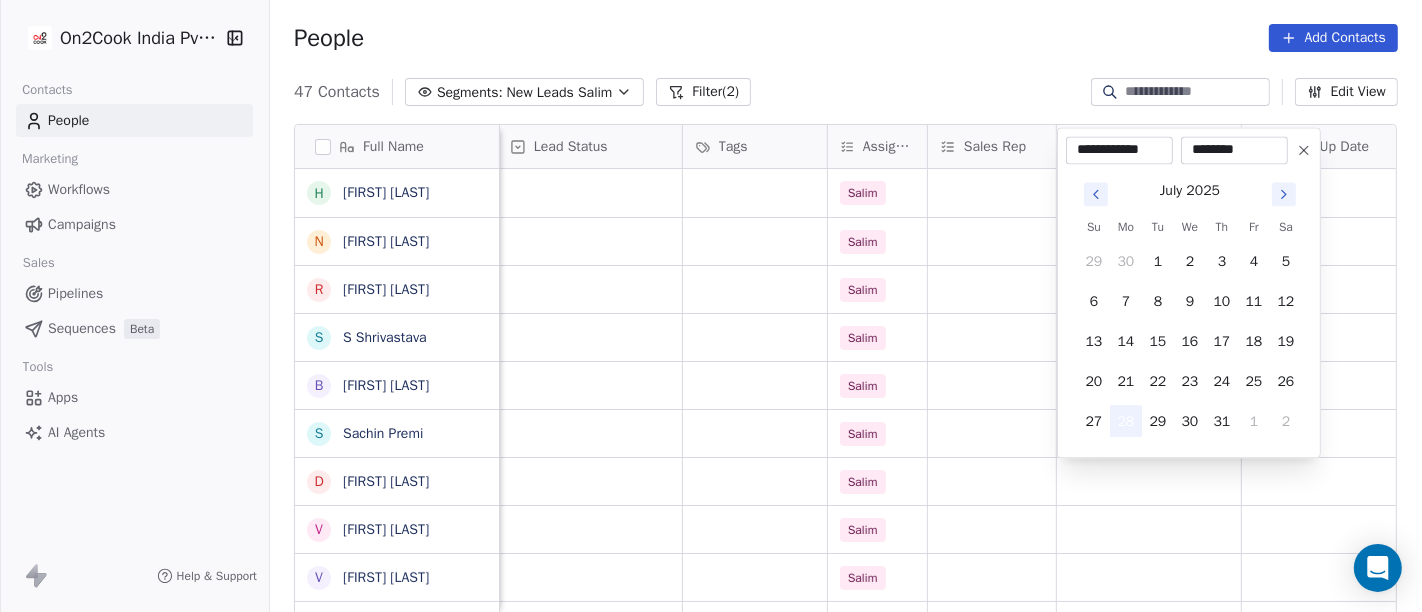 click on "28" at bounding box center (1126, 421) 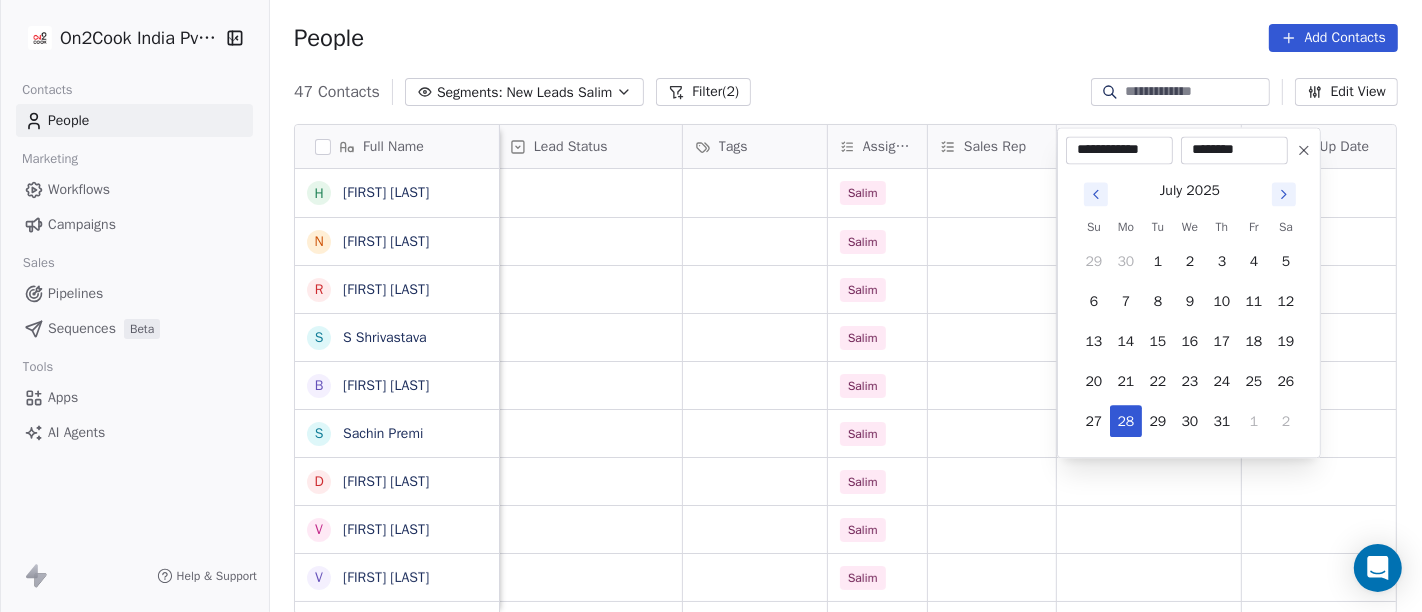 click on "********" at bounding box center (1234, 150) 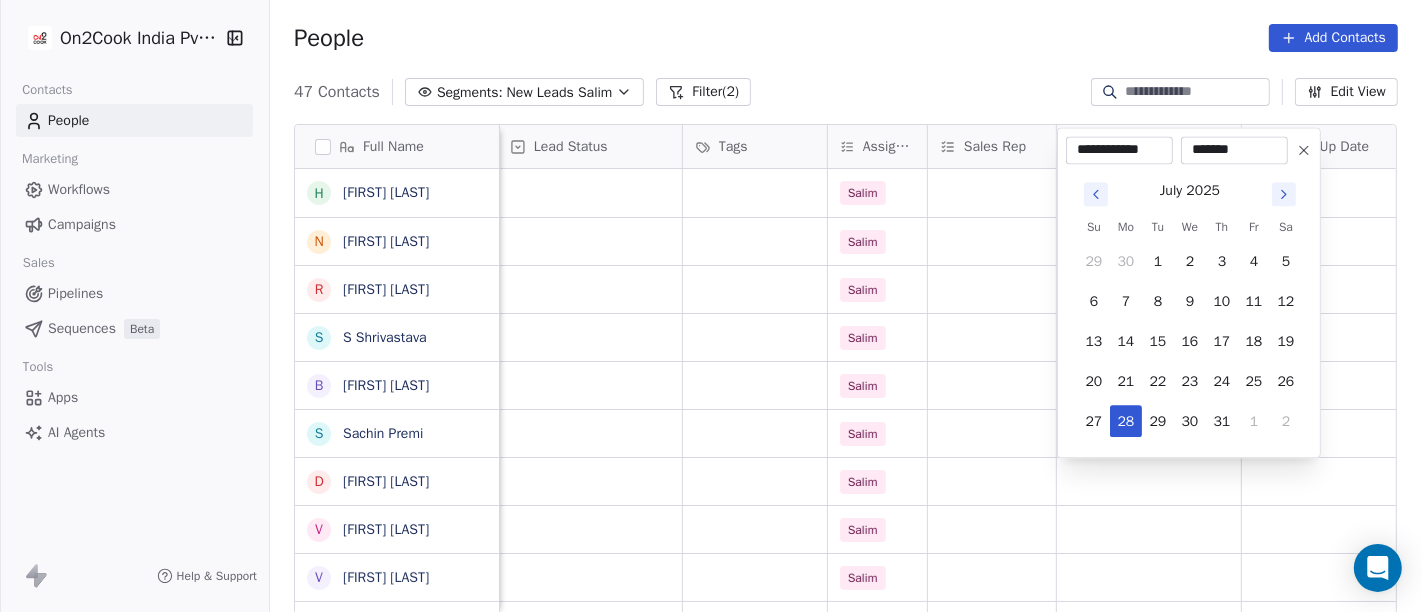 type on "********" 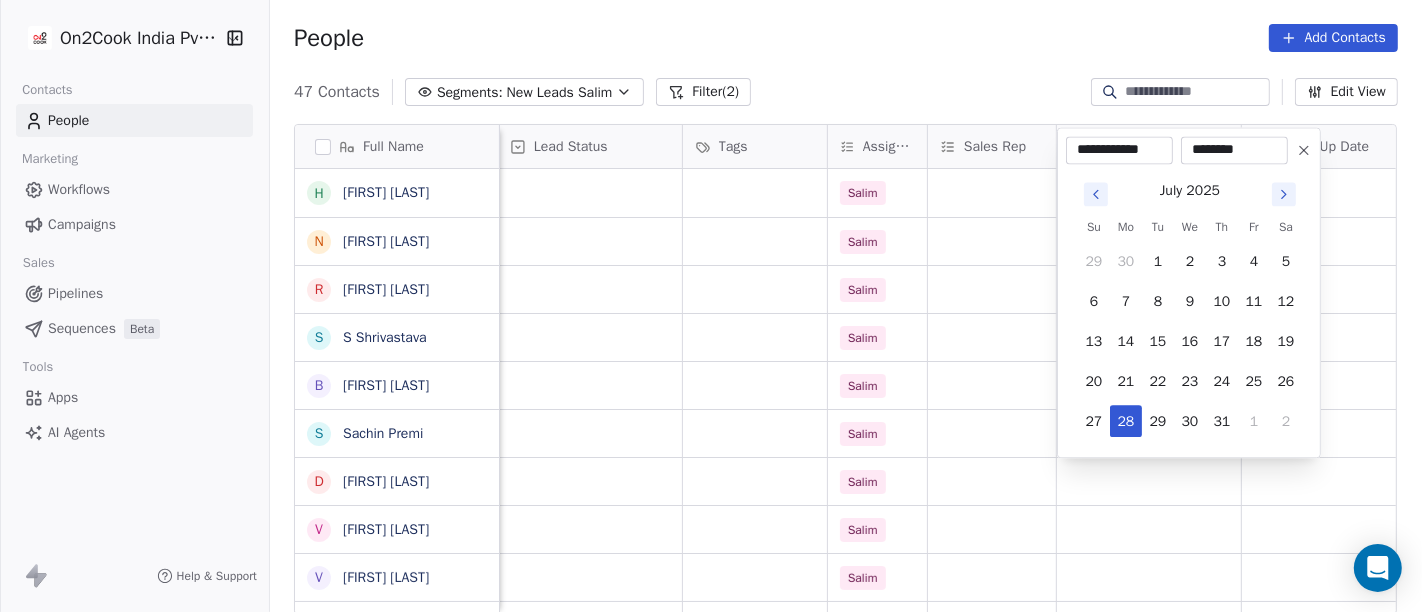click on "On2Cook India Pvt. Ltd. Contacts People Marketing Workflows Campaigns Sales Pipelines Sequences Beta Tools Apps AI Agents Help & Support People Add Contacts 47 Contacts Segments: New Leads Salim Filter (2) Edit View Tag Add to Sequence Full Name h harbans kaur N Navneet Singh R Raman Mittal S S Shrivastava B Bhutto Mathas S Sachin Premi D Darshan Jot Singh V Vijay Mangla V Vivek Sharma V Vivek Maken D D H A R A M P A L A Anubhav Aggarwal 9 [PHONE] S Sujal sharma M Mohd Kamran s simmiz kitchen R Ritu Gupta A Anita Chouhan R Rakesh P Pawan Chef Ruhela D Devesh Goswami S Satnaam Singh A Arun Singh P Parveen Arora A Akarsak gaur das S Shaji Kurikkalot K Krishna Sharma B Bhaskar Lama i indrani H Harry Kay company name location Created Date IST Lead Status Tags Assignee Sales Rep Last Activity Date IST Follow Up Date IST Notes Call Attempts Website Punjabi Pinni [CITY], [STATE] Jul 28, 2025 09:57 AM Salim Punjab and Haryana High Court Bar Association, Chandigarh [CITY] Jul 28, 2025 09:48 AM Salim Salim" at bounding box center (711, 306) 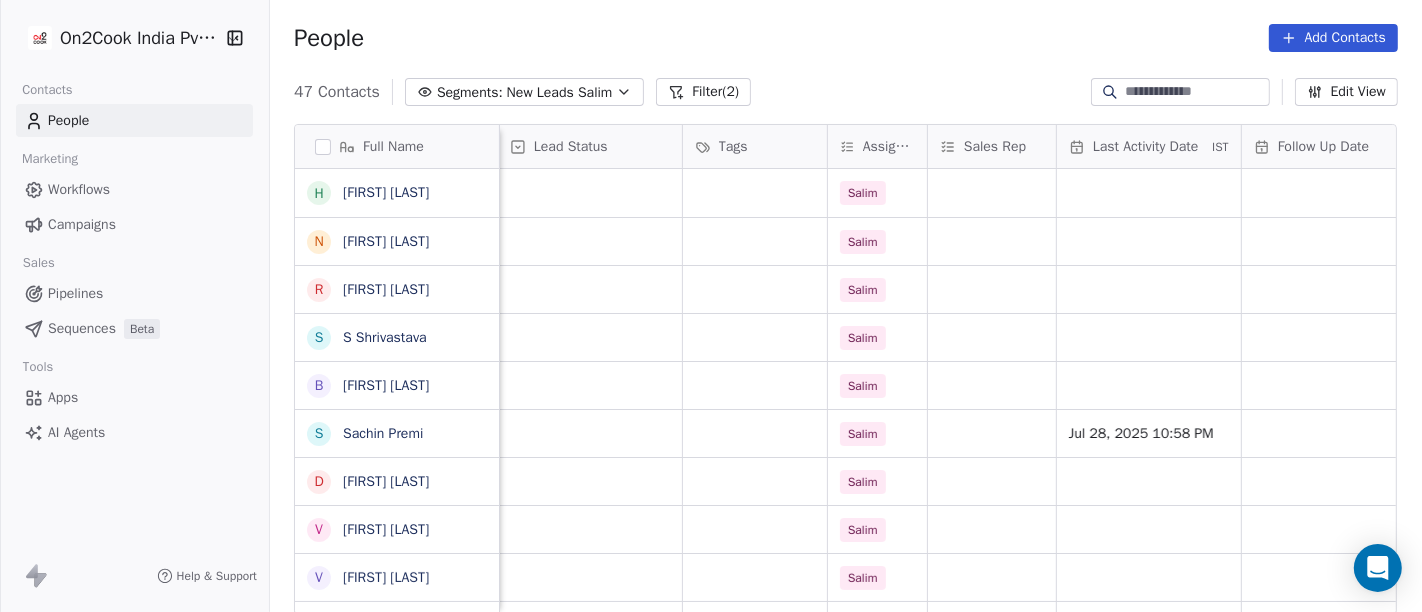 scroll, scrollTop: 0, scrollLeft: 757, axis: horizontal 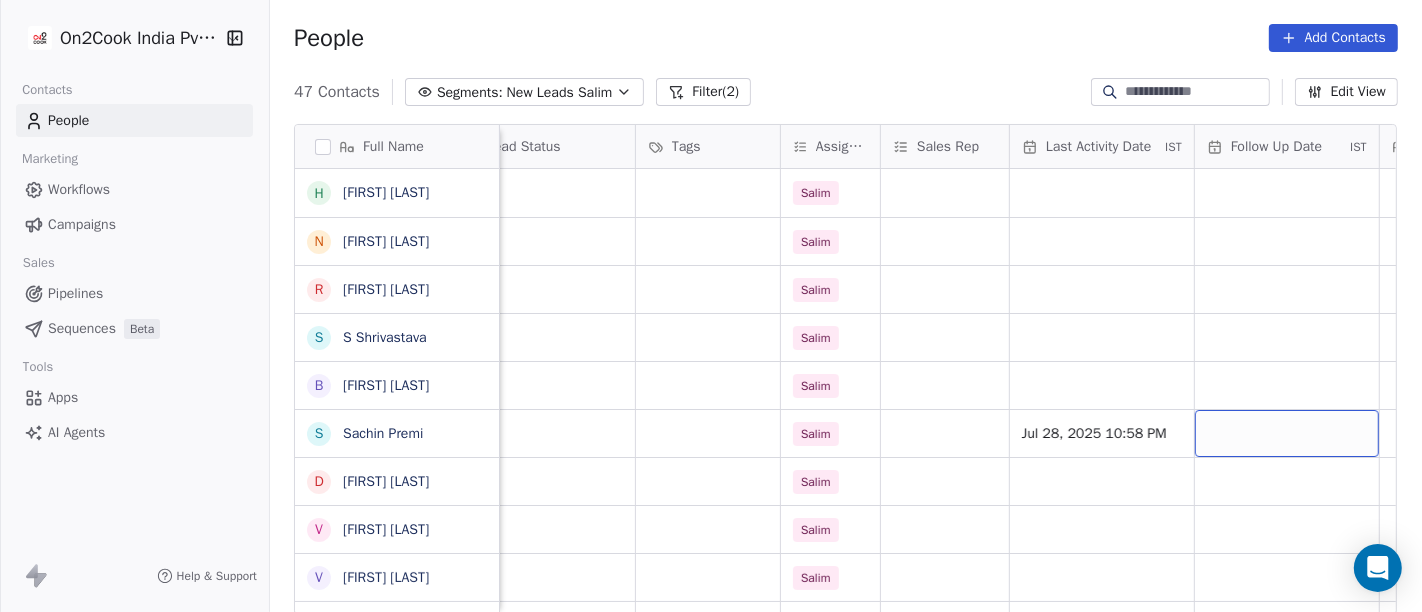 click at bounding box center (1287, 433) 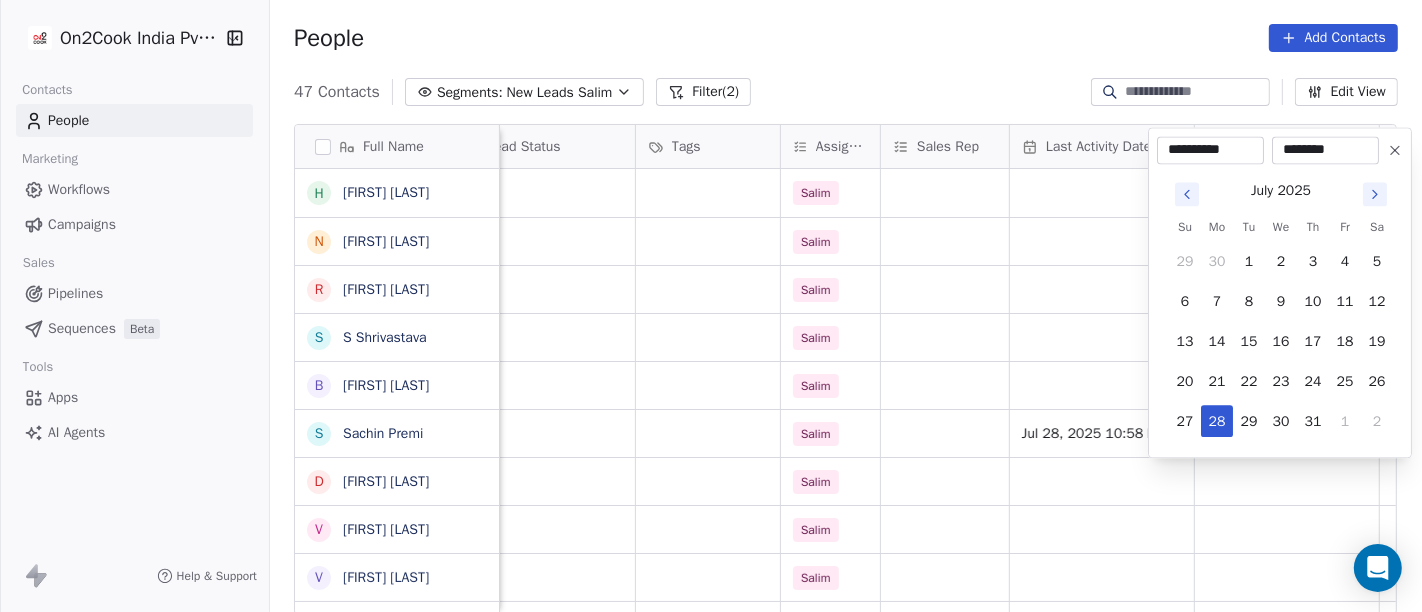 click 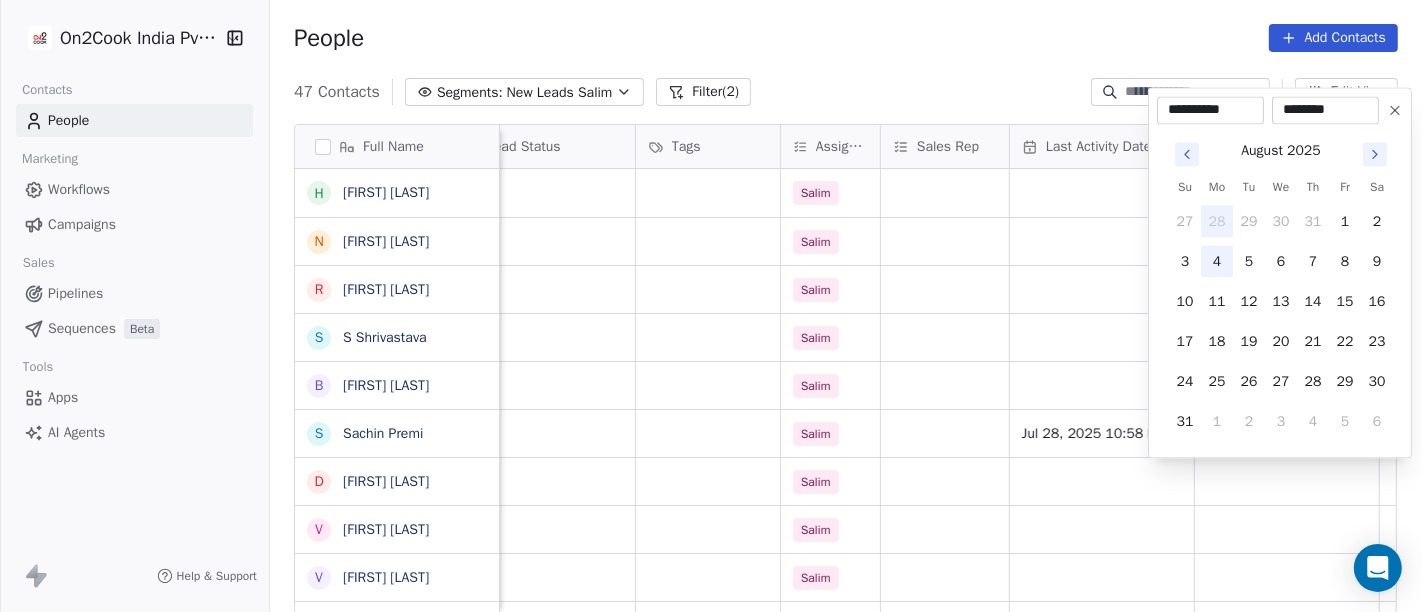 click on "4" at bounding box center (1217, 261) 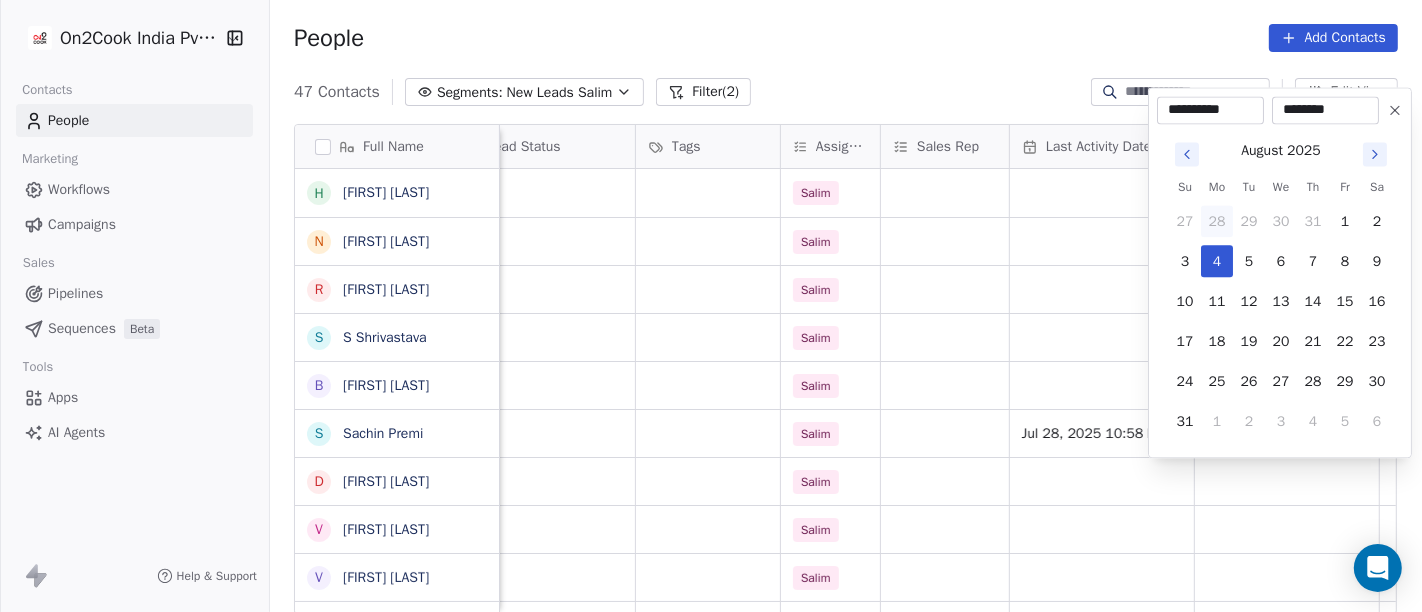 click on "On2Cook India Pvt. Ltd. Contacts People Marketing Workflows Campaigns Sales Pipelines Sequences Beta Tools Apps AI Agents Help & Support People Add Contacts 47 Contacts Segments: New Leads Salim Filter (2) Edit View Tag Add to Sequence Full Name h harbans kaur N Navneet Singh R Raman Mittal S S Shrivastava B Bhutto Mathas S Sachin Premi D Darshan Jot Singh V Vijay Mangla V Vivek Sharma V Vivek Maken D D H A R A M P A L A Anubhav Aggarwal 9 [PHONE] S Sujal sharma M Mohd Kamran s simmiz kitchen R Ritu Gupta A Anita Chouhan R Rakesh P Pawan Chef Ruhela D Devesh Goswami S Satnaam Singh A Arun Singh P Parveen Arora A Akarsak gaur das S Shaji Kurikkalot K Krishna Sharma B Bhaskar Lama i indrani H Harry Kay Email Phone Number company name location Created Date IST Lead Status Tags Assignee Sales Rep Last Activity Date IST Follow Up Date IST Notes Call Attempts zomato link Punjabi Pinni delhi_(ncr) Jul 28, 2025 09:57 AM Salim Punjab and Haryana High Court Bar Association, Chandigarh chandigarh Jul 28, 2025 09:48 AM" at bounding box center (711, 306) 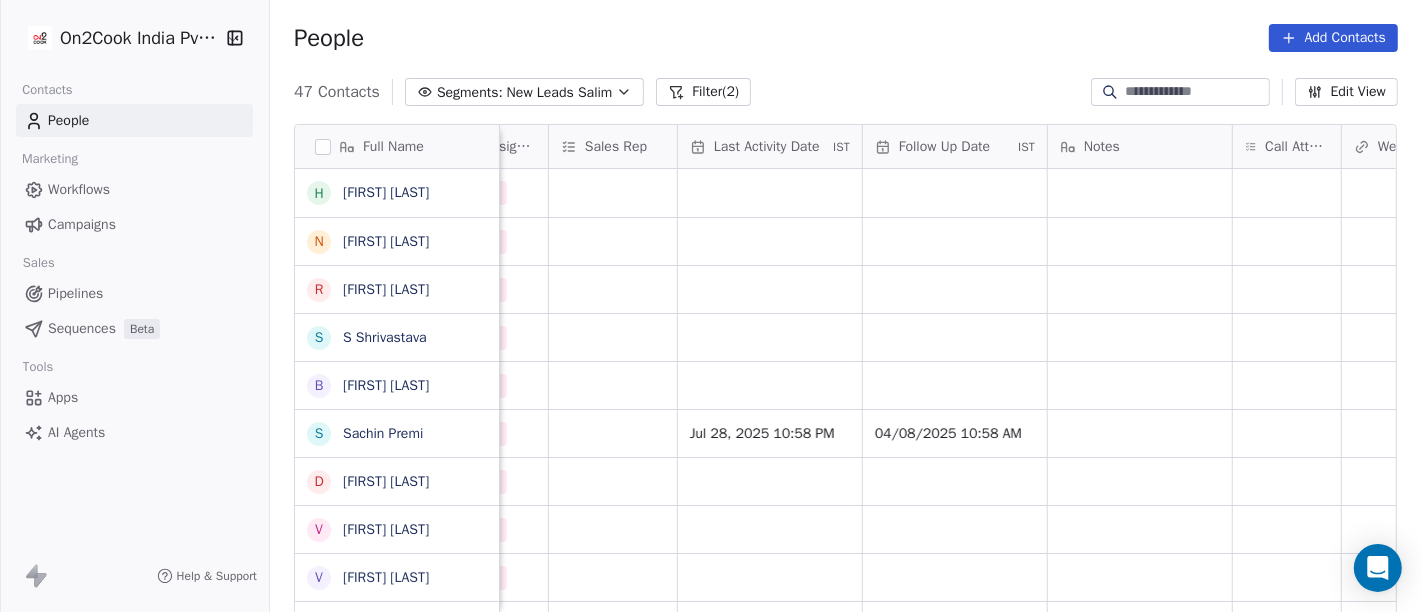 scroll, scrollTop: 0, scrollLeft: 1091, axis: horizontal 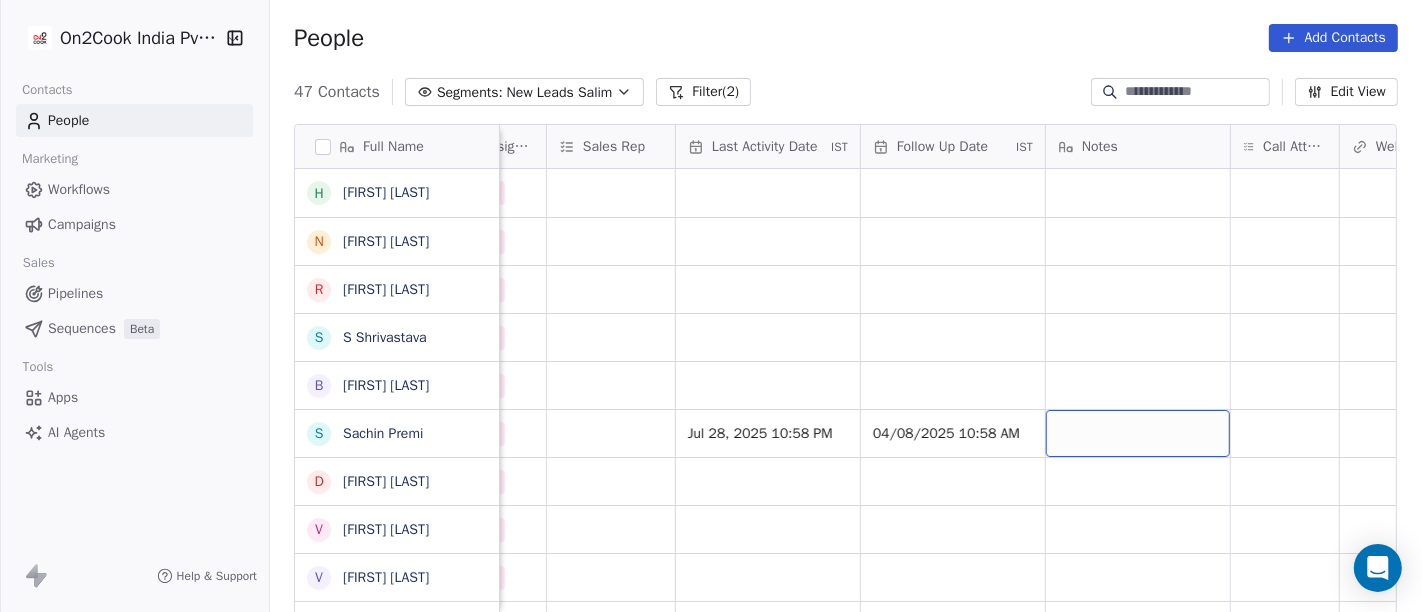 click at bounding box center (1138, 433) 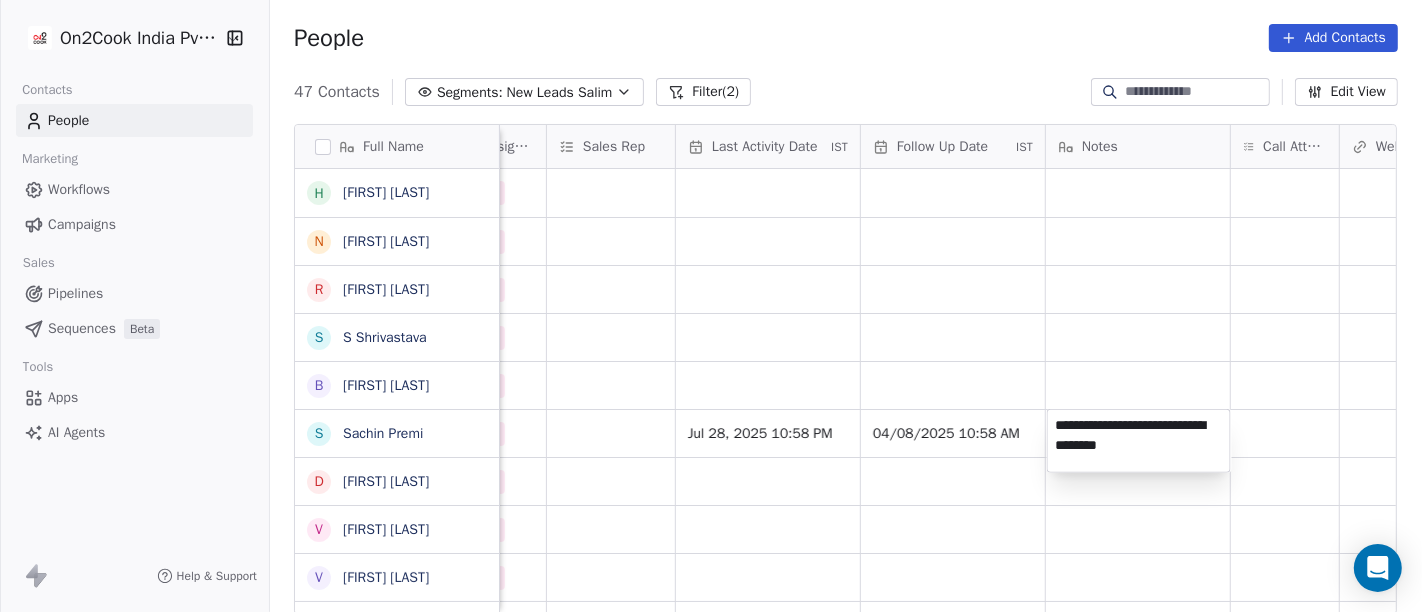 type on "**********" 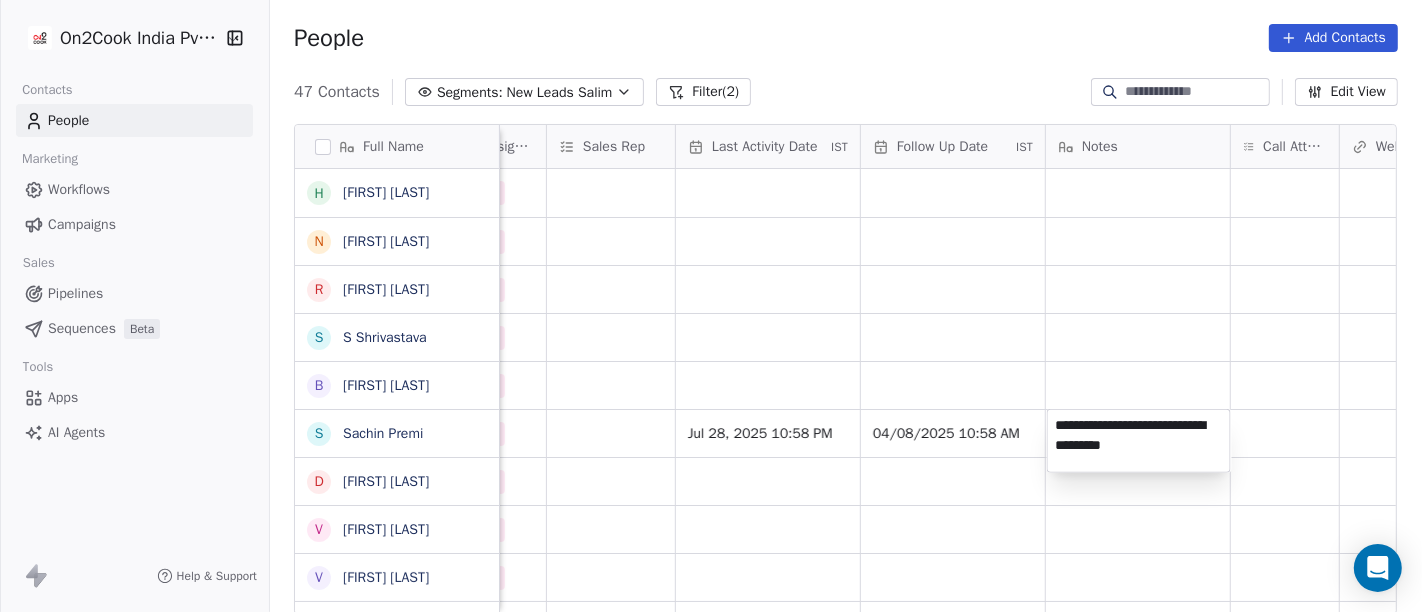 click on "On2Cook India Pvt. Ltd. Contacts People Marketing Workflows Campaigns Sales Pipelines Sequences Beta Tools Apps AI Agents Help & Support People Add Contacts 47 Contacts Segments: New Leads Salim Filter (2) Edit View Tag Add to Sequence Full Name h [FIRST] [LAST] N [FIRST] [LAST] R [FIRST] [LAST] S [FIRST] [LAST] [FIRST] [LAST] B [FIRST] [LAST] S [FIRST] [LAST] D [FIRST] [LAST] V [FIRST] [LAST] V [FIRST] [LAST] V [FIRST] [LAST] D [FIRST] [LAST] [FIRST] [LAST] [FIRST] [LAST] 9 [PHONE] S [FIRST] [LAST] M [FIRST] [LAST] s [FIRST] [LAST] R [FIRST] [LAST] A [FIRST] [LAST] A [FIRST] [LAST] R [FIRST] [LAST] P [FIRST] [LAST] D [FIRST] [LAST] S [FIRST] [LAST] A [FIRST] [LAST] P [FIRST] [LAST] A [FIRST] [LAST] S [FIRST] [LAST] K [FIRST] [LAST] Lead Status Tags Assignee Sales Rep Last Activity Date IST Follow Up Date IST Notes Call Attempts Website zomato link outlet type Location Jul 28, 2025 09:57 AM Salim executive_kitchens Jul 28, 2025 09:48 AM Salim cloud_kitchen Jul 28, 2025 09:39 AM Salim cloud_kitchen Salim" at bounding box center (711, 306) 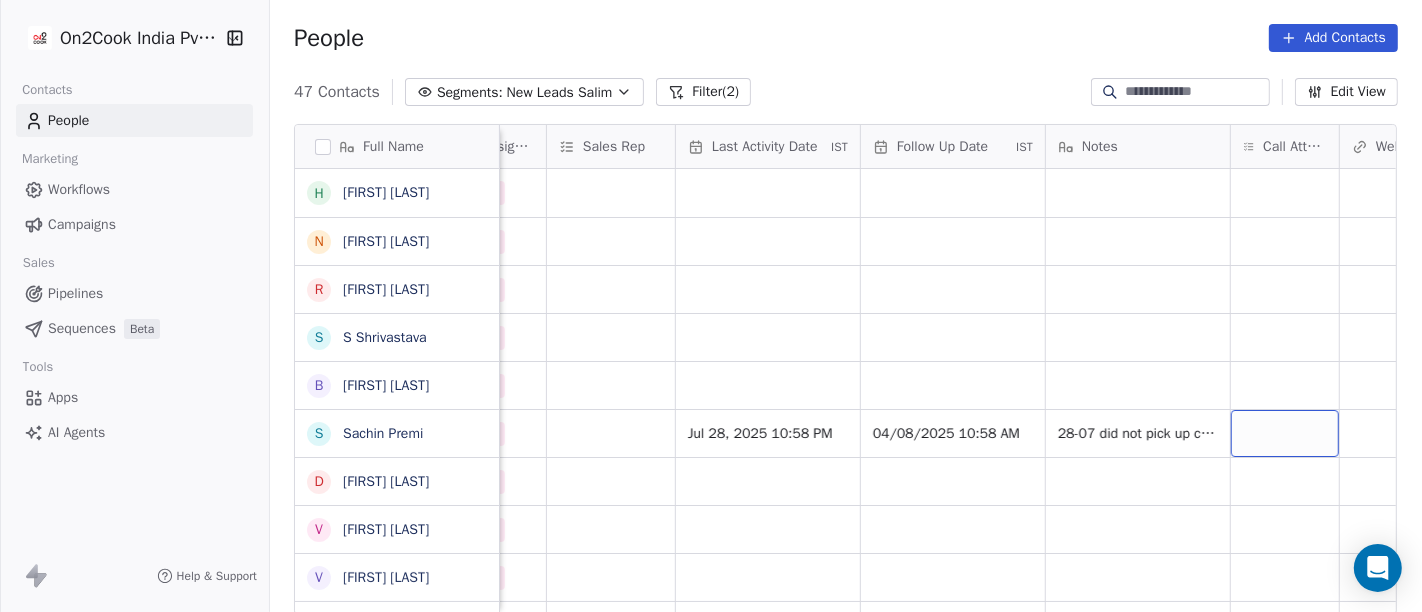 click at bounding box center [1285, 433] 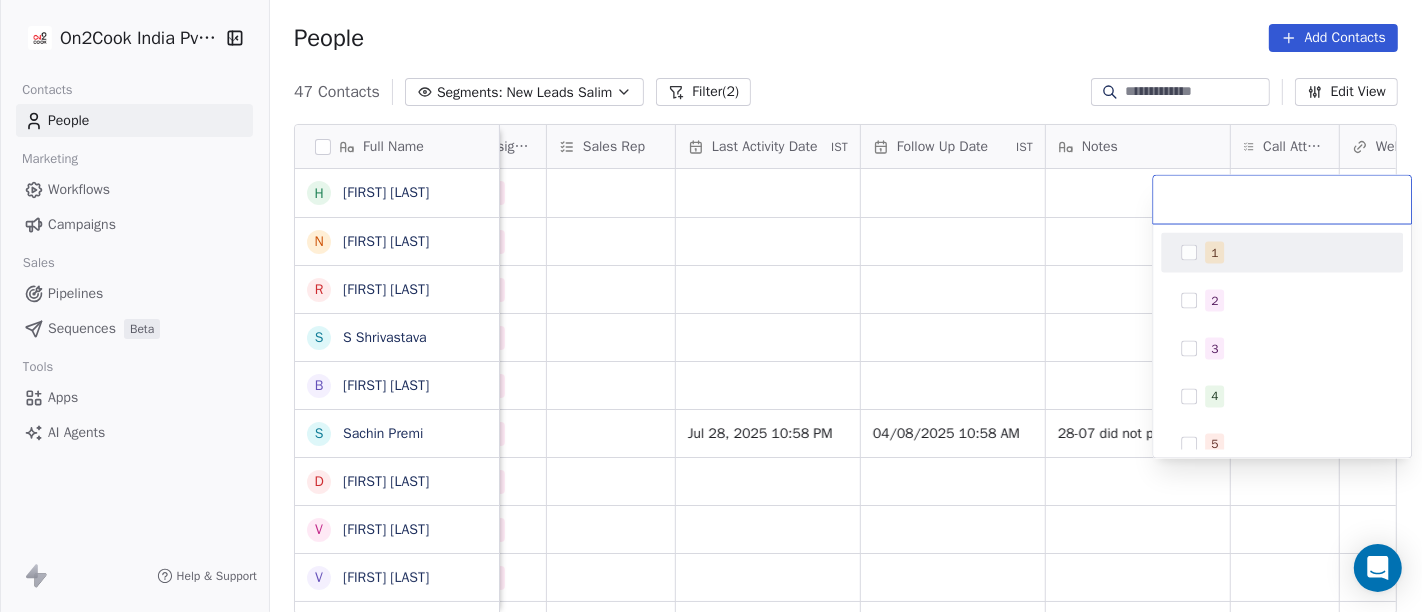 click on "1" at bounding box center [1282, 253] 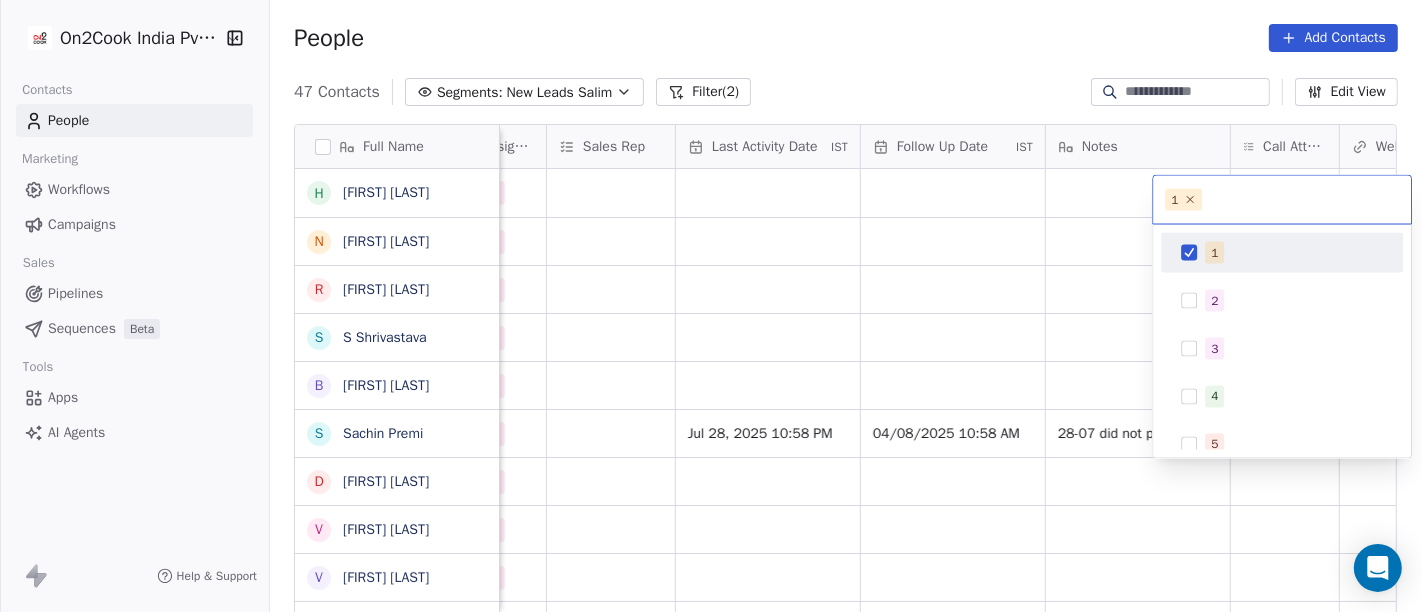 click on "On2Cook India Pvt. Ltd. Contacts People Marketing Workflows Campaigns Sales Pipelines Sequences Beta Tools Apps AI Agents Help & Support People Add Contacts 47 Contacts Segments: New Leads Salim Filter (2) Edit View Tag Add to Sequence Full Name h [FIRST] [LAST] N [FIRST] [LAST] R [FIRST] [LAST] S [FIRST] [LAST] [FIRST] [LAST] B [FIRST] [LAST] S [FIRST] [LAST] D [FIRST] [LAST] V [FIRST] [LAST] V [FIRST] [LAST] V [FIRST] [LAST] D [FIRST] [LAST] [FIRST] [LAST] [FIRST] [LAST] 9 [PHONE] S [FIRST] [LAST] M [FIRST] [LAST] s [FIRST] [LAST] R [FIRST] [LAST] A [FIRST] [LAST] A [FIRST] [LAST] R [FIRST] [LAST] P [FIRST] [LAST] D [FIRST] [LAST] S [FIRST] [LAST] A [FIRST] [LAST] P [FIRST] [LAST] A [FIRST] [LAST] S [FIRST] [LAST] K [FIRST] [LAST] Lead Status Tags Assignee Sales Rep Last Activity Date IST Follow Up Date IST Notes Call Attempts Website zomato link outlet type Location Jul 28, 2025 09:57 AM Salim executive_kitchens Jul 28, 2025 09:48 AM Salim cloud_kitchen Jul 28, 2025 09:39 AM Salim cloud_kitchen Salim" at bounding box center (711, 306) 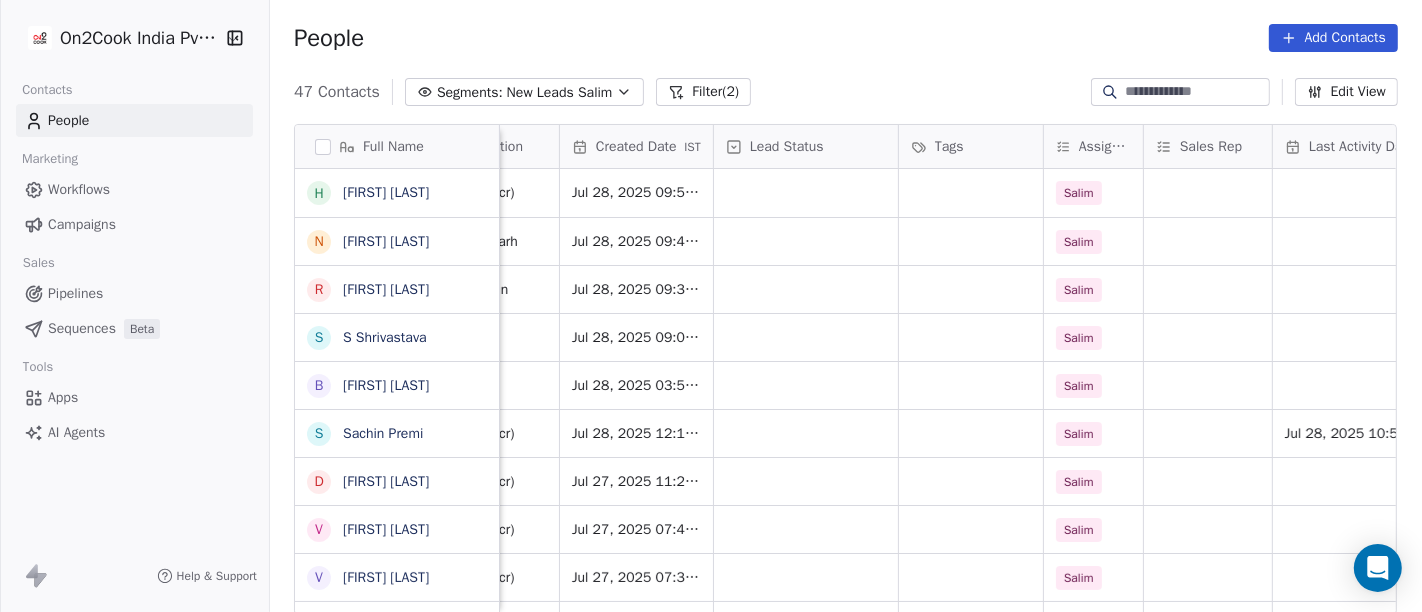scroll, scrollTop: 3, scrollLeft: 491, axis: both 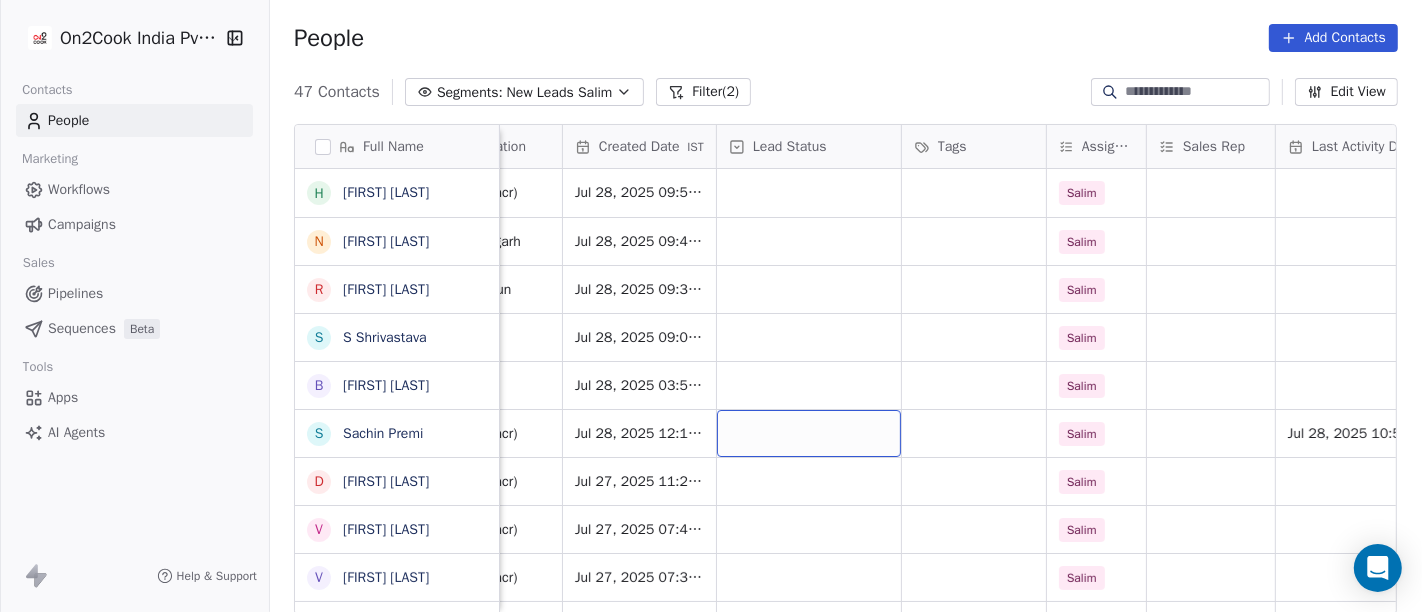 click at bounding box center [809, 433] 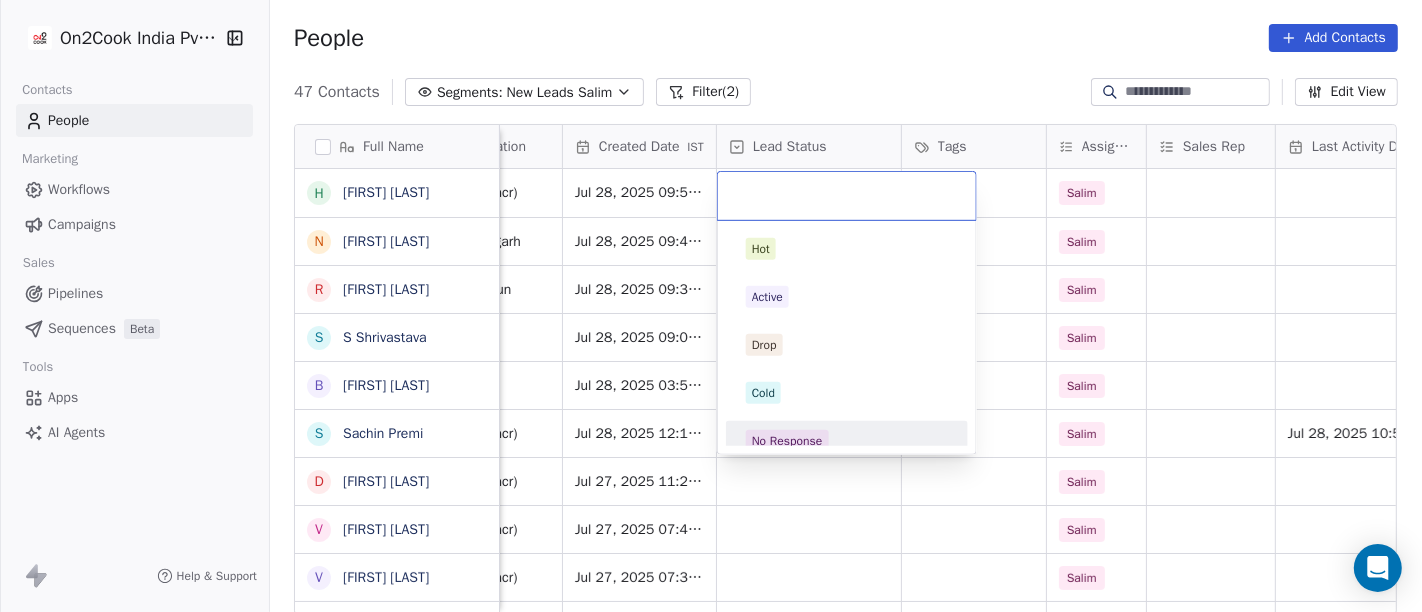 click on "On2Cook India Pvt. Ltd. Contacts People Marketing Workflows Campaigns Sales Pipelines Sequences Beta Tools Apps AI Agents Help & Support People Add Contacts 47 Contacts Segments: New Leads Salim Filter (2) Edit View Tag Add to Sequence Full Name h harbans kaur N Navneet Singh R Raman Mittal S S Shrivastava B Bhutto Mathas S Sachin Premi D Darshan Jot Singh V Vijay Mangla V Vivek Sharma V Vivek Maken D D H A R A M P A L A Anubhav Aggarwal 9 [PHONE] S Sujal sharma M Mohd Kamran s simmiz kitchen R Ritu Gupta A Anita Chouhan R Rakesh P Pawan Chef Ruhela D Devesh Goswami S Satnaam Singh A Arun Singh P Parveen Arora A Akarsak gaur das S Shaji Kurikkalot K Krishna Sharma B Bhaskar Lama i indrani H Harry Kay Email Phone Number company name location Created Date IST Lead Status Tags Assignee Sales Rep Last Activity Date IST Follow Up Date IST Notes Call Attempts hkaur1981.hk@gmail.com +918528850700 Punjabi Pinni delhi_(ncr) Jul 28, 2025 09:57 AM Salim manavrana1970@gmail.com +919915557773 chandigarh Salim Salim" at bounding box center (711, 306) 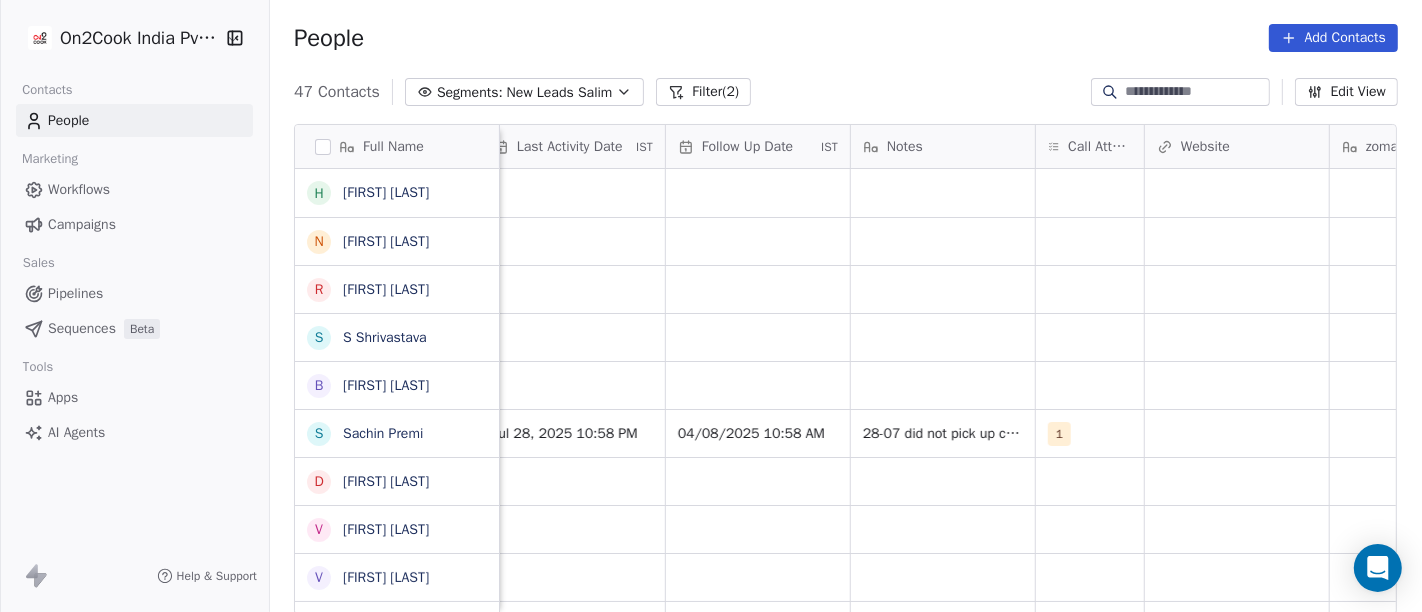 scroll, scrollTop: 3, scrollLeft: 1333, axis: both 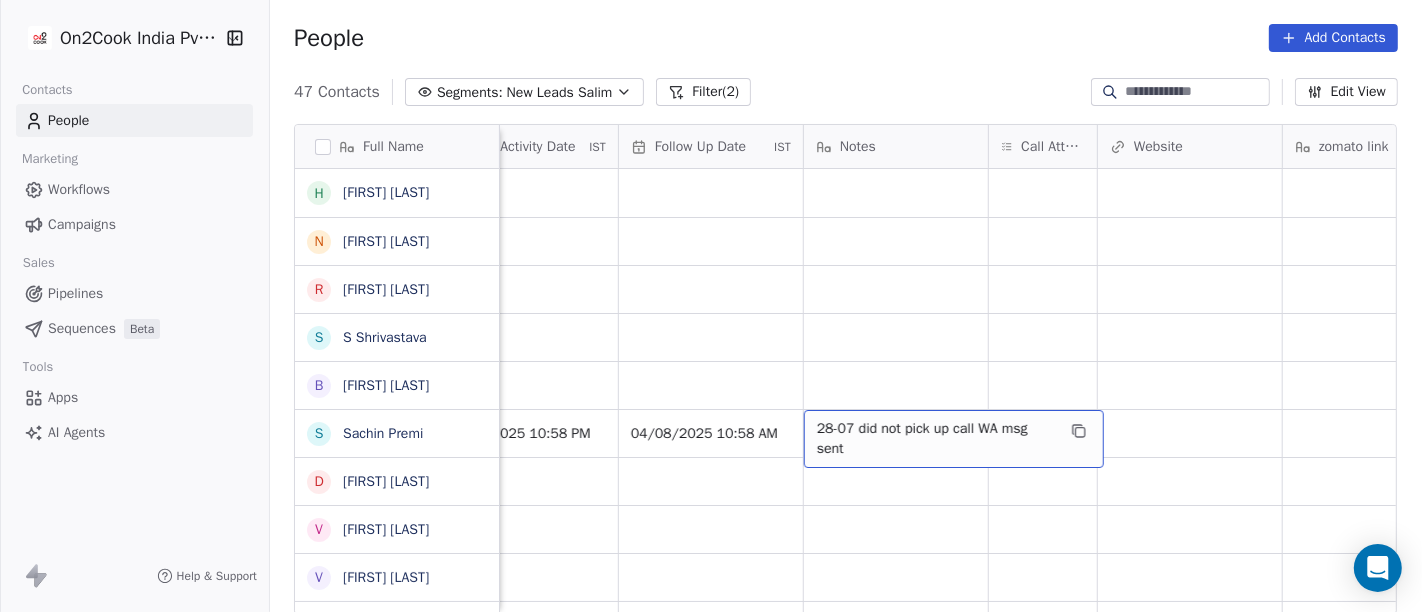 click on "28-07 did not pick up call WA msg sent" at bounding box center [936, 439] 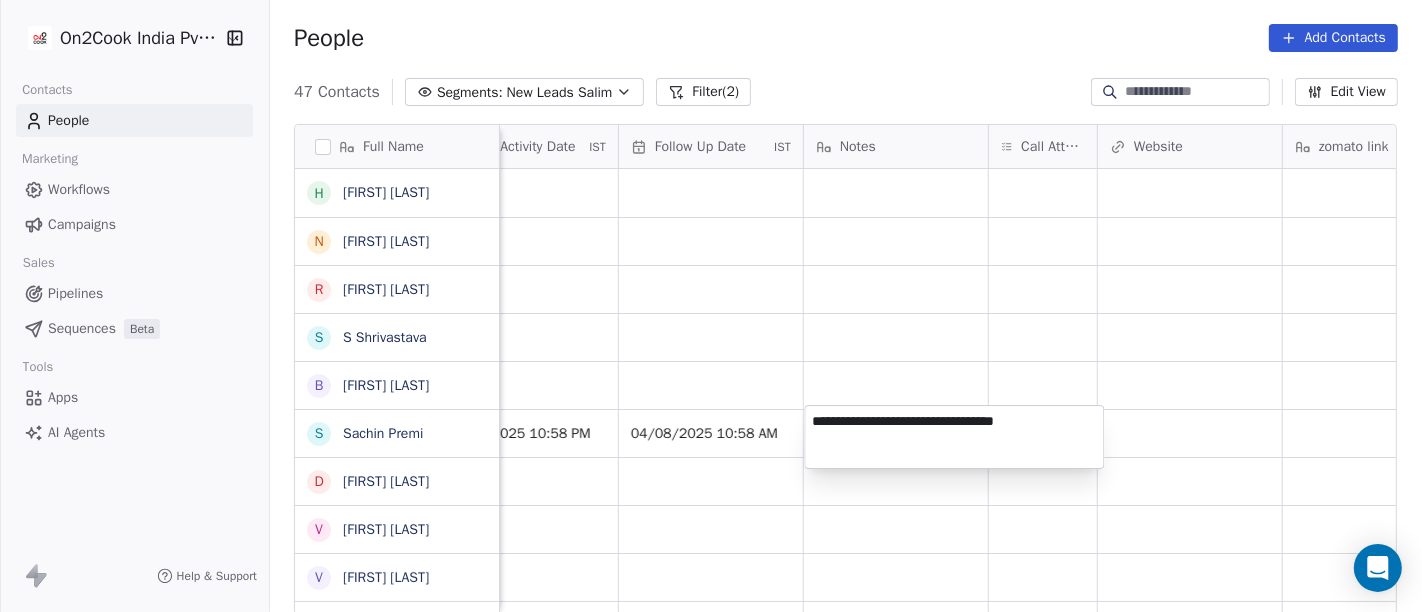 type on "**********" 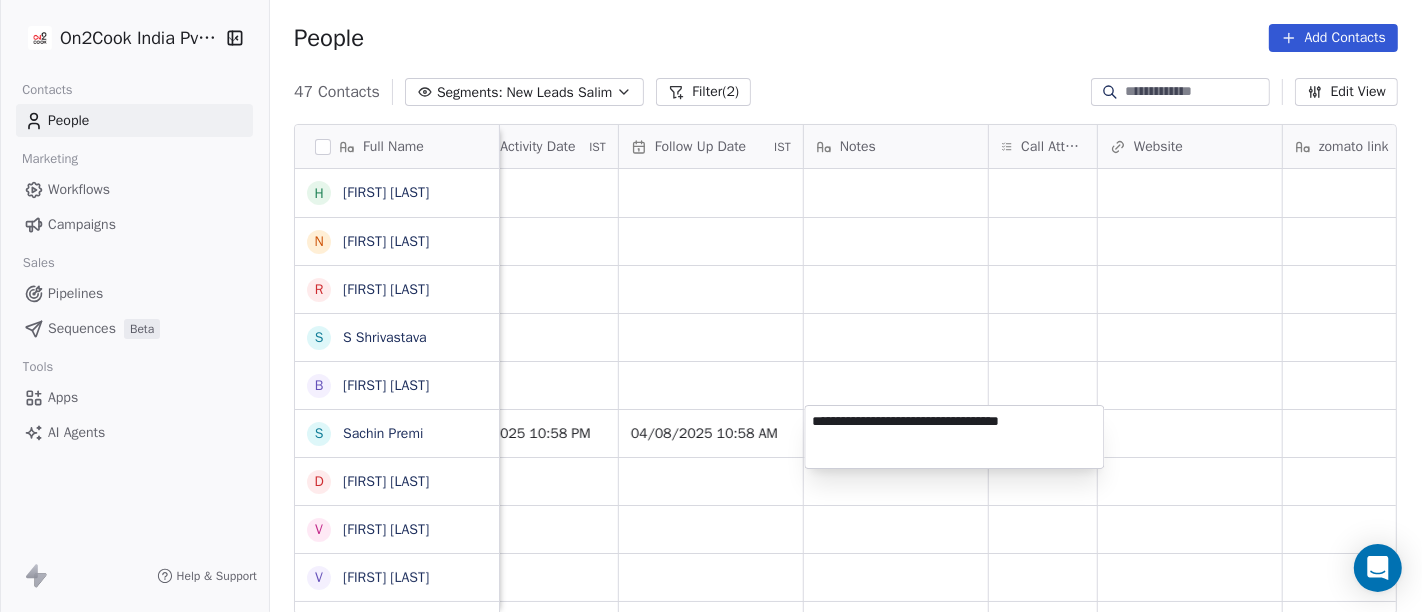 click on "On2Cook India Pvt. Ltd. Contacts People Marketing Workflows Campaigns Sales Pipelines Sequences Beta Tools Apps AI Agents Help & Support People  Add Contacts 47 Contacts Segments: New Leads Salim Filter  (2) Edit View Tag Add to Sequence Full Name h [LAST] [LAST] N [LAST] [LAST] R [LAST] [LAST] S [LAST] [LAST] B [LAST] [LAST] S [LAST] [LAST] D [LAST] [LAST] V [LAST] [LAST] V [LAST] [LAST] D D H A R A M P A L A [FIRST] [LAST] 9 [PHONE] S [LAST] [LAST] M [LAST] [LAST] s [LAST] [LAST] R [LAST] [LAST] A [LAST] [LAST] R [LAST] [LAST] P [LAST] [LAST] D [LAST] [LAST] S [LAST] [LAST] A [LAST] [LAST] P [LAST] [LAST] A [LAST] [LAST] S [LAST] [LAST] K [LAST] [LAST] B [LAST] [LAST] [FIRST] [LAST] i [LAST] [LAST] H [LAST] [LAST] Tags Assignee Sales Rep Last Activity Date IST Follow Up Date IST Notes Call Attempts Website zomato link outlet type Location Job Title   Salim executive_kitchens   Salim cloud_kitchen   Salim cloud_kitchen   Salim cloud_kitchen   Salim restaurants   Salim Jul 28, 2025 10:58 PM 04/08/2025 10:58 AM 1" at bounding box center (711, 306) 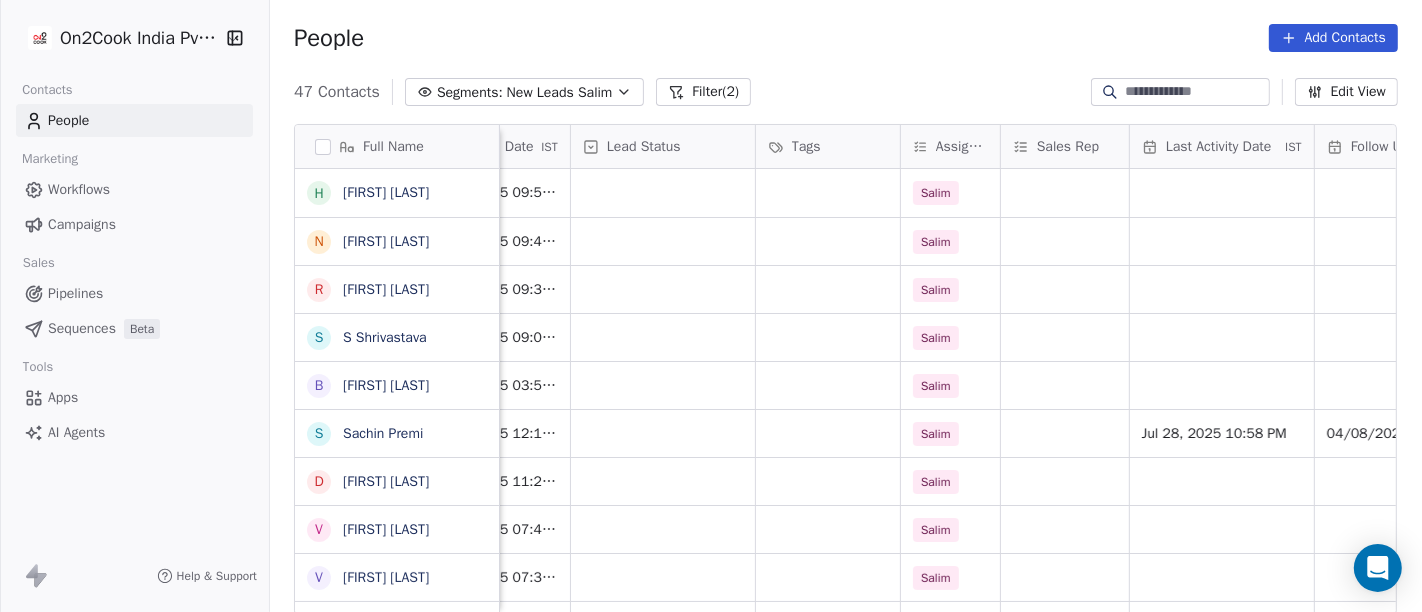scroll, scrollTop: 0, scrollLeft: 451, axis: horizontal 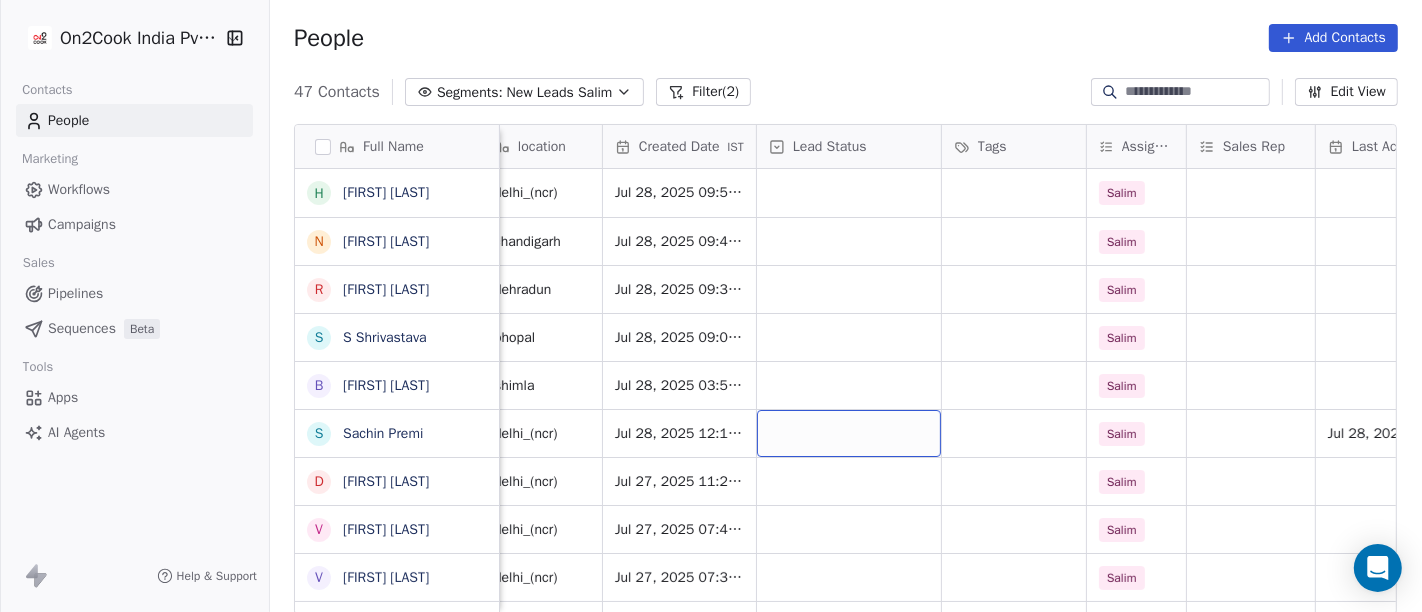 click at bounding box center [849, 433] 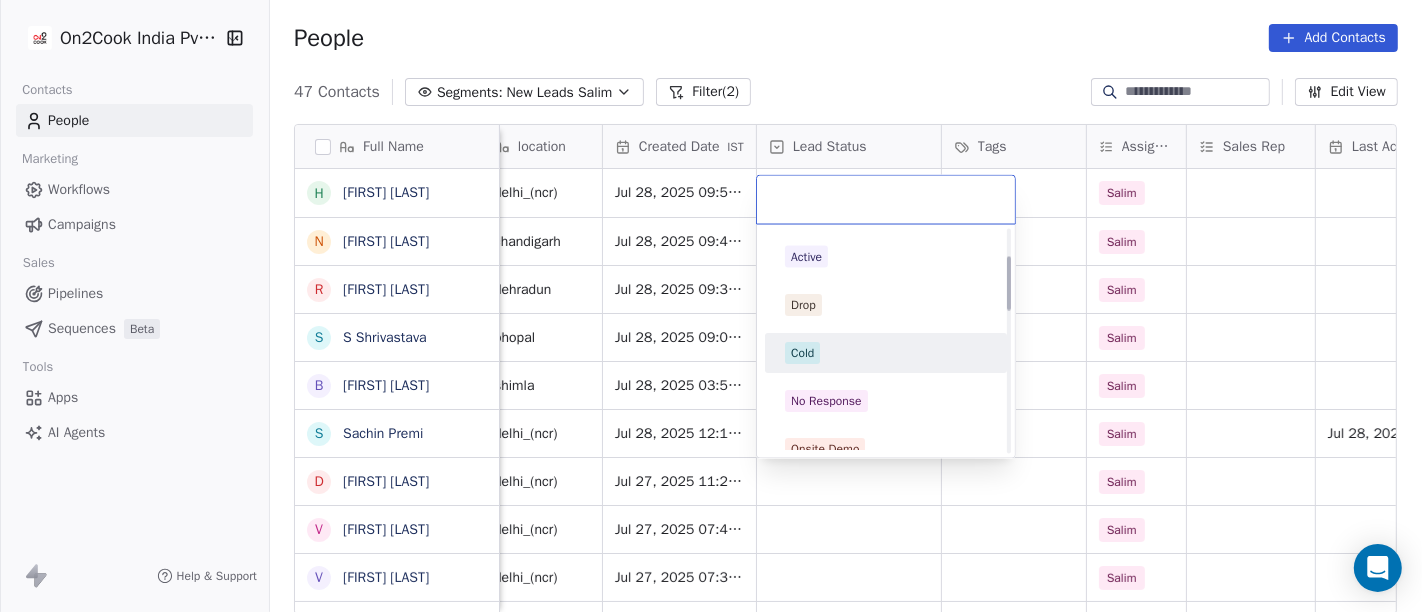 scroll, scrollTop: 0, scrollLeft: 0, axis: both 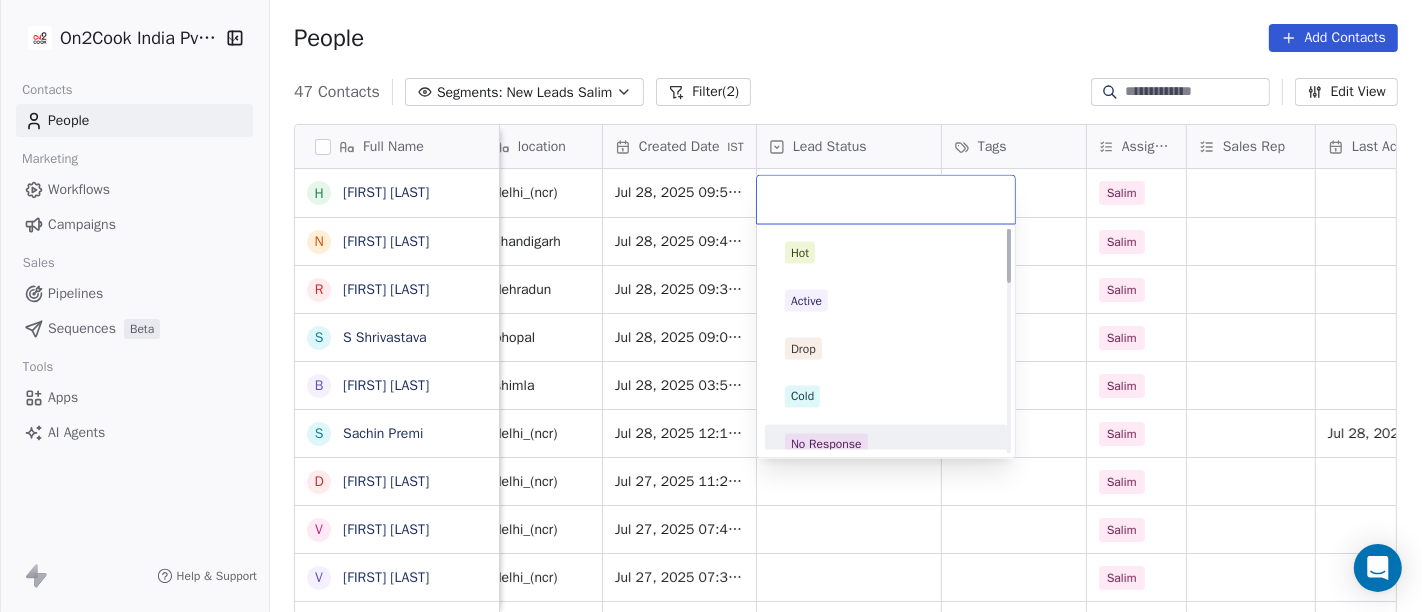 click on "No Response" at bounding box center [826, 445] 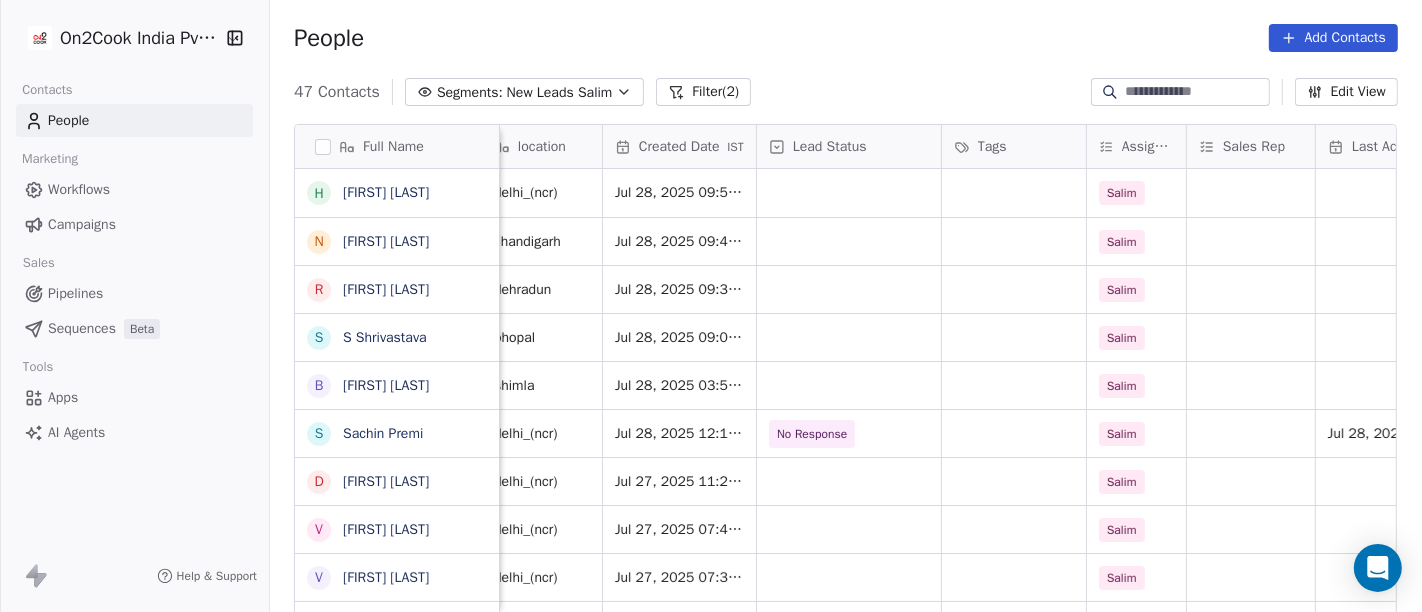 click on "People  Add Contacts" at bounding box center [846, 38] 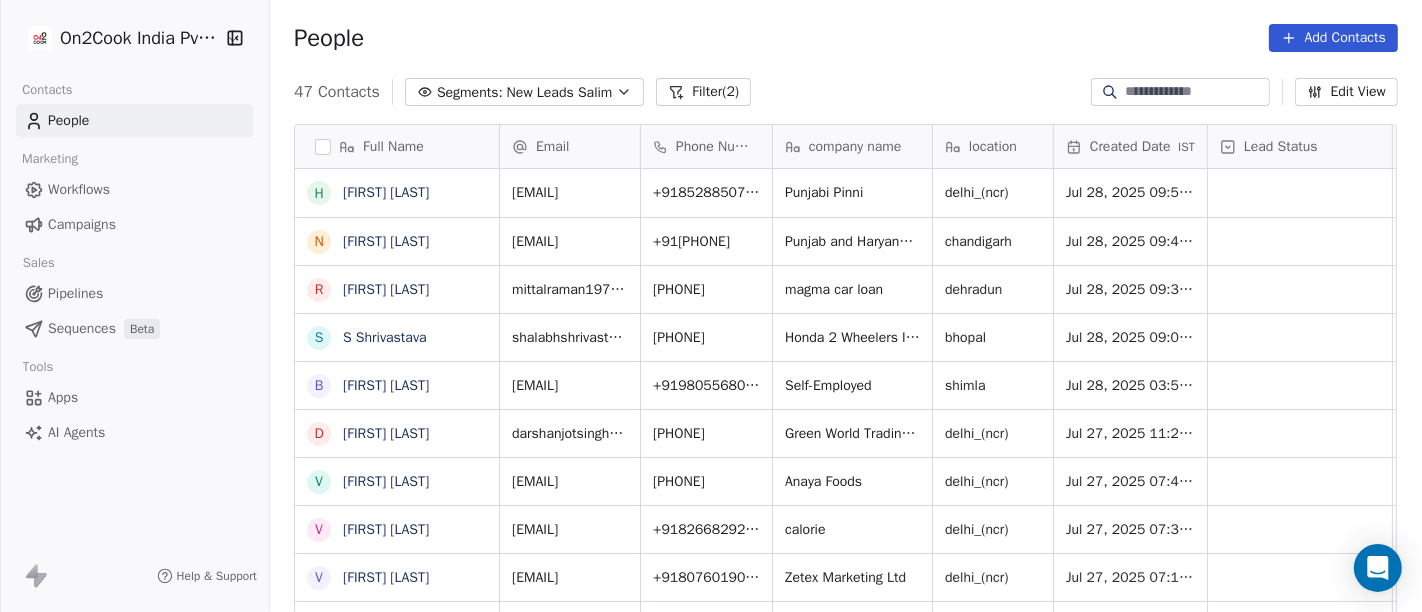 click on "People  Add Contacts" at bounding box center [846, 38] 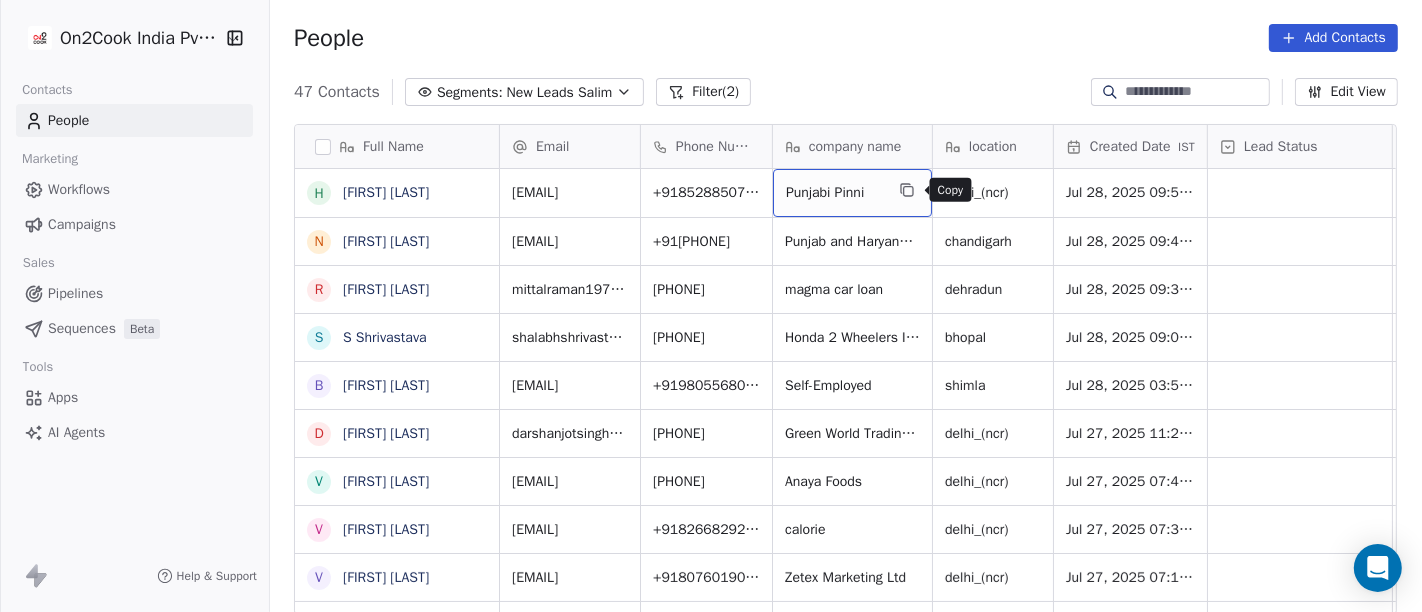 click 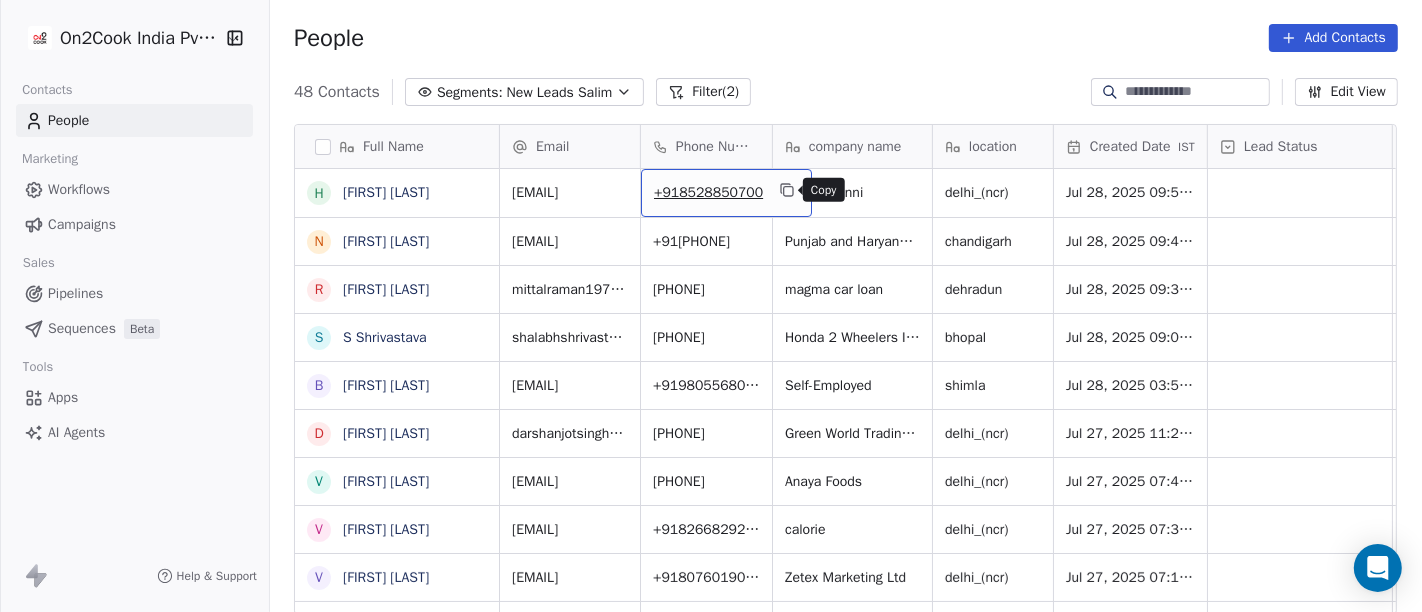 click 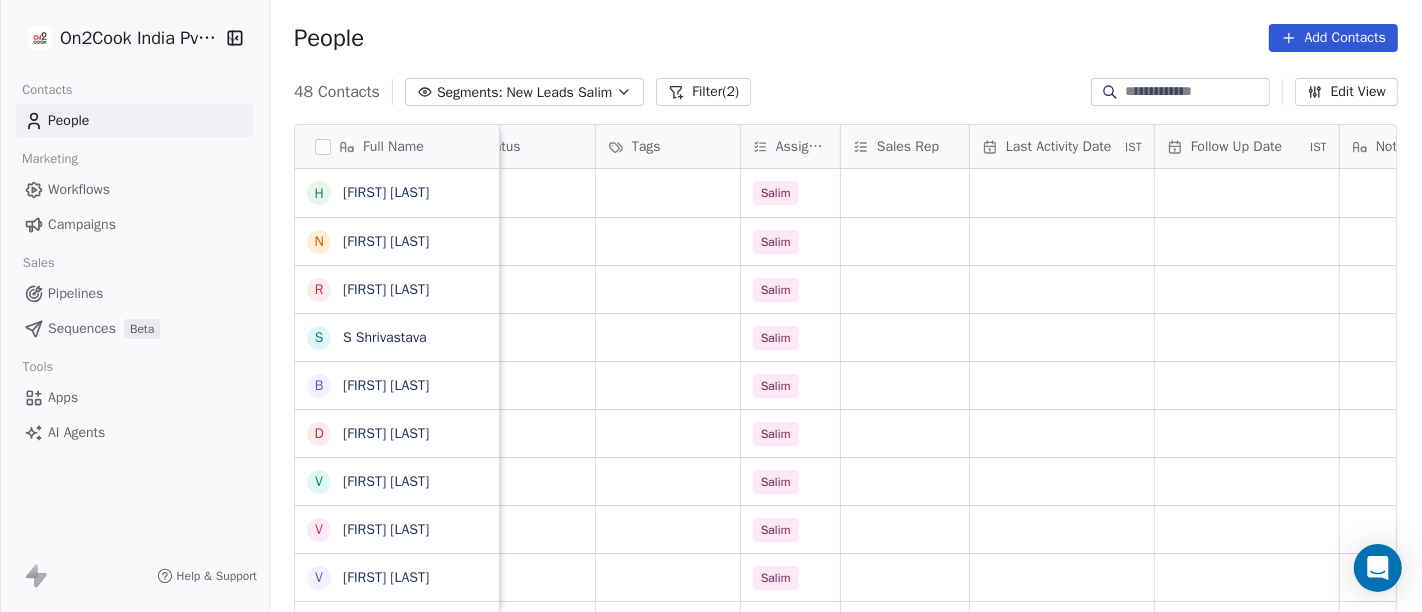 scroll, scrollTop: 0, scrollLeft: 831, axis: horizontal 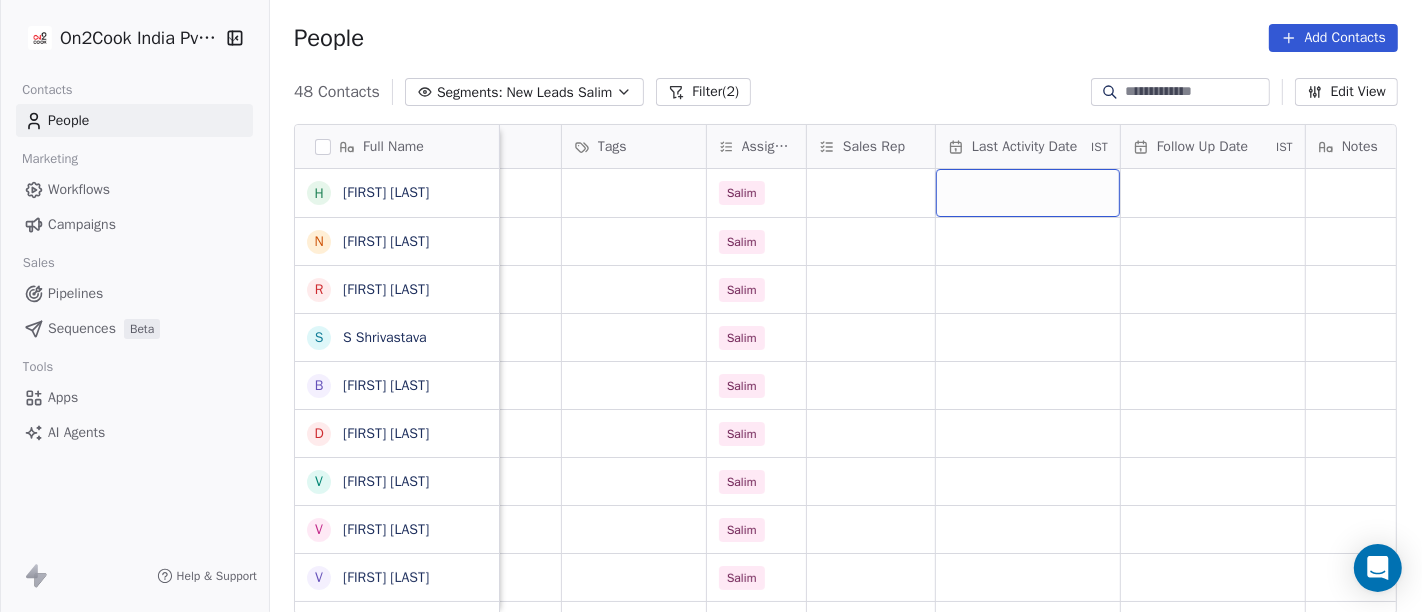 click at bounding box center [1028, 193] 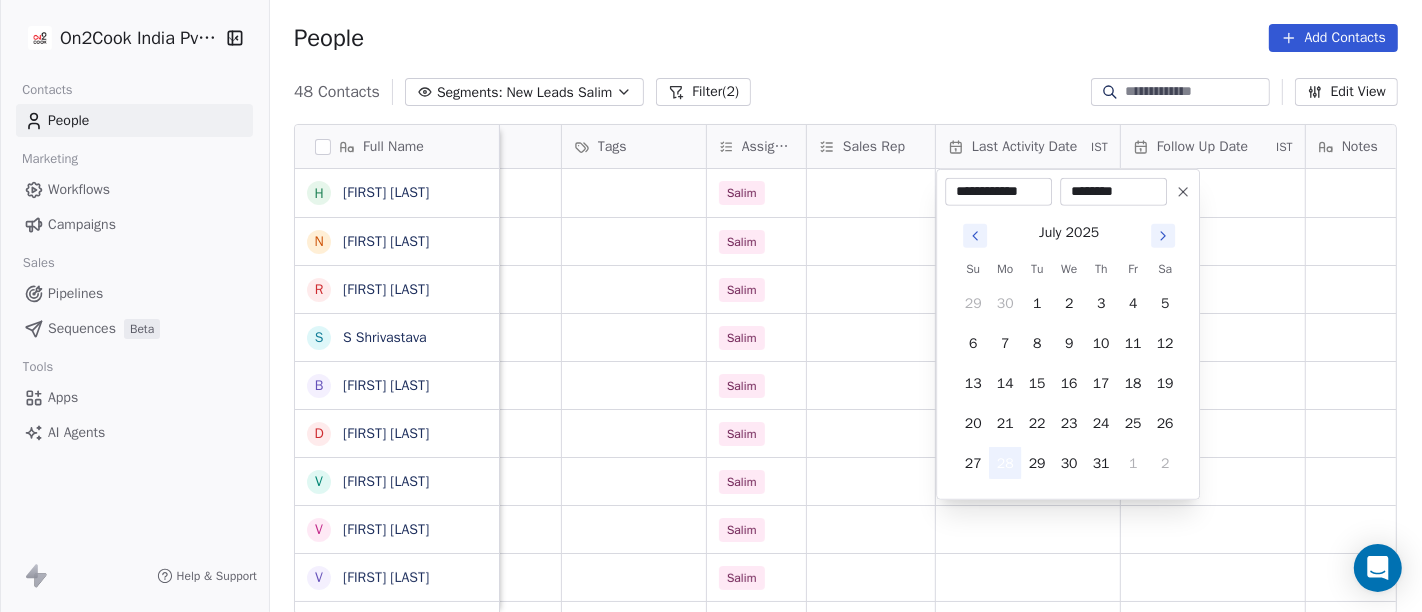 click on "28" at bounding box center (1005, 463) 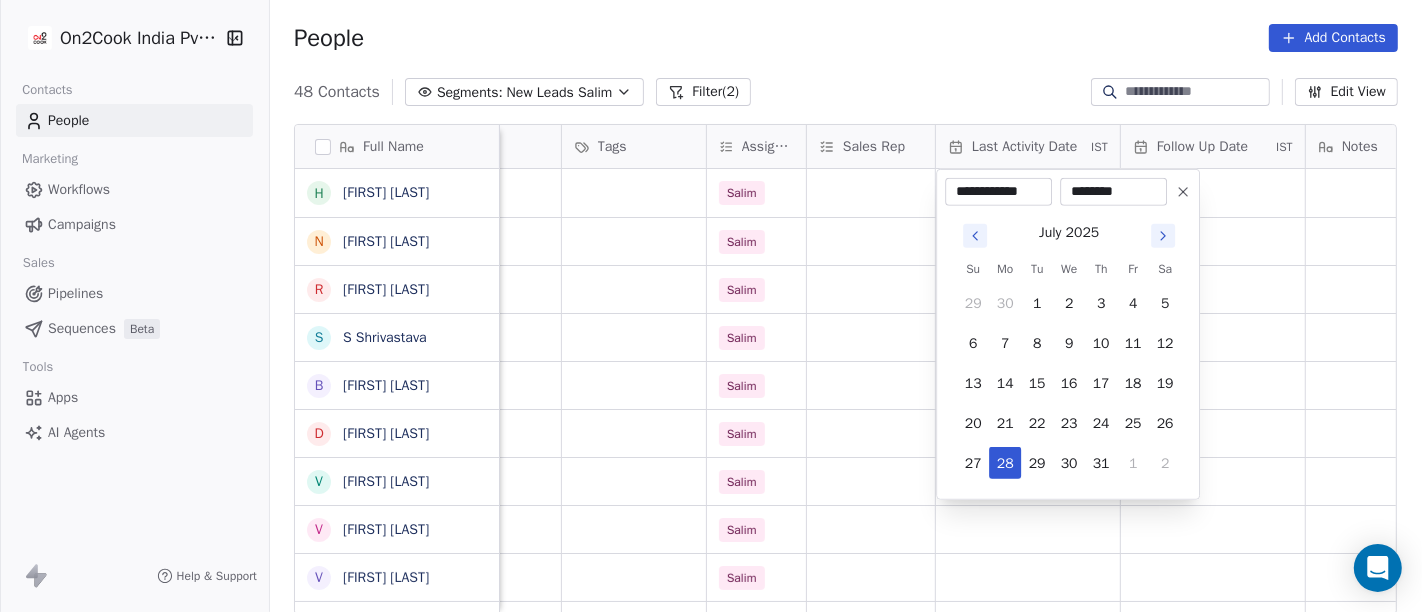 click on "********" at bounding box center [1113, 192] 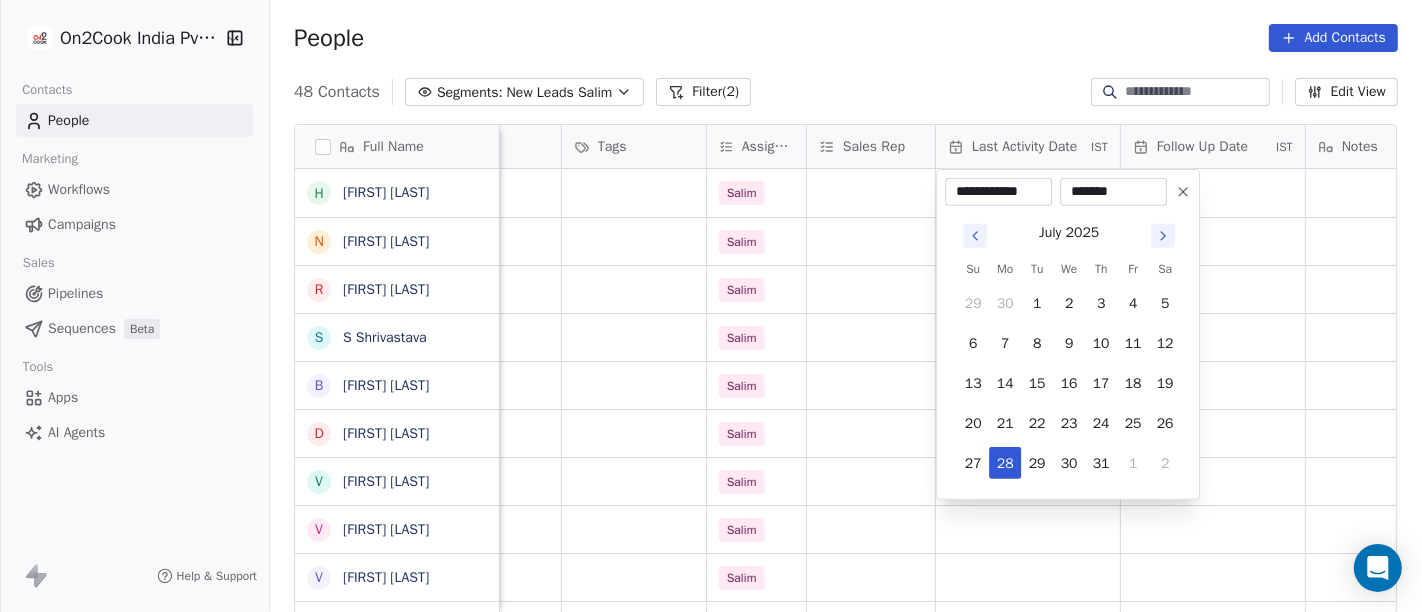 type on "********" 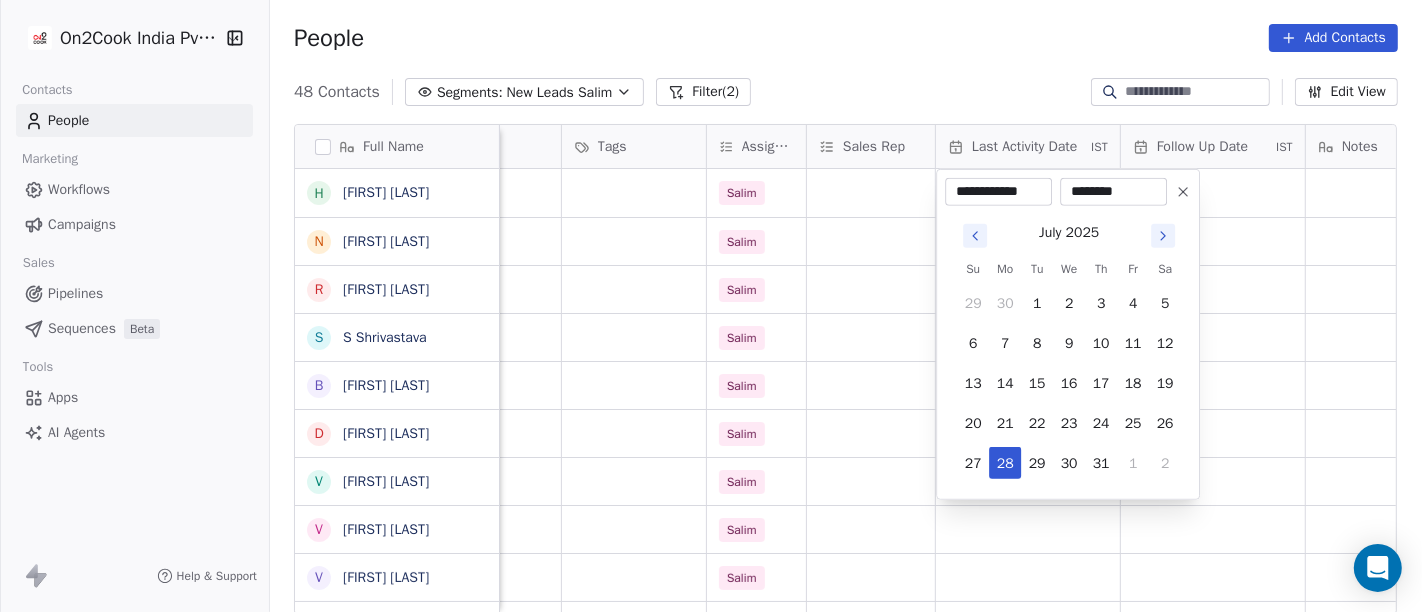 click on "On2Cook India Pvt. Ltd. Contacts People Marketing Workflows Campaigns Sales Pipelines Sequences Beta Tools Apps AI Agents Help & Support People Add Contacts 48 Contacts Segments: New Leads Salim Filter (2) Edit View Tag Add to Sequence Full Name h harbans kaur N Navneet Singh R Raman Mittal S S Shrivastava B Bhutto Mathas D Darshan Jot Singh V Vijay Mangla V Vivek Sharma V Vivek Maken D D H A R A M P A L A Anubhav Aggarwal 9 [PHONE] S Sujal sharma M Mohd Kamran s simmiz kitchen R Ritu Gupta F Fazy Fazil A Anita Chouhan A Ajay Deshmukh N Navneet R Rakesh P Pawan Chef Ruhela v vitthalbhai D Devesh Goswami S Satnaam Singh A Arun Singh P Parveen Arora A Akarsak gaur das S Shaji Kurikkalot K Krishna Sharma company name location Created Date IST Lead Status Tags Assignee Sales Rep Last Activity Date IST Follow Up Date IST Notes Call Attempts Website zomato link Punjabi Pinni [CITY] Jul 28, 2025 09:57 AM Salim Punjab and Haryana High Court Bar Association, Chandigarh chandigarh Jul 28, 2025 09:48 AM" at bounding box center (711, 306) 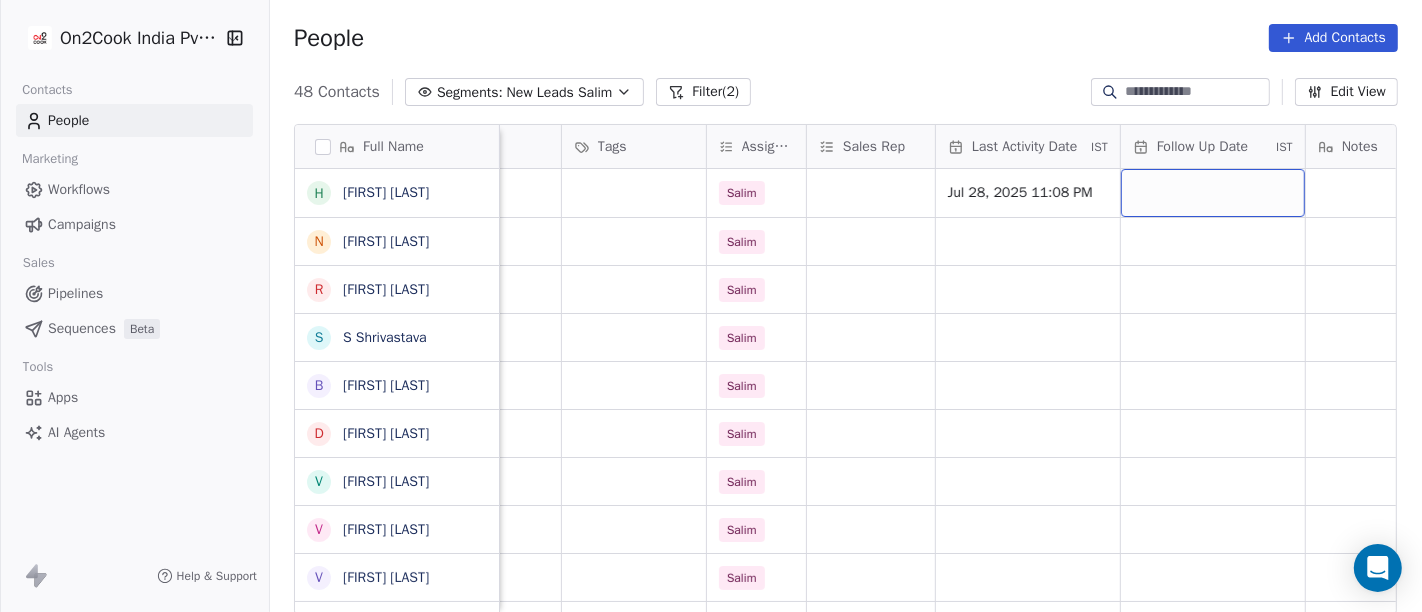 click at bounding box center [1213, 193] 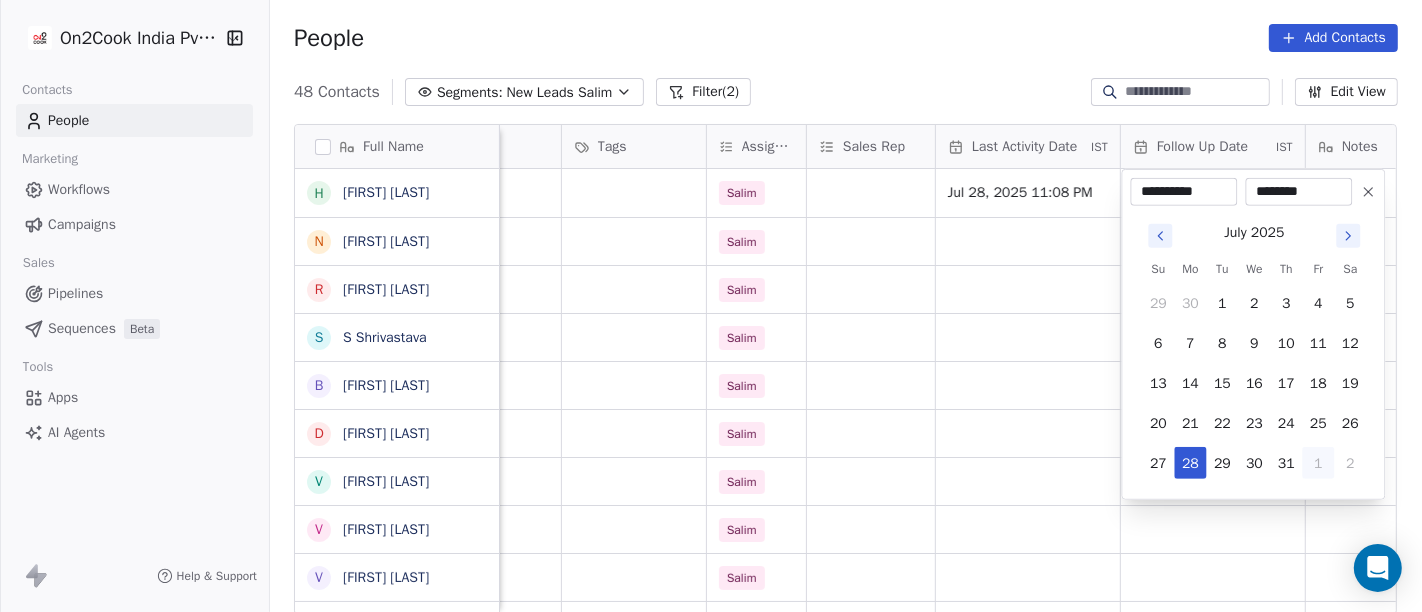 click on "1" at bounding box center (1318, 463) 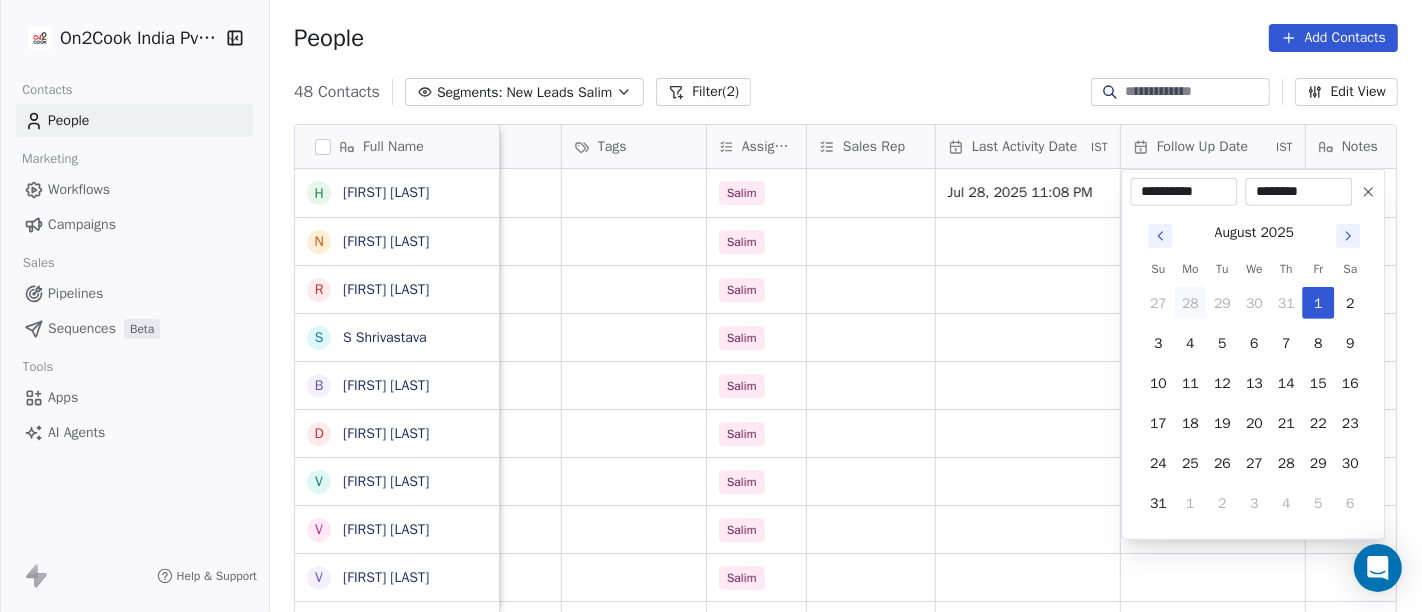 click on "On2Cook India Pvt. Ltd. Contacts People Marketing Workflows Campaigns Sales Pipelines Sequences Beta Tools Apps AI Agents Help & Support People Add Contacts 48 Contacts Segments: New Leads Salim Filter (2) Edit View Tag Add to Sequence Full Name h harbans kaur N Navneet Singh R Raman Mittal S S Shrivastava B Bhutto Mathas D Darshan Jot Singh V Vijay Mangla V Vivek Sharma V Vivek Maken D D H A R A M P A L A Anubhav Aggarwal 9 [PHONE] S Sujal sharma M Mohd Kamran s simmiz kitchen R Ritu Gupta F Fazy Fazil A Anita Chouhan A Ajay Deshmukh N Navneet R Rakesh P Pawan Chef Ruhela v vitthalbhai D Devesh Goswami S Satnaam Singh A Arun Singh P Parveen Arora A Akarsak gaur das S Shaji Kurikkalot K Krishna Sharma company name location Created Date IST Lead Status Tags Assignee Sales Rep Last Activity Date IST Follow Up Date IST Notes Call Attempts Website zomato link Punjabi Pinni delhi_(ncr) Jul 28, 2025 09:57 AM Salim Jul 28, 2025 11:08 PM Punjab and Haryana High Court Bar Association, Chandigarh chandigarh" at bounding box center [711, 306] 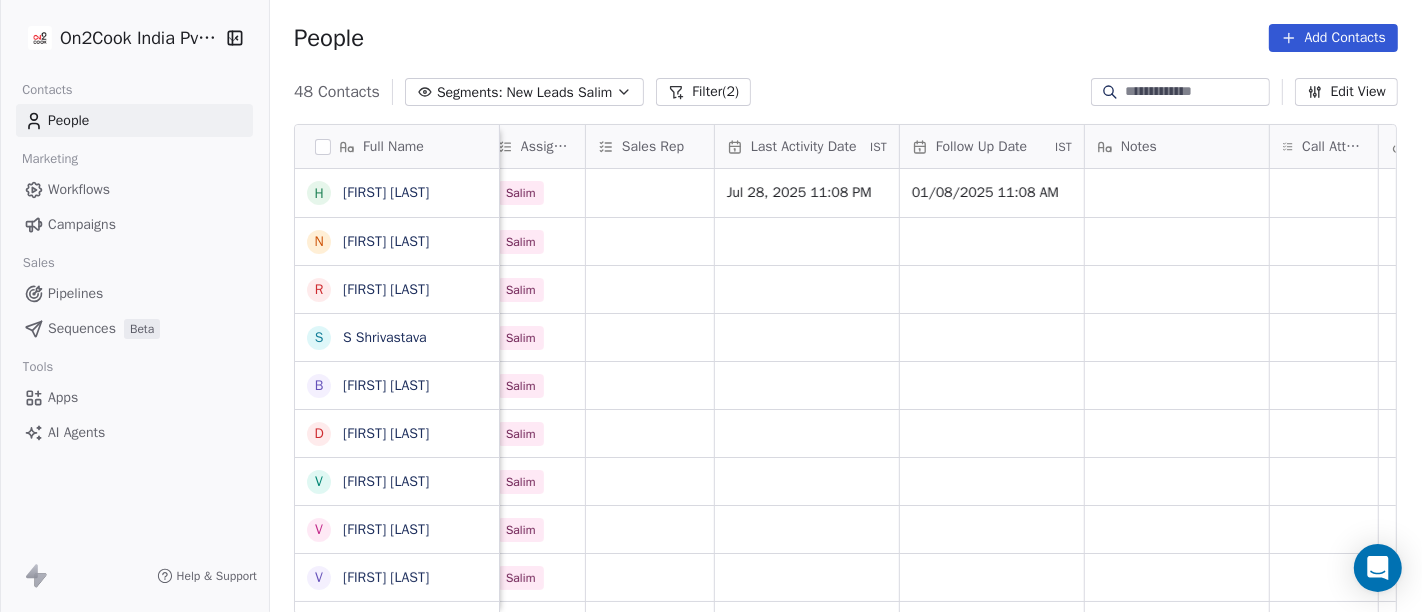 scroll, scrollTop: 0, scrollLeft: 1201, axis: horizontal 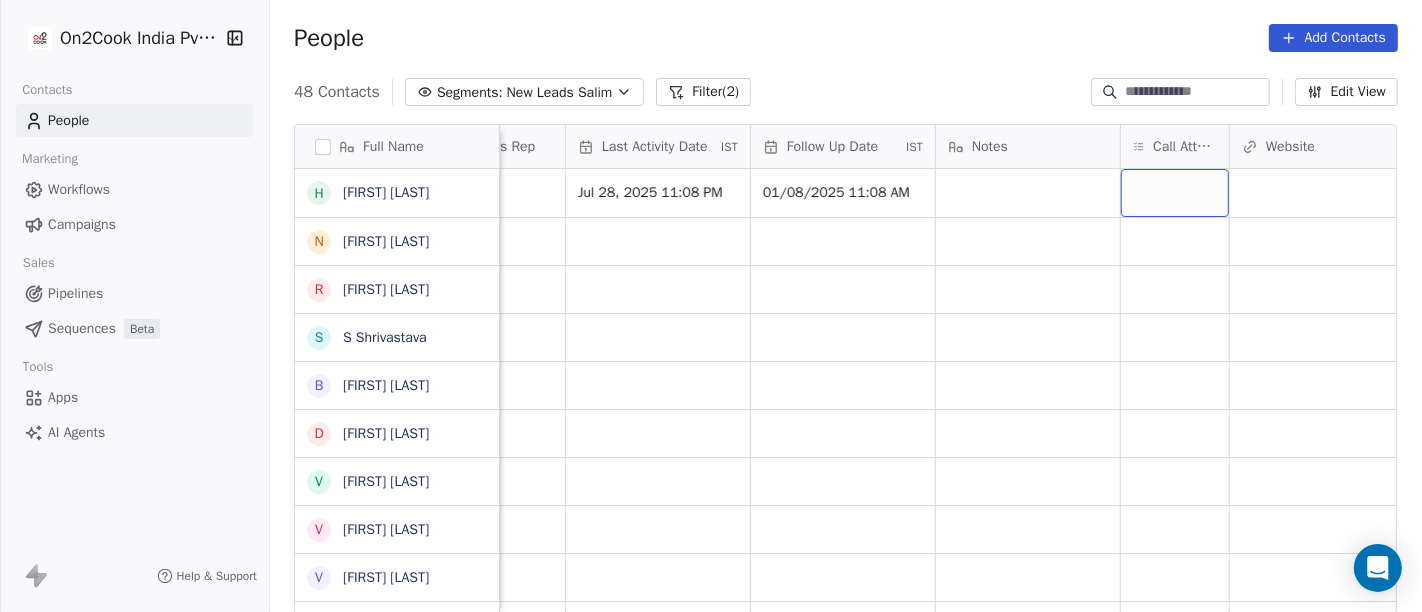 click at bounding box center [1175, 193] 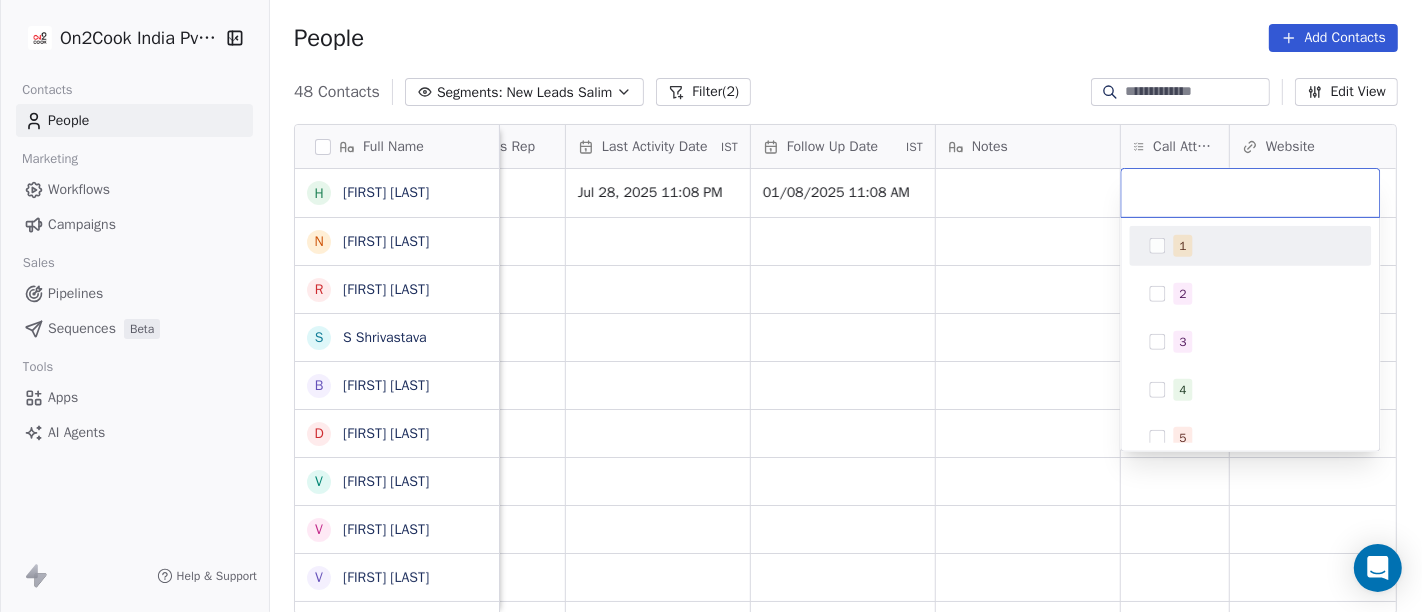 click at bounding box center (1157, 246) 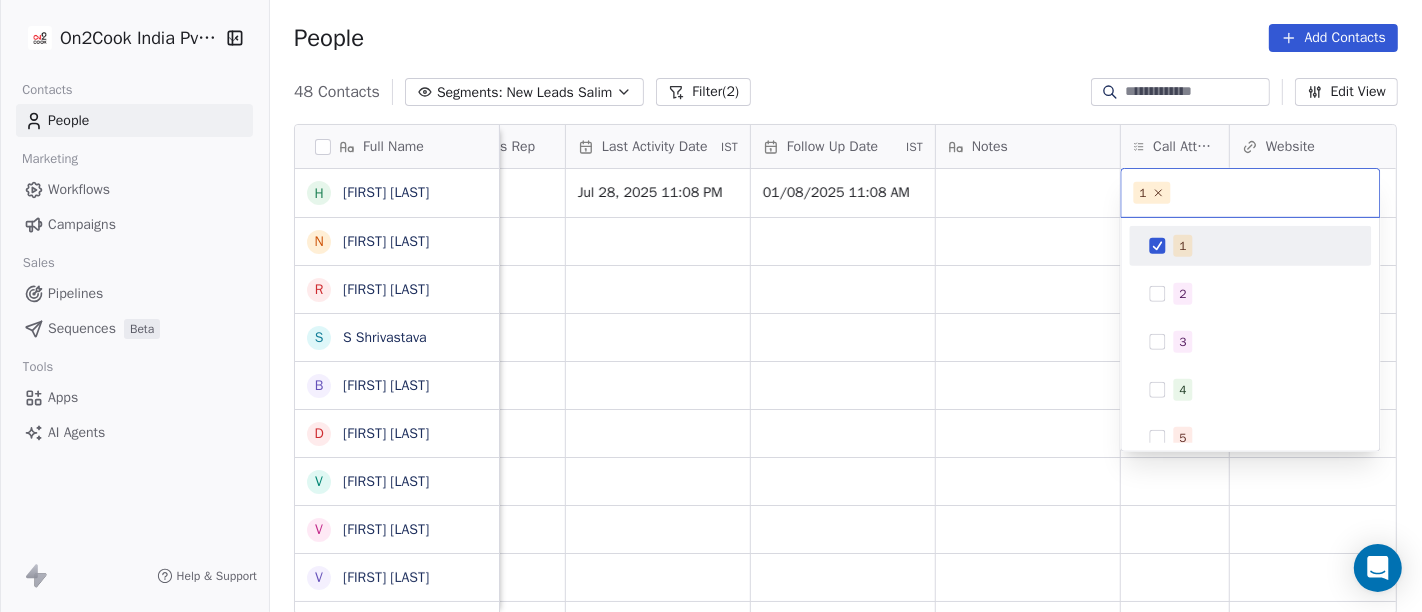 click on "On2Cook India Pvt. Ltd. Contacts People Marketing Workflows Campaigns Sales Pipelines Sequences Beta Tools Apps AI Agents Help & Support People  Add Contacts 48 Contacts Segments: New Leads Salim Filter  (2) Edit View Tag Add to Sequence Full Name h [LAST] [LAST] R [LAST] [LAST] B [LAST] [LAST] D [LAST] [LAST] V [LAST] [LAST] V [LAST] D D H A R A M P A L A [FIRST] [LAST] 9 [PHONE] S [LAST] [LAST] M [LAST] [LAST] s [LAST] [LAST] R [LAST] [LAST] F Fazy [LAST] A [LAST] [LAST] N [LAST] [LAST] R [LAST] [LAST] P [LAST] C [LAST] R [LAST] v [LAST] [LAST] D [LAST] [LAST] S [LAST] [LAST] A [LAST] [LAST] P [LAST] [LAST] A [LAST] [LAST] S [LAST] [LAST] K [LAST] [LAST] L [LAST] [LAST] Lead Status Tags Assignee Sales Rep Last Activity Date IST Follow Up Date IST Notes Call Attempts Website zomato link outlet type Location   Salim Jul 28, 2025 11:08 PM 01/08/2025 11:08 AM executive_kitchens   Salim cloud_kitchen   Salim cloud_kitchen   Salim cloud_kitchen   Salim restaurants   Salim" at bounding box center (711, 306) 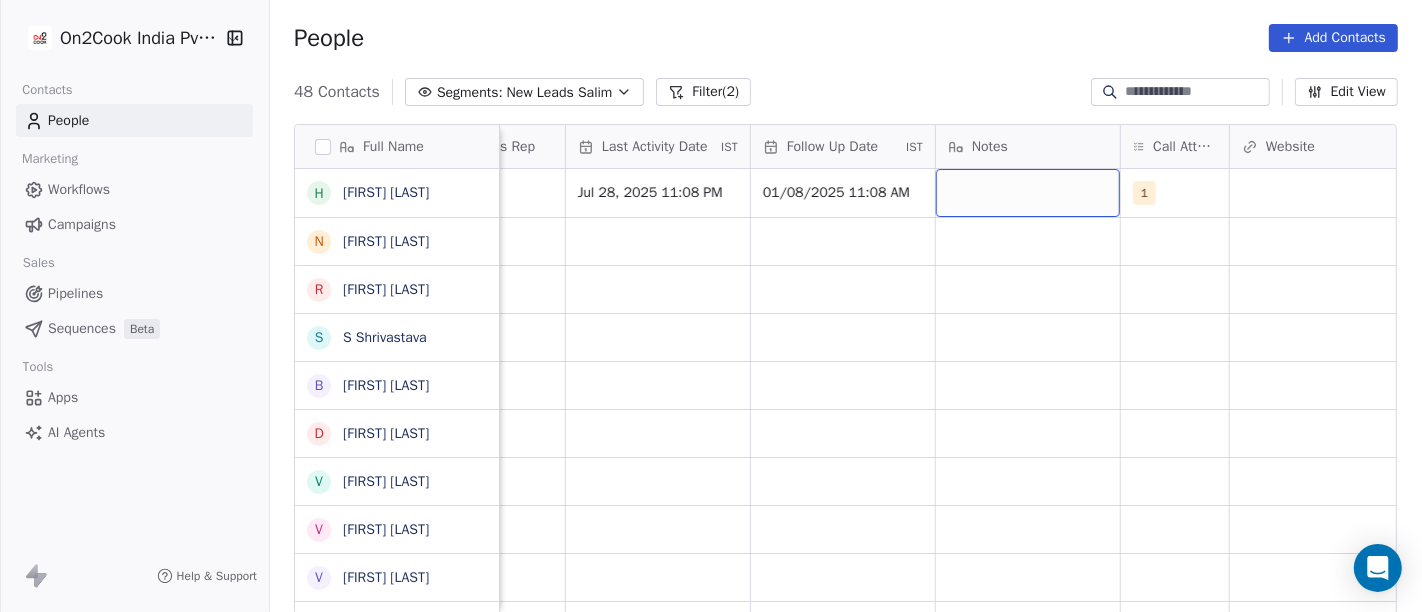 click at bounding box center (1028, 193) 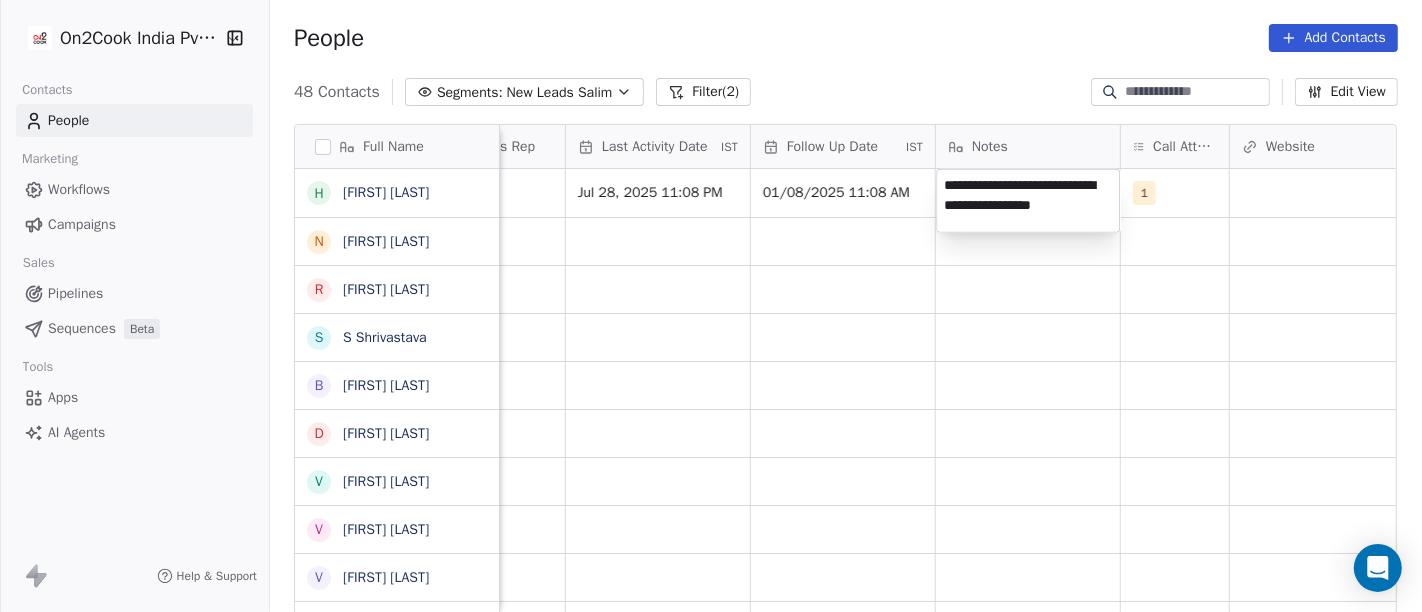 click on "**********" at bounding box center (1028, 201) 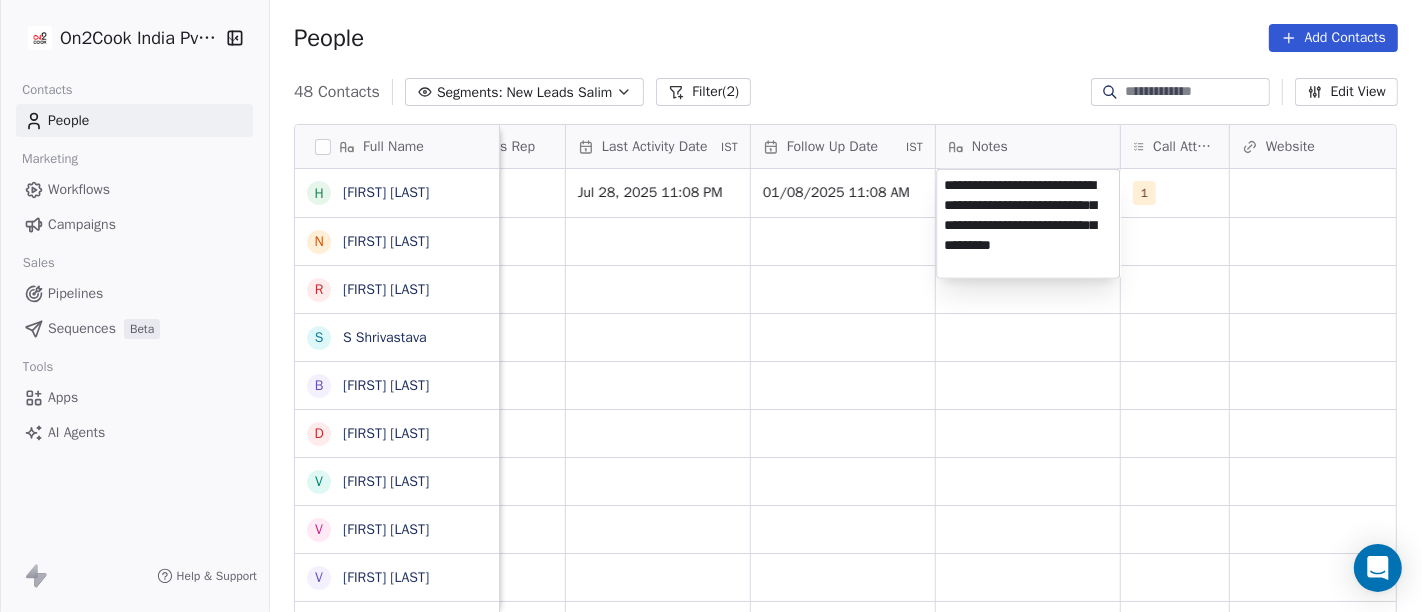 type on "**********" 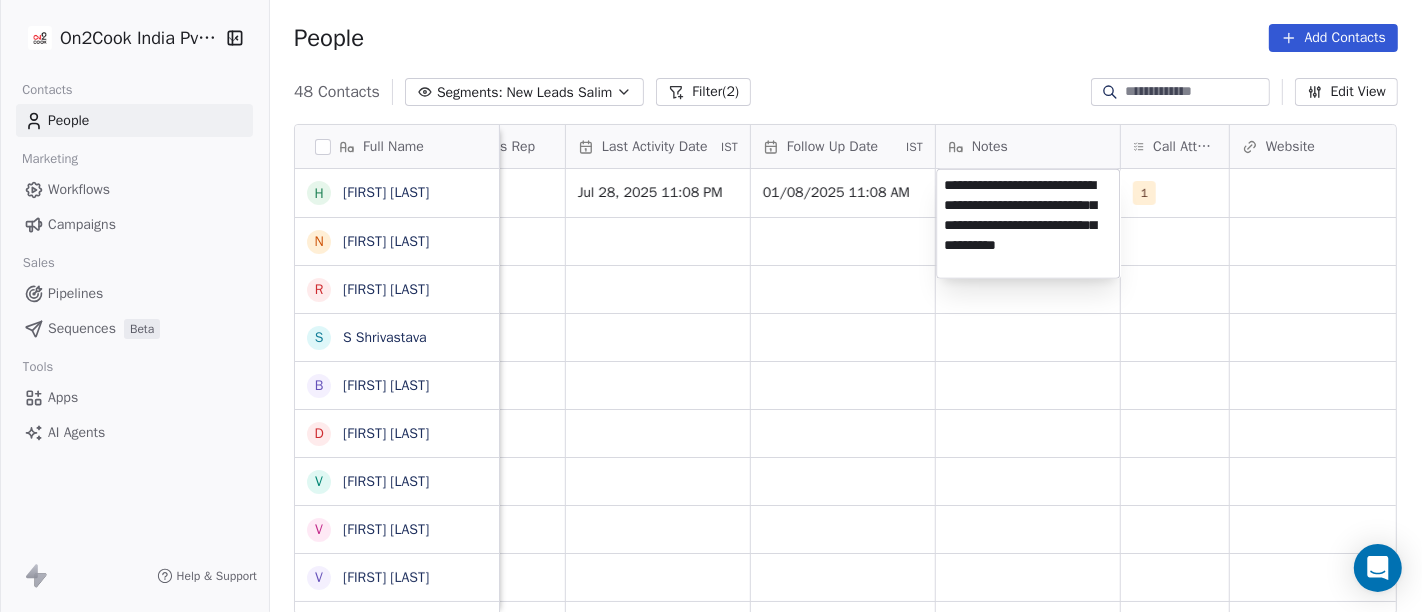 drag, startPoint x: 988, startPoint y: 249, endPoint x: 1122, endPoint y: 31, distance: 255.8906 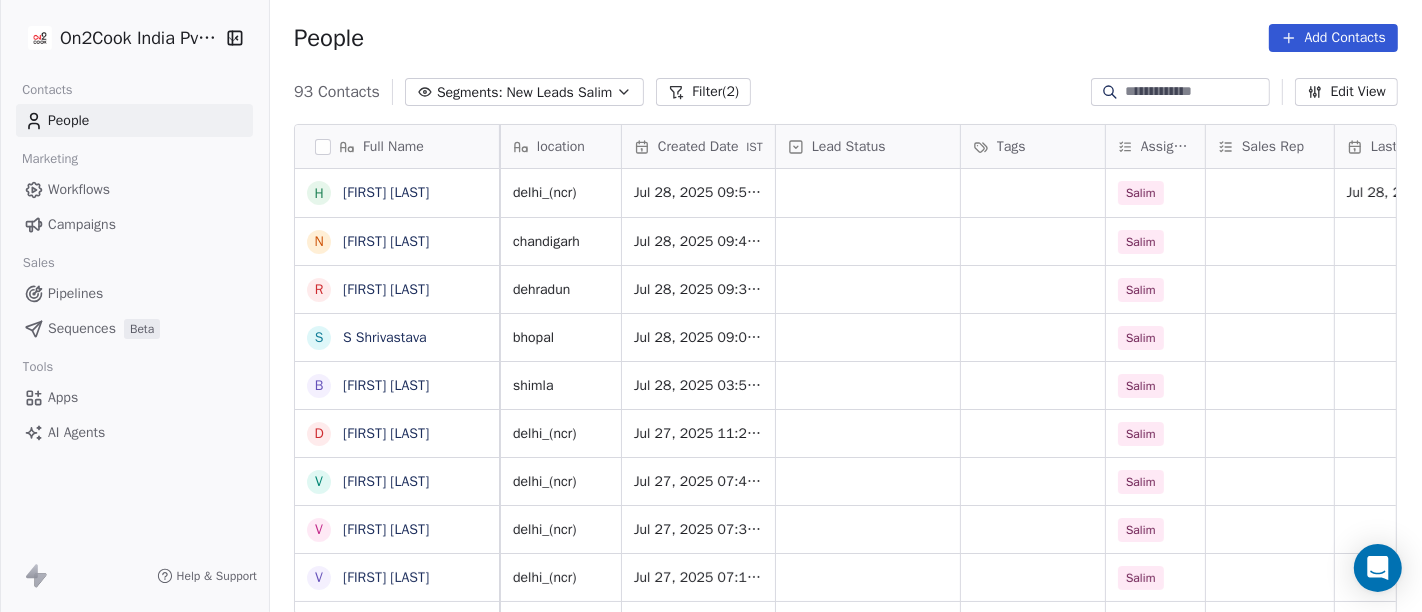 scroll, scrollTop: 4, scrollLeft: 0, axis: vertical 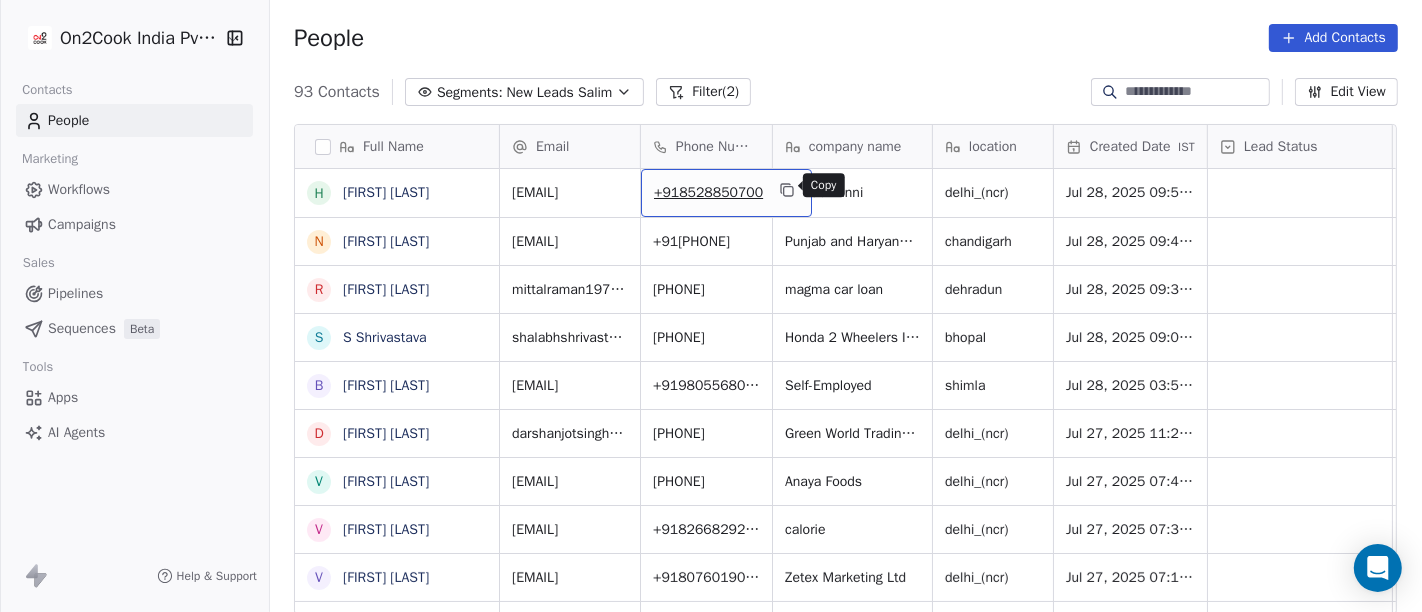 click 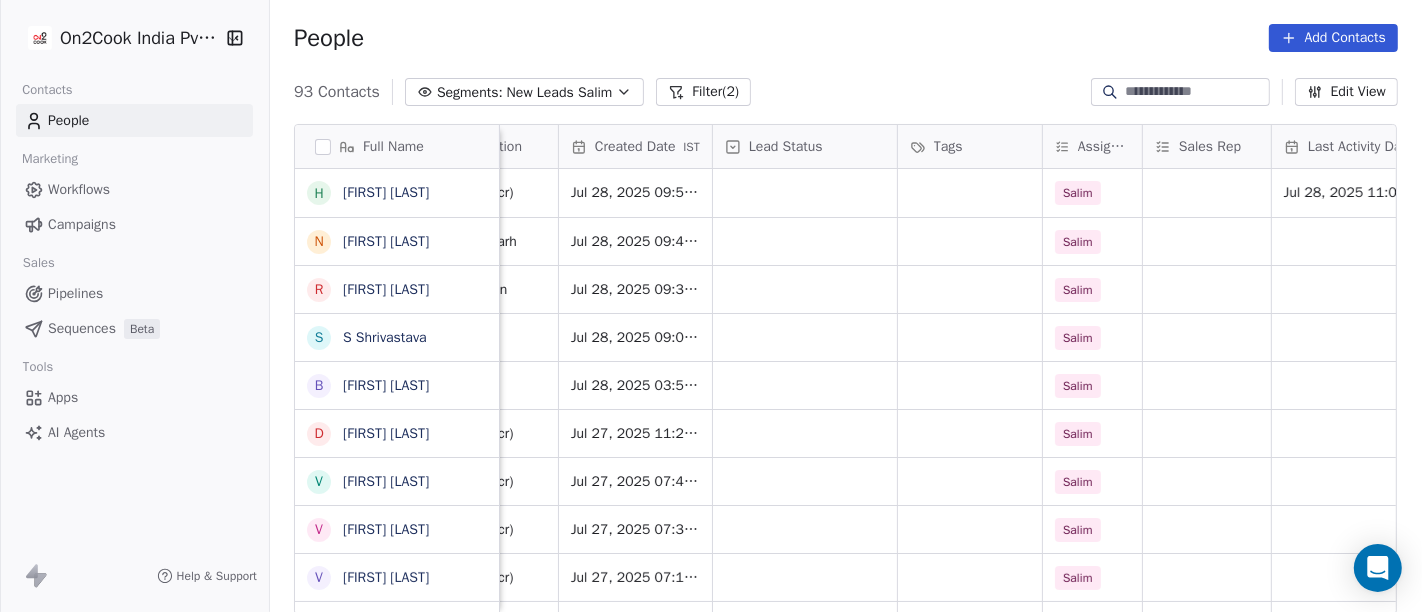 scroll, scrollTop: 4, scrollLeft: 515, axis: both 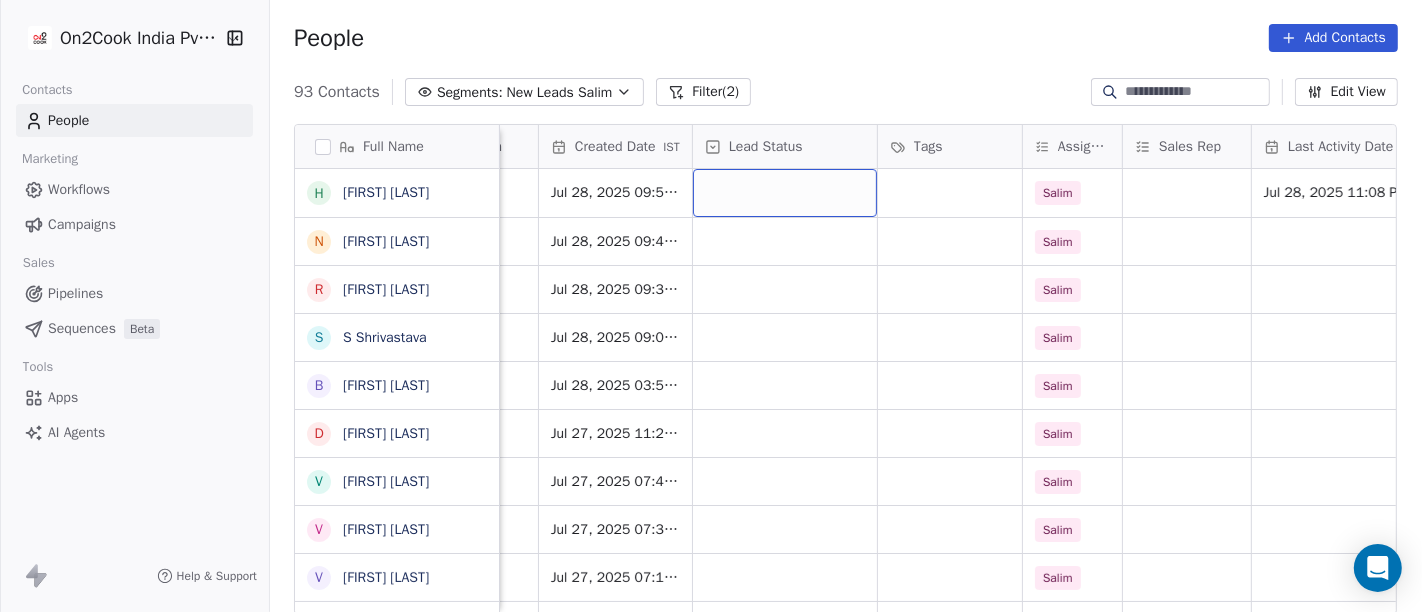 click at bounding box center (785, 193) 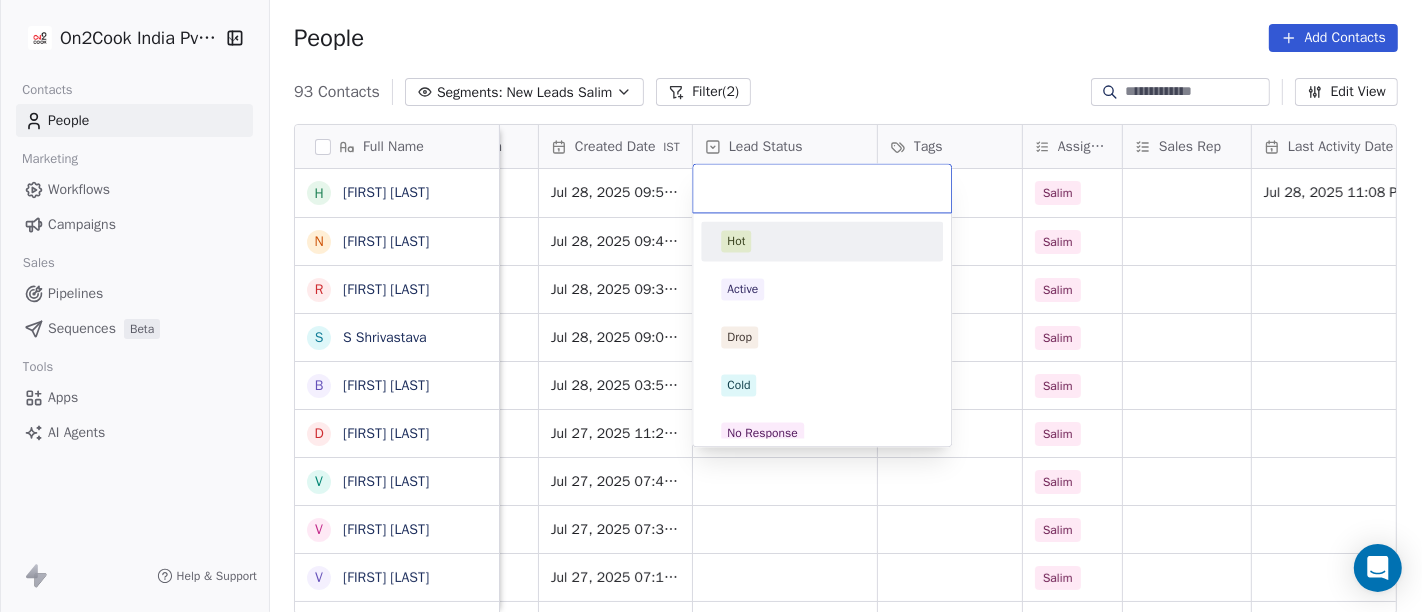click on "On2Cook India Pvt. Ltd. Contacts People Marketing Workflows Campaigns Sales Pipelines Sequences Beta Tools Apps AI Agents Help & Support People  Add Contacts 93 Contacts Segments: New Leads Salim Filter  (2) Edit View Tag Add to Sequence Full Name h harbans kaur N Navneet Singh R Raman Mittal S S Shrivastava B Bhutto Mathas D Darshan Jot Singh V Vijay Mangla V Vivek Sharma V Vivek Maken D D H A R A M P A L A Anubhav Aggarwal 9 9890574418 S Sujal sharma M Mohd Kamran s simmiz kitchen R Ritu Gupta F Fazy Fazil A Anita Chouhan A Ajay Deshmukh N Navneet R Rakesh P Pawan Chef Ruhela v vitthalbhai D Devesh Goswami S Satnaam Singh A Arun Singh P Parveen Arora A Akarsak gaur das S Shaji Kurikkalot K Krishna Sharma Email Phone Number company name location Created Date IST Lead Status Tags Assignee Sales Rep Last Activity Date IST Follow Up Date IST Notes Call Attempts hkaur1981.hk@gmail.com +918528850700 Punjabi Pinni [CITY]_(ncr) Jul 28, 2025 09:57 AM Salim Jul 28, 2025 11:08 PM 01/08/2025 11:08 AM 1 +919915557773" at bounding box center (711, 306) 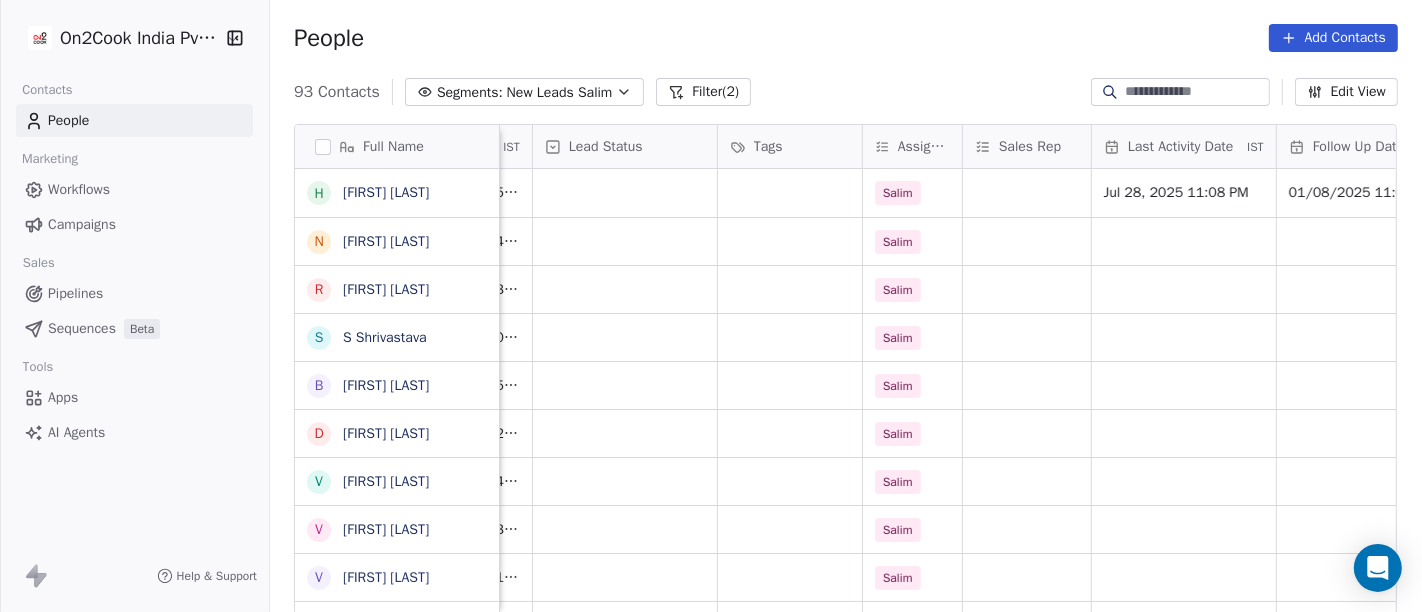 scroll, scrollTop: 4, scrollLeft: 673, axis: both 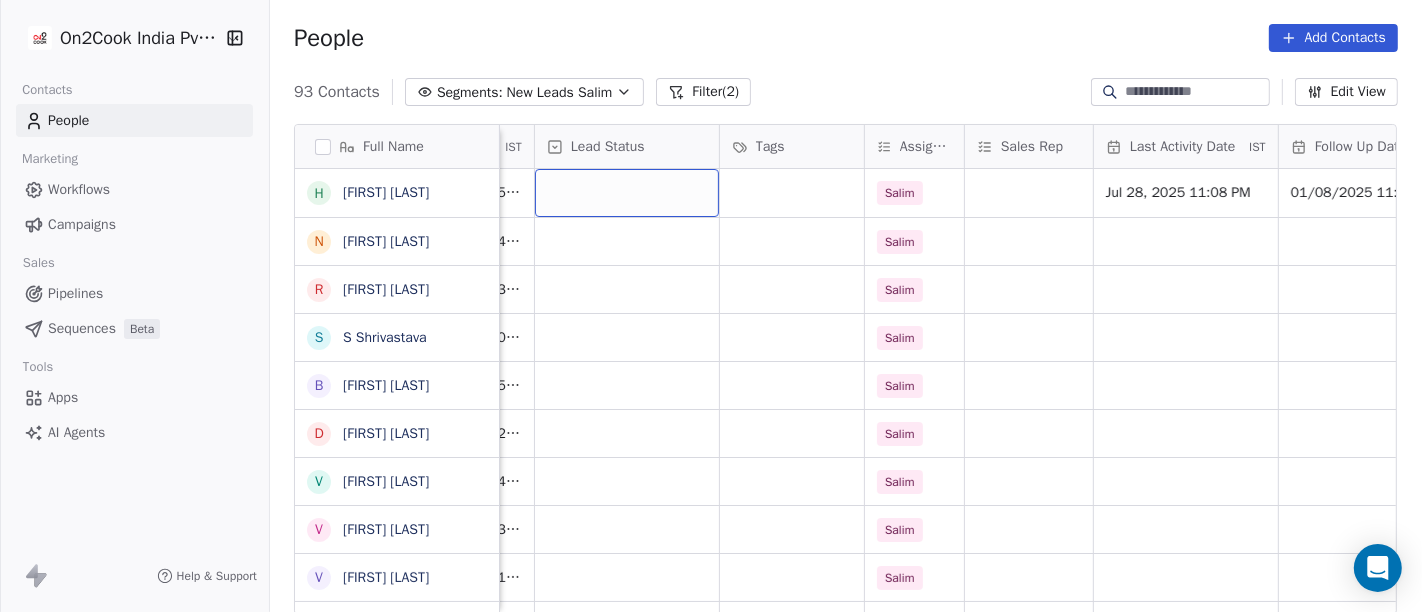 click at bounding box center [627, 193] 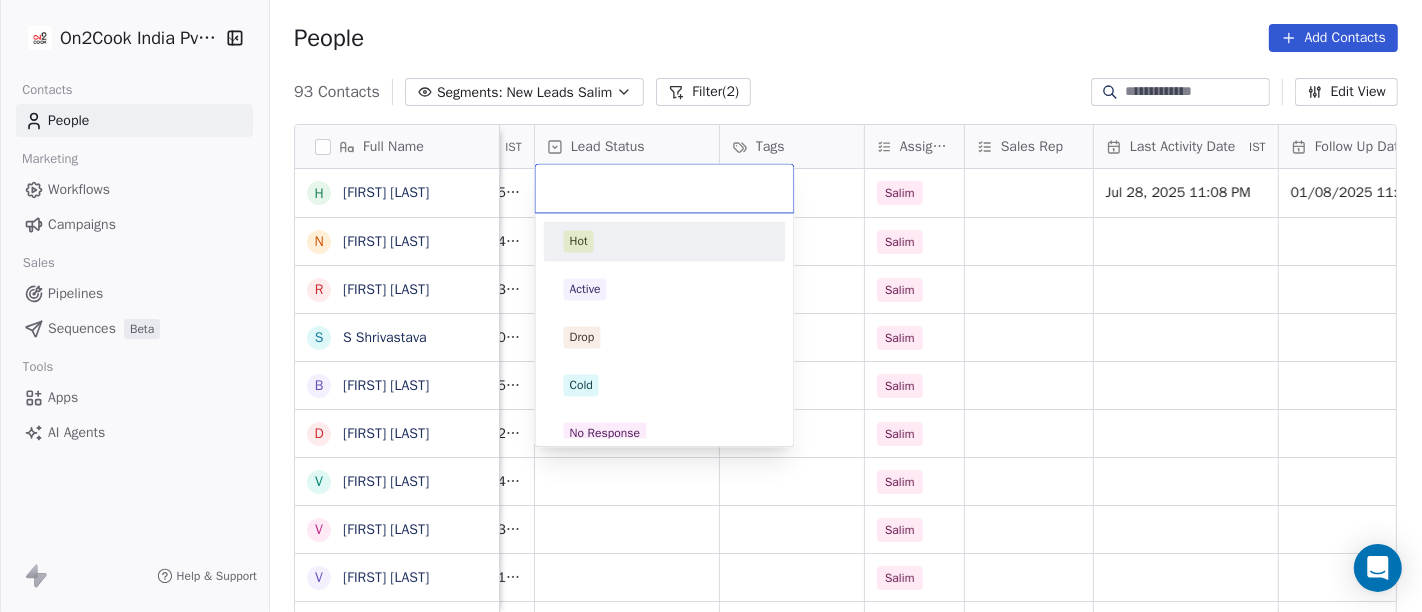 click on "On2Cook India Pvt. Ltd. Contacts People Marketing Workflows Campaigns Sales Pipelines Sequences Beta Tools Apps AI Agents Help & Support People  Add Contacts 93 Contacts Segments: New Leads Salim Filter  (2) Edit View Tag Add to Sequence Full Name h harbans kaur N Navneet Singh R Raman Mittal S S Shrivastava B Bhutto Mathas D Darshan Jot Singh V Vijay Mangla V Vivek Sharma V Vivek Maken D D H A R A M P A L A Anubhav Aggarwal 9 9890574418 S Sujal sharma M Mohd Kamran s simmiz kitchen R Ritu Gupta F Fazy Fazil A Anita Chouhan A Ajay Deshmukh N Navneet R Rakesh P Pawan Chef Ruhela v vitthalbhai D Devesh Goswami S Satnaam Singh A Arun Singh P Parveen Arora A Akarsak gaur das S Shaji Kurikkalot K Krishna Sharma Phone Number company name location Created Date IST Lead Status Tags Assignee Sales Rep Last Activity Date IST Follow Up Date IST Notes Call Attempts Website   +918528850700 Punjabi Pinni [CITY]_(ncr) Jul 28, 2025 09:57 AM Salim Jul 28, 2025 11:08 PM 01/08/2025 11:08 AM 1   +919915557773 [CITY] Salim" at bounding box center [711, 306] 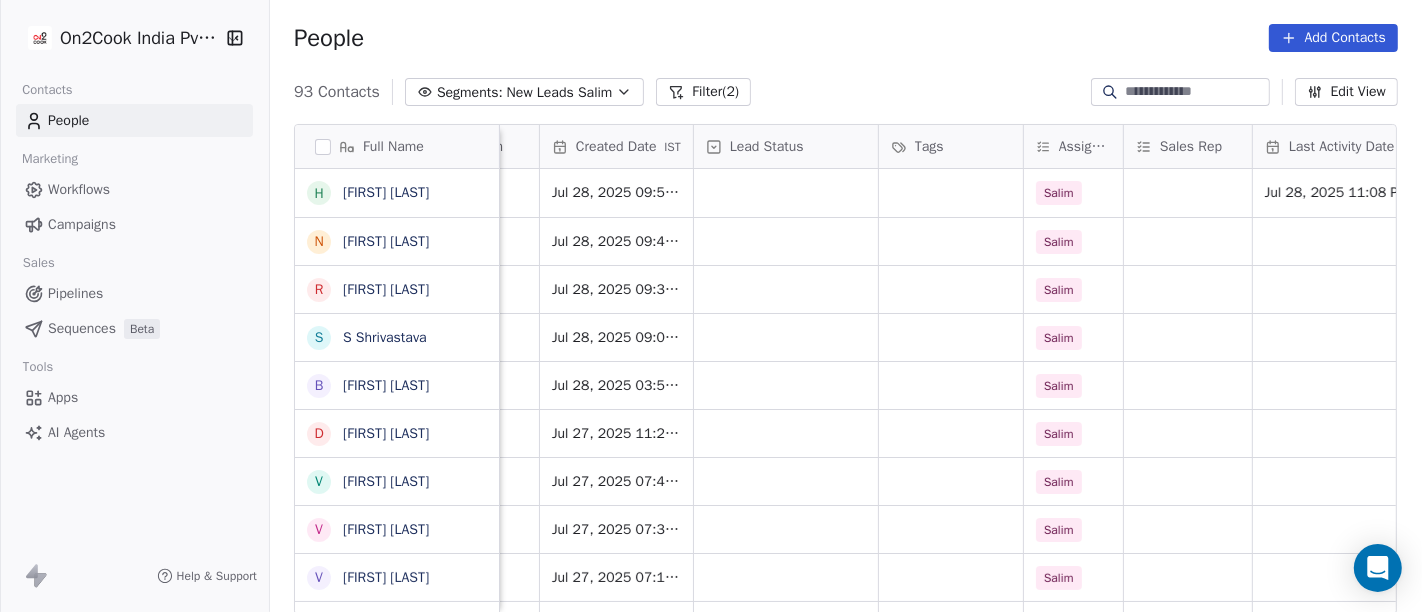 scroll, scrollTop: 4, scrollLeft: 513, axis: both 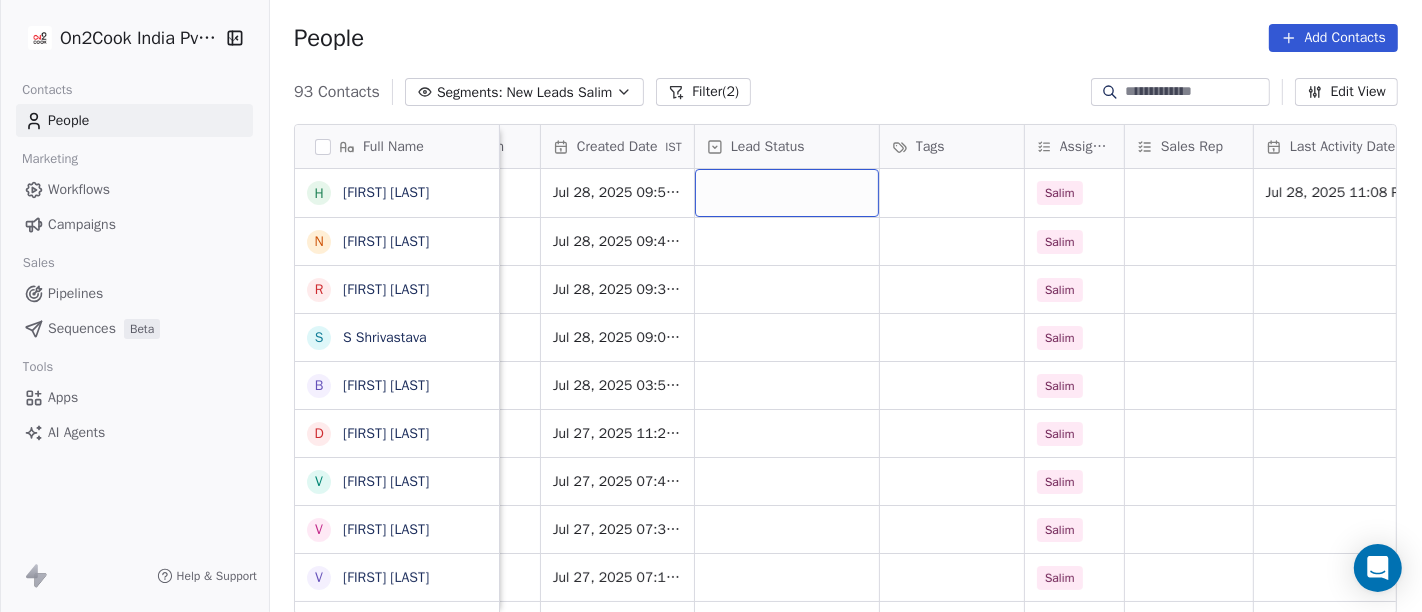 click at bounding box center [787, 193] 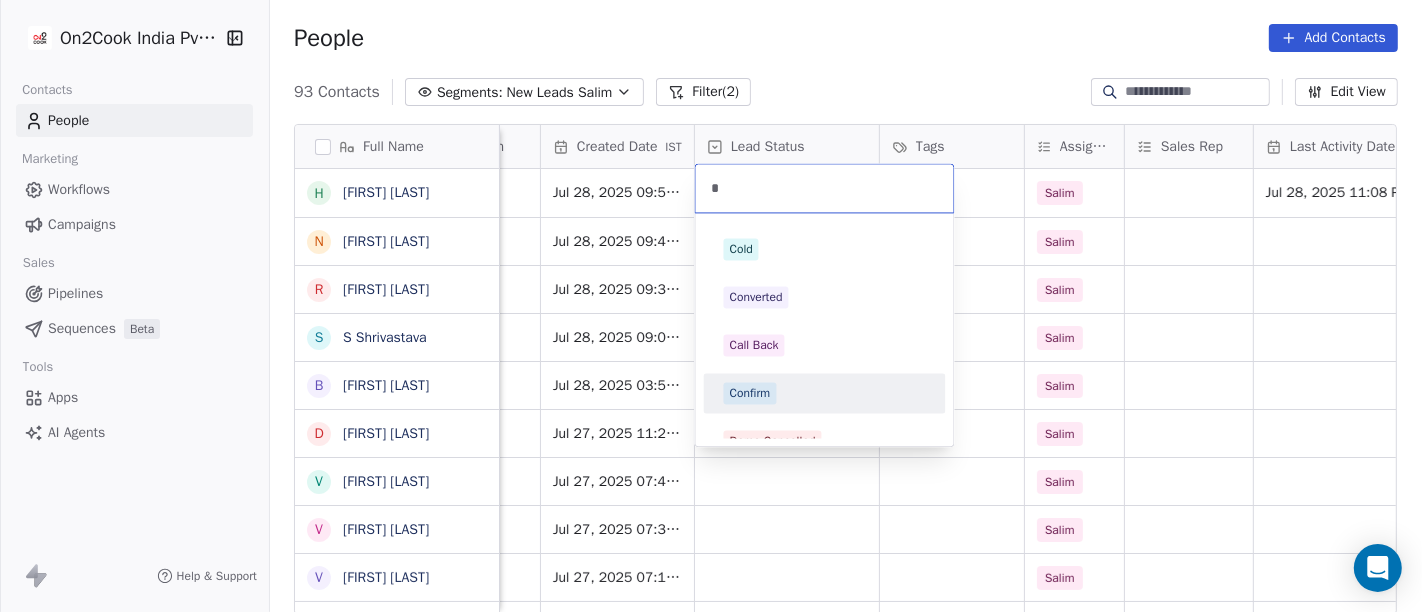 type on "*" 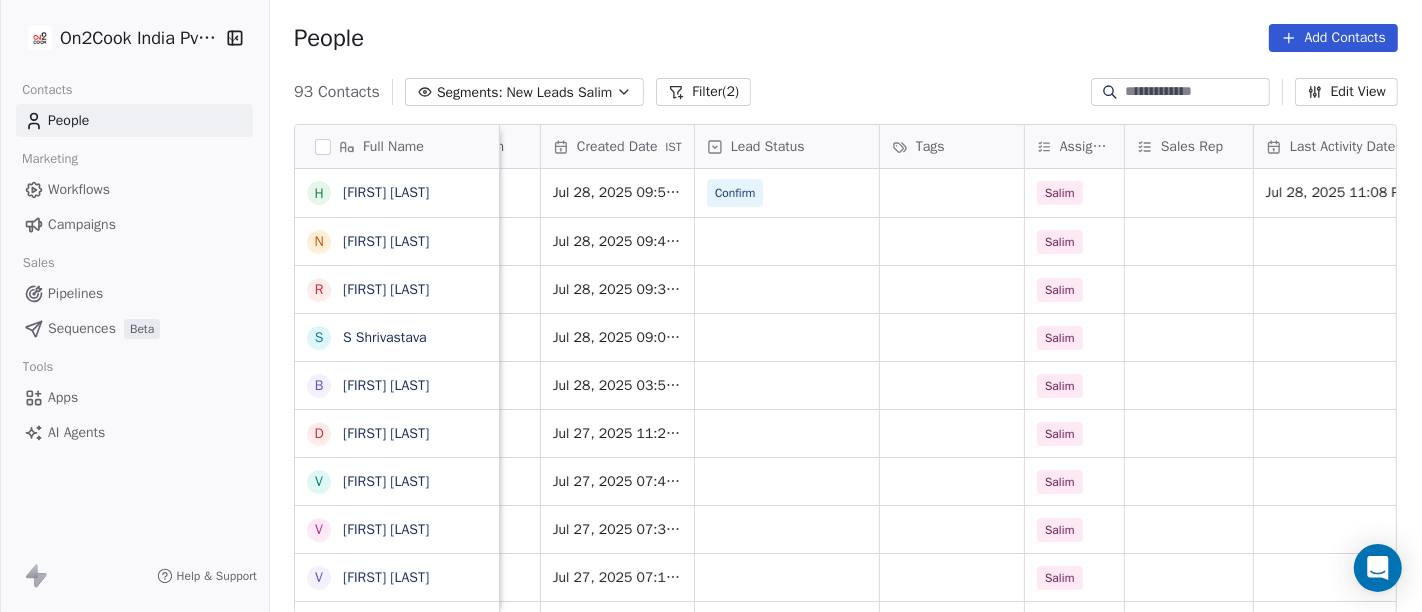 click on "People  Add Contacts" at bounding box center [846, 38] 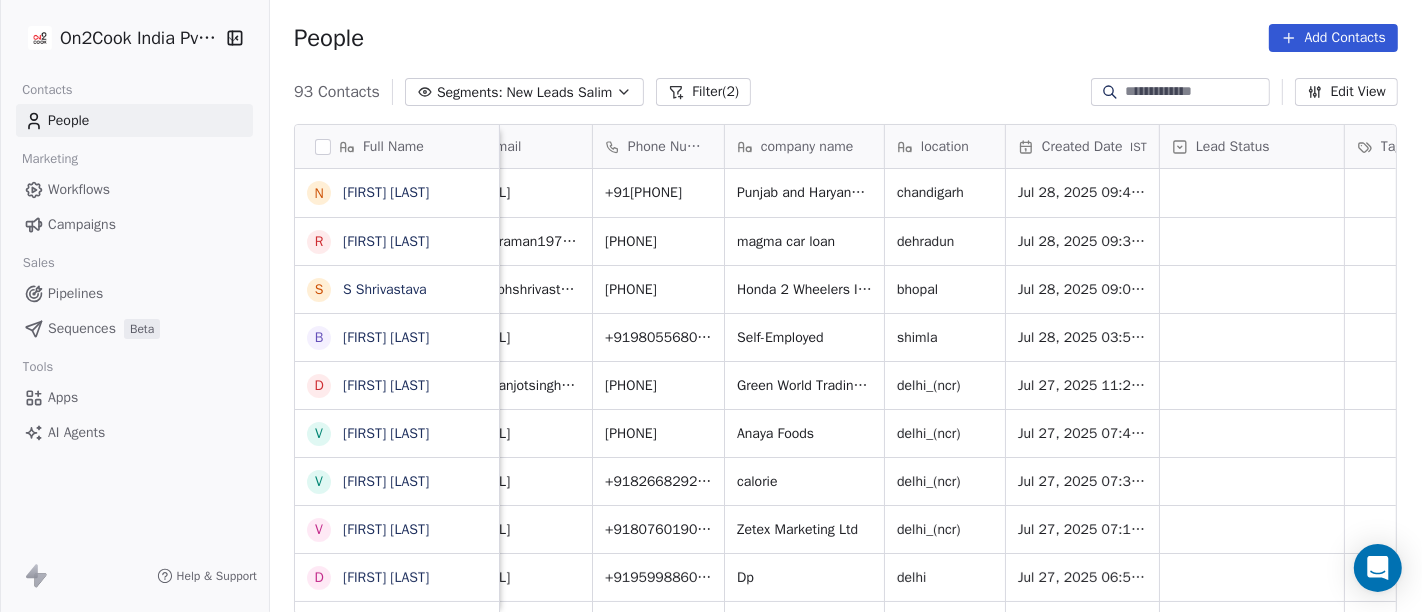 scroll, scrollTop: 0, scrollLeft: 0, axis: both 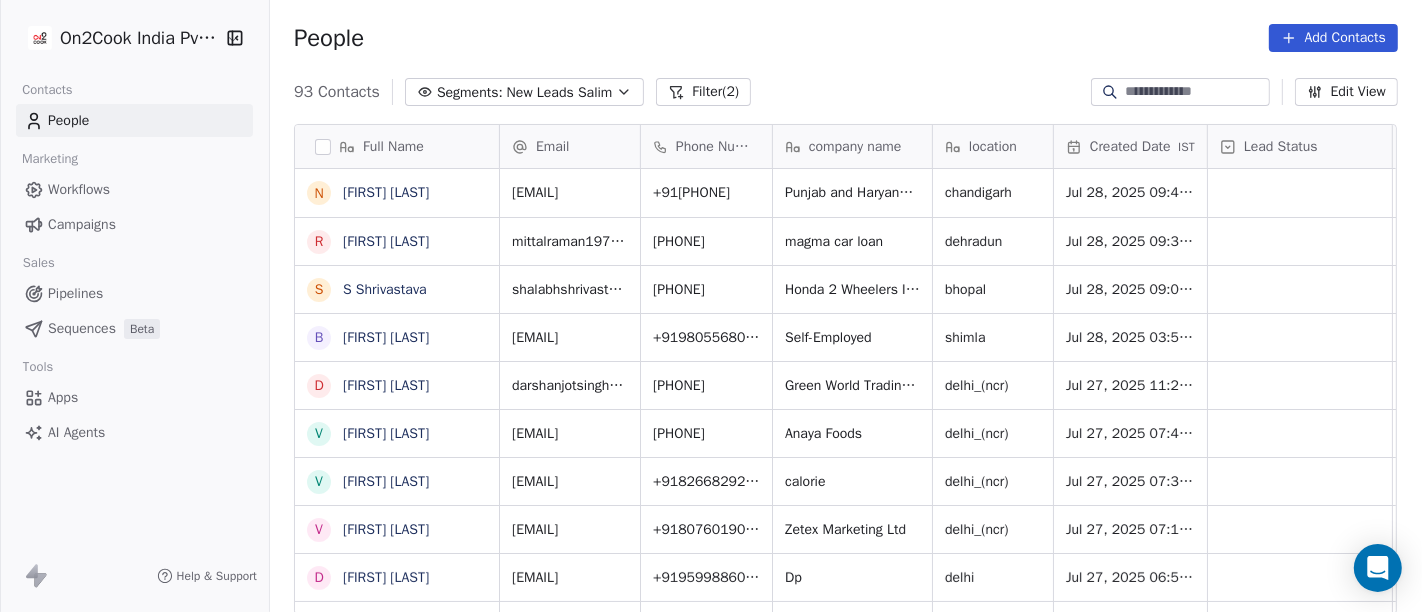 click on "People  Add Contacts" at bounding box center (846, 38) 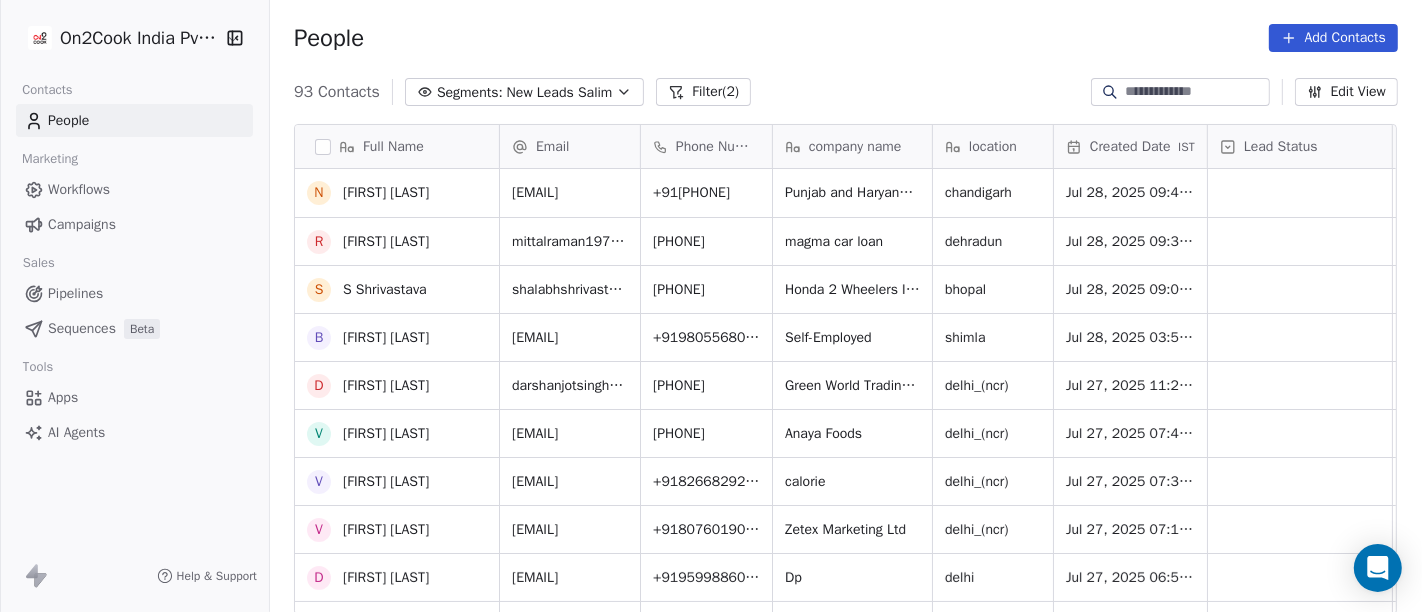 scroll, scrollTop: 0, scrollLeft: 0, axis: both 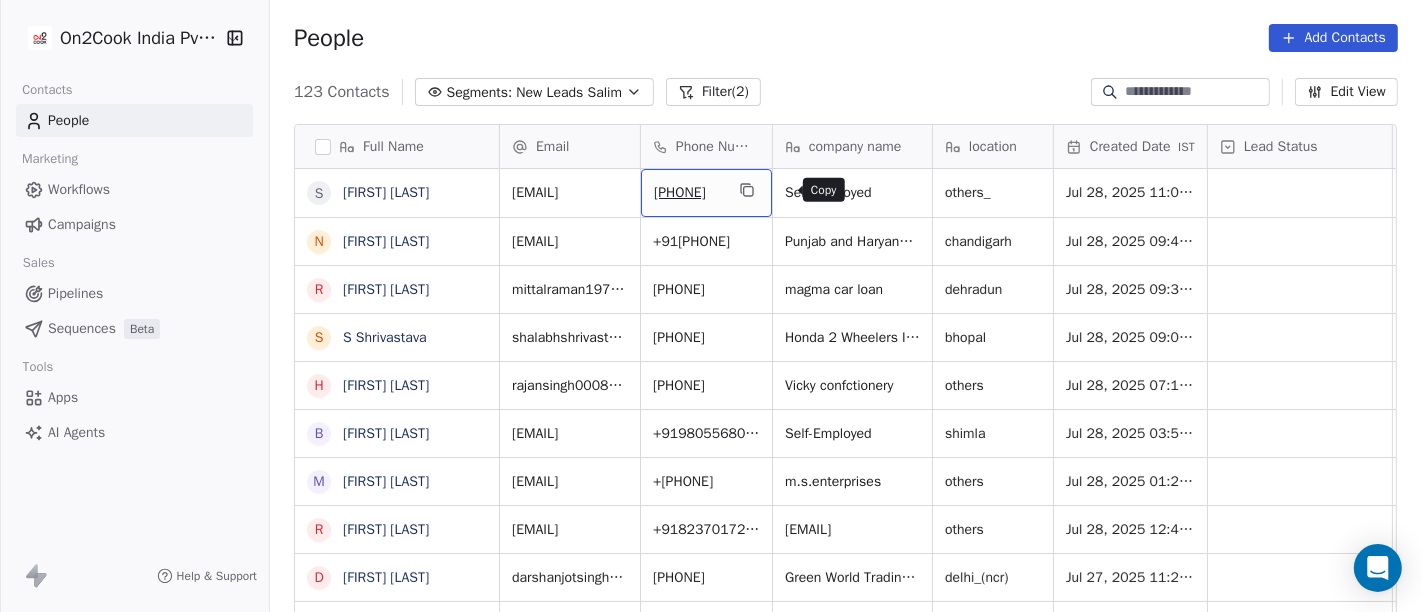 click 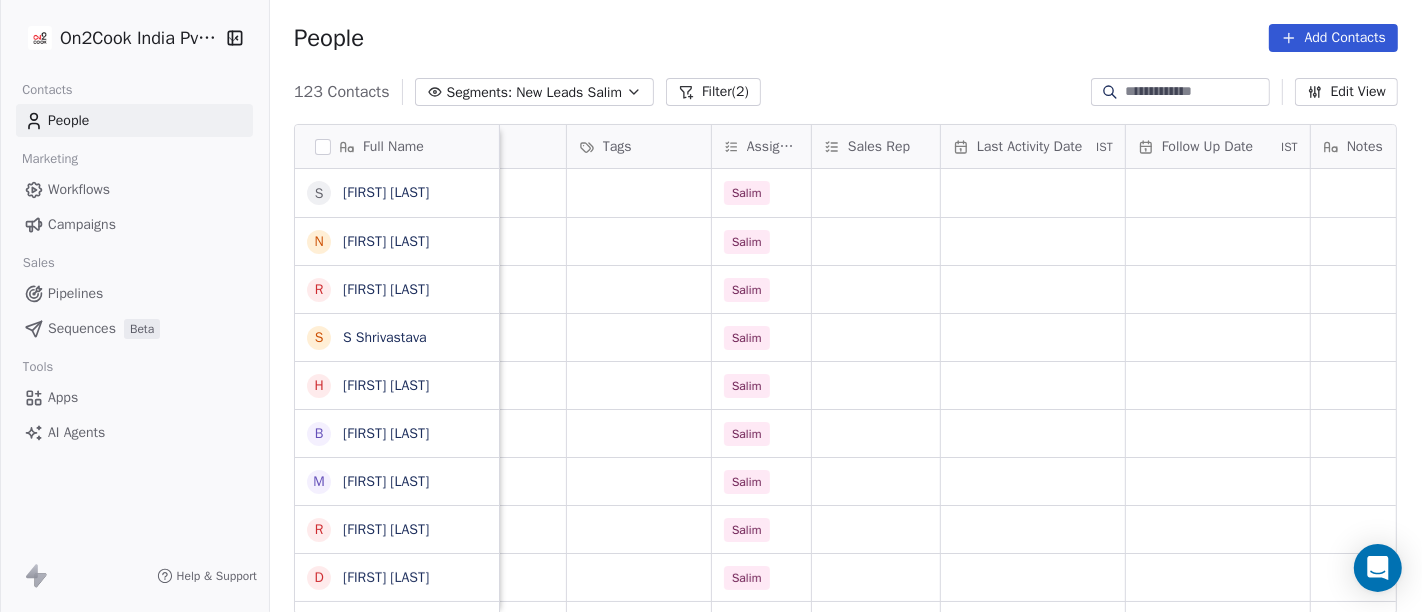 scroll, scrollTop: 1, scrollLeft: 826, axis: both 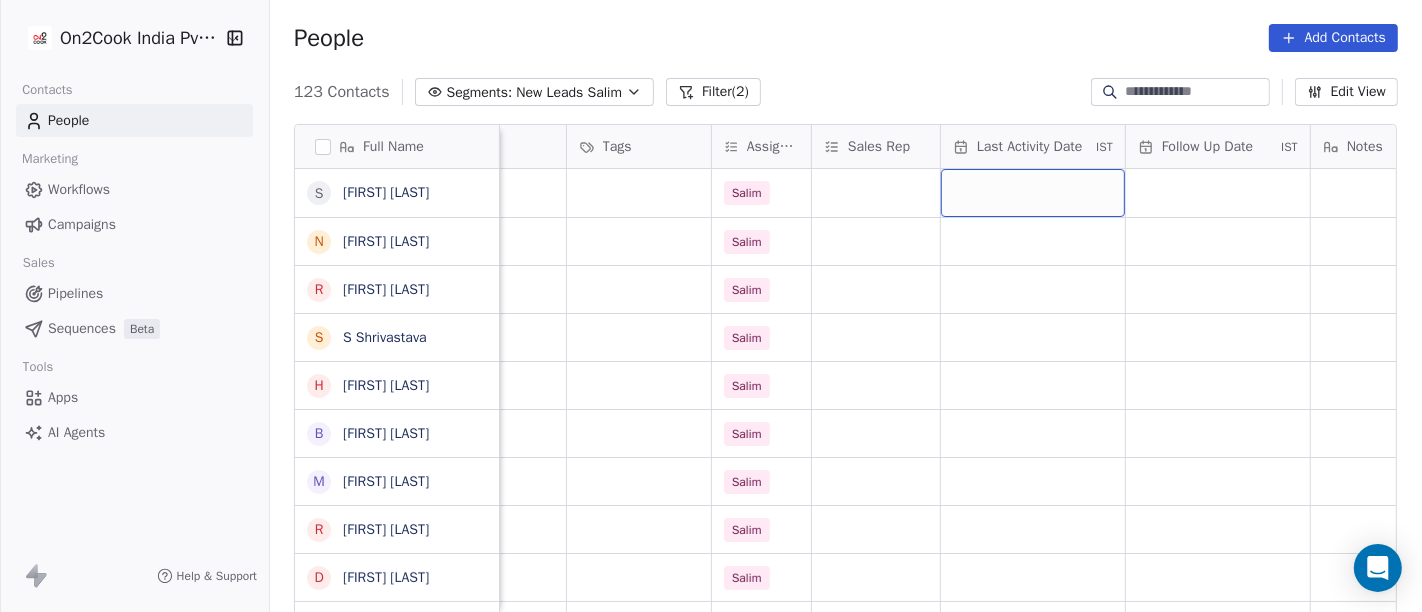 click at bounding box center (1033, 193) 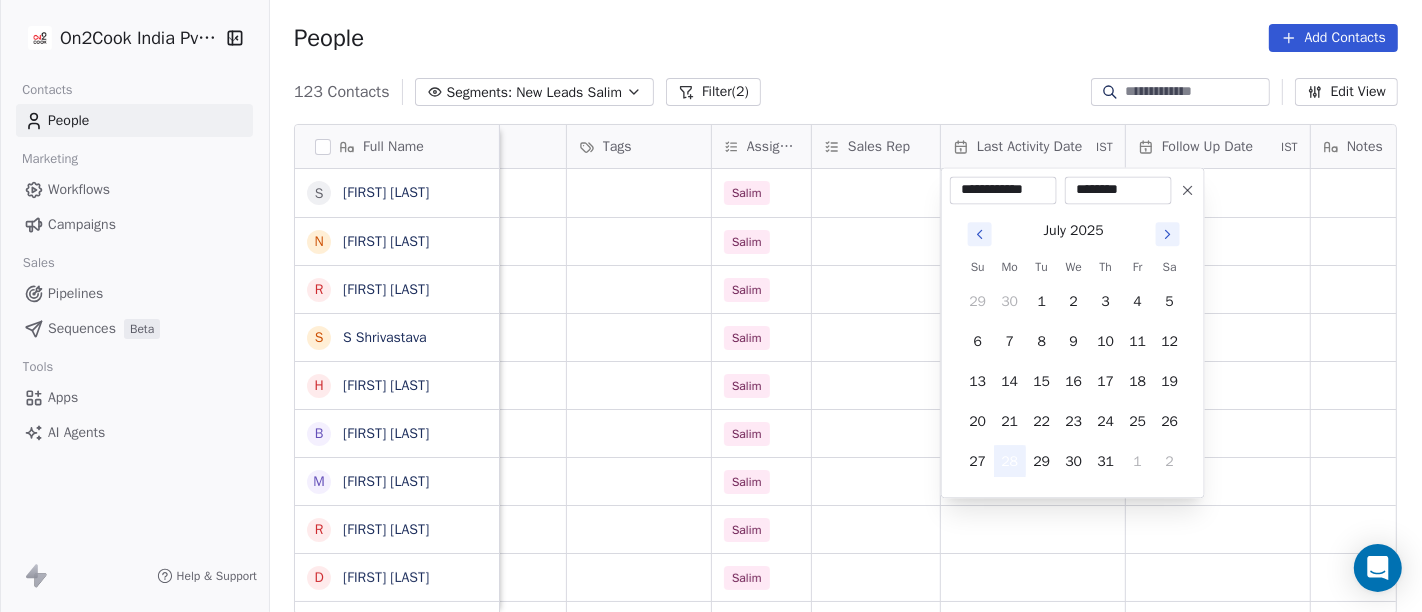 click on "28" at bounding box center [1010, 461] 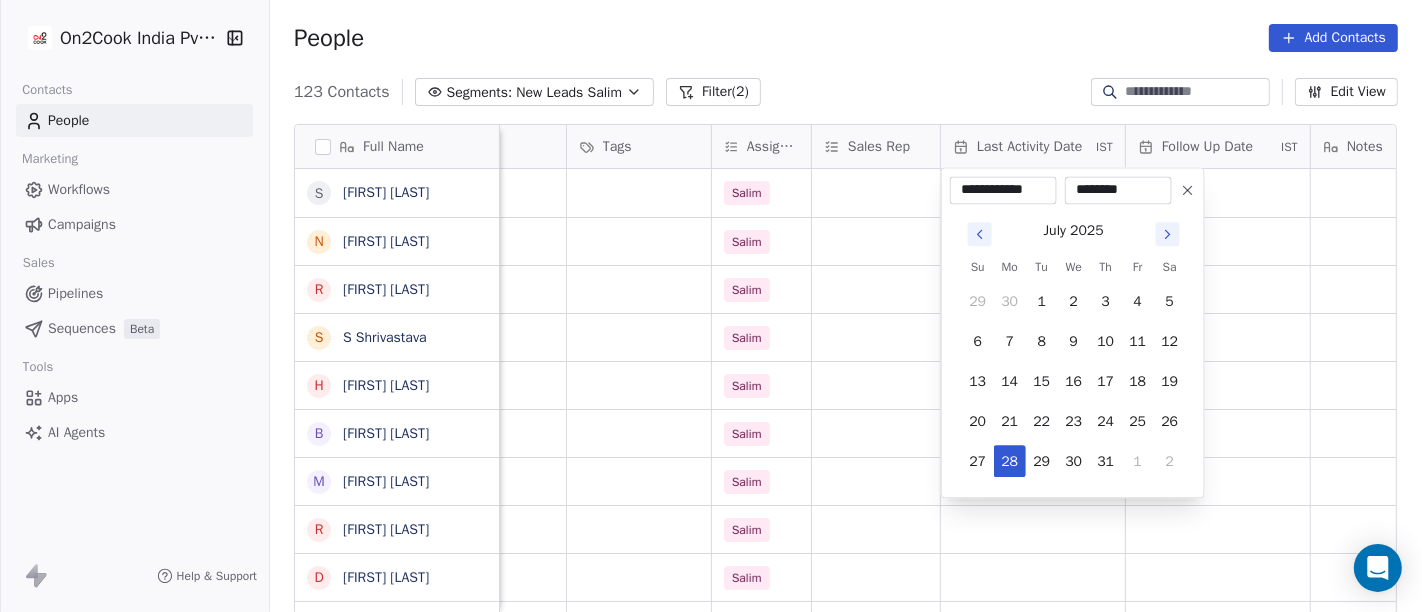 click on "On2Cook India Pvt. Ltd. Contacts People Marketing Workflows Campaigns Sales Pipelines Sequences Beta Tools Apps AI Agents Help & Support People Add Contacts 123 Contacts Segments: New Leads Salim Filter (2) Edit View Tag Add to Sequence Full Name S [FIRST] N [FIRST] R [FIRST] S [FIRST] H [FIRST] B [FIRST] M [FIRST] R [FIRST] D [FIRST] M [FIRST] J [FIRST] V [FIRST] V [FIRST] D [FIRST] A [FIRST] 9 [PHONE] S [FIRST] R [FIRST] c [FIRST] N [FIRST] M [FIRST] s [FIRST] A [FIRST] S [FIRST] V [FIRST] U [FIRST] R [FIRST] T [FIRST] A [FIRST] F [FIRST] company name location Created Date IST Lead Status Tags Assignee Sales Rep Last Activity Date IST Follow Up Date IST Notes Call Attempts Website zomato link Self-Employed others_ Jul 28, 2025 11:07 AM Salim Punjab and Haryana High Court Bar Association, [CITY] Jul 28, 2025 09:48 AM Salim" at bounding box center (711, 306) 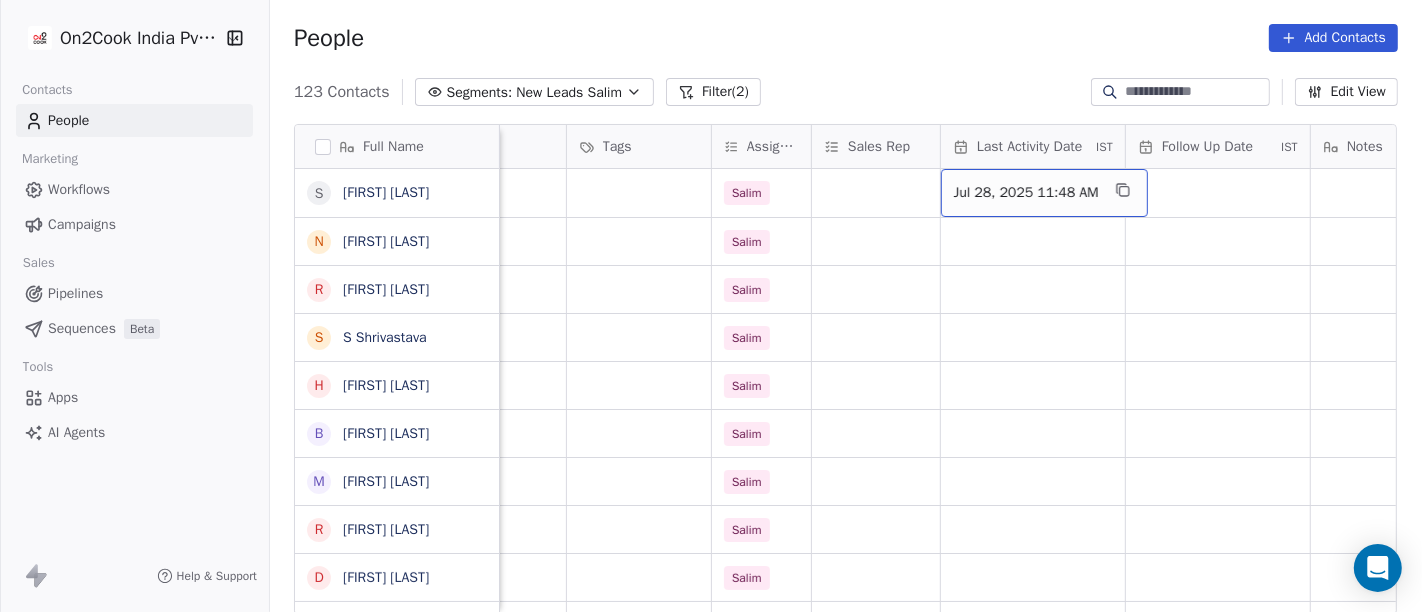 click on "Jul 28, 2025 11:48 AM" at bounding box center (1026, 193) 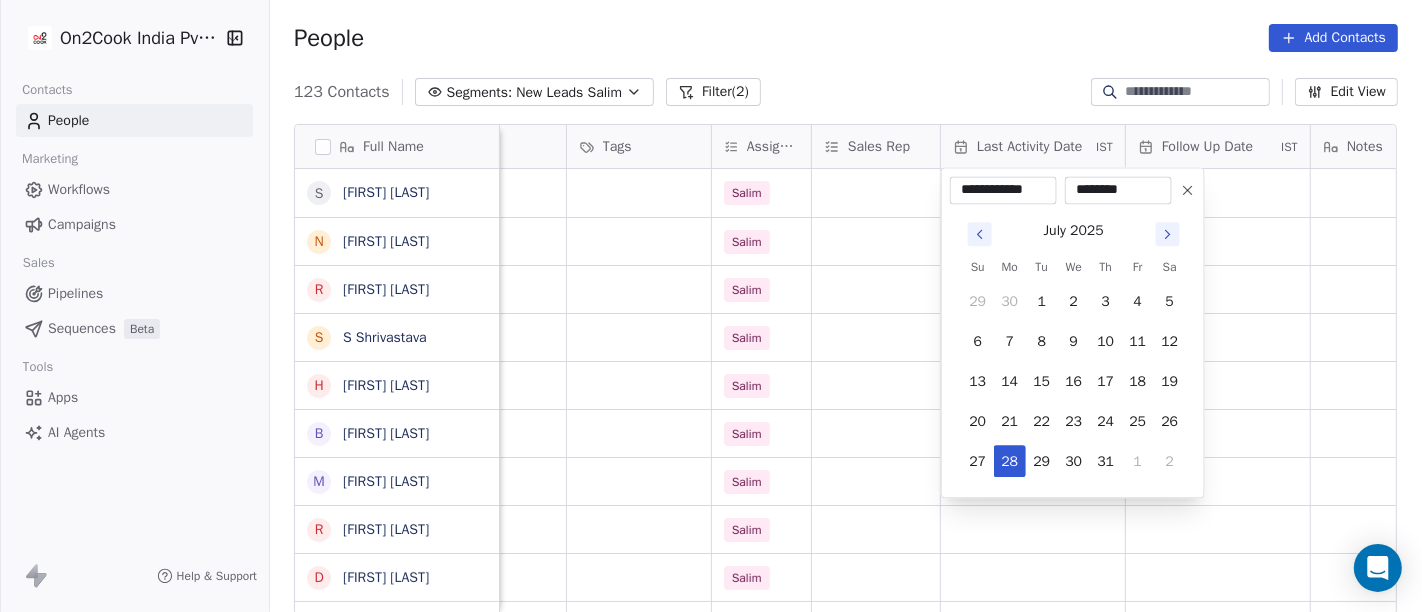 click on "********" at bounding box center (1118, 190) 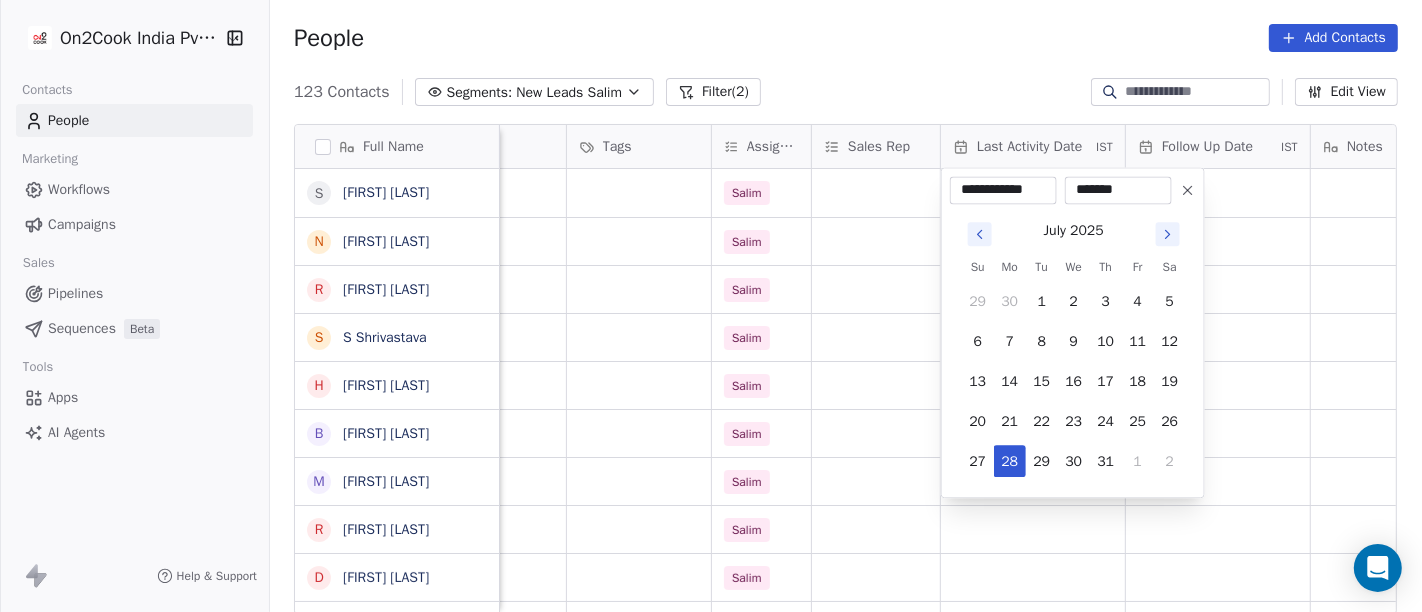 type on "********" 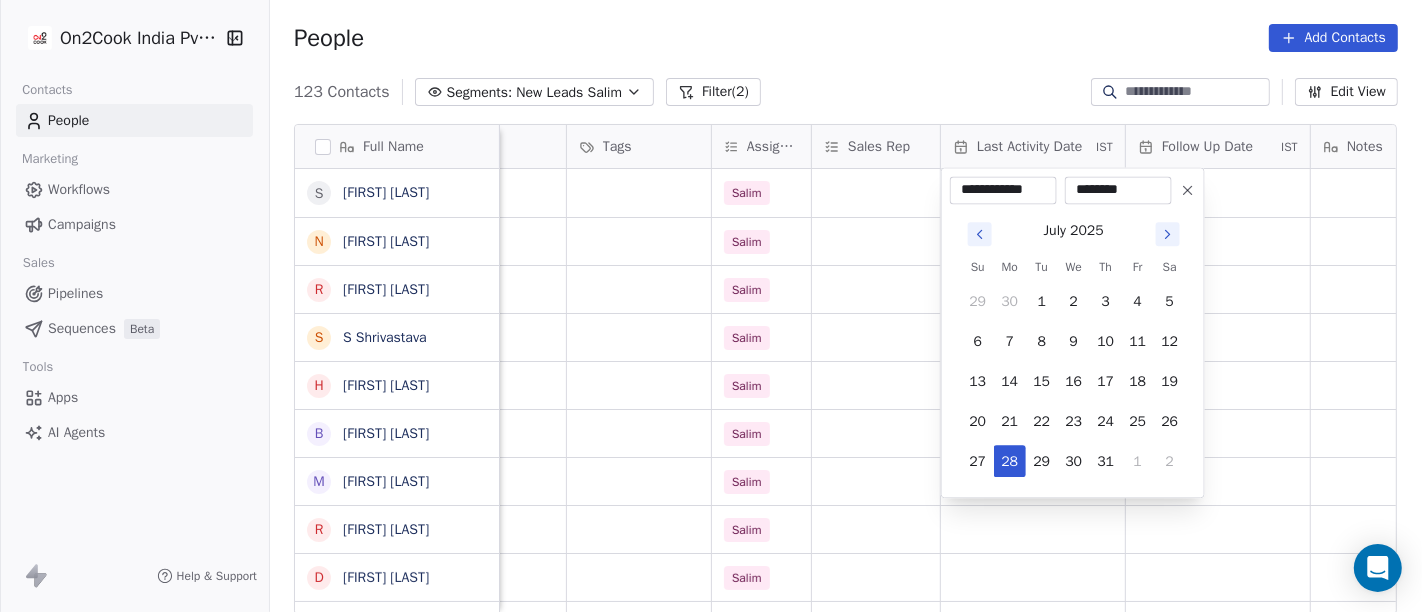 click on "On2Cook India Pvt. Ltd. Contacts People Marketing Workflows Campaigns Sales Pipelines Sequences Beta Tools Apps AI Agents Help & Support People  Add Contacts 123 Contacts Segments: New Leads Salim Filter  (2) Edit View Tag Add to Sequence Full Name S [LAST] [LAST] N [LAST] [LAST] R [LAST] [LAST] S [LAST] [LAST] H [LAST] [LAST] B [LAST] [LAST] M [LAST] [LAST] R [LAST] [LAST] D [LAST] [LAST] M [LAST] [LAST] J [LAST] [LAST] V [LAST] [LAST] V [LAST] [LAST] V [LAST] [LAST] D D H A R A M P A L A [FIRST] [LAST] 9 [PHONE] S [LAST] [LAST] R [LAST] [LAST] c [LAST] [LAST] N [LAST] [LAST] M [LAST] [LAST] s [LAST] [LAST] A [LAST] [LAST] S [LAST] [LAST] V [LAST] [LAST] U [LAST] [LAST] R [LAST] [LAST] T [LAST] [LAST] A [LAST] [LAST] F [LAST] [LAST] A [LAST] [LAST] r [LAST] [LAST] A [LAST] [LAST] N [LAST] [LAST] R [LAST] [LAST] P [LAST] [LAST] C [LAST] [LAST] v [LAST] [LAST] D [LAST] [LAST] S [LAST] [LAST] A [LAST] [LAST] company name location Created Date IST Lead Status Tags Assignee Sales Rep Last Activity Date IST Follow Up Date IST Notes Call Attempts Website zomato link   Self-Employed others_ Jul 28, 2025 11:07 AM Salim Jul 28, 2025 11:48 AM   [CITY] Jul 28, 2025 09:48 AM Salim   Salim" at bounding box center [711, 306] 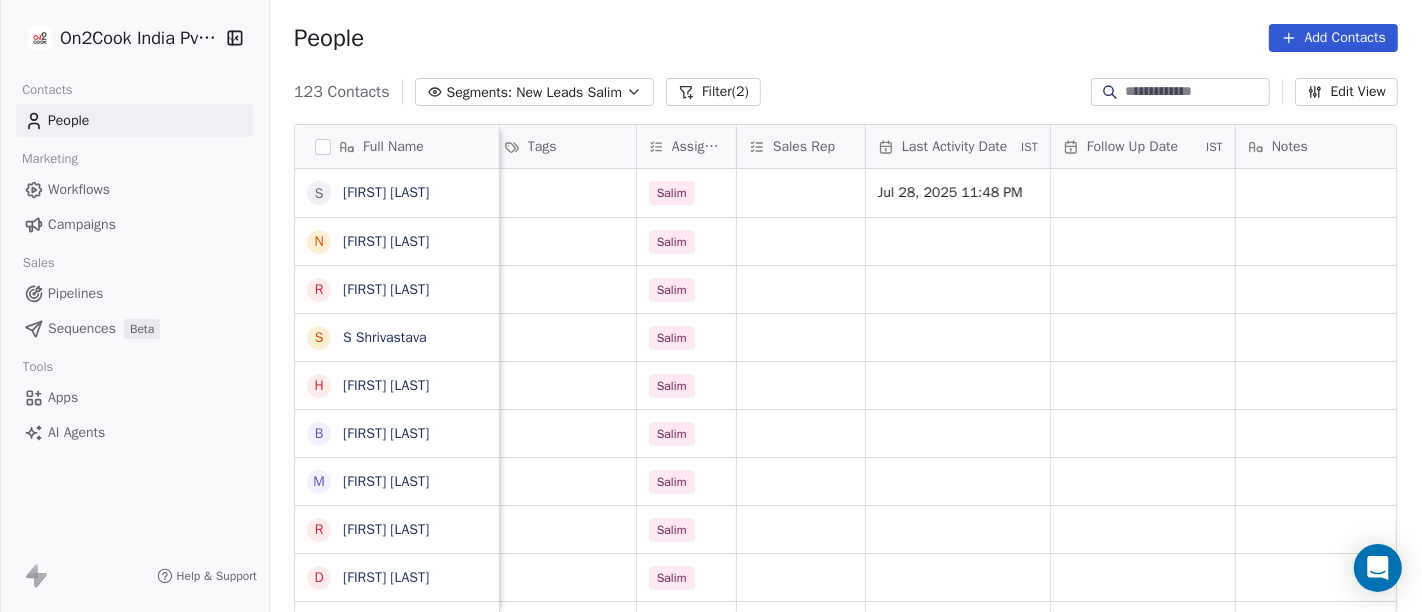 scroll, scrollTop: 1, scrollLeft: 904, axis: both 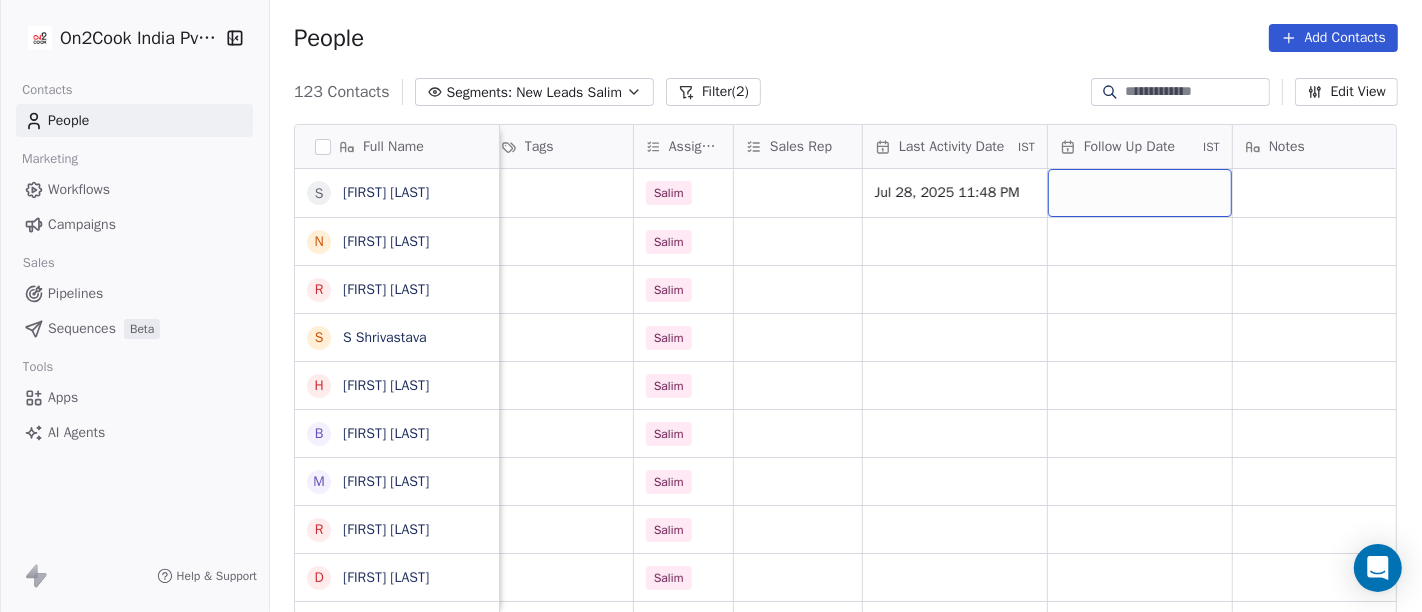 click at bounding box center [1140, 193] 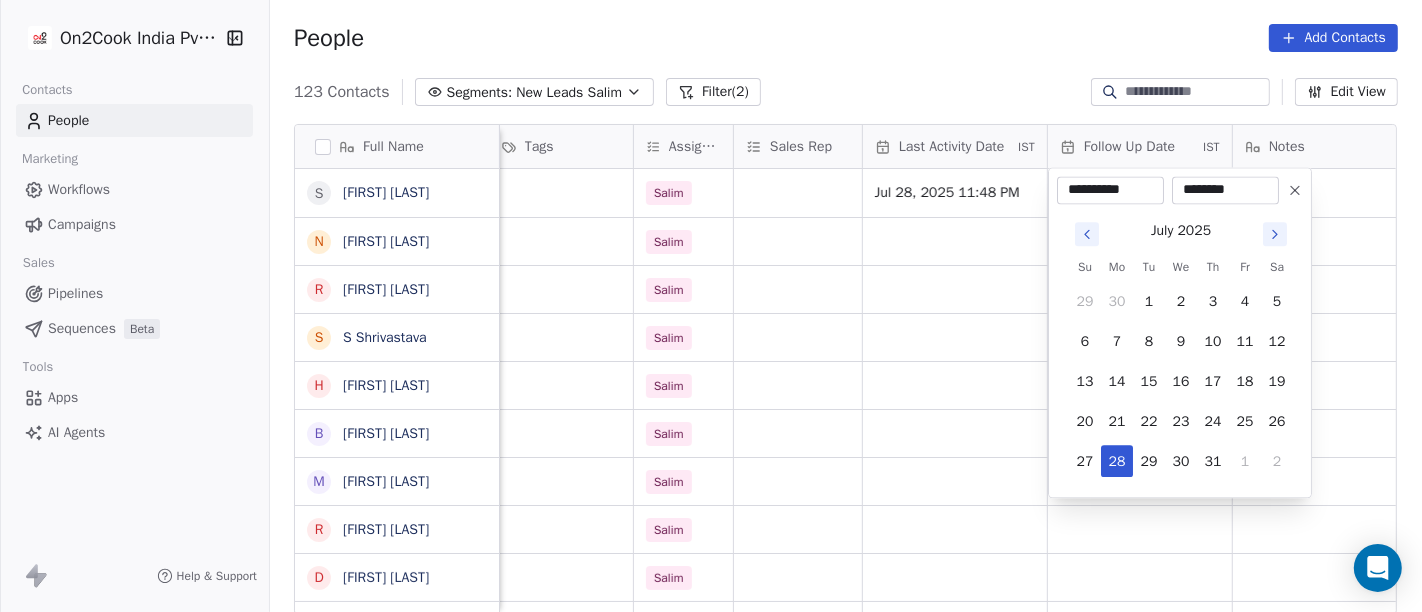 click 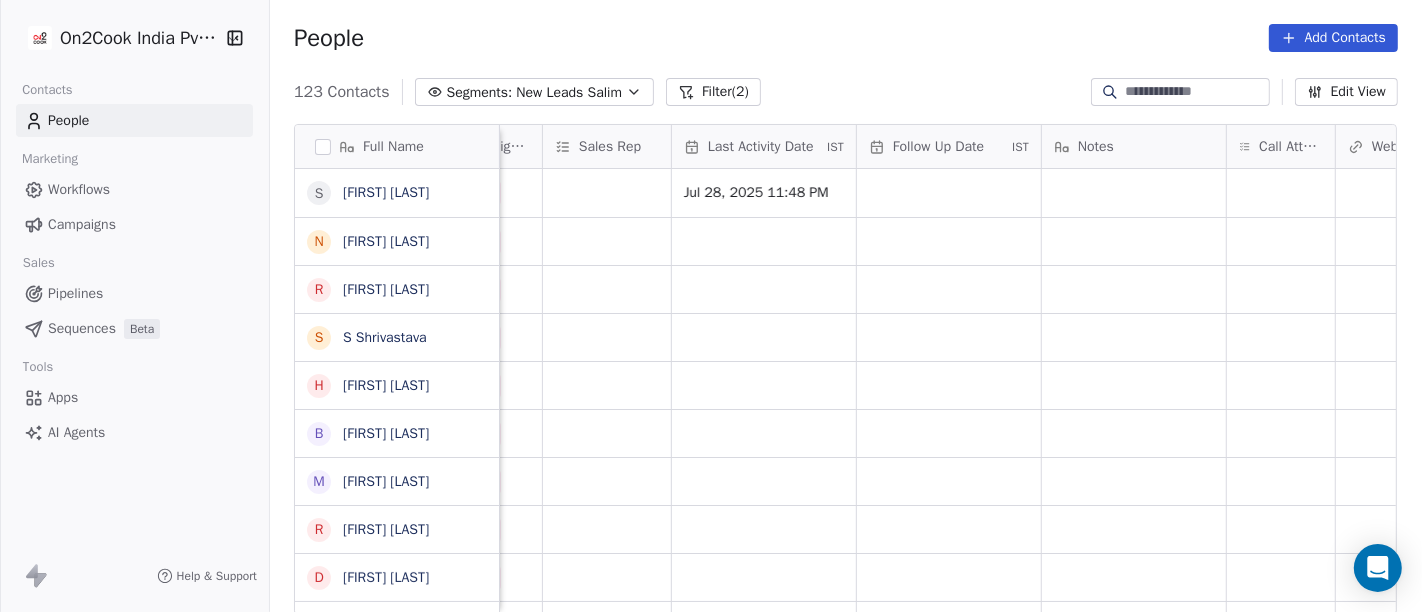 scroll, scrollTop: 1, scrollLeft: 1104, axis: both 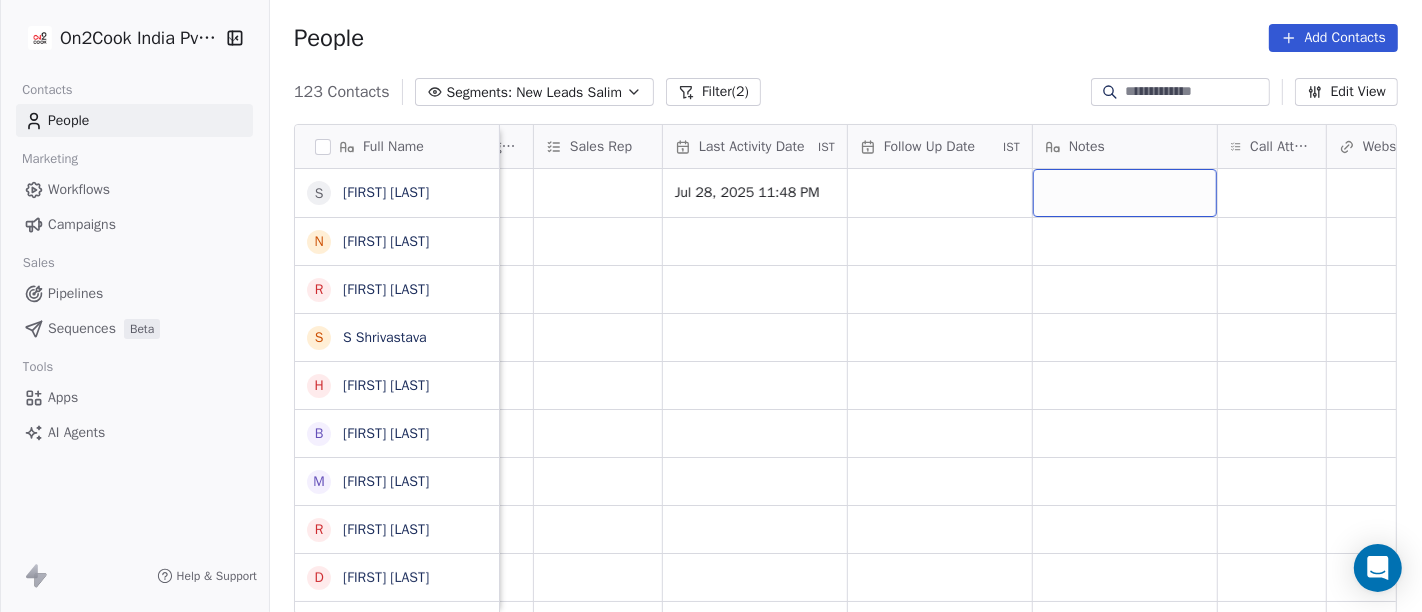 click at bounding box center [1125, 193] 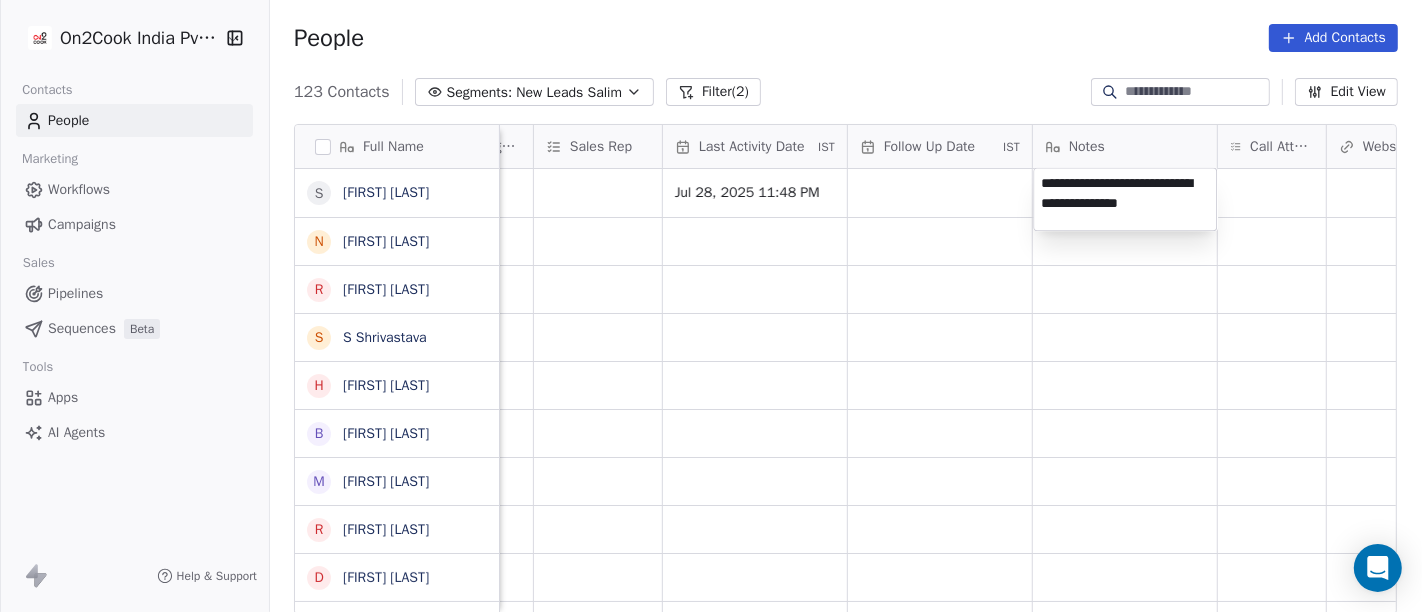 type on "**********" 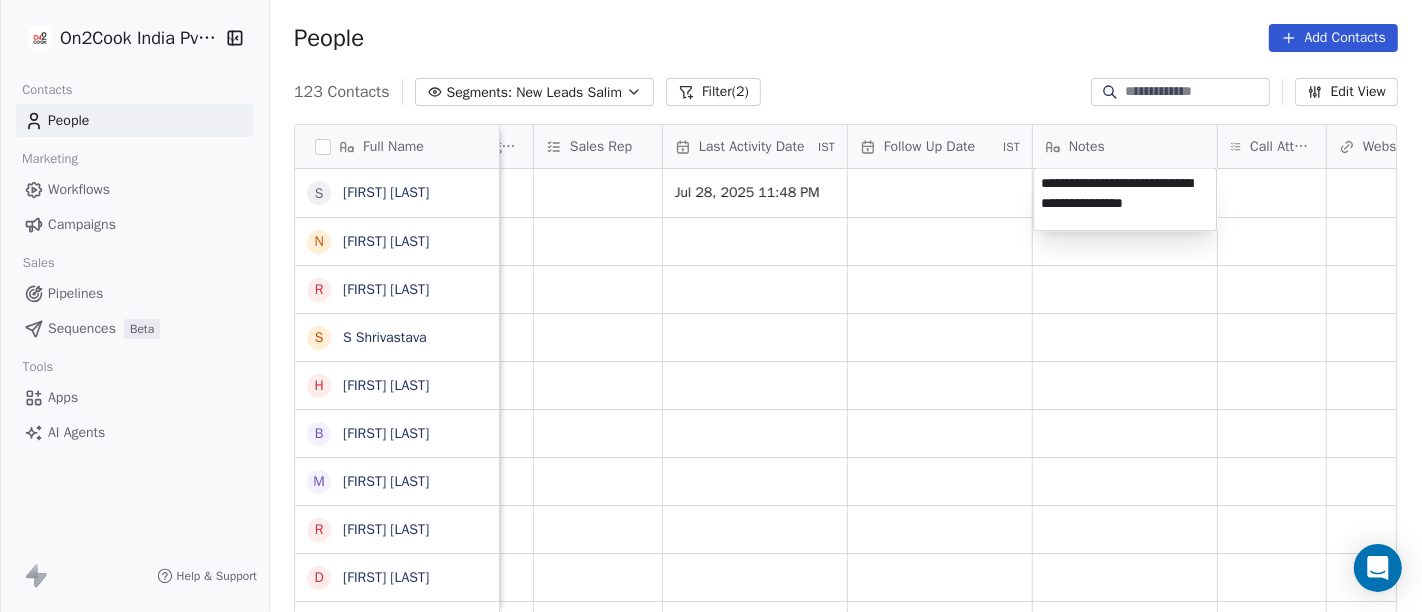click on "On2Cook India Pvt. Ltd. Contacts People Marketing Workflows Campaigns Sales Pipelines Sequences Beta Tools Apps AI Agents Help & Support People Add Contacts 123 Contacts Segments: New Leads Salim Filter (2) Edit View Tag Add to Sequence Full Name S Seyon Seyon N Navneet Singh R Raman Mittal S S Shrivastava H Harpreet singh B Bhutto Mathas M [FIRST] [LAST] R Ram Bhagchand Duseja D Darshan Jot Singh M Mukesh Chaudhary J Jani Milind V Vijay Mangla V Vivek Sharma V Vivek Maken D D H A R A M P A L A Anubhav Aggarwal 9 [PHONE] S Sujal sharma R Rakesh Mandloi c chandan vira N Navin BhanuShali M Mohd Kamran s simmiz kitchen A Amit KR Khanra S Shantanu Barthwal V Venu U Yesyes Kandiar R Ritu Gupta T Tabbu khan A Amit Joshi F Fazy Fazil Created Date IST Lead Status Tags Assignee Sales Rep Last Activity Date IST Follow Up Date IST Notes Call Attempts Website zomato link outlet type Location Jul 28, 2025 11:07 AM Salim Jul 28, 2025 11:48 PM restaurants Jul 28, 2025 09:48 AM Salim cloud_kitchen Salim Salim" at bounding box center [711, 306] 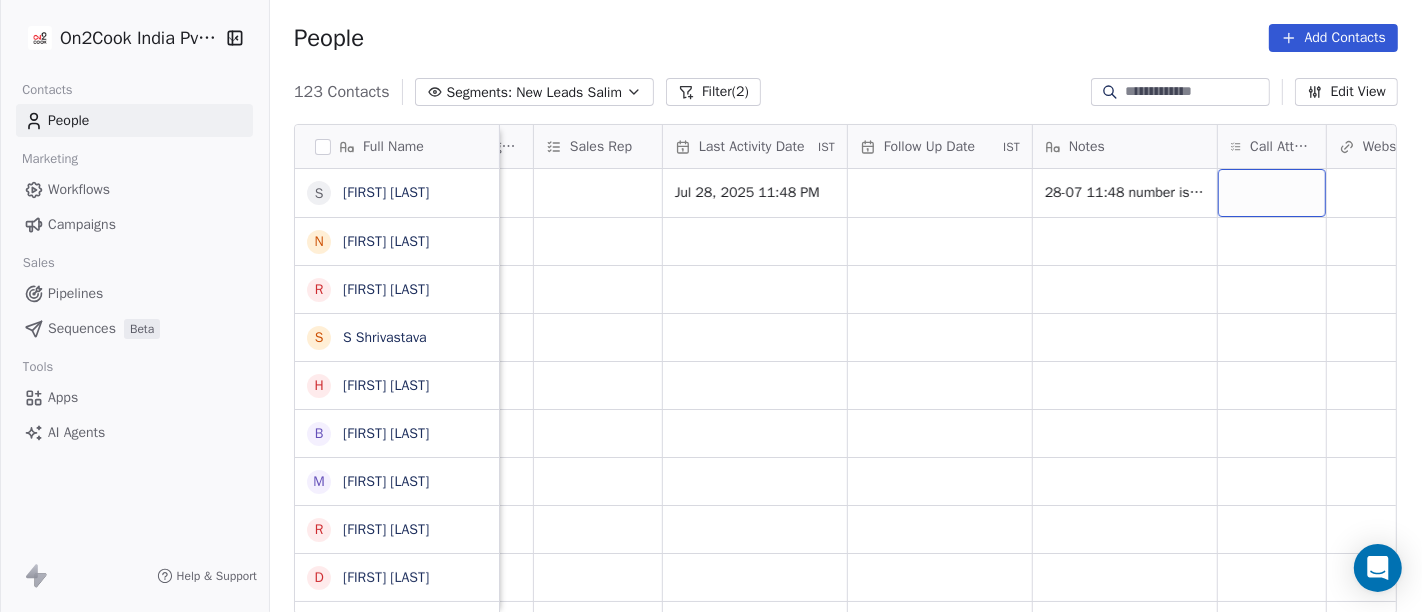 click at bounding box center [1272, 193] 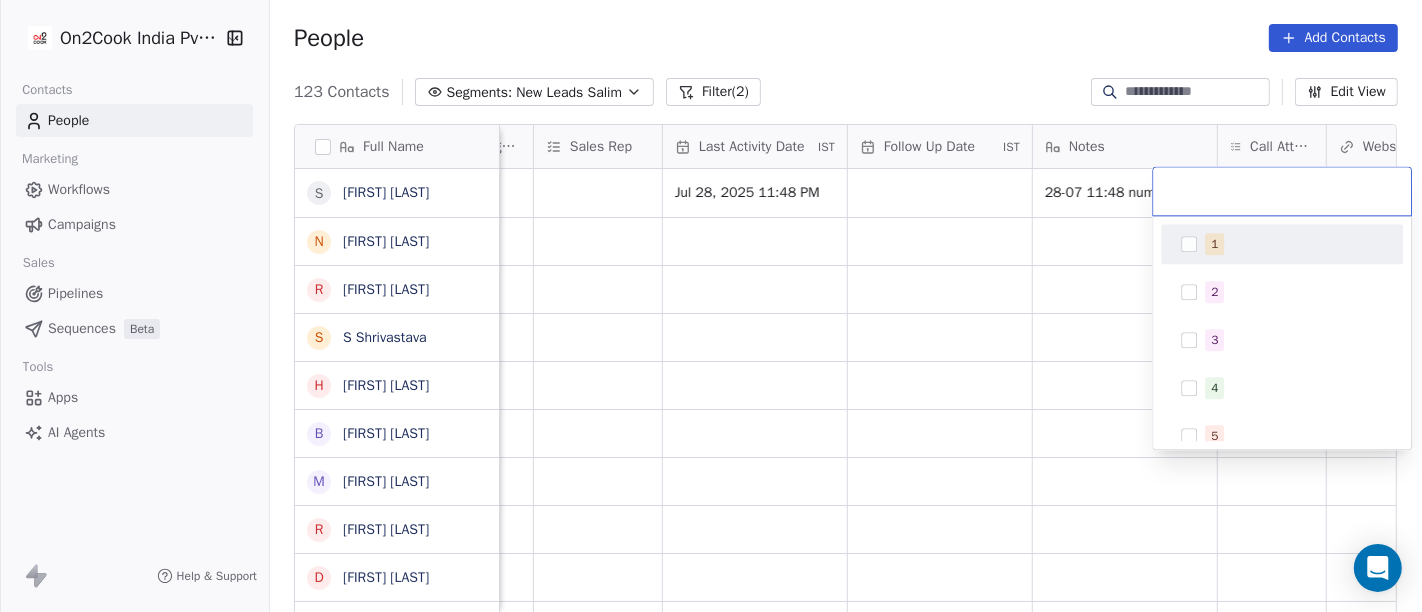 click on "1" at bounding box center [1282, 244] 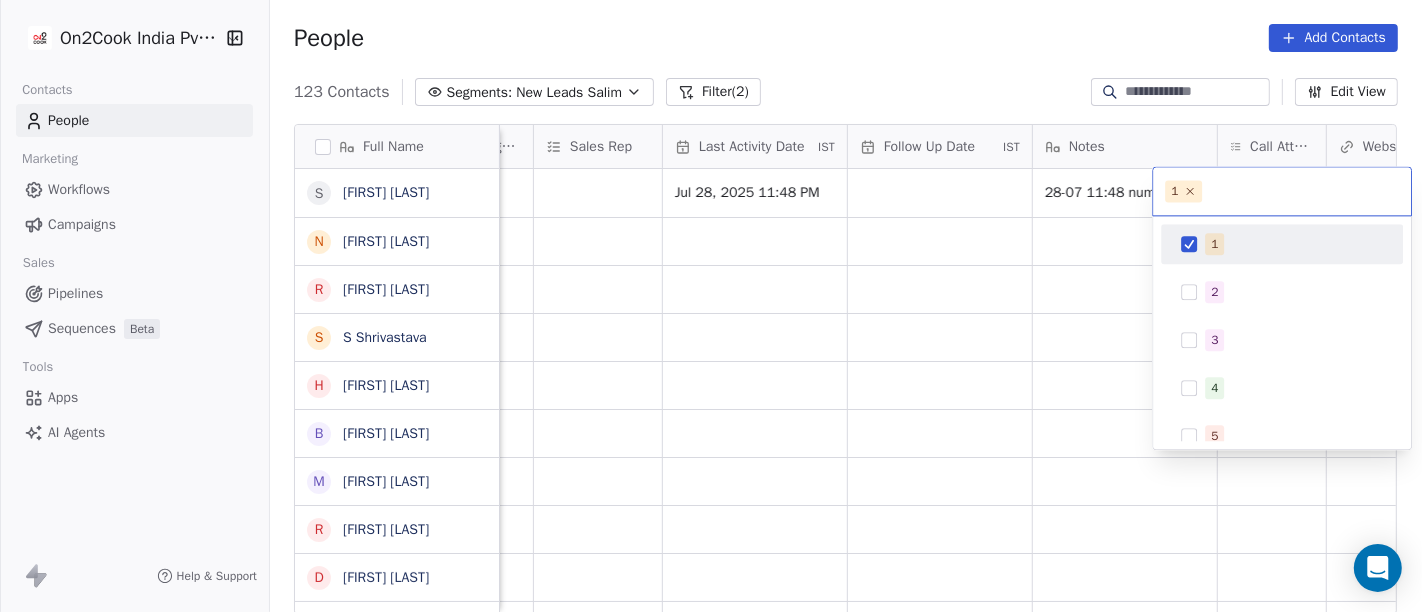 click on "On2Cook India Pvt. Ltd. Contacts People Marketing Workflows Campaigns Sales Pipelines Sequences Beta Tools Apps AI Agents Help & Support People Add Contacts 123 Contacts Segments: New Leads Salim Filter (2) Edit View Tag Add to Sequence Full Name S Seyon Seyon N Navneet Singh R Raman Mittal S S Shrivastava H Harpreet singh B Bhutto Mathas M [FIRST] [LAST] R Ram Bhagchand Duseja D Darshan Jot Singh M Mukesh Chaudhary J Jani Milind V Vijay Mangla V Vivek Sharma V Vivek Maken D D H A R A M P A L A Anubhav Aggarwal 9 [PHONE] S Sujal sharma R Rakesh Mandloi c chandan vira N Navin BhanuShali M Mohd Kamran s simmiz kitchen A Amit KR Khanra S Shantanu Barthwal V Venu U Yesyes Kandiar R Ritu Gupta T Tabbu khan A Amit Joshi F Fazy Fazil Created Date IST Lead Status Tags Assignee Sales Rep Last Activity Date IST Follow Up Date IST Notes Call Attempts Website zomato link outlet type Location Jul 28, 2025 11:07 AM Salim Jul 28, 2025 11:48 PM 28-07 11:48 number is invalid but WA msg sent restaurants Salim" at bounding box center (711, 306) 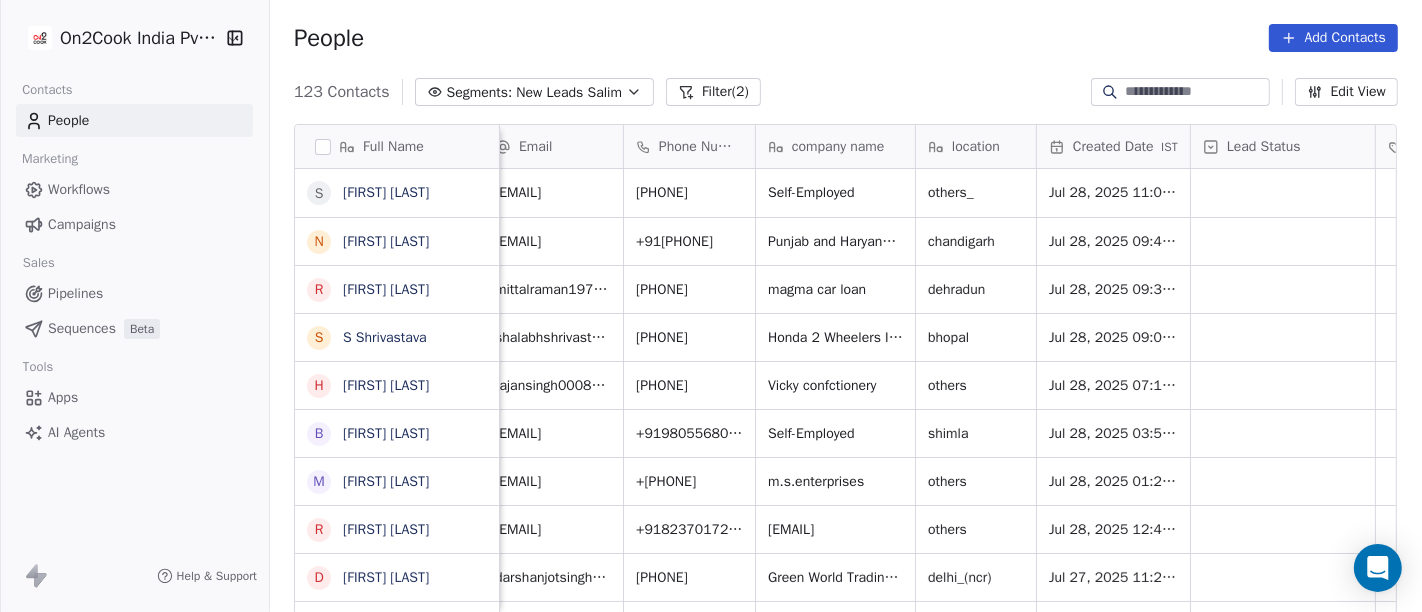 scroll, scrollTop: 0, scrollLeft: 0, axis: both 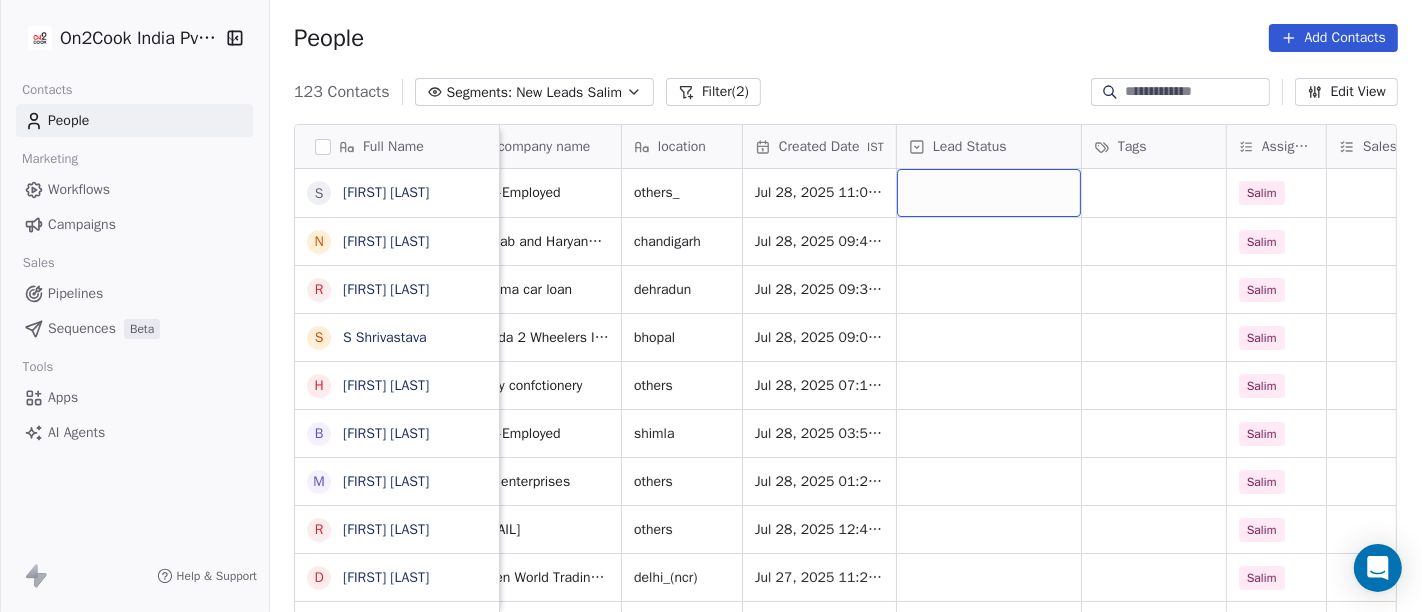 click at bounding box center (989, 193) 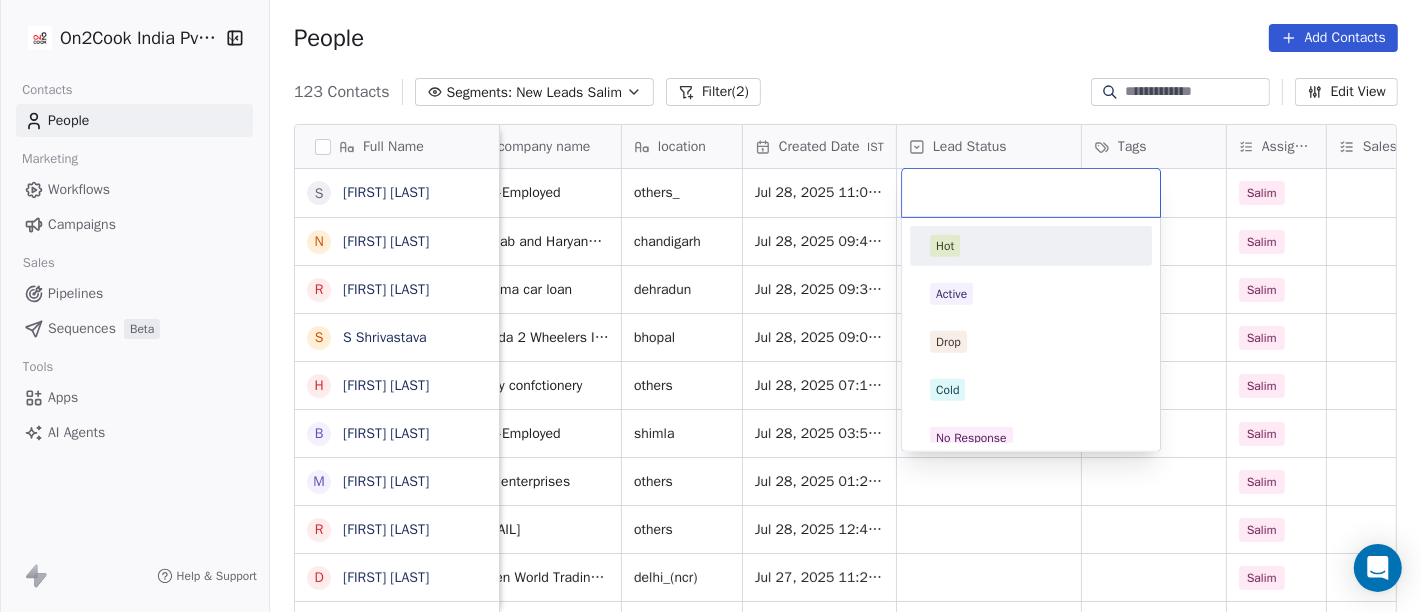 scroll, scrollTop: 0, scrollLeft: 306, axis: horizontal 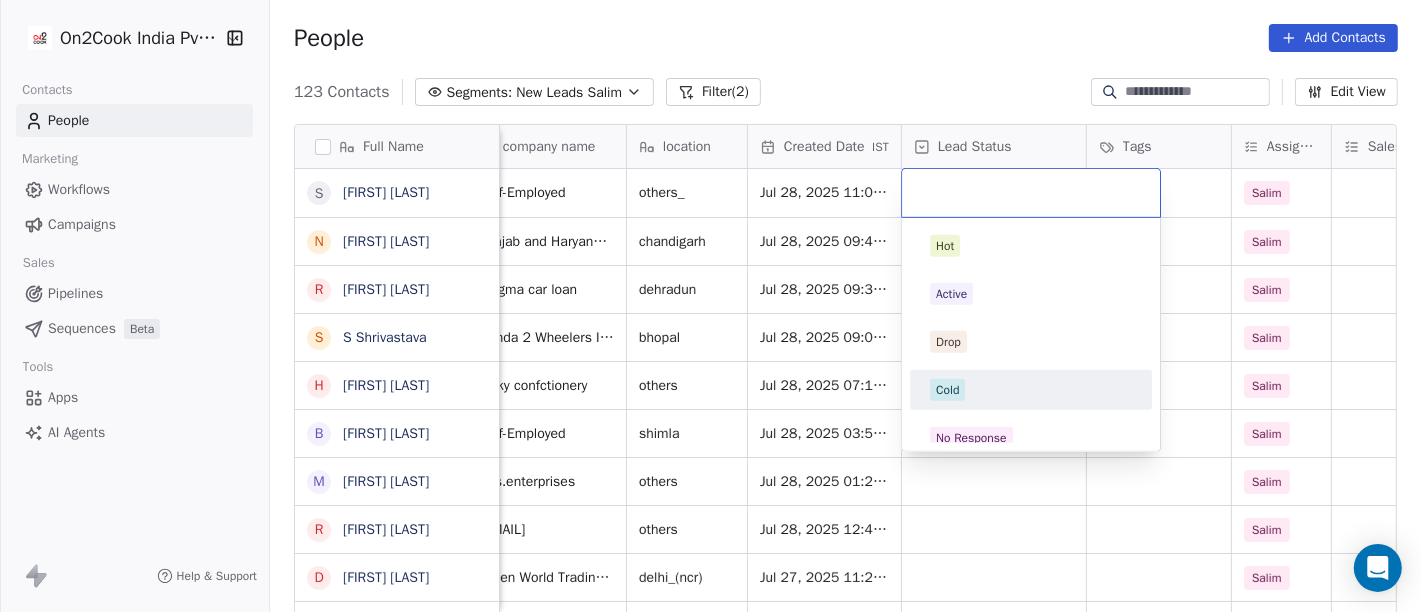 click on "Cold" at bounding box center [1031, 390] 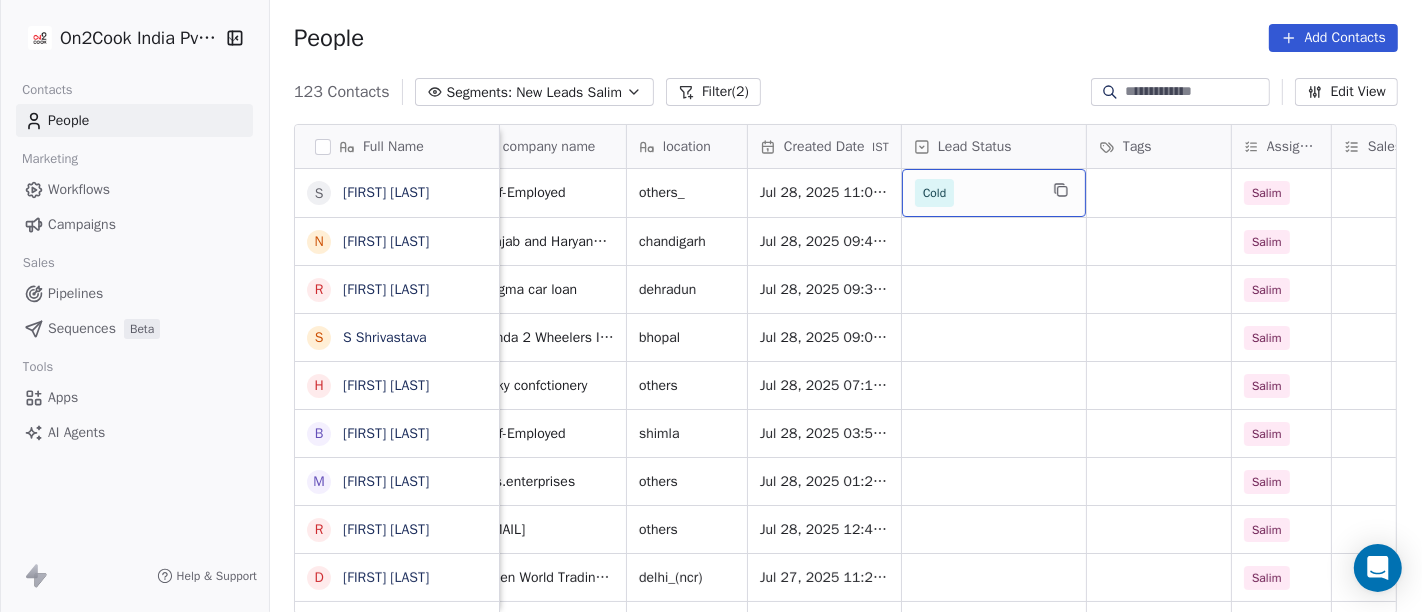 click on "Cold" at bounding box center (994, 193) 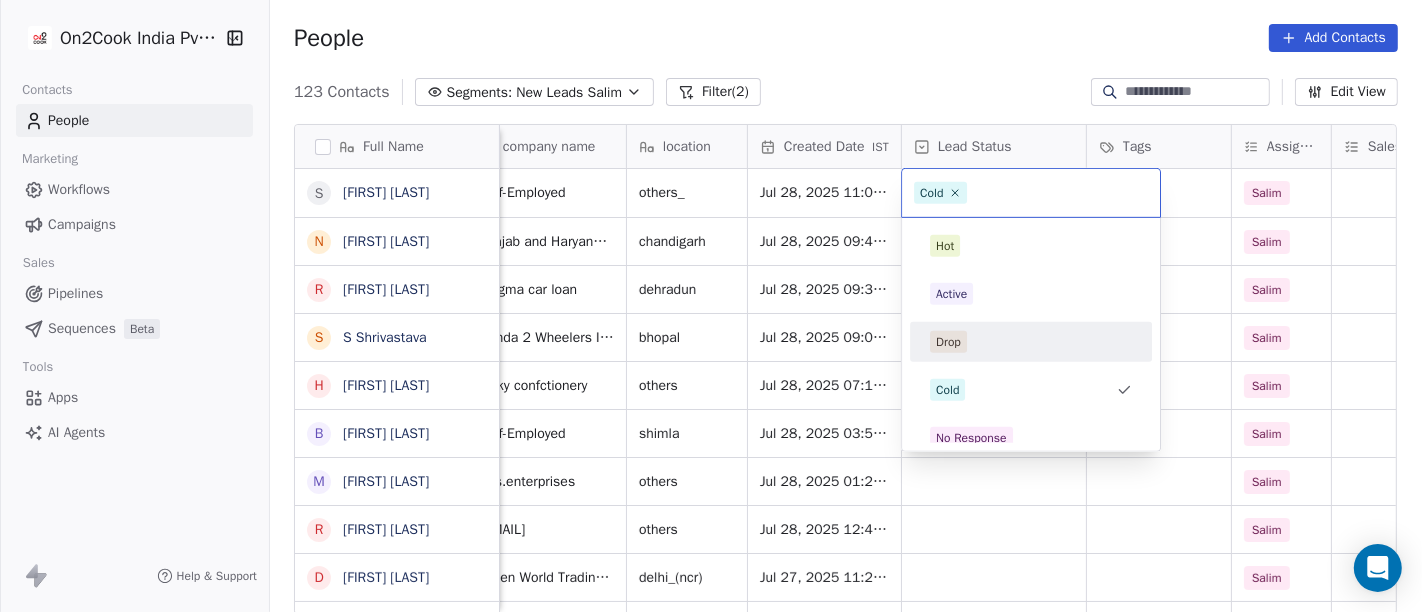 click on "Drop" at bounding box center [948, 342] 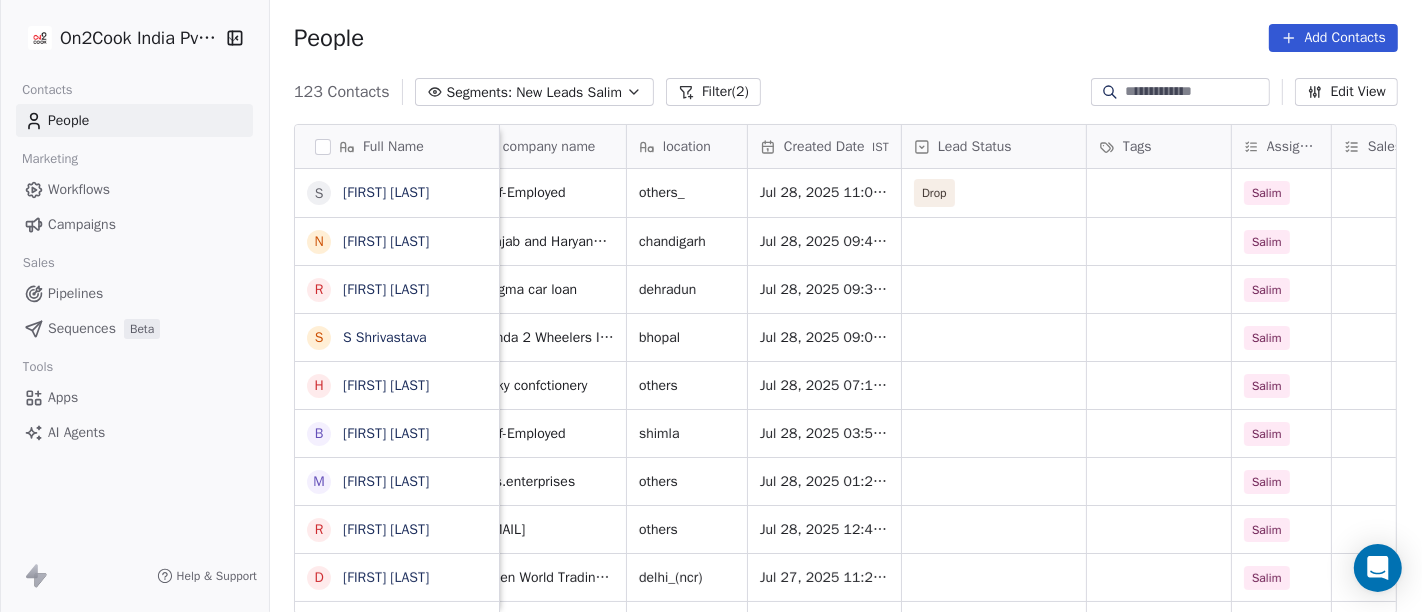 scroll, scrollTop: 0, scrollLeft: 0, axis: both 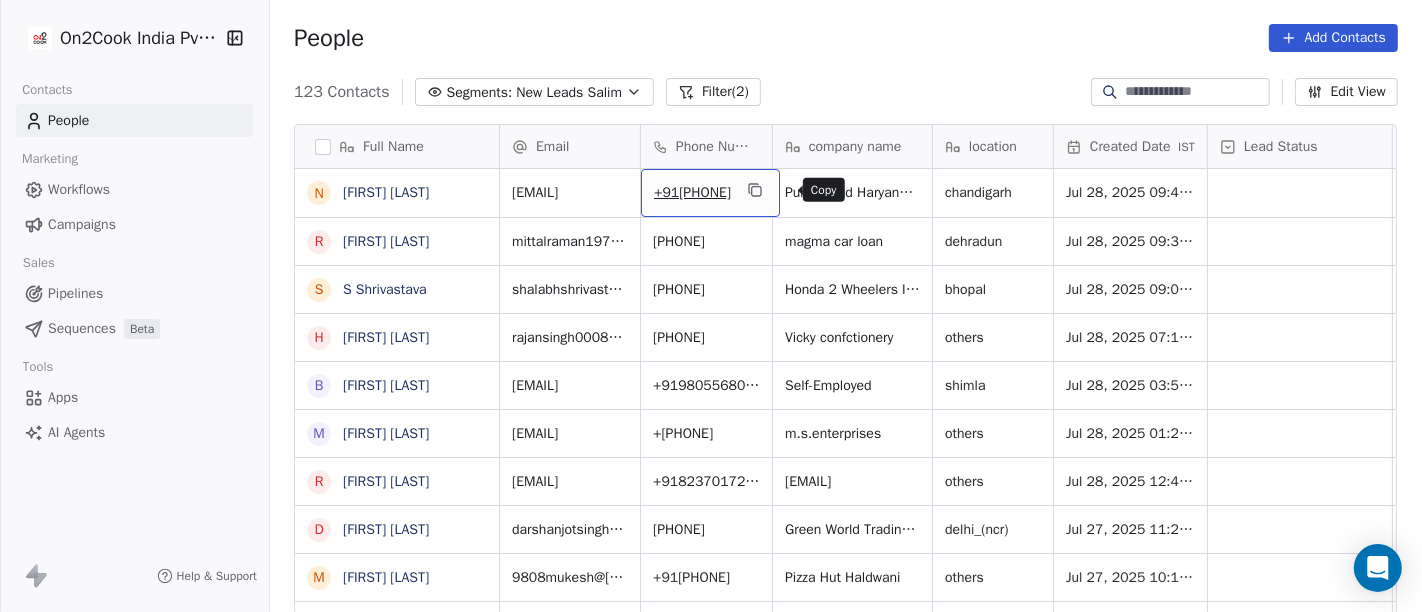 click 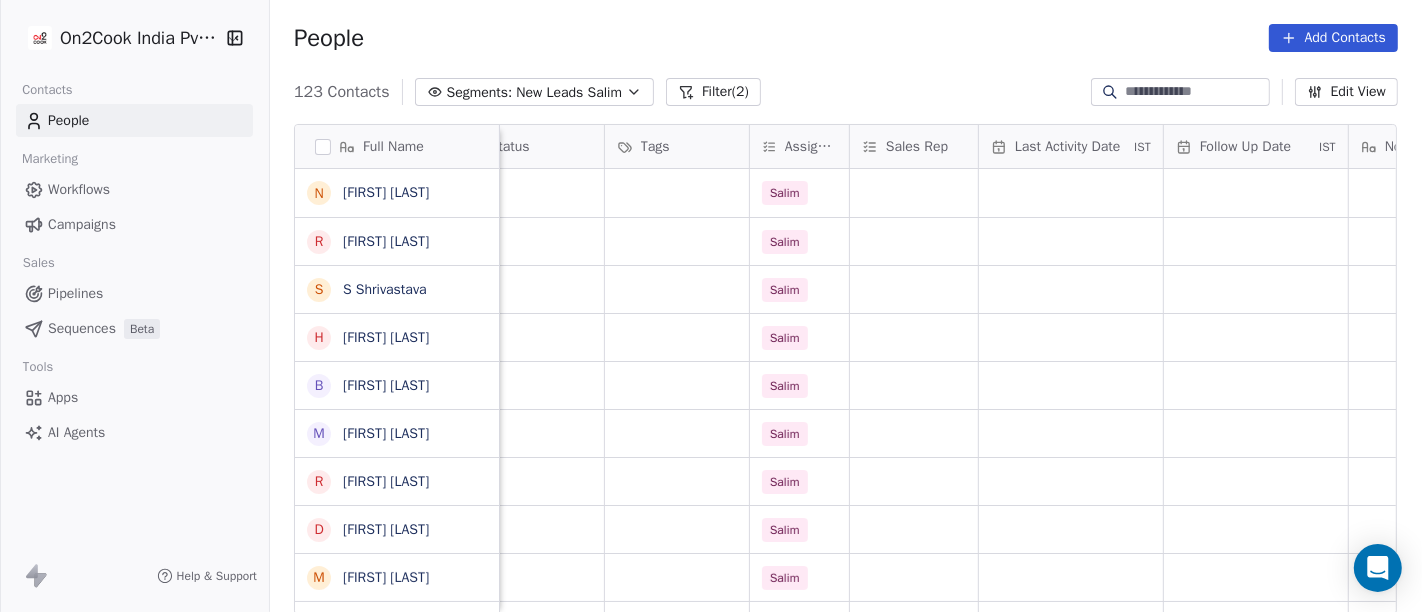 scroll, scrollTop: 0, scrollLeft: 788, axis: horizontal 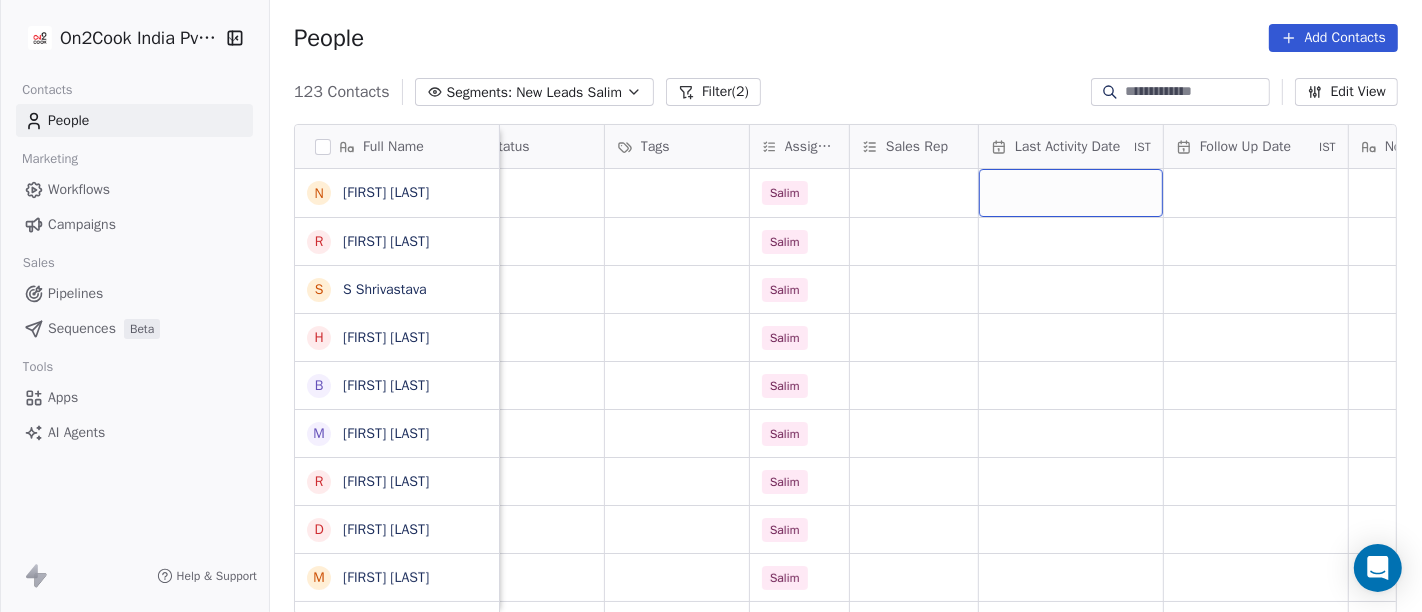 click at bounding box center [1071, 193] 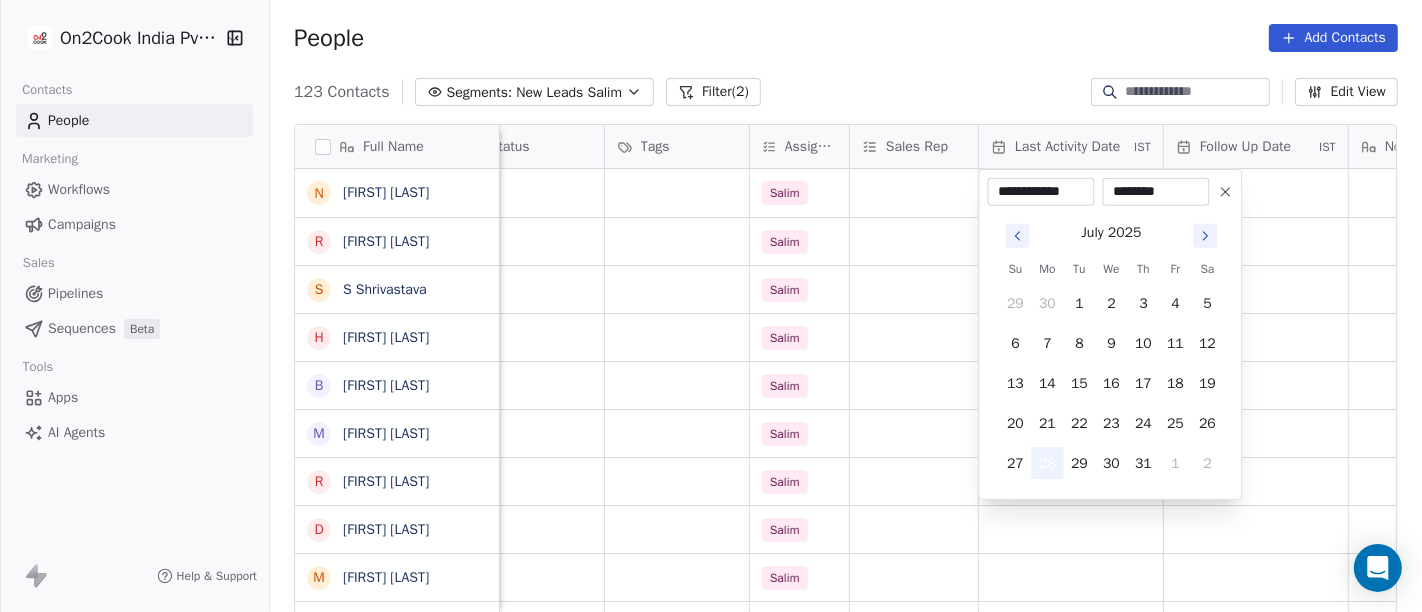 click on "28" at bounding box center (1048, 463) 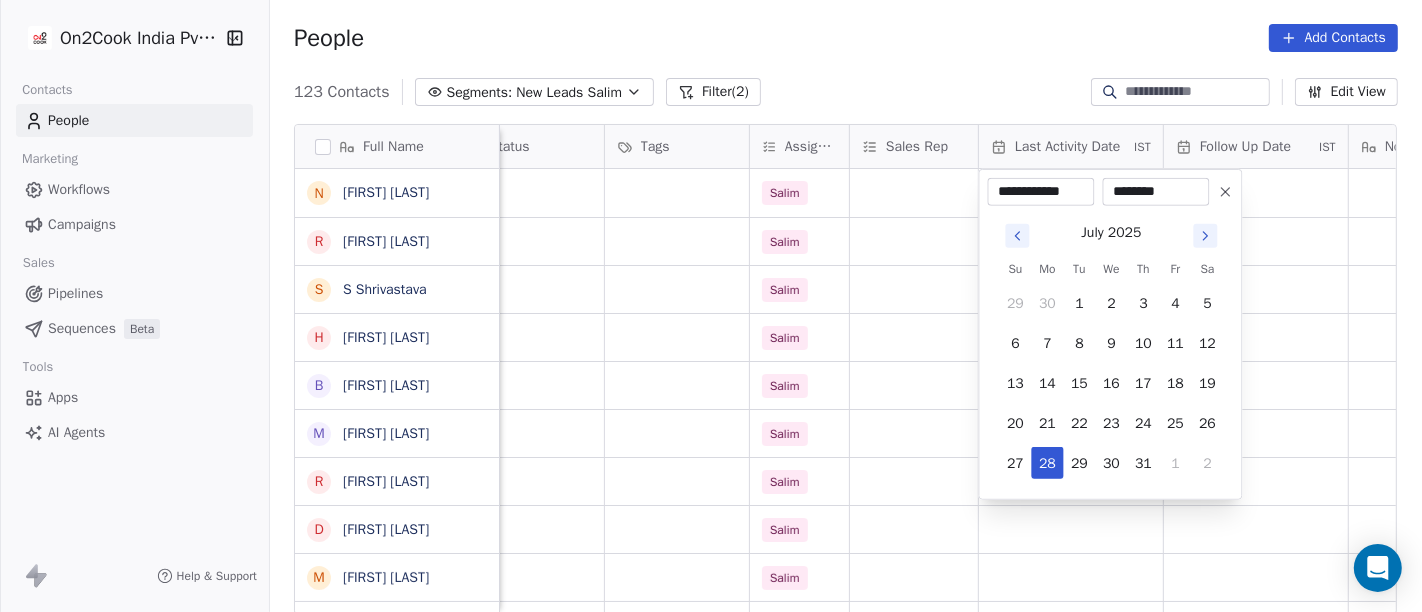 click on "********" at bounding box center (1156, 192) 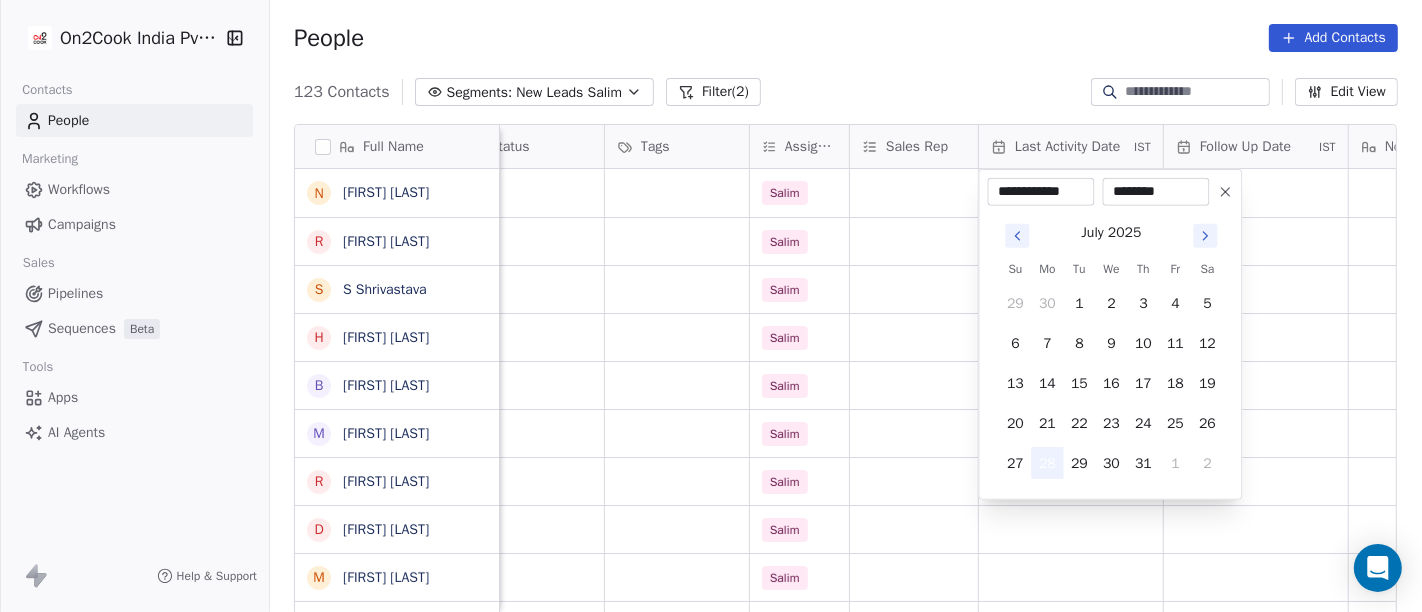 type on "********" 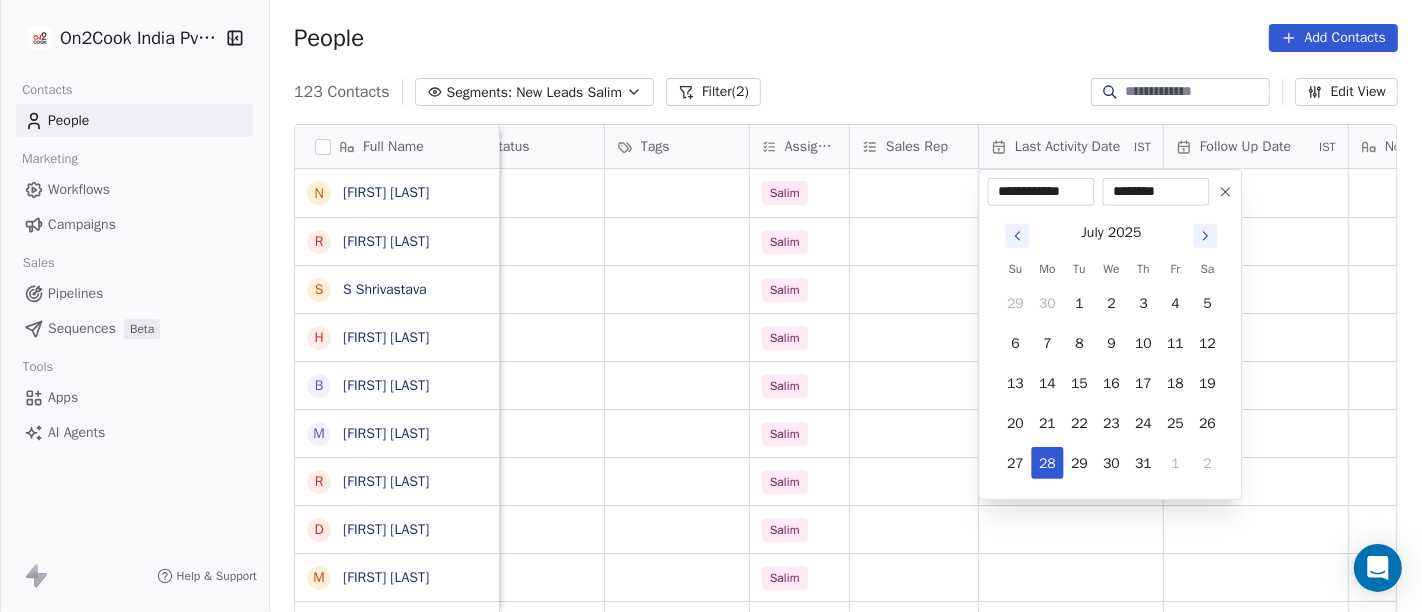 click on "On2Cook India Pvt. Ltd. Contacts People Marketing Workflows Campaigns Sales Pipelines Sequences Beta Tools Apps AI Agents Help & Support People Add Contacts 123 Contacts Segments: New Leads Salim Filter (2) Edit View Tag Add to Sequence Full Name N [LAST] R [LAST] S [LAST] H [LAST] B [LAST] M [LAST] R [LAST] D [LAST] D [LAST] M [LAST] J [LAST] V [LAST] V [LAST] D D H A R A M P A L A [LAST] 9 [PHONE] S [LAST] R [LAST] c [LAST] N [LAST] M [LAST] s [EMAIL] A [LAST] S [LAST] V [LAST] U [LAST] R [LAST] T [LAST] A [LAST] F [LAST] A [LAST] company name location Created Date IST Lead Status Tags Assignee Sales Rep Last Activity Date IST Follow Up Date IST Notes Call Attempts Website zomato link Punjab and Haryana High Court Bar Association, Chandigarh [CITY] Jul 28, 2025 09:48 AM Salim magma car loan [CITY] Jul 28, 2025 09:39 AM Salim" at bounding box center [711, 306] 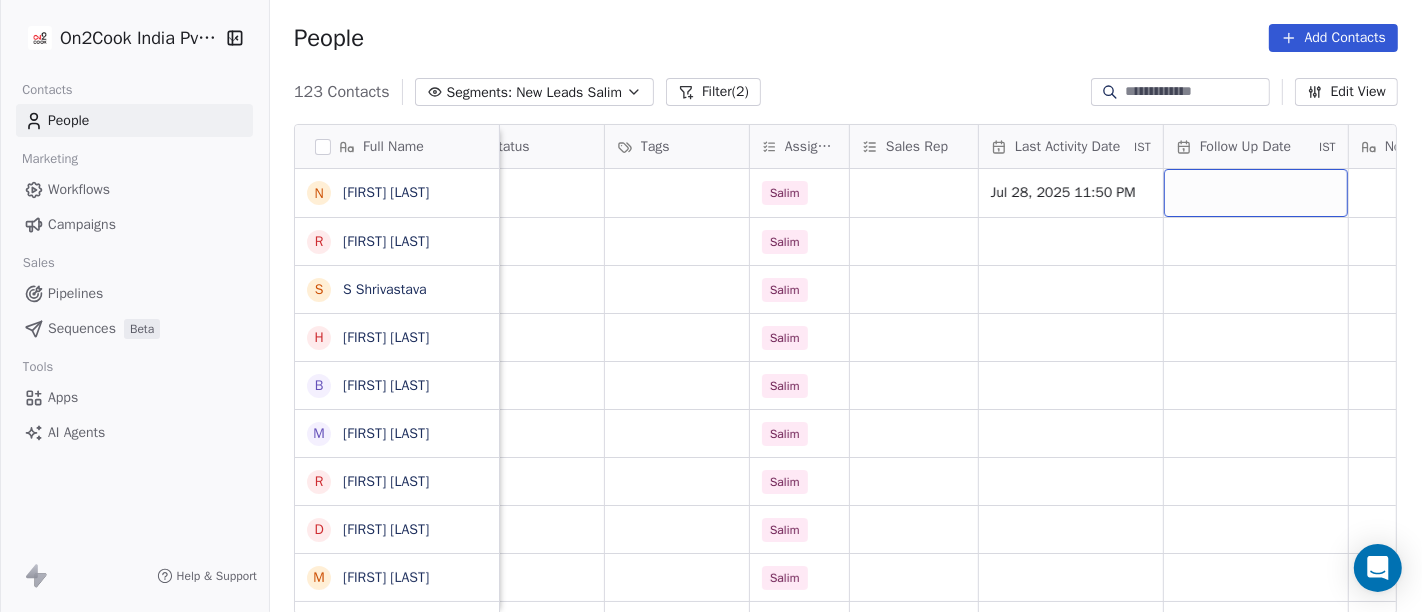 click at bounding box center (1256, 193) 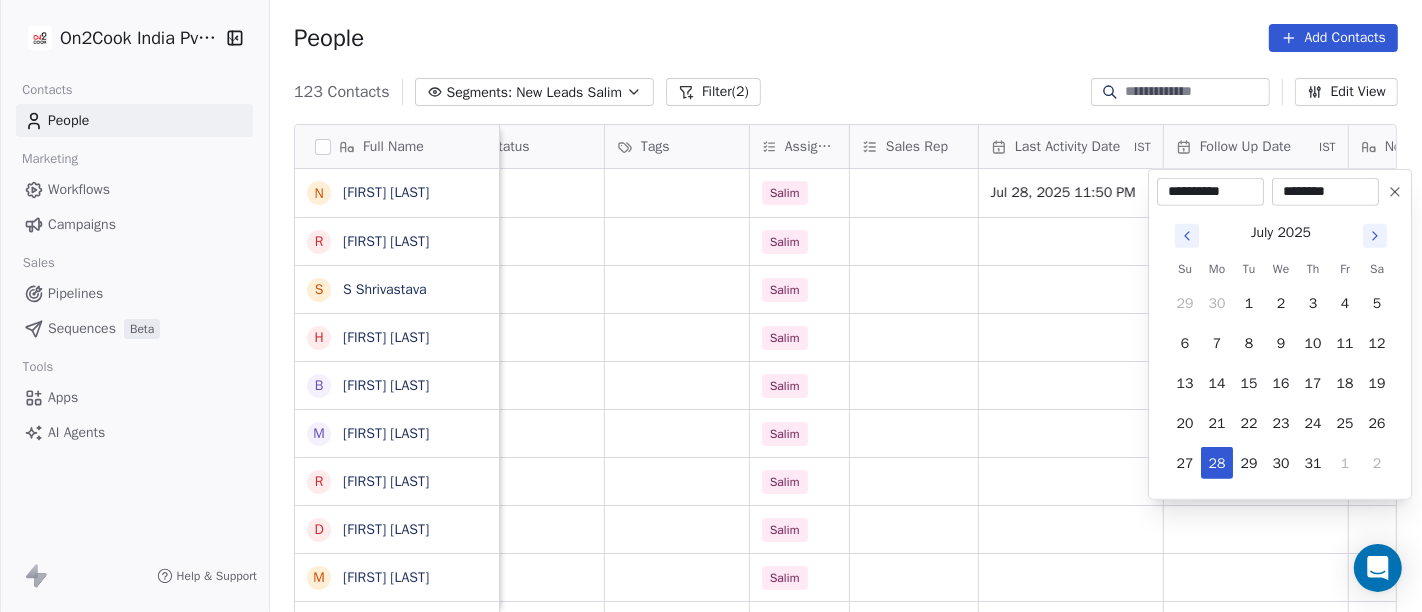 click at bounding box center [1375, 236] 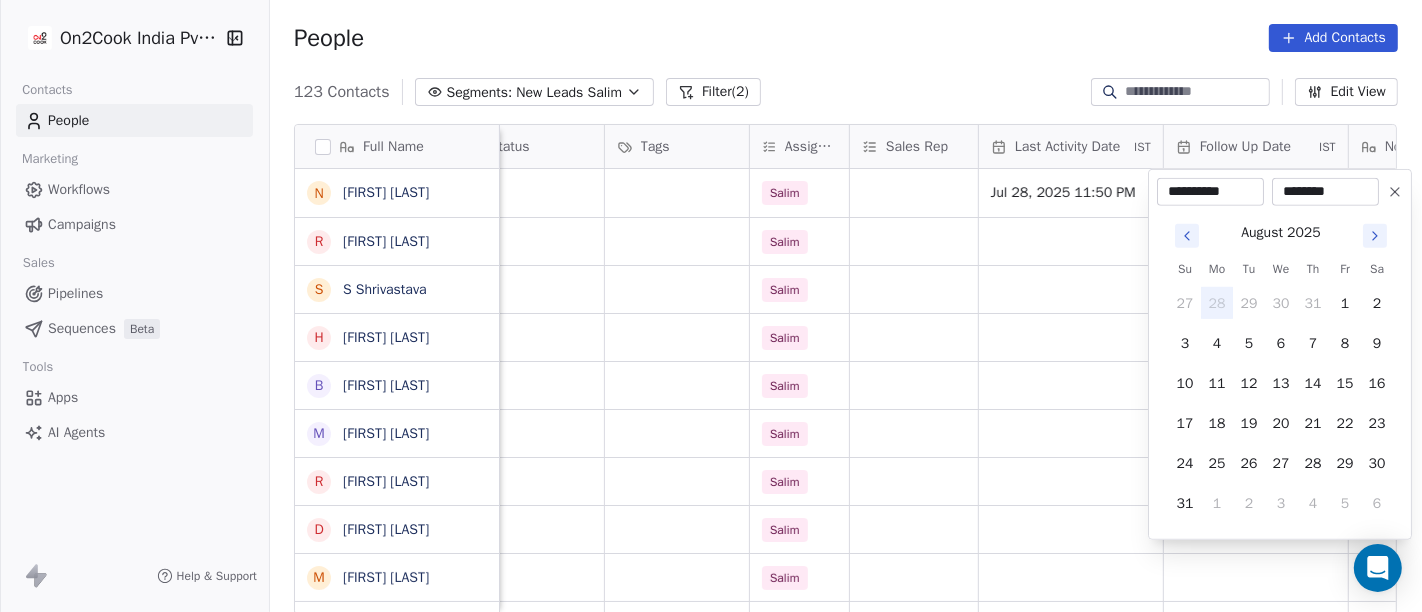 click on "28" at bounding box center [1217, 303] 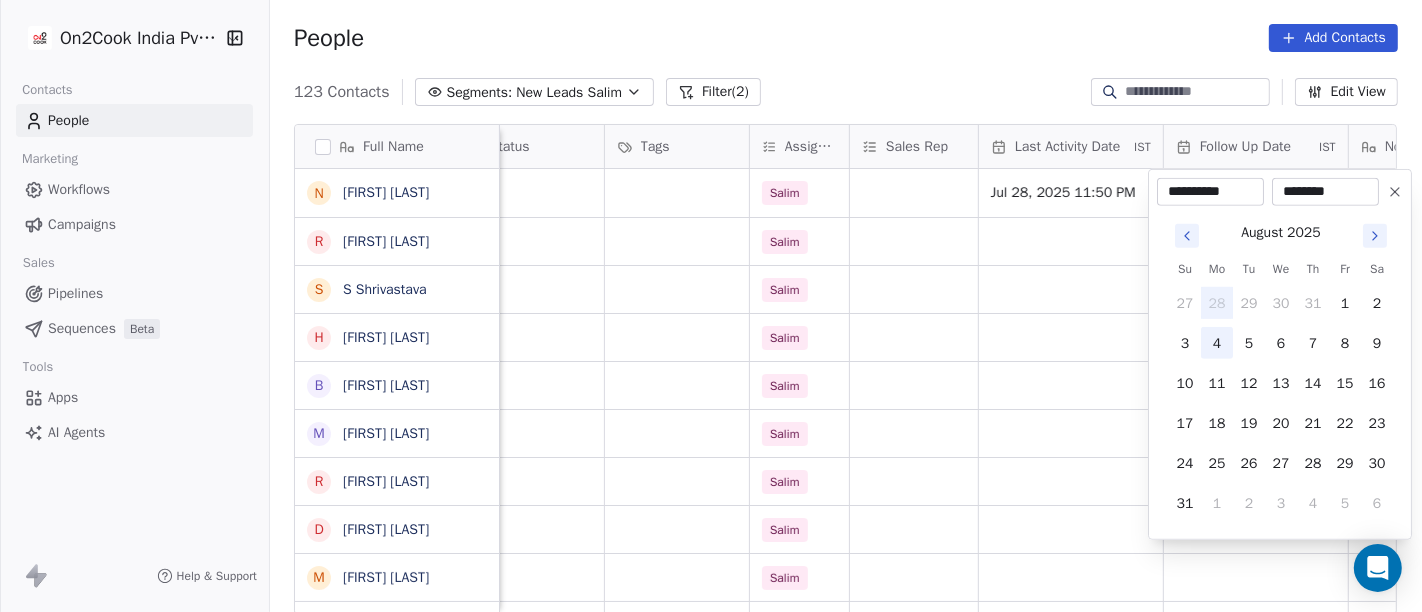 click on "4" at bounding box center (1217, 343) 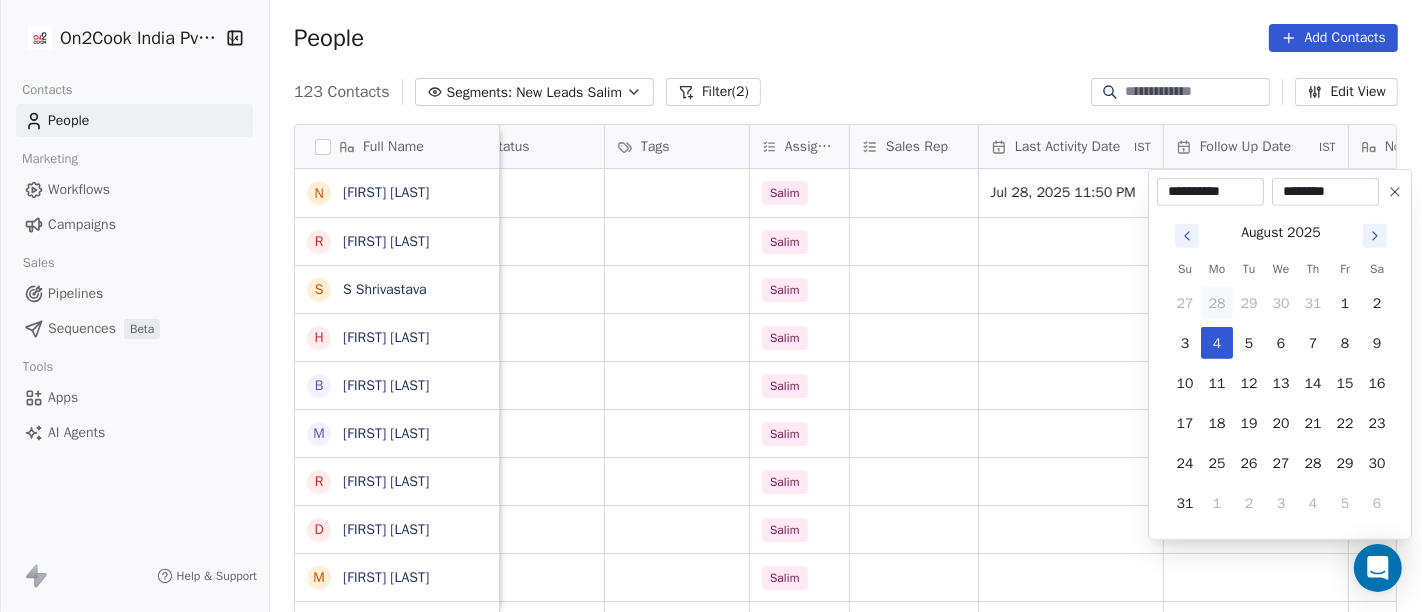 click on "On2Cook India Pvt. Ltd. Contacts People Marketing Workflows Campaigns Sales Pipelines Sequences Beta Tools Apps AI Agents Help & Support People Add Contacts 123 Contacts Segments: New Leads Salim Filter (2) Edit View Tag Add to Sequence Full Name N Navneet Singh R Raman Mittal S S Shrivastava H Harpreet singh B Bhutto Mathas M Meraj Siddiqui R Ram Bhagchand Duseja D Darshan Jot Singh M Mukesh Chaudhary J Jani Milind V Vijay Mangla V Vivek Sharma V Vivek Maken D D H A R A M P A L A Anubhav Aggarwal 9 [PHONE] S Sujal sharma R Rakesh Mandloi c chandan vira N Navin BhanuShali M Mohd Kamran s simmiz kitchen A Amit KR Khanra S Shantanu Barthwal V Venu U Yesyes Kandiar R Ritu Gupta T Tabbu khan A Amit Joshi F Fazy Fazil A Anita Chouhan company name location Created Date IST Lead Status Tags Assignee Sales Rep Last Activity Date IST Follow Up Date IST Notes Call Attempts Website zomato link Punjab and Haryana High Court Bar Association, Chandigarh chandigarh Jul 28, 2025 09:48 AM Salim Jul 28, 2025 11:50 PM" at bounding box center [711, 306] 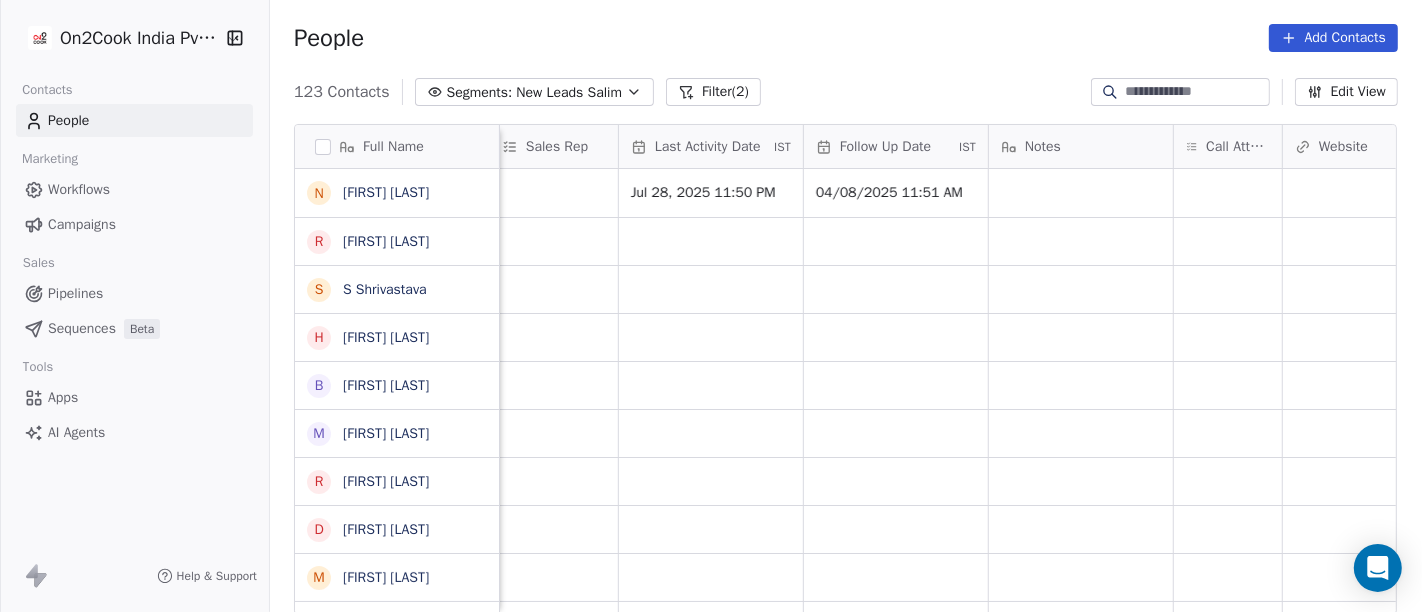 scroll, scrollTop: 0, scrollLeft: 1148, axis: horizontal 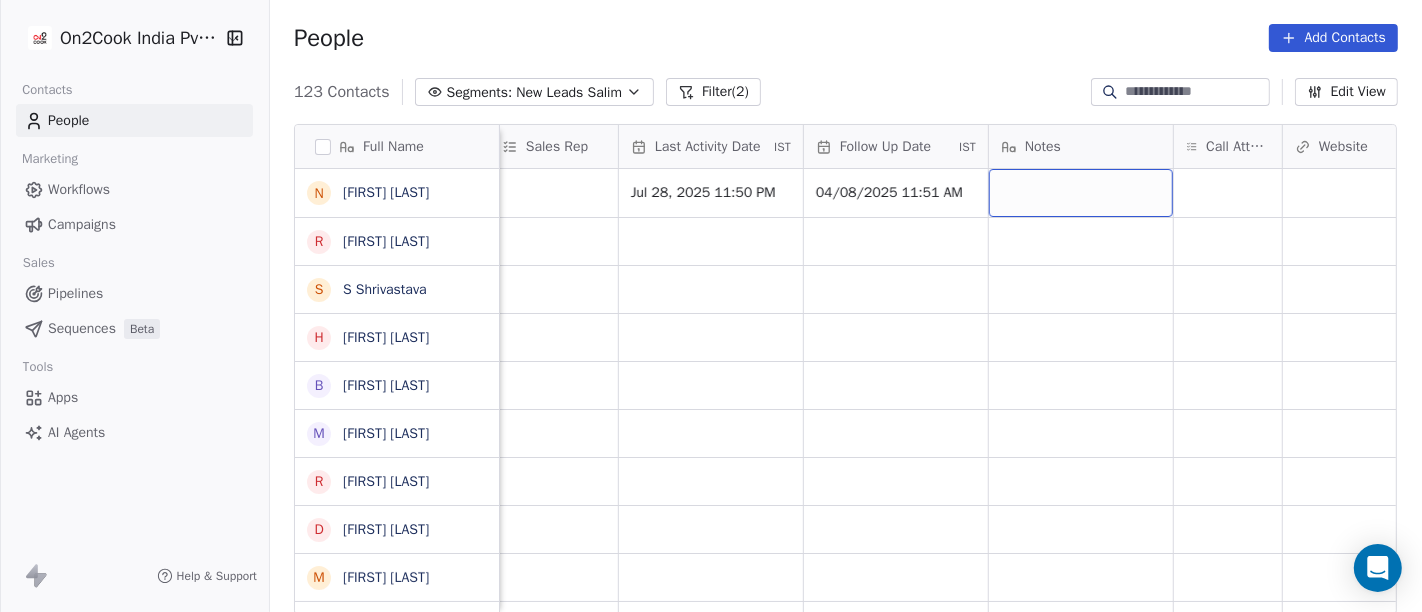 click at bounding box center [1081, 193] 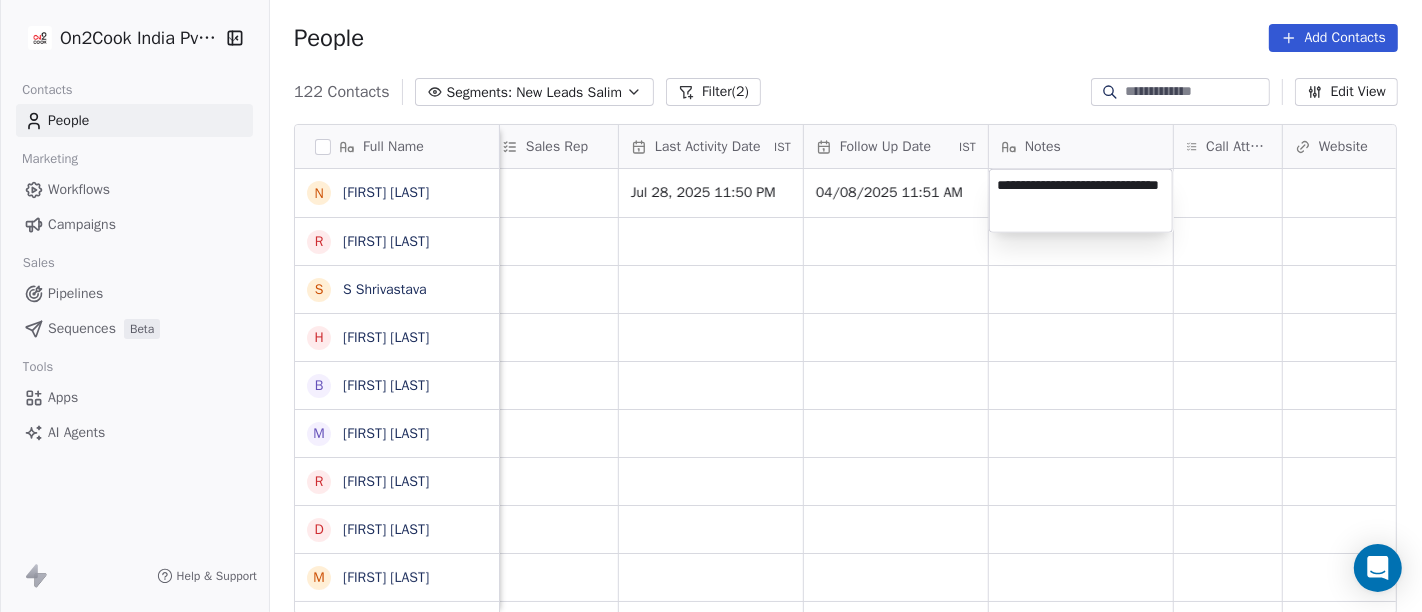 type on "**********" 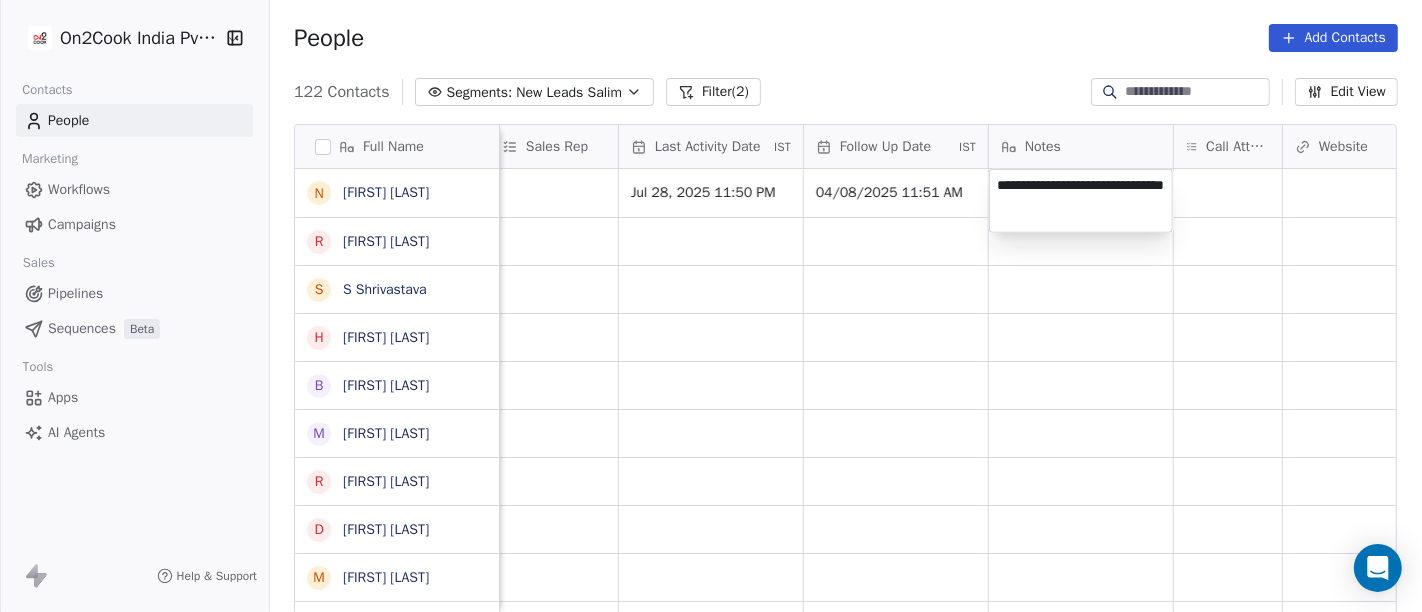 click on "Navneet Singh Raman Mittal S Shrivastava Harpreet singh Bhutto Mathas Meraj Siddiqui Ram Bhagchand Duseja Darshan Jot Singh Mukesh Chaudhary Jani Milind Vijay Mangla Vivek Sharma Vivek Maken D H A R A M P A L A Anubhav Aggarwal 9 9890574418 Sujal sharma Rakesh Mandloi chandan vira Navin BhanuShali Mohd Kamran simmiz kitchen Amit KR Khanra Shantanu Barthwal Venu Yesyes Kandiar Ritu Gupta Tabbu khan Amit Joshi Fazy Fazil Anita Chouhan" at bounding box center (711, 306) 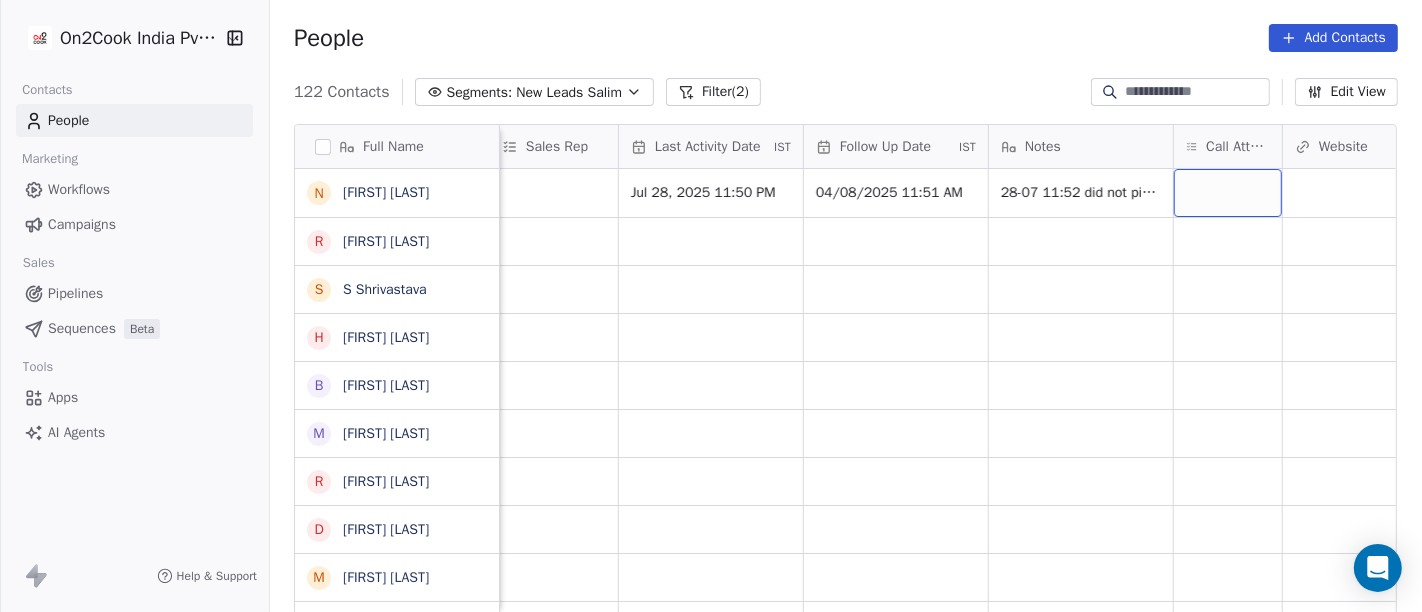 click at bounding box center (1228, 193) 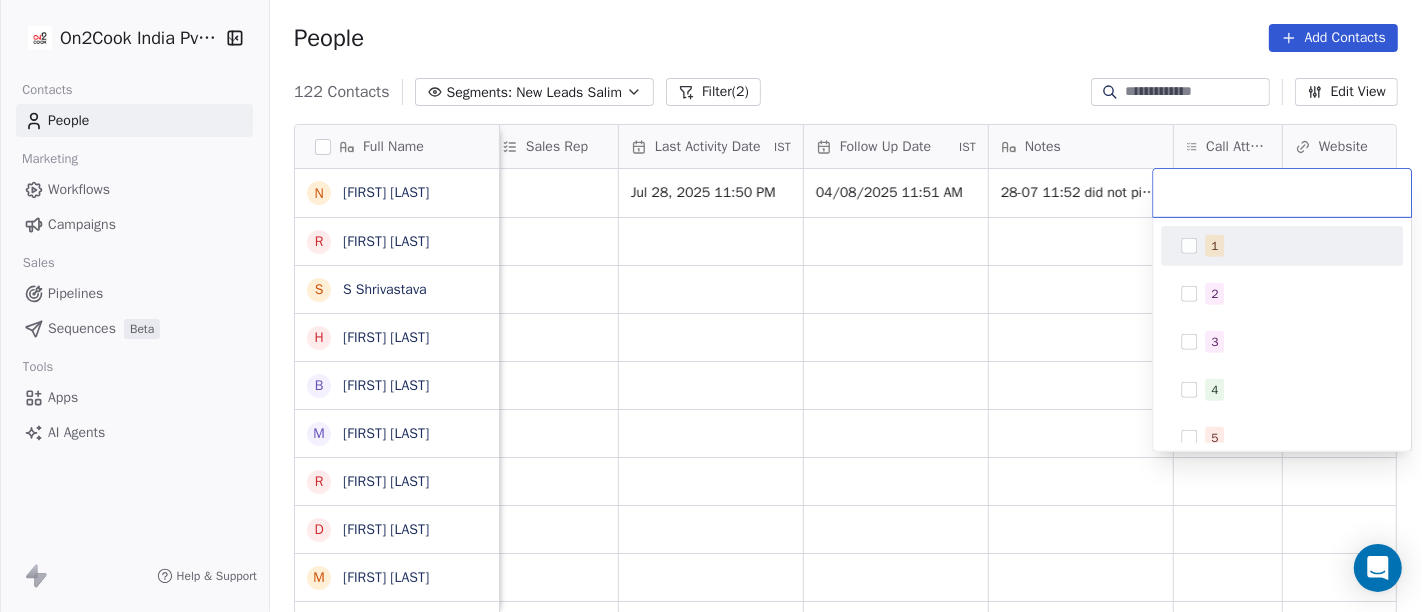 click on "1" at bounding box center [1294, 246] 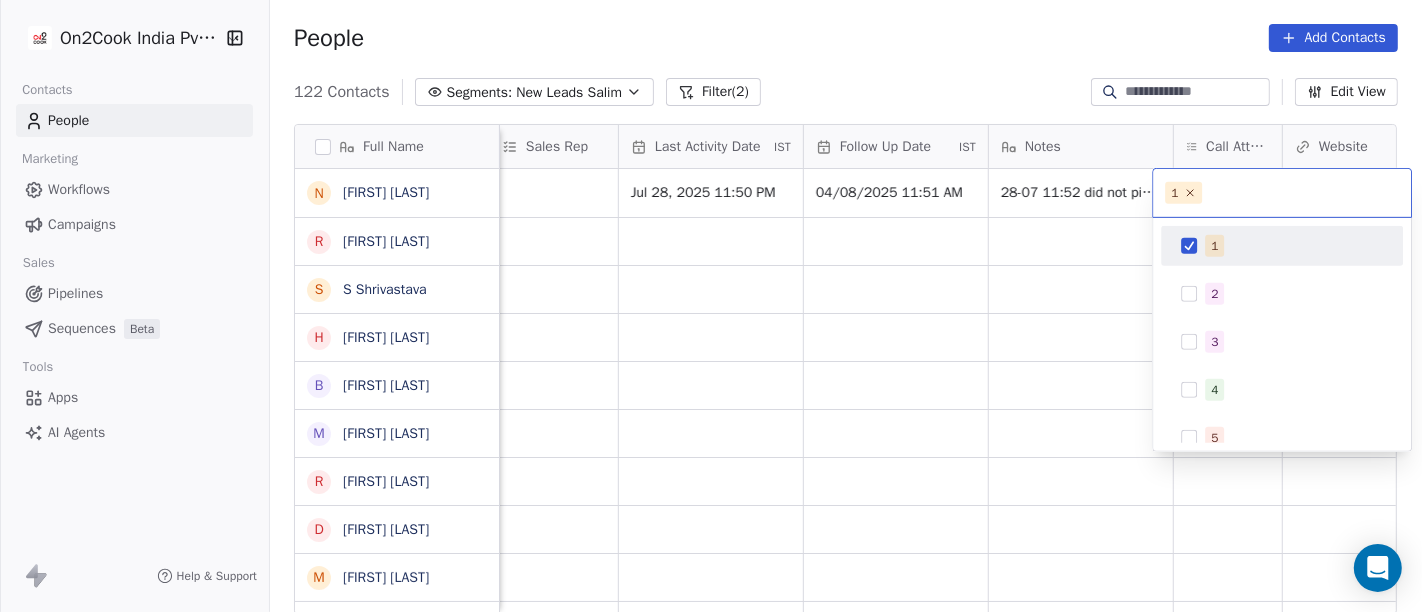 click on "On2Cook India Pvt. Ltd. Contacts People Marketing Workflows Campaigns Sales Pipelines Sequences Beta Tools Apps AI Agents Help & Support People  Add Contacts 122 Contacts Segments: New Leads Salim Filter  (2) Edit View Tag Add to Sequence Full Name N [LAST] [LAST] R [LAST] [LAST] S [LAST] [LAST] H [LAST] [LAST] B [LAST] [LAST] M [LAST] [LAST] R [LAST] [LAST] D [LAST] [LAST] M [LAST] [LAST] J [LAST] [LAST] V [LAST] [LAST] V [LAST] [LAST] V [LAST] [LAST] D D H A R A M P A L A [FIRST] [LAST] 9 [PHONE] S [LAST] [LAST] R [LAST] [LAST] c [LAST] [LAST] N [LAST] [LAST] M [LAST] [LAST] s [LAST] [LAST] A [LAST] [LAST] S [LAST] [LAST] V [LAST] [LAST] U [LAST] [LAST] R [LAST] [LAST] T [LAST] [LAST] A [LAST] [LAST] F [LAST] [LAST] A [LAST] [LAST] Lead Status Tags Assignee Sales Rep Last Activity Date IST Follow Up Date IST Notes Call Attempts Website zomato link outlet type Location   Salim Jul 28, 2025 11:50 PM 04/08/2025 11:51 AM 28-07 11:52 did not pick up call  cloud_kitchen   Salim cloud_kitchen   Salim   Salim" at bounding box center [711, 306] 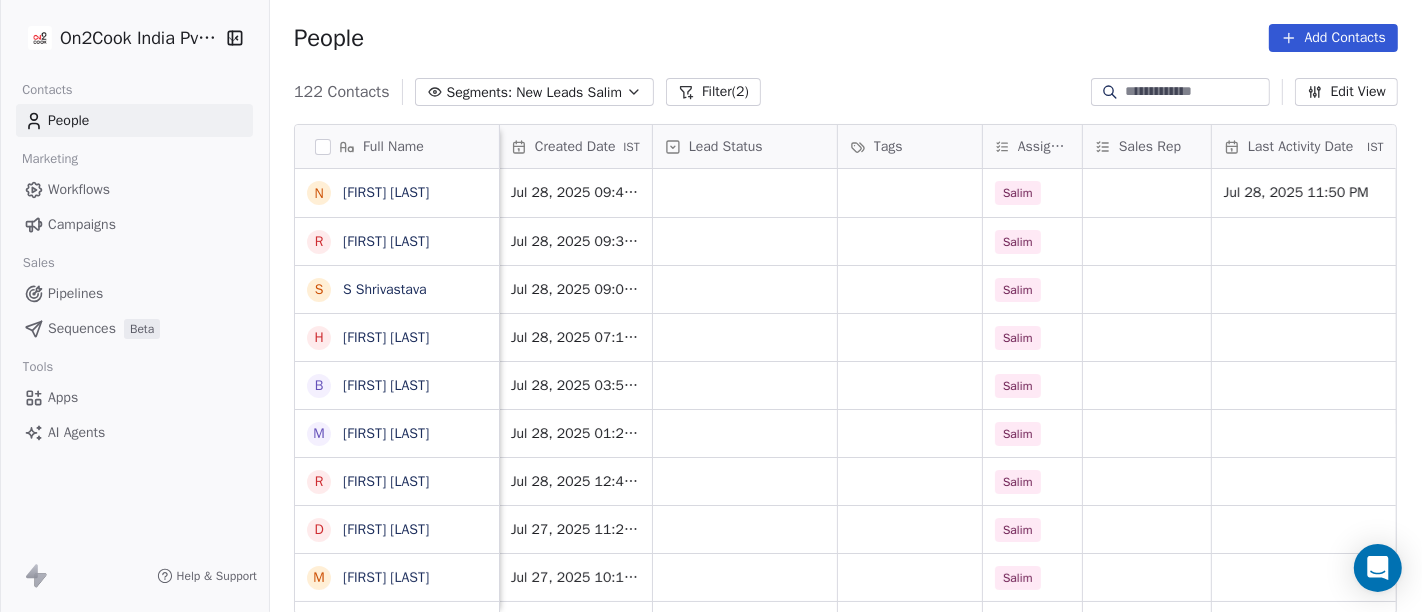 scroll, scrollTop: 2, scrollLeft: 557, axis: both 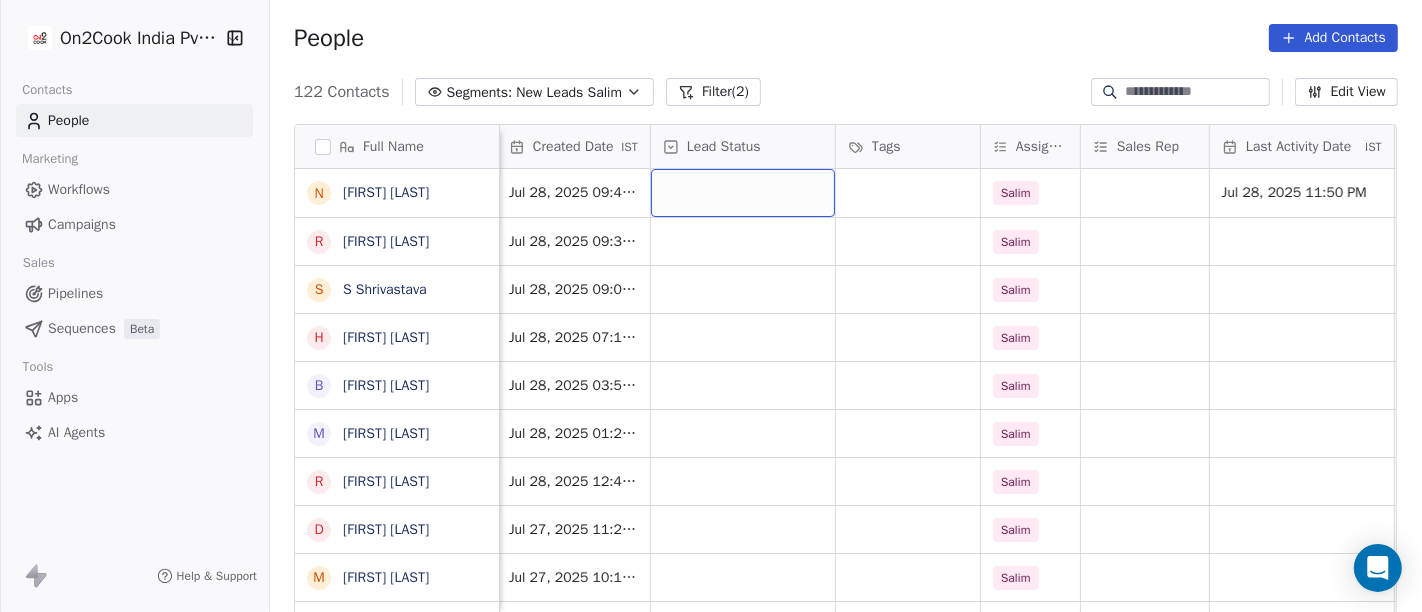 click at bounding box center (743, 193) 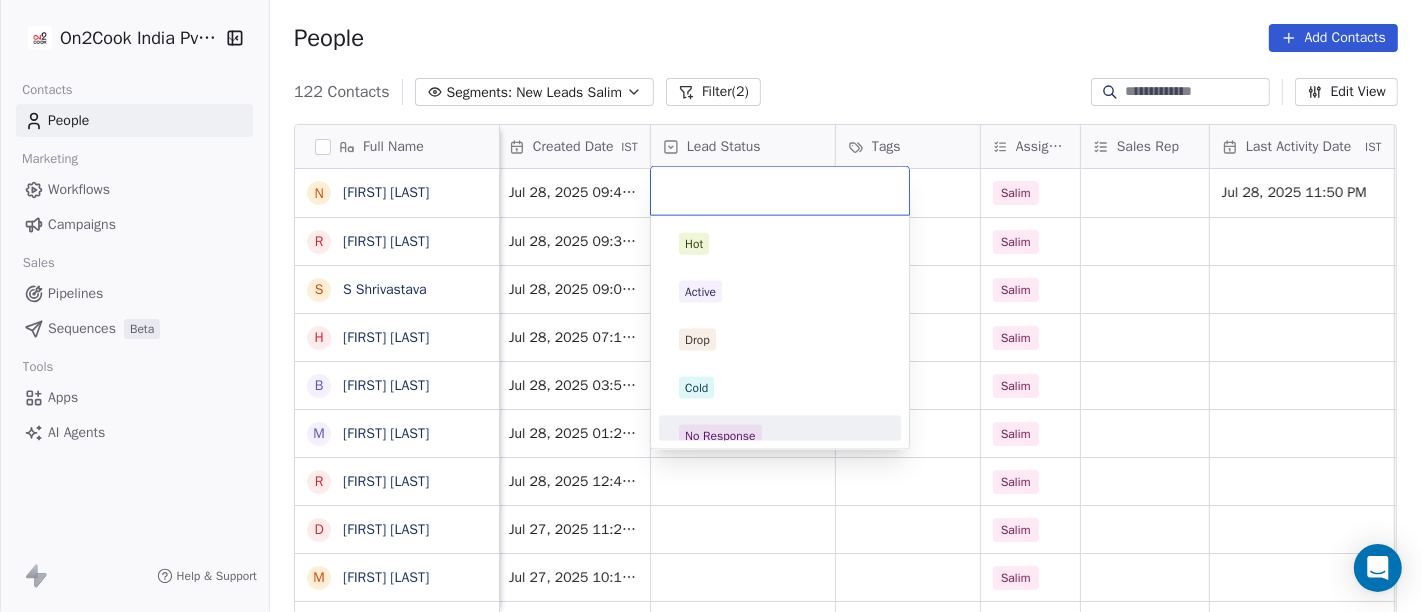 click on "No Response" at bounding box center [780, 436] 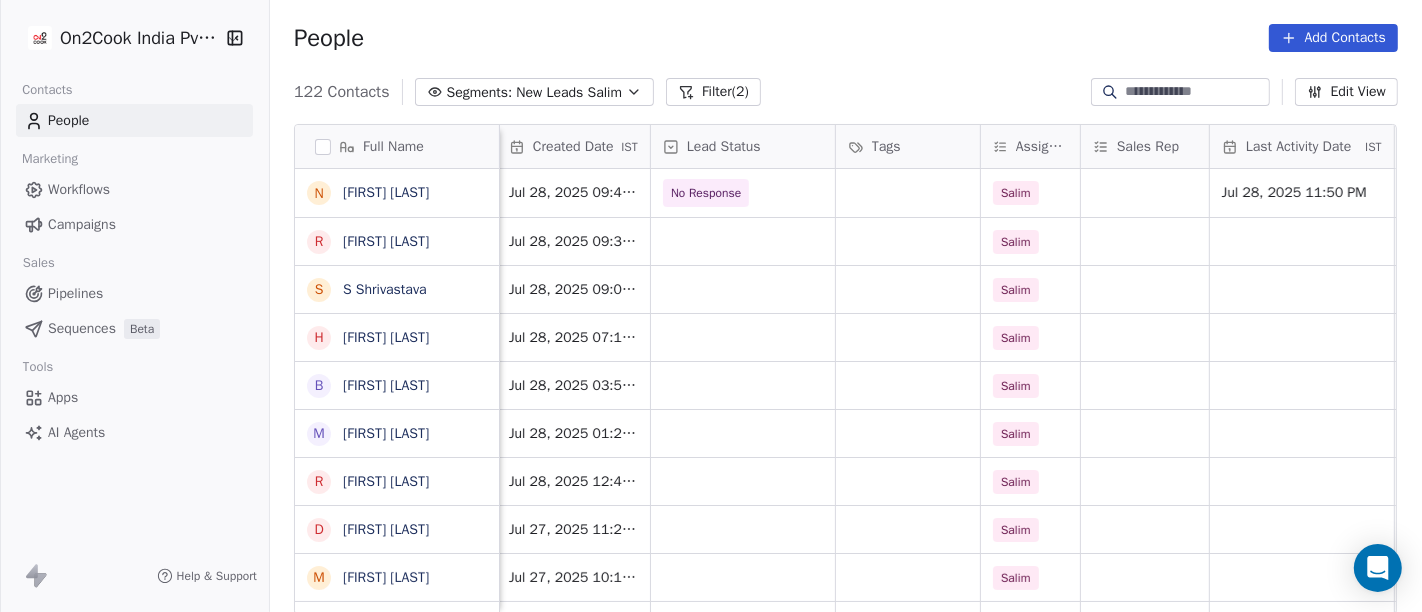 click on "People  Add Contacts" at bounding box center (846, 38) 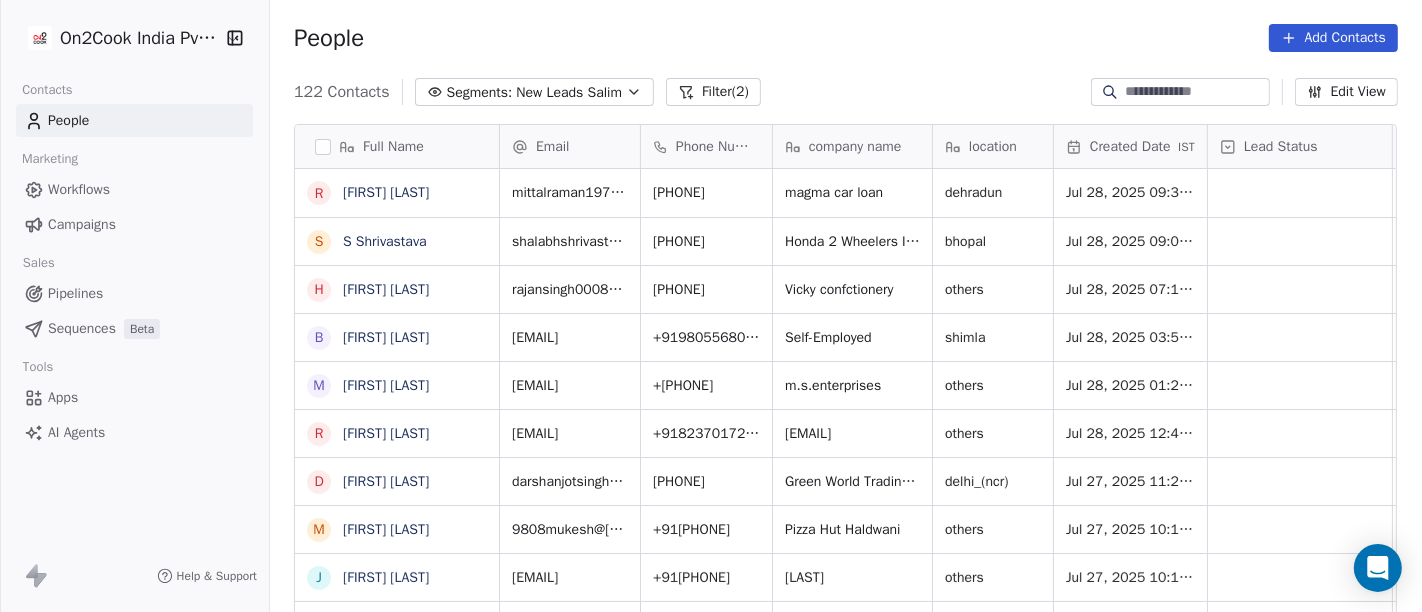 scroll, scrollTop: 0, scrollLeft: 0, axis: both 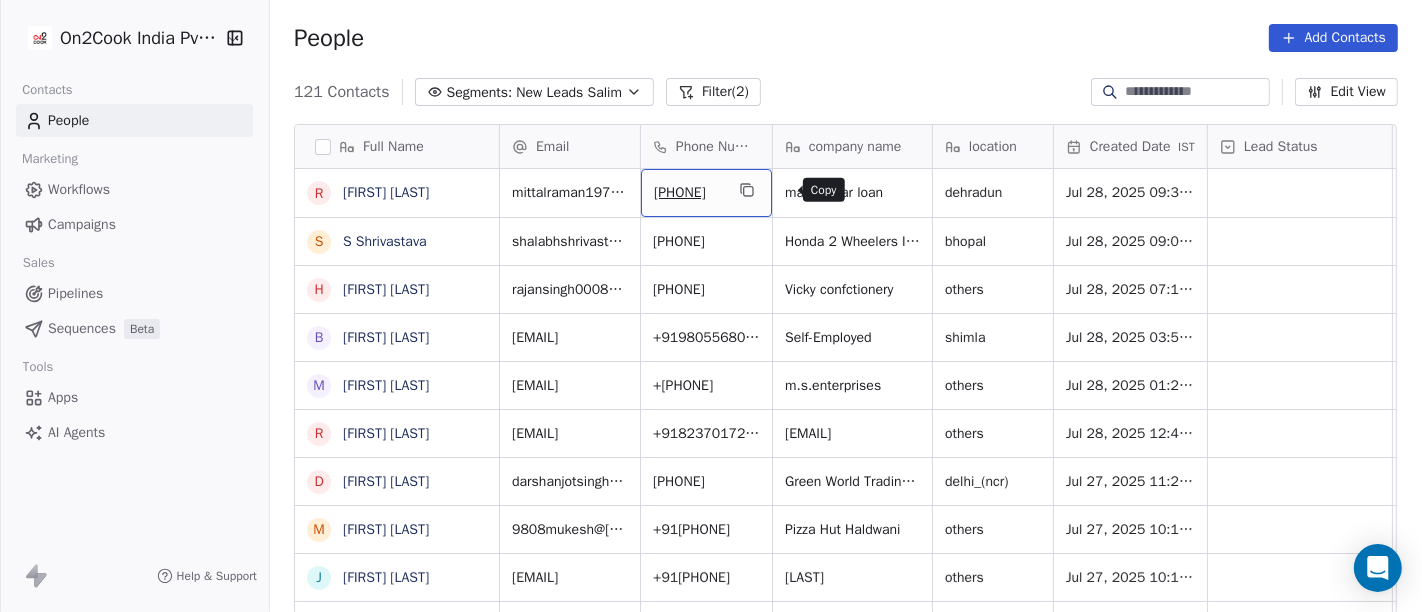 click 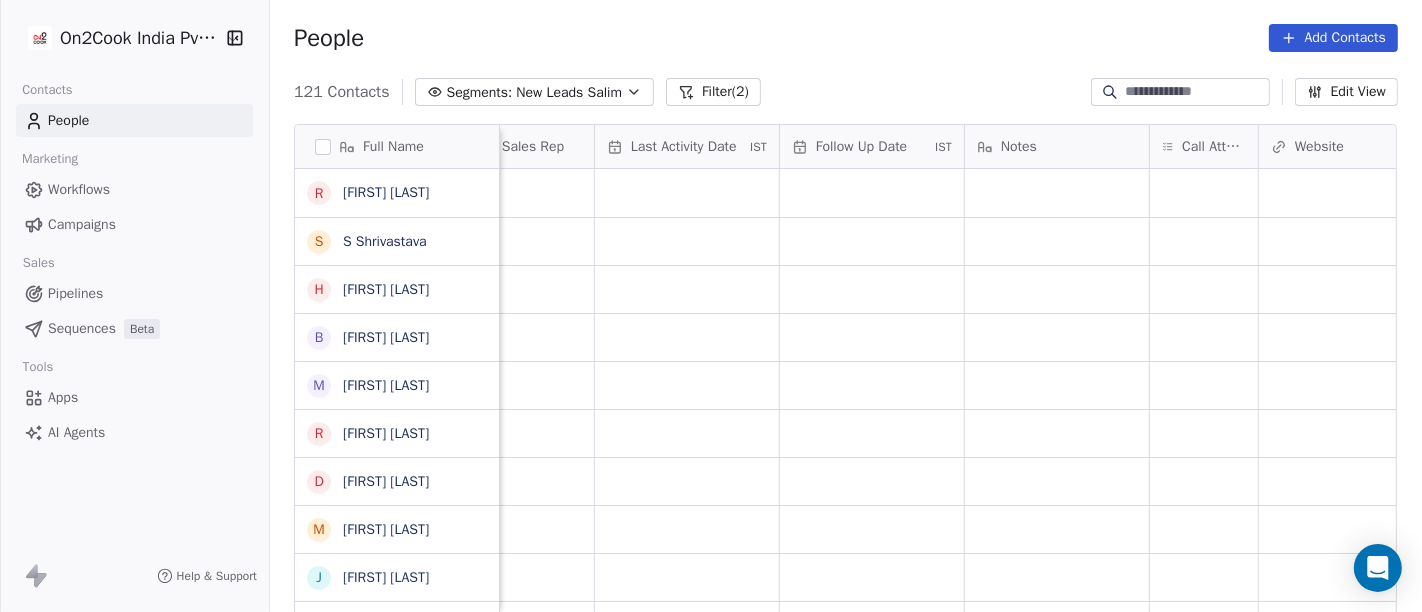 scroll, scrollTop: 0, scrollLeft: 1248, axis: horizontal 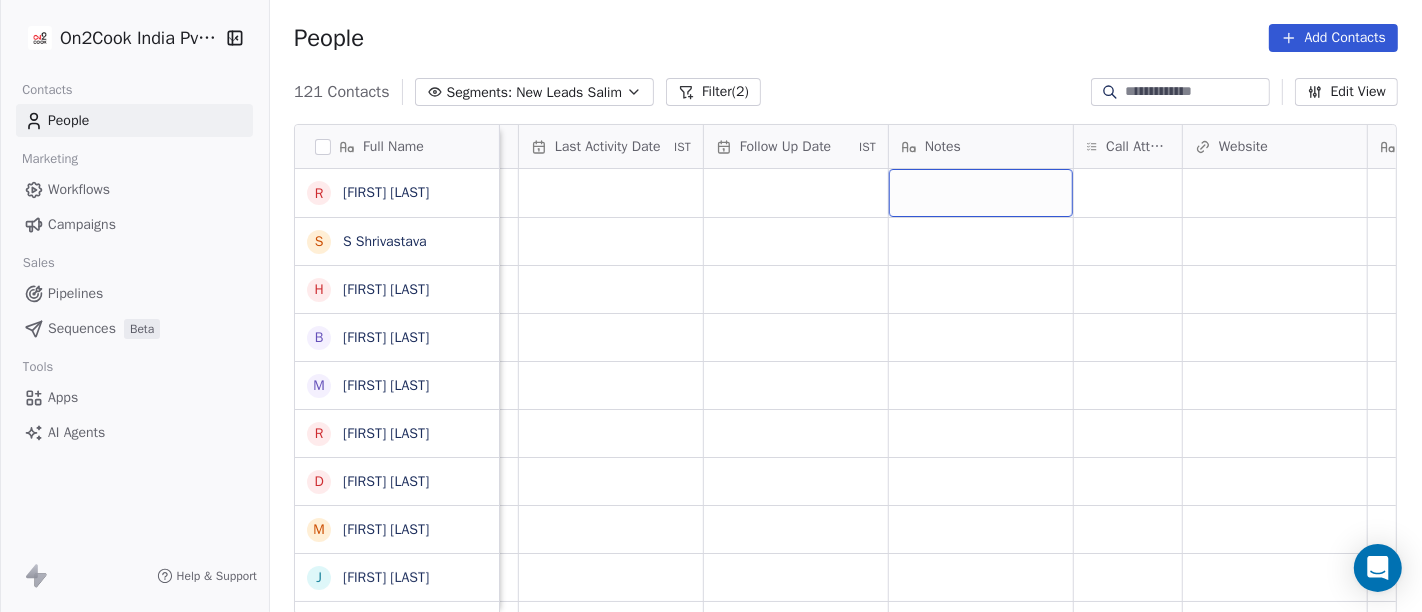 click at bounding box center [981, 193] 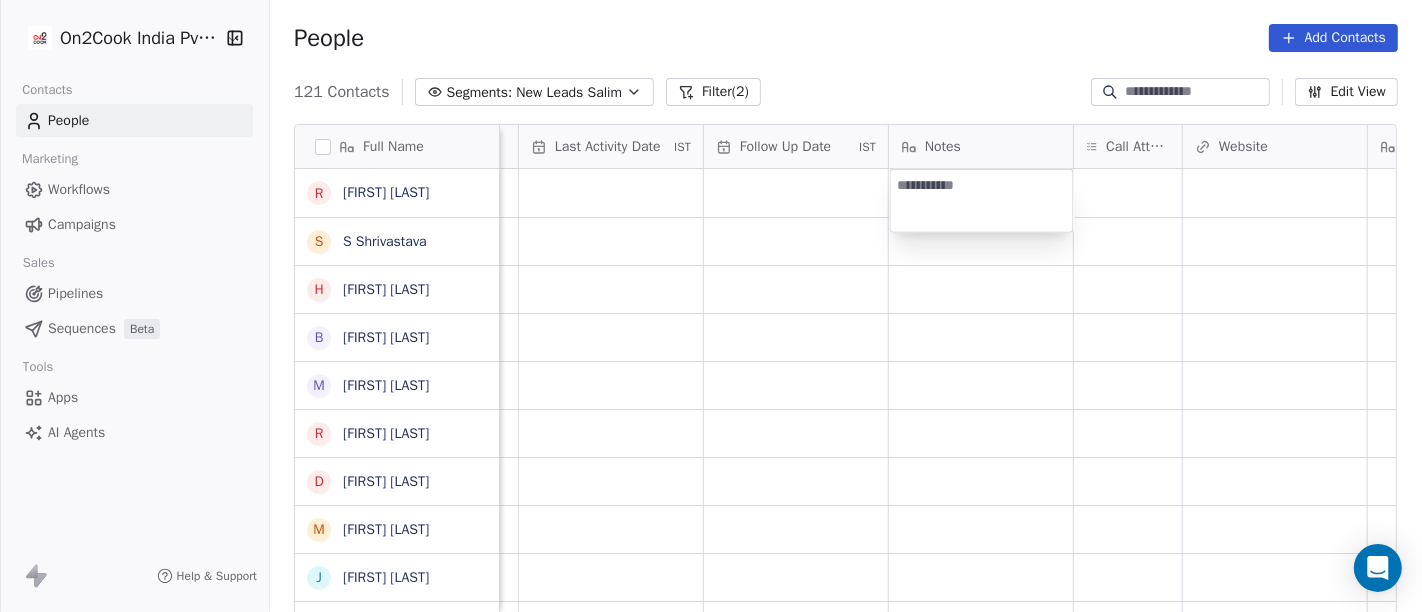 click on "On2Cook India Pvt. Ltd. Contacts People Marketing Workflows Campaigns Sales Pipelines Sequences Beta Tools Apps AI Agents Help & Support People Add Contacts 121 Contacts Segments: New Leads Salim Filter (2) Edit View Tag Add to Sequence Full Name R R [LAST] S S [LAST] H H [LAST] B B [LAST] M M [LAST] R R [LAST] D D [LAST] D D [LAST] M M [LAST] J J [LAST] V V [LAST] V V [LAST] V V [LAST] D D H A R A M P A L A [LAST] [PHONE] S S [LAST] R R [LAST] c c [LAST] N N [LAST] M M [LAST] s s [LAST] A A [LAST] S S [LAST] V V [LAST] U Y [LAST] R R [LAST] T T [LAST] A A [LAST] F F [LAST] A A [LAST] r r [LAST] Lead Status Tags Assignee Sales Rep Last Activity Date IST Follow Up Date IST Notes Call Attempts Website zomato link outlet type Location Job Title Salim cloud_kitchen Salim cloud_kitchen Salim restaurants Salim restaurants Salim food_consultants Salim" at bounding box center (711, 306) 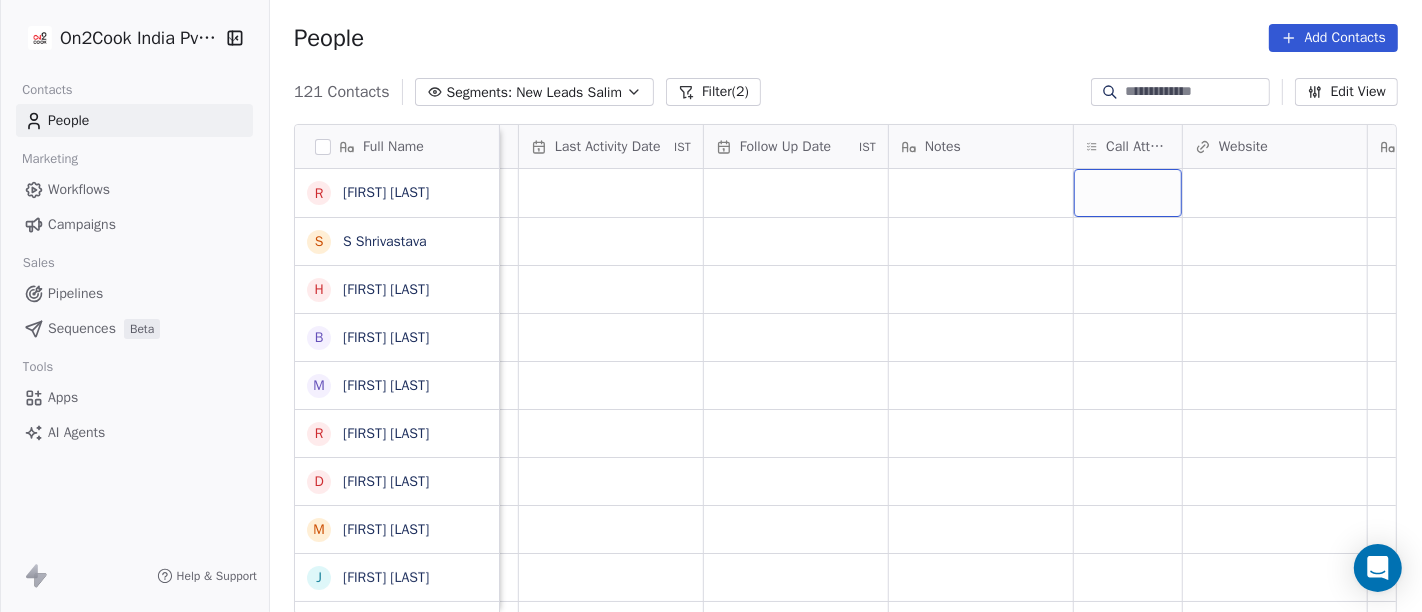 click at bounding box center [1128, 193] 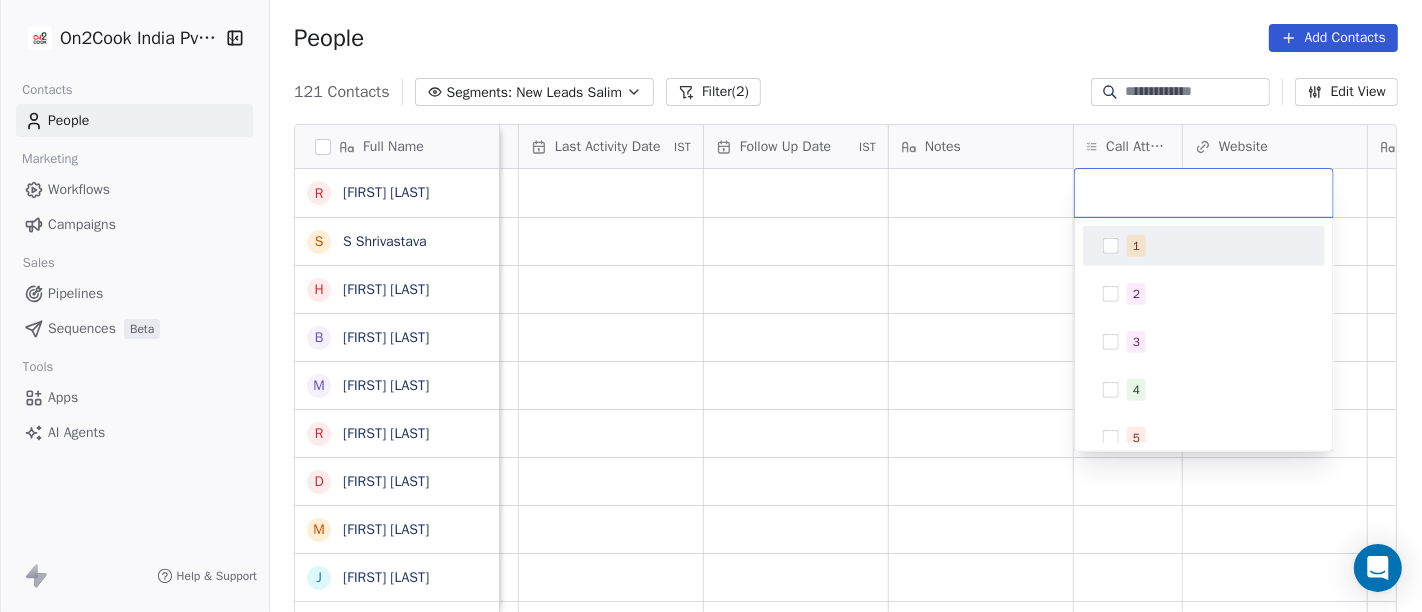click on "1" at bounding box center (1204, 246) 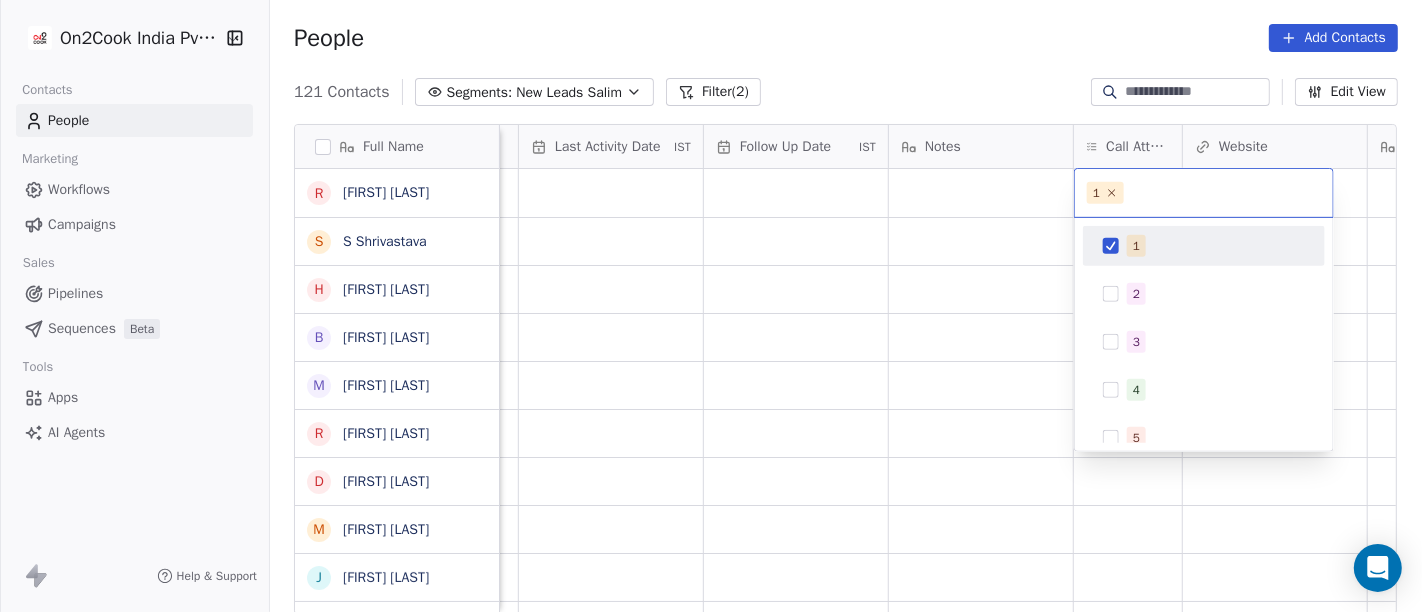 click on "On2Cook India Pvt. Ltd. Contacts People Marketing Workflows Campaigns Sales Pipelines Sequences Beta Tools Apps AI Agents Help & Support People Add Contacts 121 Contacts Segments: New Leads Salim Filter (2) Edit View Tag Add to Sequence Full Name R R [LAST] S S [LAST] H H [LAST] B B [LAST] M M [LAST] R R [LAST] D D [LAST] D D [LAST] M M [LAST] J J [LAST] V V [LAST] V V [LAST] V V [LAST] D D H A R A M P A L A [LAST] [PHONE] S S [LAST] R R [LAST] c c [LAST] N N [LAST] M M [LAST] s s [LAST] A A [LAST] S S [LAST] V V [LAST] U Y [LAST] R R [LAST] T T [LAST] A A [LAST] F F [LAST] A A [LAST] r r [LAST] Lead Status Tags Assignee Sales Rep Last Activity Date IST Follow Up Date IST Notes Call Attempts Website zomato link outlet type Location Job Title Salim cloud_kitchen Salim cloud_kitchen Salim restaurants Salim restaurants Salim food_consultants Salim" at bounding box center [711, 306] 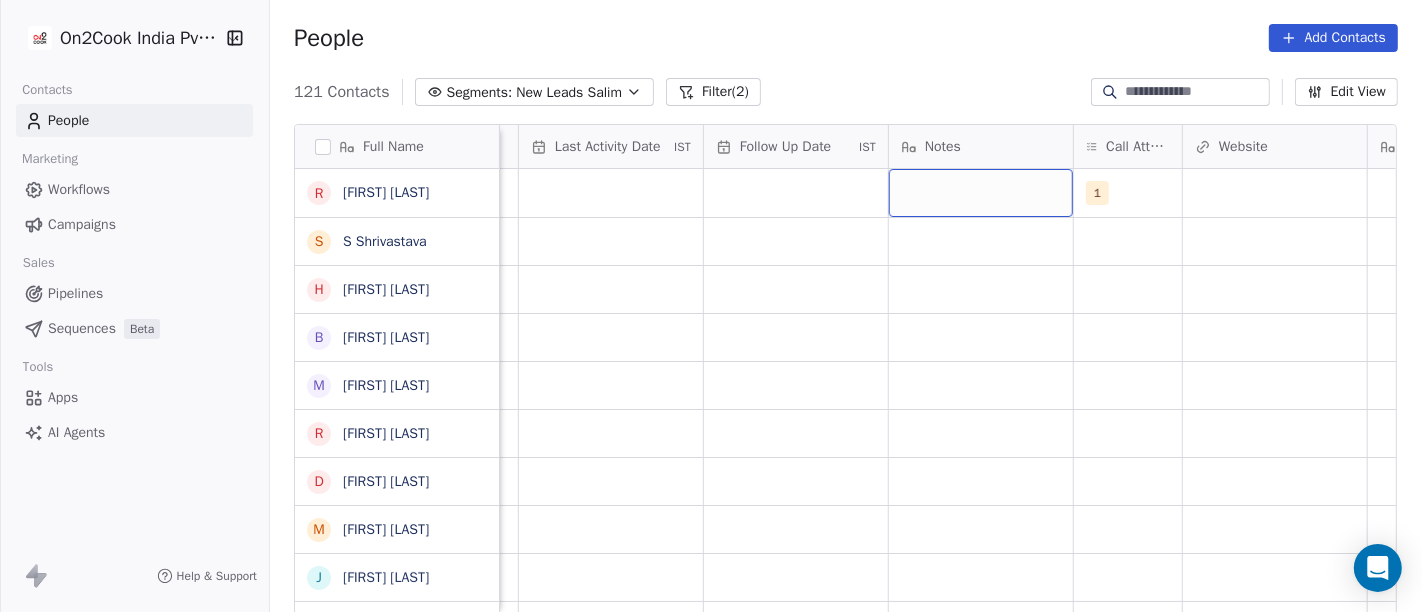 click at bounding box center [981, 193] 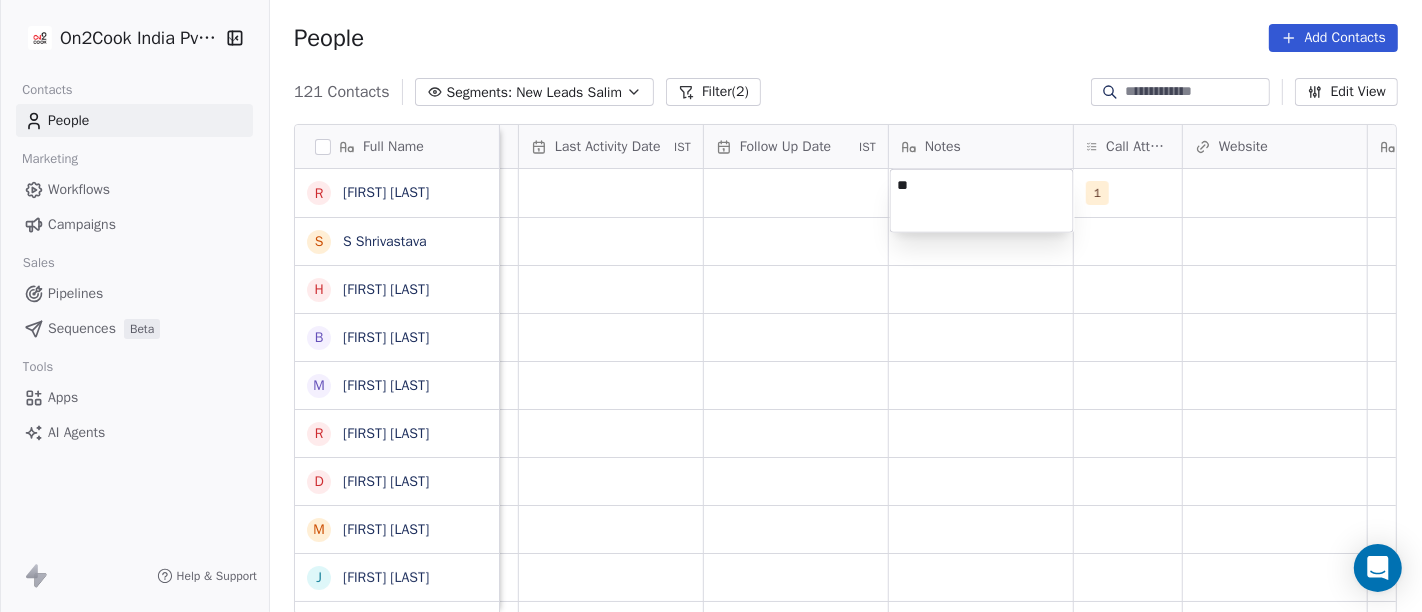 type on "*" 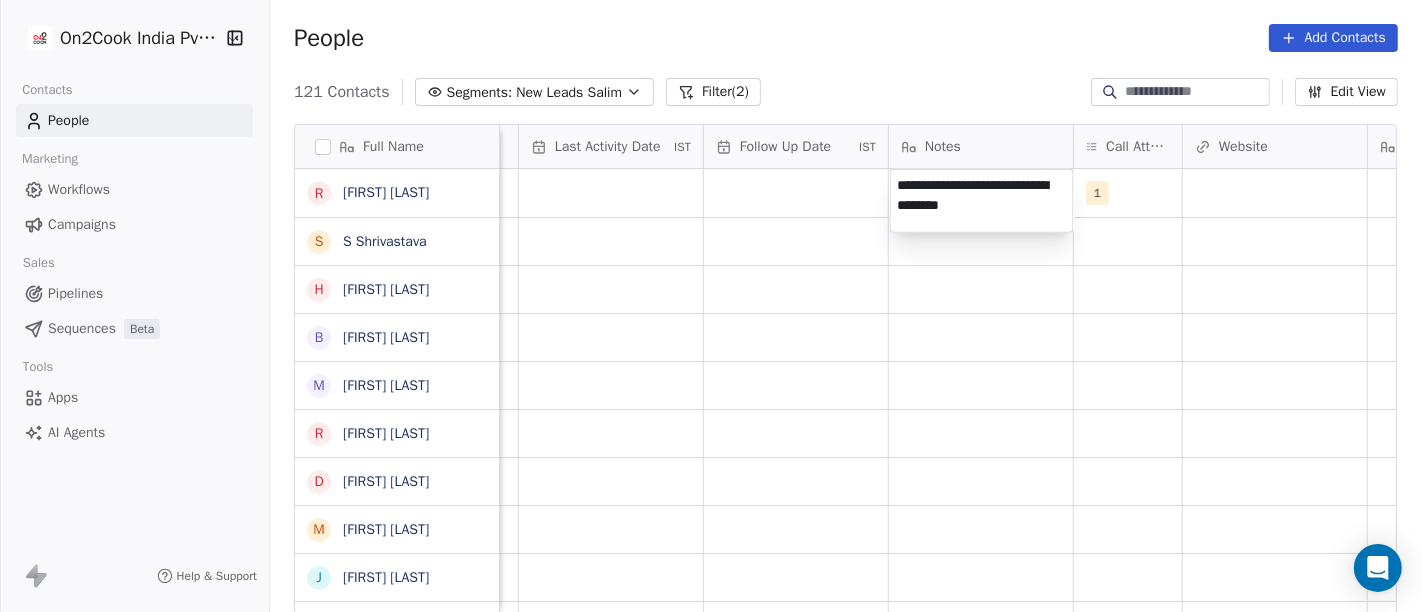 type on "**********" 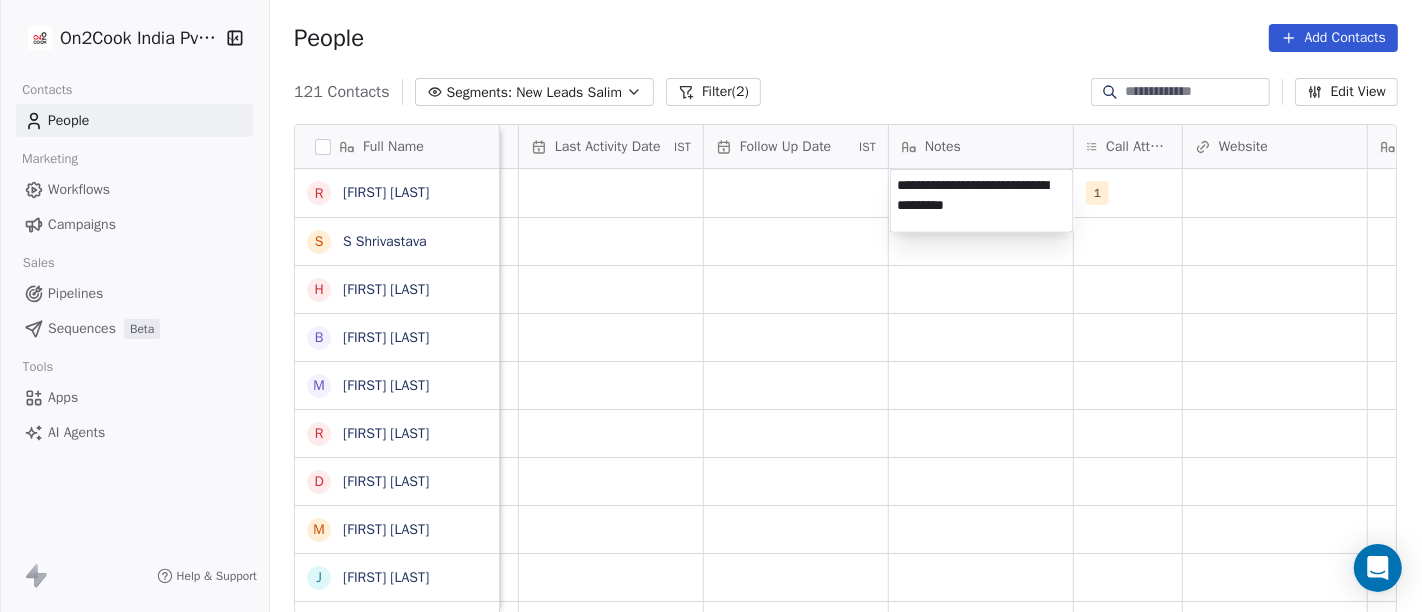 click on "On2Cook India Pvt. Ltd. Contacts People Marketing Workflows Campaigns Sales Pipelines Sequences Beta Tools Apps AI Agents Help & Support People  Add Contacts 121 Contacts Segments: New Leads [FIRST] Filter  (2) Edit View Tag Add to Sequence Full Name R [FIRST] S S [FIRST] H [FIRST] B [FIRST] M [FIRST] R [FIRST] D [FIRST] M [FIRST] J [FIRST] V [FIRST] V [FIRST] V [FIRST] D D H A R A M P A L A [FIRST] 9 [PHONE] S [FIRST] R [FIRST] c [FIRST] N [FIRST] M [FIRST] s [FIRST] A [FIRST] S [FIRST] V [FIRST] U [FIRST] [FIRST] R [FIRST] T [FIRST] [FIRST] A [FIRST] F [FIRST] A [FIRST] r [FIRST] enterprisess Lead Status Tags Assignee Sales Rep Last Activity Date IST Follow Up Date IST Notes Call Attempts Website zomato link outlet type Location Job Title   [FIRST] 1 cloud_kitchen   [FIRST] cloud_kitchen   [FIRST] restaurants   [FIRST] restaurants   [FIRST] food_consultants   [FIRST]" at bounding box center (711, 306) 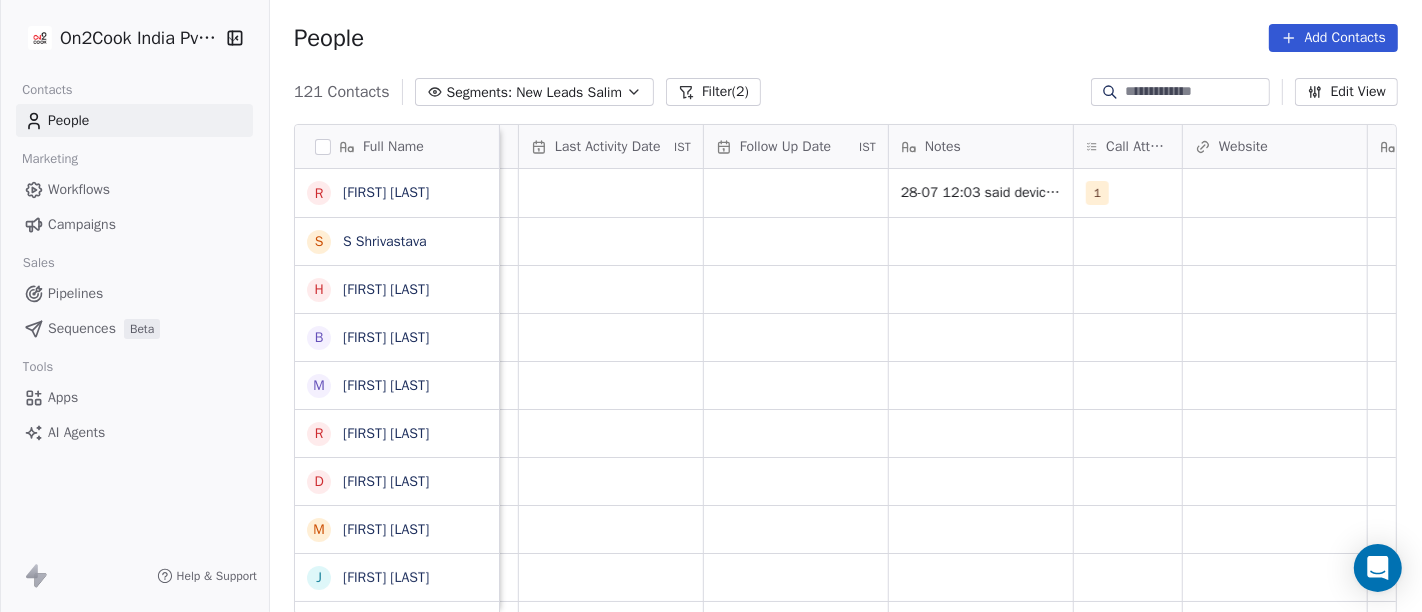 click on "Follow Up Date IST" at bounding box center (796, 146) 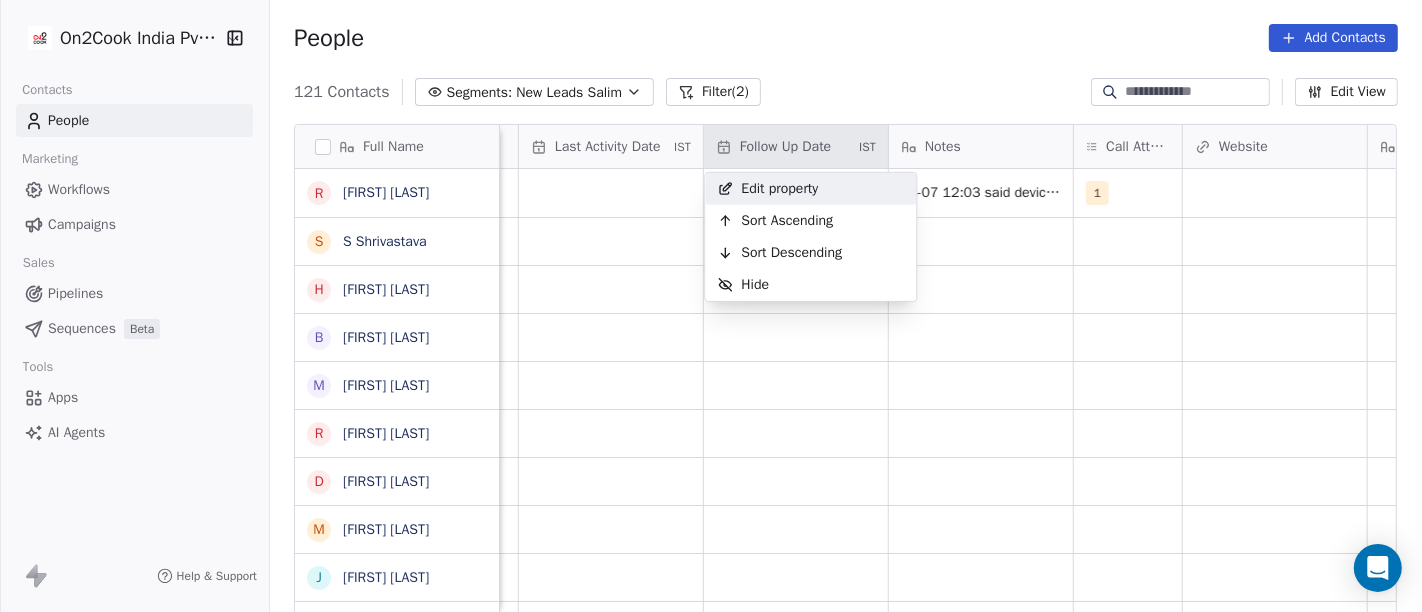 click on "On2Cook India Pvt. Ltd. Contacts People Marketing Workflows Campaigns Sales Pipelines Sequences Beta Tools Apps AI Agents Help & Support People  Add Contacts 121 Contacts Segments: New Leads [FIRST] Filter  (2) Edit View Tag Add to Sequence Full Name R [FIRST] S S [FIRST] H [FIRST] B [FIRST] M [FIRST] R [FIRST] D [FIRST] M [FIRST] J [FIRST] V [FIRST] V [FIRST] V [FIRST] D D H A R A M P A L A [FIRST] 9 [PHONE] S [FIRST] R [FIRST] c [FIRST] N [FIRST] M [FIRST] s [FIRST] A [FIRST] S [FIRST] V [FIRST] U [FIRST] [FIRST] R [FIRST] T [FIRST] [FIRST] A [FIRST] F [FIRST] A [FIRST] r [FIRST] enterprisess Lead Status Tags Assignee Sales Rep Last Activity Date IST Follow Up Date IST Notes Call Attempts Website zomato link outlet type Location Job Title   [FIRST] 28-07 12:03 said device is so costly .  1 cloud_kitchen   [FIRST] cloud_kitchen   [FIRST] restaurants   [FIRST]   [FIRST]" at bounding box center (711, 306) 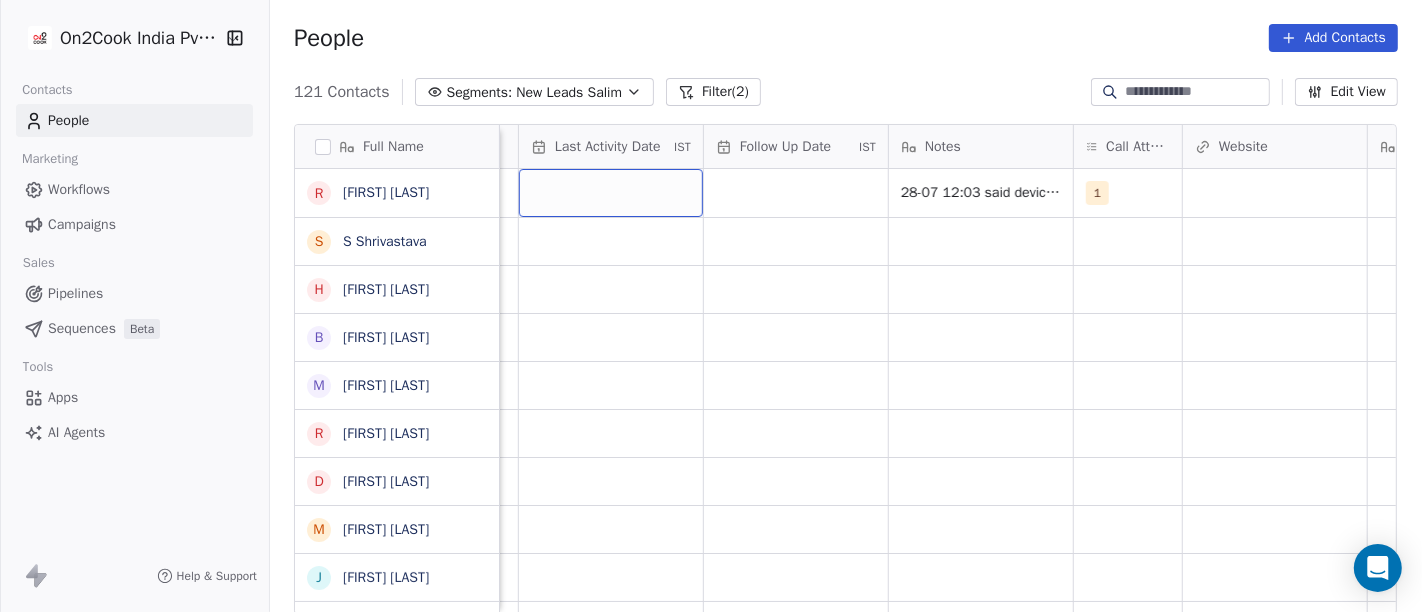 click at bounding box center [611, 193] 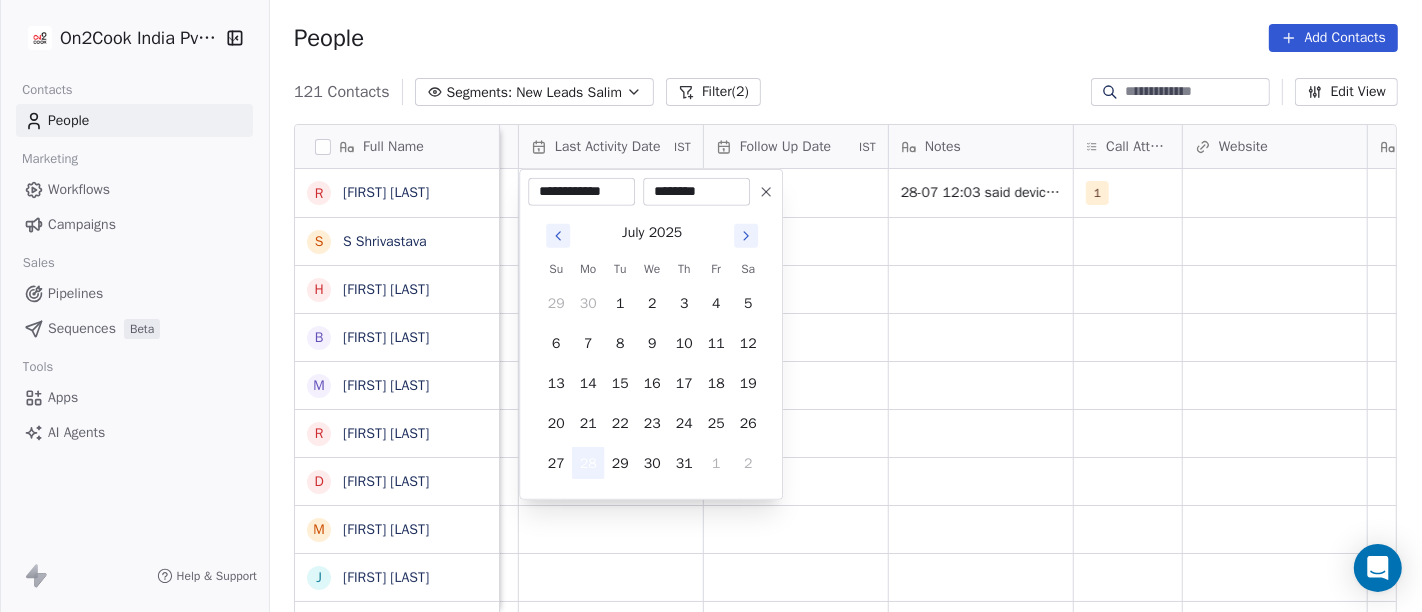 click on "28" at bounding box center [588, 463] 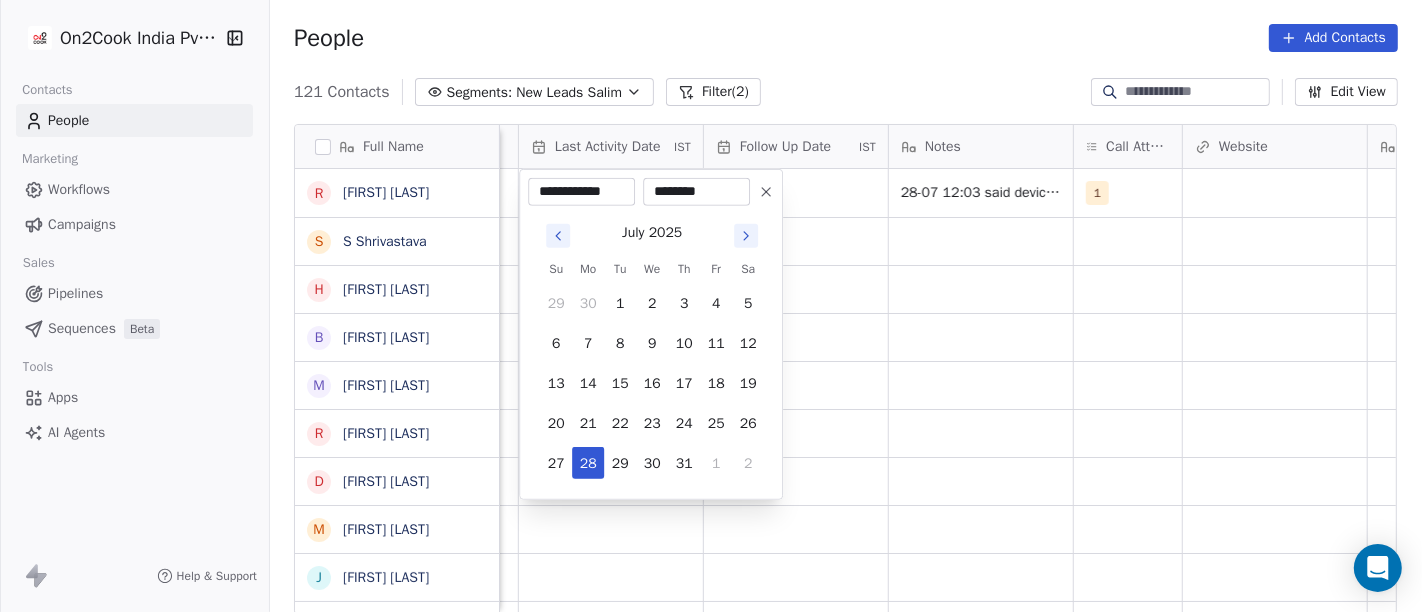 click on "On2Cook India Pvt. Ltd. Contacts People Marketing Workflows Campaigns Sales Pipelines Sequences Beta Tools Apps AI Agents Help & Support People Add Contacts 121 Contacts Segments: New Leads Salim Filter (2) Edit View Tag Add to Sequence Full Name R [FIRST] [LAST] S [FIRST] [LAST] H [FIRST] [LAST] B [FIRST] [LAST] M [FIRST] [LAST] R [FIRST] [LAST] D [FIRST] [LAST] M [FIRST] [LAST] J [FIRST] [LAST] V [FIRST] [LAST] V [FIRST] [LAST] V [FIRST] [LAST] D [FIRST] [LAST] A [FIRST] [LAST] 9 +91[PHONE] S [FIRST] [LAST] R [FIRST] [LAST] c [FIRST] [LAST] N [FIRST] [LAST] M [FIRST] [LAST] s [FIRST] [LAST] A [FIRST] [LAST] S [FIRST] [LAST] V [FIRST] [LAST] U [FIRST] [LAST] R [FIRST] [LAST] T [FIRST] [LAST] A [FIRST] [LAST] F [FIRST] [LAST] A [FIRST] [LAST] r [FIRST] [LAST] A [FIRST] [LAST] N [FIRST] [LAST] Tags Assignee Sales Rep Last Activity Date IST Follow Up Date IST Notes Call Attempts Website zomato link outlet type Location Job Title Salim 28-07 12:03 said device is so costly . 1 cloud_kitchen Salim cloud_kitchen Salim restaurants Salim Salim" at bounding box center (711, 306) 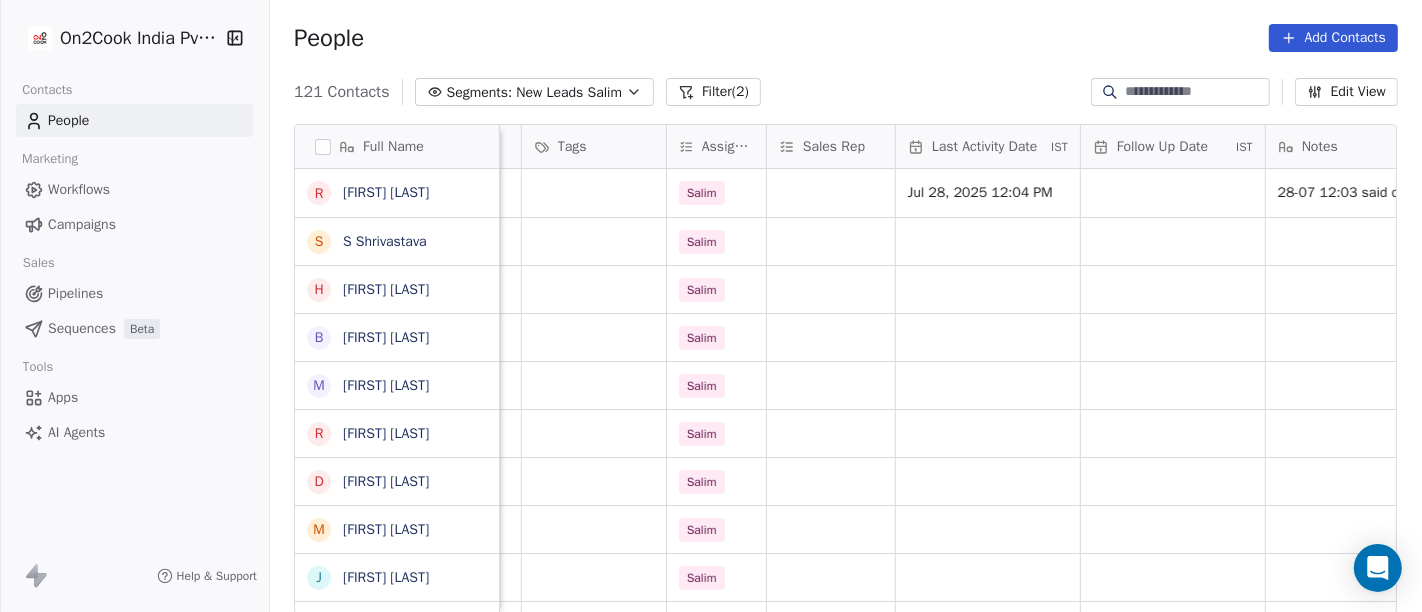 scroll, scrollTop: 0, scrollLeft: 868, axis: horizontal 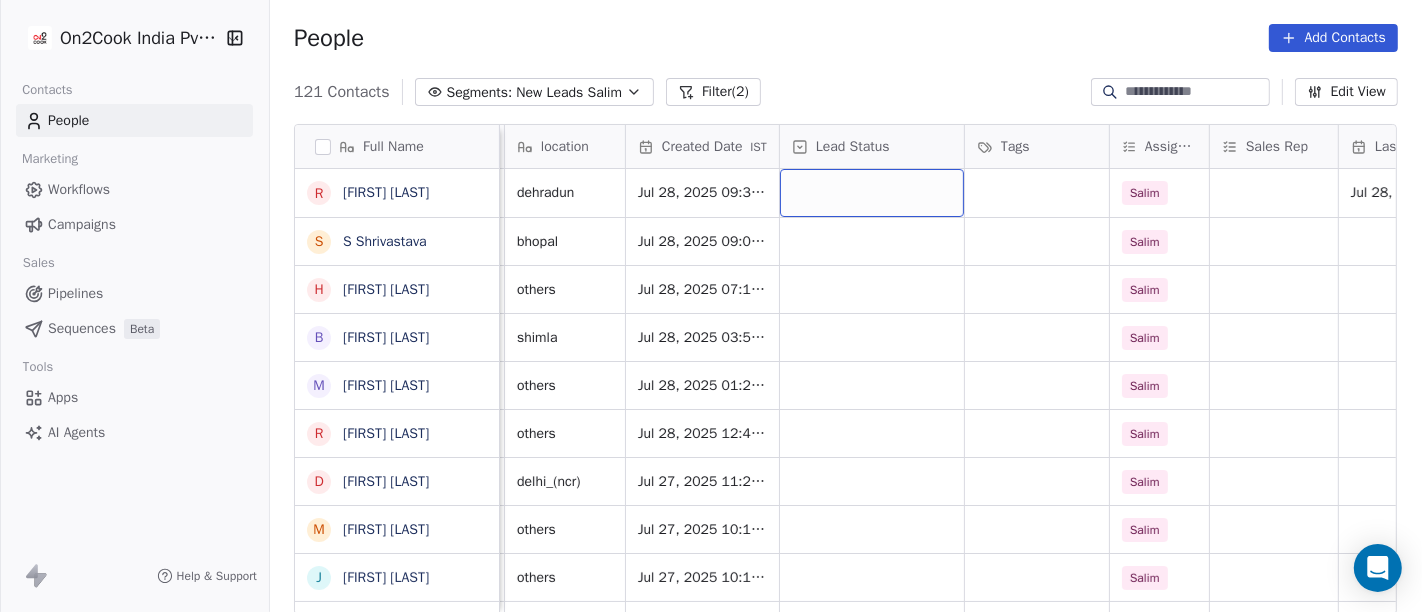 click at bounding box center (872, 193) 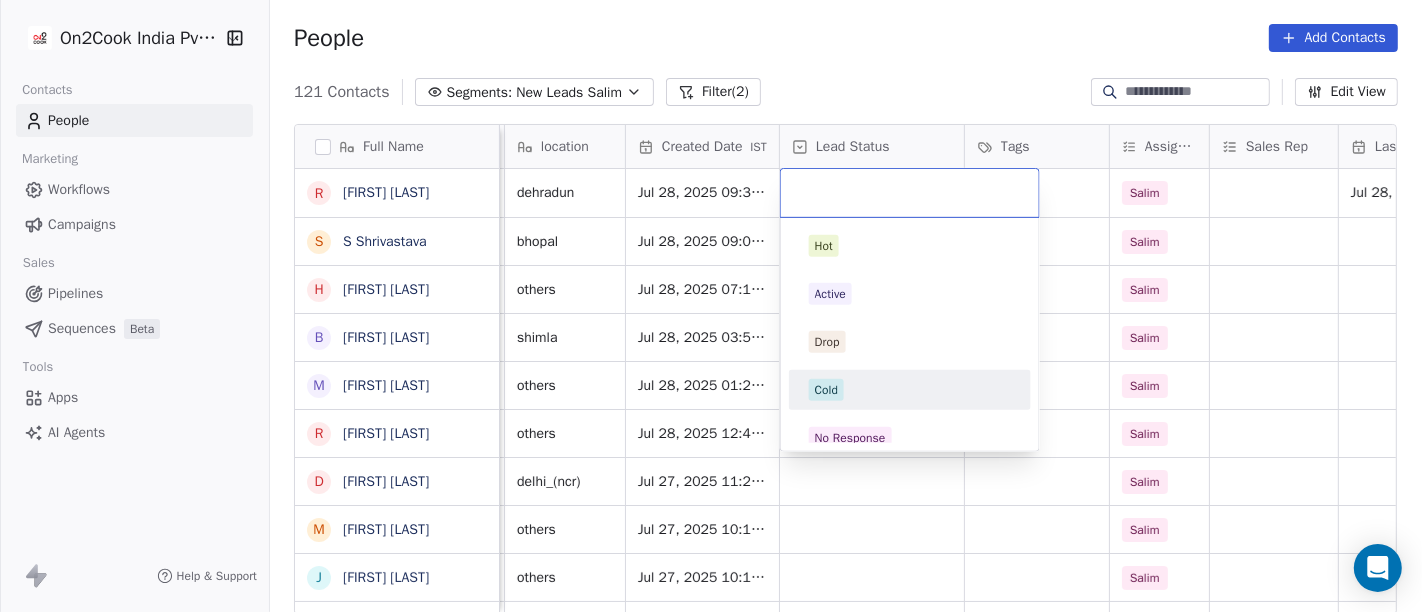click on "Cold" at bounding box center [910, 390] 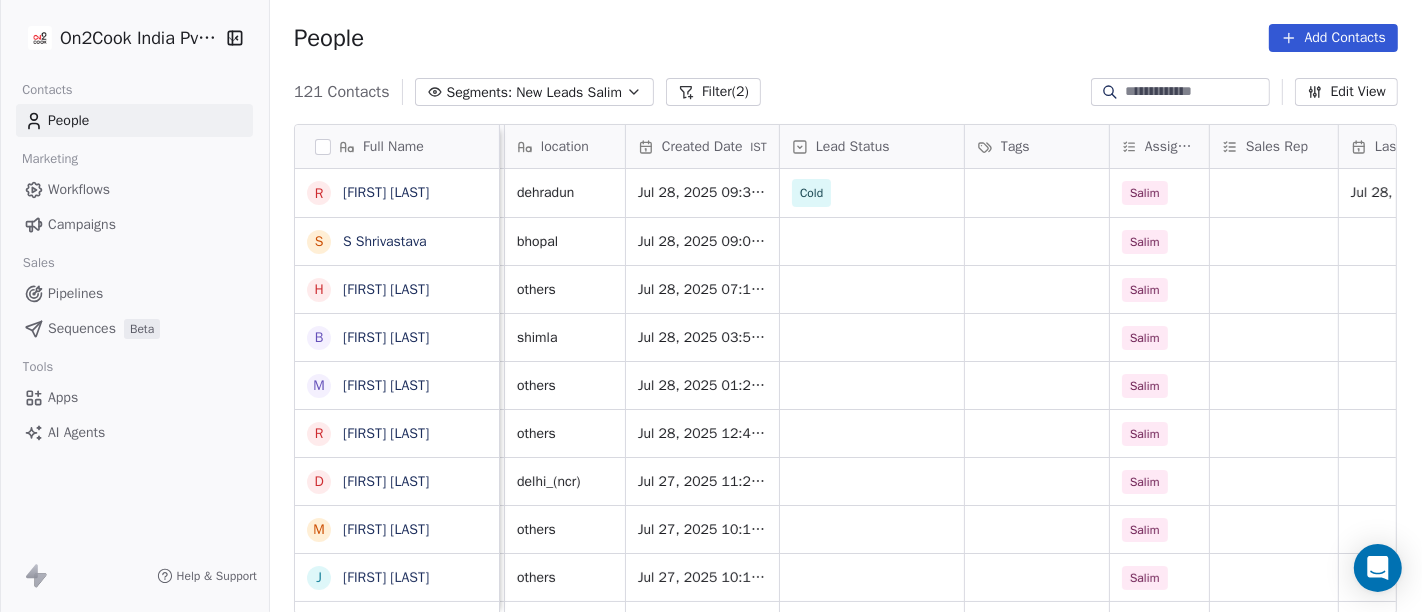 click on "People  Add Contacts" at bounding box center [846, 38] 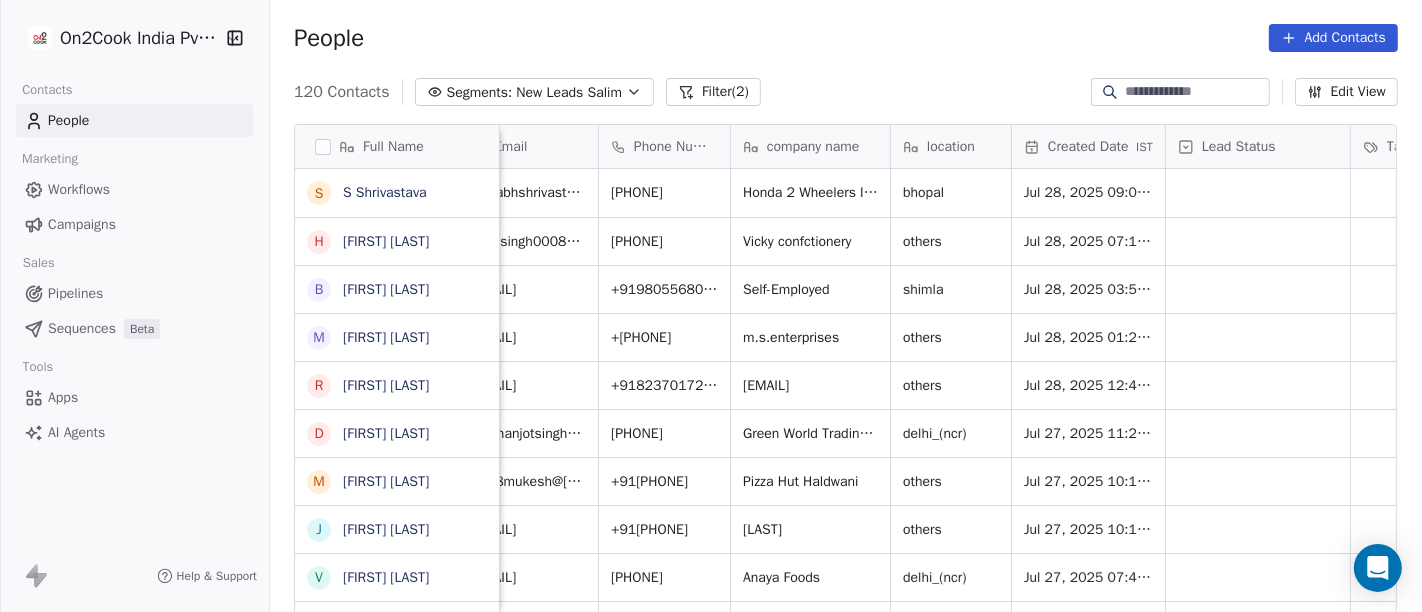 scroll, scrollTop: 0, scrollLeft: 0, axis: both 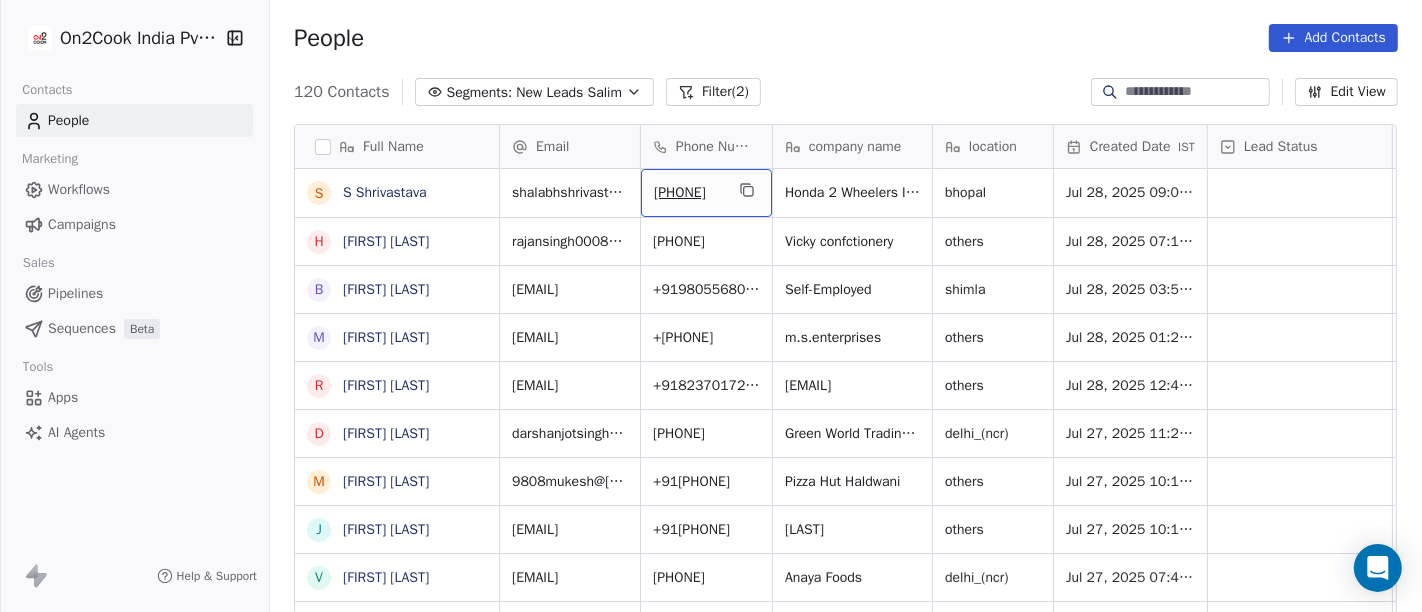 click on "[PHONE]" at bounding box center [706, 193] 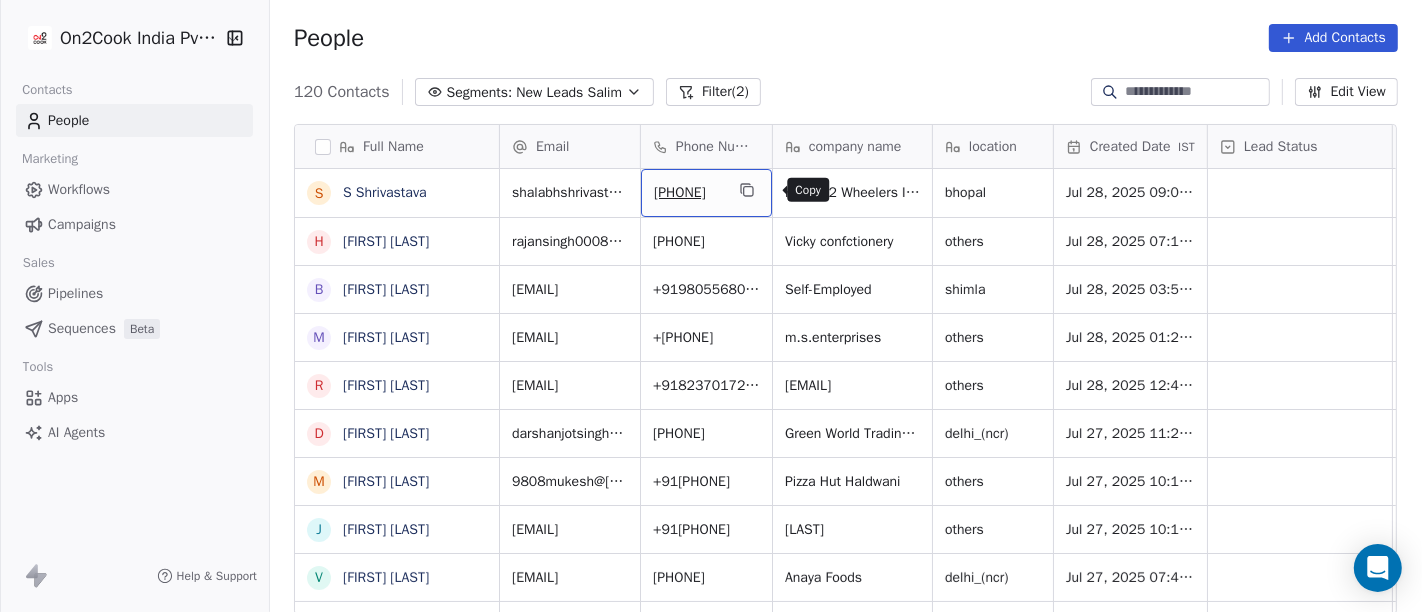 click 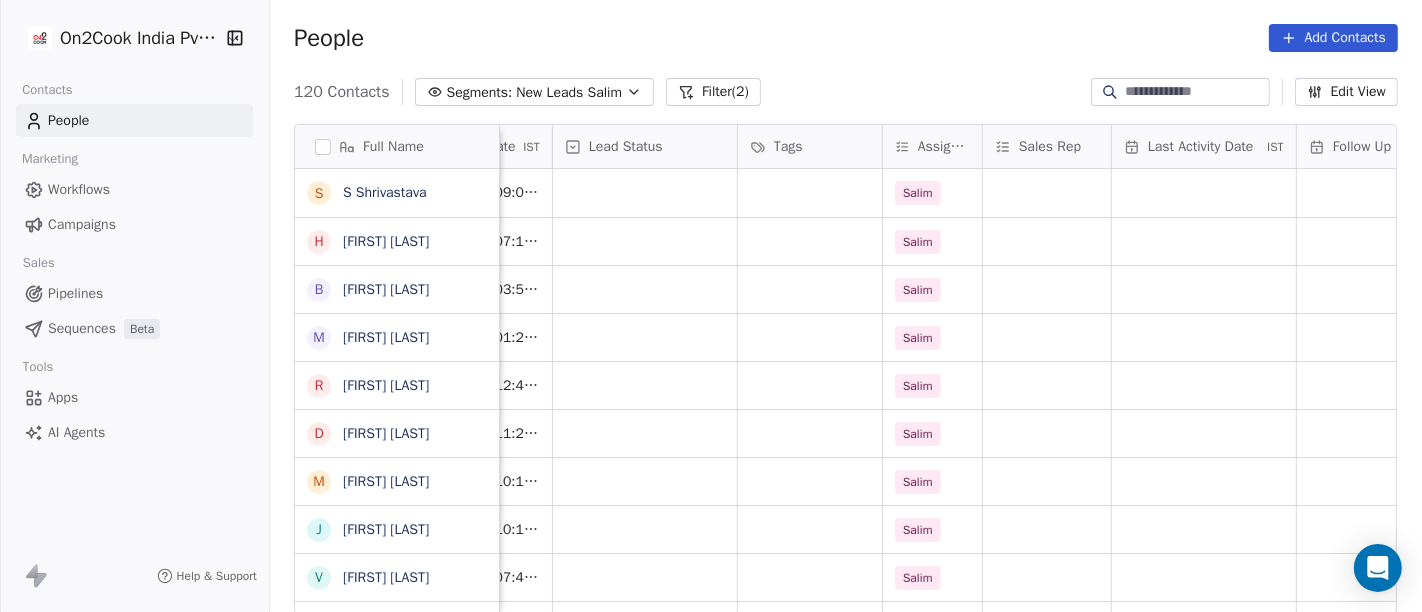 scroll, scrollTop: 0, scrollLeft: 766, axis: horizontal 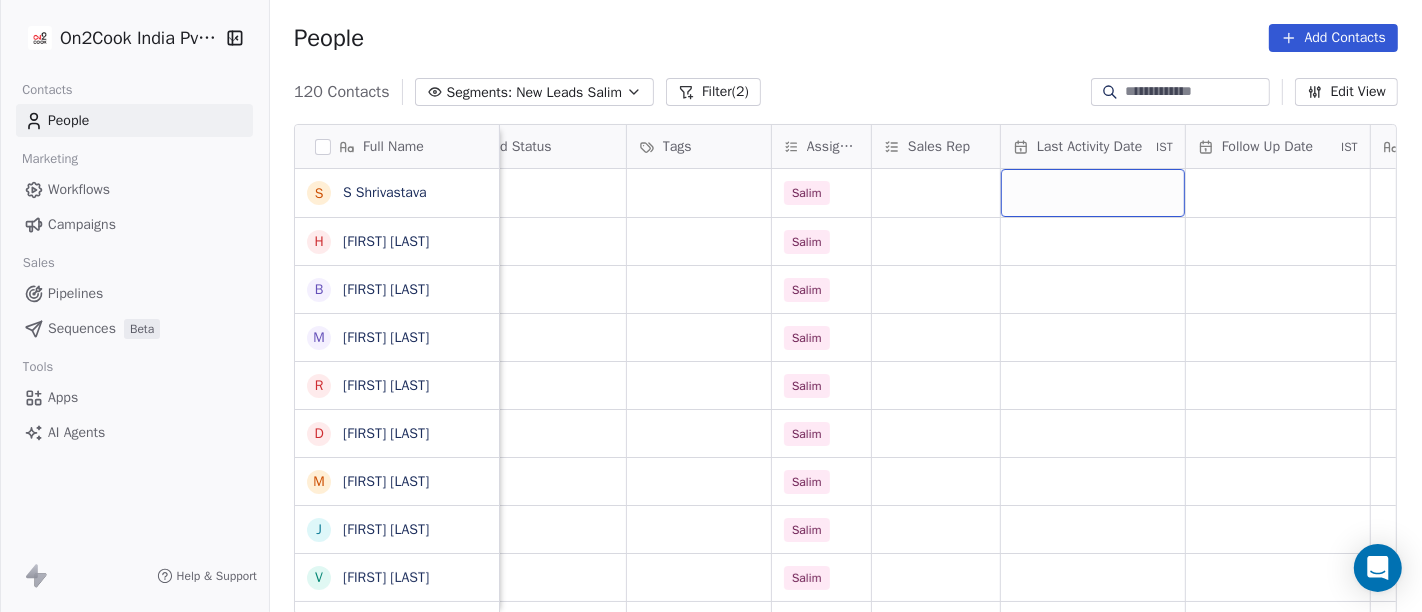 click at bounding box center (1093, 193) 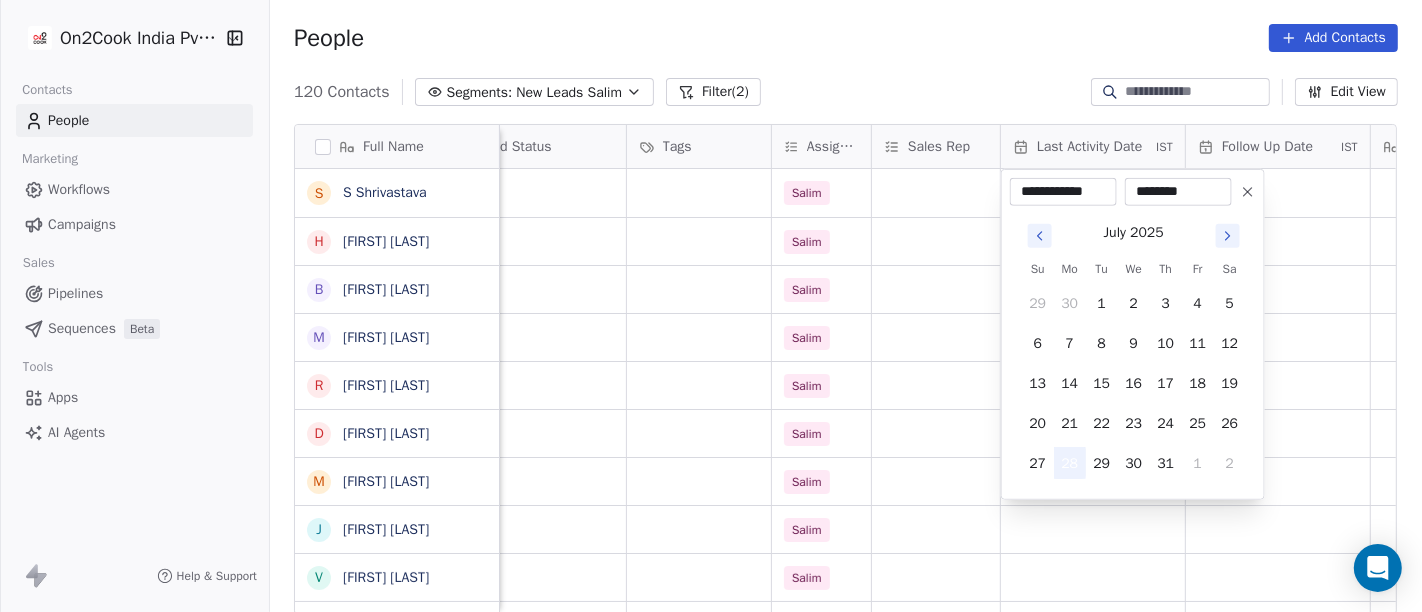 click on "28" at bounding box center [1070, 463] 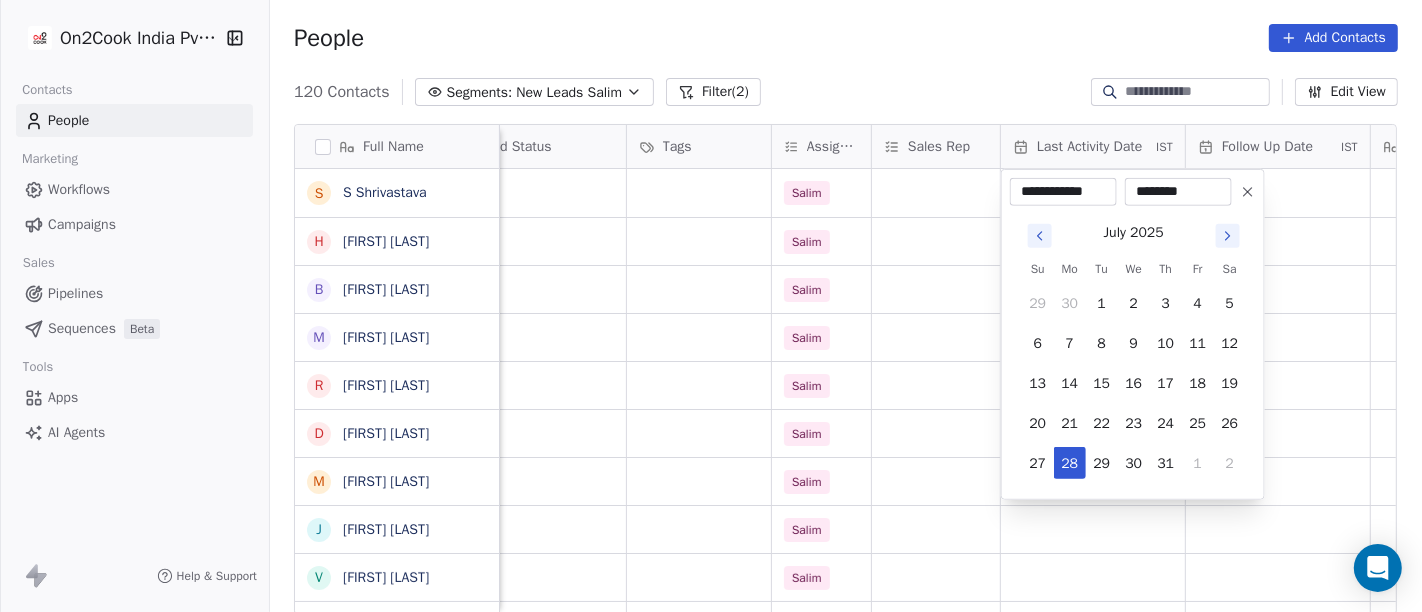 click on "On2Cook India Pvt. Ltd. Contacts People Marketing Workflows Campaigns Sales Pipelines Sequences Beta Tools Apps AI Agents Help & Support People Add Contacts 120 Contacts Segments: New Leads Salim Filter (2) Edit View Tag Add to Sequence Full Name S [LAST] H [LAST] B [LAST] M [LAST] R [LAST] D [LAST] D [LAST] M [LAST] J [LAST] V [LAST] V [LAST] D D H A R A M P A L A [LAST] 9 [PHONE] S [LAST] R [LAST] c [LAST] N [LAST] M [LAST] s [EMAIL] A [LAST] S [LAST] V [LAST] U [LAST] R [LAST] T [LAST] A [LAST] F [LAST] A [LAST] r [EMAIL] A [LAST] company name location Created Date IST Lead Status Tags Assignee Sales Rep Last Activity Date IST Follow Up Date IST Notes Call Attempts Website zomato link Honda 2 Wheelers India [CITY] Jul 28, 2025 09:00 AM Salim Vicky confctionery others Jul 28, 2025 07:13 AM" at bounding box center (711, 306) 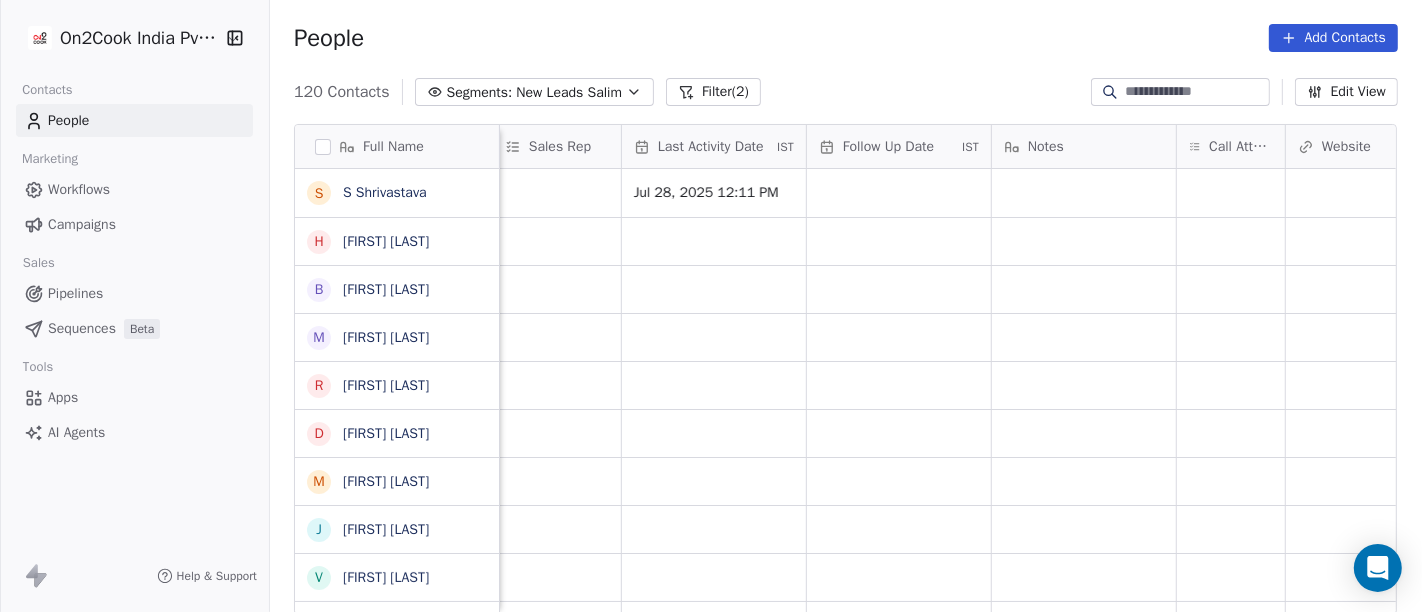 scroll, scrollTop: 0, scrollLeft: 1146, axis: horizontal 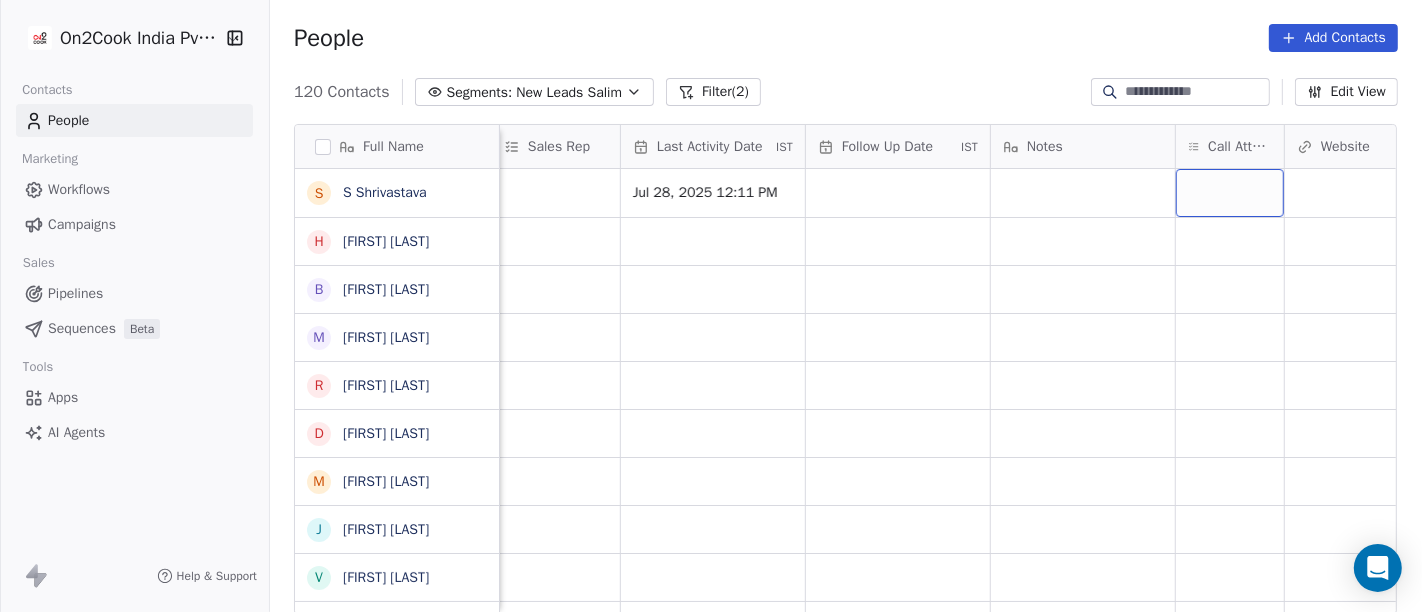 click at bounding box center [1230, 193] 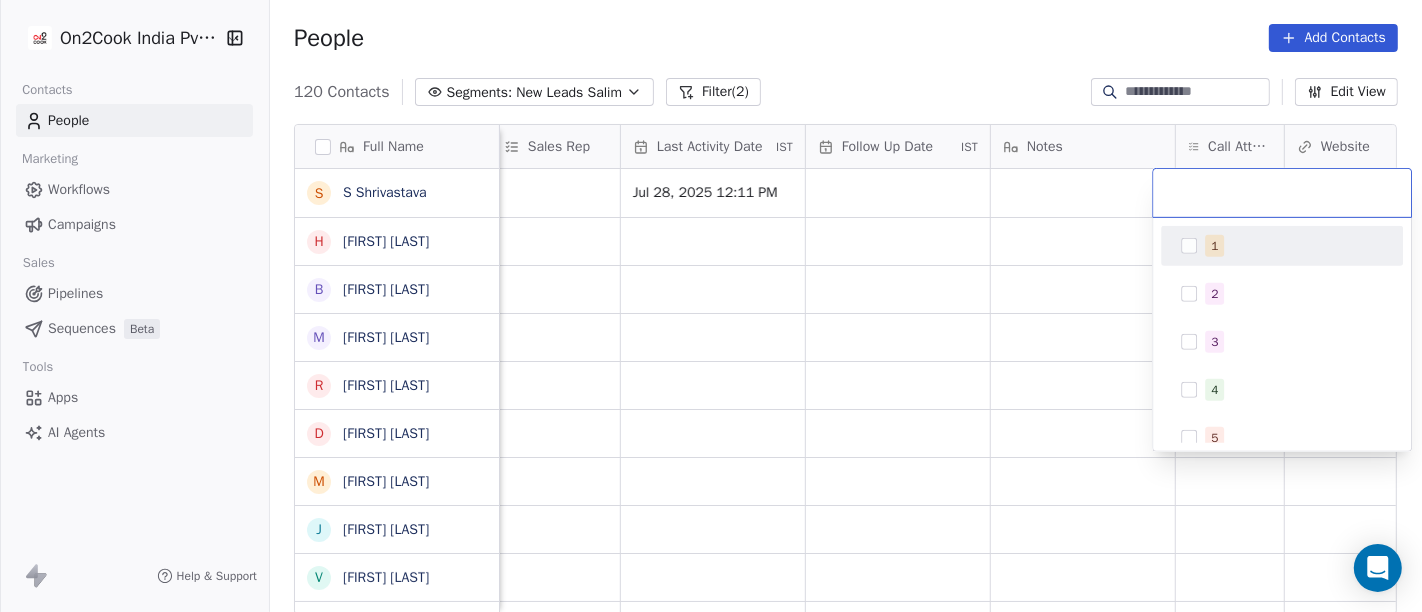 click on "1" at bounding box center (1214, 246) 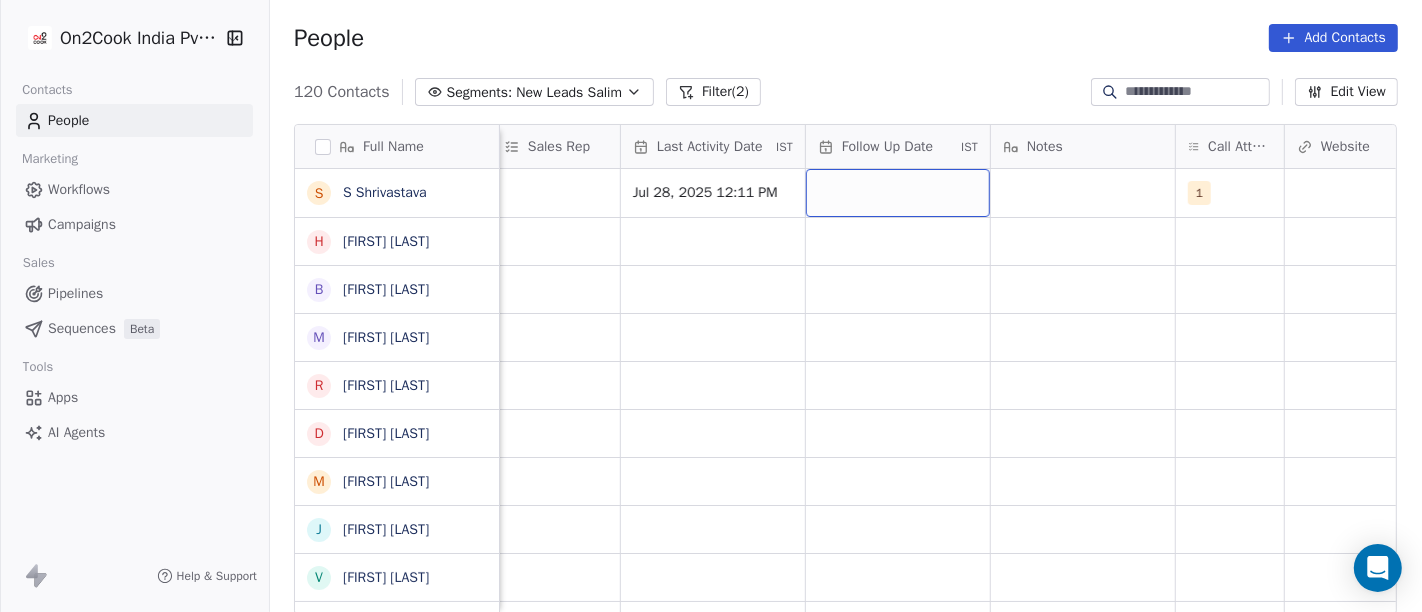 click at bounding box center (898, 193) 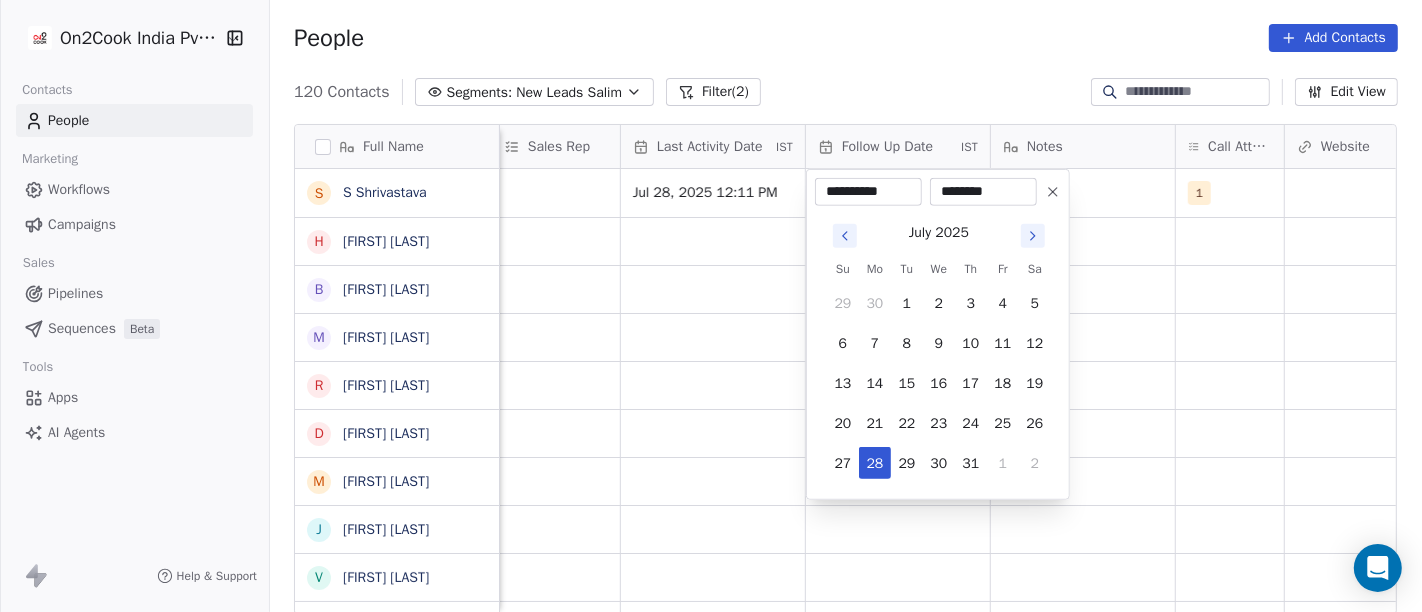 click at bounding box center (1033, 236) 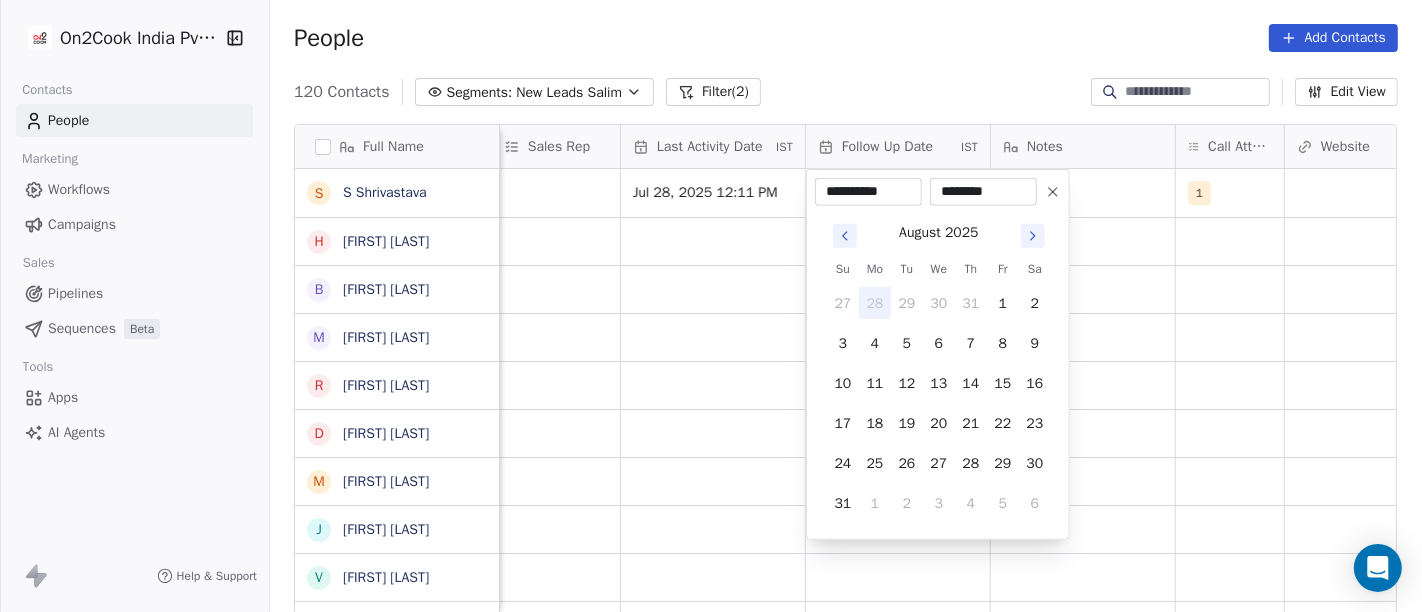 click on "28" at bounding box center [875, 303] 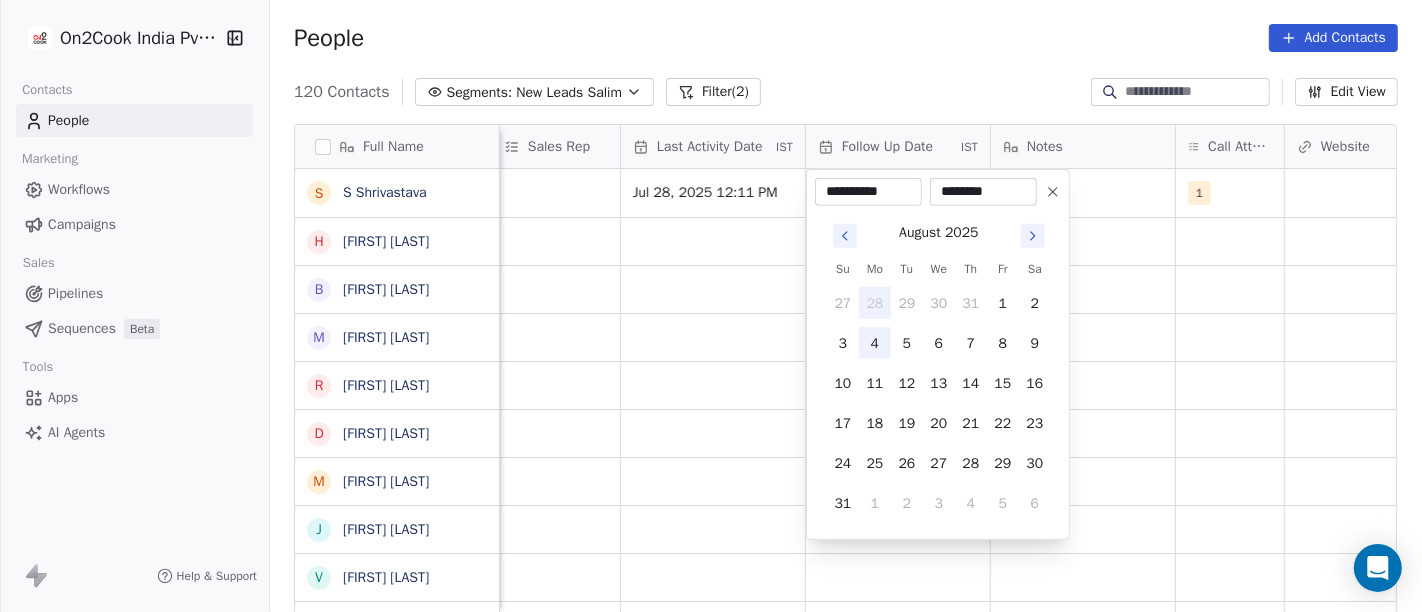 click on "4" at bounding box center (875, 343) 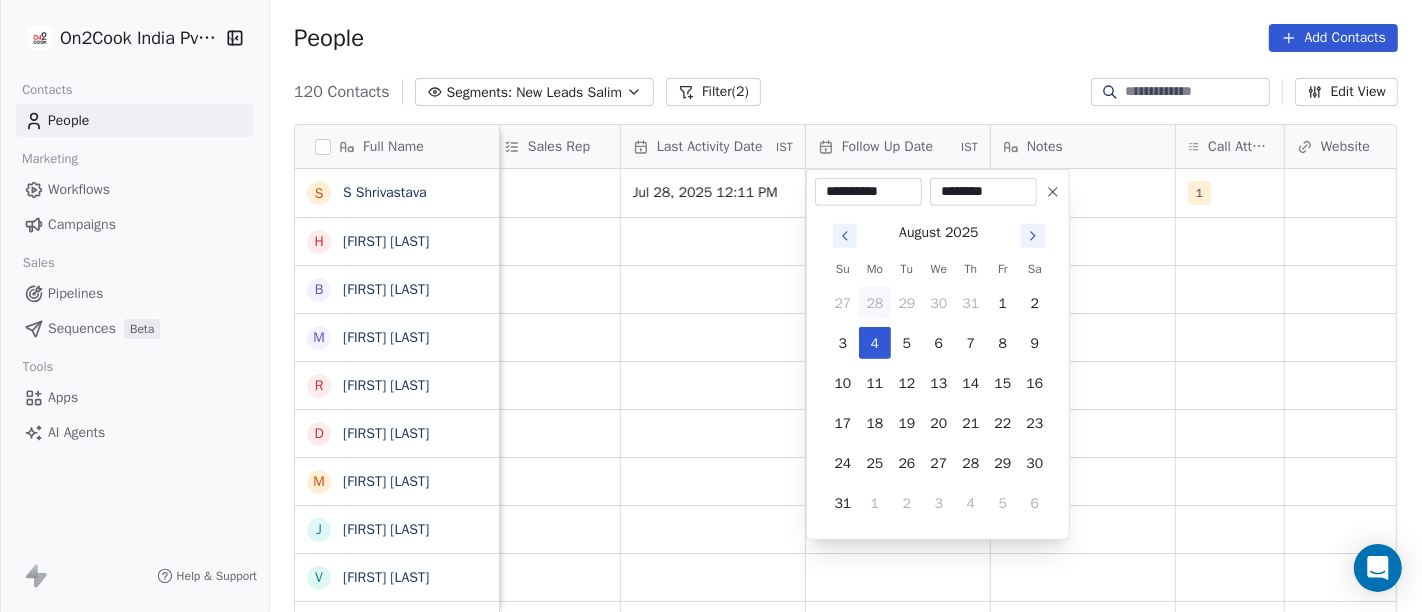 click on "On2Cook India Pvt. Ltd. Contacts People Marketing Workflows Campaigns Sales Pipelines Sequences Beta Tools Apps AI Agents Help & Support People  Add Contacts 120 Contacts Segments: New Leads Salim Filter  (2) Edit View Tag Add to Sequence Full Name S [LAST] [LAST] H [LAST] [LAST] B [LAST] [LAST] M [LAST] [LAST] R [LAST] [LAST] D [LAST] [LAST] M [LAST] [LAST] J [LAST] [LAST] V [LAST] [LAST] V [LAST] [LAST] V [LAST] [LAST] D D H A R A M P A L A [FIRST] [LAST] 9 [PHONE] S [LAST] [LAST] R [LAST] [LAST] c [LAST] [LAST] N [LAST] [LAST] M [LAST] [LAST] s [LAST] [LAST] A [LAST] [LAST] S [LAST] [LAST] V [LAST] [LAST] U [LAST] [LAST] R [LAST] [LAST] T [LAST] [LAST] A [LAST] [LAST] F [LAST] [LAST] A [LAST] [LAST] r [LAST] [LAST] A [LAST] [LAST] Lead Status Tags Assignee Sales Rep Last Activity Date IST Follow Up Date IST Notes Call Attempts Website zomato link outlet type Location   Salim Jul 28, 2025 12:11 PM 1 cloud_kitchen   Salim restaurants   Salim restaurants   Salim food_consultants   Salim   Salim" at bounding box center [711, 306] 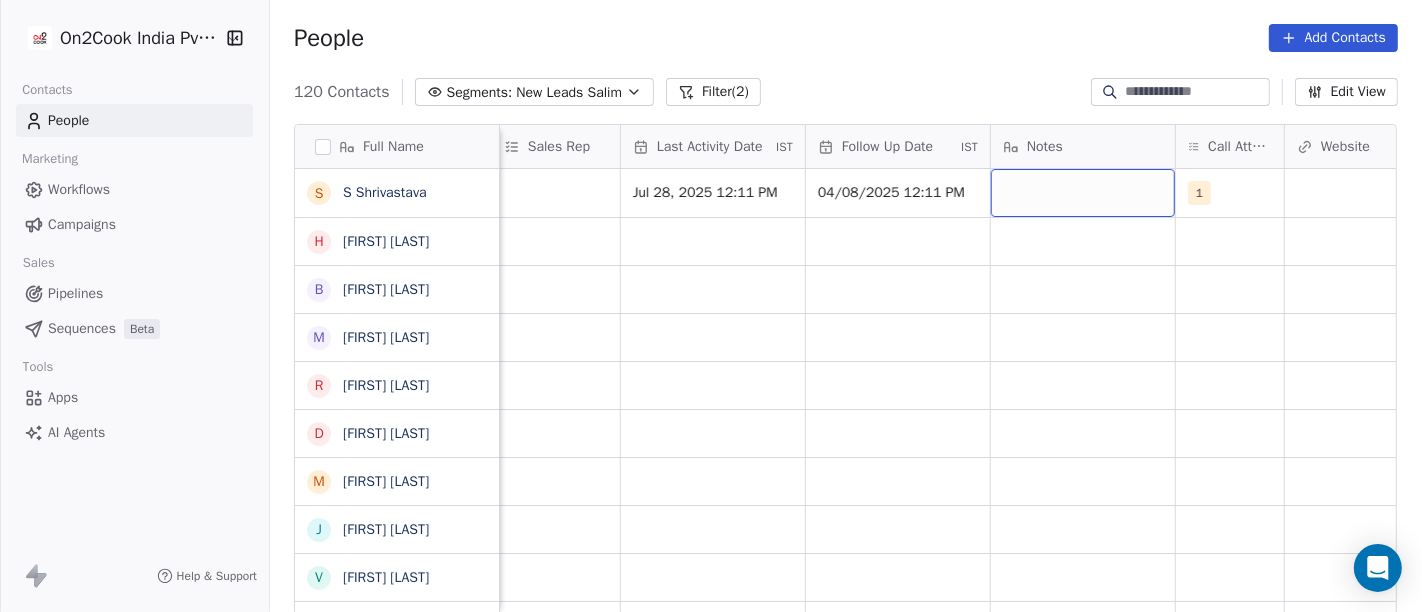click at bounding box center [1083, 193] 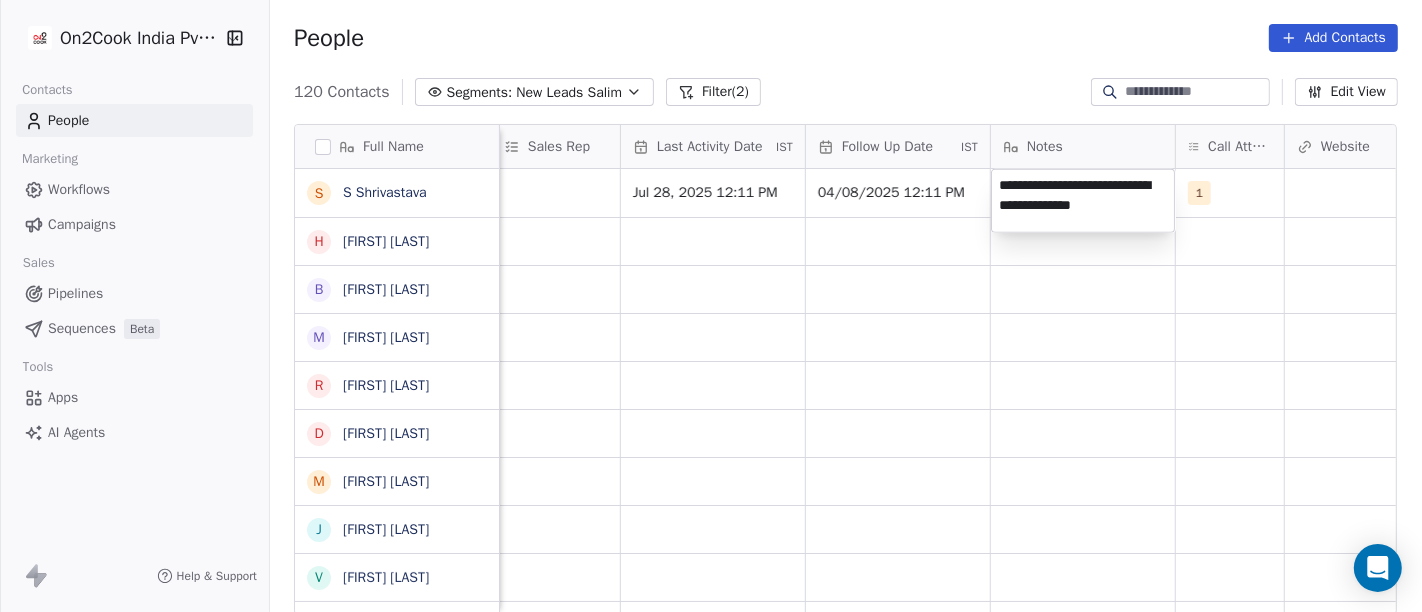type on "**********" 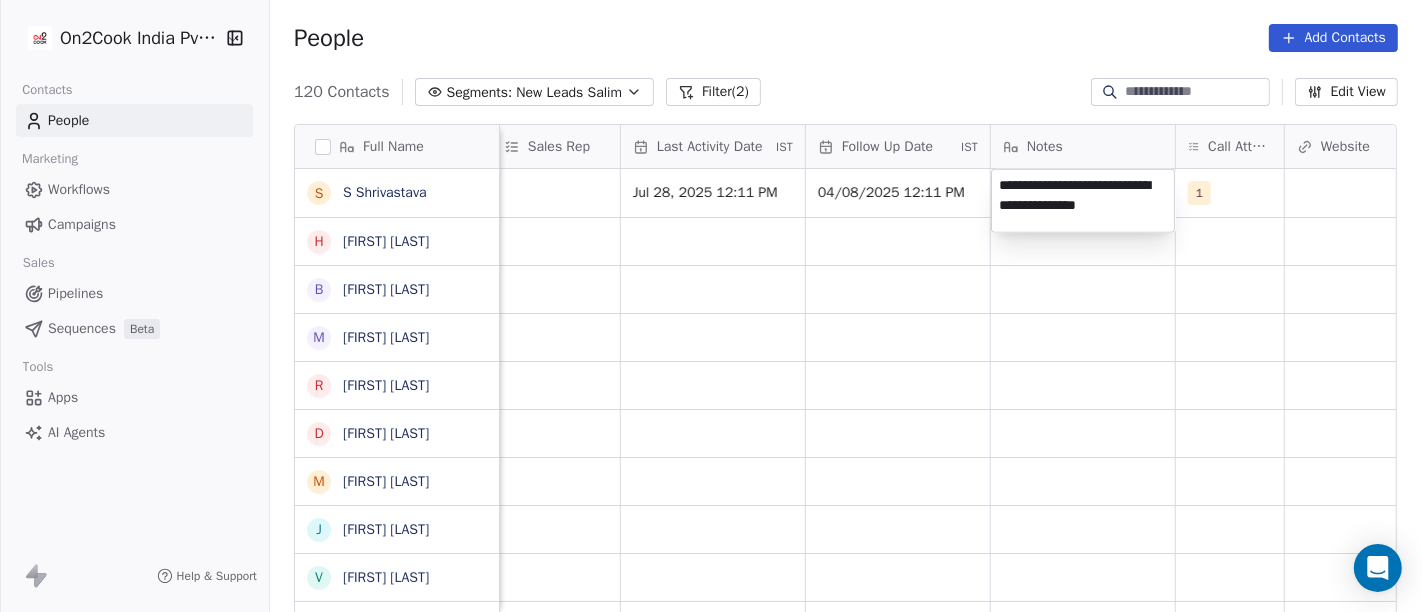 click on "S Shrivastava Harpreet singh Bhutto Mathas Meraj Siddiqui Ram Bhagchand Duseja Darshan Jot Singh Mukesh Chaudhary Jani Milind Vijay Mangla Vivek Sharma Vivek Maken D H A R A M P A L A Anubhav Aggarwal 9 9890574418 Sujal sharma Rakesh Mandloi chandan vira Navin BhanuShali Mohd Kamran simmiz kitchen Amit KR Khanra Shantanu Barthwal Venu Yesyes Kandiar Ritu Gupta Tabbu khan Amit Joshi Fazy Fazil Anita Chouhan rajeev enterprisess Ajay Deshmukh" at bounding box center [711, 306] 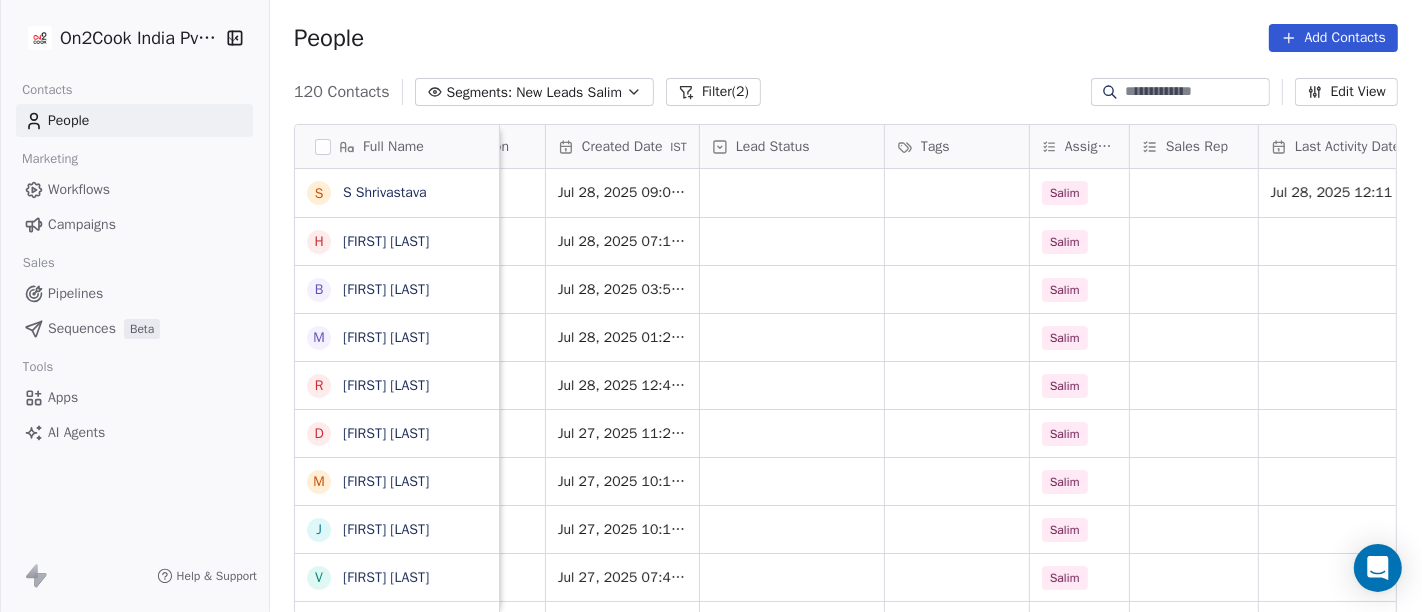 scroll, scrollTop: 0, scrollLeft: 486, axis: horizontal 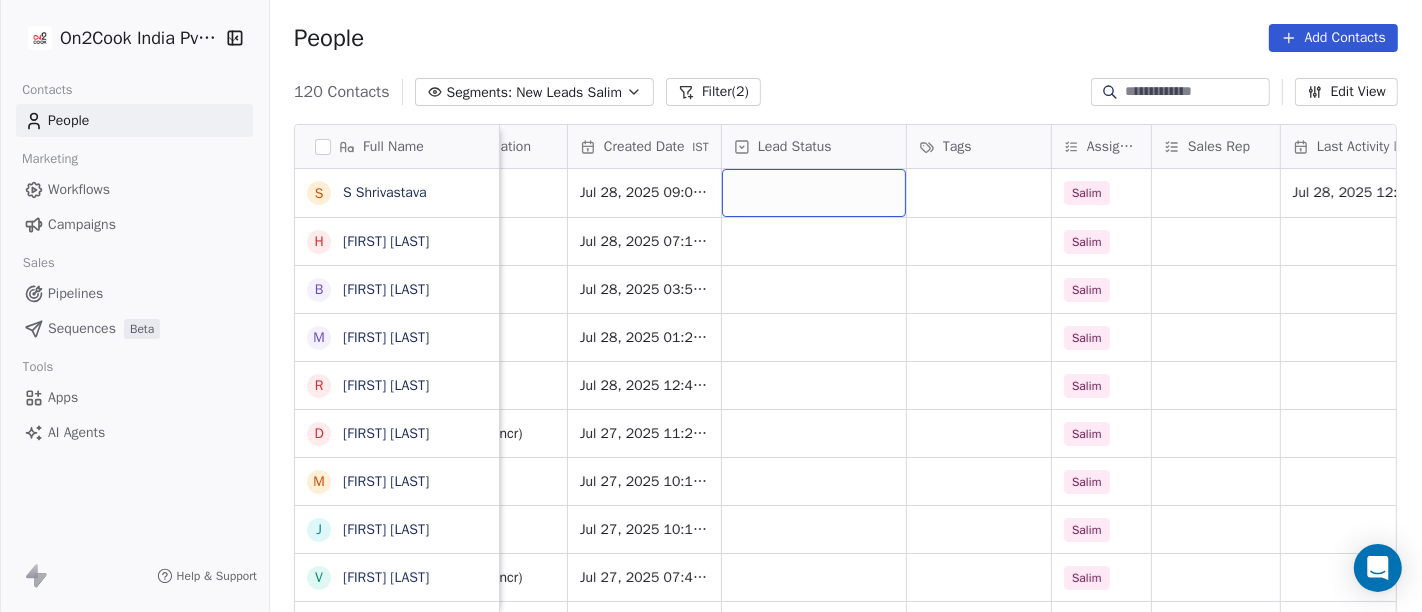 click at bounding box center [814, 193] 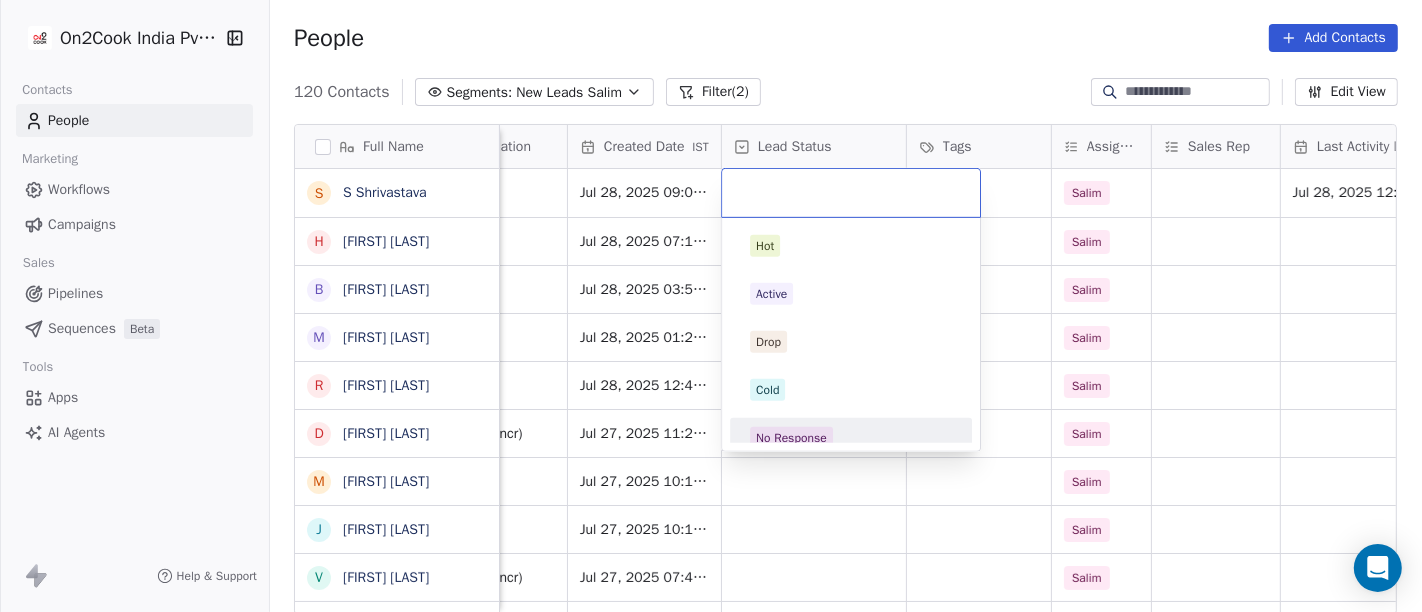 click on "Hot Active Drop Cold No Response Onsite Demo RSP (Distributor) Converted Duplicate Call Back Demo Planned Demo Given Auto Response Demo Rescheduled Demo Cancelled Confirm High Medium Low" at bounding box center (851, 334) 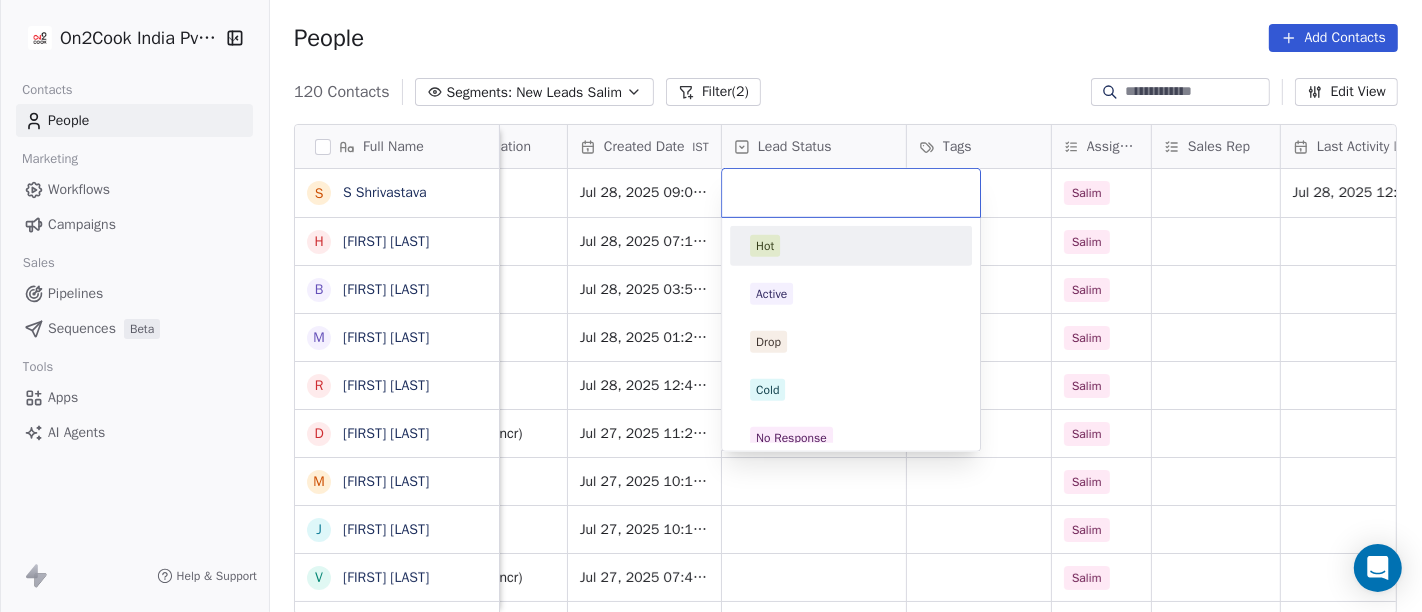 click on "On2Cook India Pvt. Ltd. Contacts People Marketing Workflows Campaigns Sales Pipelines Sequences Beta Tools Apps AI Agents Help & Support People  Add Contacts 120 Contacts Segments: New Leads [FIRST] Filter  (2) Edit View Tag Add to Sequence Full Name S S [FIRST] H [FIRST] B [FIRST] M [FIRST] R [FIRST] D [FIRST] M [FIRST] J [FIRST] V [FIRST] V [FIRST] V [FIRST] D D H A R A M P A L A [FIRST] 9 [PHONE] S [FIRST] R [FIRST] c [FIRST] N [FIRST] M [FIRST] s [FIRST] A [FIRST] S [FIRST] V [FIRST] U [FIRST] [FIRST] R [FIRST] T [FIRST] [FIRST] A [FIRST] F [FIRST] A [FIRST] r [FIRST] enterprisess A [FIRST] [FIRST] Email Phone Number company name location Created Date IST Lead Status Tags Assignee Sales Rep Last Activity Date IST Follow Up Date IST Notes Call Attempts [EMAIL] [PHONE] Honda 2 Wheelers India [CITY] Jul 28, 2025 09:00 AM [FIRST] 1 others Dp" at bounding box center [711, 306] 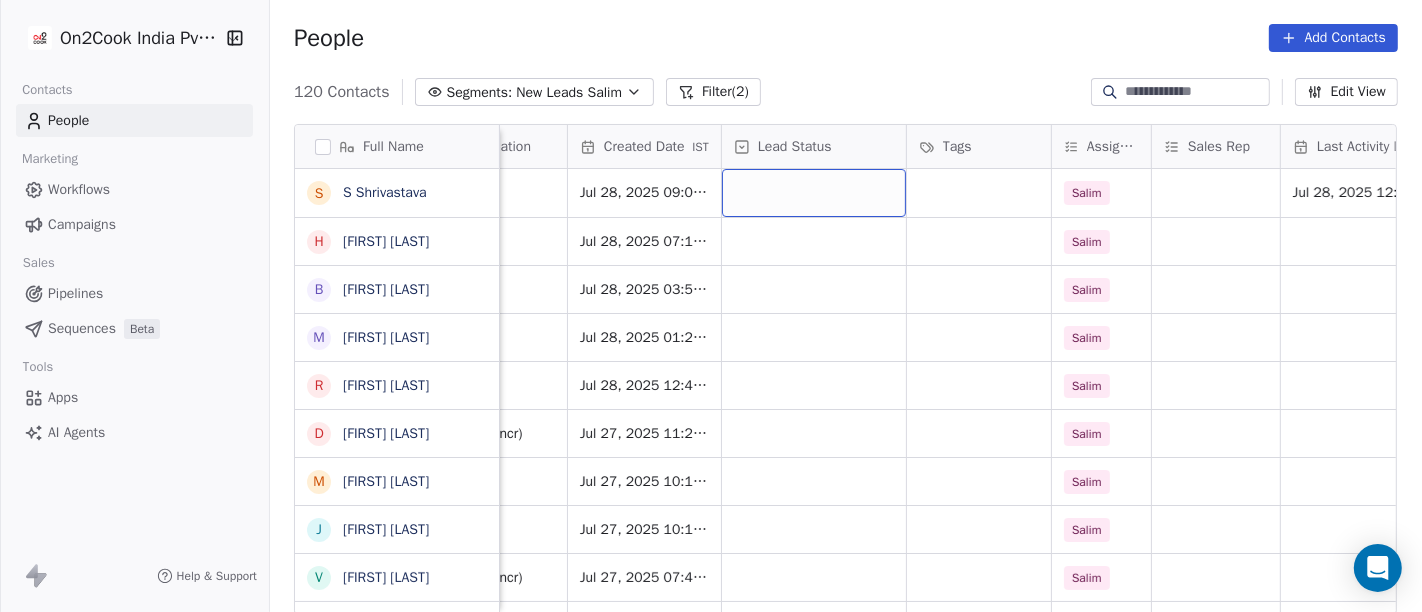 click at bounding box center [814, 193] 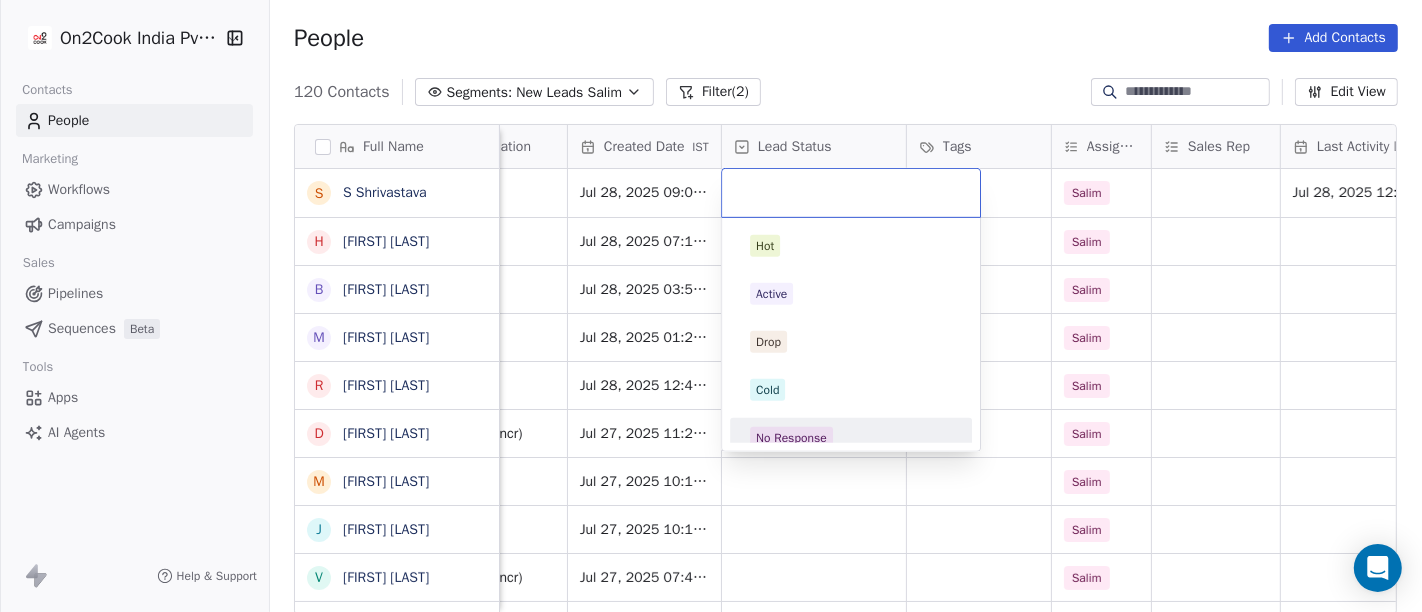 click on "No Response" at bounding box center (791, 438) 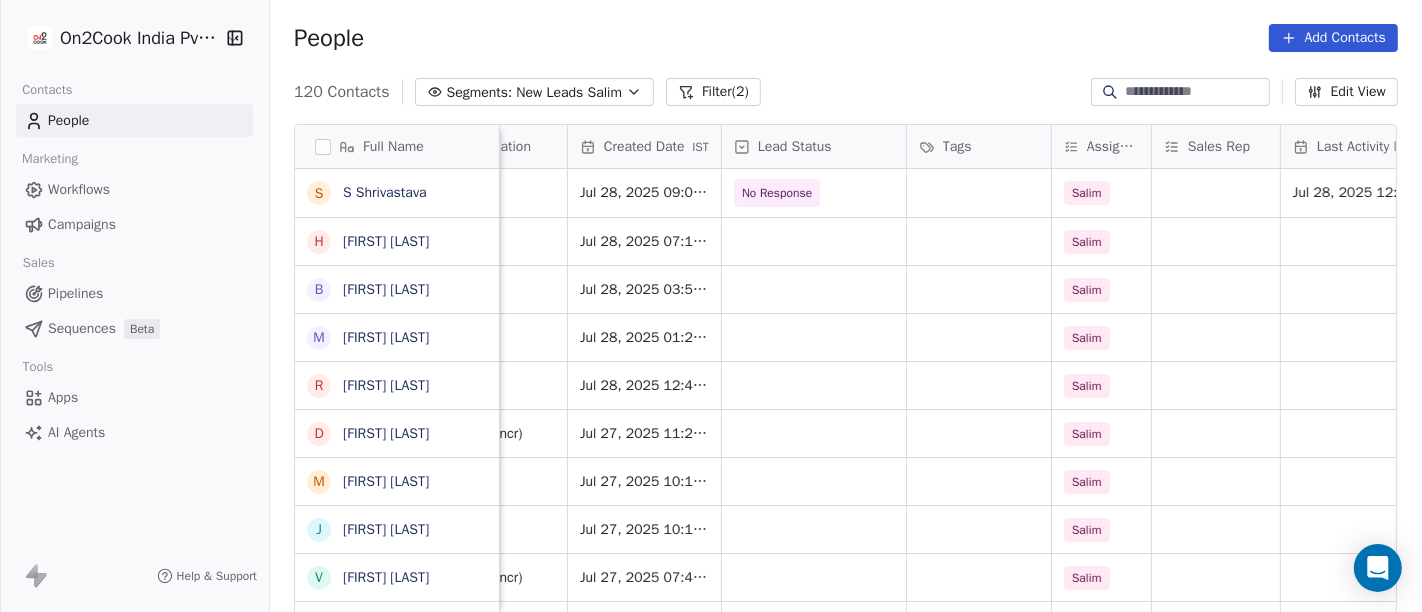 click on "Full Name S S [LAST] H [FIRST] B [FIRST] M [FIRST] R [FIRST] D [FIRST] M [FIRST] J [FIRST] V [FIRST] V [FIRST] D [FIRST] A [FIRST] 9 [PHONE] S [FIRST] R [FIRST] c [FIRST] N [FIRST] M [FIRST] s [FIRST] A [FIRST] S [FIRST] V [FIRST] U [FIRST] R [FIRST] T [FIRST] A [FIRST] F [FIRST] A [FIRST] r [FIRST] A [FIRST] N [FIRST] R [FIRST] Email Phone Number company name location Created Date IST Lead Status Tags Assignee Sales Rep Last Activity Date IST Follow Up Date IST Notes Call Attempts [EMAIL] [PHONE] Honda 2 Wheelers India [CITY] Jul 28, 2025 09:00 AM No Response Salim Jul 28, 2025 12:11 PM 04/08/2025 12:11 PM 28-07 did not pick up call WA msg sent 1 [EMAIL] [PHONE] Vicky confctionery others Jul 28, 2025 07:13 AM Salim" at bounding box center (846, 377) 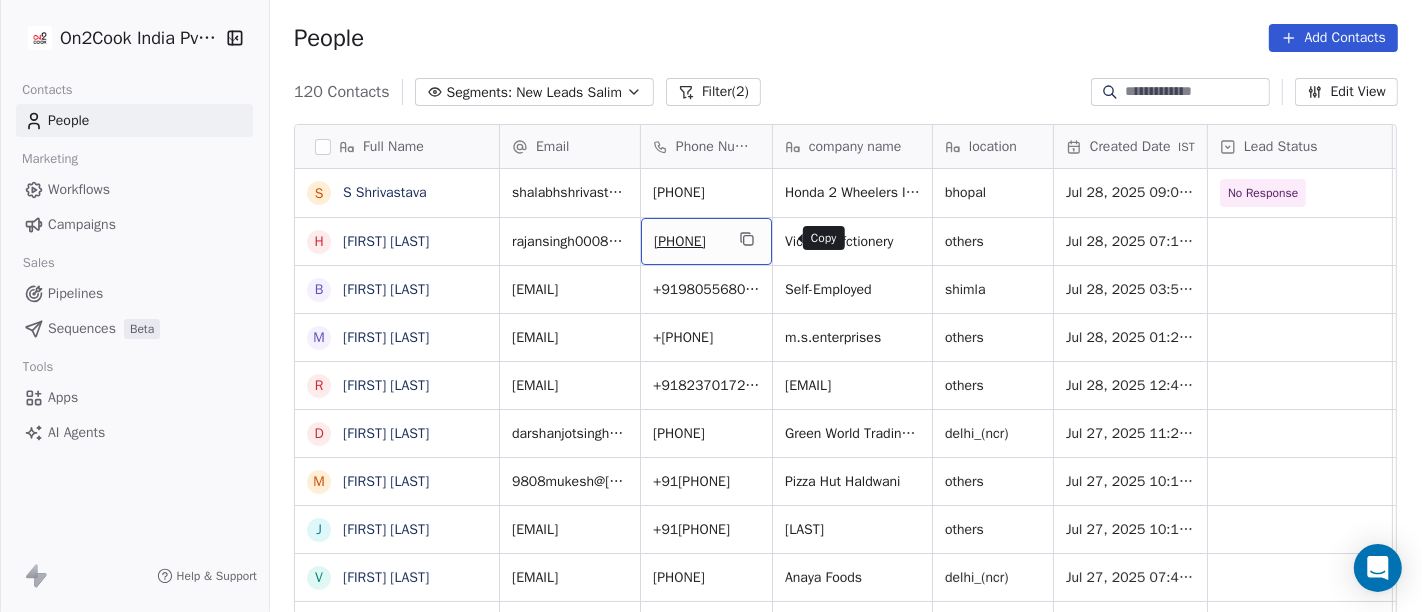 click 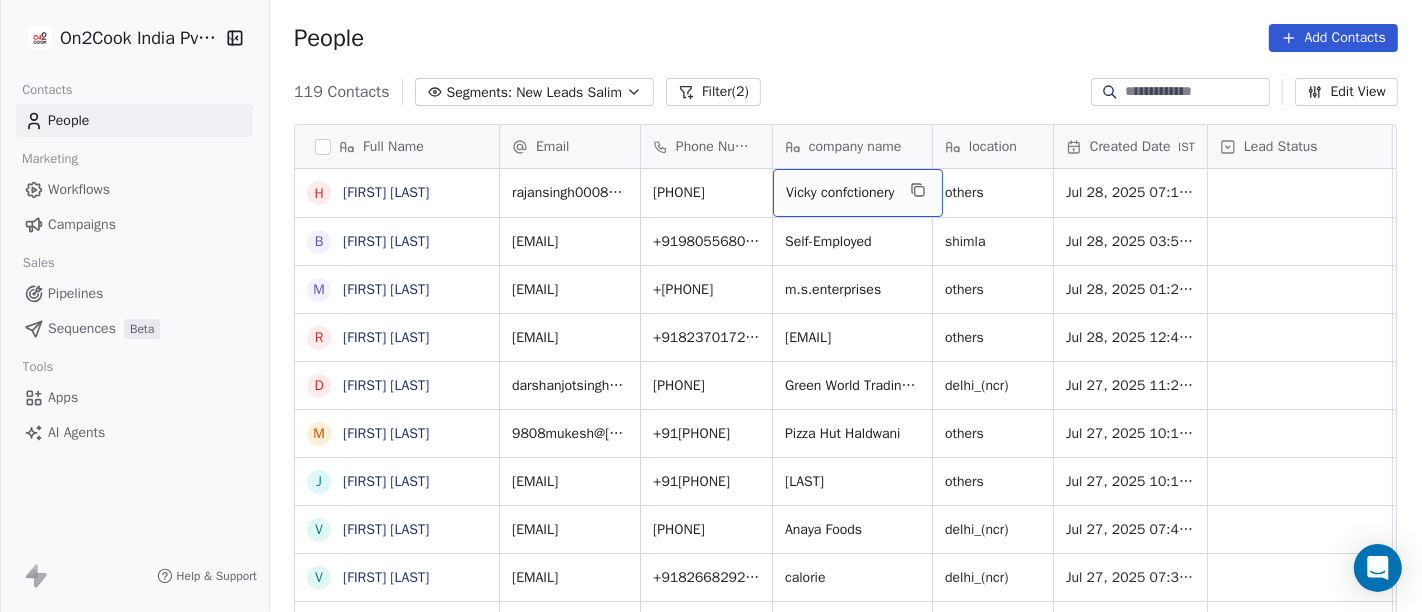 click on "Vicky confctionery" at bounding box center (840, 193) 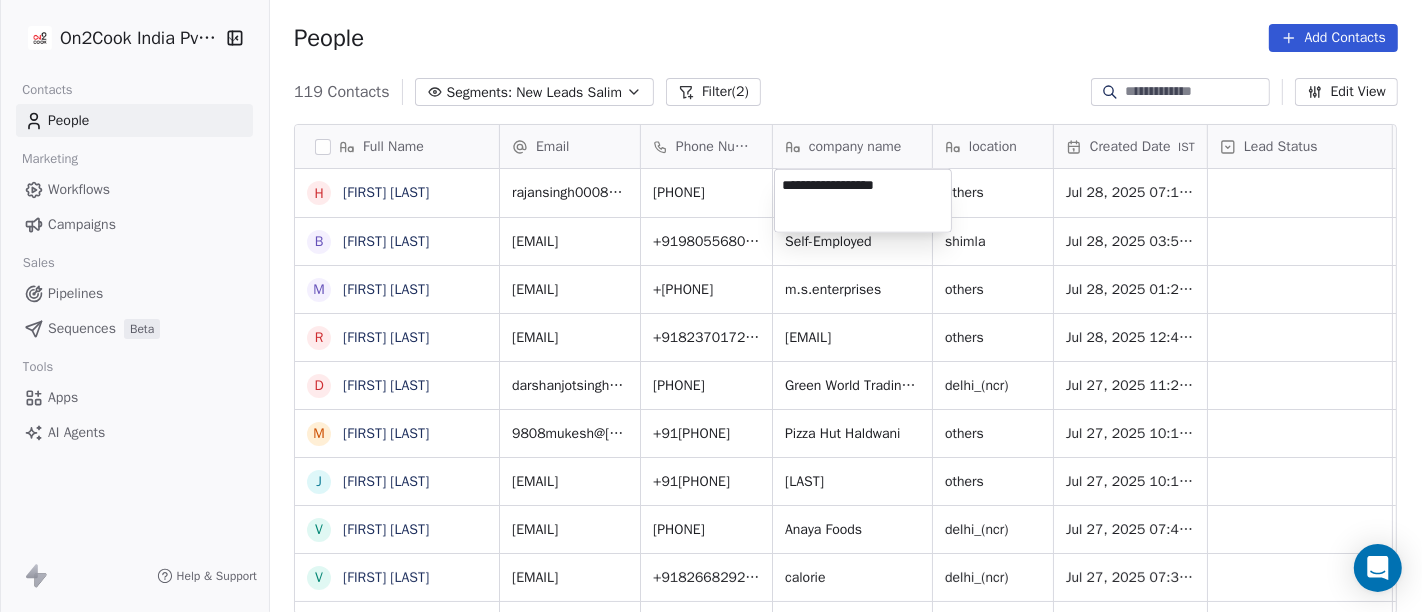 click on "**********" at bounding box center [863, 201] 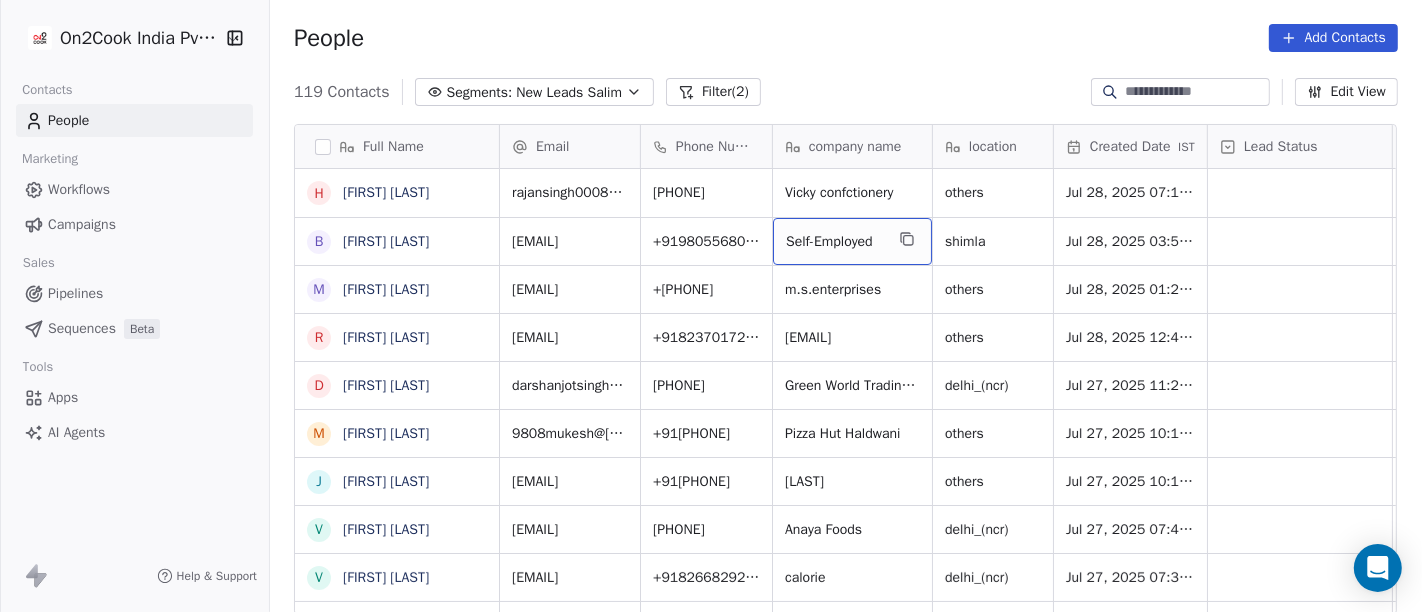 click on "Self-Employed" at bounding box center (834, 242) 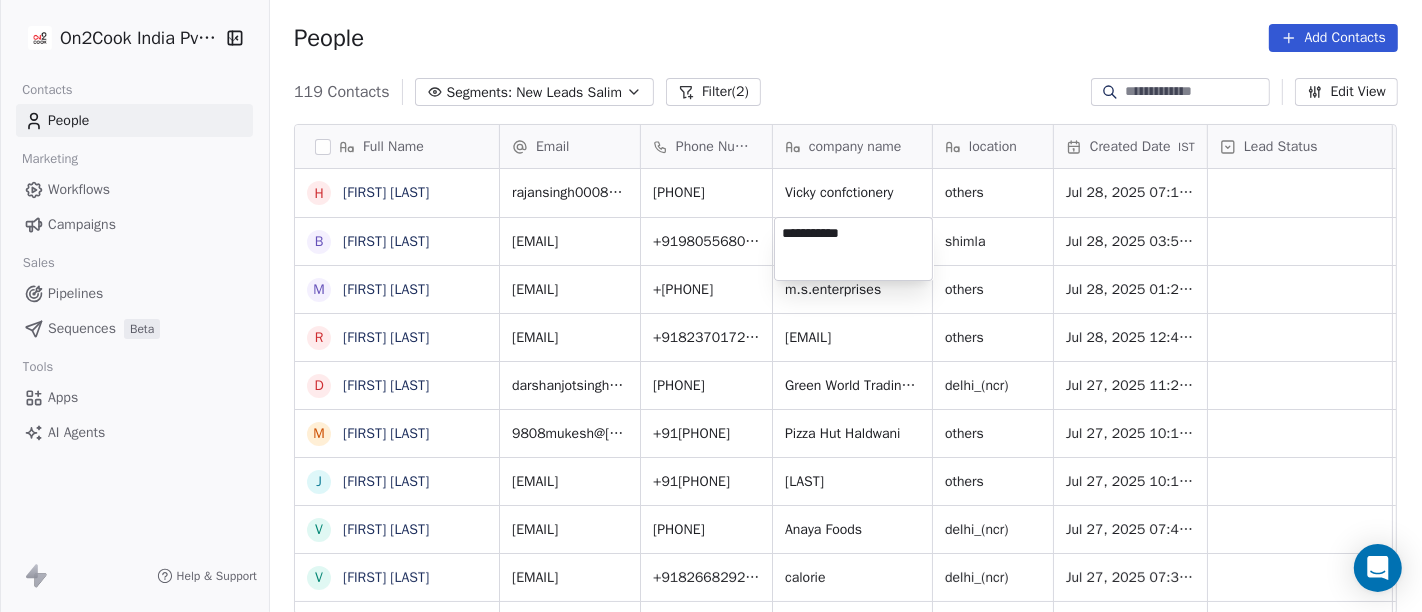 type on "**********" 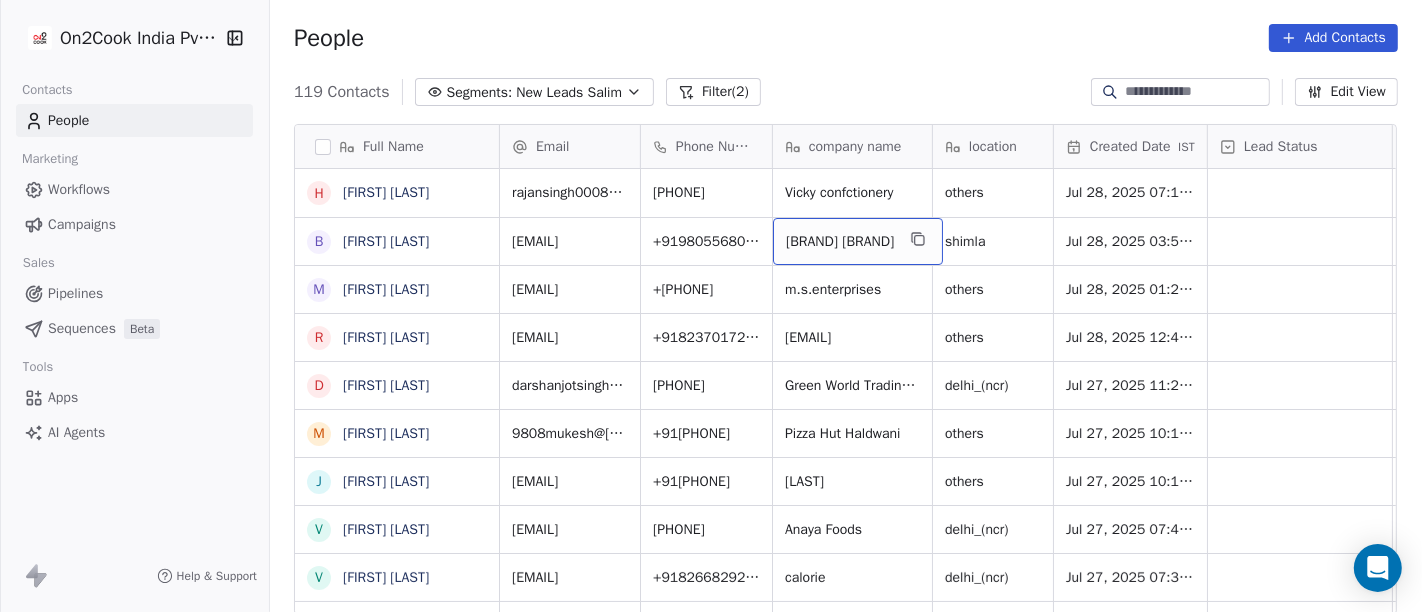 click on "[BRAND] [BRAND]" at bounding box center (840, 242) 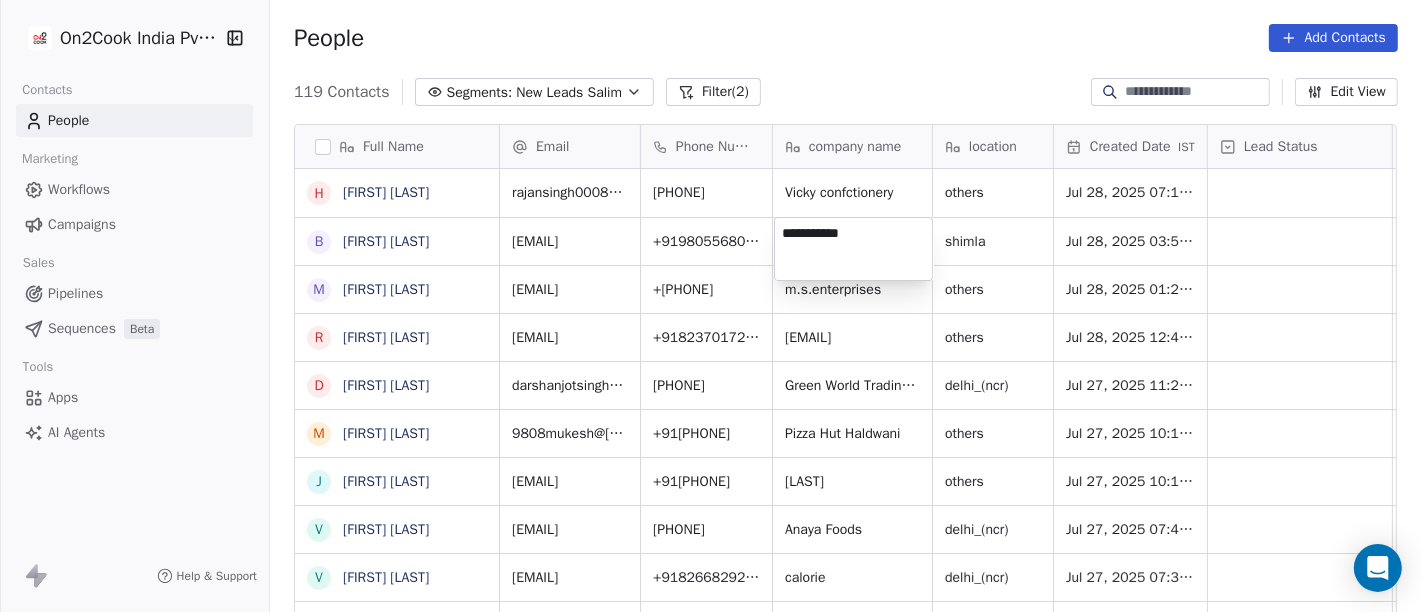 click on "**********" at bounding box center [853, 249] 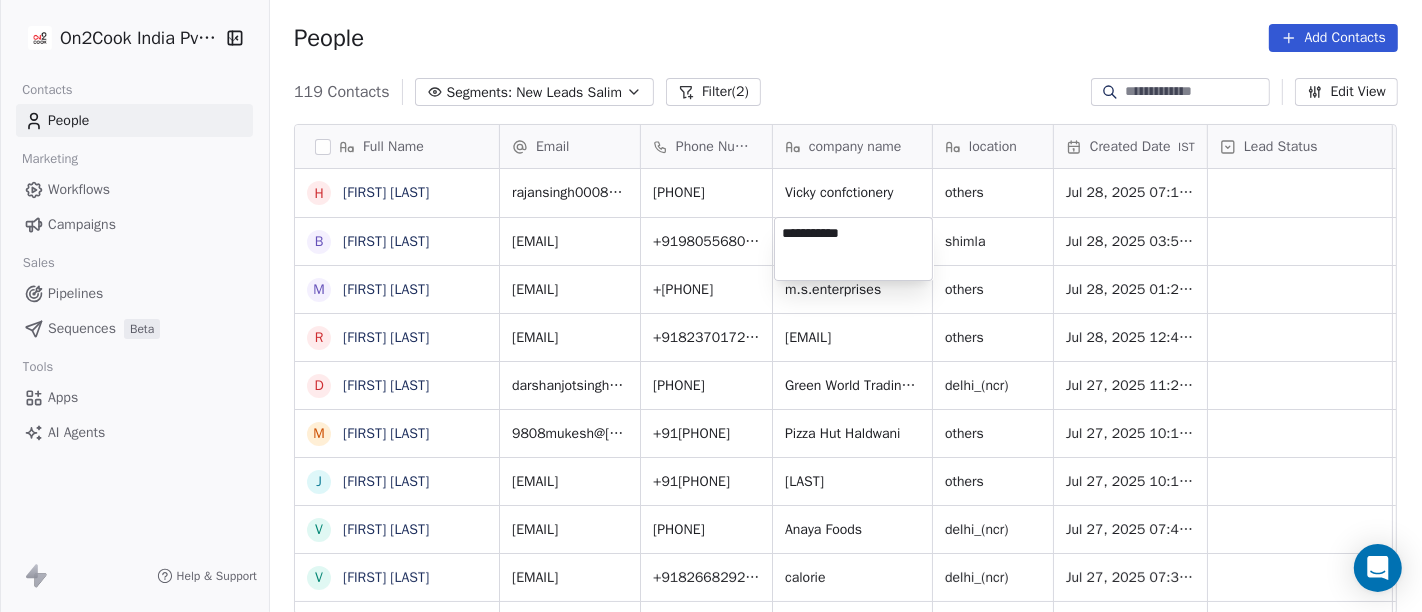 type on "**********" 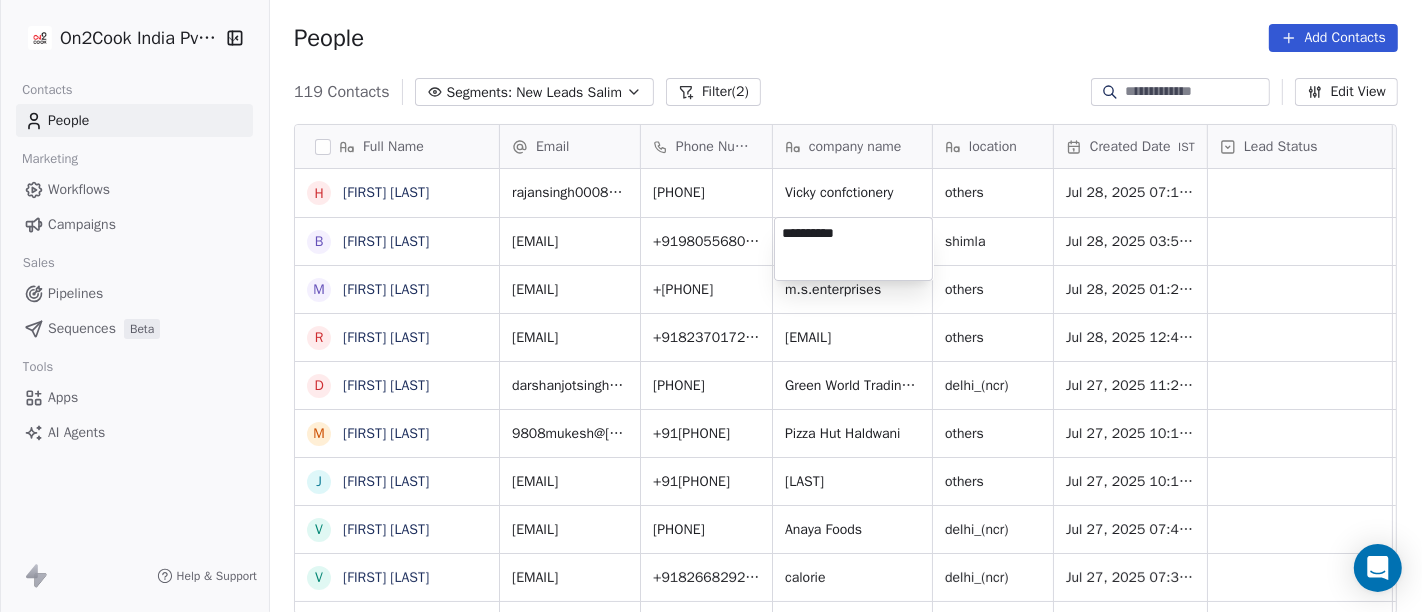 click on "On2Cook India Pvt. Ltd. Contacts People Marketing Workflows Campaigns Sales Pipelines Sequences Beta Tools Apps AI Agents Help & Support People  Add Contacts 119 Contacts Segments: New Leads Salim Filter  (2) Edit View Tag Add to Sequence Full Name H Harpreet singh B Bhutto Mathas M Meraj Siddiqui R Ram Bhagchand Duseja D Darshan Jot Singh M Mukesh Chaudhary J Jani Milind V Vijay Mangla V Vivek Sharma V Vivek Maken D D H A R A M P A L A Anubhav Aggarwal 9 9890574418 S Sujal sharma R Rakesh Mandloi c chandan vira N Navin BhanuShali M Mohd Kamran s simmiz kitchen A Amit KR Khanra S Shantanu Barthwal V Venu U Yesyes Kandiar R Ritu Gupta T Tabbu khan A Amit Joshi F Fazy Fazil A Anita Chouhan r rajeev enterprisess A Ajay Deshmukh N Navneet Email Phone Number company name location Created Date IST Lead Status Tags Assignee Sales Rep Last Activity Date IST rajansingh00085@mail.com +919888135385 Vicky confctionery others Jul 28, 2025 07:13 AM Salim bhuttomathas@gmail.com +919805568007 Rachp Cafe [CITY] Salim others" at bounding box center (711, 306) 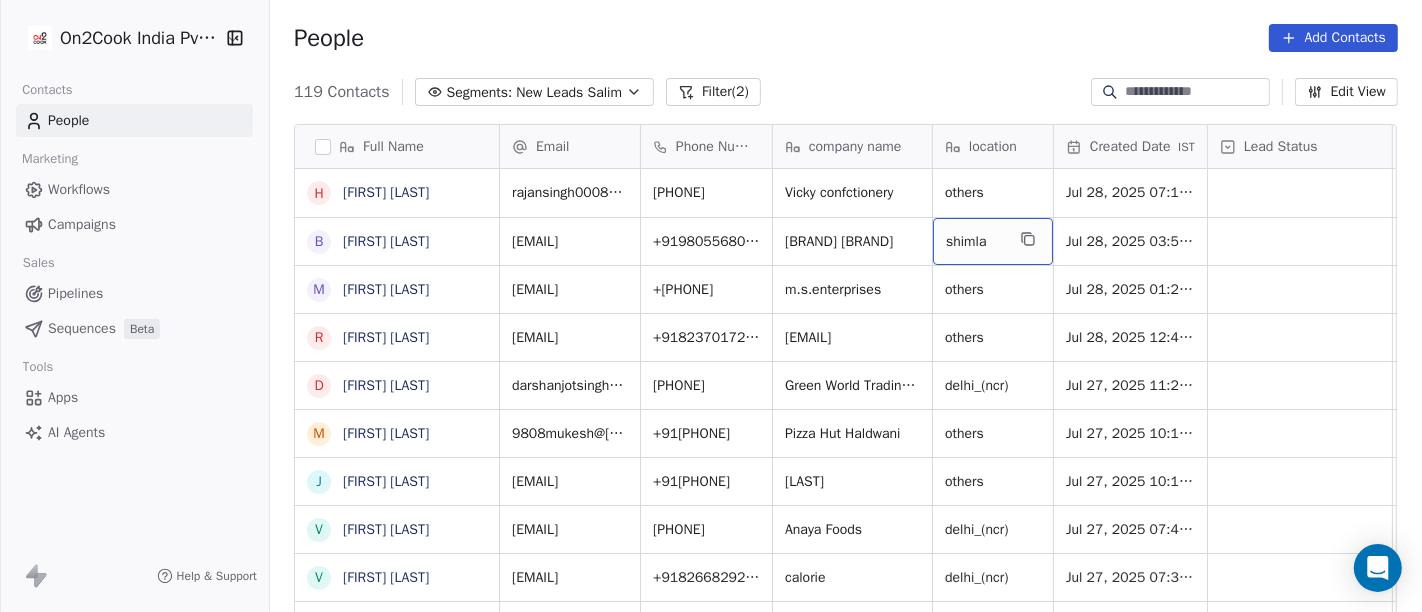 click on "shimla" at bounding box center [975, 242] 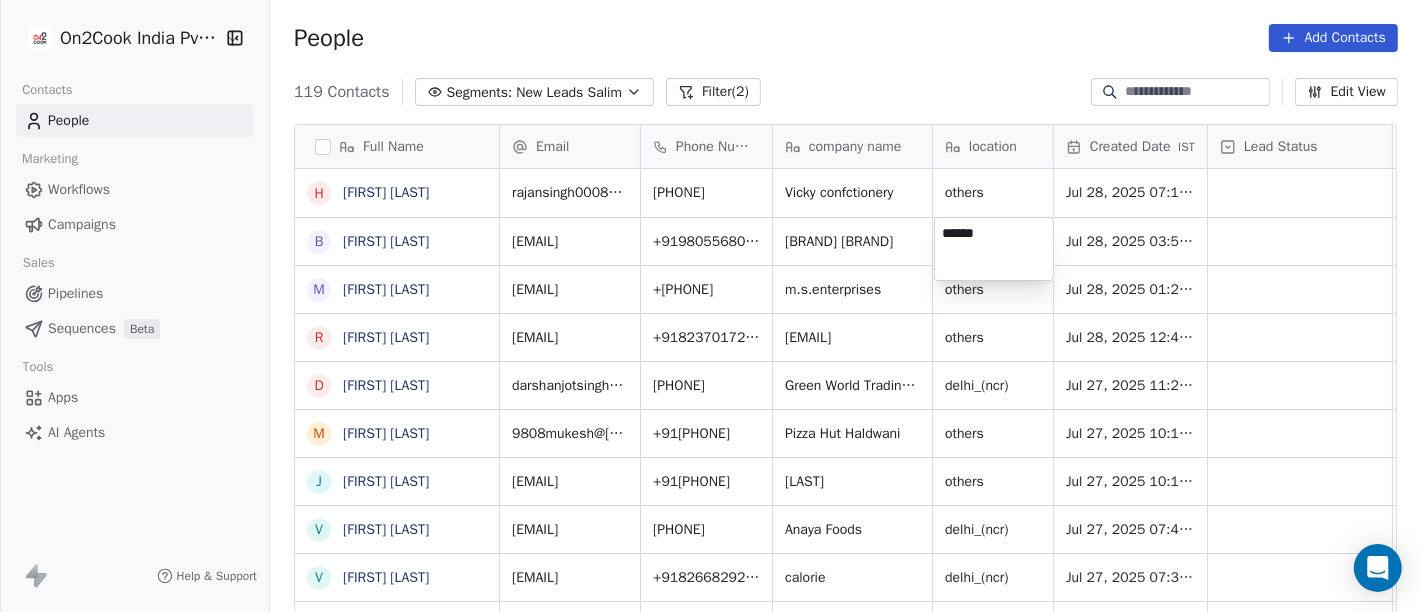 click on "******" at bounding box center (994, 249) 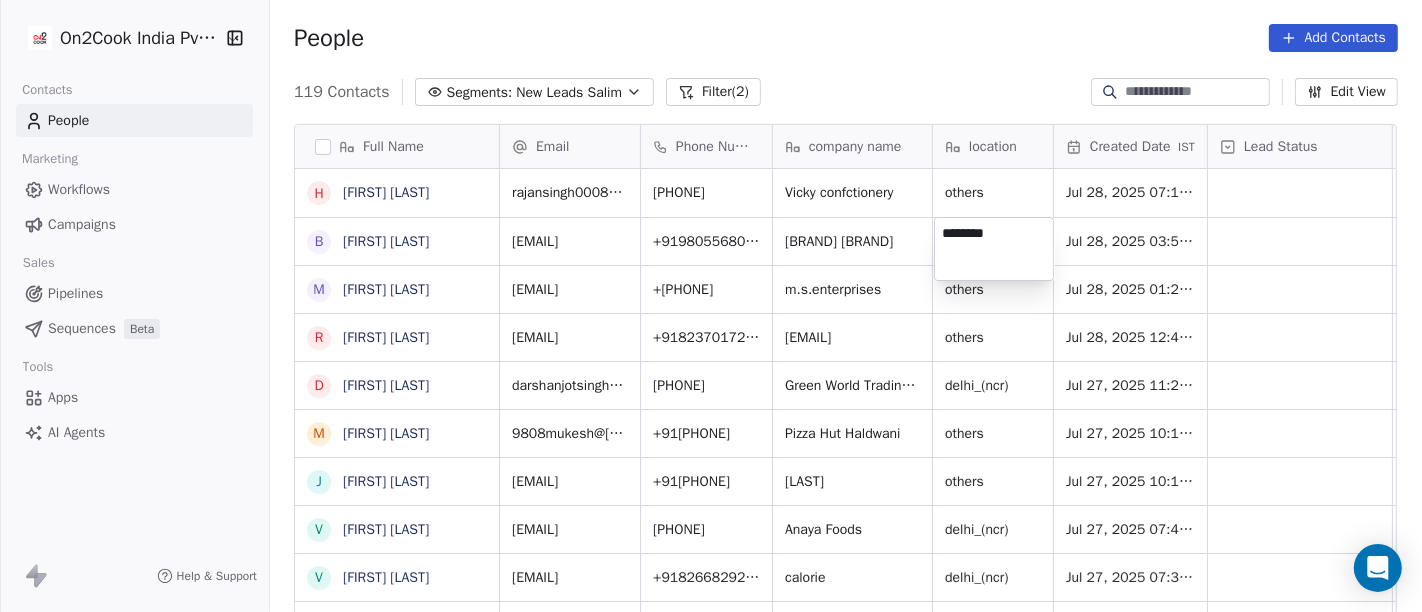 type on "*******" 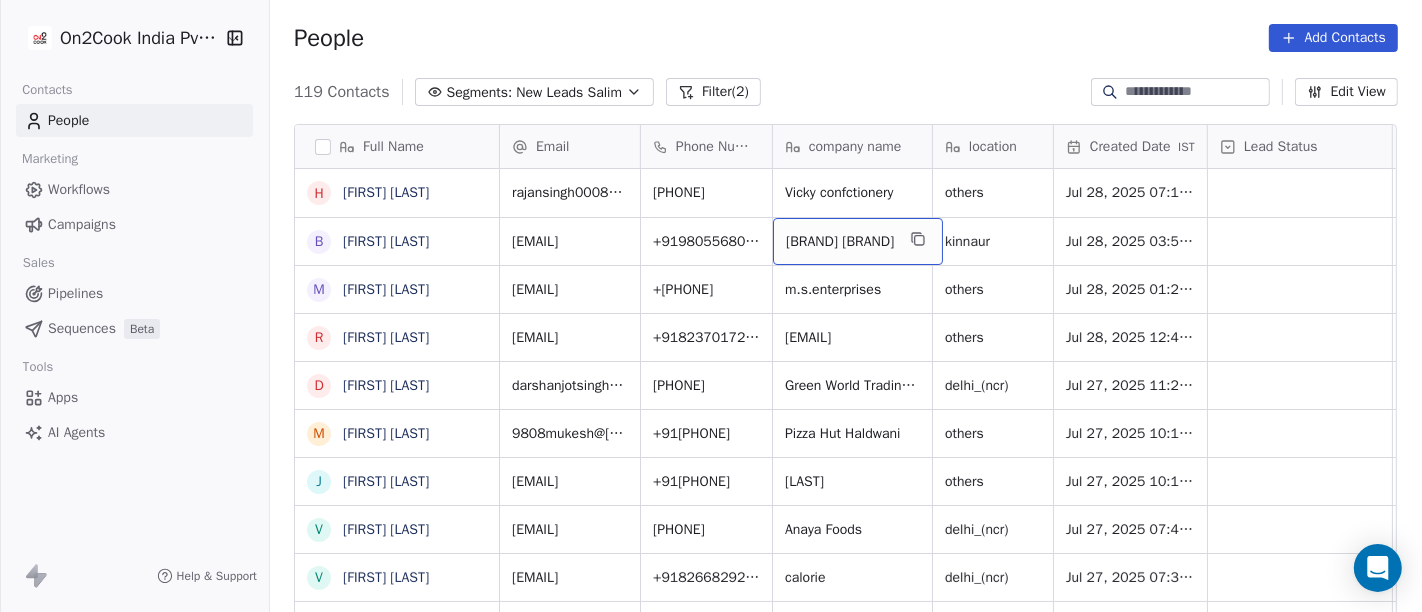 click on "[BRAND] [BRAND]" at bounding box center [840, 242] 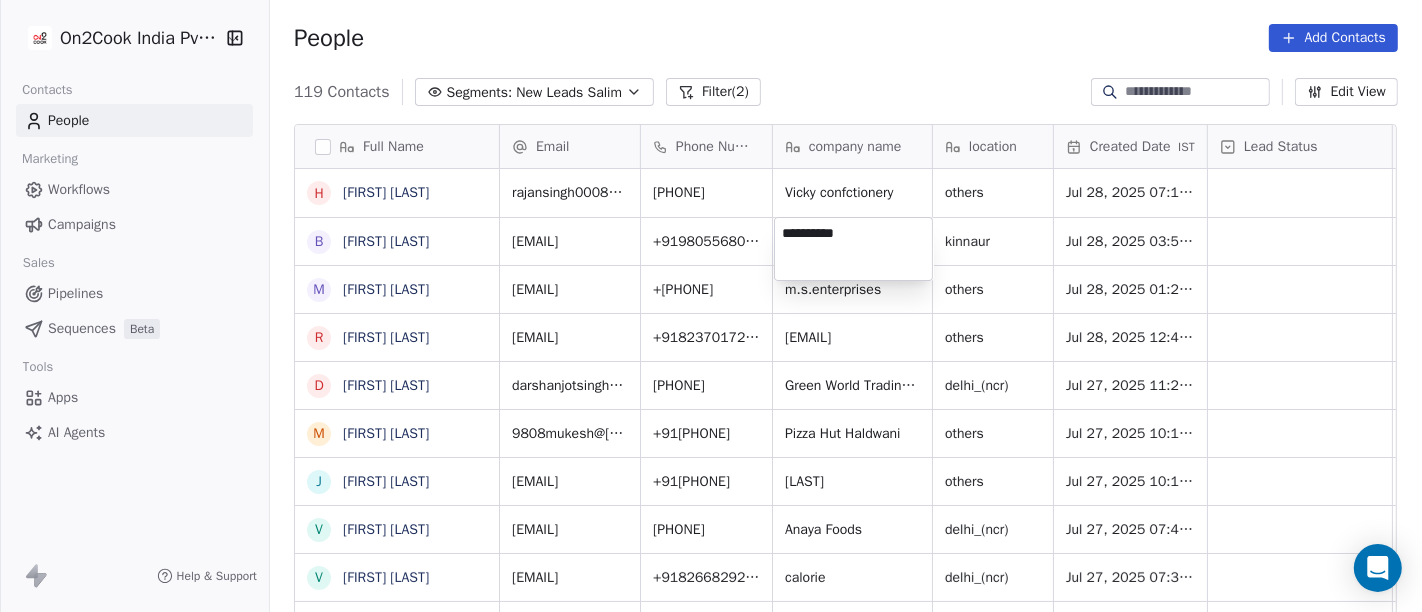 click on "**********" at bounding box center [853, 249] 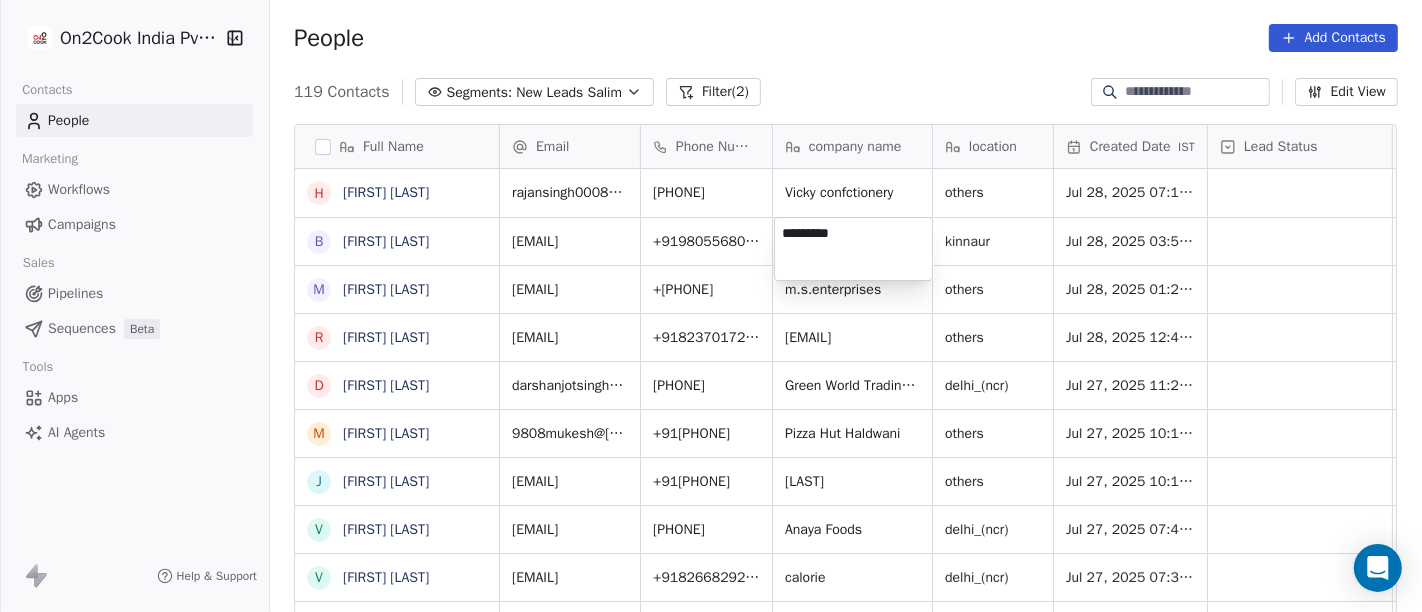 type on "**********" 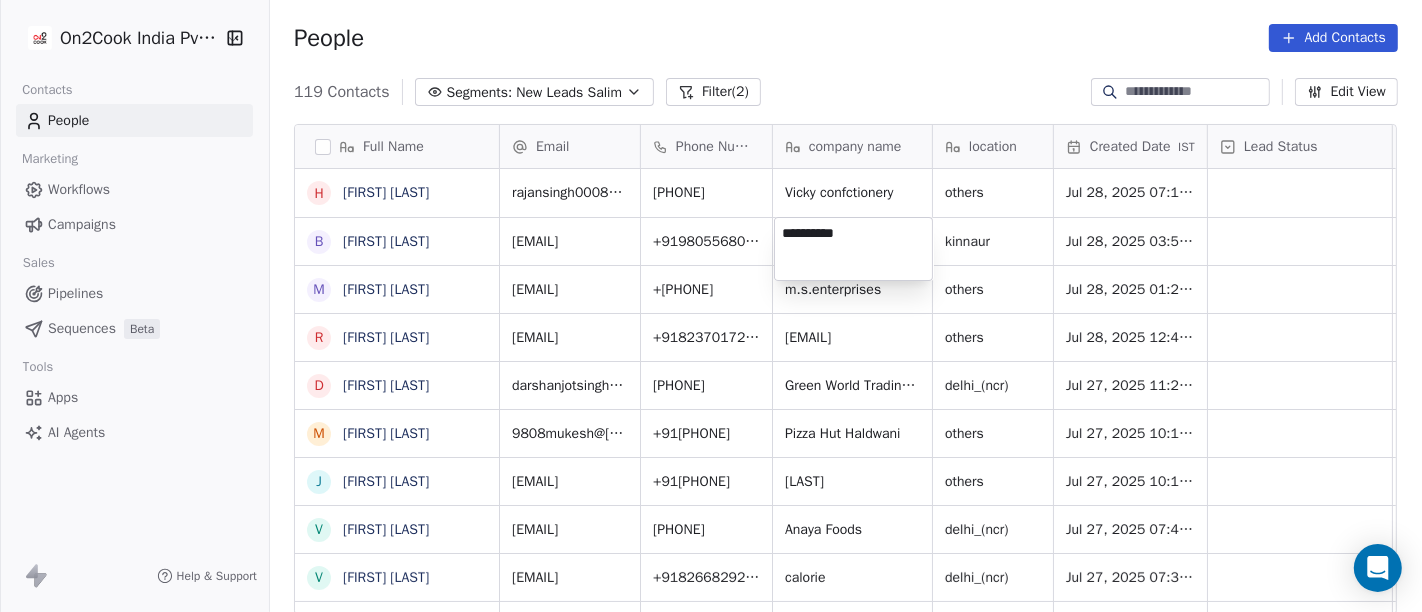 click on "On2Cook India Pvt. Ltd. Contacts People Marketing Workflows Campaigns Sales Pipelines Sequences Beta Tools Apps AI Agents Help & Support People  Add Contacts 119 Contacts Segments: New Leads [FIRST] Filter  (2) Edit View Tag Add to Sequence Full Name H [FIRST] B [FIRST] M [FIRST] R [FIRST] D [FIRST] M [FIRST] J [FIRST] V [FIRST] V [FIRST] V [FIRST] D D H A R A M P A L A [FIRST] 9 [PHONE] S [FIRST] R [FIRST] c [FIRST] N [FIRST] M [FIRST] s [FIRST] A [FIRST] S [FIRST] V [FIRST] U [FIRST] [FIRST] R [FIRST] T [FIRST] [FIRST] A [FIRST] F [FIRST] A [FIRST] r [FIRST] enterprisess A [FIRST] [FIRST] N [FIRST] Email Phone Number company name location Created Date IST Lead Status Tags Assignee Sales Rep Last Activity Date IST [EMAIL] [PHONE] Vicky confctionery others Jul 28, 2025 07:13 AM [FIRST] [CITY] [FIRST] [FIRST]" at bounding box center [711, 306] 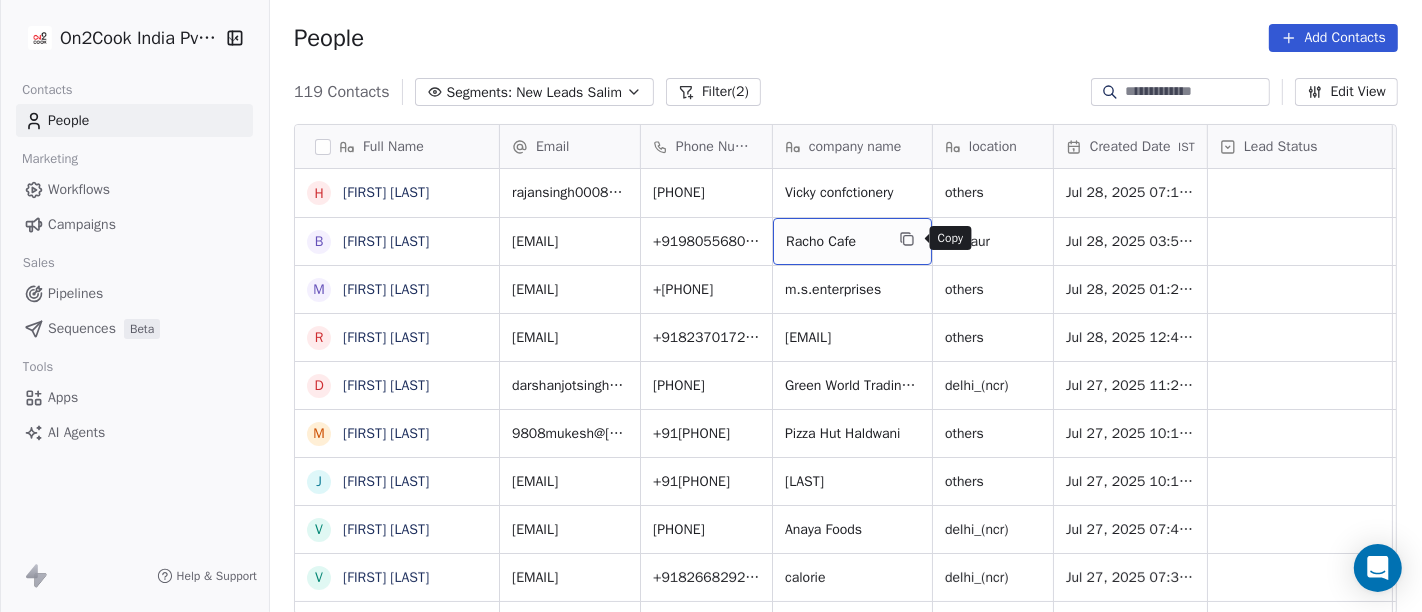 click 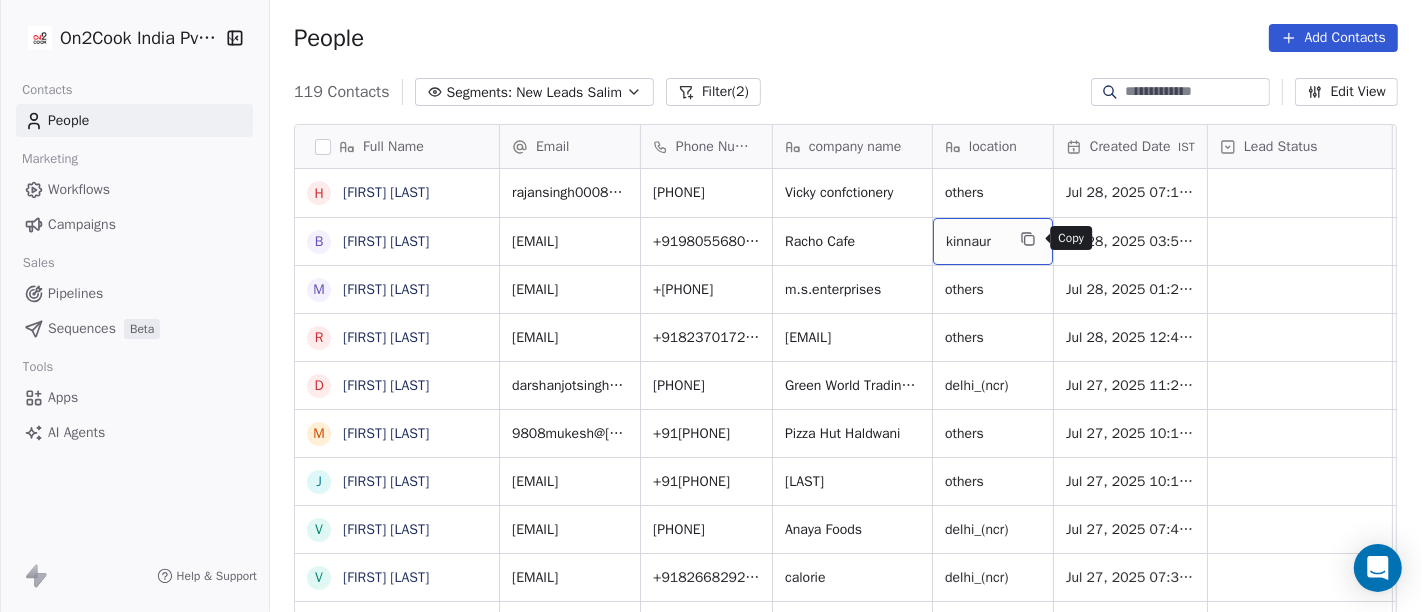 click on "kinnaur" at bounding box center (993, 241) 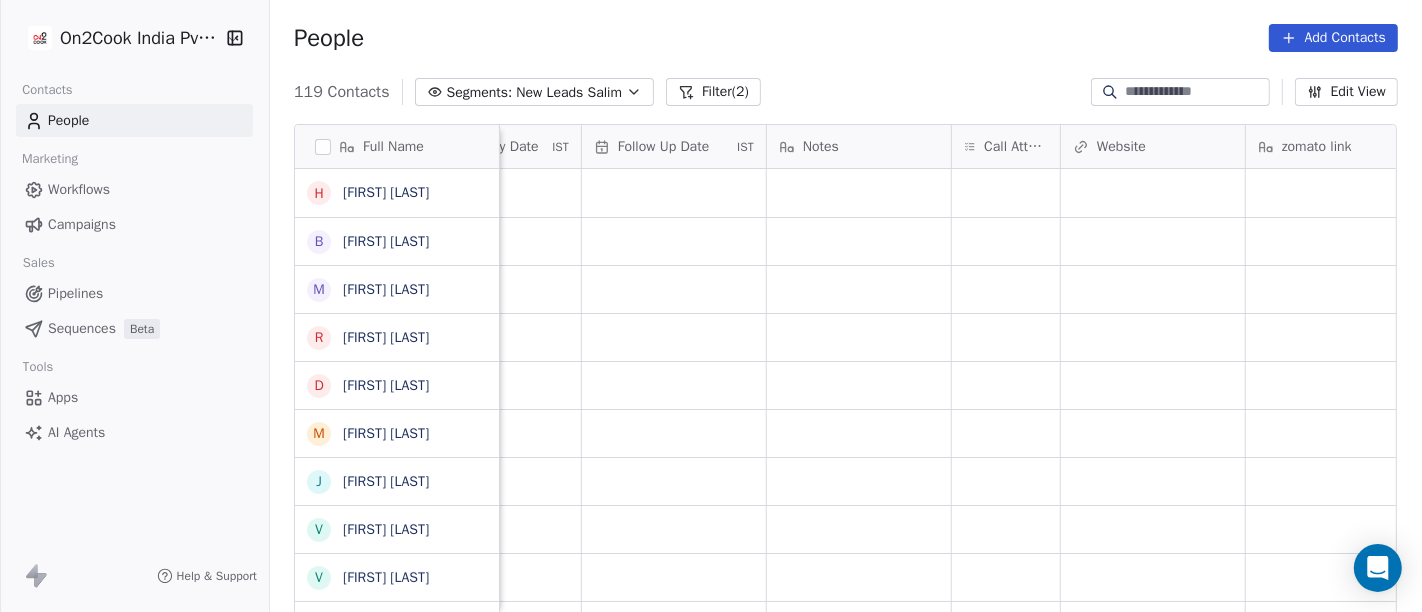 scroll, scrollTop: 0, scrollLeft: 1377, axis: horizontal 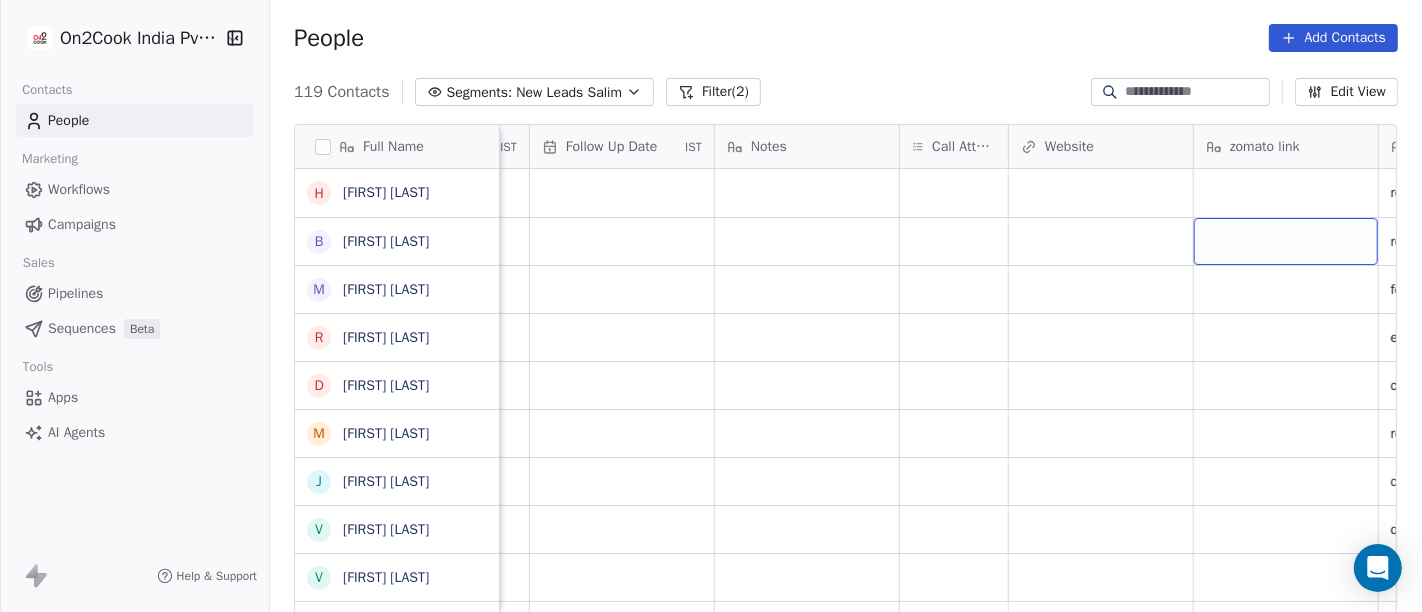 click at bounding box center (1286, 241) 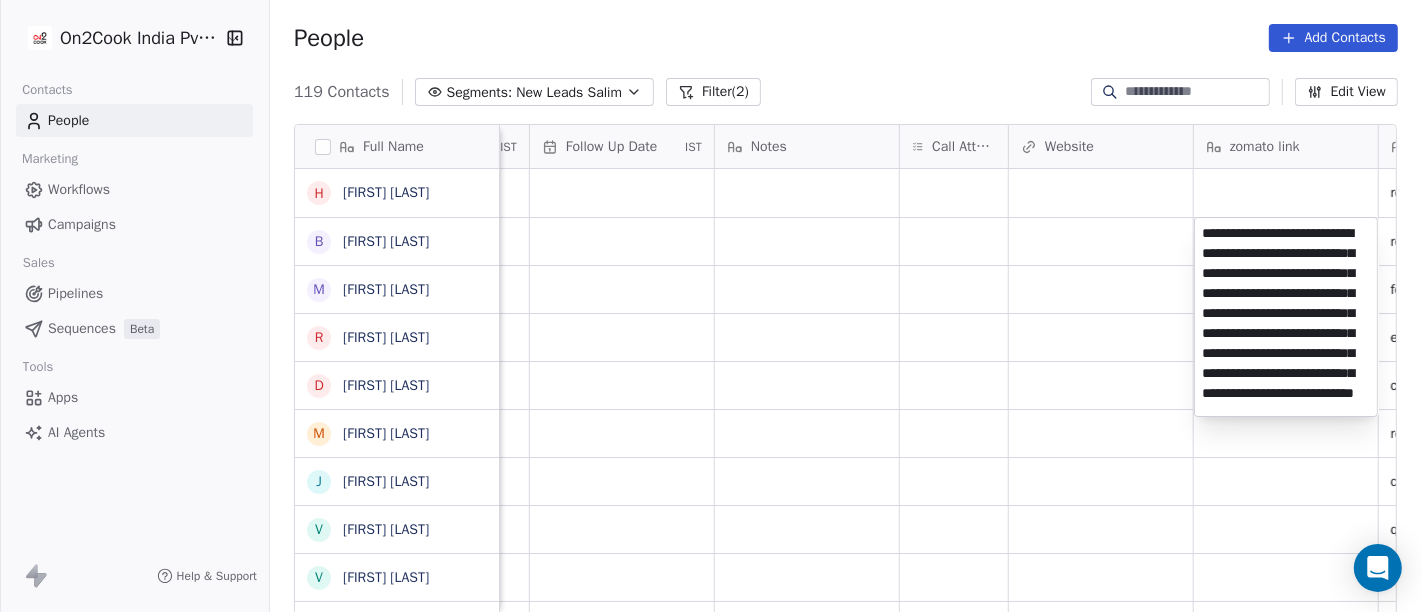 scroll, scrollTop: 127, scrollLeft: 0, axis: vertical 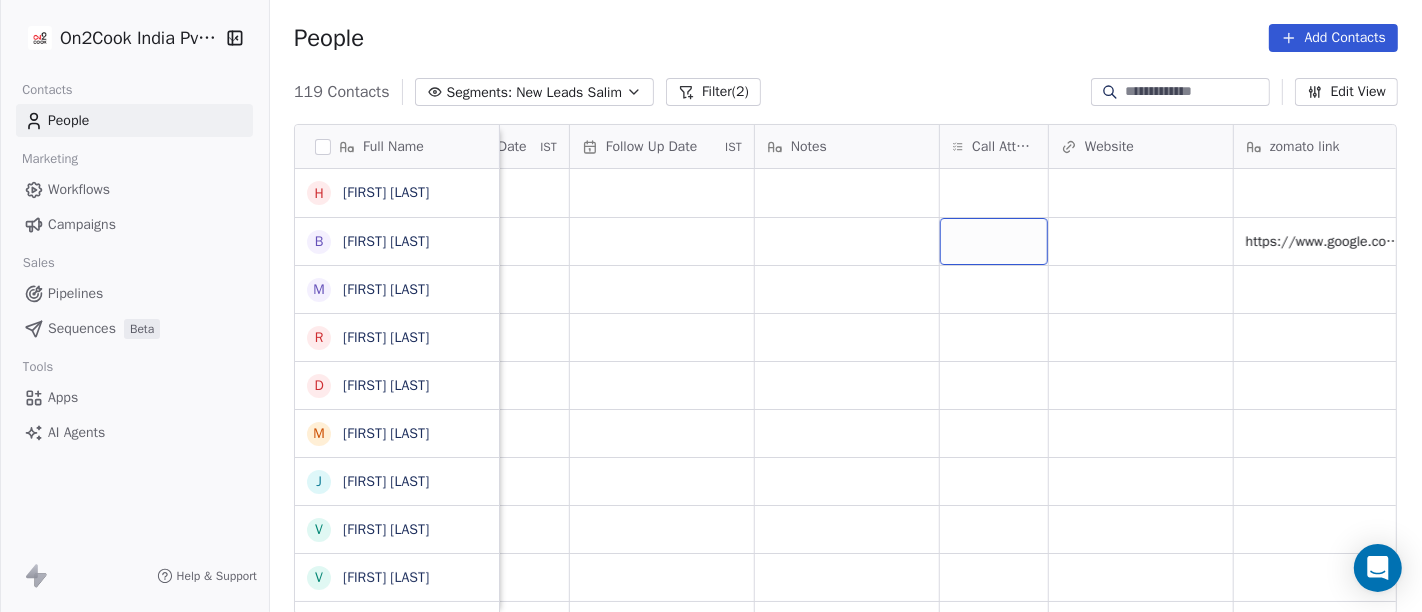click at bounding box center (994, 241) 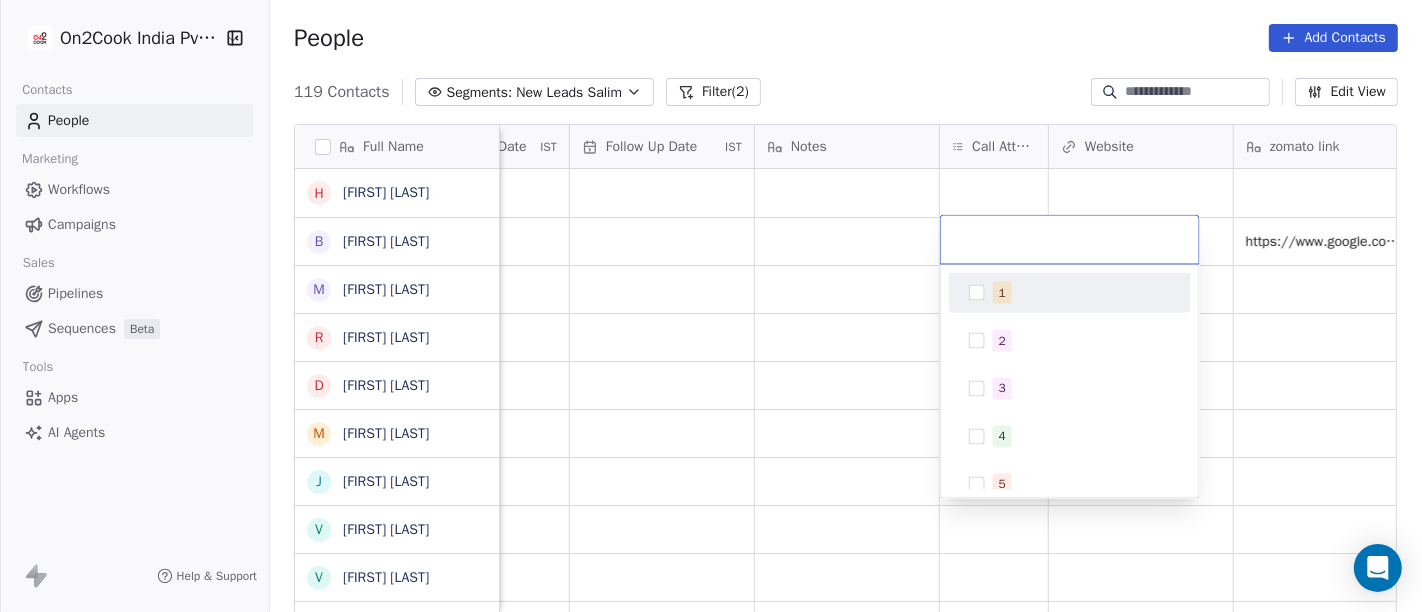 click on "1" at bounding box center (1070, 293) 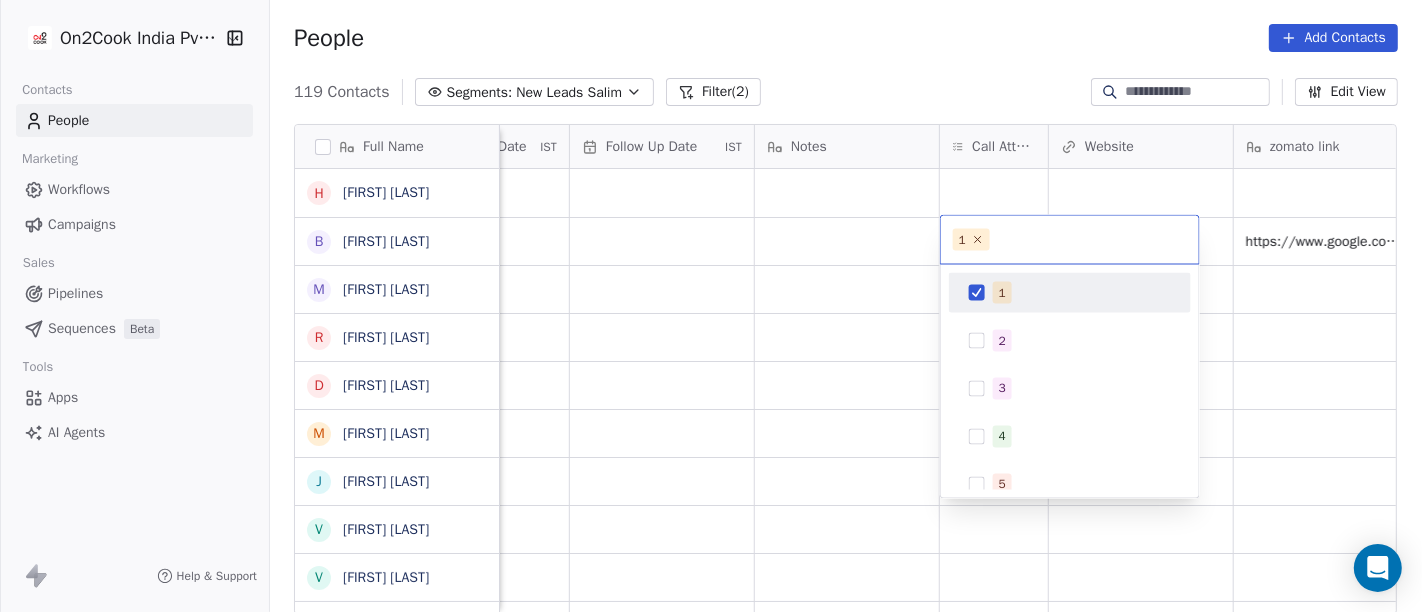 click on "On2Cook India Pvt. Ltd. Contacts People Marketing Workflows Campaigns Sales Pipelines Sequences Beta Tools Apps AI Agents Help & Support People Add Contacts 119 Contacts Segments: New Leads Salim Filter (2) Edit View Tag Add to Sequence Full Name H [FIRST] [LAST] B [FIRST] [LAST] M [FIRST] [LAST] R [FIRST] [LAST] D [FIRST] [LAST] M [FIRST] [LAST] J [FIRST] [LAST] V [FIRST] [LAST] V [FIRST] [LAST] V [FIRST] [LAST] D [FIRST] [LAST] A [FIRST] [LAST] 9 +91[PHONE] S [FIRST] [LAST] R [FIRST] [LAST] c [FIRST] [LAST] N [FIRST] [LAST] M [FIRST] [LAST] s [FIRST] [LAST] A [FIRST] [LAST] S [FIRST] [LAST] V [FIRST] [LAST] U [FIRST] [LAST] R [FIRST] [LAST] T [FIRST] [LAST] A [FIRST] [LAST] F [FIRST] [LAST] A [FIRST] [LAST] r [FIRST] [LAST] A [FIRST] [LAST] N [FIRST] [LAST] Tags Assignee Sales Rep Last Activity Date IST Follow Up Date IST Notes Call Attempts Website zomato link outlet type Location Job Title Salim restaurants Salim restaurants Salim food_consultants Salim executive_kitchens Salim caterers Salim restaurants Salim" at bounding box center [711, 306] 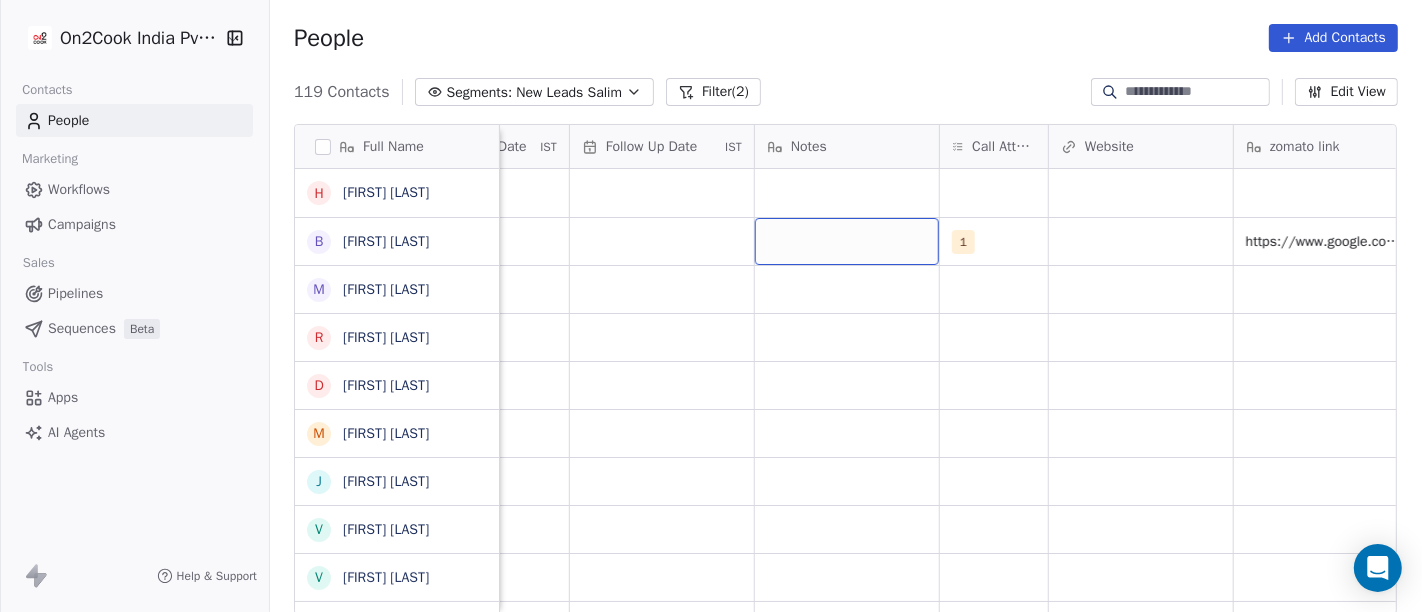 click at bounding box center (847, 241) 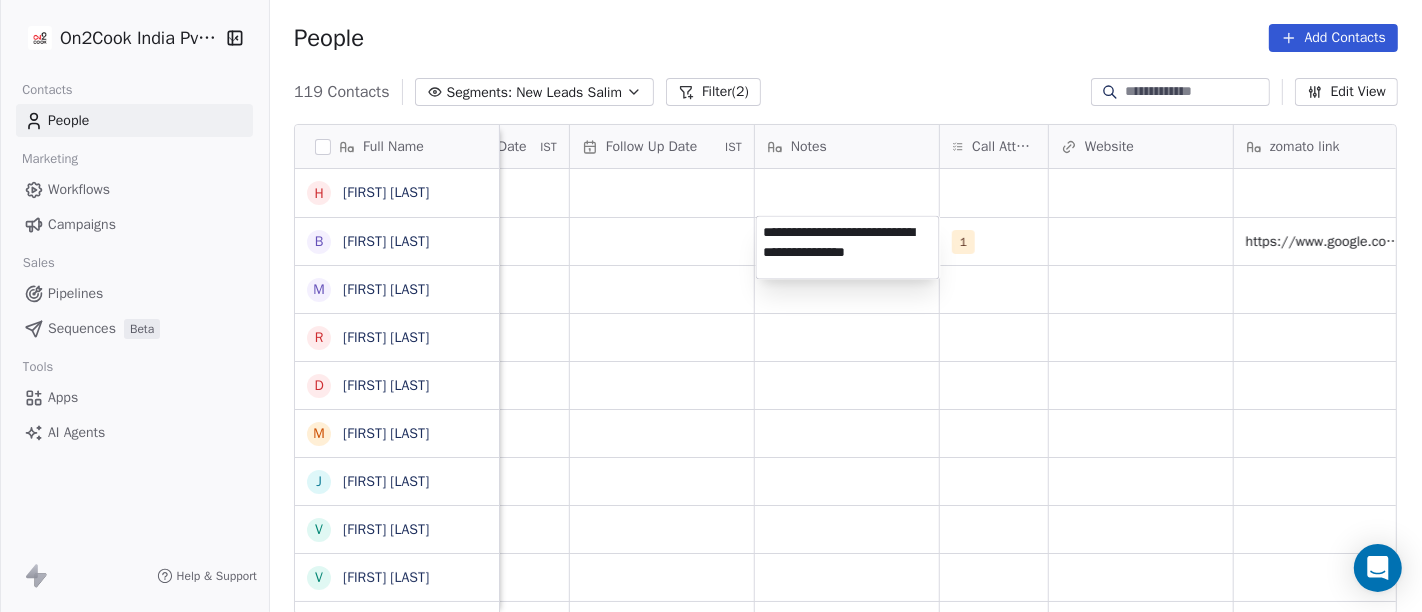 drag, startPoint x: 878, startPoint y: 250, endPoint x: 848, endPoint y: 266, distance: 34 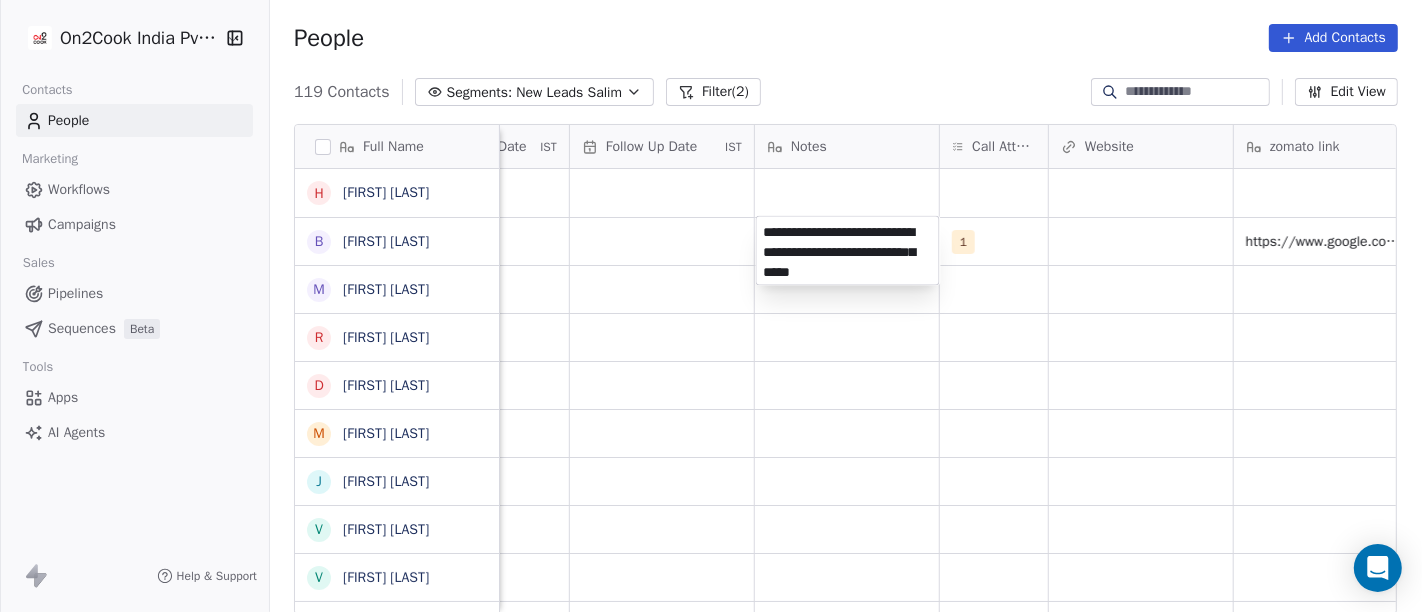 type on "**********" 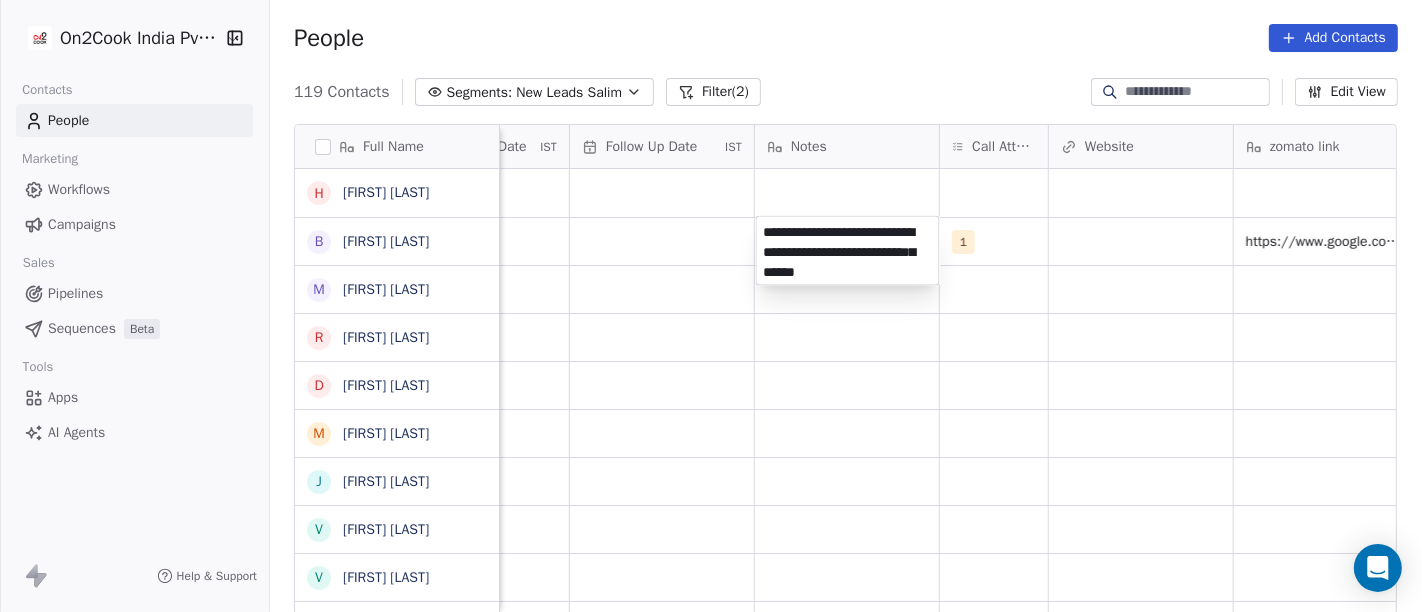 click on "On2Cook India Pvt. Ltd. Contacts People Marketing Workflows Campaigns Sales Pipelines Sequences Beta Tools Apps AI Agents Help & Support People Add Contacts 119 Contacts Segments: New Leads Salim Filter (2) Edit View Tag Add to Sequence Full Name H Harpreet singh B Bhutto Mathas M [FIRST] [LAST] R Ram Bhagchand Duseja D Darshan Jot Singh M Mukesh Chaudhary J Jani Milind V Vijay Mangla V Vivek Sharma V Vivek Maken D D H A R A M P A L A Anubhav Aggarwal 9 [PHONE] S Sujal sharma R Rakesh Mandloi c chandan vira N Navin BhanuShali M Mohd Kamran s simmiz kitchen A Amit KR Khanra S Shantanu Barthwal V Venu U Yesyes Kandiar R Ritu Gupta T Tabbu khan A Amit Joshi F Fazy Fazil A Anita Chouhan r rajeev enterprisess A Ajay Deshmukh N Navneet Tags Assignee Sales Rep Last Activity Date IST Follow Up Date IST Notes Call Attempts Website zomato link outlet type Location Job Title Salim restaurants Salim restaurants Salim food_consultants Salim executive_kitchens Salim caterers Salim restaurants Salim" at bounding box center (711, 306) 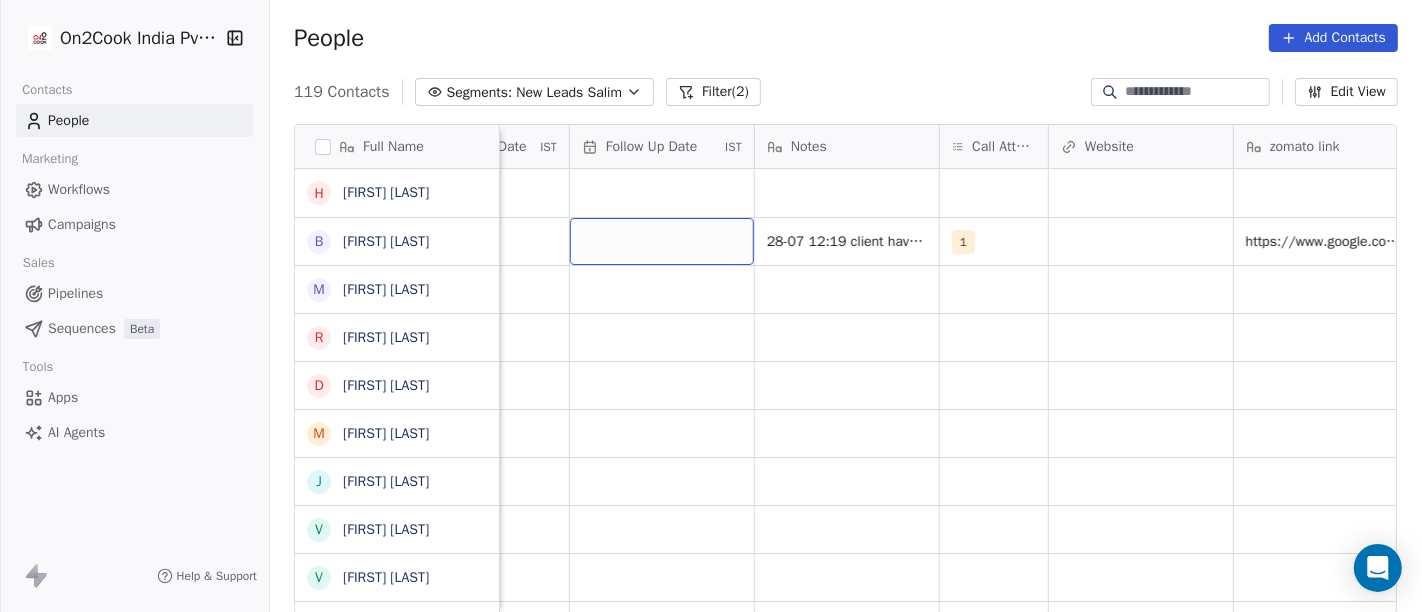 click at bounding box center (662, 241) 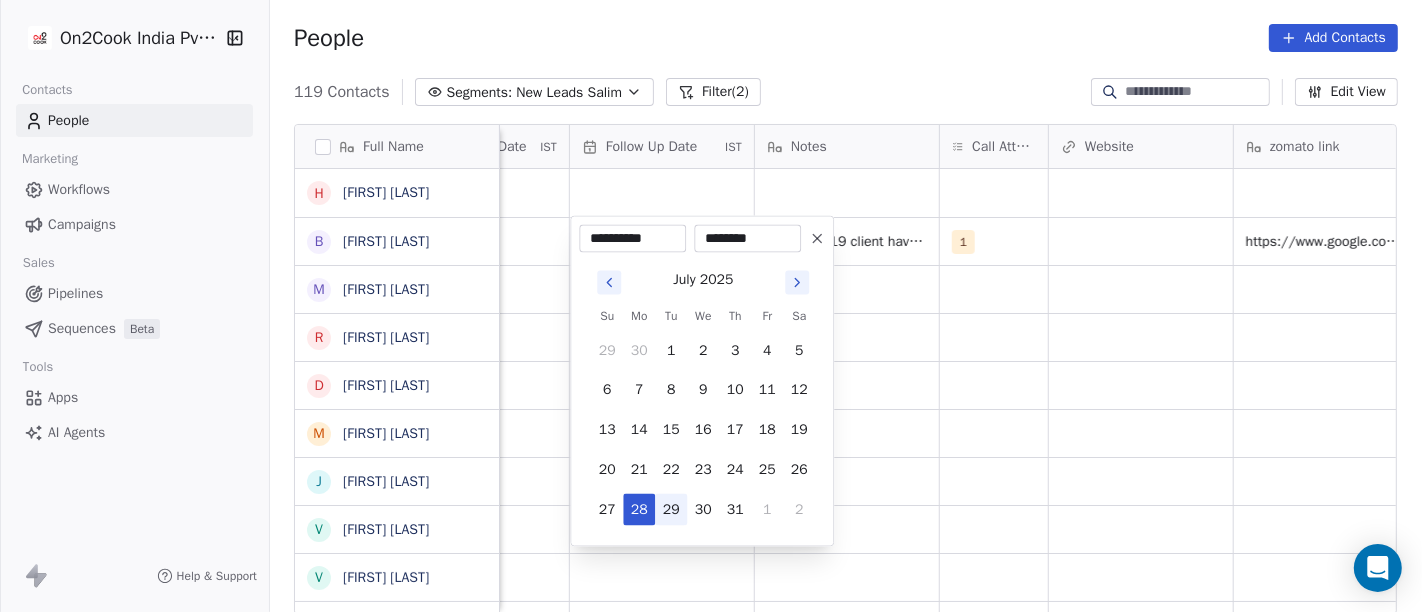 click on "29" at bounding box center (671, 510) 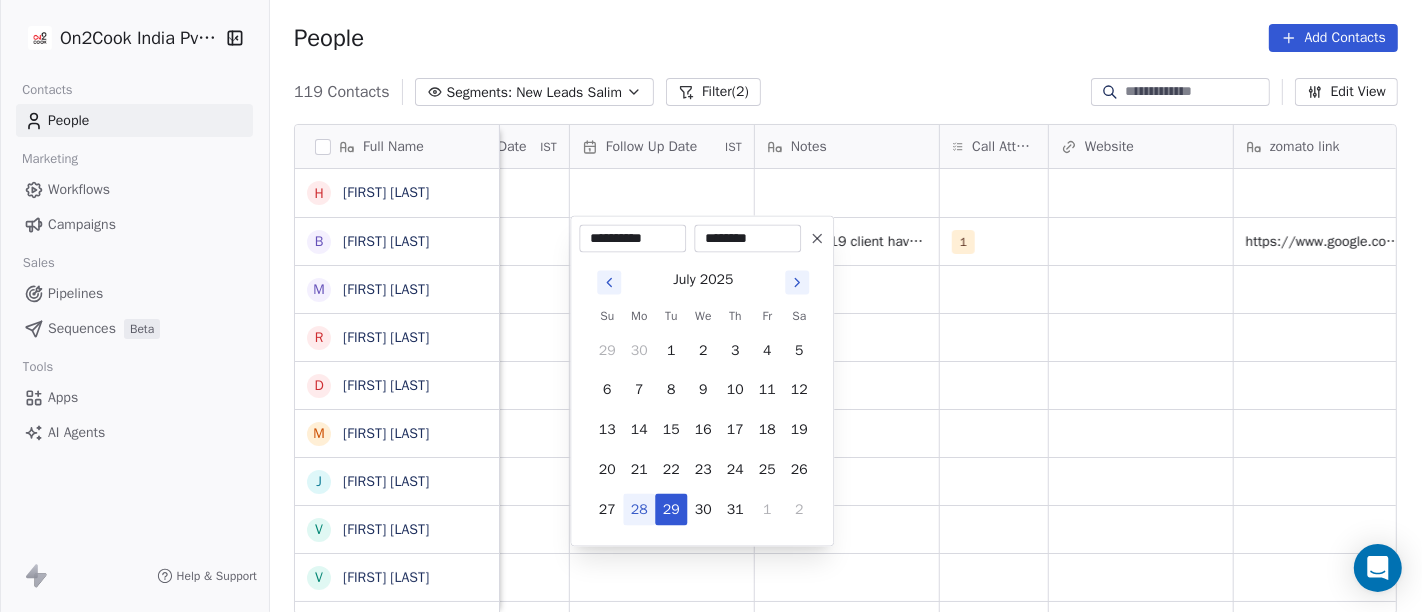 drag, startPoint x: 961, startPoint y: 415, endPoint x: 868, endPoint y: 371, distance: 102.88343 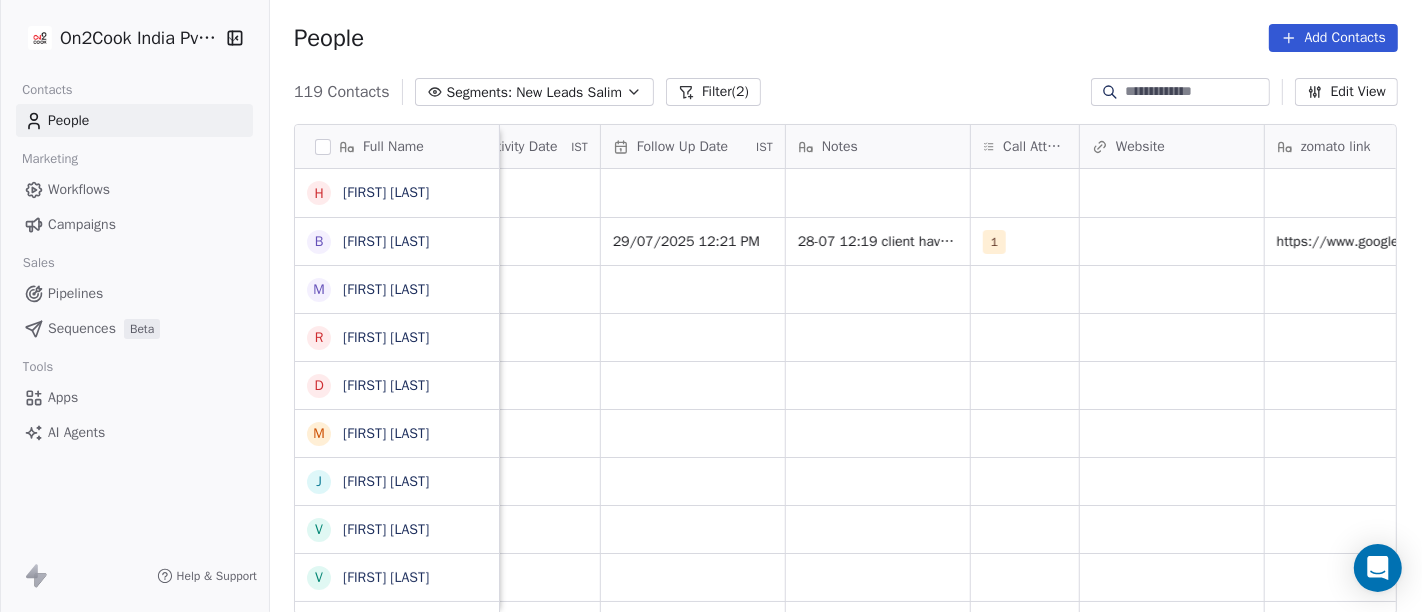 scroll, scrollTop: 1, scrollLeft: 1348, axis: both 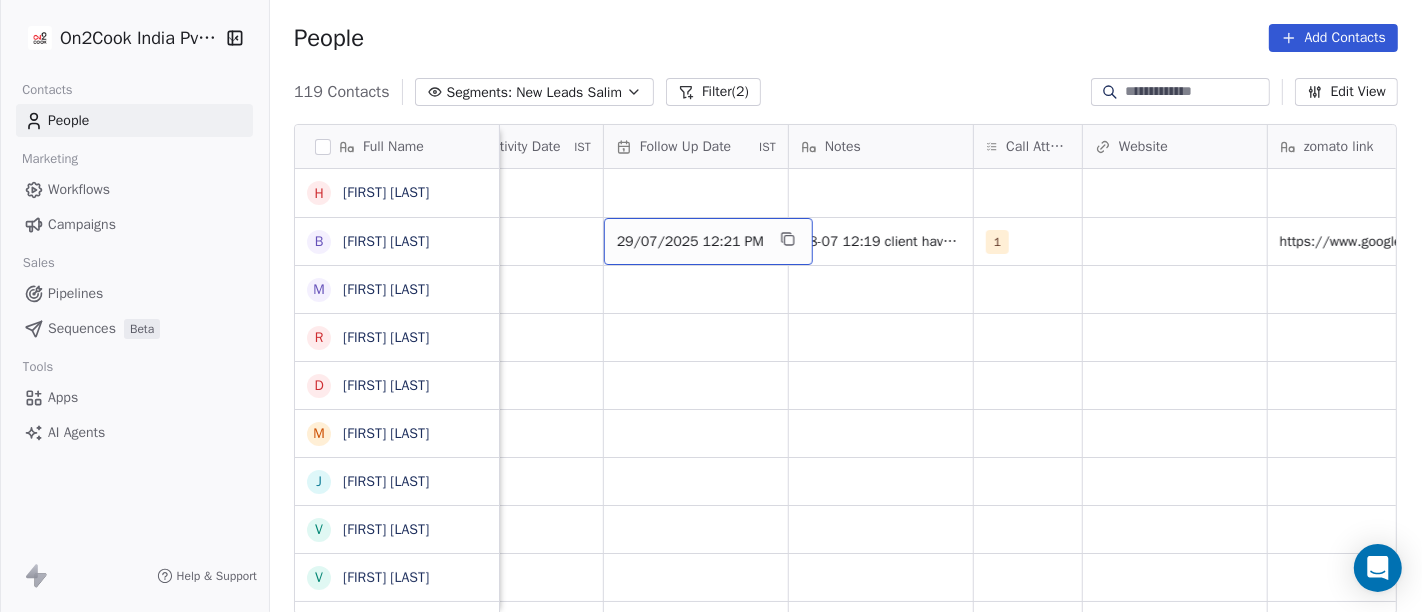click on "29/07/2025 12:21 PM" at bounding box center (690, 242) 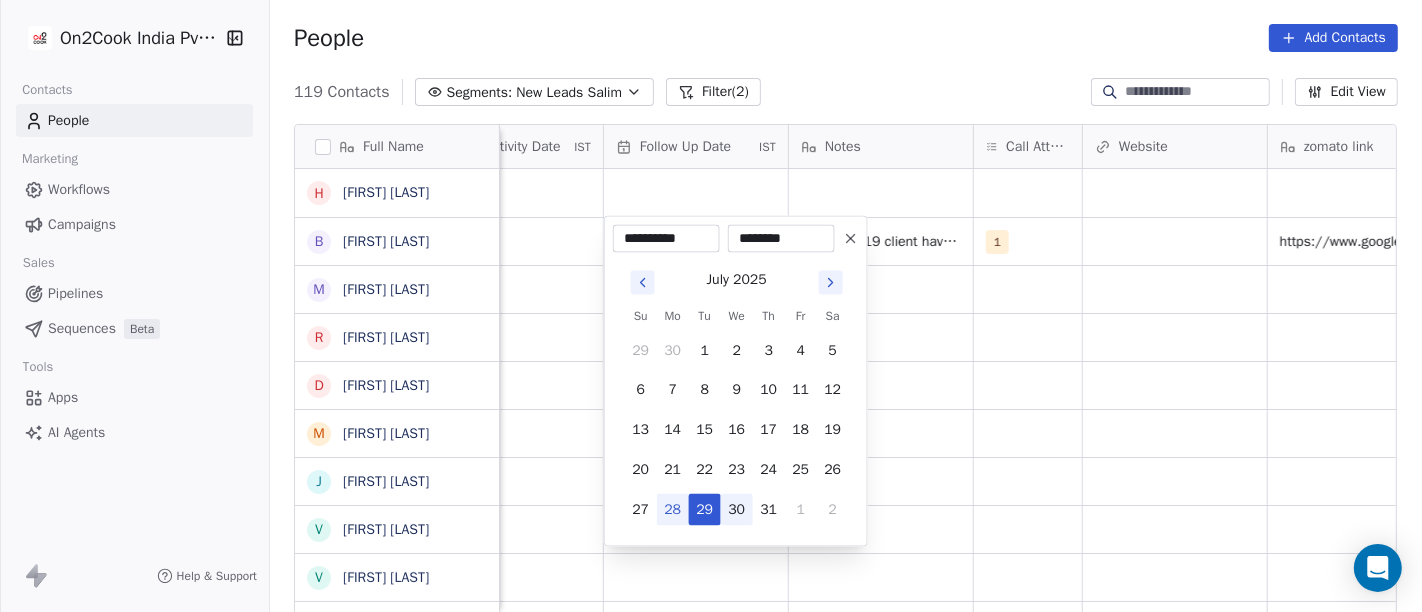 click on "30" at bounding box center [737, 510] 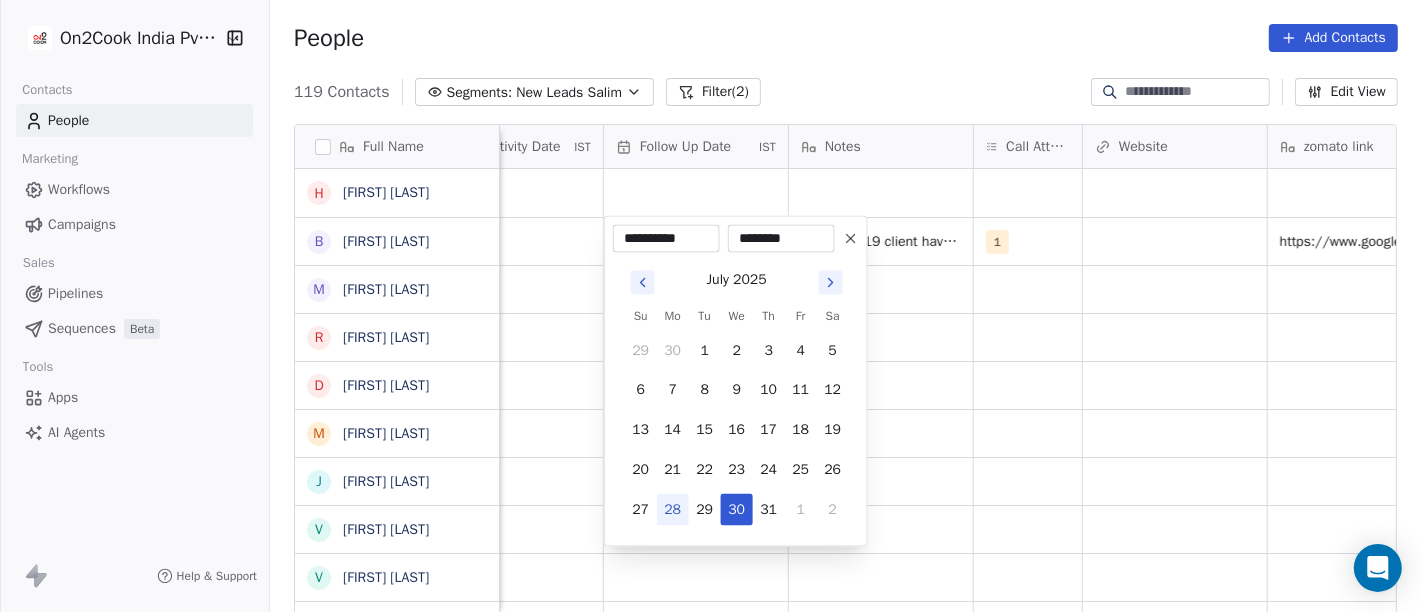 click on "On2Cook India Pvt. Ltd. Contacts People Marketing Workflows Campaigns Sales Pipelines Sequences Beta Tools Apps AI Agents Help & Support People  Add Contacts 119 Contacts Segments: New Leads [FIRST] Filter  (2) Edit View Tag Add to Sequence Full Name H [FIRST] B [FIRST] M [FIRST] R [FIRST] D [FIRST] M [FIRST] J [FIRST] V [FIRST] V [FIRST] V [FIRST] D D H A R A M P A L A [FIRST] 9 [PHONE] S [FIRST] R [FIRST] c [FIRST] N [FIRST] M [FIRST] s [FIRST] A [FIRST] S [FIRST] V [FIRST] U [FIRST] [FIRST] R [FIRST] T [FIRST] [FIRST] A [FIRST] F [FIRST] A [FIRST] r [FIRST] enterprisess A [FIRST] [FIRST] N [FIRST] Tags Assignee Sales Rep Last Activity Date IST Follow Up Date IST Notes Call Attempts Website zomato link outlet type Location Job Title   [FIRST] restaurants   [FIRST] 29/07/2025 12:21 PM 28-07 12:19 client have restaurants and cafes asked details on WA 1 restaurants   [FIRST]" at bounding box center (711, 306) 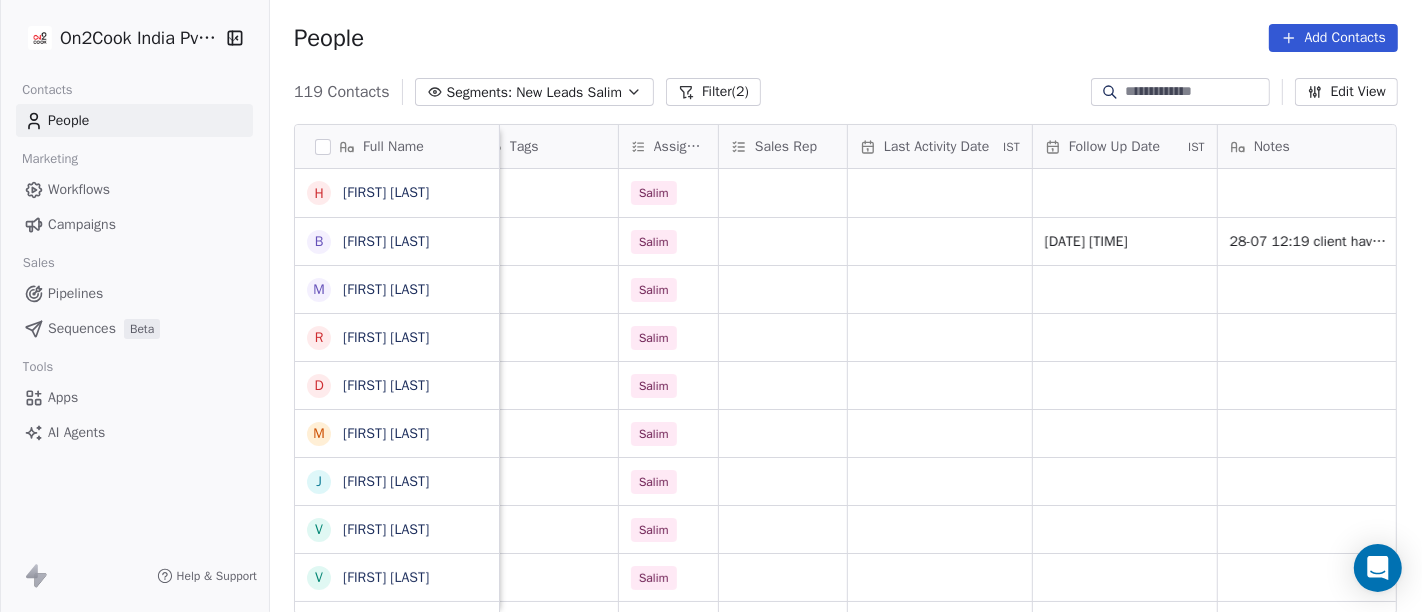 scroll, scrollTop: 1, scrollLeft: 917, axis: both 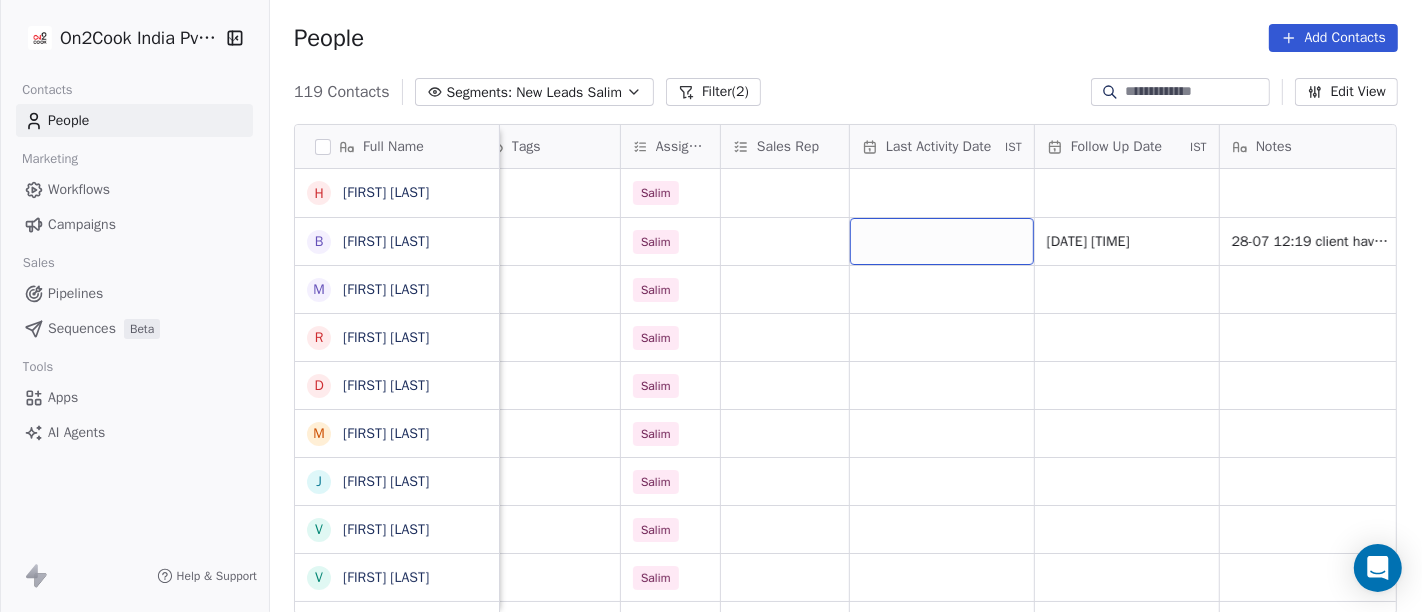 click at bounding box center (942, 241) 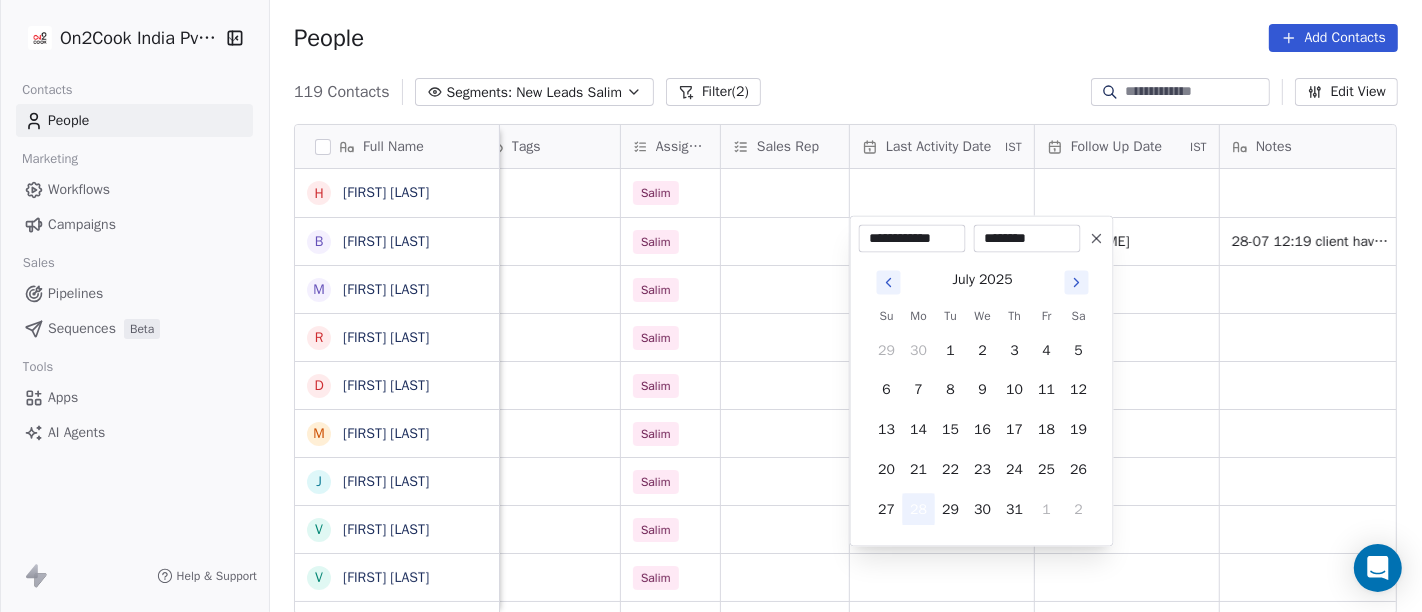 click on "28" at bounding box center (919, 510) 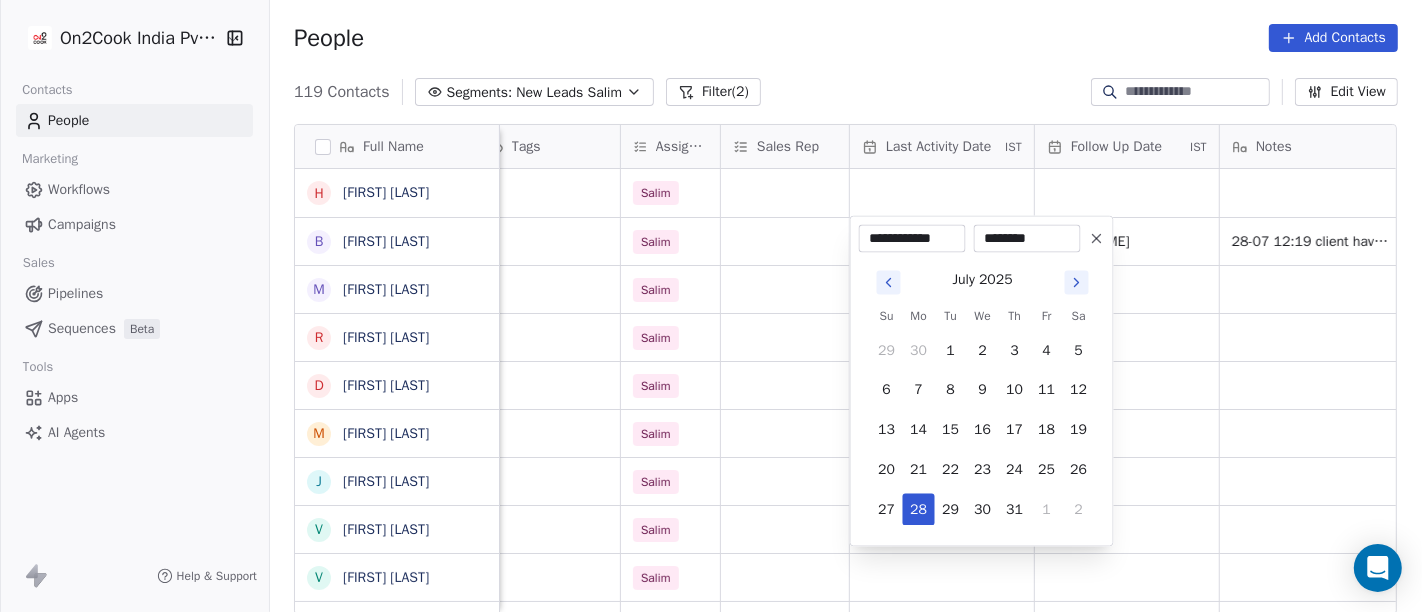 click on "On2Cook India Pvt. Ltd. Contacts People Marketing Workflows Campaigns Sales Pipelines Sequences Beta Tools Apps AI Agents Help & Support People  Add Contacts 119 Contacts Segments: New Leads Salim Filter  (2) Edit View Tag Add to Sequence Full Name H Harpreet singh B Bhutto Mathas M Meraj Siddiqui R Ram Bhagchand Duseja D Darshan Jot Singh M Mukesh Chaudhary J Jani Milind V Vijay Mangla V Vivek Sharma V Vivek Maken D D H A R A M P A L A Anubhav Aggarwal 9 9890574418 S Sujal sharma R Rakesh Mandloi c chandan vira N Navin BhanuShali M Mohd Kamran s simmiz kitchen A Amit KR Khanra S Shantanu Barthwal V Venu U Yesyes Kandiar R Ritu Gupta T Tabbu khan A Amit Joshi F Fazy Fazil A Anita Chouhan r rajeev enterprisess A Ajay Deshmukh N Navneet location Created Date IST Lead Status Tags Assignee Sales Rep Last Activity Date IST Follow Up Date IST Notes Call Attempts Website zomato link   others Jul 28, 2025 07:13 AM Salim   [CITY] Jul 28, 2025 03:59 AM Salim 30/07/2025 12:21 PM 1   others Jul 28, 2025 01:27 AM Salim" at bounding box center [711, 306] 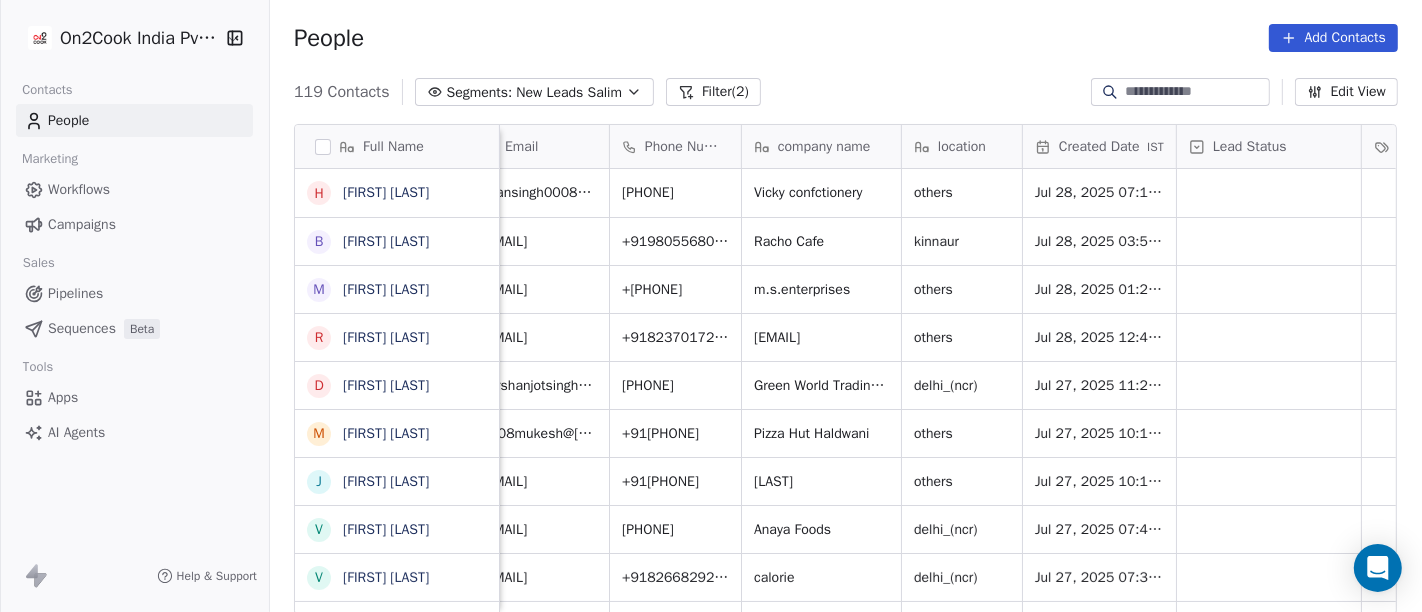 scroll, scrollTop: 0, scrollLeft: 0, axis: both 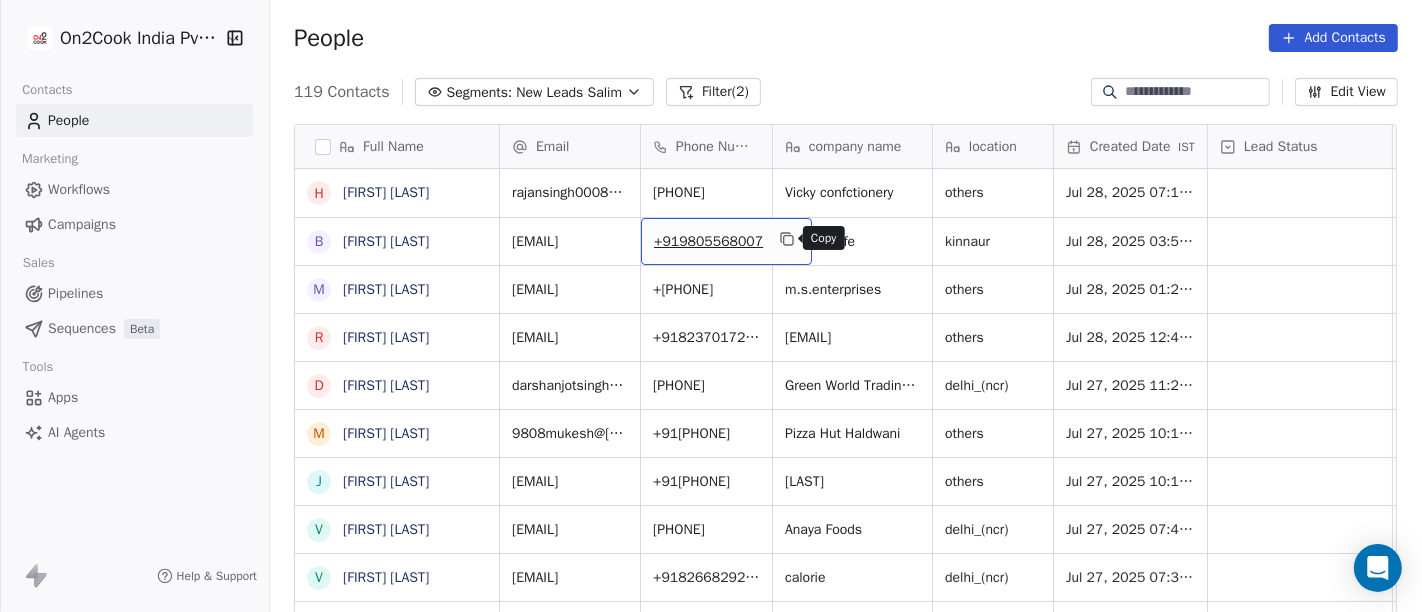 click 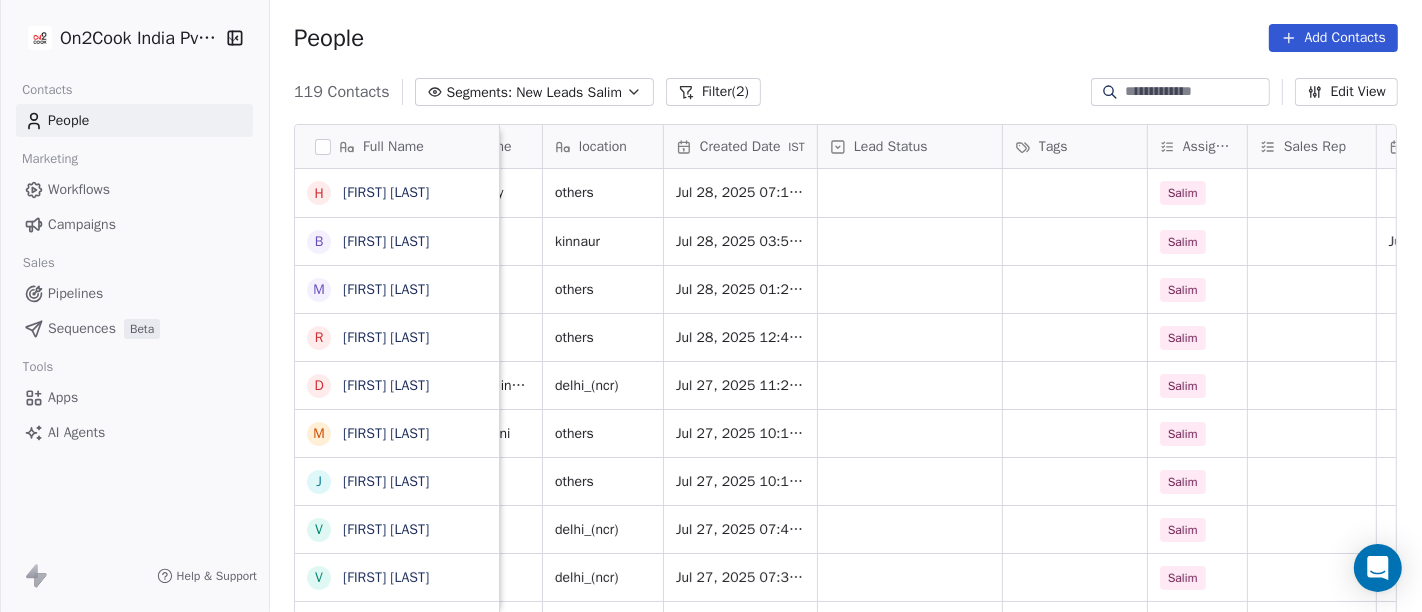 scroll, scrollTop: 0, scrollLeft: 388, axis: horizontal 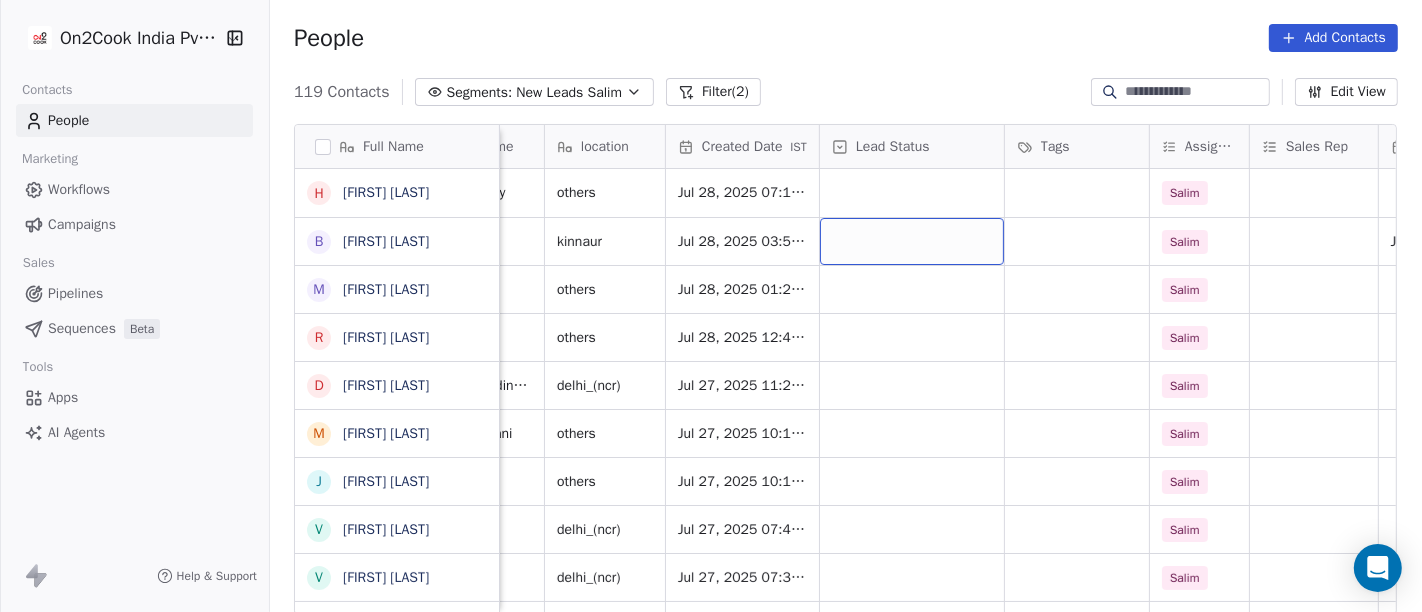 click at bounding box center [912, 241] 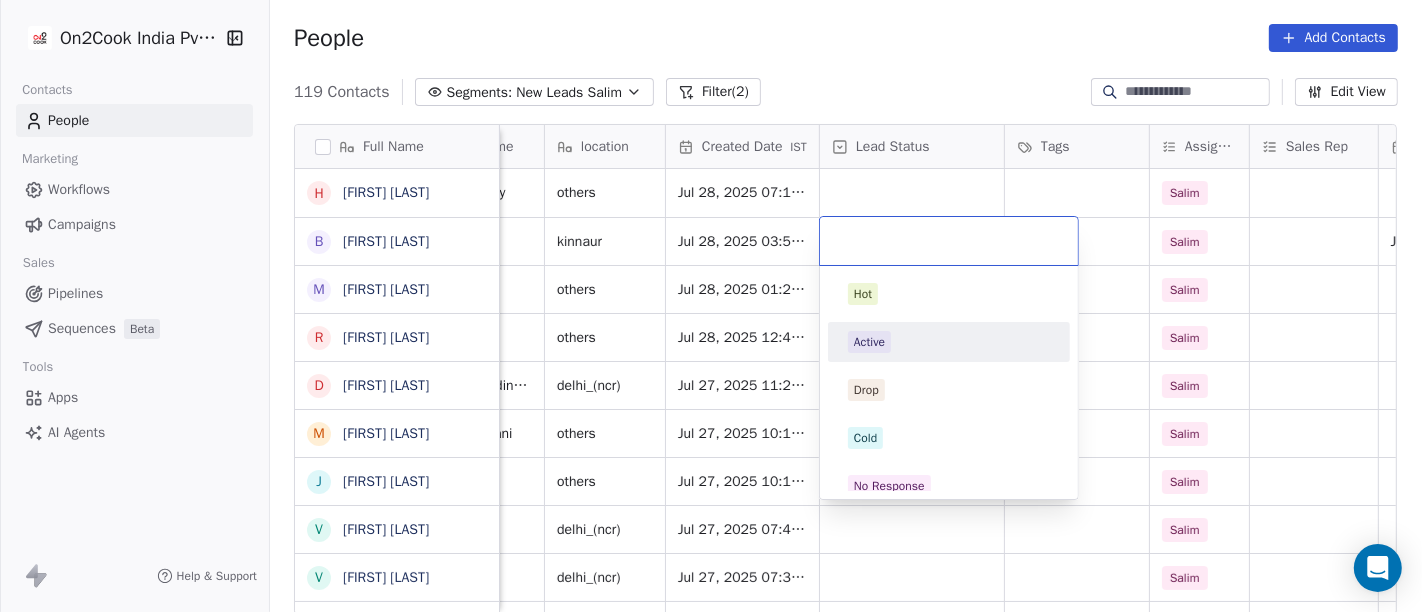 click on "Active" at bounding box center (949, 342) 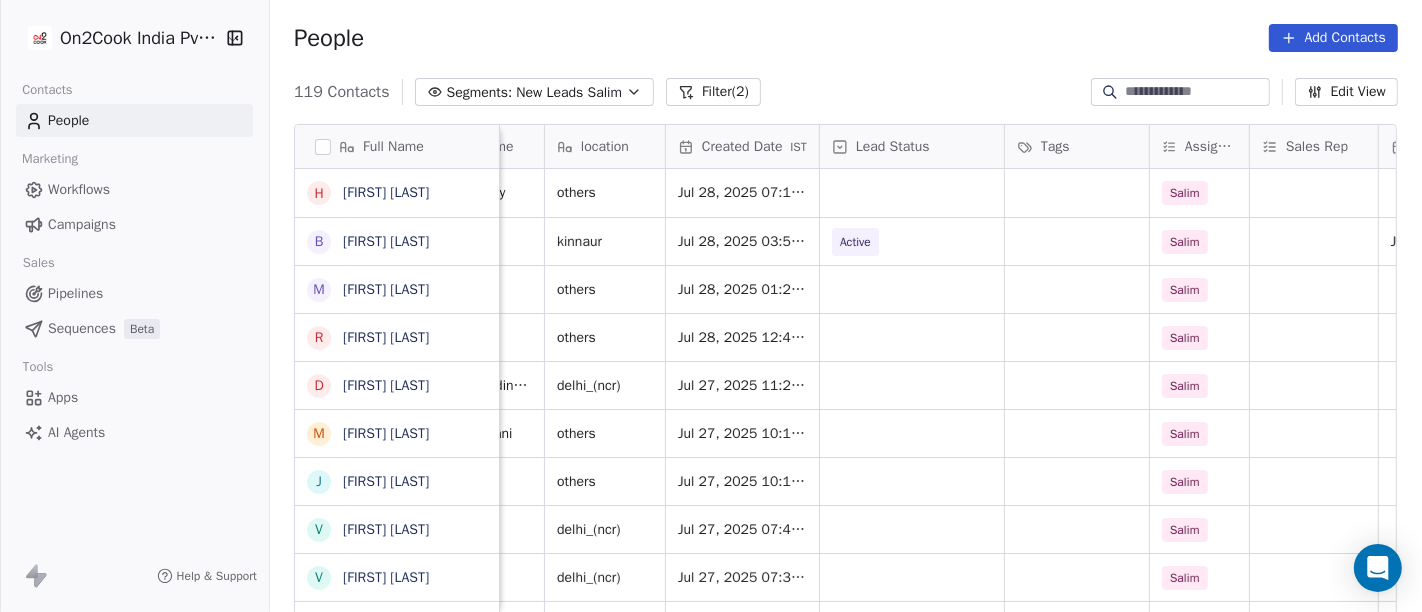 click on "People  Add Contacts" at bounding box center (846, 38) 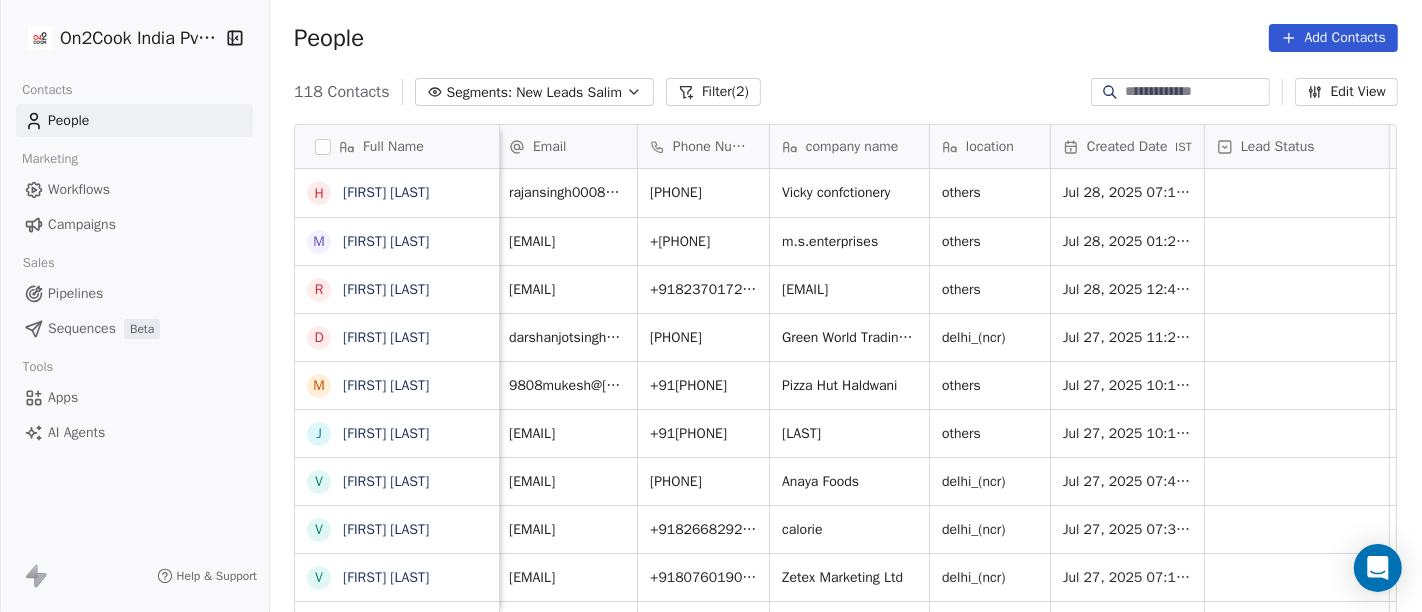 scroll, scrollTop: 2, scrollLeft: 0, axis: vertical 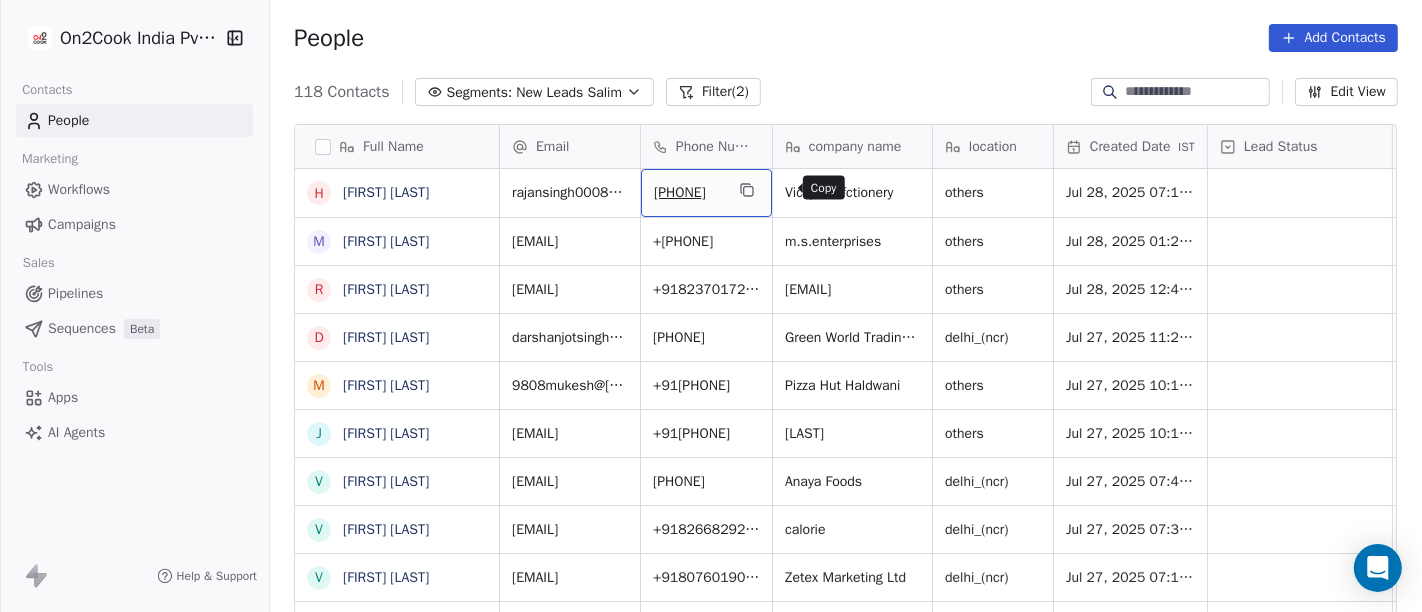 click 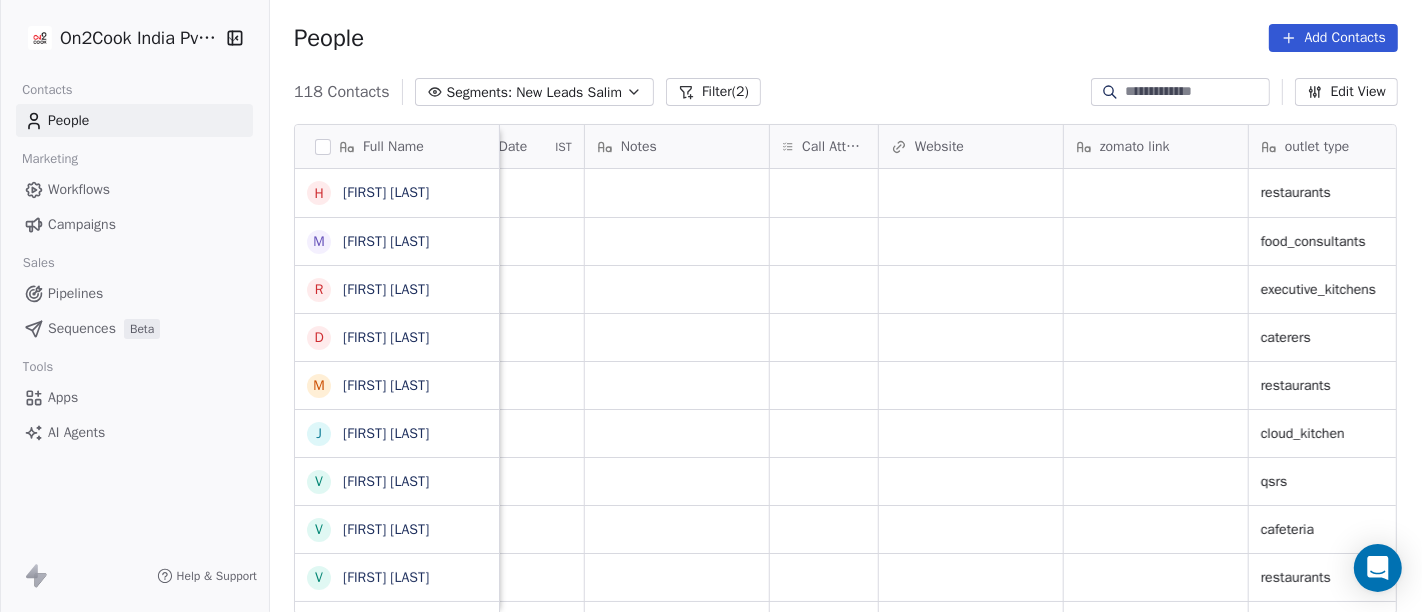 scroll, scrollTop: 2, scrollLeft: 1553, axis: both 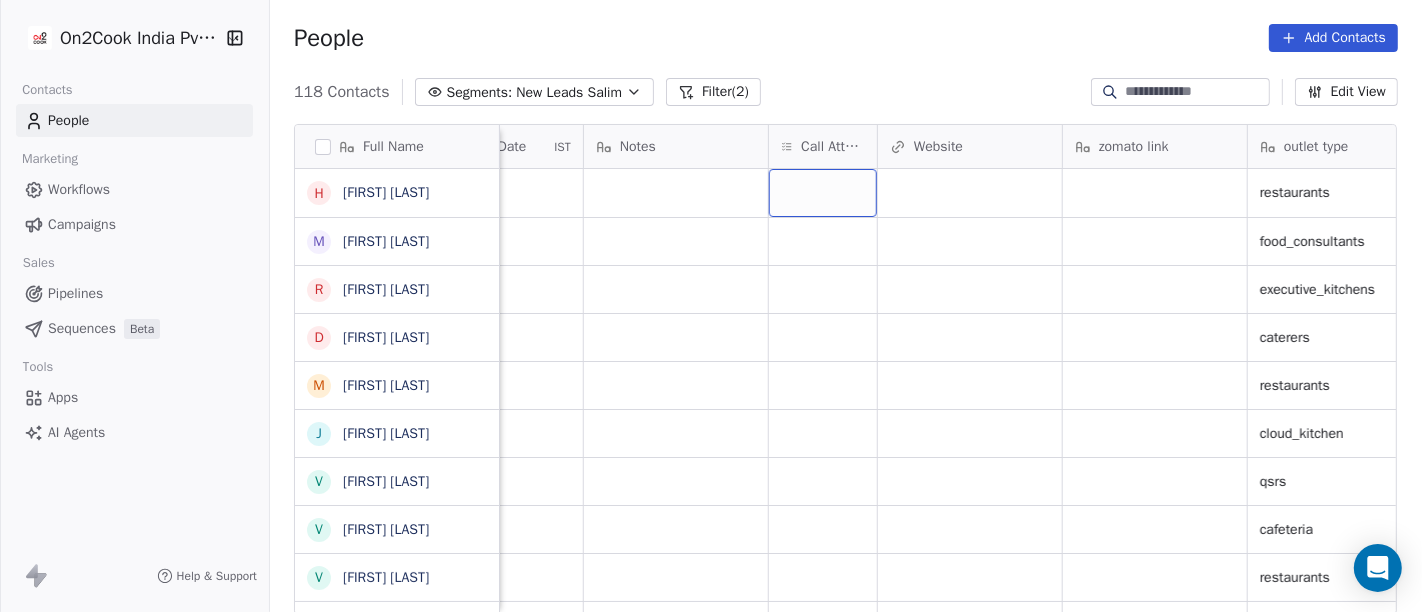 click at bounding box center [823, 193] 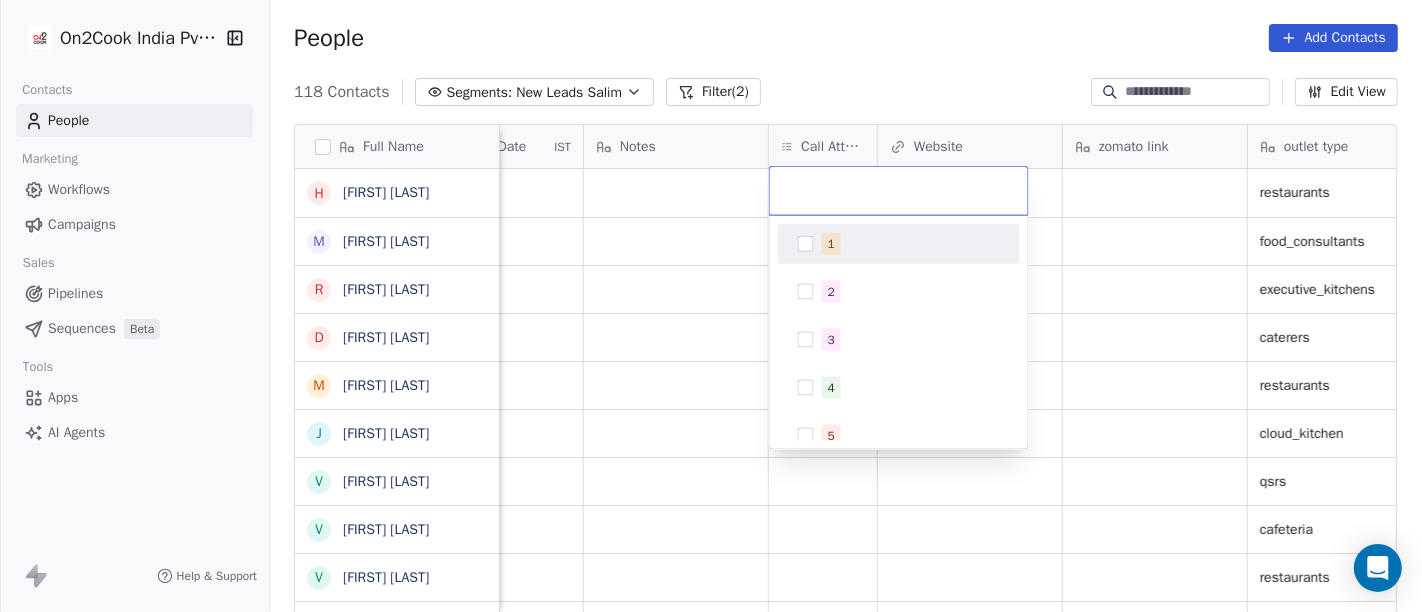 click on "1" at bounding box center [831, 244] 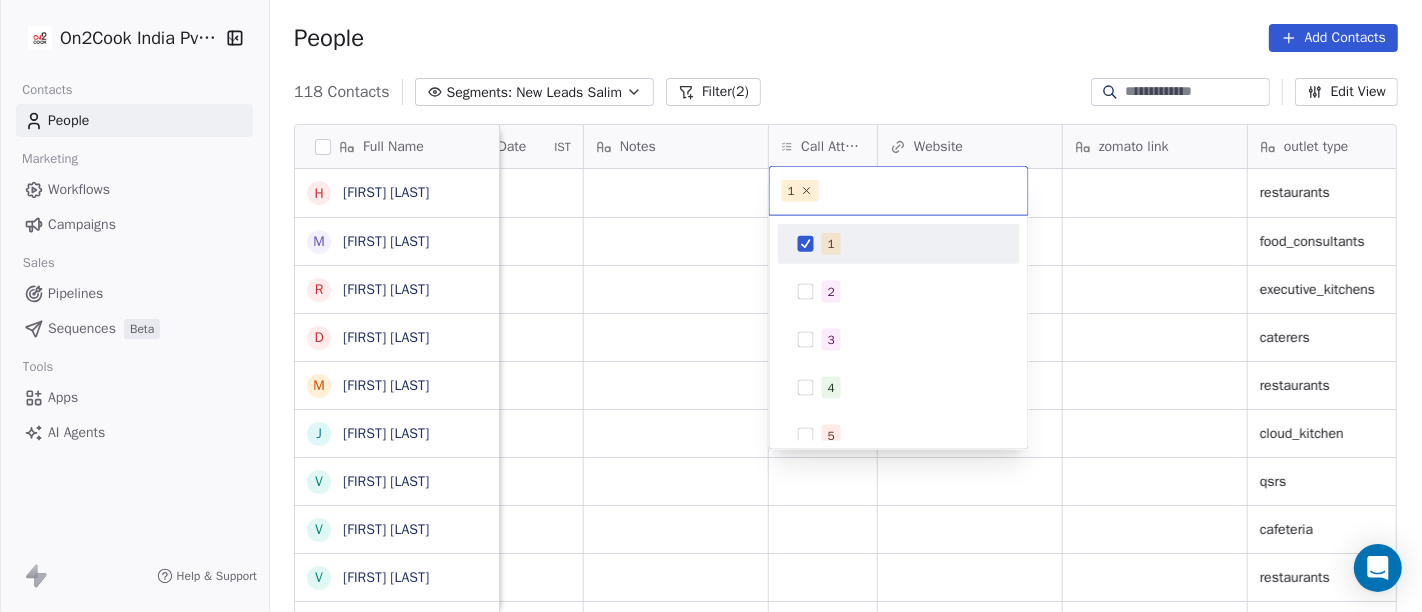 click on "On2Cook India Pvt. Ltd. Contacts People Marketing Workflows Campaigns Sales Pipelines Sequences Beta Tools Apps AI Agents Help & Support People  Add Contacts 118 Contacts Segments: New Leads [FIRST] Filter  (2) Edit View Tag Add to Sequence Full Name H [FIRST] M [FIRST] R [FIRST] D [FIRST] M [FIRST] J [FIRST] V [FIRST] V [FIRST] V [FIRST] D D H A R A M P A L A [FIRST] 9 [PHONE] S [FIRST] R [FIRST] c [FIRST] N [FIRST] M [FIRST] s [FIRST] A [FIRST] S [FIRST] V [FIRST] U [FIRST] [FIRST] R [FIRST] T [FIRST] [FIRST] A [FIRST] F [FIRST] A [FIRST] r [FIRST] enterprisess A [FIRST] [FIRST] N [FIRST] R [FIRST] Assignee Sales Rep Last Activity Date IST Follow Up Date IST Notes Call Attempts Website zomato link outlet type Location Job Title Whastapp Message    [FIRST] restaurants   [FIRST] food_consultants   [FIRST] executive_kitchens   [FIRST] caterers   [FIRST] restaurants   [FIRST] cloud_kitchen" at bounding box center [711, 306] 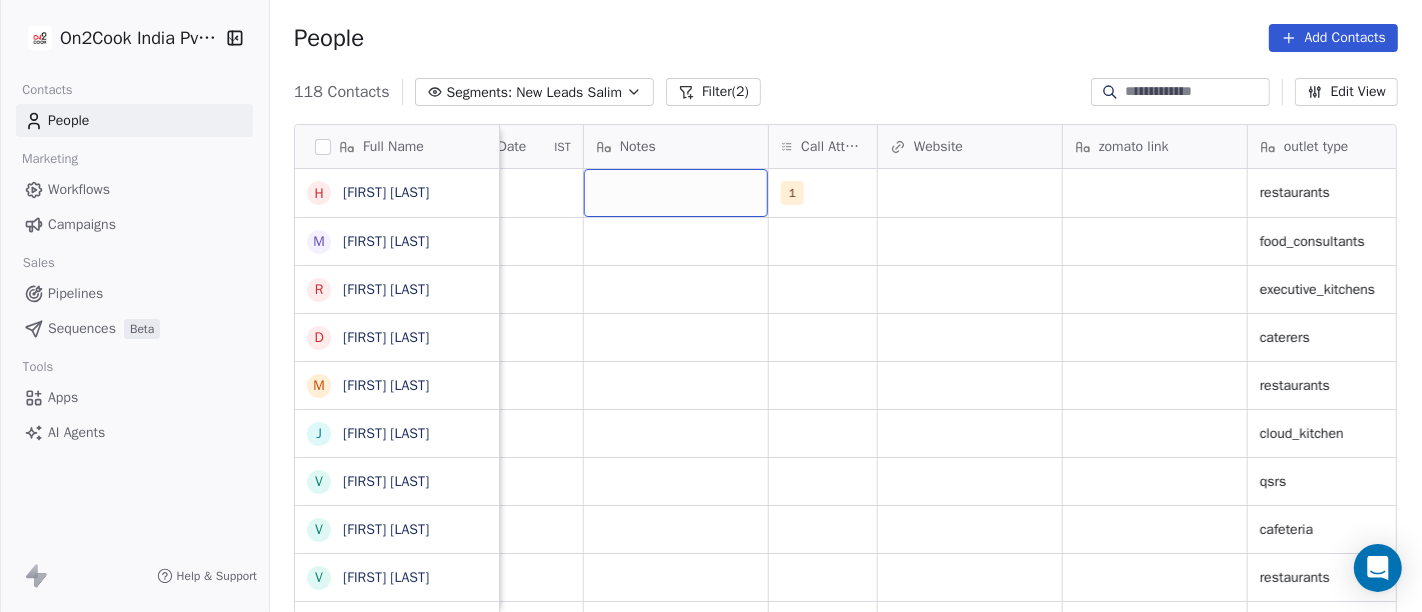 click at bounding box center [676, 193] 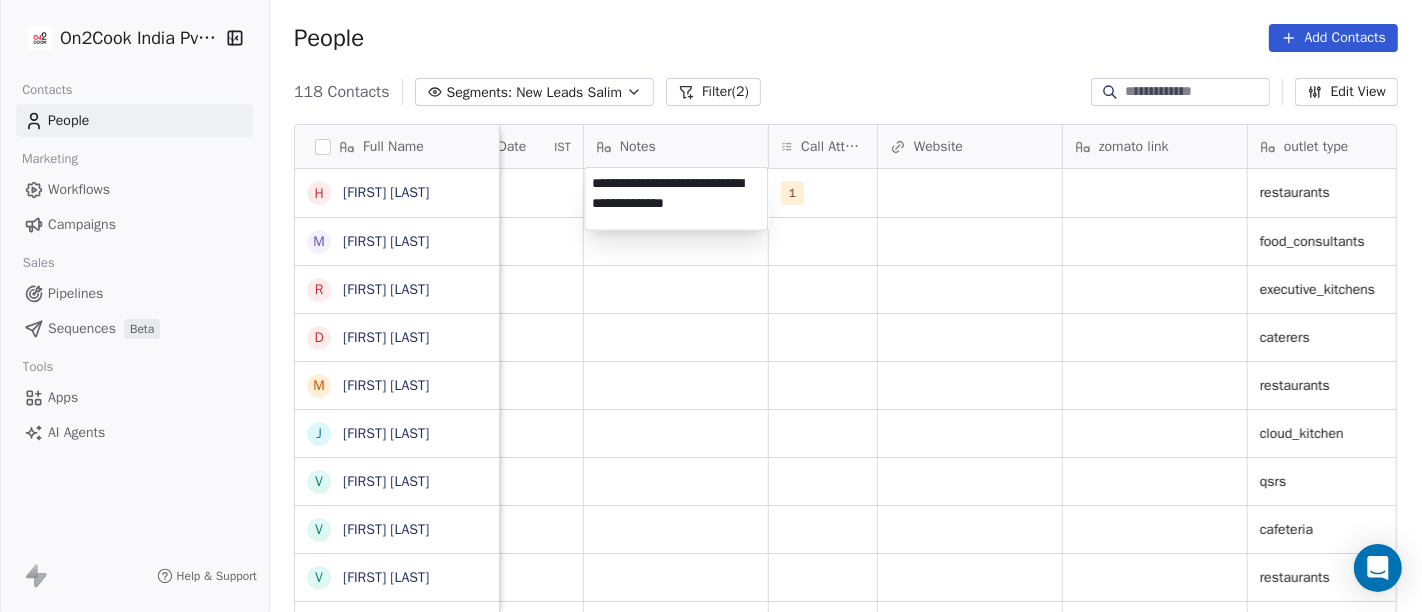 type on "**********" 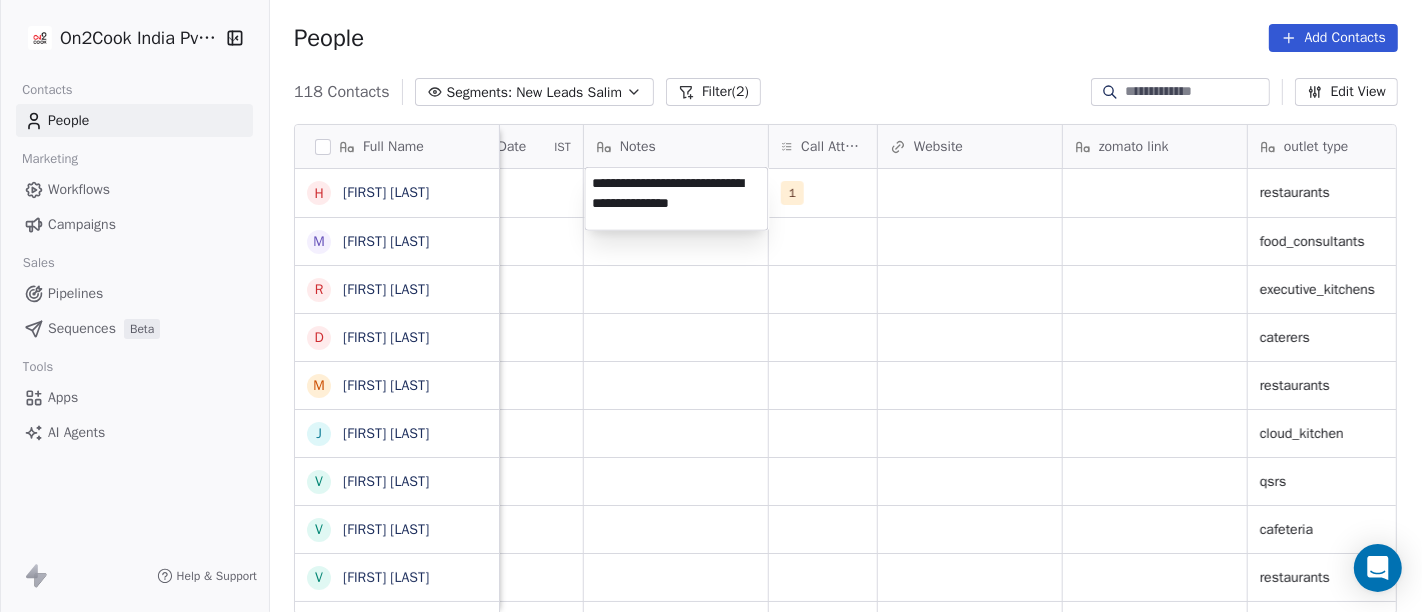 click on "On2Cook India Pvt. Ltd. Contacts People Marketing Workflows Campaigns Sales Pipelines Sequences Beta Tools Apps AI Agents Help & Support People Add Contacts 118 Contacts Segments: New Leads Salim Filter (2) Edit View Tag Add to Sequence Full Name h [FIRST] [LAST] N [FIRST] [LAST] R [FIRST] [LAST] S [FIRST] [LAST] [FIRST] [LAST] B [FIRST] [LAST] S [FIRST] [LAST] D [FIRST] [LAST] V [FIRST] [LAST] V [FIRST] [LAST] V [FIRST] [LAST] D [FIRST] [LAST] [FIRST] [LAST] [FIRST] [LAST] 9 [PHONE] S [FIRST] [LAST] R [FIRST] [LAST] c [FIRST] [LAST] N [FIRST] [LAST] M [FIRST] [LAST] s [FIRST] [LAST] A [FIRST] [LAST] S [FIRST] [LAST] V [FIRST] [LAST] U [FIRST] [LAST] R [FIRST] [LAST] T [FIRST] [LAST] A [FIRST] [LAST] F [FIRST] [LAST] A [FIRST] [LAST] r [FIRST] [LAST] A [FIRST] [LAST] N [FIRST] [LAST] R [FIRST] [LAST] Assignee Sales Rep Last Activity Date IST Follow Up Date IST Notes Call Attempts Website zomato link outlet type Location Job Title Whastapp Message Salim 1 restaurants Salim food_consultants Salim executive_kitchens Salim caterers Salim restaurants Salim cloud_kitchen" at bounding box center (711, 306) 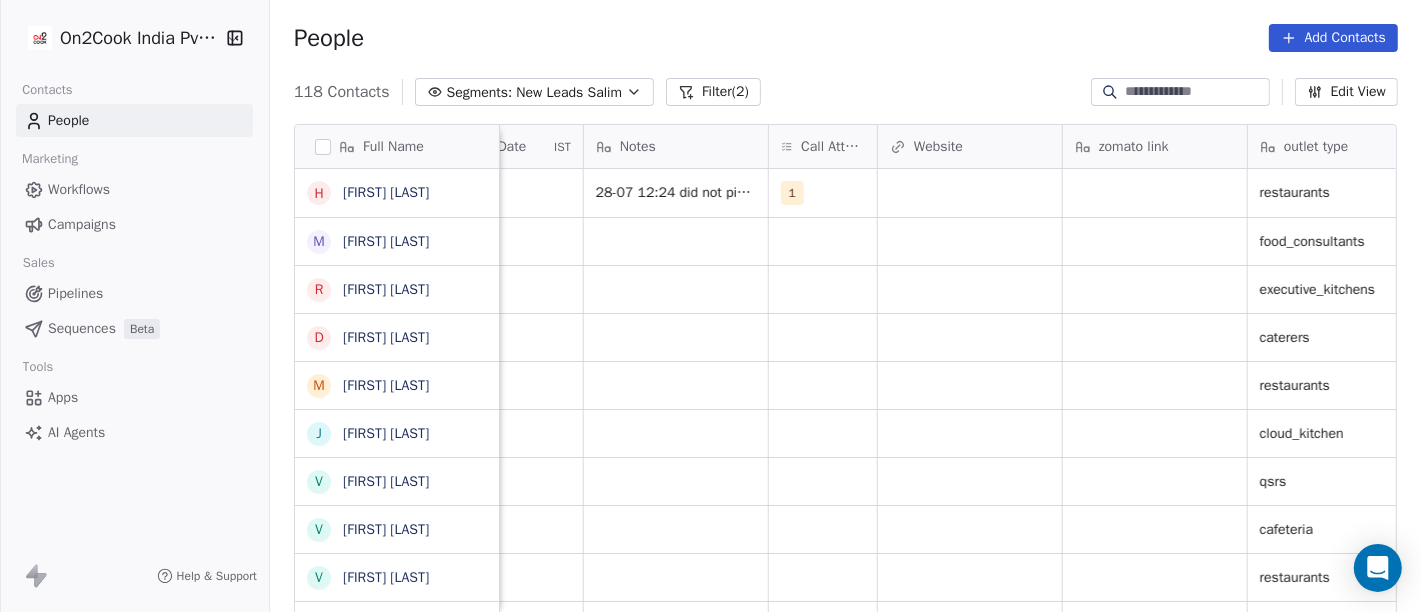 scroll, scrollTop: 0, scrollLeft: 912, axis: horizontal 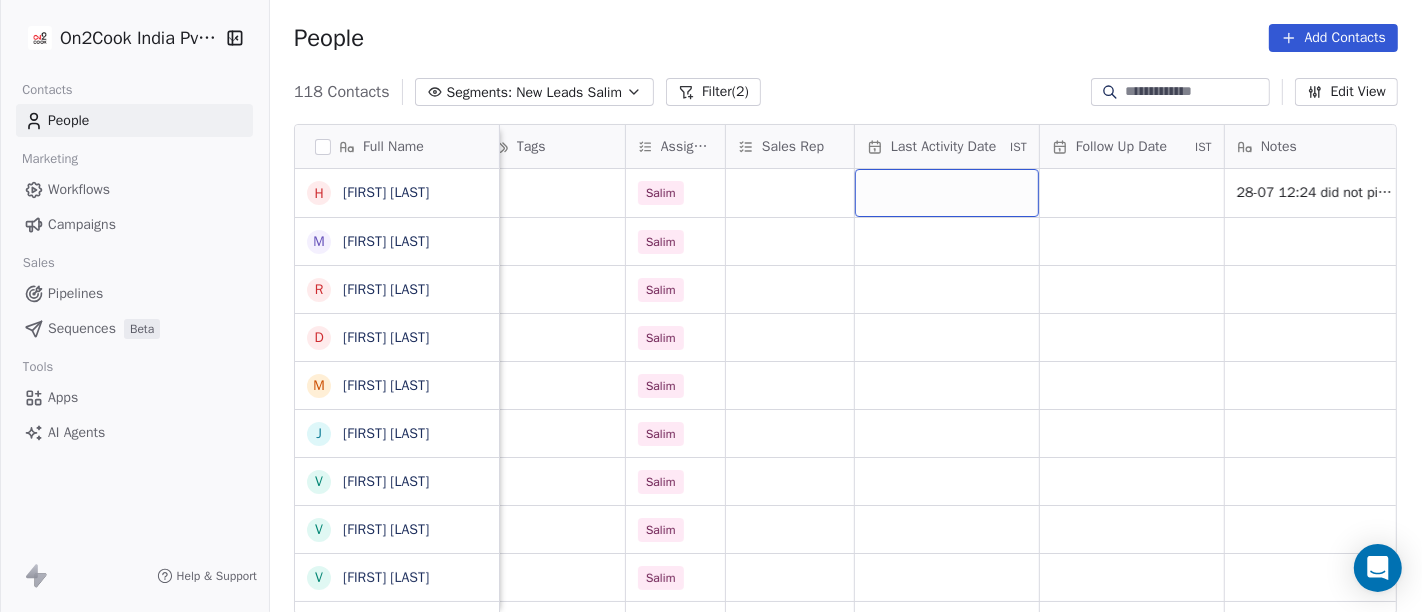click at bounding box center (947, 193) 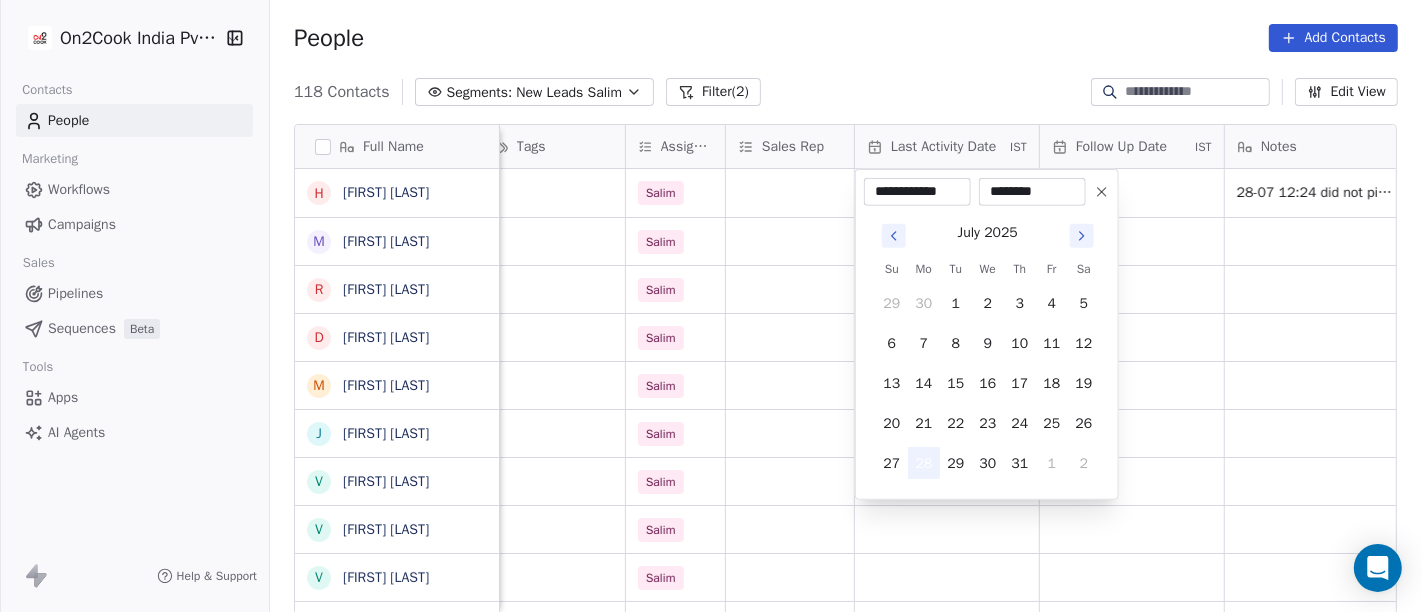 click on "28" at bounding box center (924, 463) 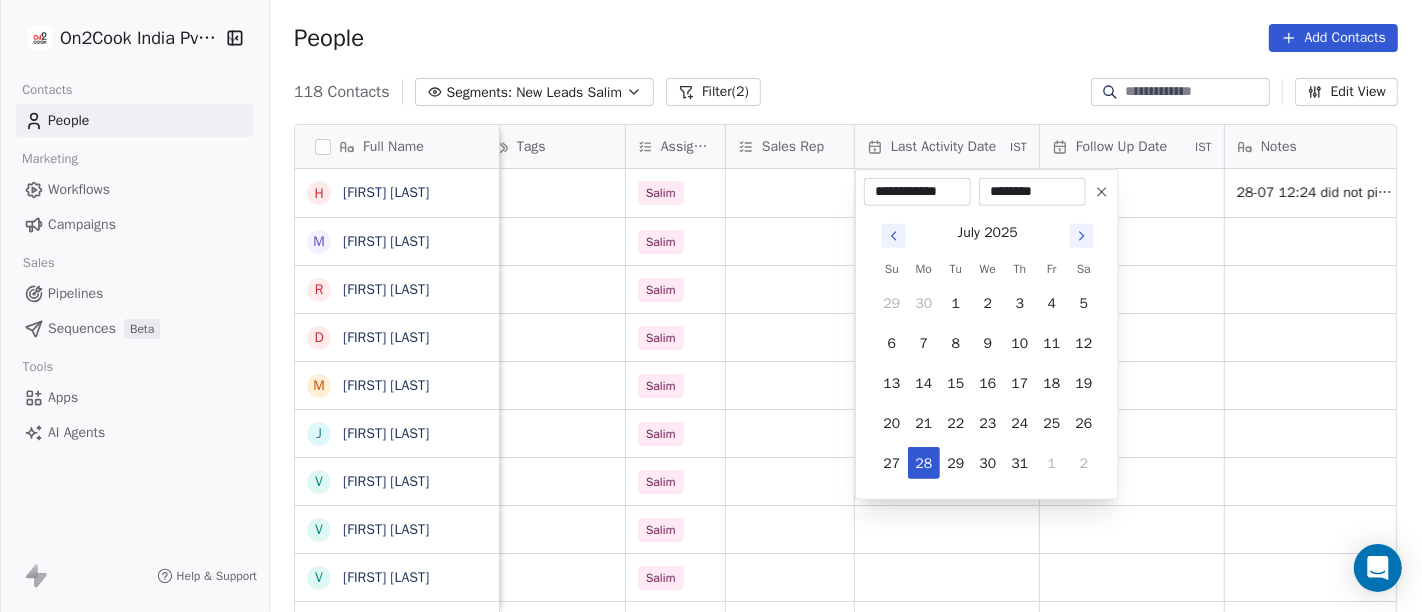 click on "On2Cook India Pvt. Ltd. Contacts People Marketing Workflows Campaigns Sales Pipelines Sequences Beta Tools Apps AI Agents Help & Support People Add Contacts 118 Contacts Segments: New Leads Salim Filter (2) Edit View Tag Add to Sequence Full Name H [FIRST] M [FIRST] R [FIRST] J [FIRST] V [FIRST] V [FIRST] D [FIRST] A [FIRST] 9 [PHONE] S [FIRST] R [FIRST] c [FIRST] N [FIRST] M [FIRST] s [FIRST] A [FIRST] S [FIRST] V [FIRST] U [FIRST] R [FIRST] T [FIRST] A [FIRST] F [FIRST] A [FIRST] r [FIRST] A [FIRST] N [FIRST] R [FIRST] location Created Date IST Lead Status Tags Assignee Sales Rep Last Activity Date IST Follow Up Date IST Notes Call Attempts Website zomato link others Jul 28, 2025 07:13 AM Salim 28-07 12:24 did not pick up call WA msg sent 1 others" at bounding box center [711, 306] 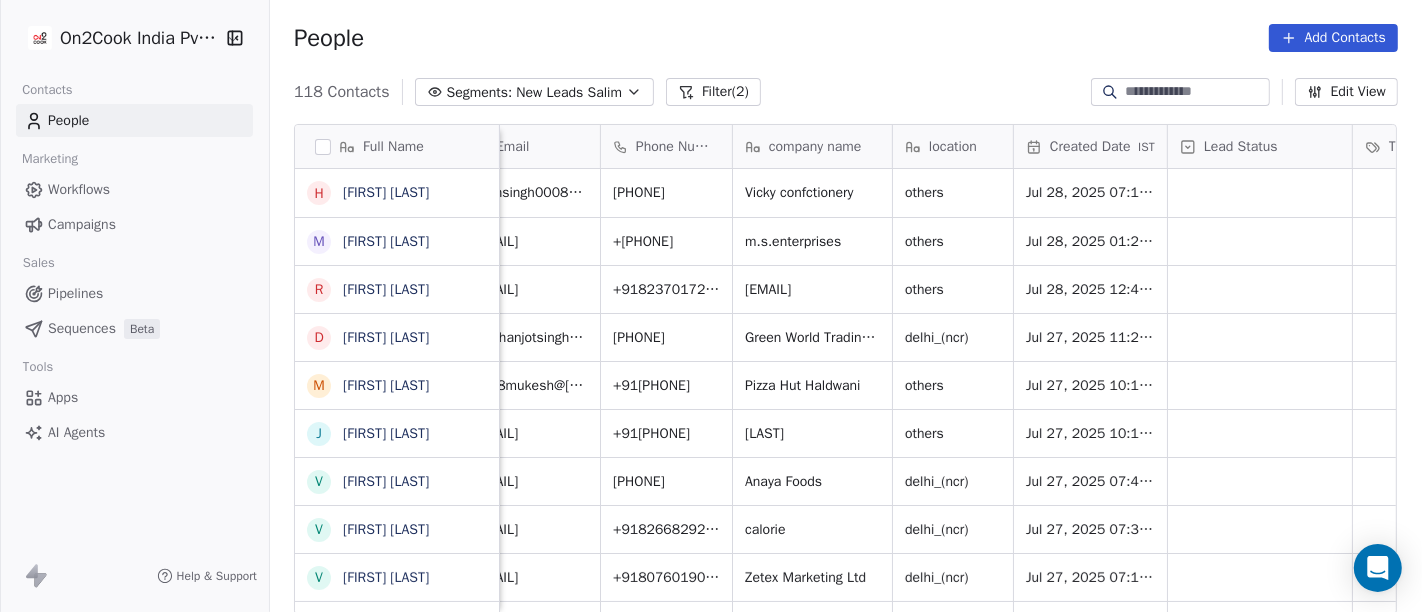 scroll, scrollTop: 0, scrollLeft: 0, axis: both 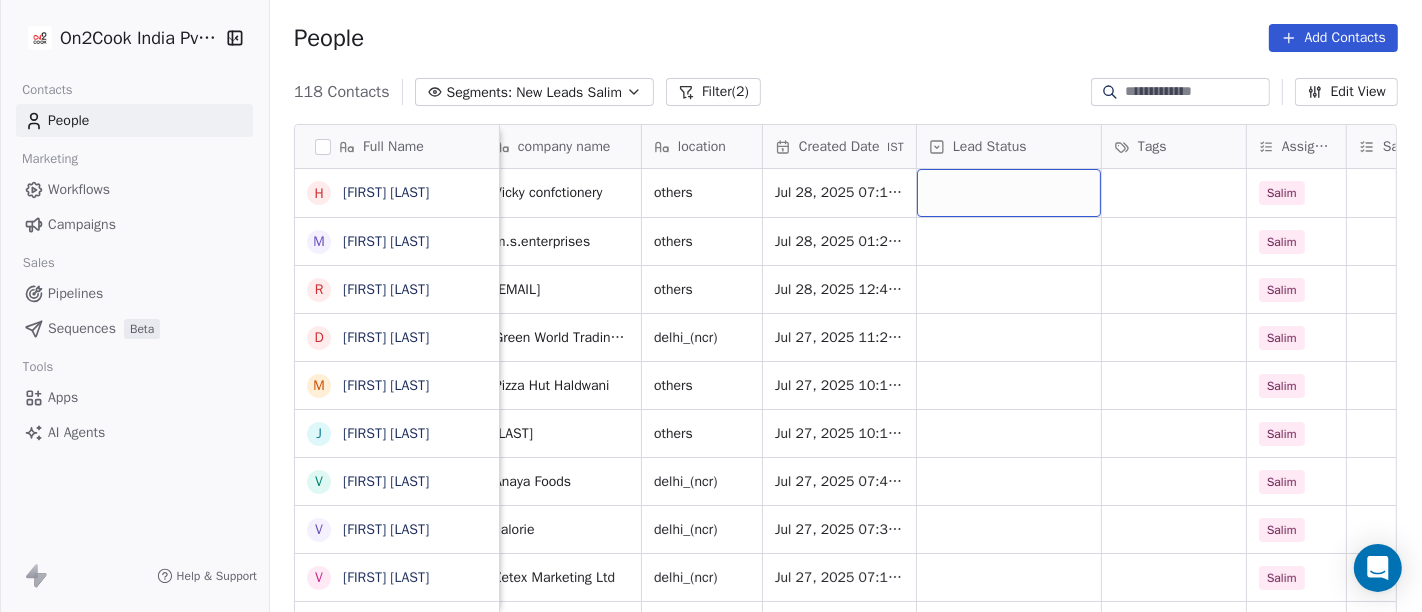 click at bounding box center [1009, 193] 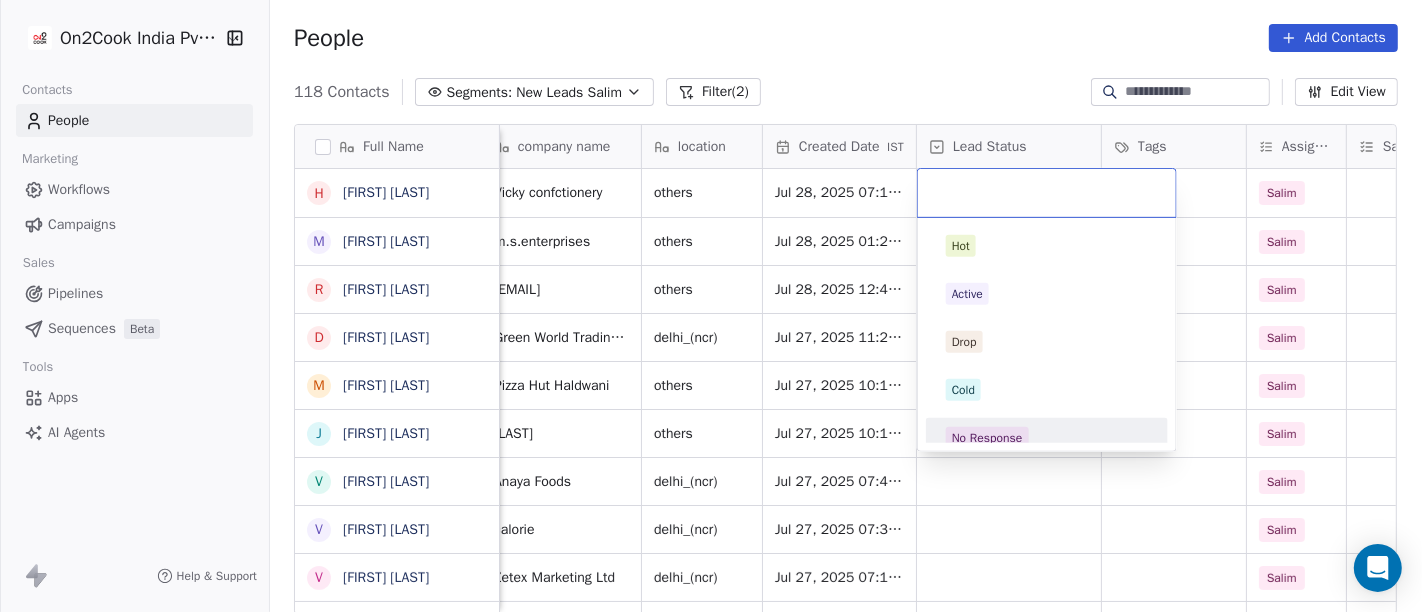 click on "No Response" at bounding box center [987, 438] 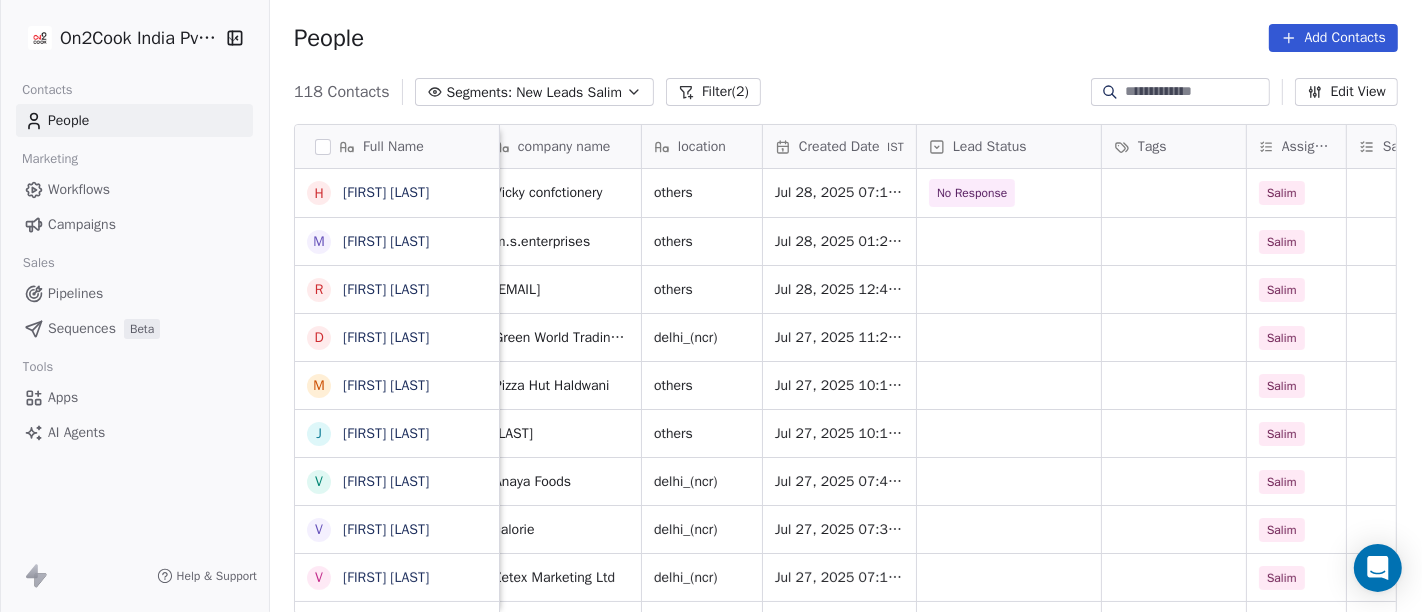 click on "118 Contacts Segments: New Leads Salim Filter (2) Edit View" at bounding box center (846, 92) 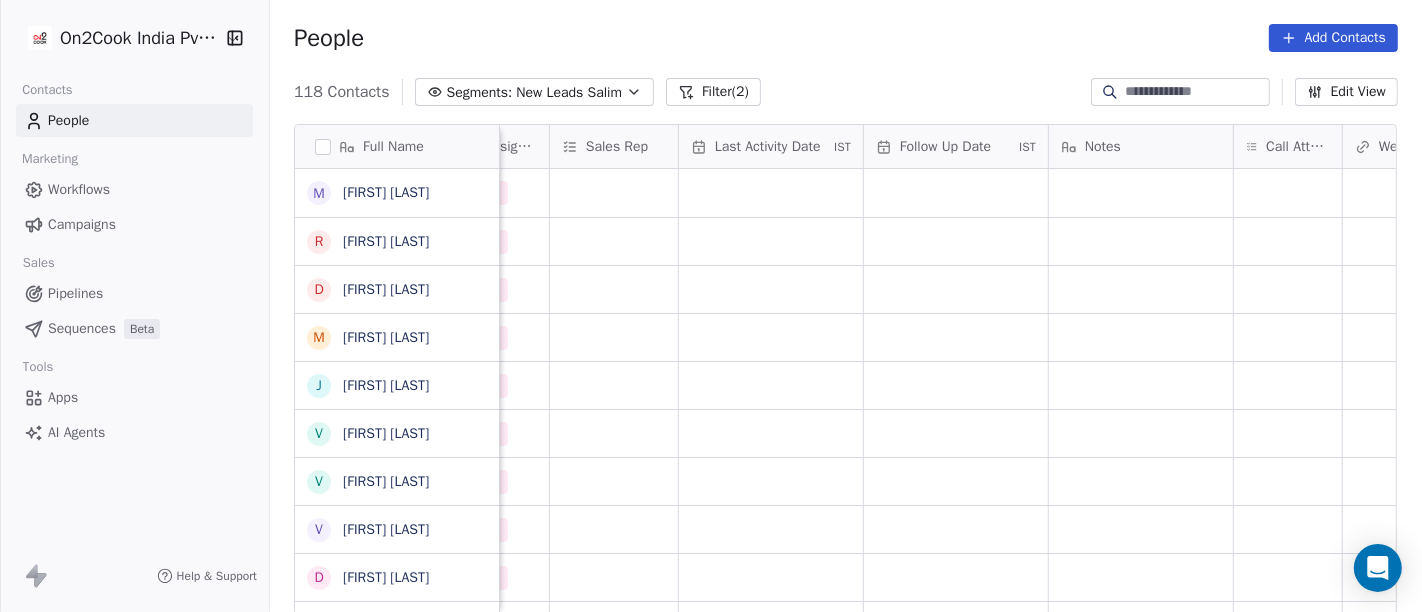 scroll, scrollTop: 0, scrollLeft: 1324, axis: horizontal 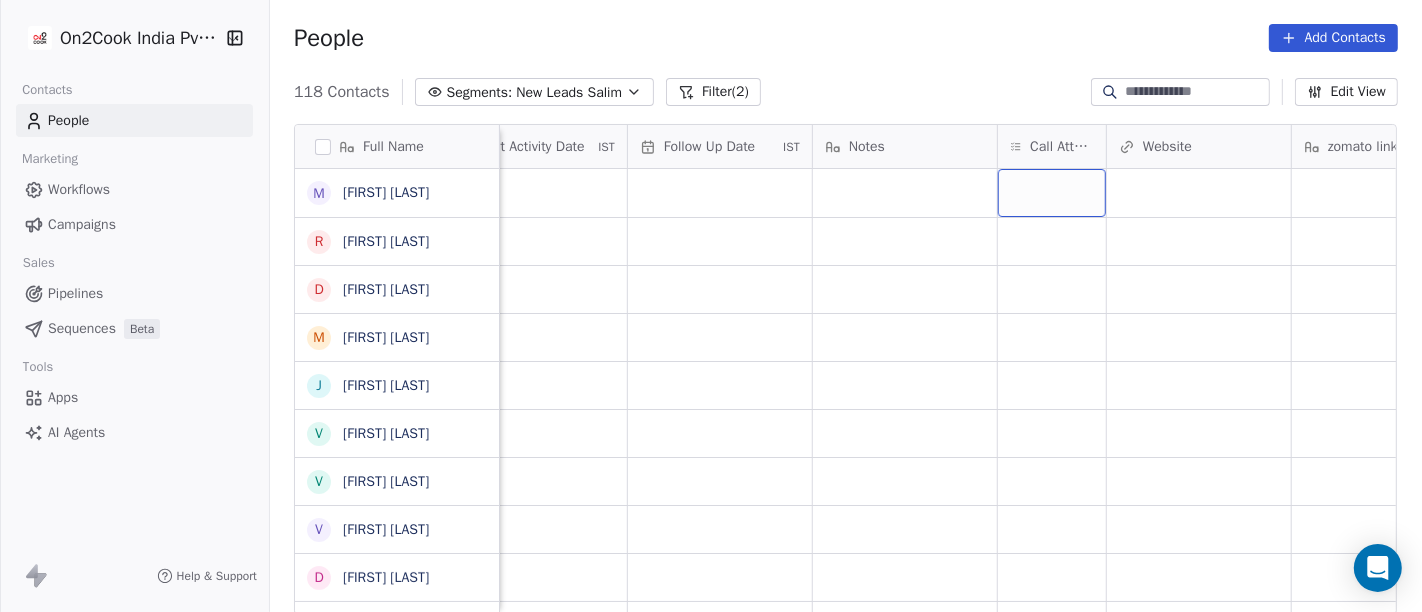 click at bounding box center (1052, 193) 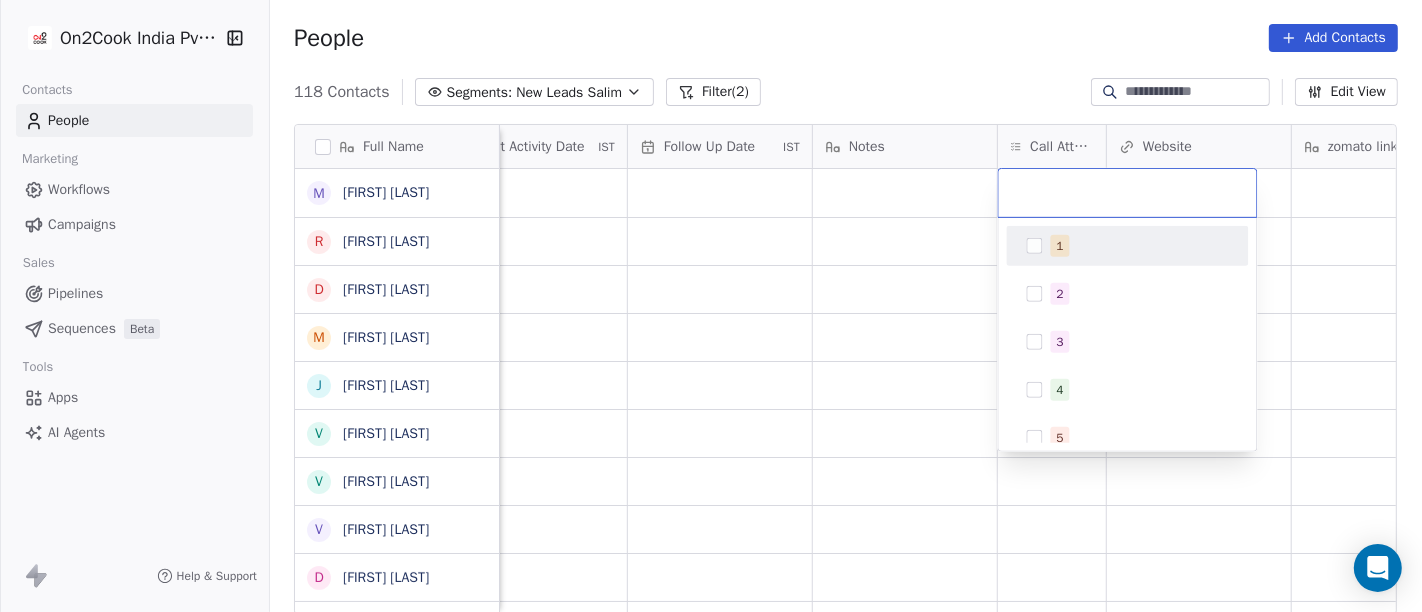 click on "1" at bounding box center (1060, 246) 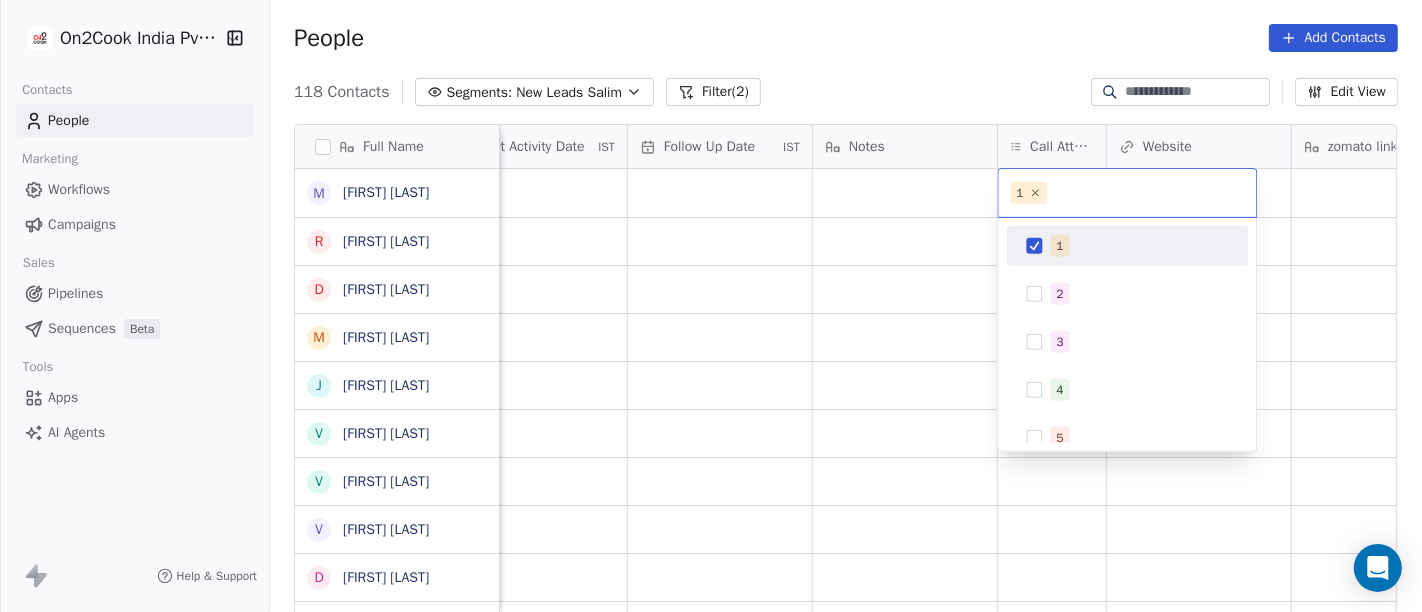click on "On2Cook India Pvt. Ltd. Contacts People Marketing Workflows Campaigns Sales Pipelines Sequences Beta Tools Apps AI Agents Help & Support People  Add Contacts 118 Contacts Segments: New Leads Salim Filter  (2) Edit View Tag Add to Sequence Full Name M Meraj Siddiqui R Ram Bhagchand Duseja D Darshan Jot Singh M Mukesh Chaudhary J Jani Milind V Vijay Mangla V Vivek Sharma V Vivek Maken D D H A R A M P A L A Anubhav Aggarwal 9 9890574418 S Sujal sharma R Rakesh Mandloi c chandan vira N Navin BhanuShali M Mohd Kamran s simmiz kitchen A Amit KR Khanra S Shantanu Barthwal V Venu U Yesyes Kandiar R Ritu Gupta T Tabbu khan A Amit Joshi F Fazy Fazil A Anita Chouhan r rajeev enterprisess A Ajay Deshmukh N Navneet R Rakesh P Pawan Chef Ruhela Tags Assignee Sales Rep Last Activity Date IST Follow Up Date IST Notes Call Attempts Website zomato link outlet type Location Job Title   Salim food_consultants   Salim executive_kitchens   Salim caterers   Salim restaurants   Salim cloud_kitchen   Salim qsrs   Salim cafeteria" at bounding box center [711, 306] 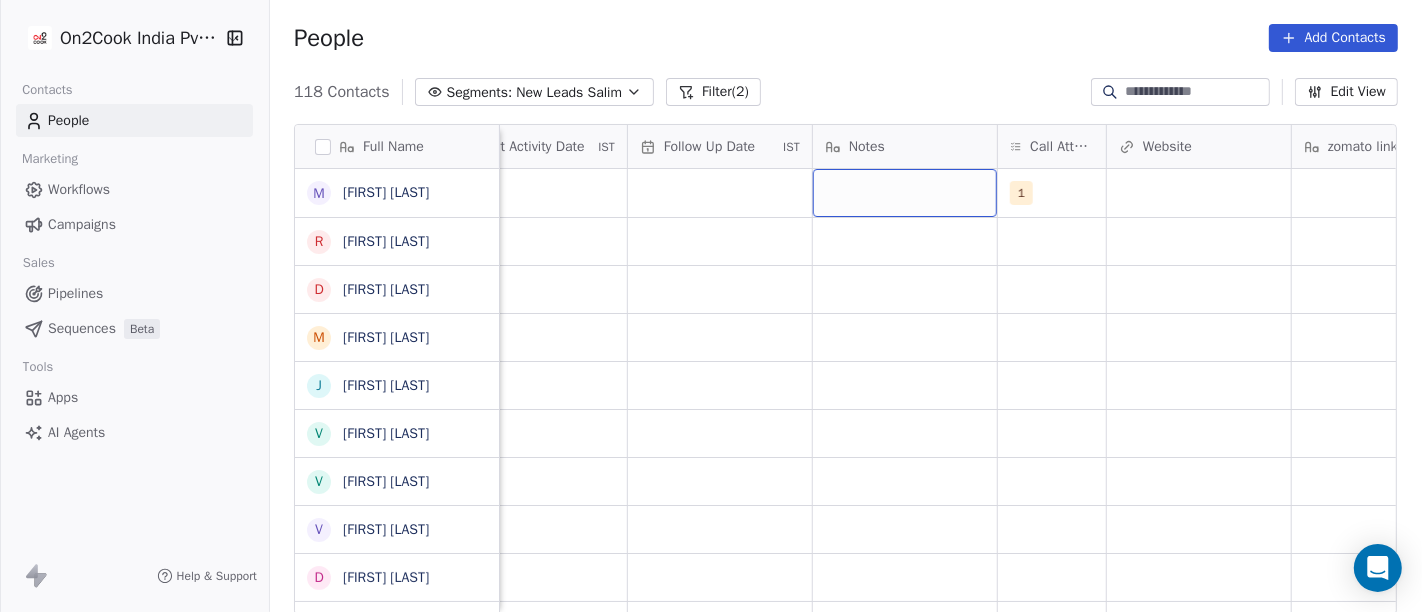 click at bounding box center (905, 193) 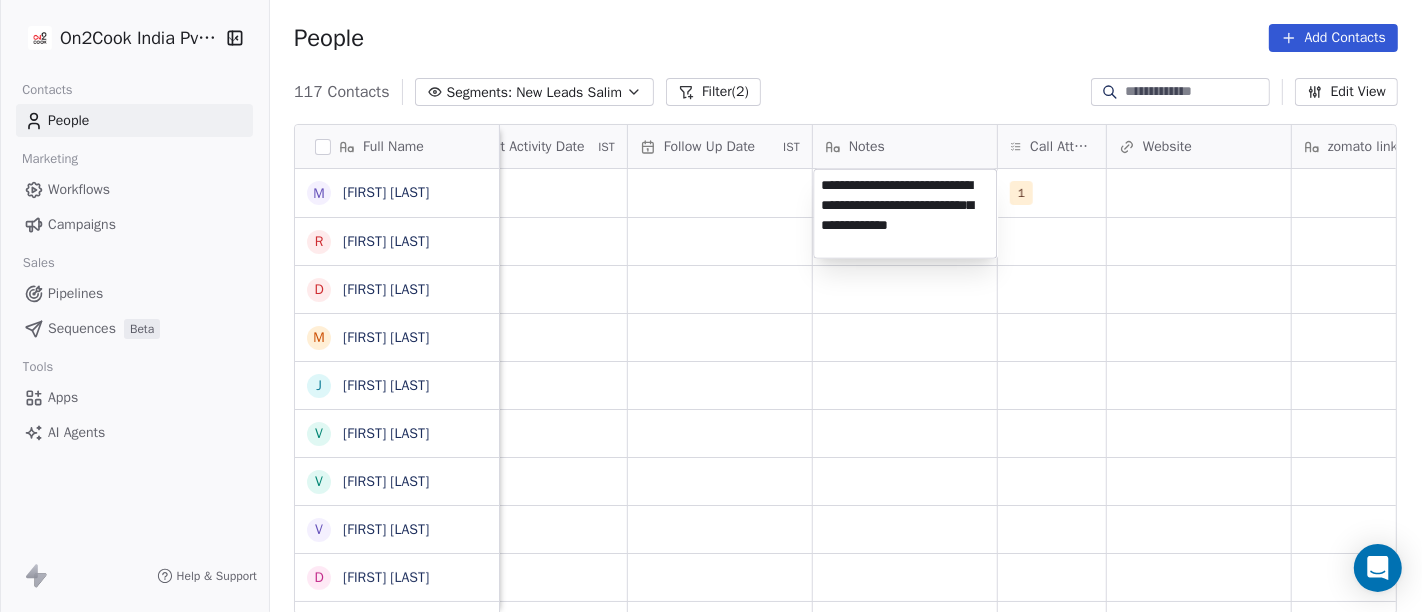 type on "**********" 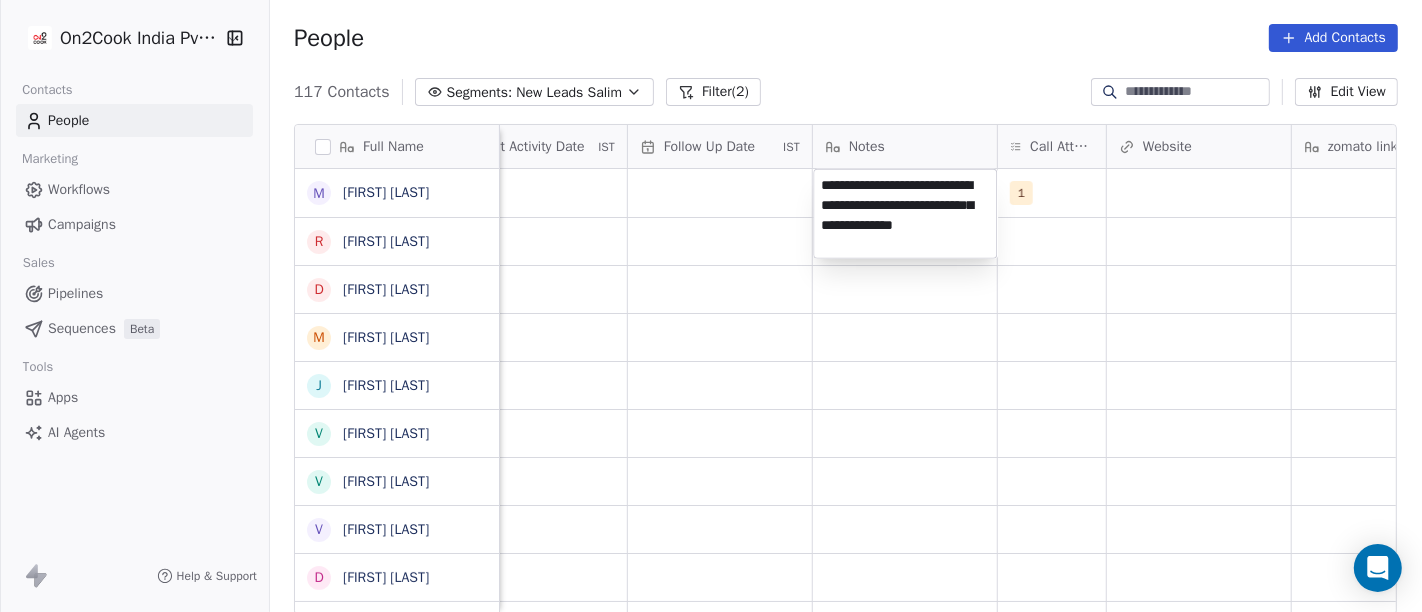 click on "Meraj Siddiqui Ram Bhagchand Duseja Darshan Jot Singh Mukesh Chaudhary Jani Milind Vijay Mangla Vivek Sharma Vivek Maken D H A R A M P A L A Anubhav Aggarwal 9 9890574418 Sujal sharma Rakesh Mandloi chandan vira Navin BhanuShali Mohd Kamran simmiz kitchen Amit KR Khanra Shantanu Barthwal Venu Yesyes Kandiar Ritu Gupta Tabbu khan Amit Joshi Fazy Fazil Anita Chouhan rajeev enterprisess Ajay Deshmukh Navneet Rakesh Pawan Chef Ruhela" at bounding box center [711, 306] 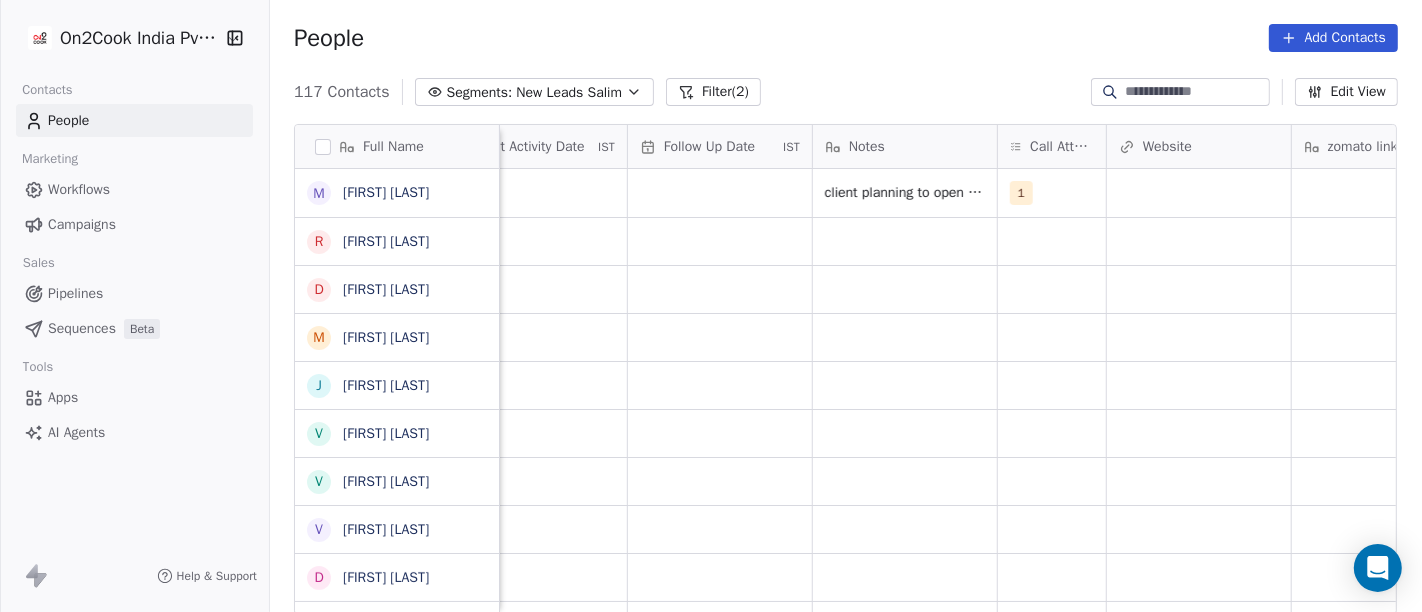 scroll, scrollTop: 0, scrollLeft: 1003, axis: horizontal 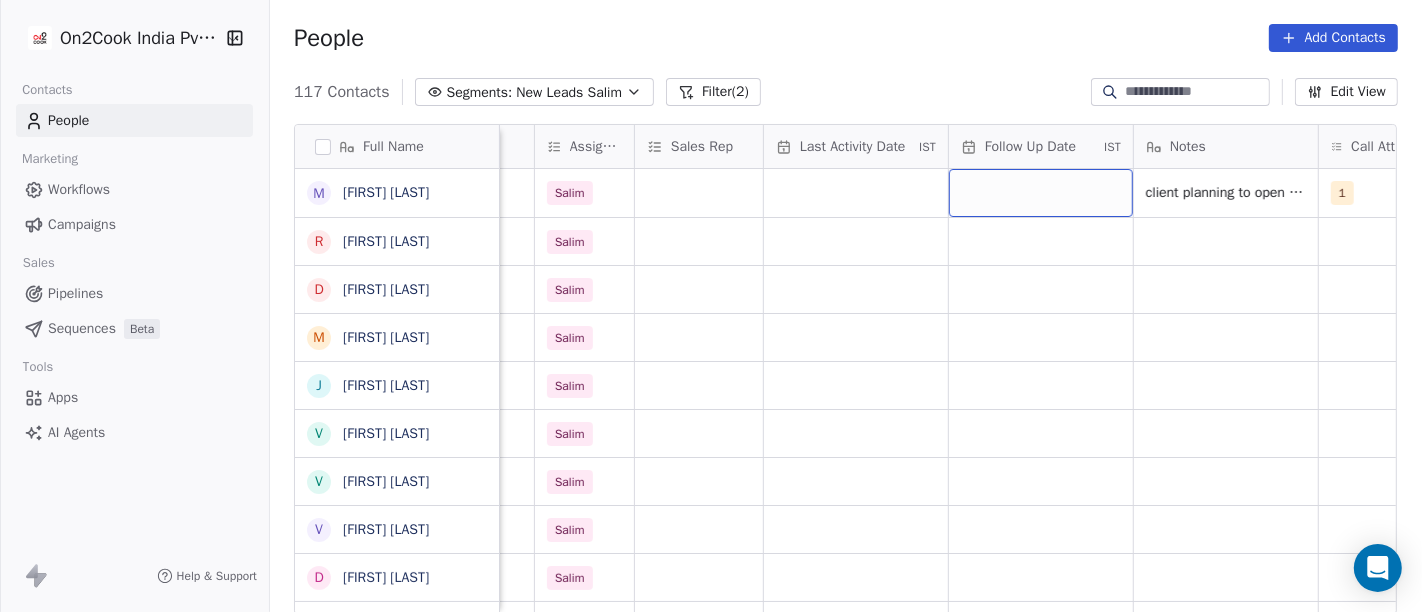 click at bounding box center (1041, 193) 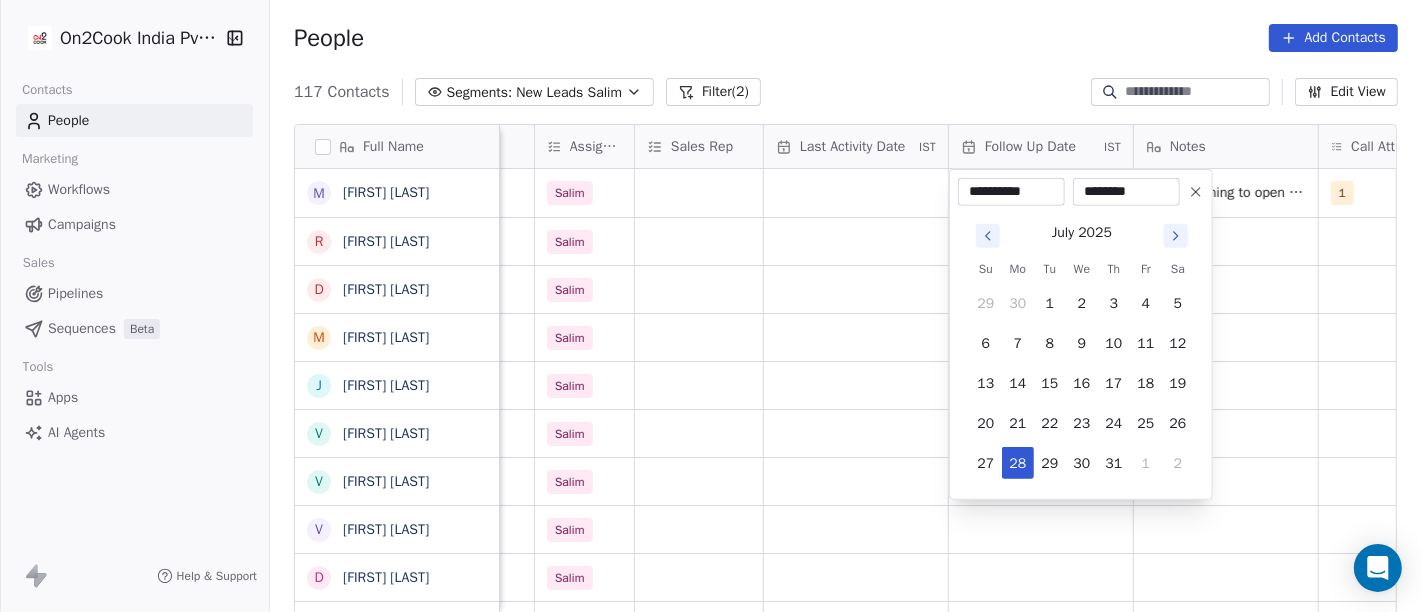 click 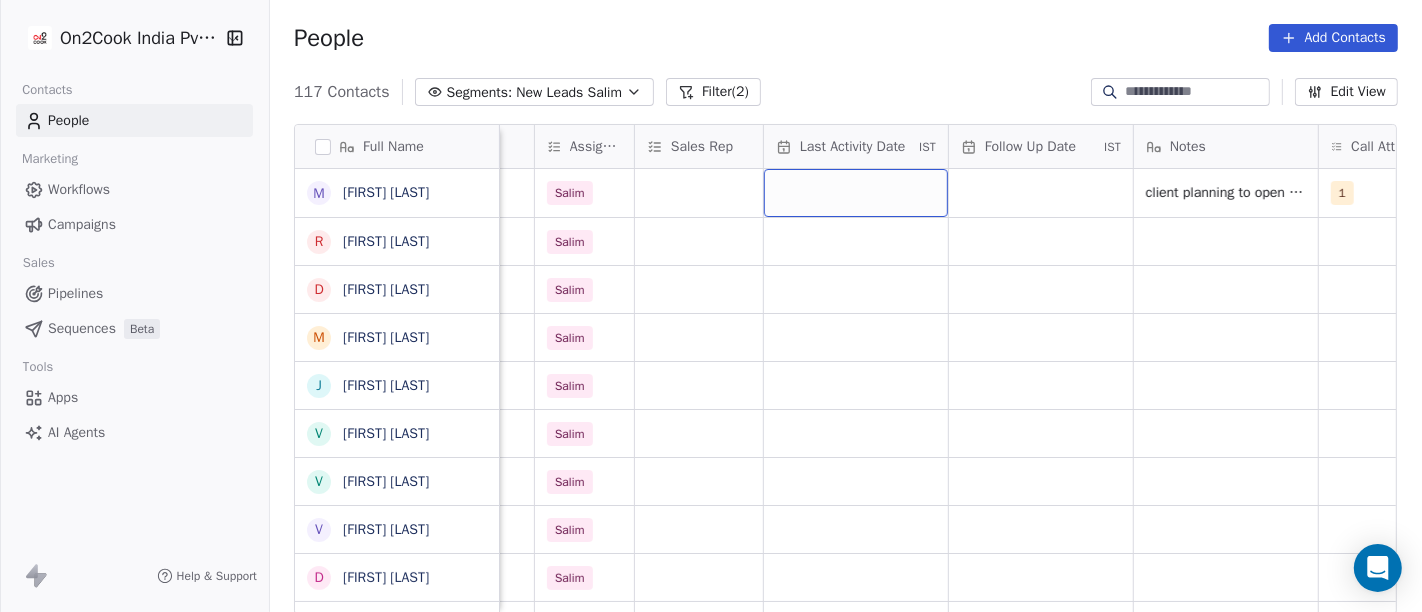 click at bounding box center (856, 193) 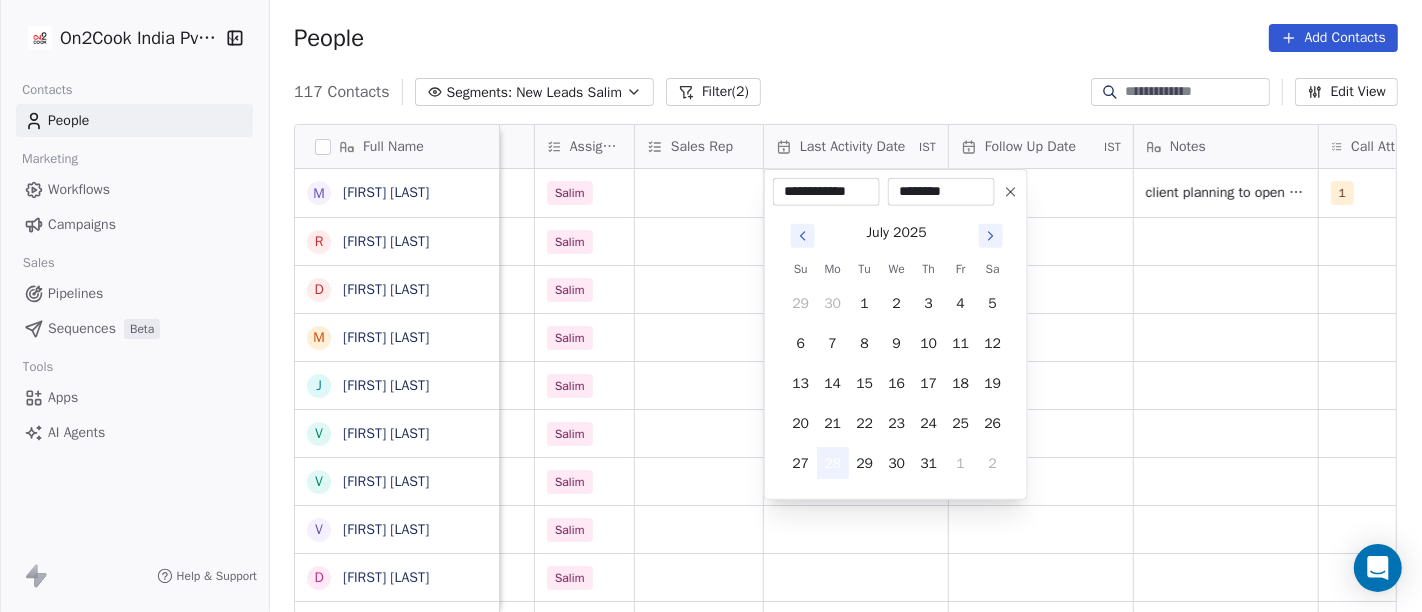 click on "28" at bounding box center (833, 463) 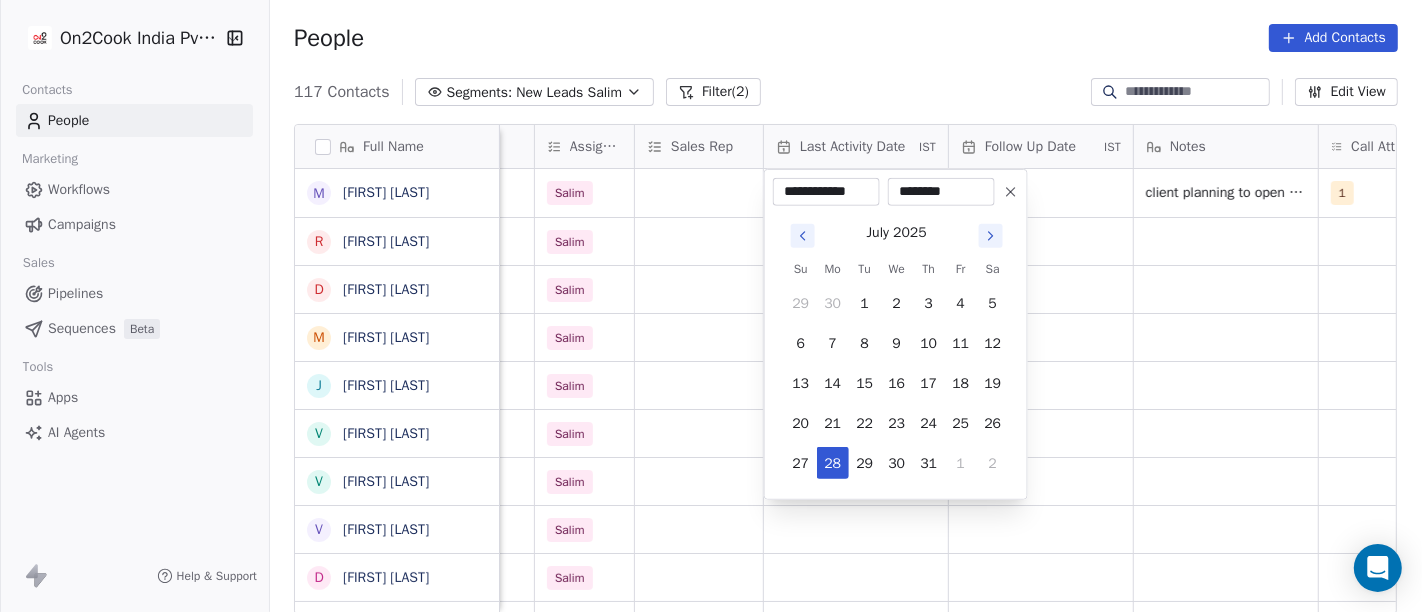click on "On2Cook India Pvt. Ltd. Contacts People Marketing Workflows Campaigns Sales Pipelines Sequences Beta Tools Apps AI Agents Help & Support People  Add Contacts 117 Contacts Segments: New Leads Salim Filter  (2) Edit View Tag Add to Sequence Full Name M [LAST] [LAST] R [LAST] [LAST] D [LAST] [LAST] M [LAST] [LAST] J [LAST] [LAST] V [LAST] [LAST] V [LAST] [LAST] V [LAST] [LAST] D D H A R A M P A L A [FIRST] [LAST] 9 [PHONE] S [LAST] [LAST] R [LAST] [LAST] c [LAST] [LAST] N [LAST] [LAST] M [LAST] [LAST] s [LAST] [LAST] A [LAST] [LAST] S [LAST] [LAST] V [LAST] [LAST] U [LAST] [LAST] R [LAST] [LAST] T [LAST] [LAST] A [LAST] [LAST] F [LAST] [LAST] A [LAST] [LAST] r [LAST] [LAST] A [LAST] [LAST] N [LAST] [LAST] R [LAST] [LAST] P [LAST] [LAST] C [LAST] [LAST] v [LAST] [LAST] D [LAST] [LAST] S [LAST] [LAST] A [LAST] [LAST] Lead Status Tags Assignee Sales Rep Last Activity Date IST Follow Up Date IST Notes Call Attempts Website zomato link outlet type   others Jul 28, 2025 01:27 AM Salim client planning to open catering business in 3 month details shared on WA 1   others" at bounding box center [711, 306] 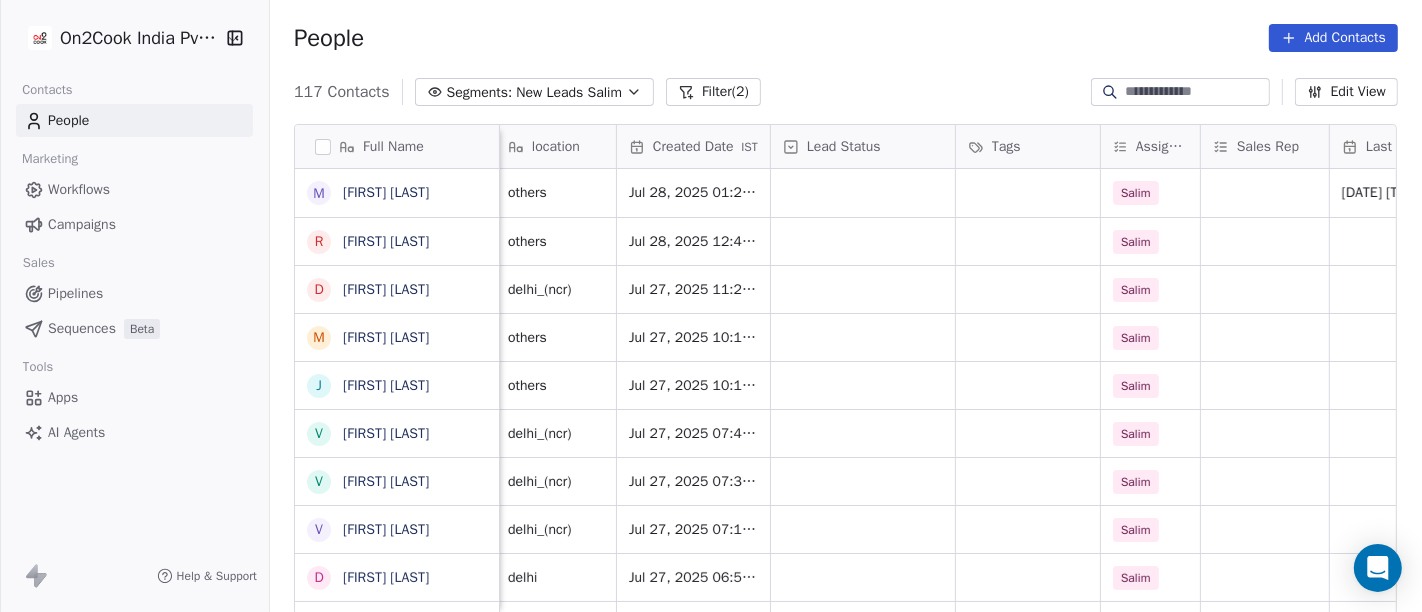 scroll, scrollTop: 0, scrollLeft: 434, axis: horizontal 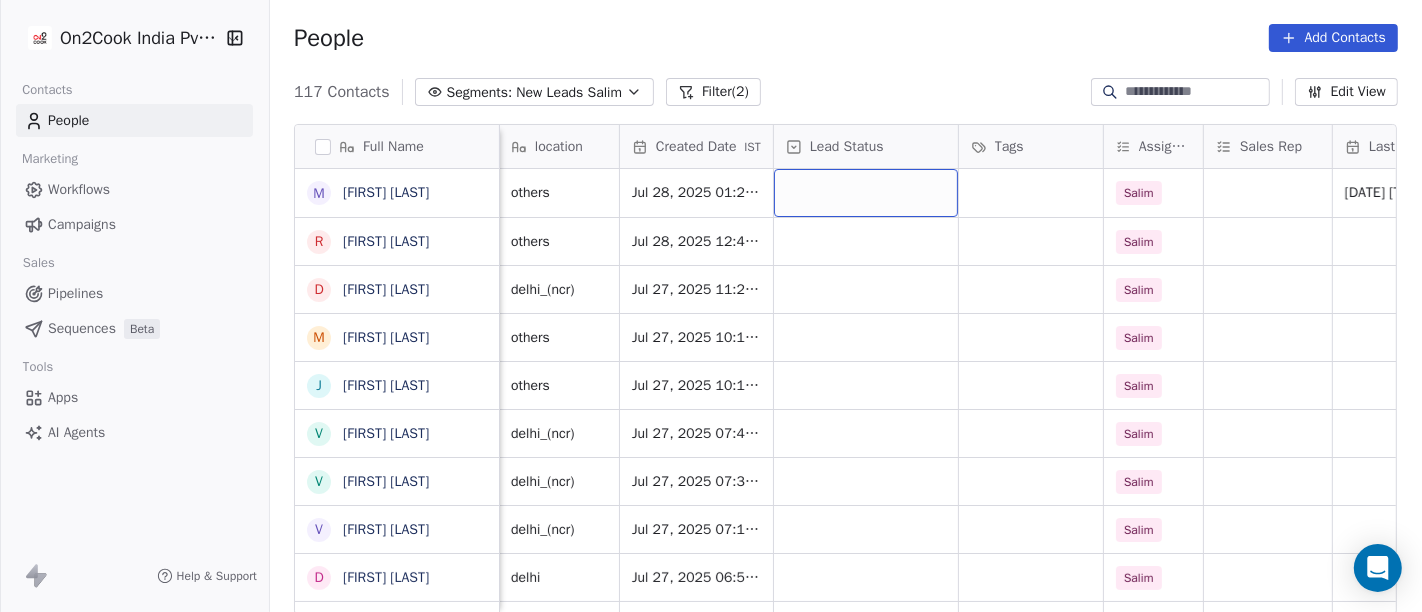 click at bounding box center (866, 193) 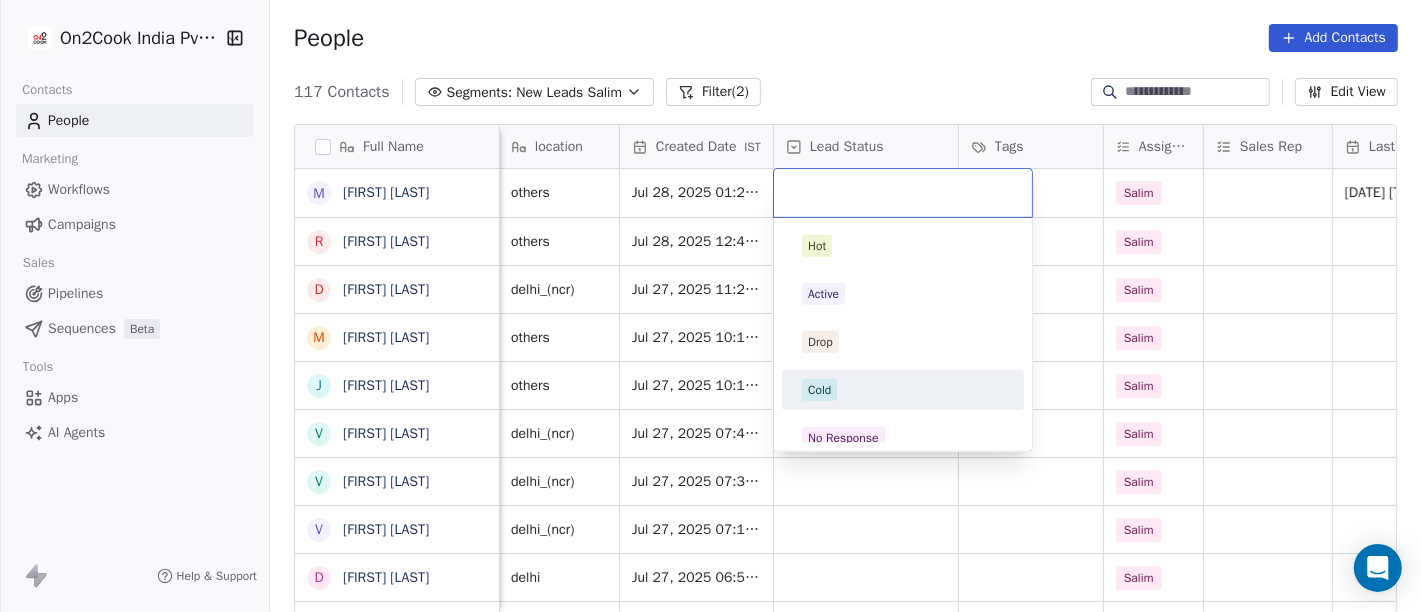 click on "Hot Active Drop Cold No Response Onsite Demo RSP (Distributor) Converted Duplicate Call Back Demo Planned Demo Given Auto Response Demo Rescheduled Demo Cancelled Confirm High Medium Low" at bounding box center [903, 678] 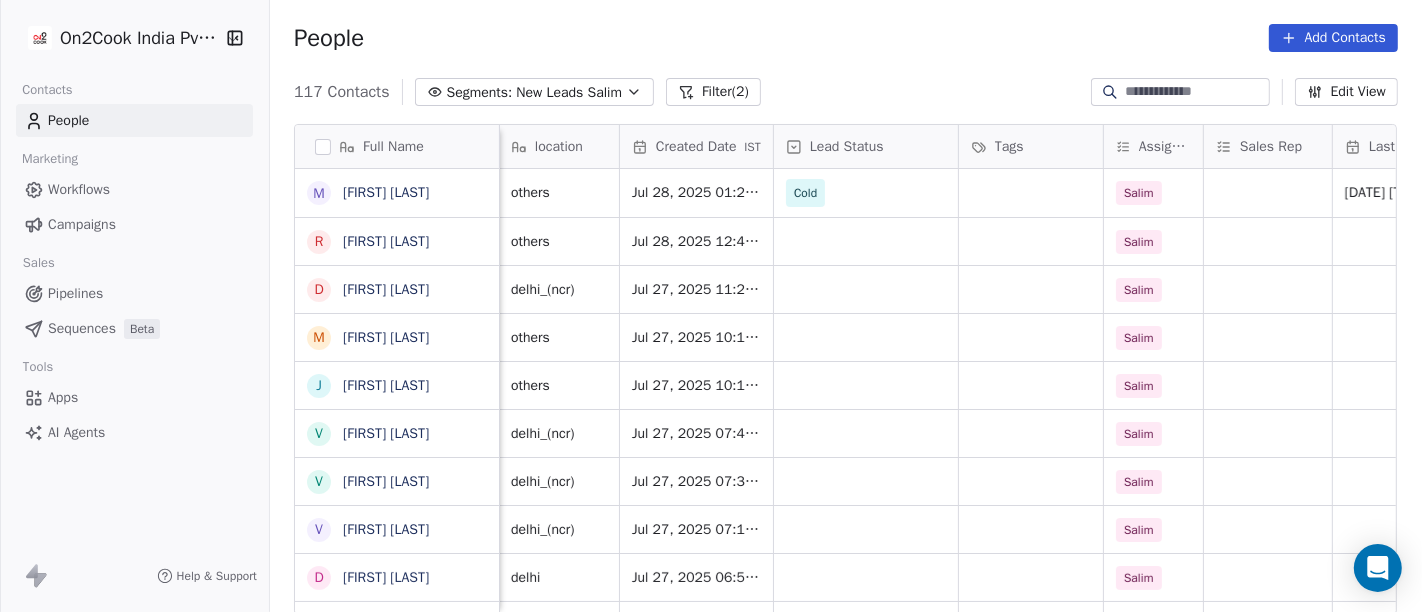 click on "Full Name M [FIRST] R [FIRST] D [FIRST] M [FIRST] J [FIRST] V [FIRST] V [FIRST] D [FIRST] A [FIRST] 9 [PHONE] S [FIRST] R [FIRST] c [FIRST] N [FIRST] M [FIRST] s [FIRST] A [FIRST] S [FIRST] V [FIRST] U [FIRST] R [FIRST] T [FIRST] A [FIRST] F [FIRST] A [FIRST] r [FIRST] A [FIRST] N [FIRST] R [FIRST] P [FIRST] v [FIRST] Email Phone Number company name location Created Date IST Lead Status Tags Assignee Sales Rep Last Activity Date IST Follow Up Date IST Notes Call Attempts [EMAIL] [PHONE] m.s.enterprises others Jul 28, 2025 01:27 AM Cold Salim Jul 28, 2025 12:33 PM client planning to open catering business in 3 month details shared on WA 1 [EMAIL] [PHONE] advrbd19@gmail.com others Jul 28, 2025 12:45 AM Salim" at bounding box center (846, 377) 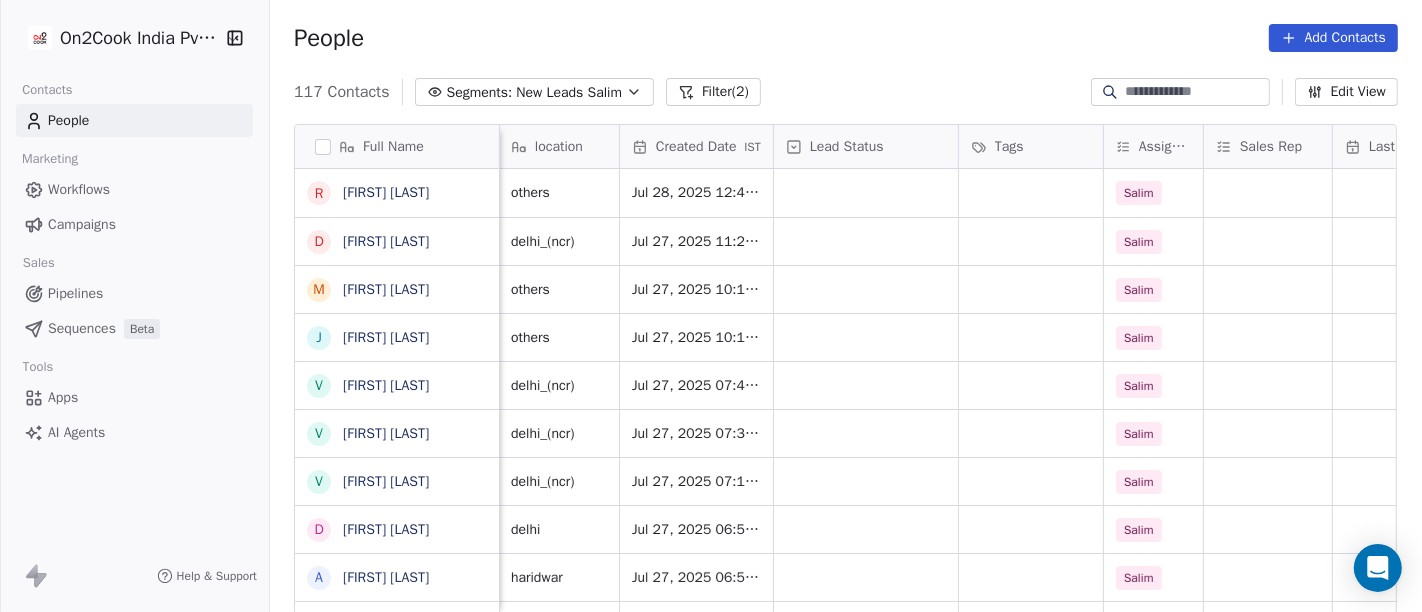 click on "117 Contacts Segments: New Leads Salim Filter (2) Edit View" at bounding box center (846, 92) 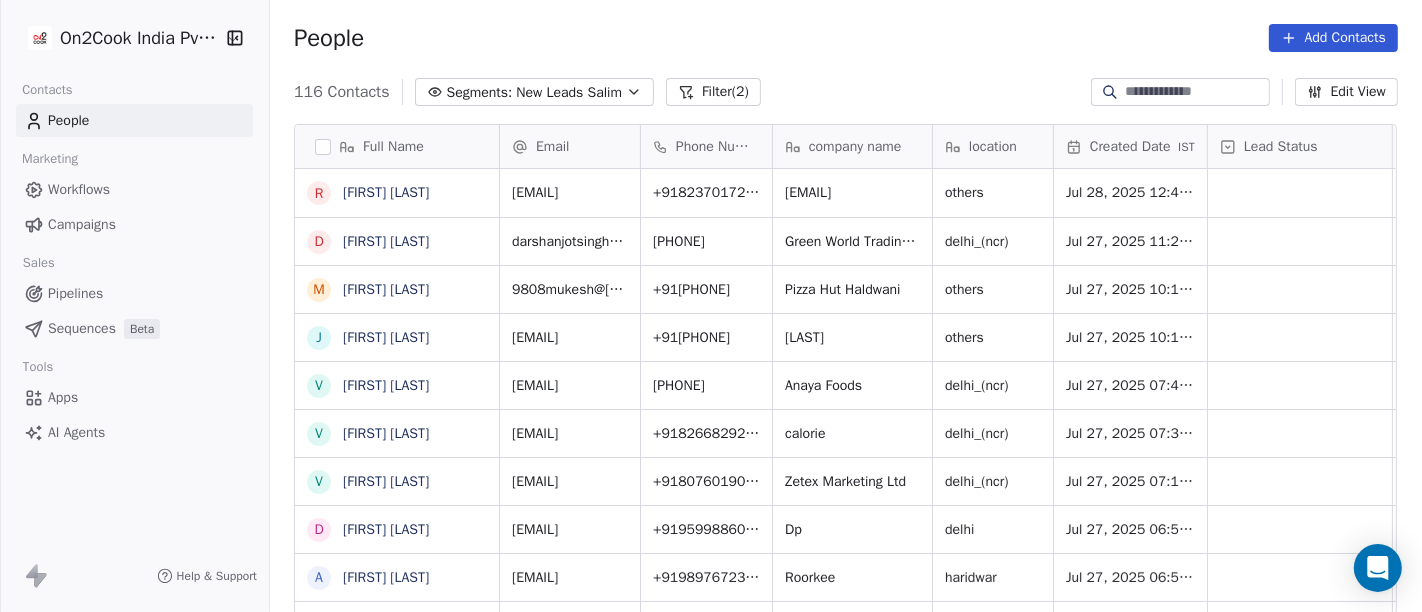click on "People  Add Contacts" at bounding box center [846, 38] 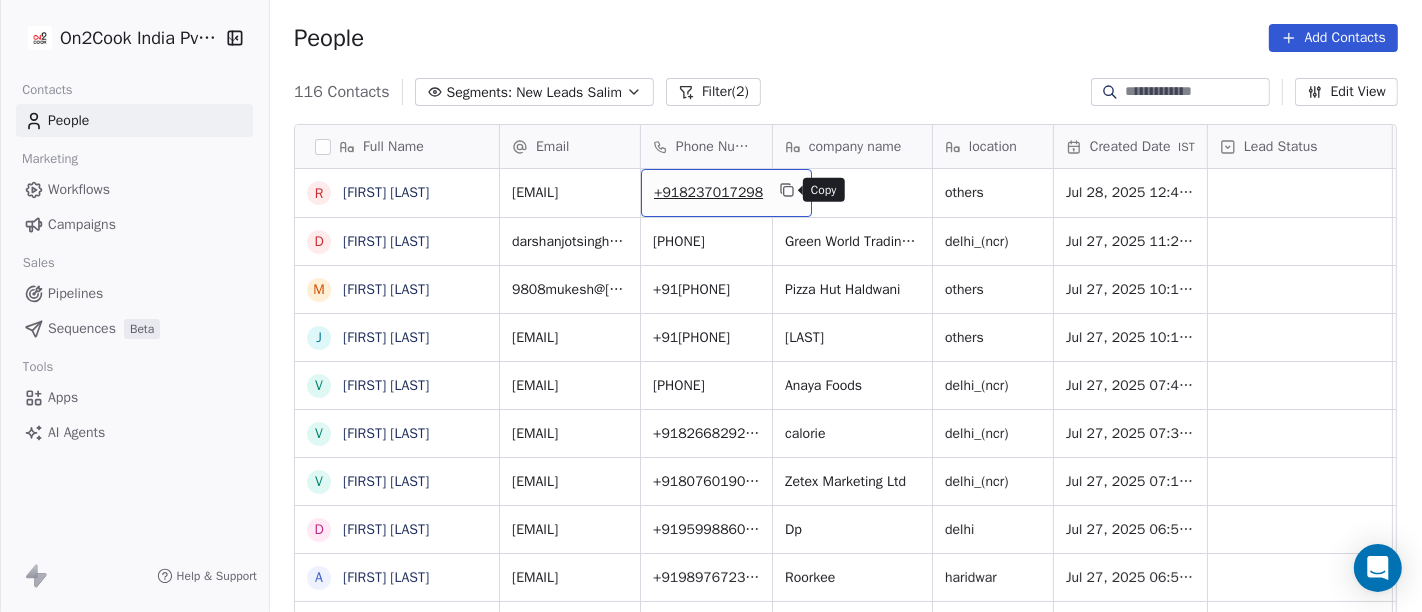 click 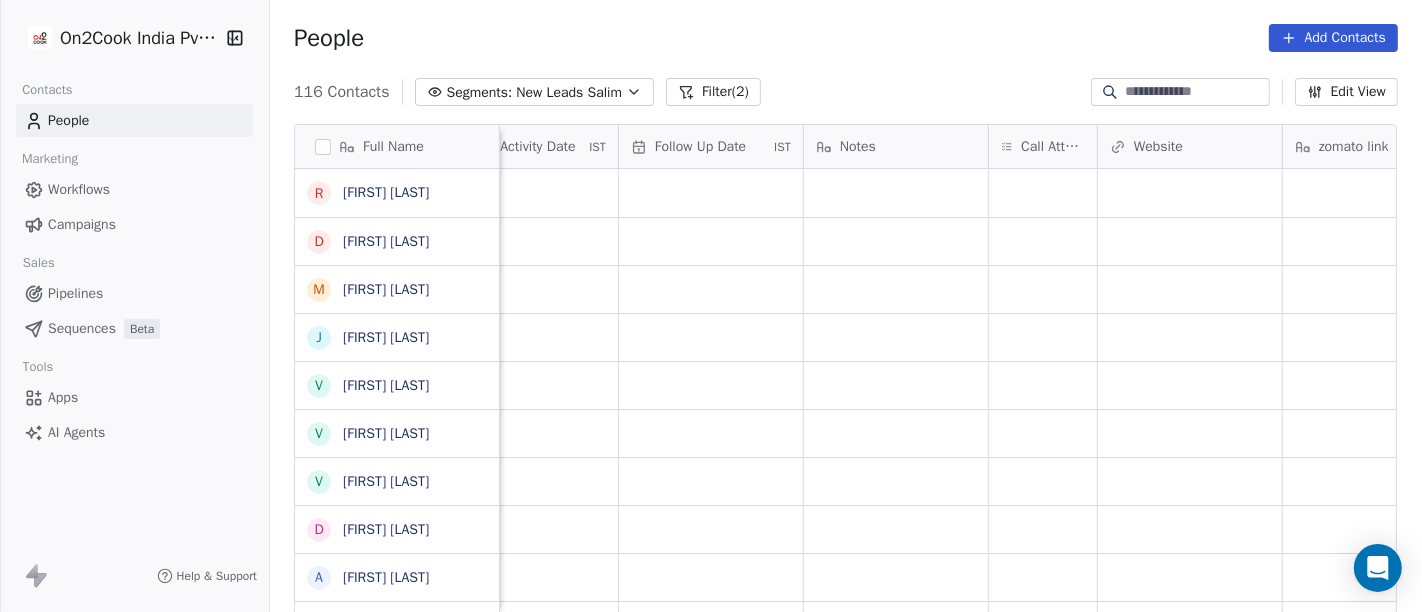 scroll, scrollTop: 0, scrollLeft: 1335, axis: horizontal 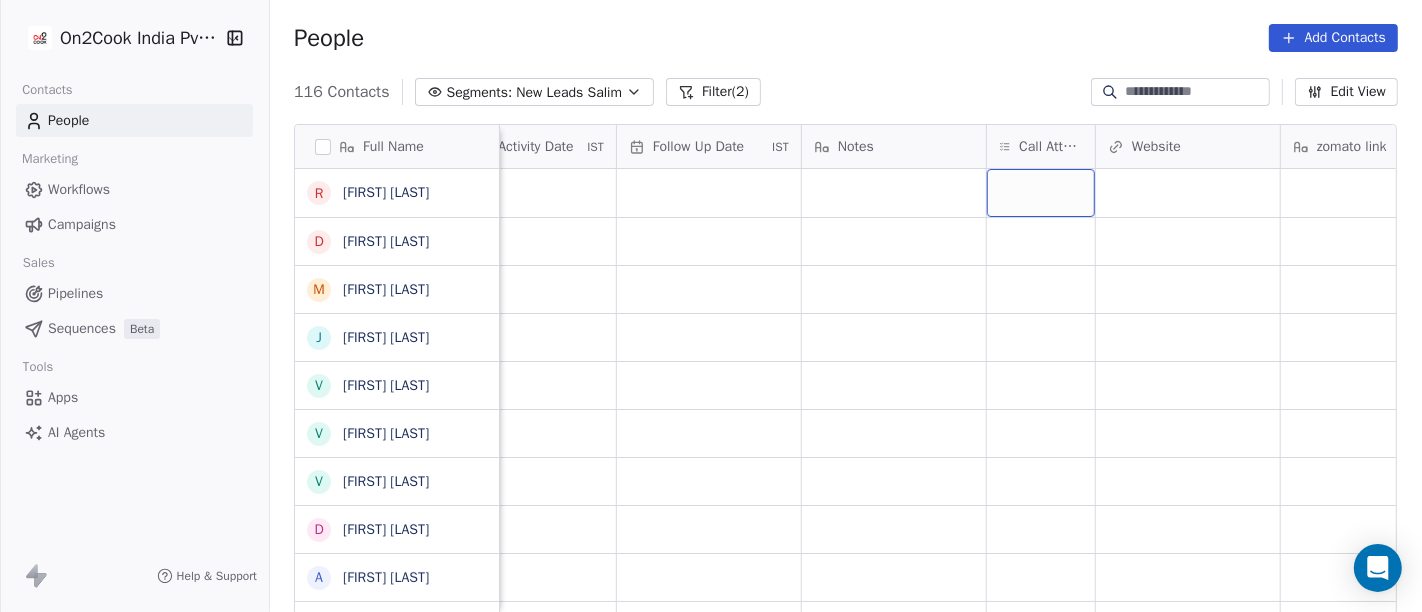 click at bounding box center (1041, 193) 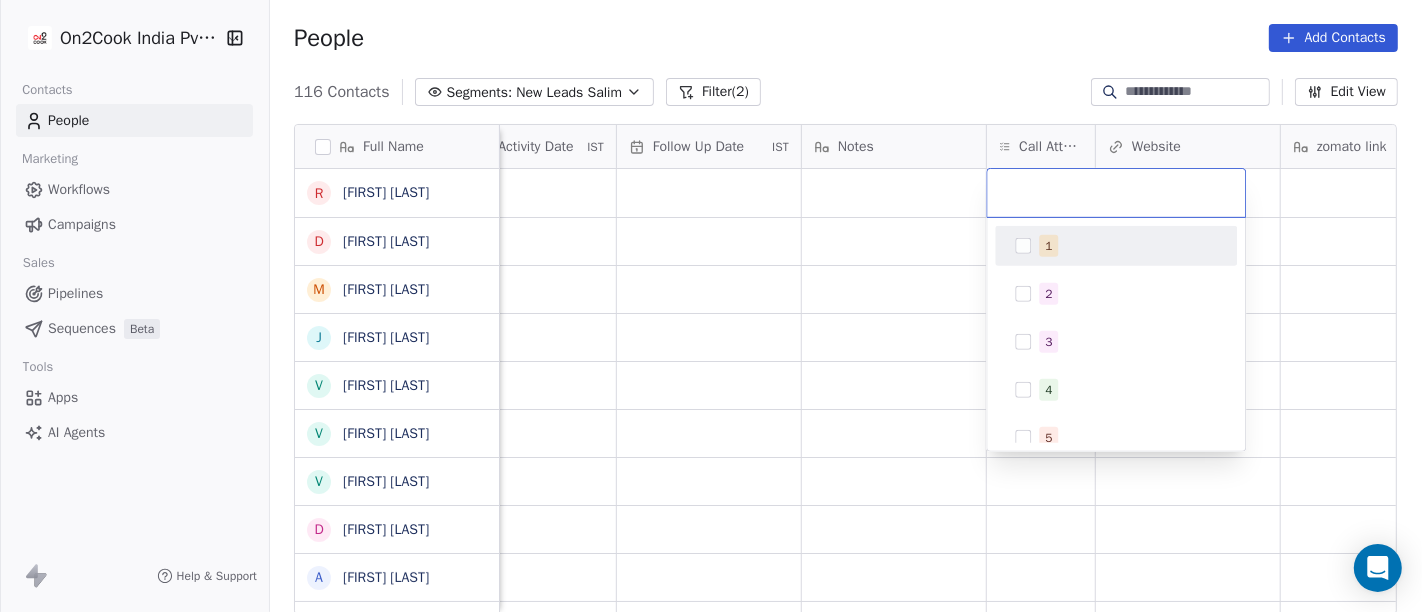 click on "1" at bounding box center [1116, 246] 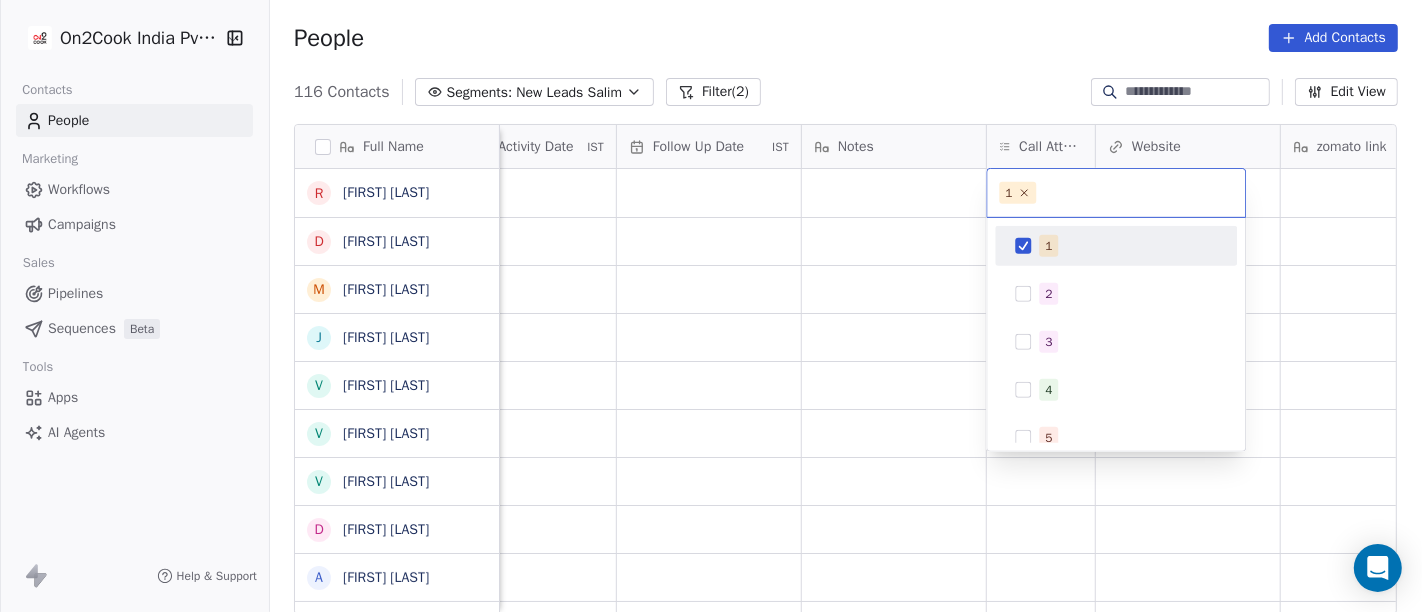 click on "On2Cook India Pvt. Ltd. Contacts People Marketing Workflows Campaigns Sales Pipelines Sequences Beta Tools Apps AI Agents Help & Support People  Add Contacts 116 Contacts Segments: New Leads [FIRST] Filter  (2) Edit View Tag Add to Sequence Full Name R [FIRST] D [FIRST] M [FIRST] J [FIRST] V [FIRST] V [FIRST] D D H A R A M P A L A [FIRST] 9 [PHONE] S [FIRST] R [FIRST] c [FIRST] N [FIRST] M [FIRST] s [FIRST] A [FIRST] S [FIRST] V [FIRST] U [FIRST] [FIRST] R [FIRST] T [FIRST] [FIRST] A [FIRST] F [FIRST] A [FIRST] r [FIRST] enterprisess A [FIRST] [FIRST] N [FIRST] R [FIRST] [FIRST] Chef [FIRST] v [FIRST] Tags Assignee Sales Rep Last Activity Date IST Follow Up Date IST Notes Call Attempts Website zomato link outlet type Location Job Title   [FIRST] executive_kitchens   [FIRST] caterers   [FIRST] restaurants   [FIRST] cloud_kitchen   [FIRST] qsrs   [FIRST] cafeteria   [FIRST] restaurants   [FIRST]" at bounding box center (711, 306) 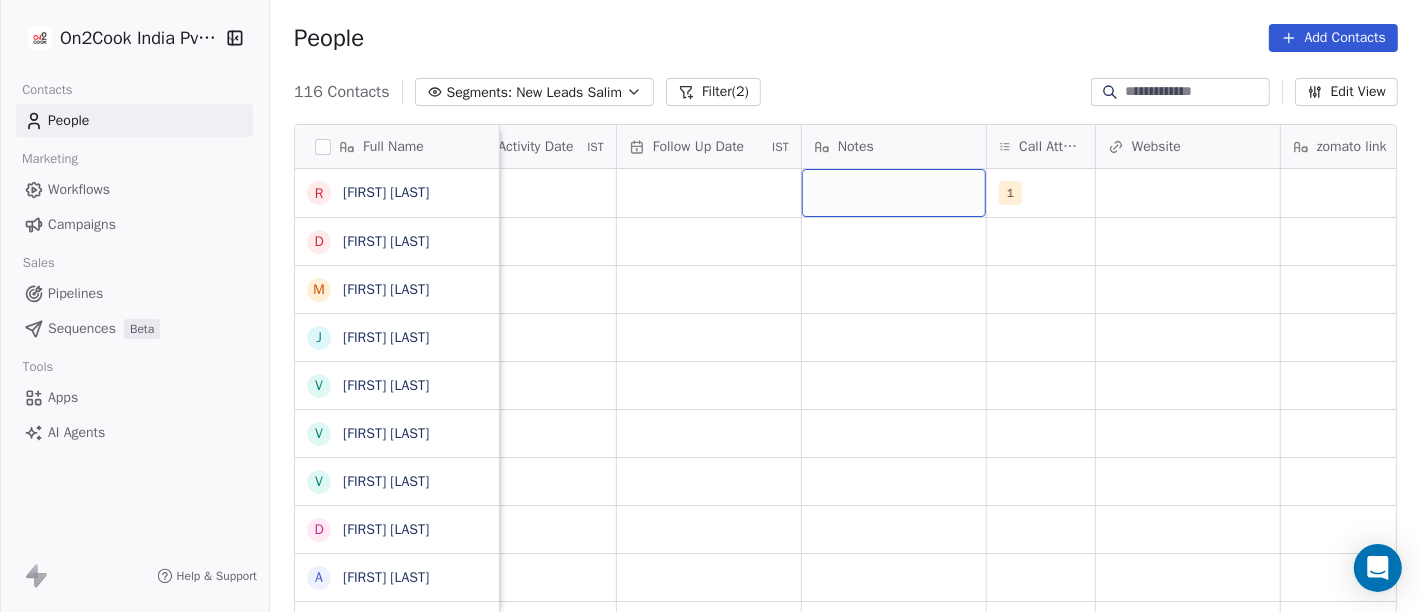 click at bounding box center (894, 193) 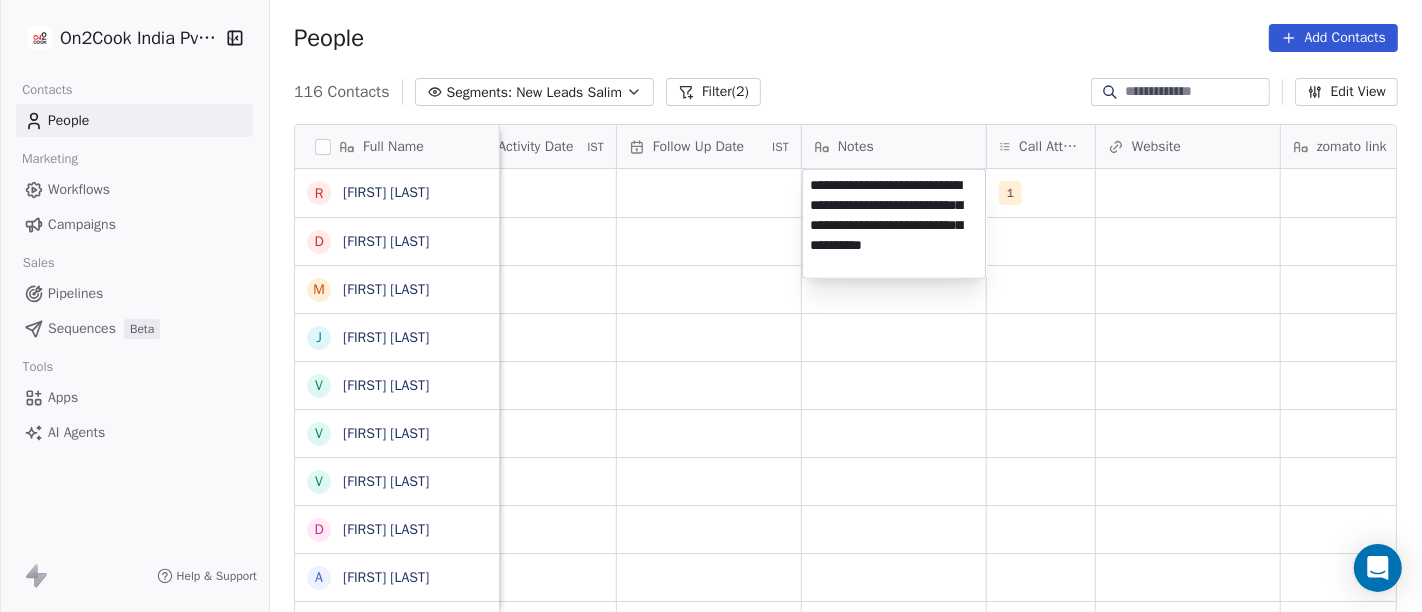 type on "**********" 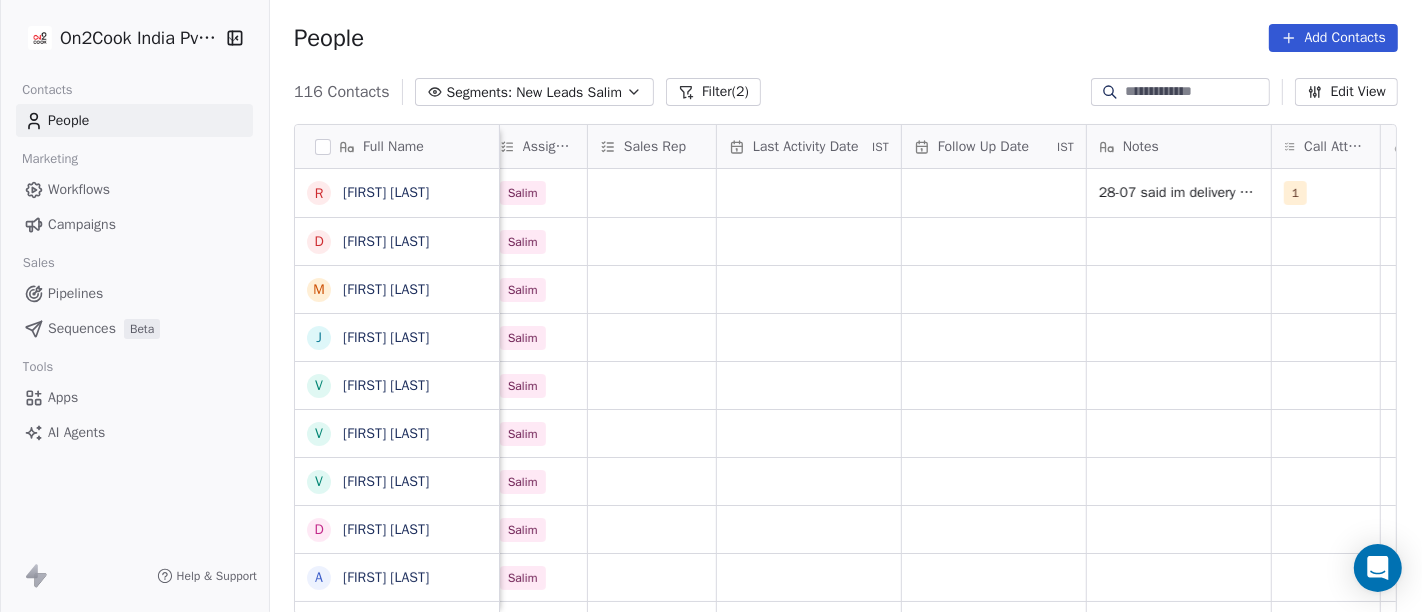 scroll, scrollTop: 0, scrollLeft: 1048, axis: horizontal 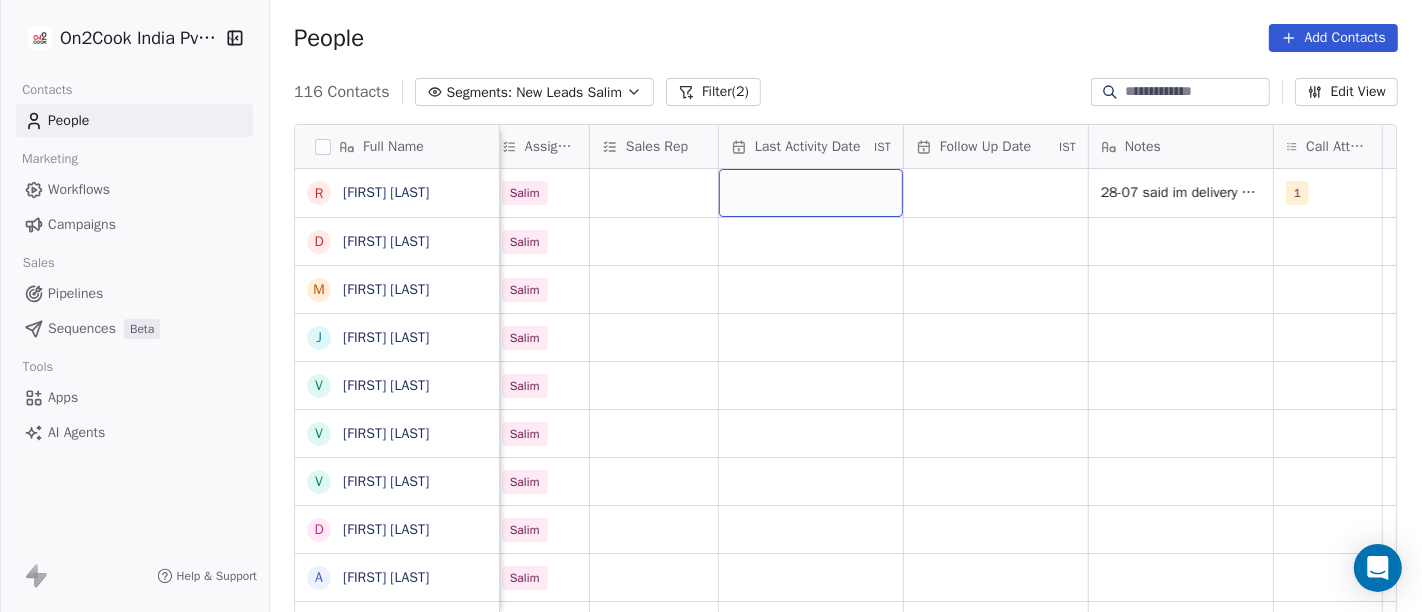 click at bounding box center [811, 193] 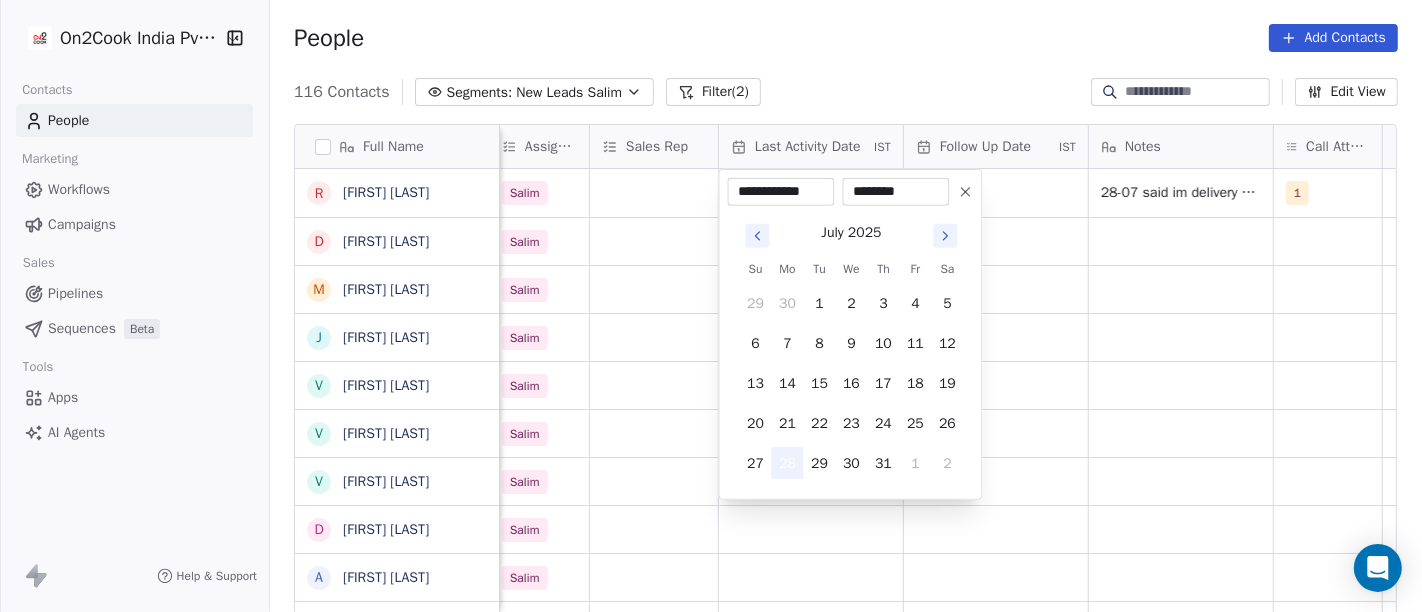 click on "28" at bounding box center [788, 463] 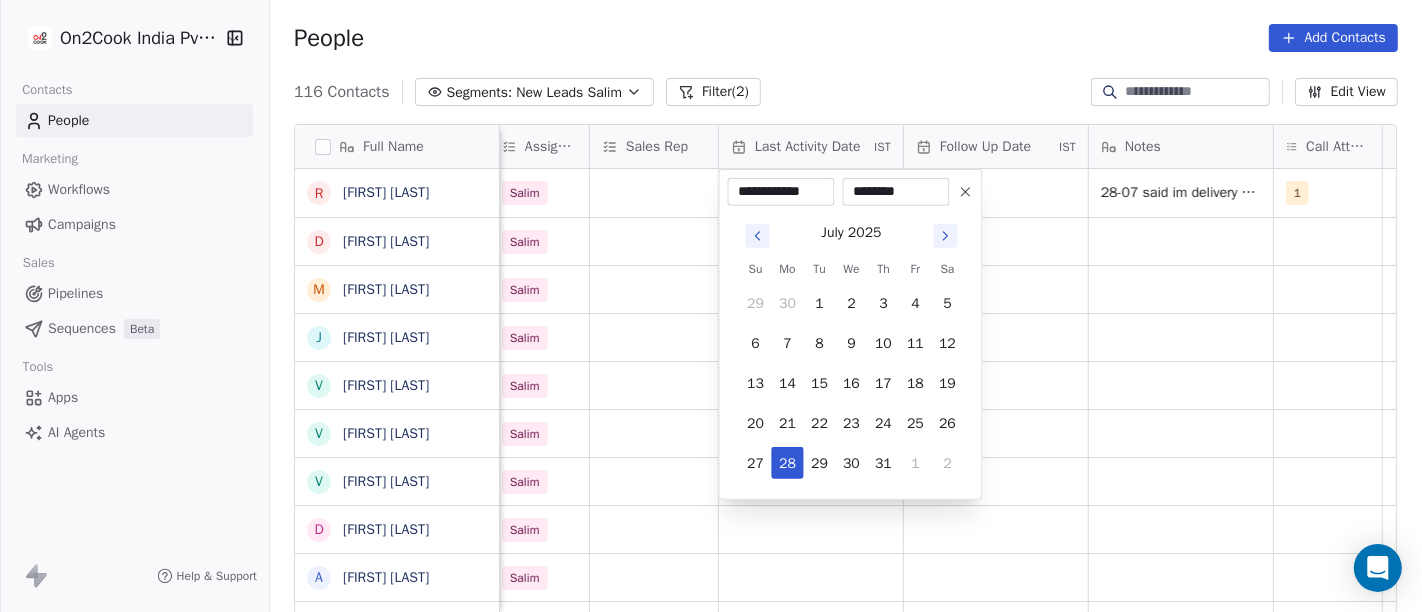 click on "On2Cook India Pvt. Ltd. Contacts People Marketing Workflows Campaigns Sales Pipelines Sequences Beta Tools Apps AI Agents Help & Support People Add Contacts 116 Contacts Segments: New Leads Salim Filter (2) Edit View Tag Add to Sequence Full Name R [FIRST] D [FIRST] M [FIRST] J [FIRST] V [FIRST] V [FIRST] D [FIRST] A [FIRST] 9 [PHONE] S [FIRST] R [FIRST] c [FIRST] N [FIRST] M [FIRST] s [FIRST] A [FIRST] S [FIRST] V [FIRST] U [FIRST] R [FIRST] T [FIRST] A [FIRST] F [FIRST] A [FIRST] r [FIRST] A [FIRST] N [FIRST] R [FIRST] P [FIRST] v [FIRST] Created Date IST Lead Status Tags Assignee Sales Rep Last Activity Date IST Follow Up Date IST Notes Call Attempts Website zomato link outlet type Location Jul 28, 2025 12:45 AM Salim 1 executive_kitchens Jul 27, 2025 11:25 PM Salim caterers Jul 27, 2025 10:16 PM Salim" at bounding box center [711, 306] 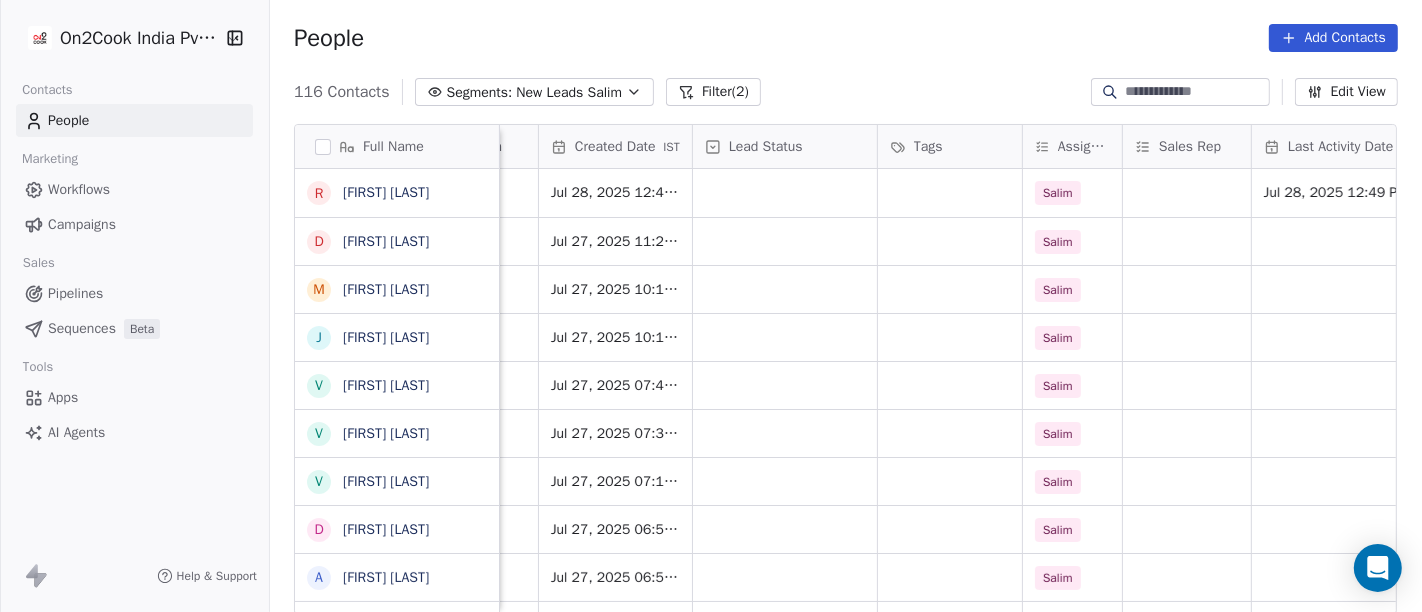 scroll, scrollTop: 1, scrollLeft: 500, axis: both 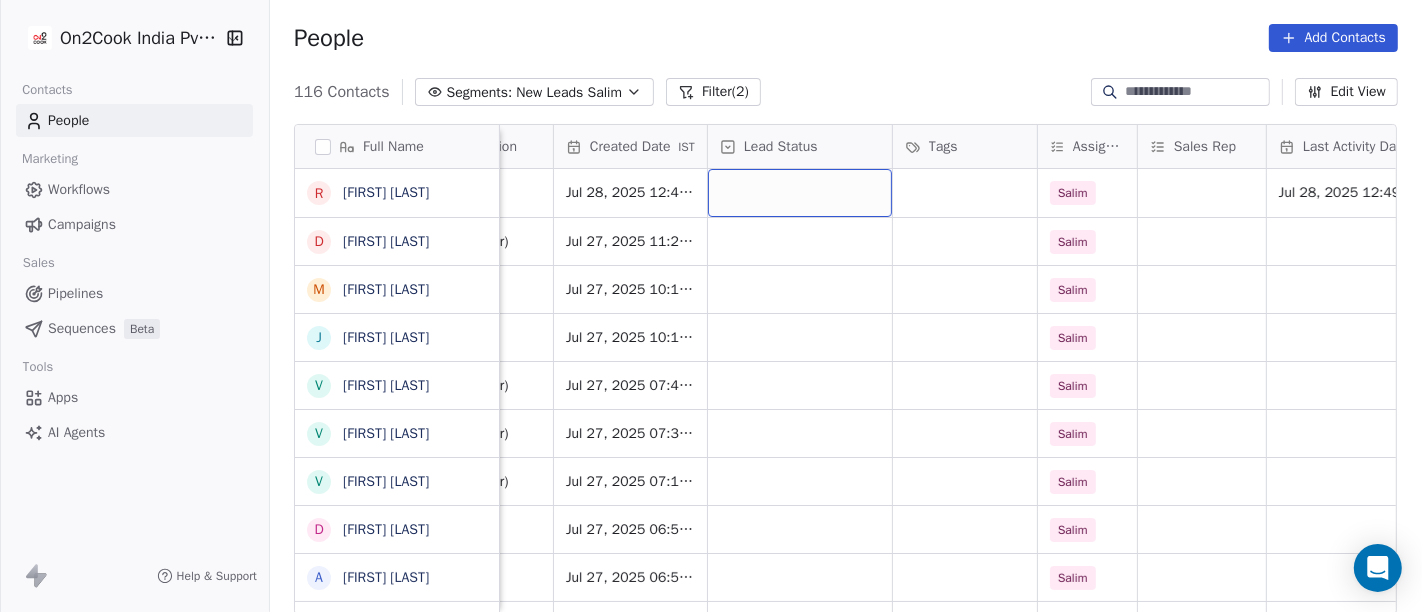 click at bounding box center (800, 193) 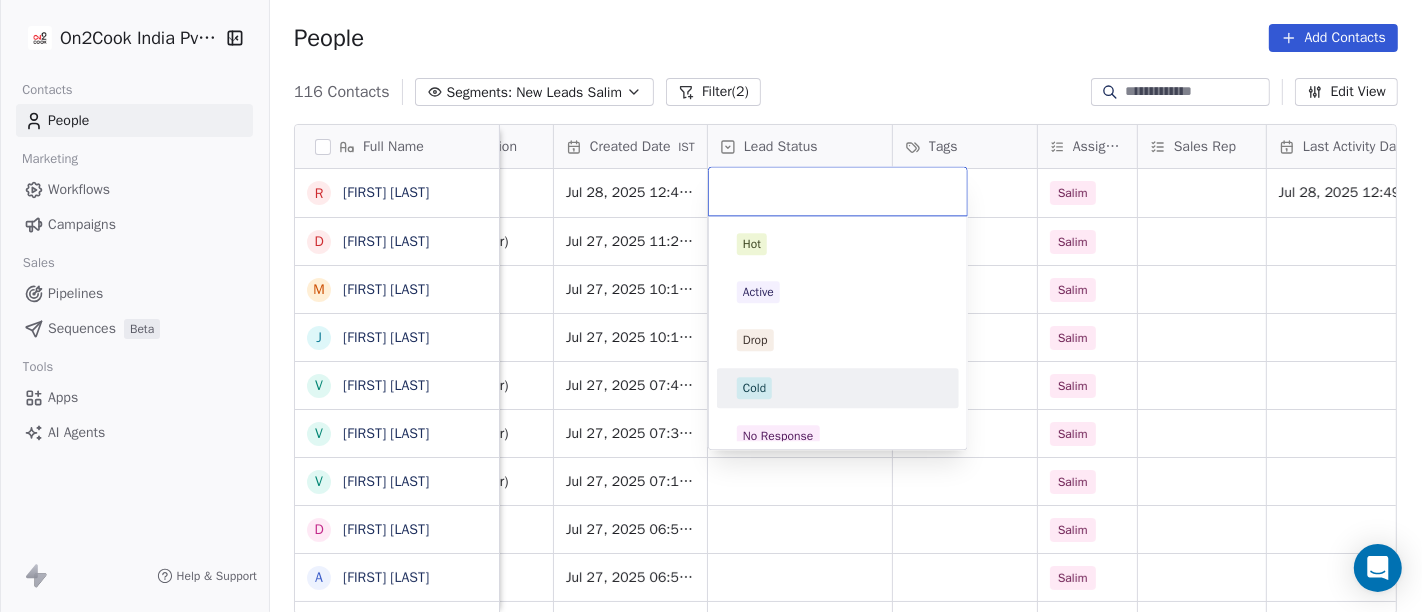 click on "Cold" at bounding box center (838, 388) 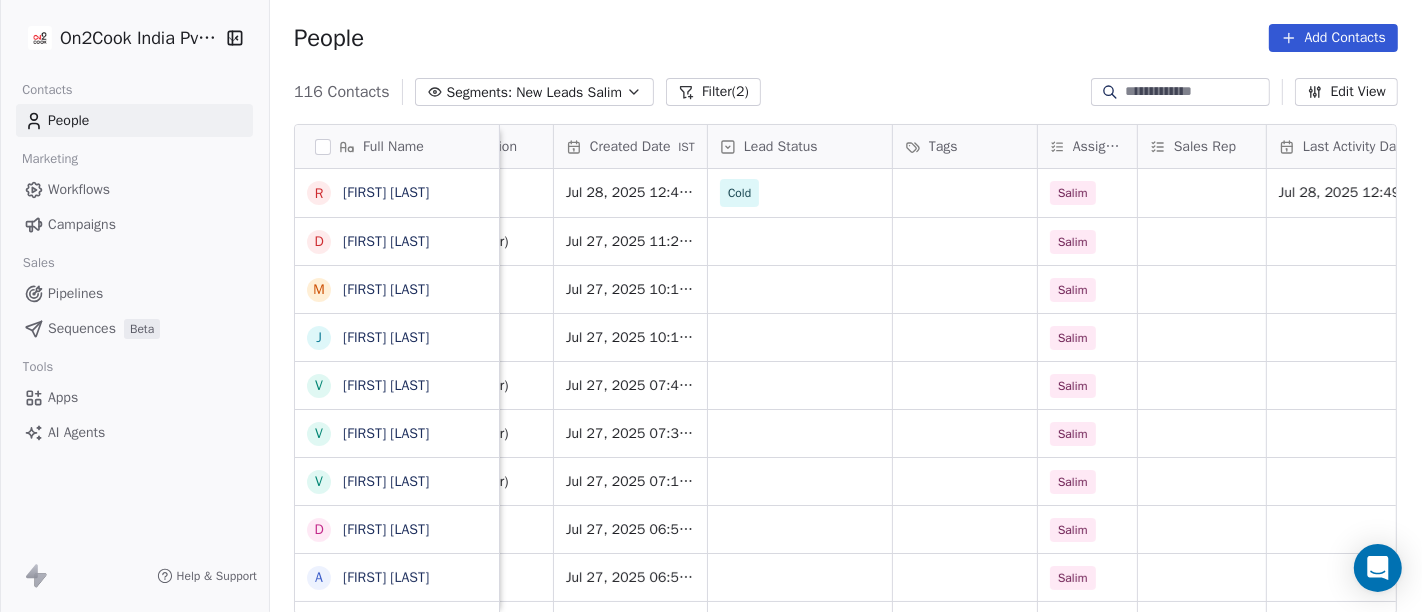 click on "116 Contacts Segments: New Leads Salim Filter (2) Edit View" at bounding box center (846, 92) 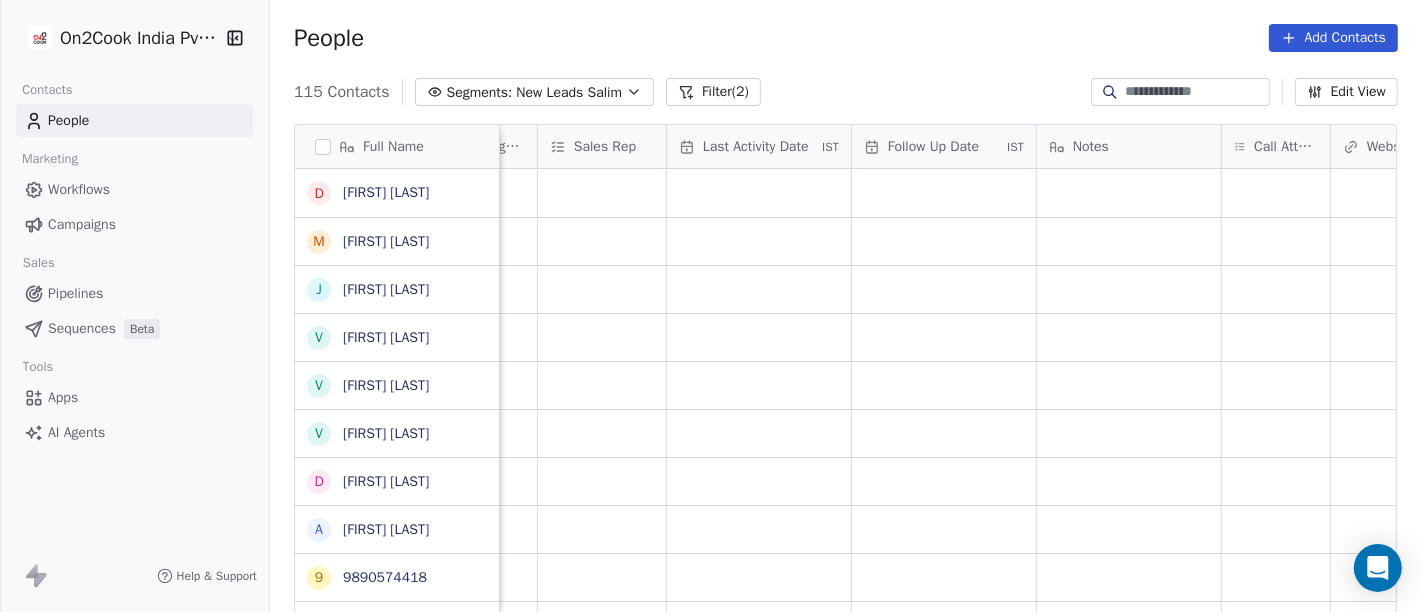 scroll, scrollTop: 0, scrollLeft: 1101, axis: horizontal 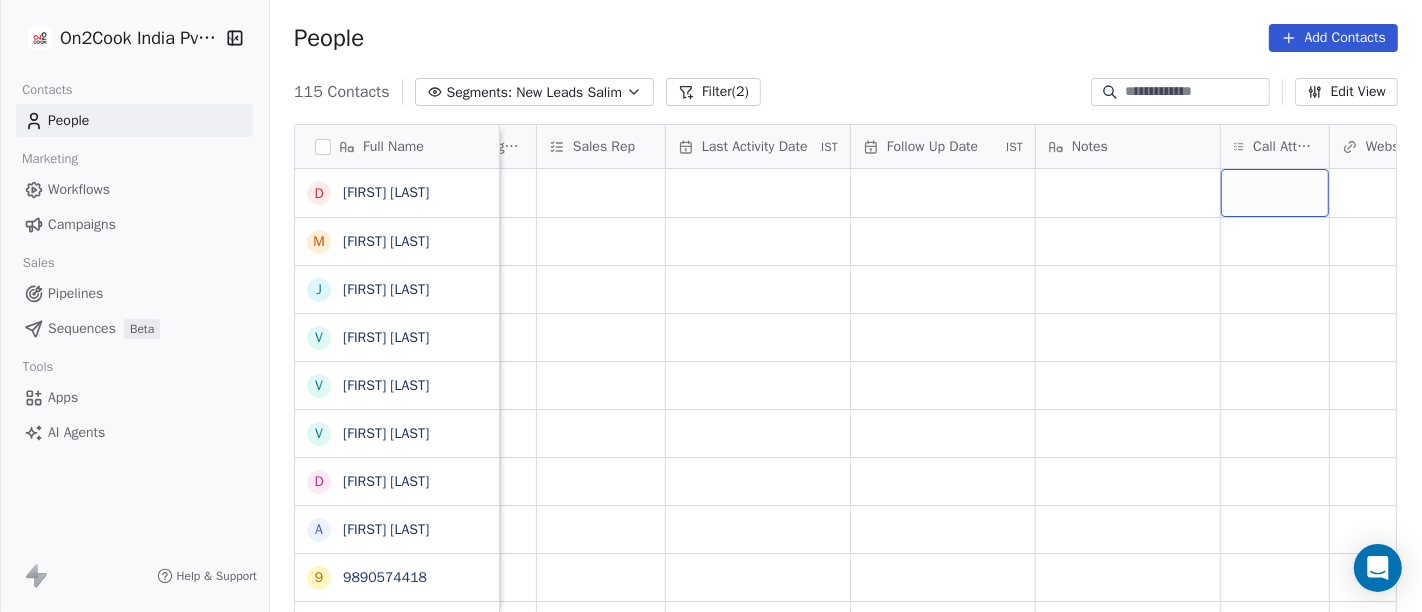 click at bounding box center (1275, 193) 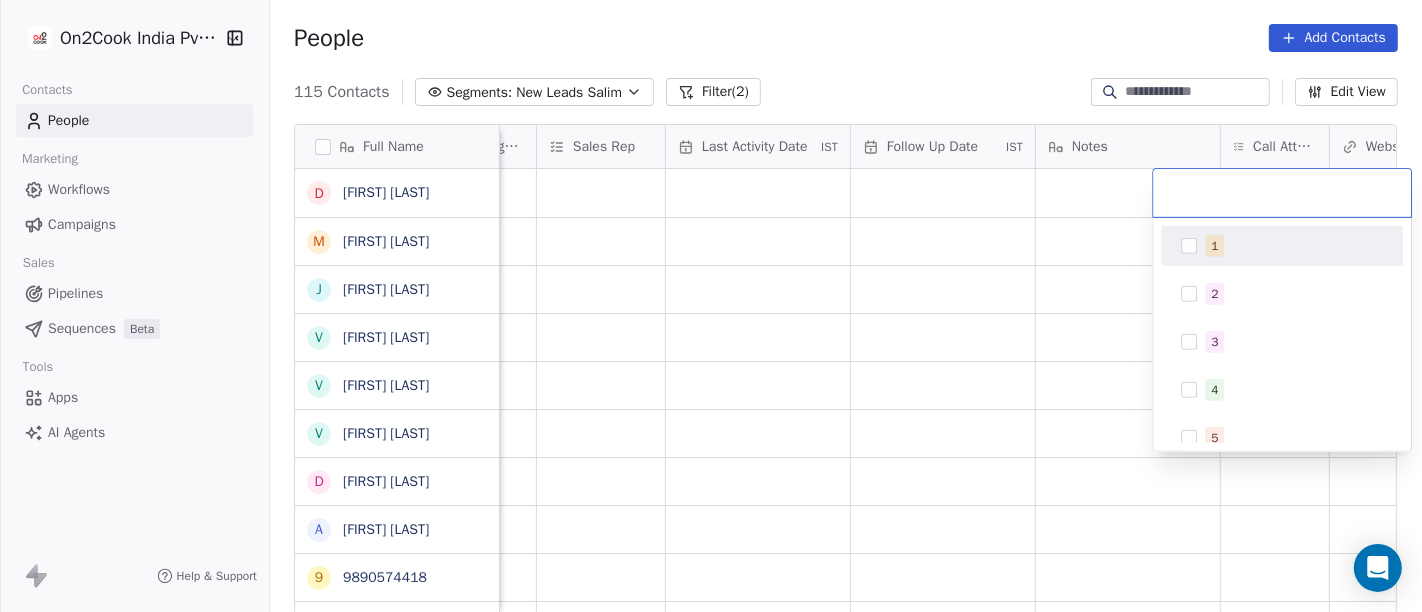 click on "1" at bounding box center (1294, 246) 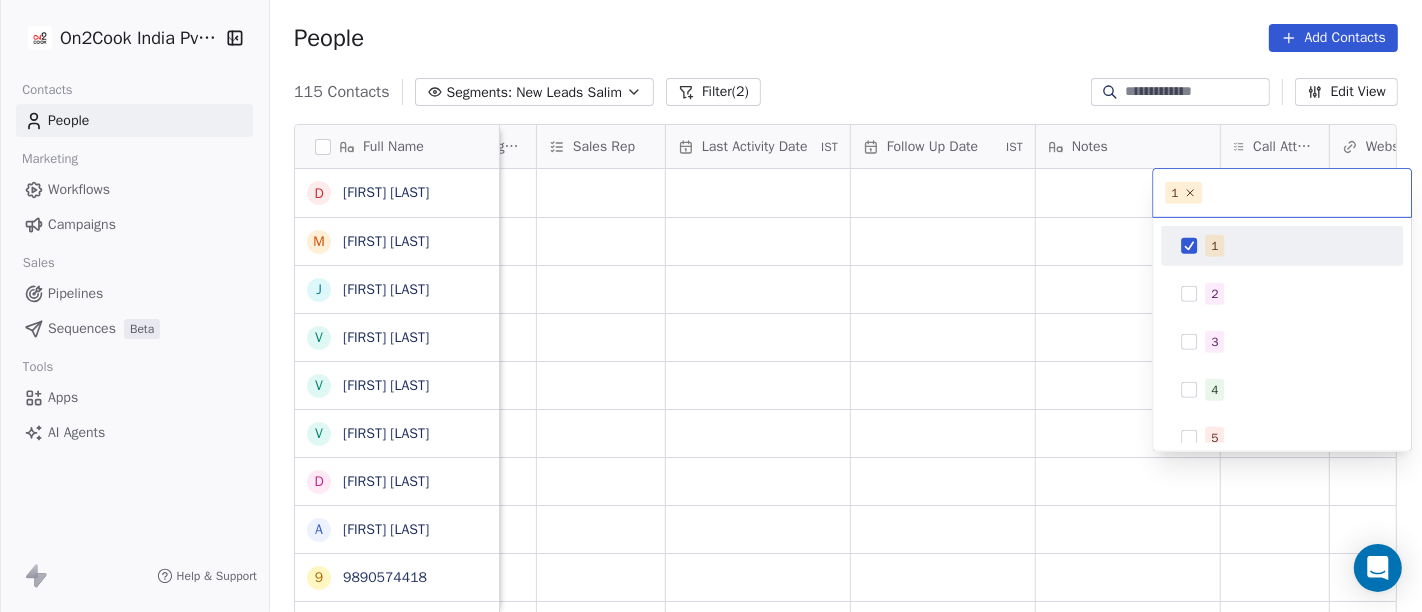 click on "On2Cook India Pvt. Ltd. Contacts People Marketing Workflows Campaigns Sales Pipelines Sequences Beta Tools Apps AI Agents Help & Support People Add Contacts 115 Contacts Segments: New Leads Salim Filter (2) Edit View Tag Add to Sequence Full Name D D [LAST] M M [LAST] J J [LAST] V V [LAST] V V [LAST] D D H A R A M P A L A [LAST] [PHONE] S S [LAST] R R [LAST] c c [LAST] N N [LAST] M M [LAST] s s [LAST] A A [LAST] S S [LAST] V V [LAST] U Y [LAST] R R [LAST] T T [LAST] A A [LAST] F F [LAST] A A [LAST] r r [LAST] A A [LAST] N N [LAST] R R [LAST] P P [LAST] v v [LAST] D D [LAST] S S [LAST] Created Date IST Lead Status Tags Assignee Sales Rep Last Activity Date IST Follow Up Date IST Notes Call Attempts Website zomato link outlet type Location Jul 27, 2025 11:25 PM Salim caterers Jul 27, 2025 10:16 PM Salim restaurants Jul 27, 2025 10:15 PM Salim cloud_kitchen Salim" at bounding box center [711, 306] 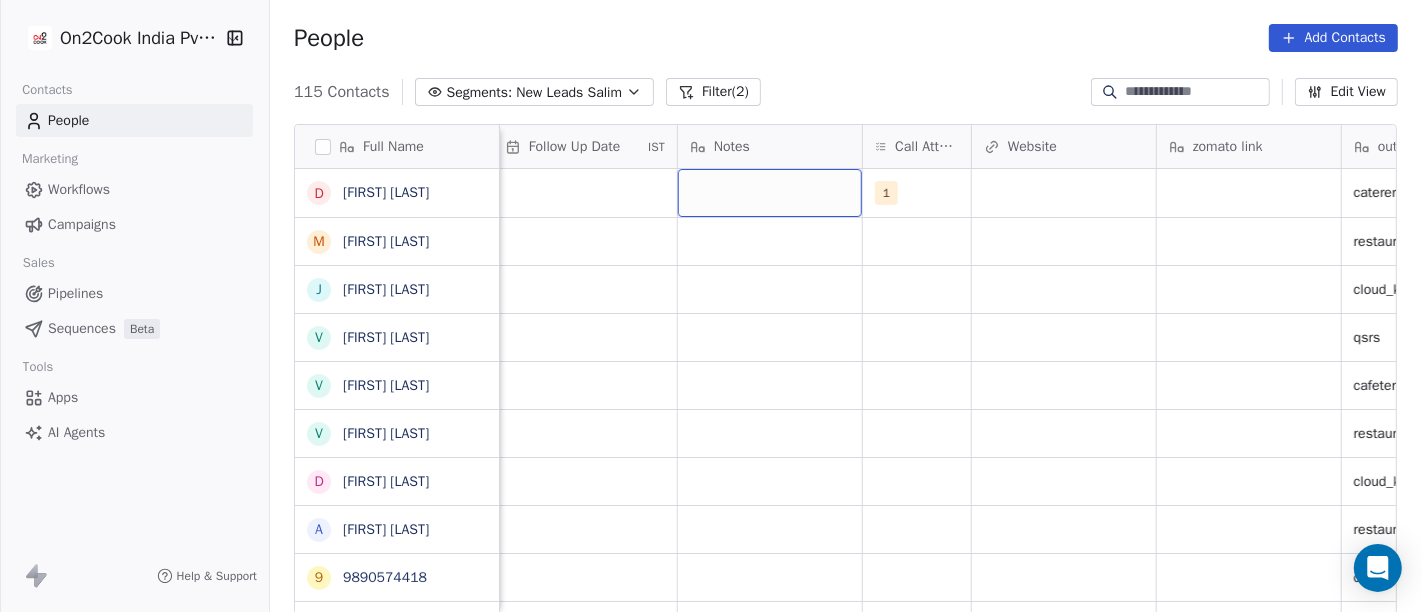 scroll, scrollTop: 0, scrollLeft: 1172, axis: horizontal 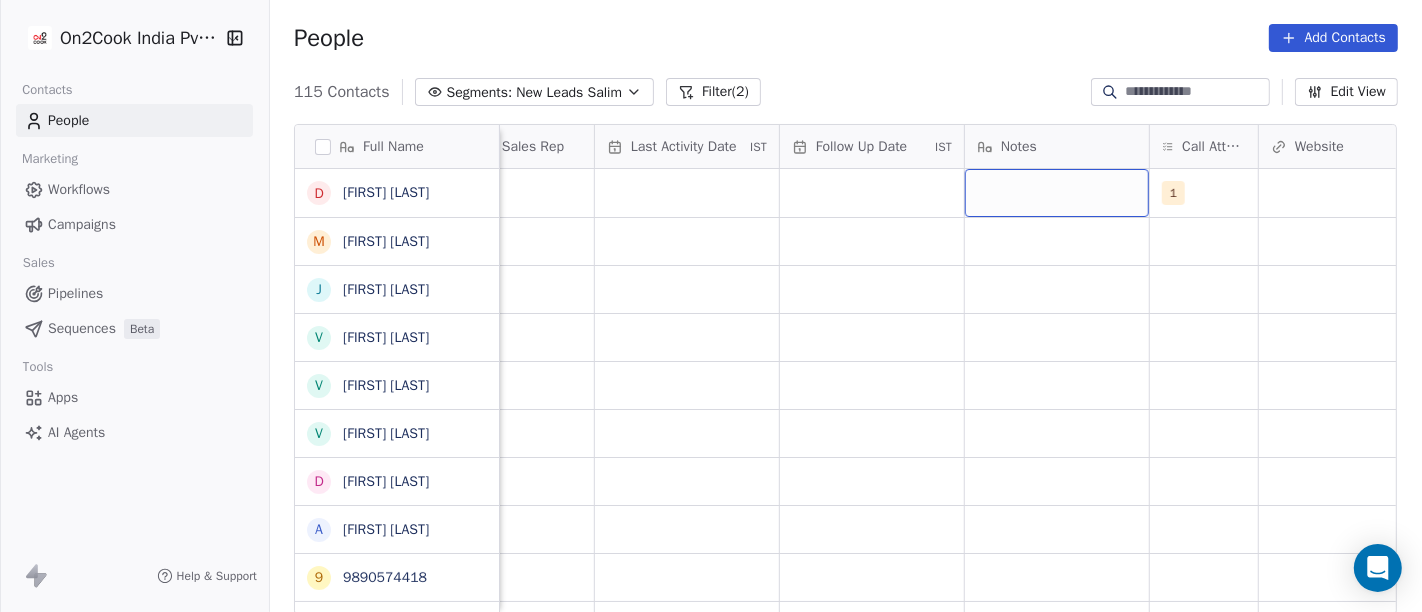 click at bounding box center (1057, 193) 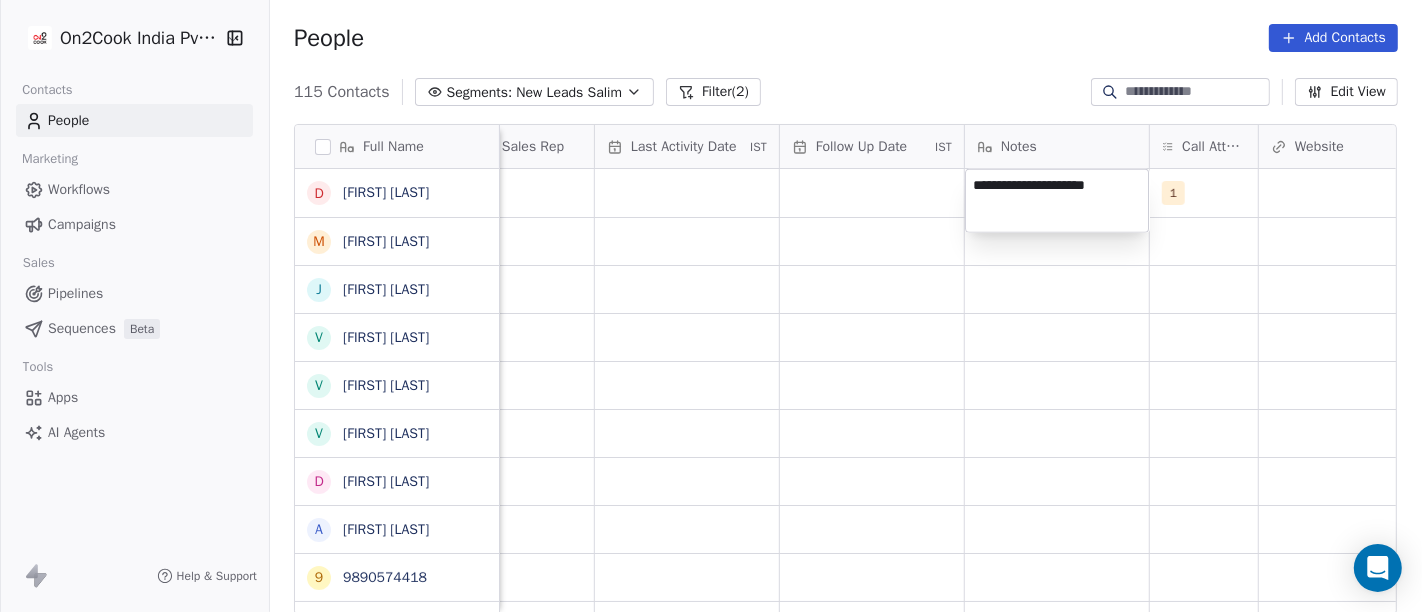 type on "**********" 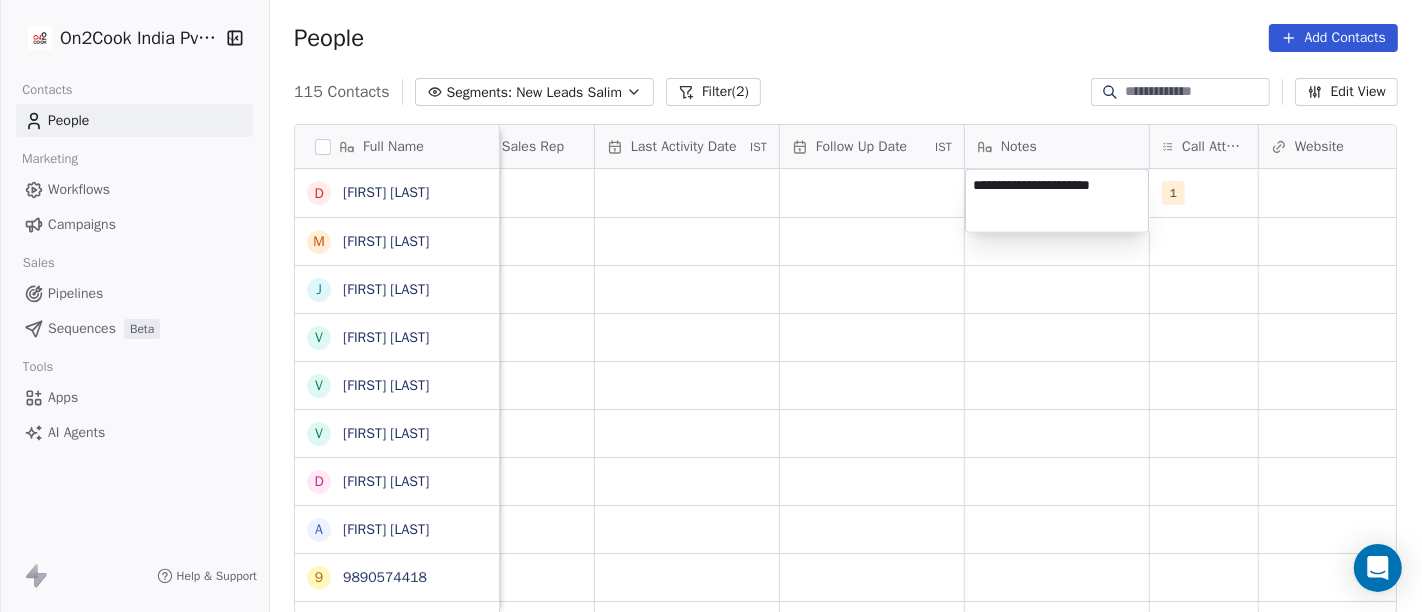 click on "On2Cook India Pvt. Ltd. Contacts People Marketing Workflows Campaigns Sales Pipelines Sequences Beta Tools Apps AI Agents Help & Support People Add Contacts 115 Contacts Segments: New Leads Salim Filter (2) Edit View Tag Add to Sequence Full Name D [LAST] M [LAST] J [LAST] V [LAST] V [LAST] D D H A R A M P A L A [LAST] 9 [PHONE] S [LAST] R [LAST] c [LAST] N [LAST] M [LAST] s [EMAIL] A [LAST] S [LAST] V [LAST] U [LAST] R [LAST] T [LAST] A [LAST] F [LAST] A [LAST] r [EMAIL] A [LAST] N [LAST] R [LAST] P [LAST] v [LAST] D [LAST] Lead Status Tags Assignee Sales Rep Last Activity Date IST Follow Up Date IST Notes Call Attempts Website zomato link outlet type Location Salim 1 caterers Salim restaurants Salim cloud_kitchen Salim qsrs Salim cafeteria Salim restaurants Salim cloud_kitchen Salim Salim" at bounding box center (711, 306) 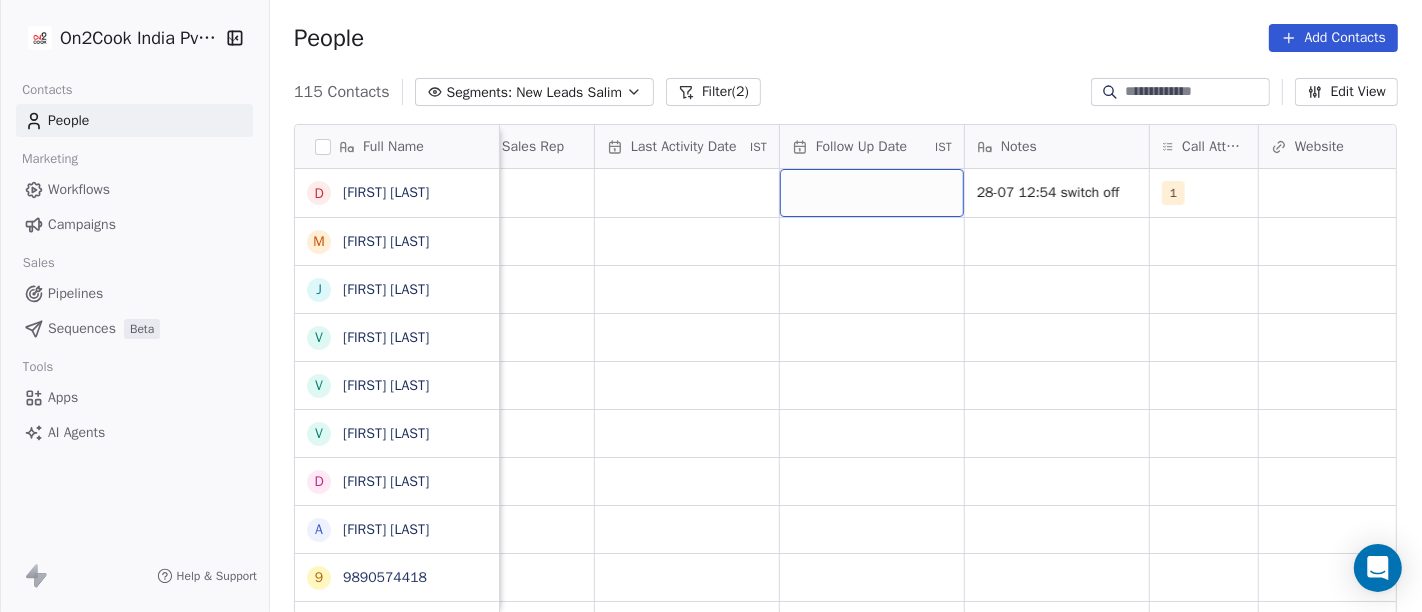 click at bounding box center [872, 193] 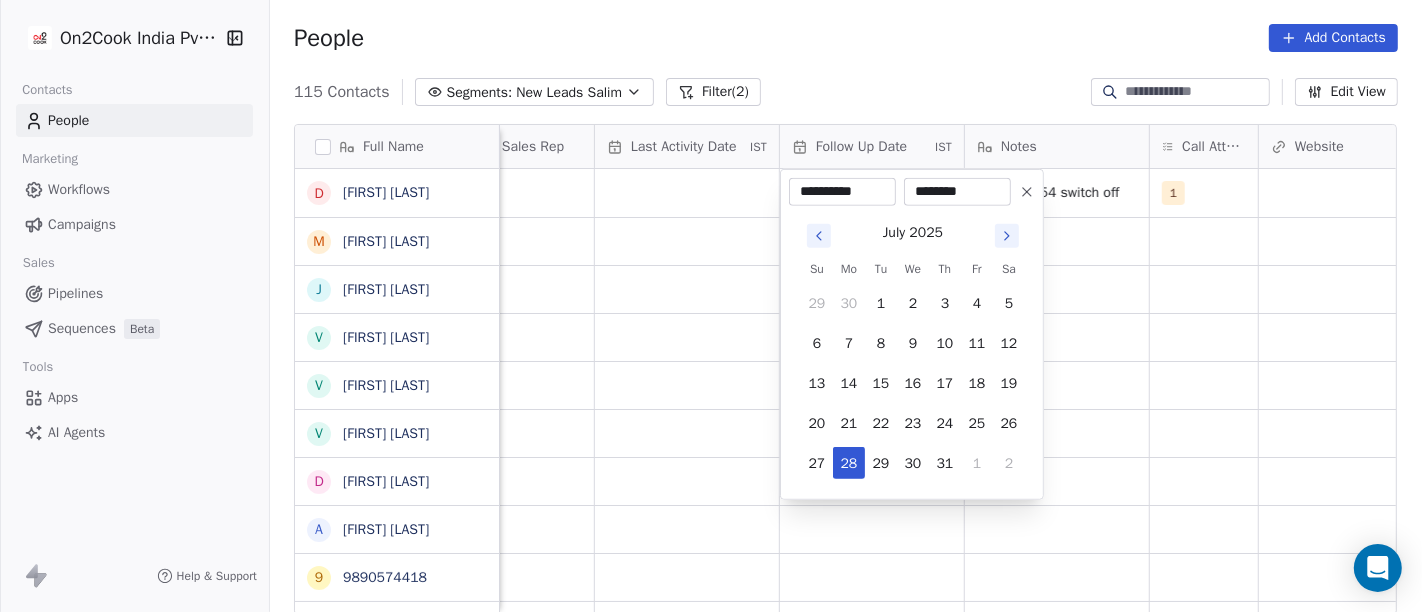 click 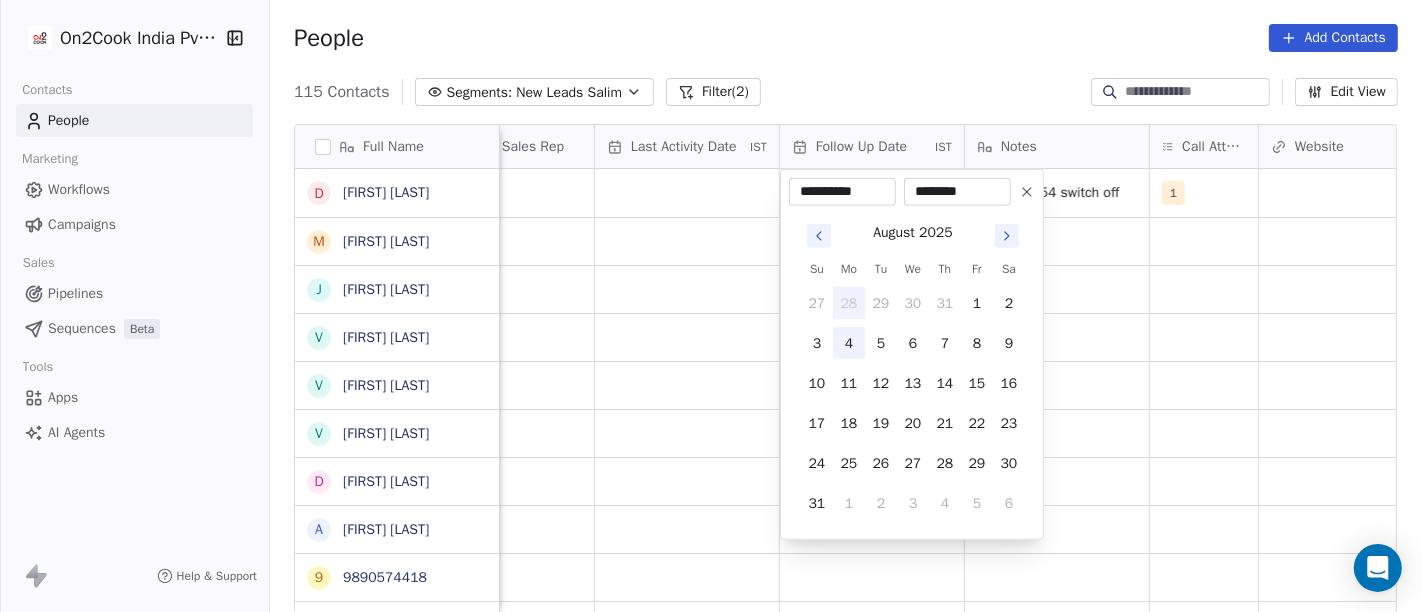 click on "4" at bounding box center (849, 343) 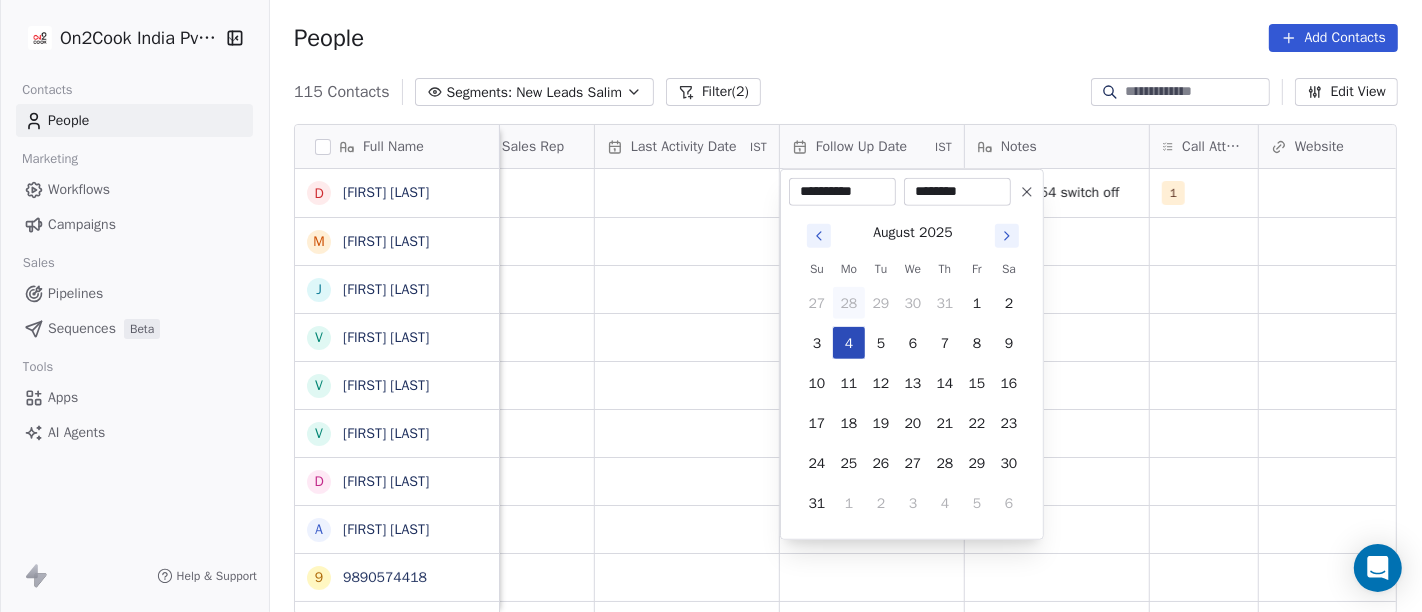 type on "**********" 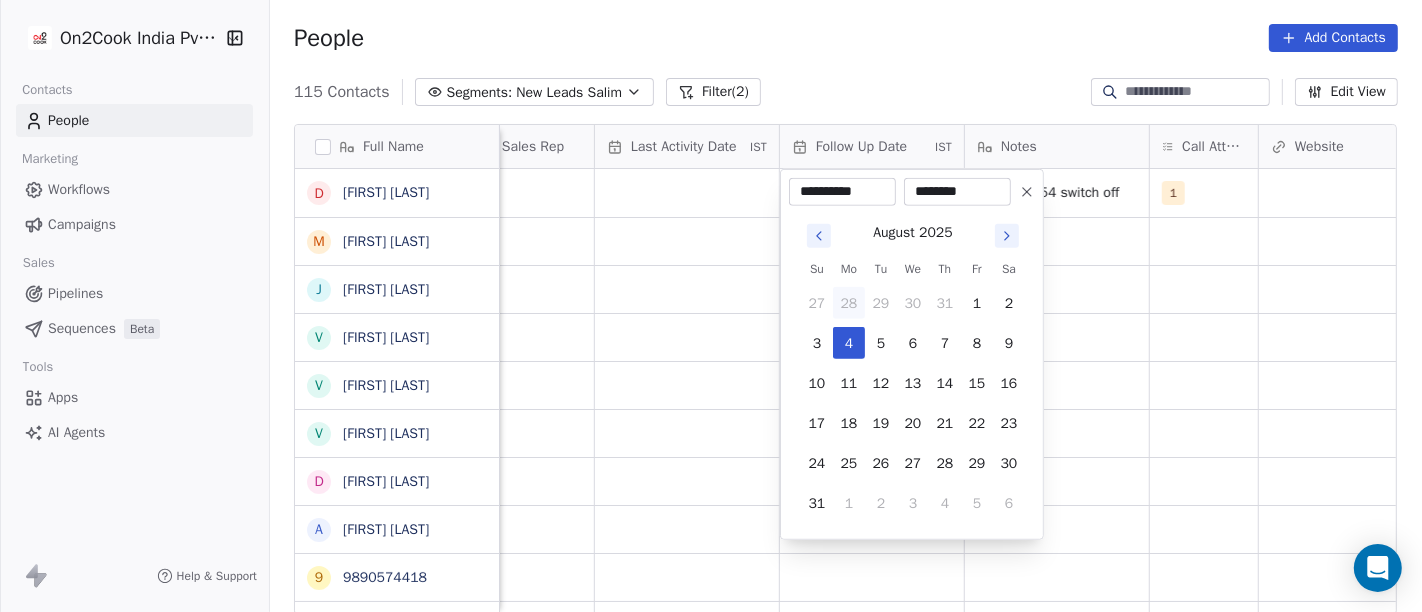 click on "On2Cook India Pvt. Ltd. Contacts People Marketing Workflows Campaigns Sales Pipelines Sequences Beta Tools Apps AI Agents Help & Support People  Add Contacts 115 Contacts Segments: New Leads Salim Filter  (2) Edit View Tag Add to Sequence Full Name D [LAST] [LAST] M [LAST] [LAST] J [LAST] [LAST] V [LAST] [LAST] V [LAST] [LAST] V [LAST] [LAST] D D H A R A M P A L A [FIRST] [LAST] 9 [PHONE] S [LAST] [LAST] R [LAST] [LAST] c [LAST] [LAST] N [LAST] [LAST] M [LAST] [LAST] s [LAST] [LAST] A [LAST] [LAST] S [LAST] [LAST] V [LAST] [LAST] U [LAST] [LAST] R [LAST] [LAST] T [LAST] [LAST] A [LAST] [LAST] F [LAST] [LAST] A [LAST] [LAST] r [LAST] [LAST] A [LAST] [LAST] N [LAST] [LAST] R [LAST] [LAST] P [LAST] [LAST] C [LAST] [LAST] v [LAST] [LAST] D [LAST] [LAST] S [LAST] [LAST] A [LAST] [LAST] Lead Status Tags Assignee Sales Rep Last Activity Date IST Follow Up Date IST Notes Call Attempts Website zomato link outlet type Location   Salim 28-07 12:54 switch off  1 caterers   Salim restaurants   Salim cloud_kitchen   Salim qsrs   Salim cafeteria   Salim restaurants   Salim   Salim" at bounding box center [711, 306] 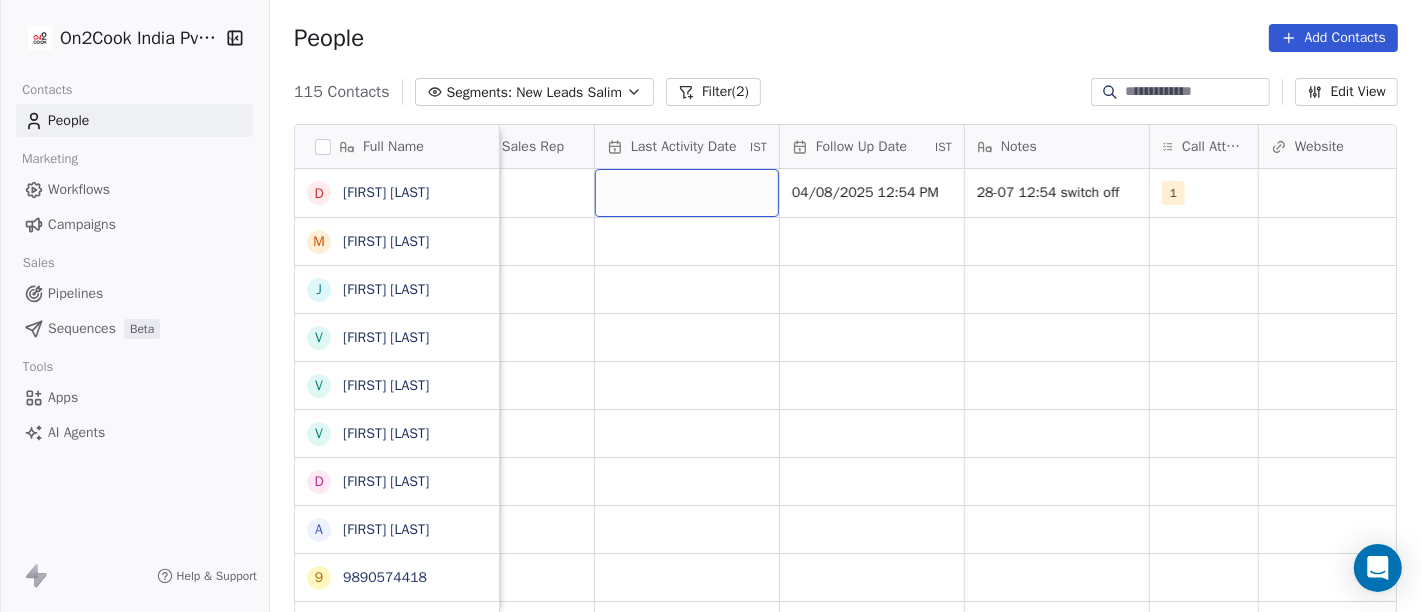 click at bounding box center [687, 193] 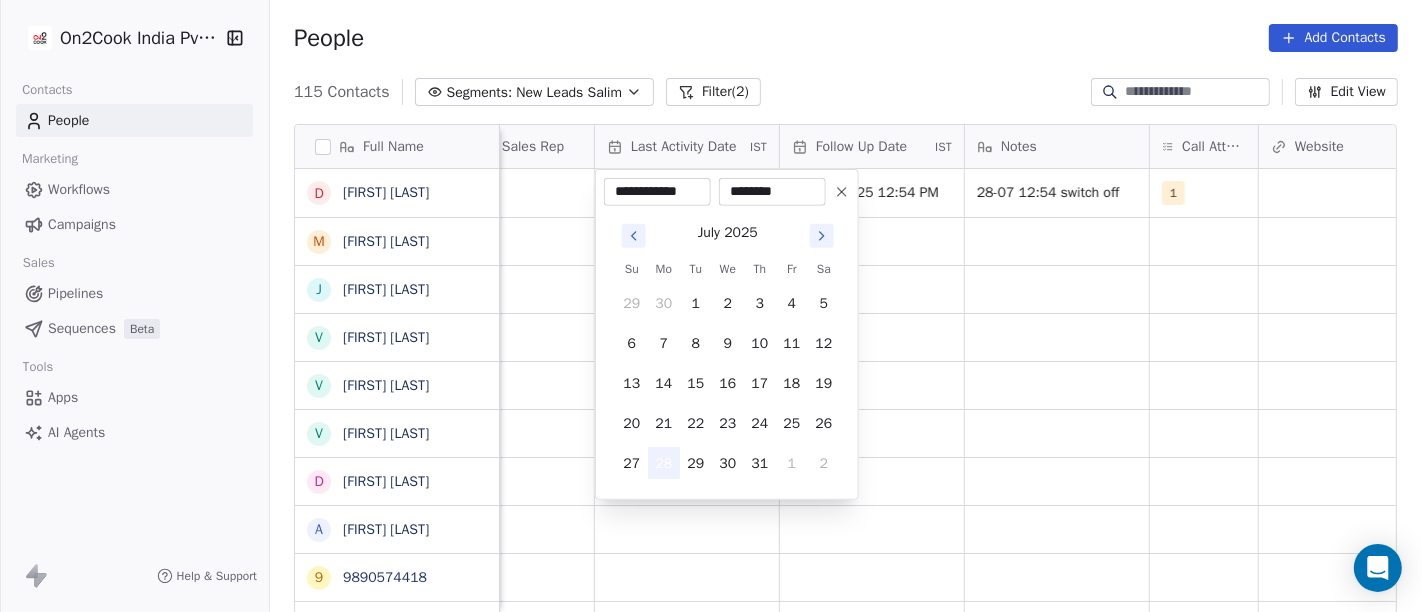 click on "28" at bounding box center (664, 463) 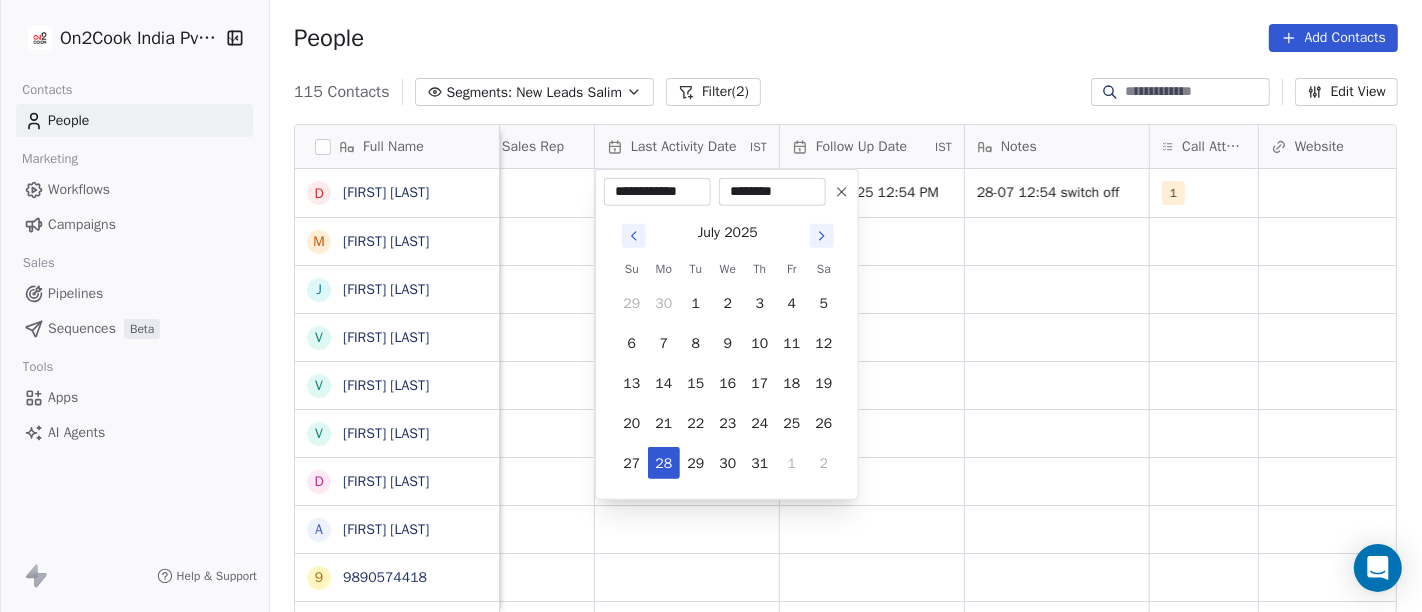 click on "Darshan Jot Singh Mukesh Chaudhary Jani Milind Vijay Mangla Vivek Sharma Vivek Maken D H A R A M P A L A Anubhav Aggarwal 9 9890574418 Sujal sharma Rakesh Mandloi chandan vira Navin BhanuShali Mohd Kamran simmiz kitchen Amit KR Khanra Shantanu Barthwal Venu Yesyes Kandiar Ritu Gupta Tabbu khan Amit Joshi Fazy Fazil Anita Chouhan rajeev enterprisess Ajay Deshmukh Navneet Rakesh Pawan Chef Ruhela vitthalbhai Devesh Goswami" at bounding box center [711, 306] 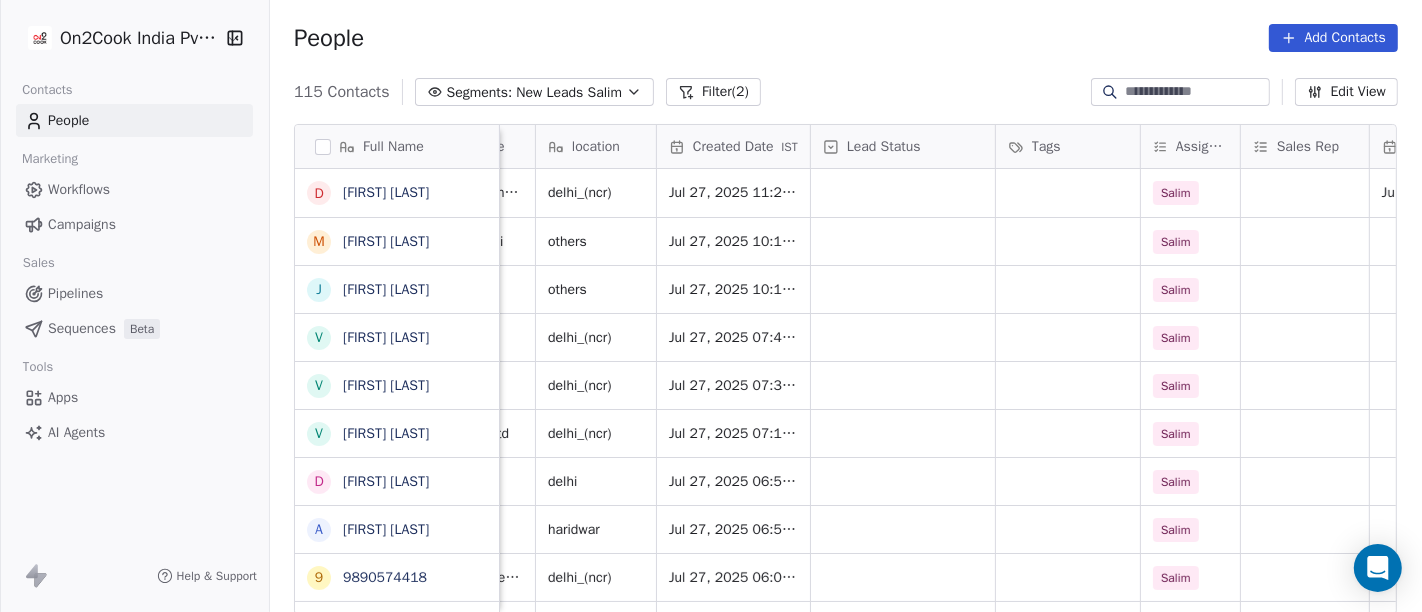scroll, scrollTop: 0, scrollLeft: 397, axis: horizontal 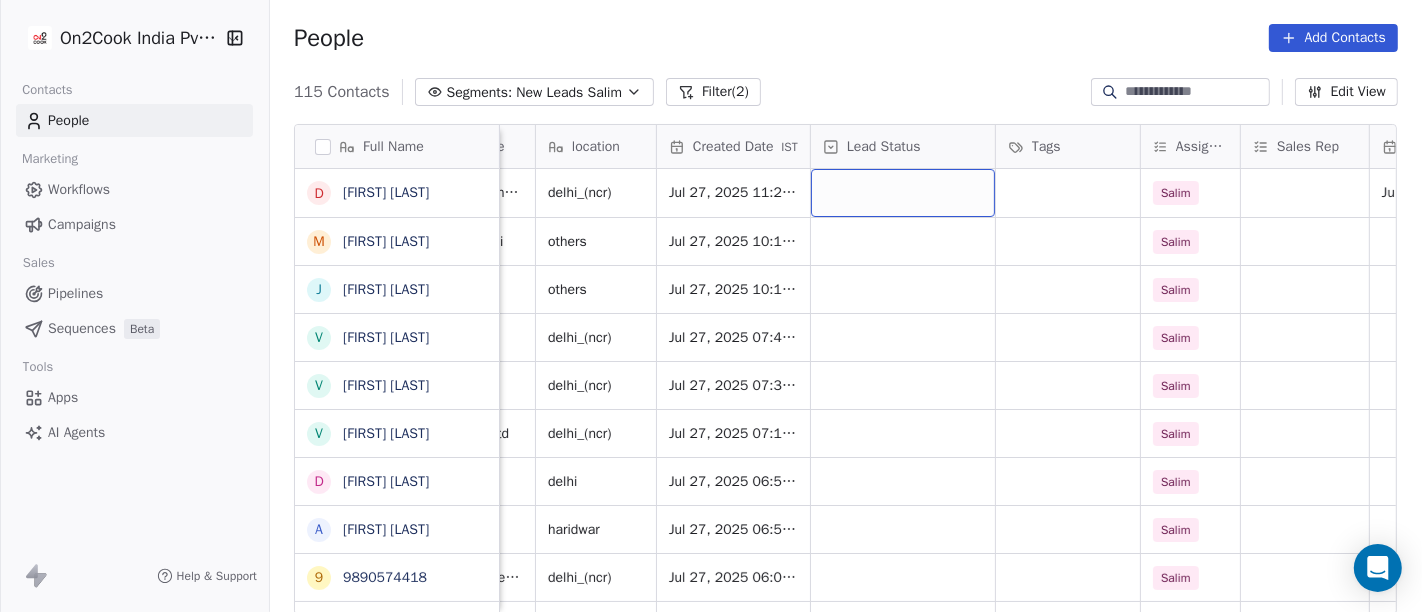 click at bounding box center (903, 193) 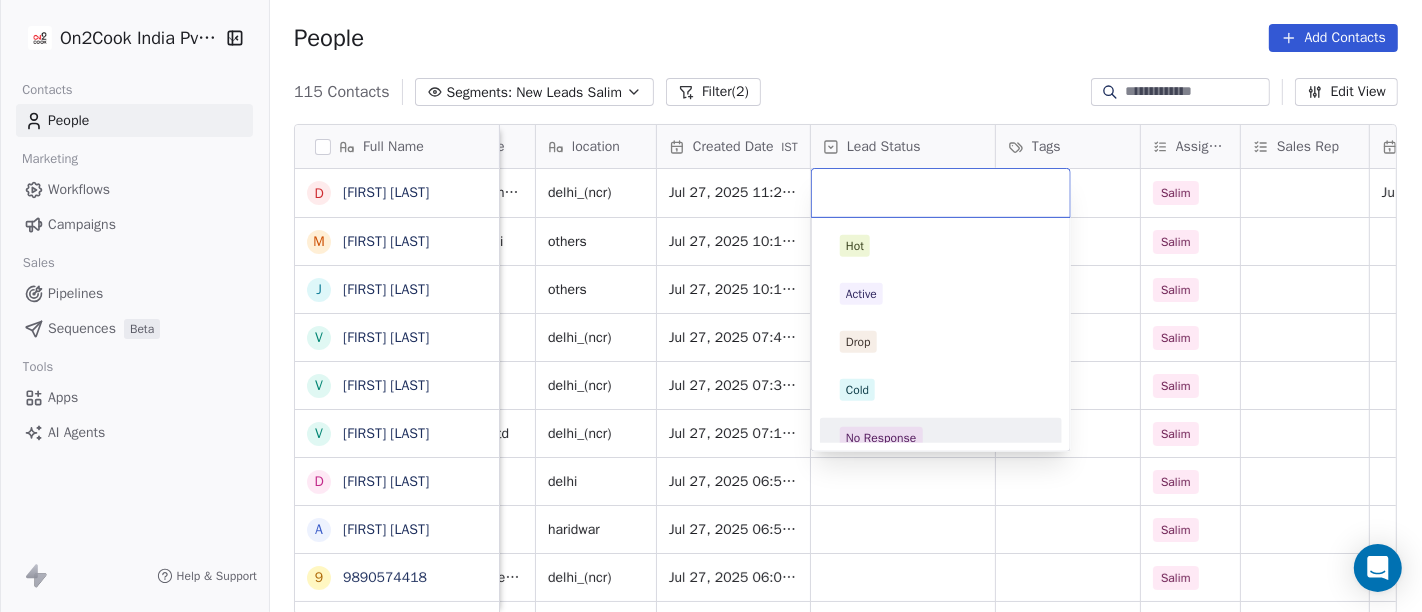 click on "No Response" at bounding box center [881, 438] 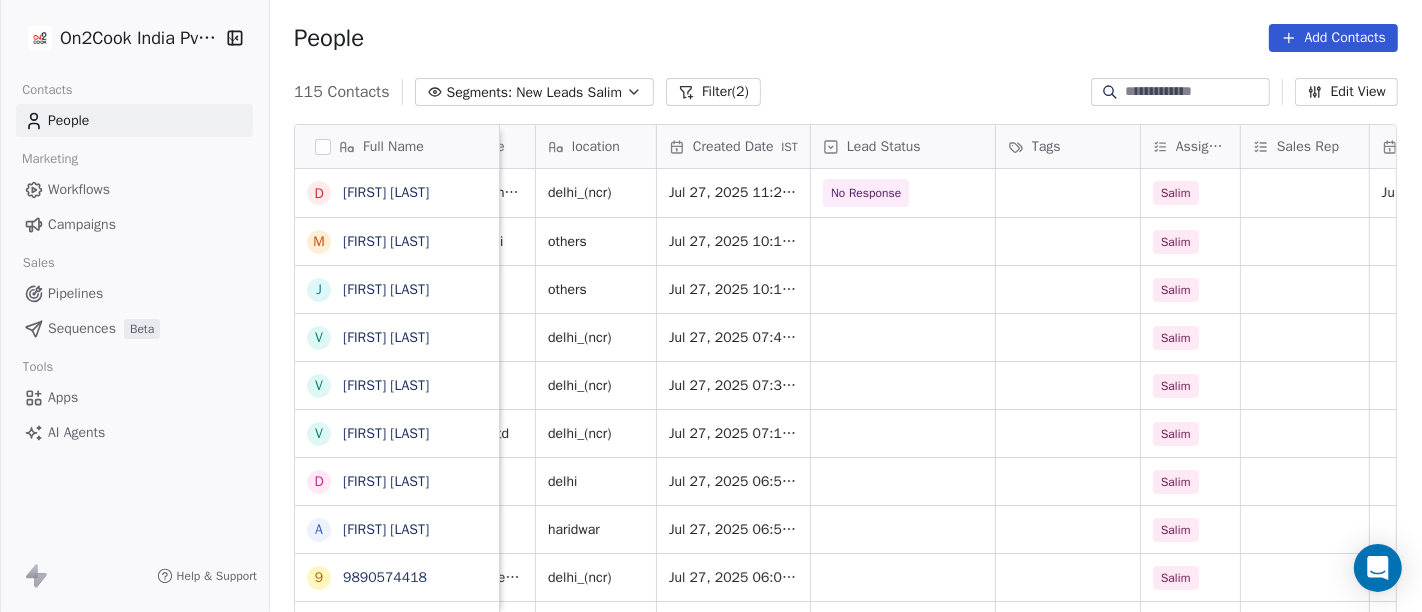 click on "People  Add Contacts" at bounding box center [846, 38] 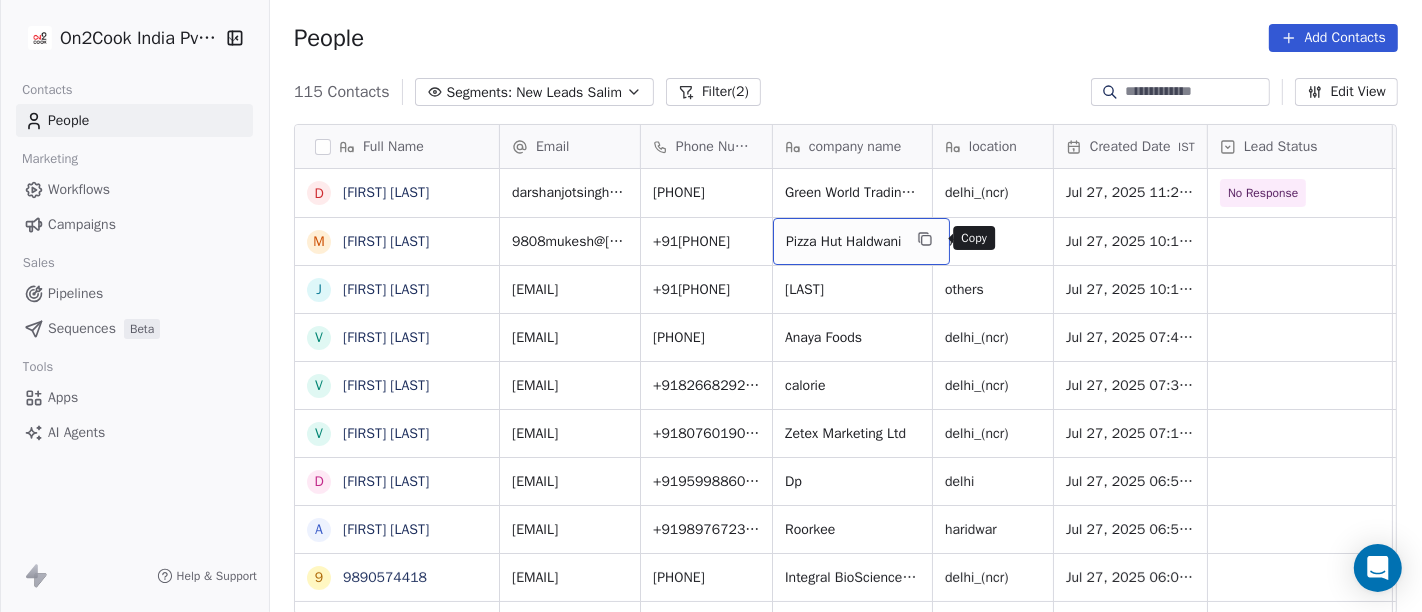click 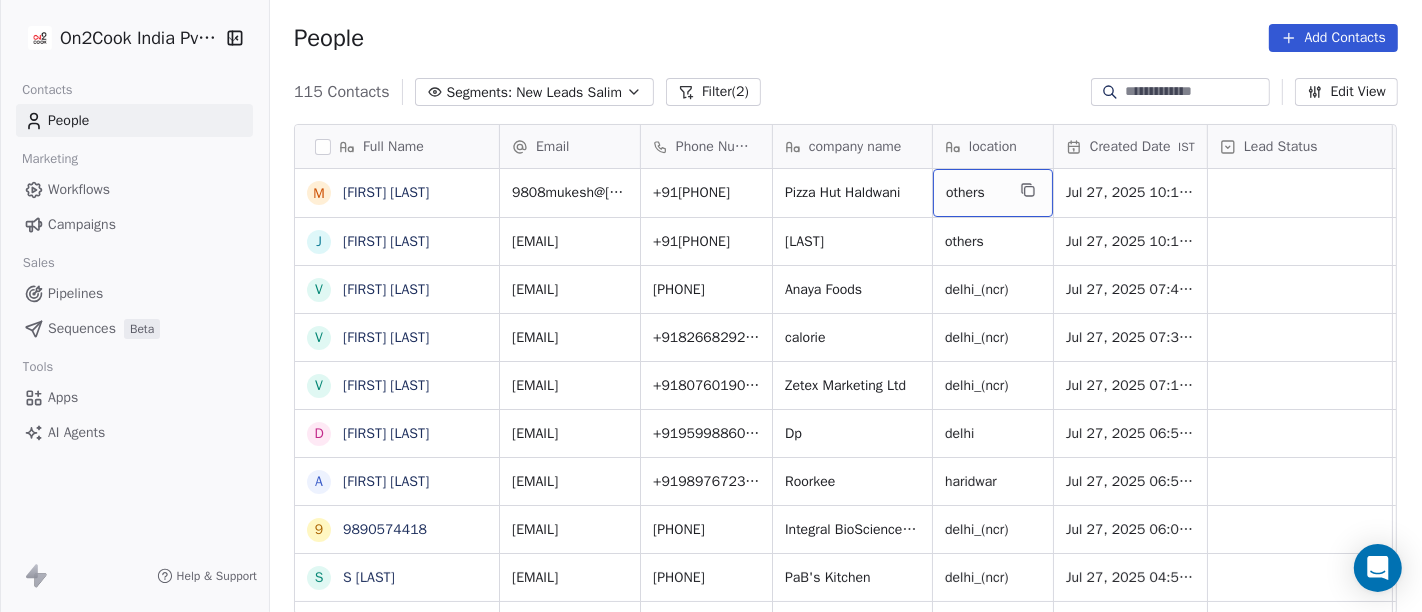click on "others" at bounding box center (975, 193) 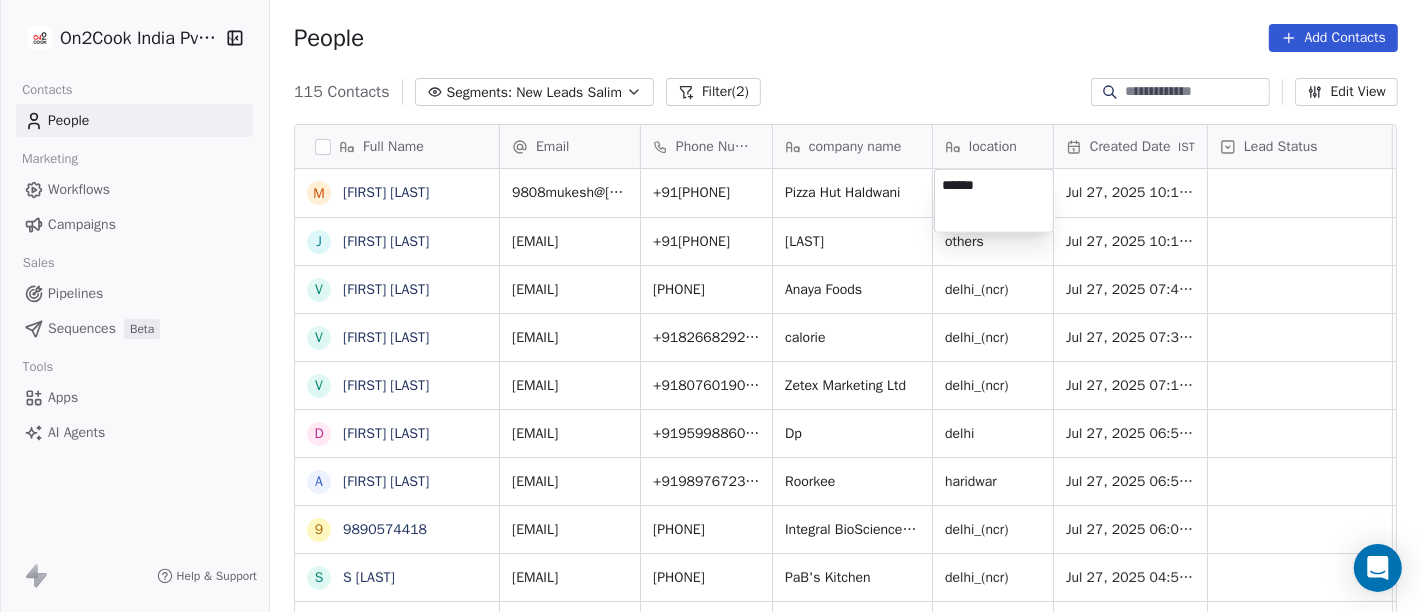 type on "********" 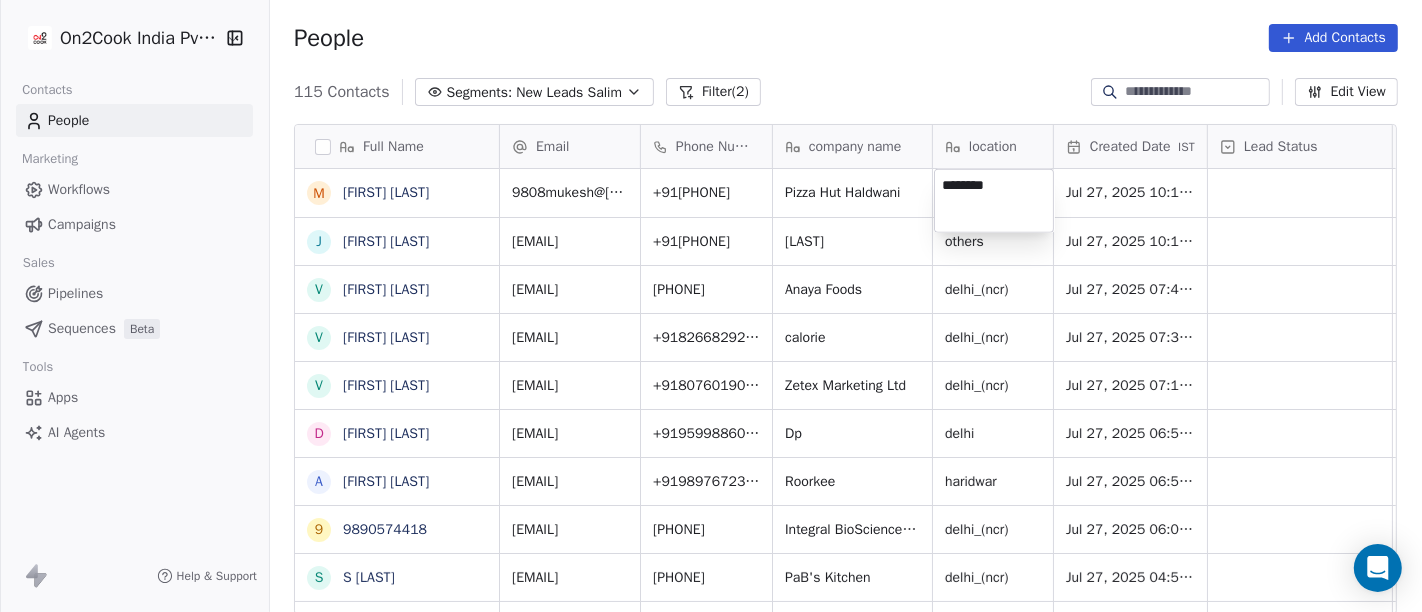click on "On2Cook India Pvt. Ltd. Contacts People Marketing Workflows Campaigns Sales Pipelines Sequences Beta Tools Apps AI Agents Help & Support People Add Contacts 115 Contacts Segments: New Leads Salim Filter (2) Edit View Tag Add to Sequence Full Name M M [LAST] J J [LAST] V V [LAST] V V [LAST] D D H A R A M P A L A [LAST] [PHONE] S S [LAST] R R [LAST] c c [LAST] N N [LAST] M M [LAST] s s [LAST] A A [LAST] S S [LAST] V V [LAST] U Y [LAST] R R [LAST] T T [LAST] A A [LAST] F F [LAST] A A [LAST] r r [LAST] A A [LAST] N N [LAST] R R [LAST] P P [LAST] v v [LAST] D D [LAST] S S [LAST] Email Phone Number company name location Created Date IST Lead Status Tags Assignee Sales Rep Last Activity Date IST [EMAIL] +[PHONE] Pizza Hut Haldwani [LOCATION] Jul 27, 2025 10:16 PM Salim [LOCATION] Jul 27, 2025 10:15 PM Salim Salim Dp" at bounding box center [711, 306] 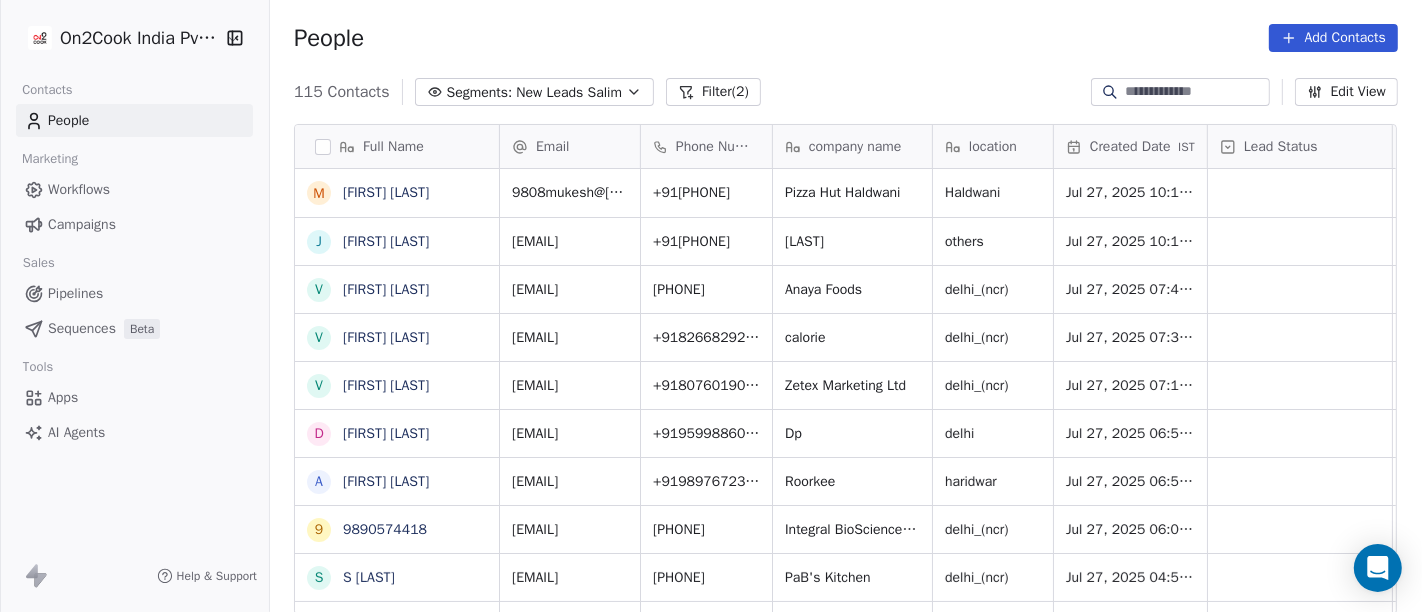 drag, startPoint x: 694, startPoint y: 19, endPoint x: 719, endPoint y: 44, distance: 35.35534 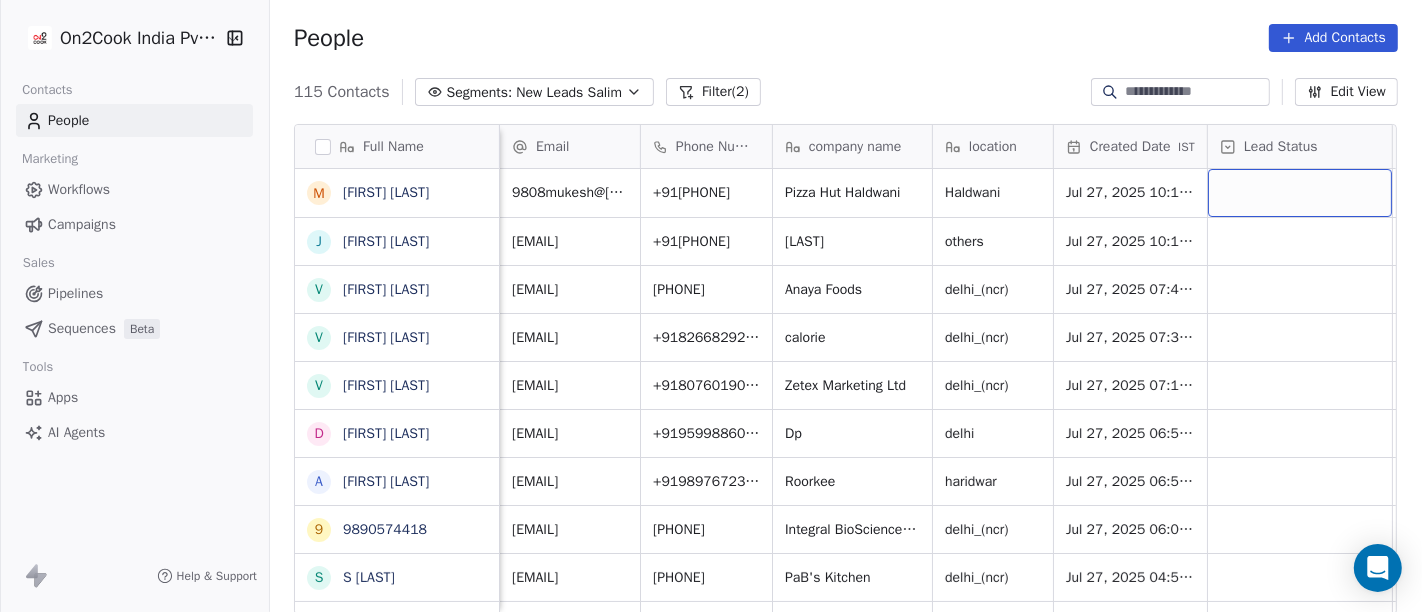 scroll, scrollTop: 0, scrollLeft: 14, axis: horizontal 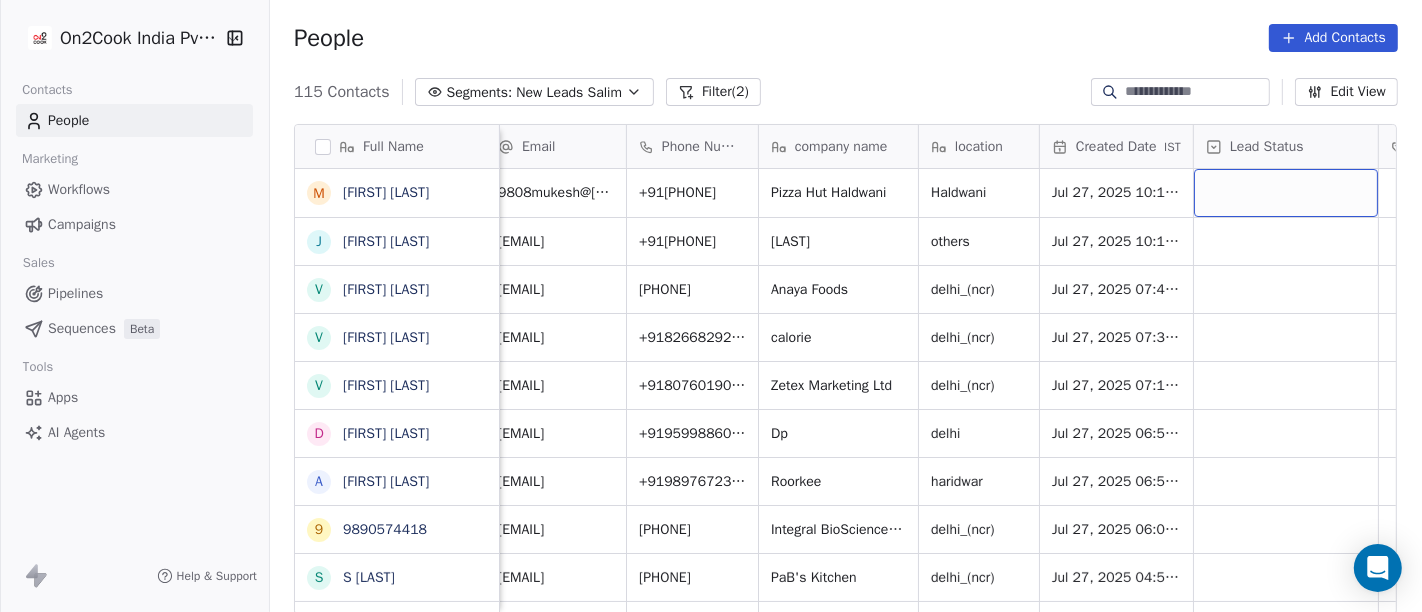 click at bounding box center [1286, 193] 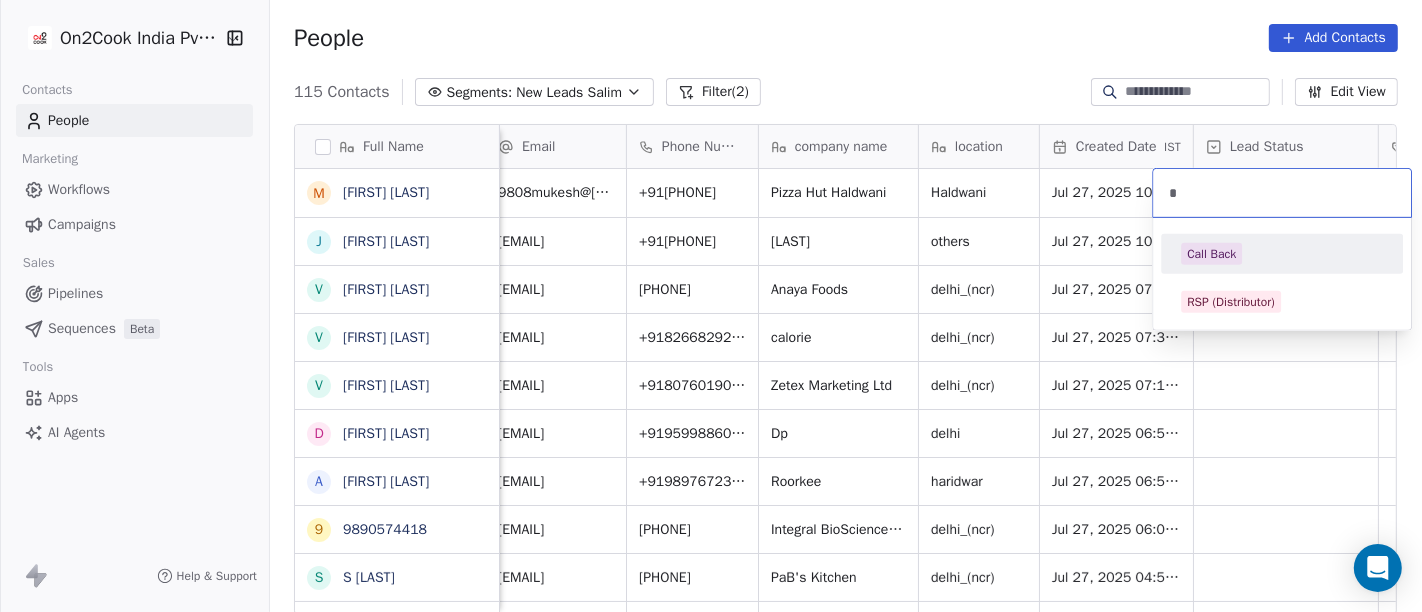 type on "*" 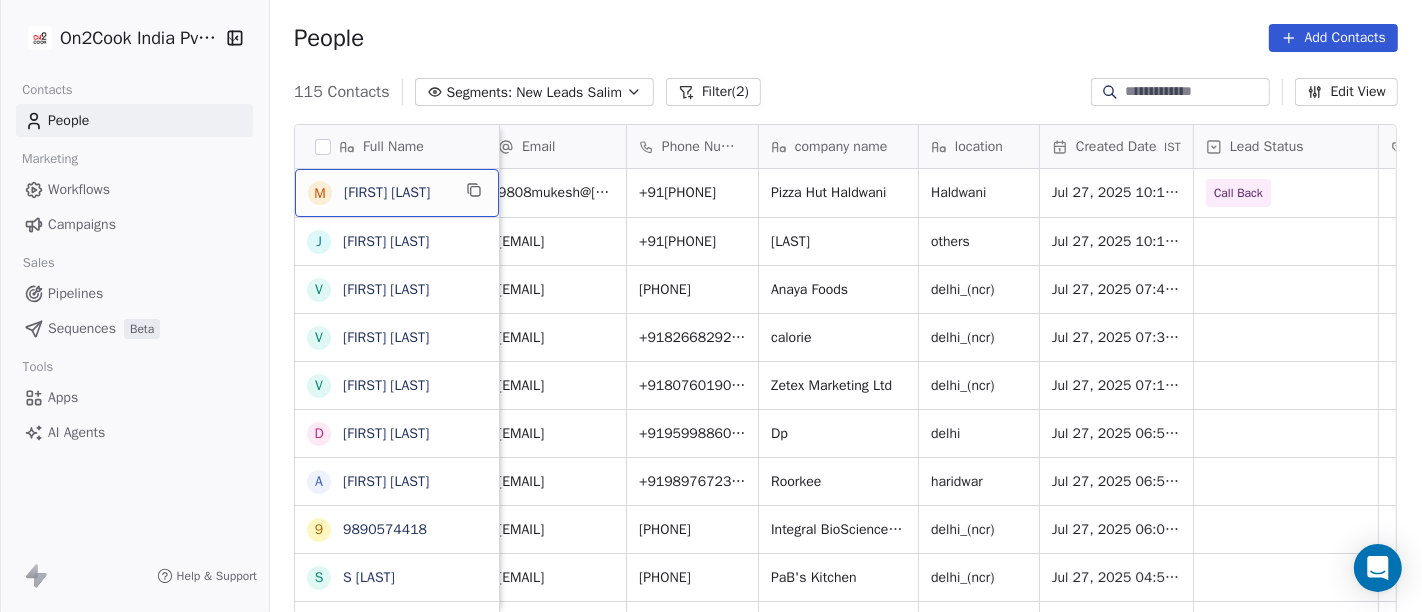 scroll, scrollTop: 2, scrollLeft: 0, axis: vertical 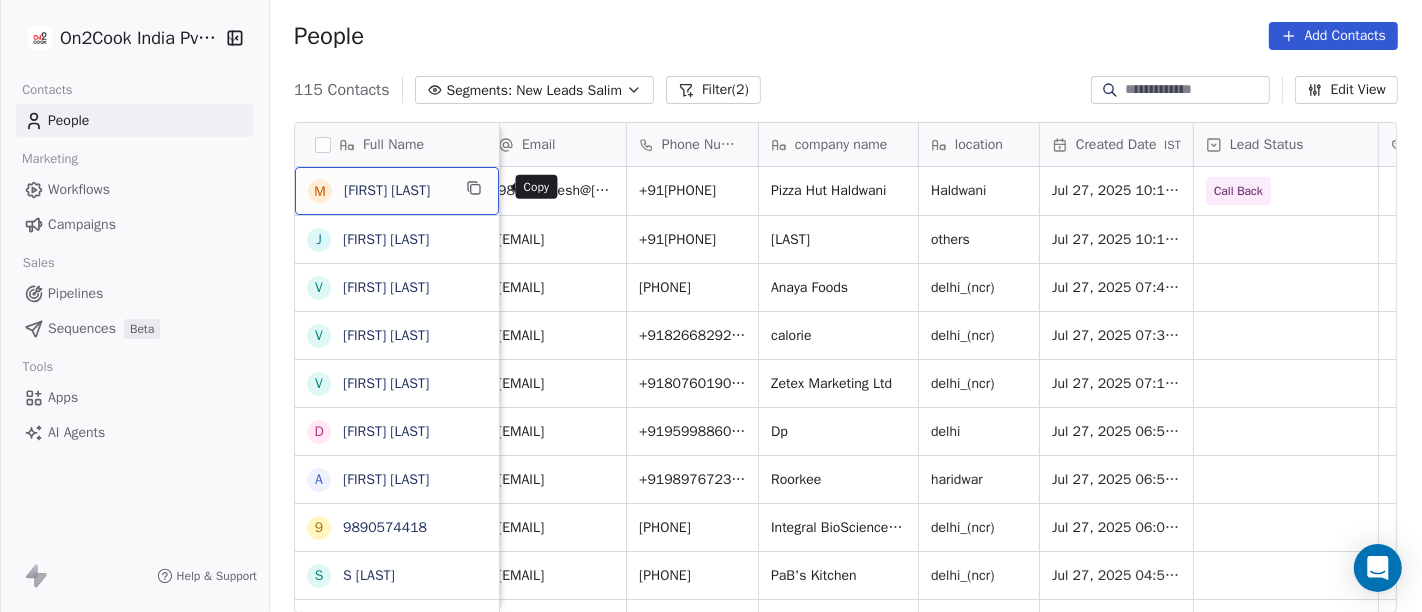 click 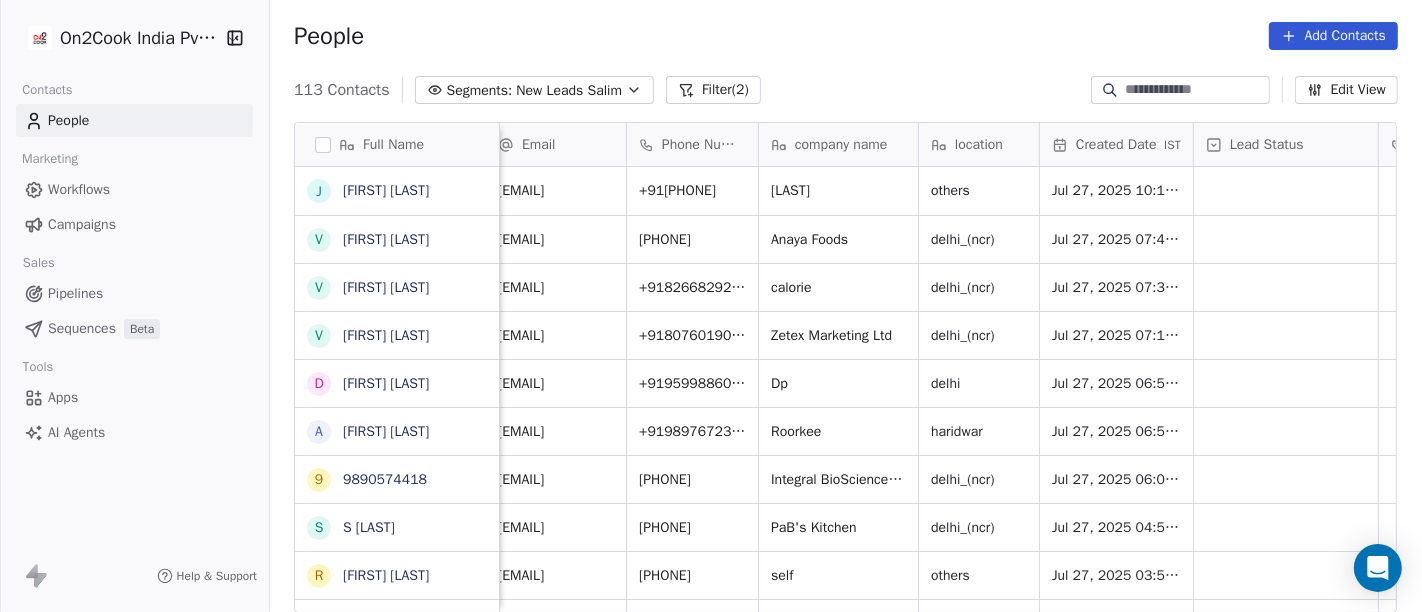 scroll, scrollTop: 0, scrollLeft: 0, axis: both 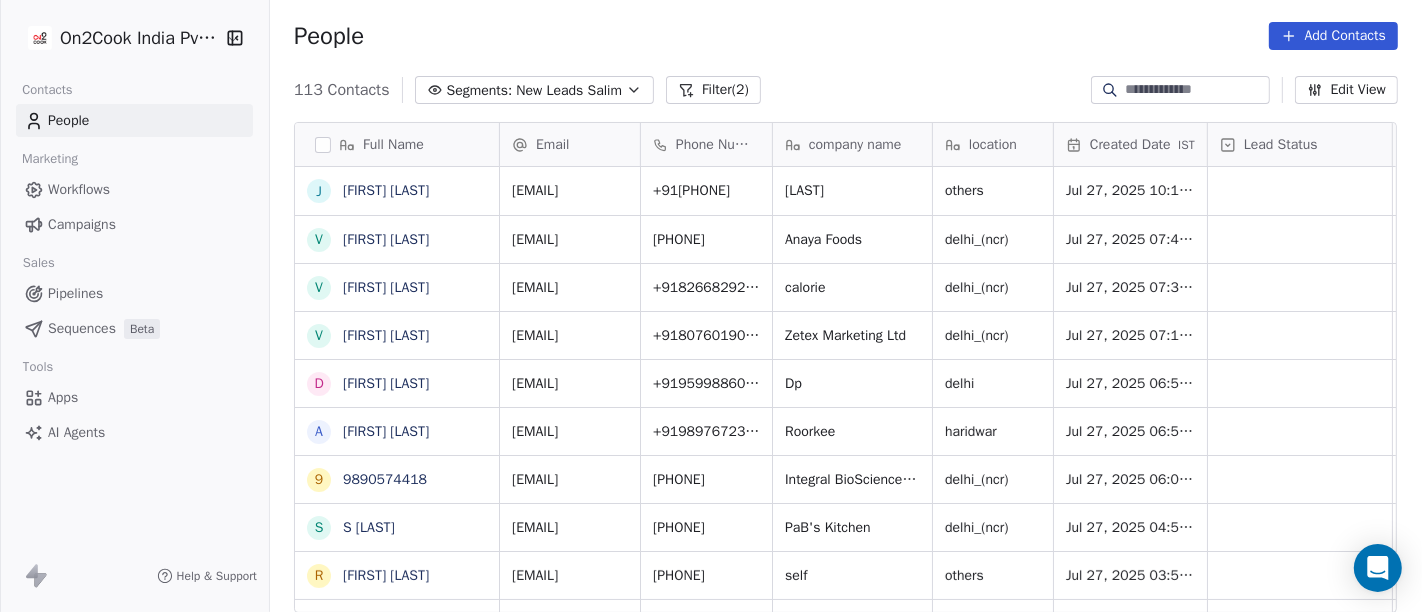 click on "People  Add Contacts" at bounding box center (846, 36) 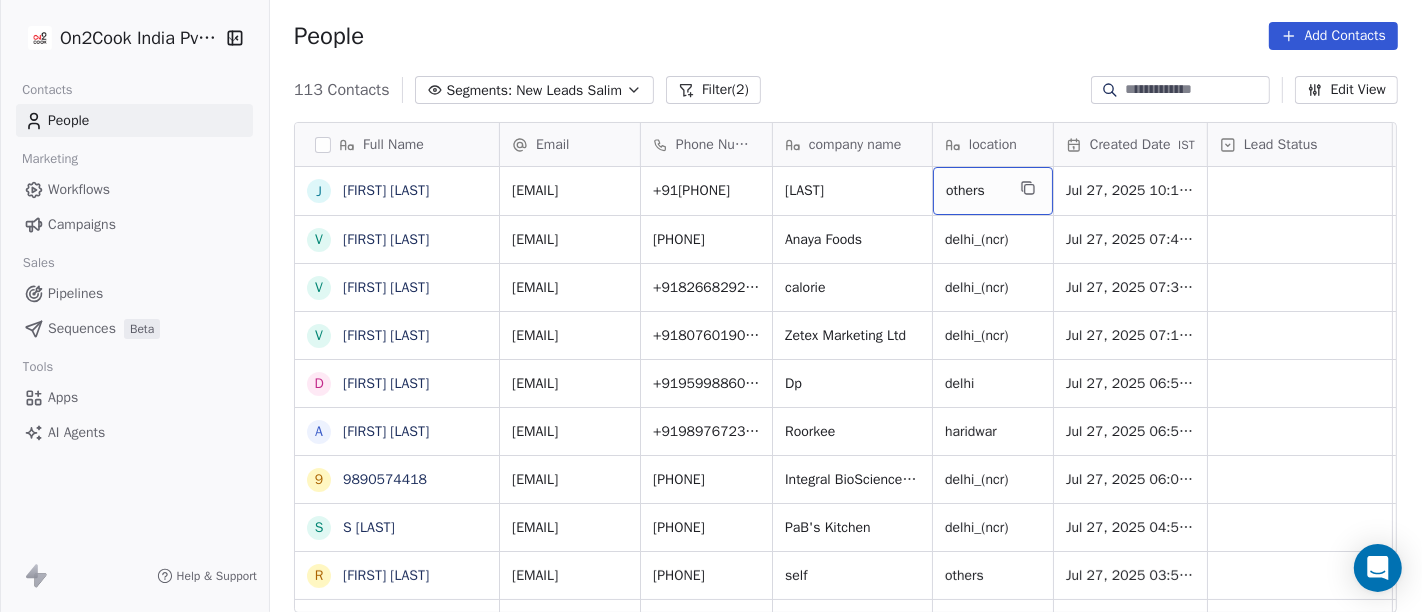 click on "others" at bounding box center (993, 191) 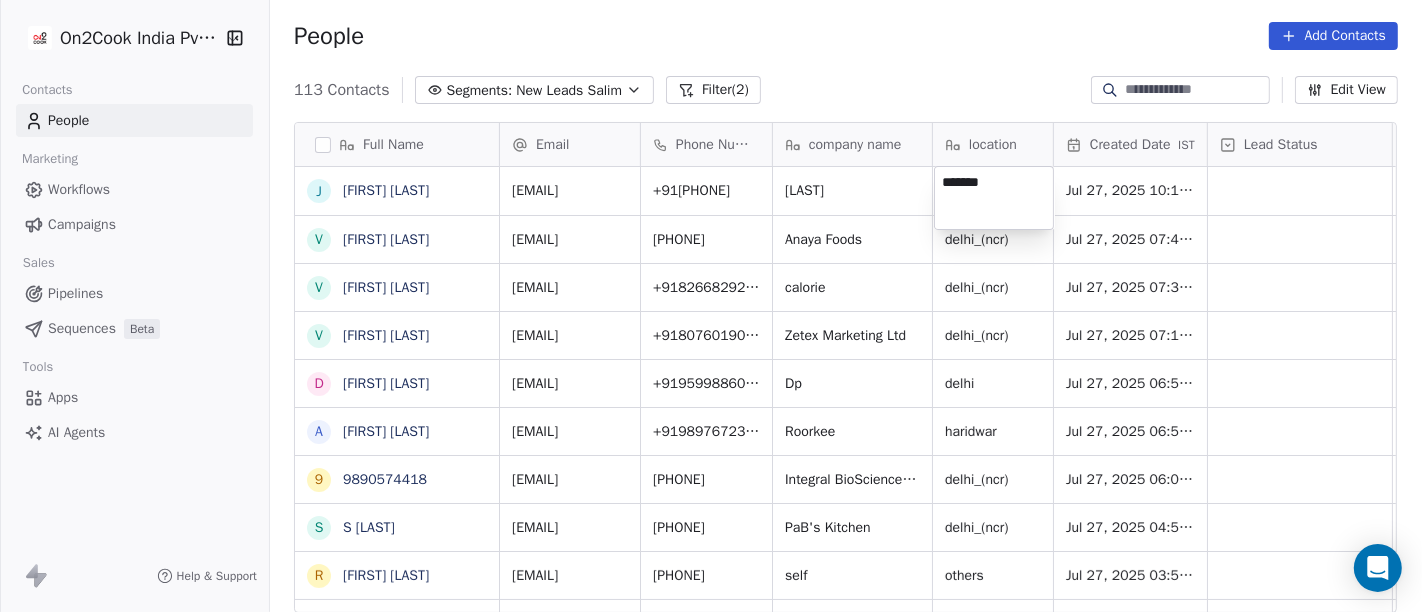click on "******" at bounding box center (994, 198) 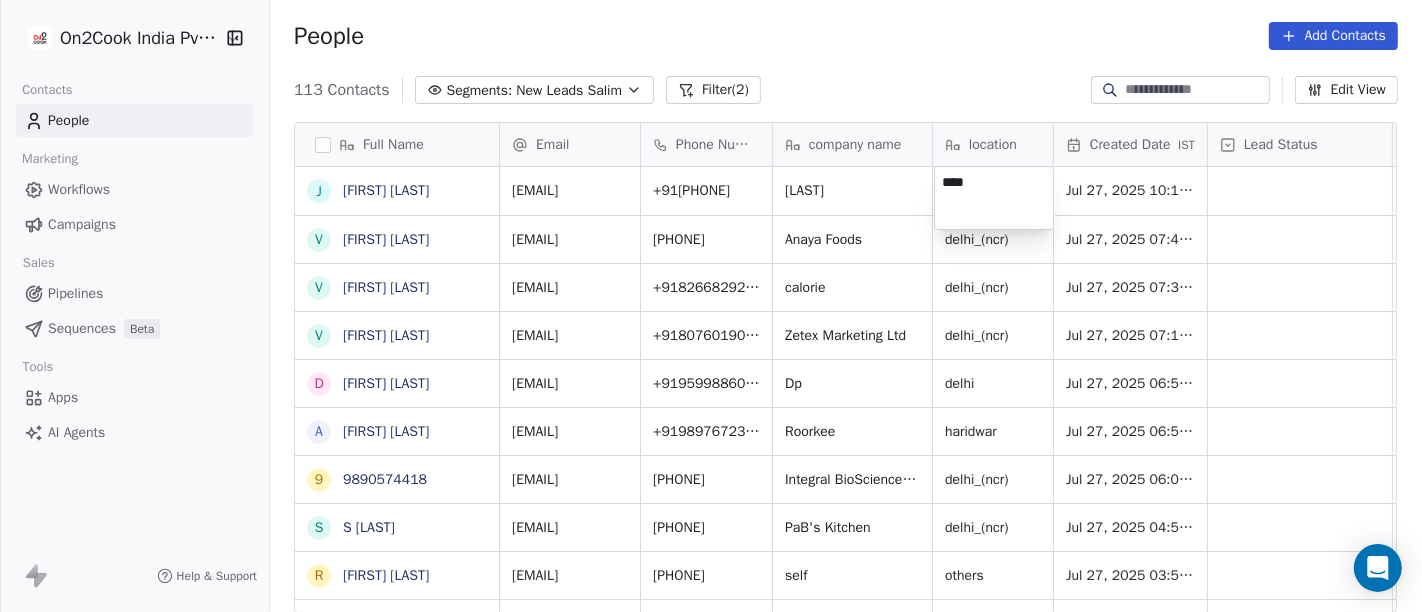 type on "*****" 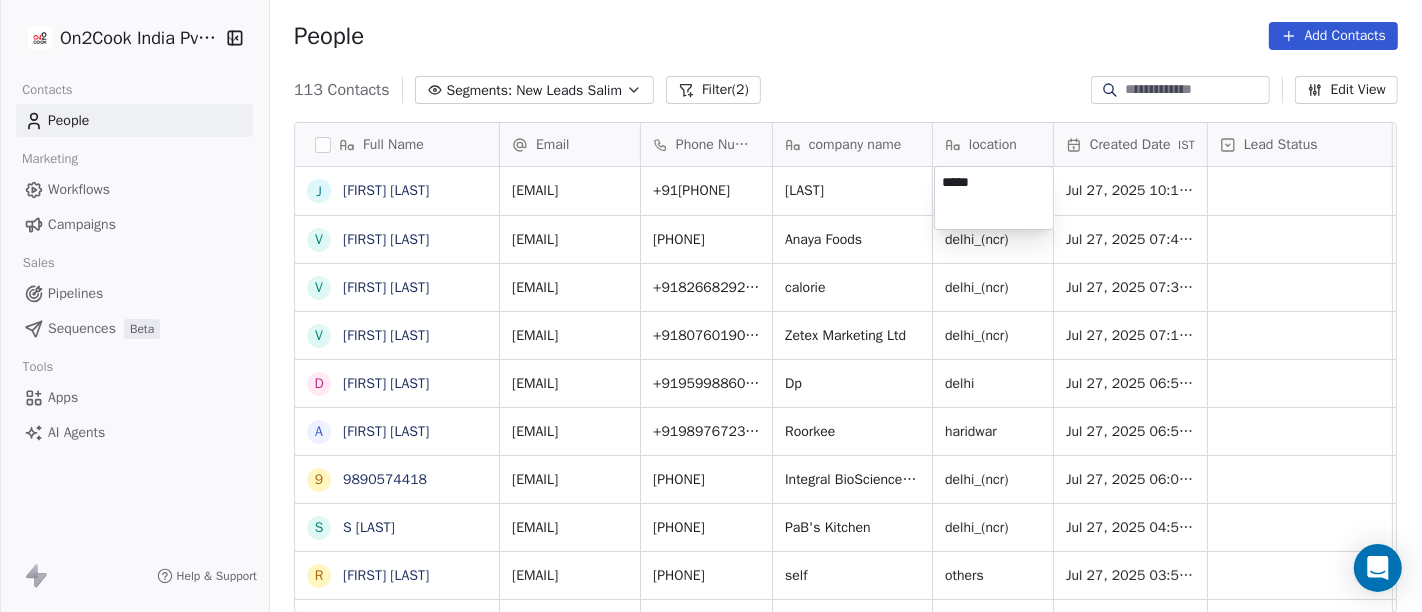 click on "On2Cook India Pvt. Ltd. Contacts People Marketing Workflows Campaigns Sales Pipelines Sequences Beta Tools Apps AI Agents Help & Support People  Add Contacts 113 Contacts Segments: New Leads Salim Filter  (2) Edit View Tag Add to Sequence Full Name J Jani Milind V Vijay Mangla V Vivek Sharma V Vivek Maken D D H A R A M P A L A Anubhav Aggarwal 9 9890574418 S Sujal sharma R Rakesh Mandloi c chandan vira N Navin BhanuShali M Mohd Kamran s simmiz kitchen A Amit KR Khanra S Shantanu Barthwal V Venu U Yesyes Kandiar R Ritu Gupta T Tabbu khan A Amit Joshi F Fazy Fazil A Anita Chouhan r rajeev enterprisess A Ajay Deshmukh N Navneet R Rakesh P Pawan Chef Ruhela v vitthalbhai D Devesh Goswami S Satnaam Singh A Arun Singh Email Phone Number company name location Created Date IST Lead Status Tags Assignee Sales Rep Last Activity Date IST harjani19575@gmail.com +919898394821 sonali others Jul 27, 2025 10:15 PM Salim vijay.mangla13@gmail.com +919871100261 Anaya Foods [CITY]_(ncr) Jul 27, 2025 07:43 PM Salim +918266829275" at bounding box center [711, 306] 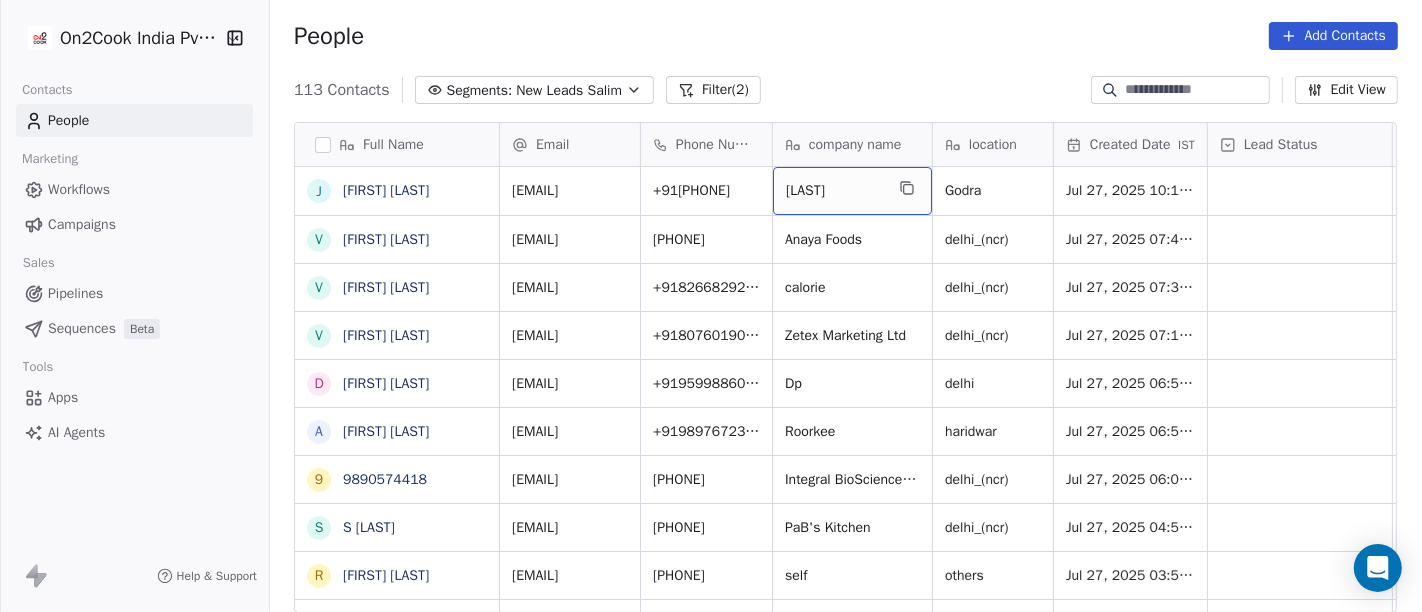 click on "[LAST]" at bounding box center [852, 191] 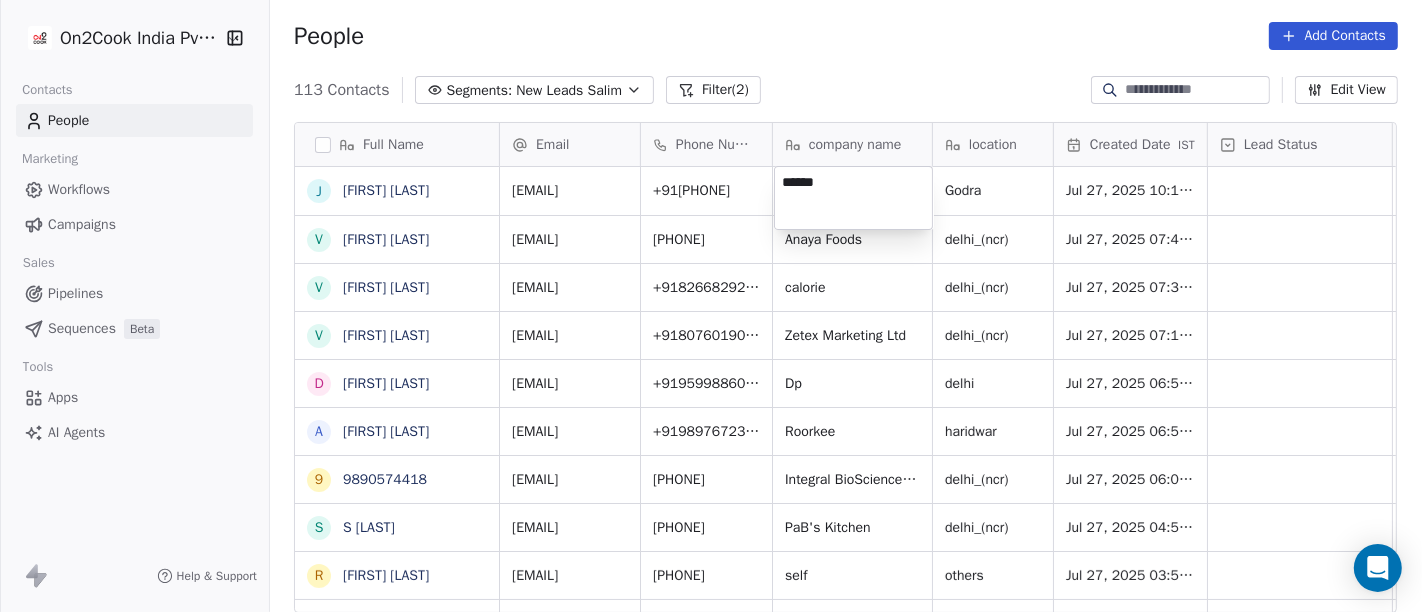 click on "On2Cook India Pvt. Ltd. Contacts People Marketing Workflows Campaigns Sales Pipelines Sequences Beta Tools Apps AI Agents Help & Support People Add Contacts 113 Contacts Segments: New Leads Salim Filter (2) Edit View Tag Add to Sequence Full Name J J [LAST] M [LAST] V [LAST] V [LAST] D D H A R A M P A L A [LAST] [PHONE] S S [LAST] R R [LAST] c c [LAST] N N [LAST] M M [LAST] s s [LAST] A A [LAST] S S [LAST] V V [LAST] U Y [LAST] R R [LAST] T T [LAST] A A [LAST] F F [LAST] A A [LAST] r r [LAST] A A [LAST] N N [LAST] R R [LAST] P P [LAST] v v [LAST] D D [LAST] S S [LAST] Email Phone Number company name location Created Date IST Lead Status Tags Assignee Sales Rep Last Activity Date IST [EMAIL] +[PHONE] sonali [LOCATION] Jul 27, 2025 10:15 PM Salim [LOCATION] Jul 27, 2025 07:43 PM Salim +[PHONE]" at bounding box center [711, 306] 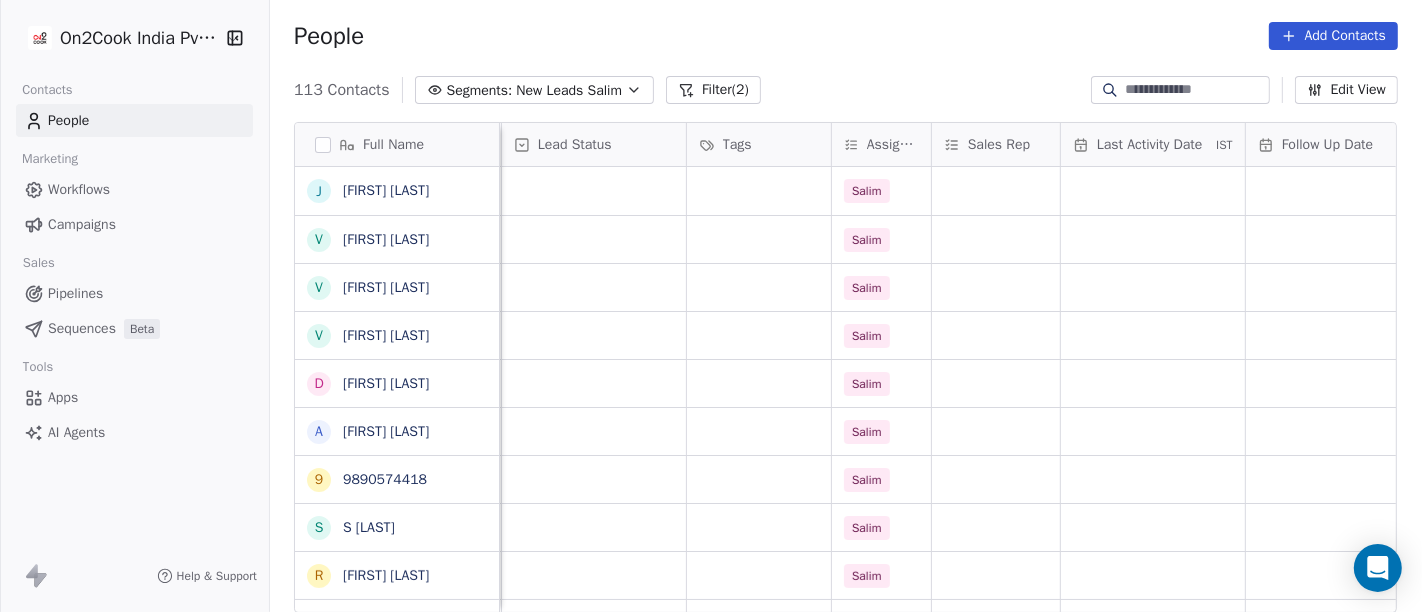 scroll, scrollTop: 0, scrollLeft: 917, axis: horizontal 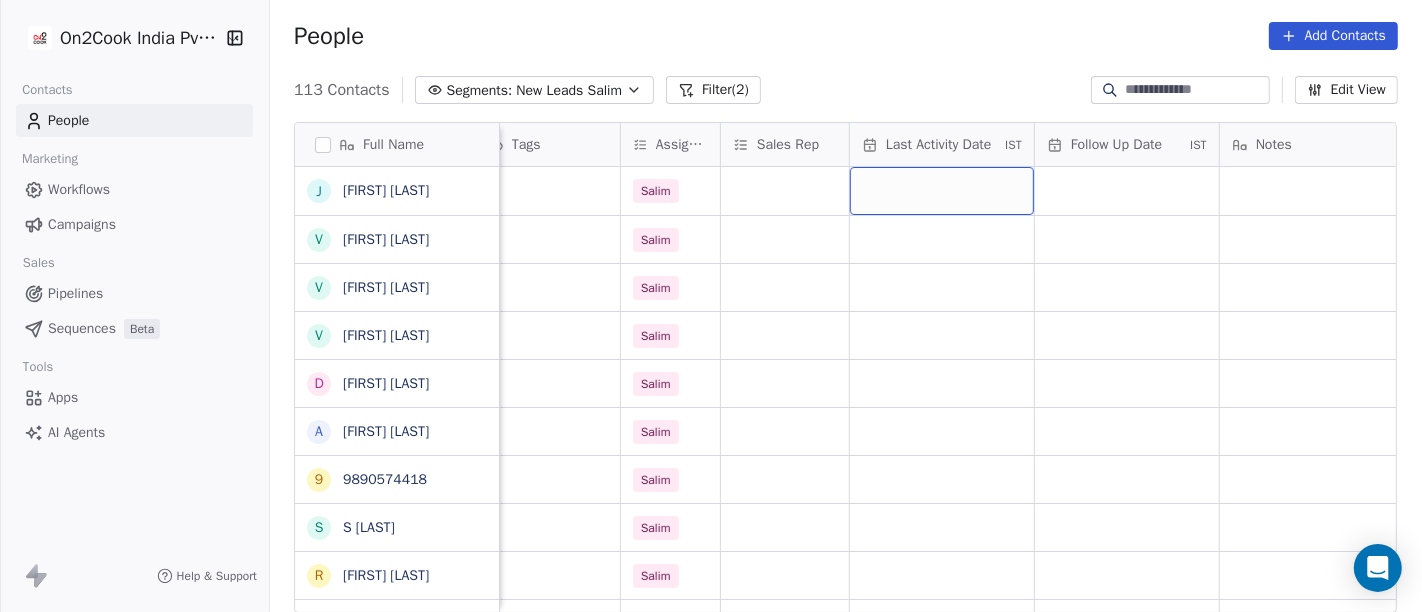 click at bounding box center [942, 191] 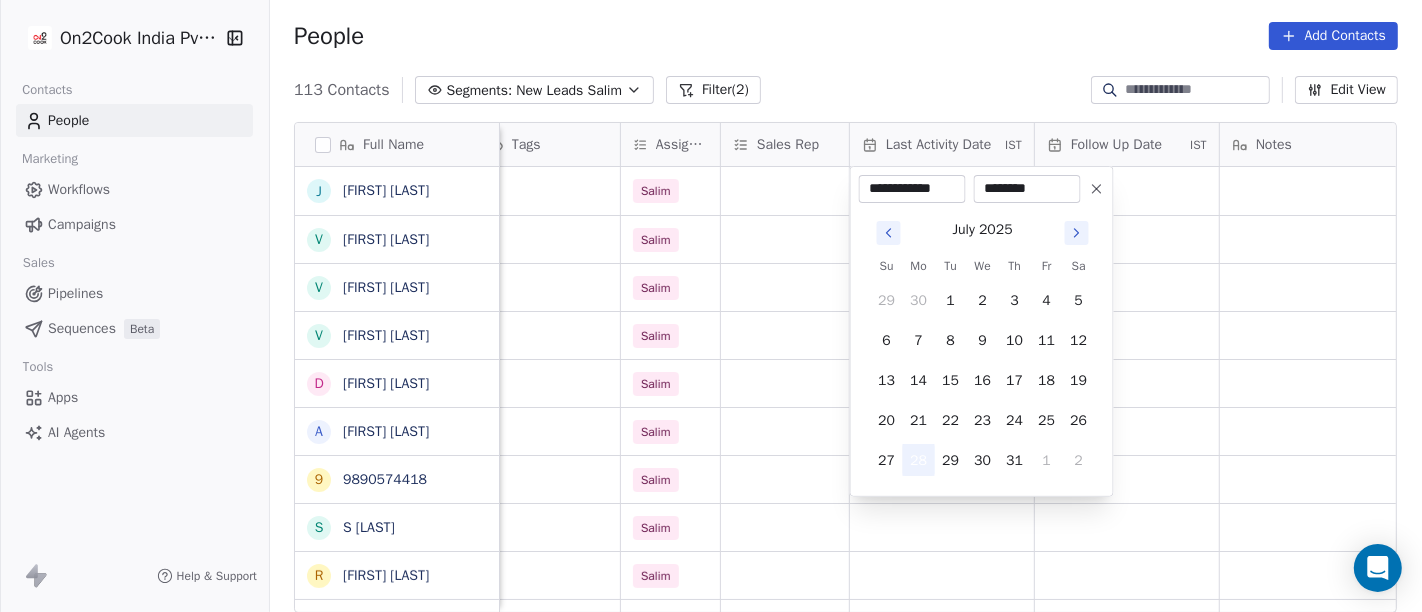 click on "28" at bounding box center (919, 460) 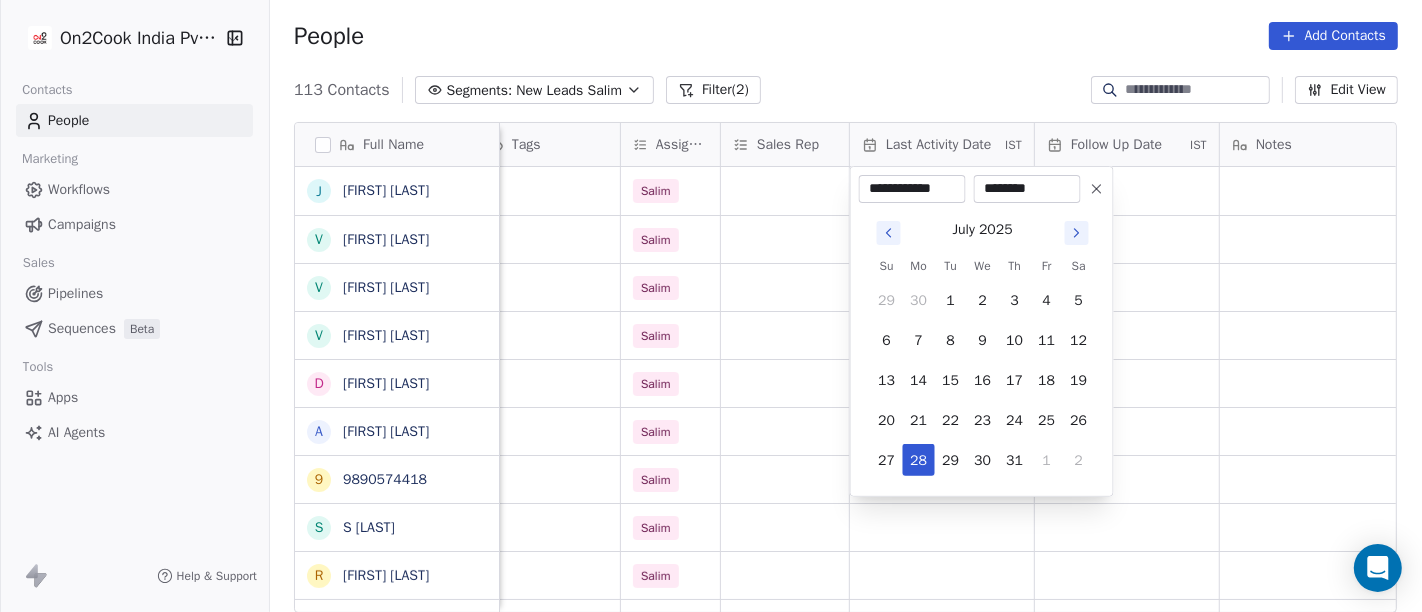 click on "On2Cook India Pvt. Ltd. Contacts People Marketing Workflows Campaigns Sales Pipelines Sequences Beta Tools Apps AI Agents Help & Support People Add Contacts 113 Contacts Segments: New Leads Salim Filter (2) Edit View Tag Add to Sequence Full Name J [FIRST] [LAST] V [FIRST] [LAST] V [FIRST] [LAST] V [FIRST] [LAST] D [FIRST] [LAST] [FIRST] [LAST] [FIRST] [LAST] 9 [PHONE] S [FIRST] [LAST] R [FIRST] [LAST] c [FIRST] [LAST] N [FIRST] [LAST] M [FIRST] [LAST] s [FIRST] [LAST] A [FIRST] [LAST] S [FIRST] [LAST] V [FIRST] [LAST] U [FIRST] [LAST] R [FIRST] [LAST] T [FIRST] [LAST] A [FIRST] [LAST] F [FIRST] [LAST] A [FIRST] [LAST] r [FIRST] [LAST] A [FIRST] [LAST] N [FIRST] [LAST] R [FIRST] [LAST] P [FIRST] [LAST] v [FIRST] [LAST] D [FIRST] [LAST] S [FIRST] [LAST] A [FIRST] [LAST] location Created Date IST Lead Status Tags Assignee Sales Rep Last Activity Date IST Follow Up Date IST Notes Call Attempts Website zomato link [CITY] Jul 27, 2025 10:15 PM Salim [CITY] Jul 27, 2025 07:43 PM Salim [CITY] Jul 27, 2025 07:37 PM Salim [CITY] Jul 27, 2025 07:13 PM" at bounding box center [711, 306] 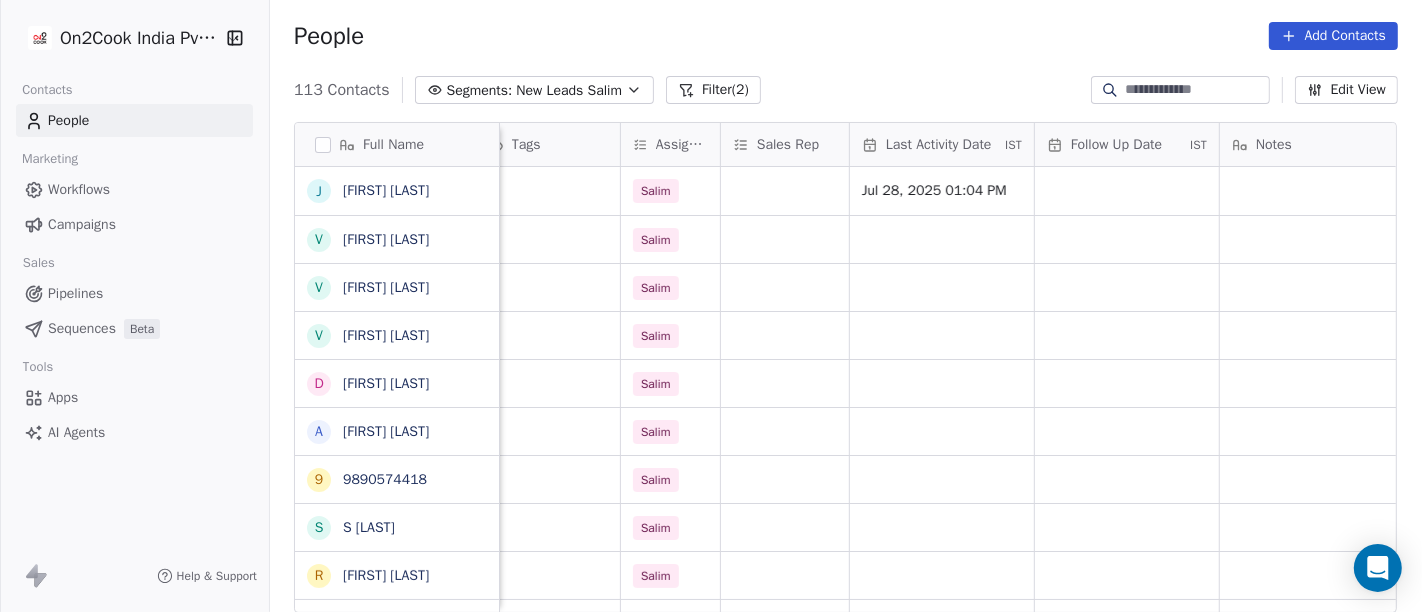 scroll, scrollTop: 0, scrollLeft: 1214, axis: horizontal 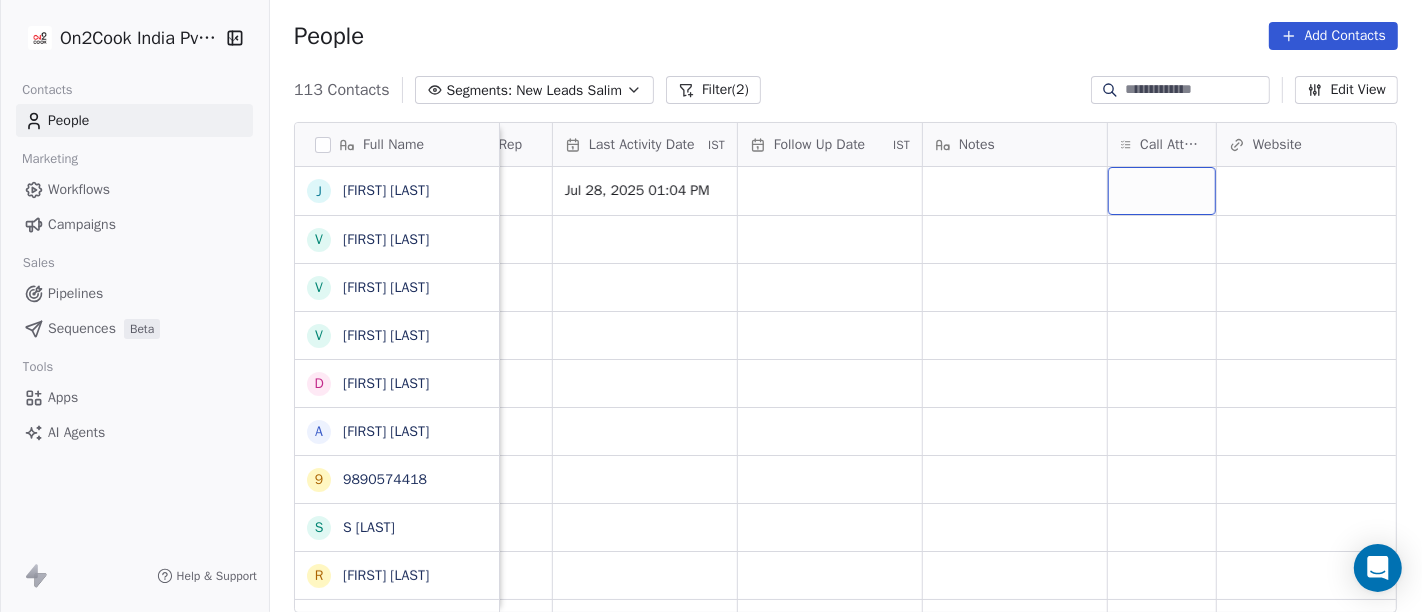 click at bounding box center [1162, 191] 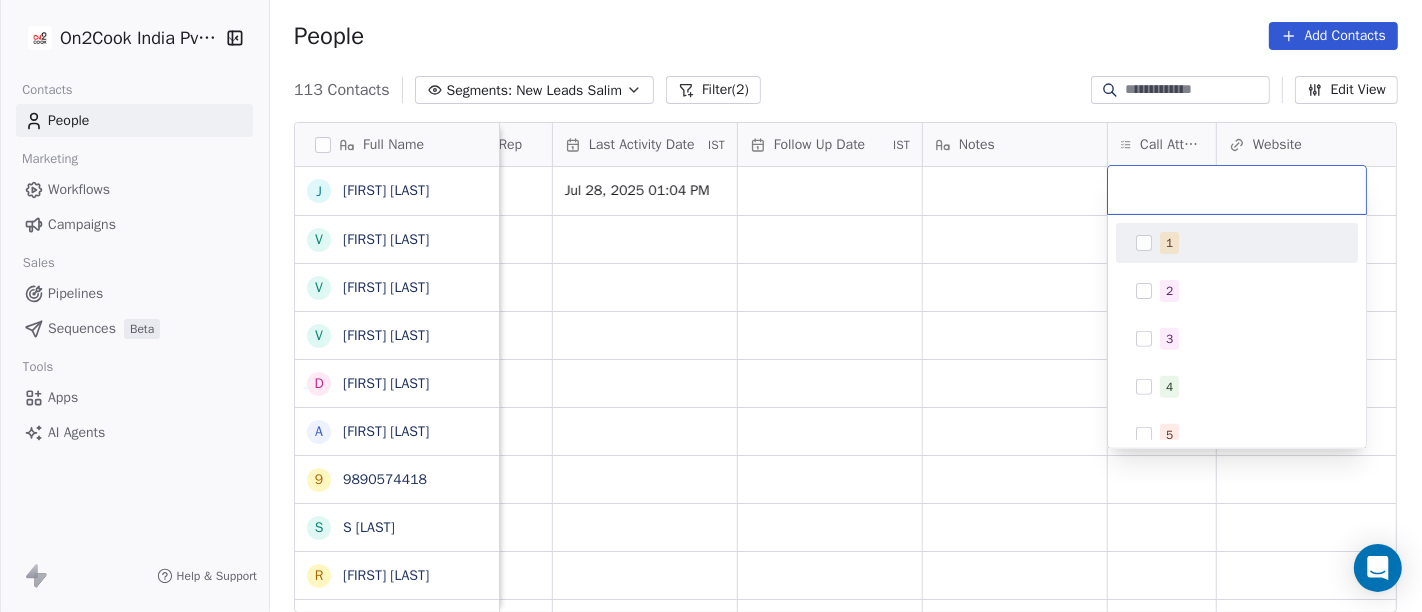 click on "1" at bounding box center [1237, 243] 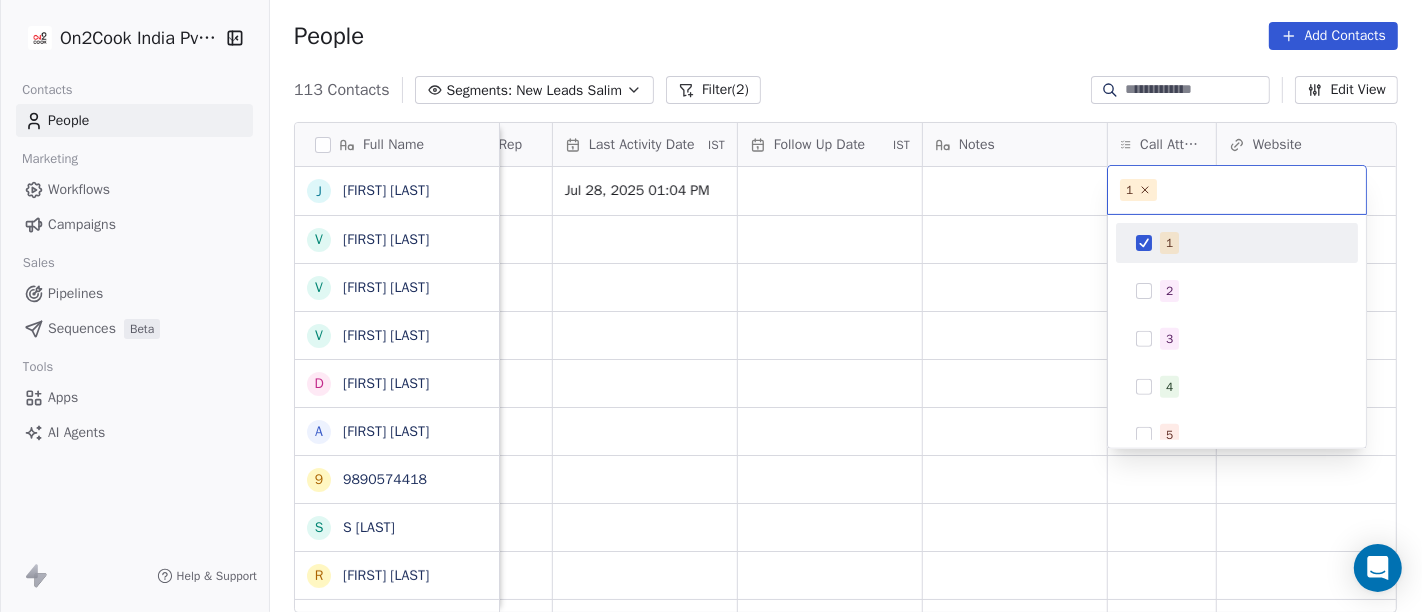 click on "On2Cook India Pvt. Ltd. Contacts People Marketing Workflows Campaigns Sales Pipelines Sequences Beta Tools Apps AI Agents Help & Support People Add Contacts 113 Contacts Segments: New Leads Salim Filter (2) Edit View Tag Add to Sequence Full Name J [LAST] V [LAST] V [LAST] D D H A R A M P A L A [LAST] 9 [PHONE] S [LAST] R [LAST] c [LAST] N [LAST] M [LAST] s [EMAIL] A [LAST] S [LAST] V [LAST] U [LAST] R [LAST] T [LAST] A [LAST] F [LAST] A [LAST] r [EMAIL] A [LAST] N [LAST] R [LAST] P [LAST] v [LAST] D [LAST] S [LAST] A [LAST] Lead Status Tags Assignee Sales Rep Last Activity Date IST Follow Up Date IST Notes Call Attempts Website zomato link outlet type Location Salim Jul 28, 2025 01:04 PM cloud_kitchen Salim qsrs Salim cafeteria Salim restaurants Salim cloud_kitchen Salim restaurants Salim cafeteria" at bounding box center (711, 306) 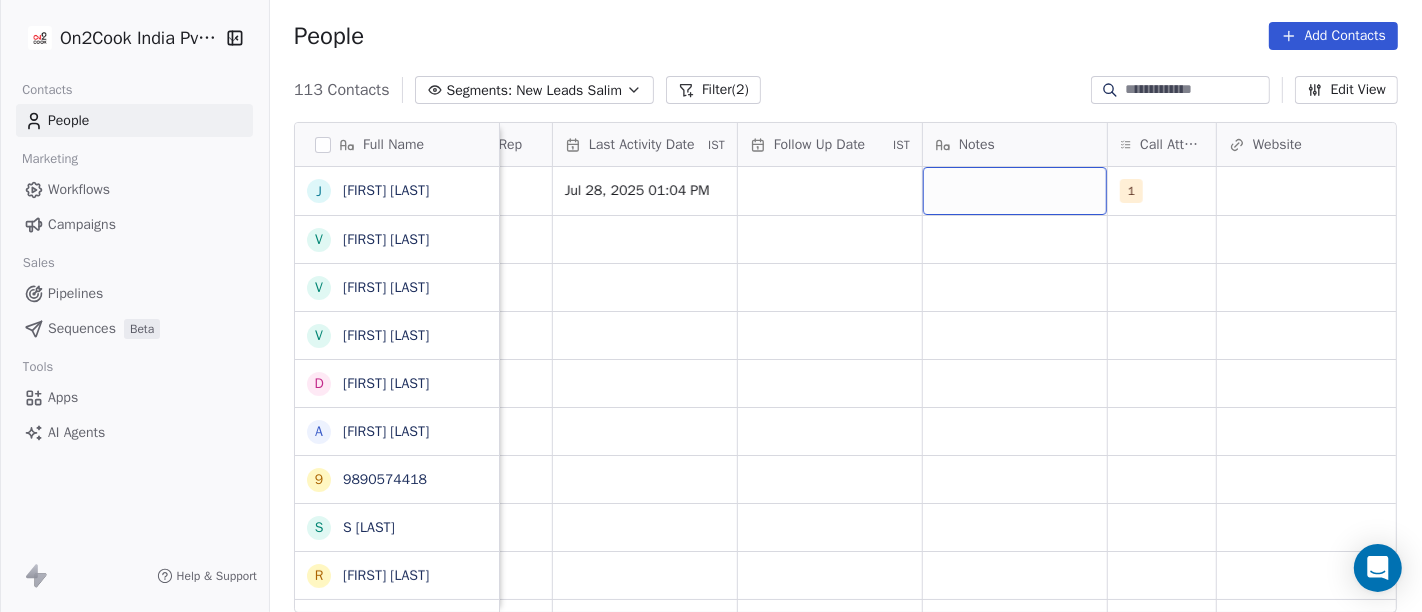click at bounding box center (1015, 191) 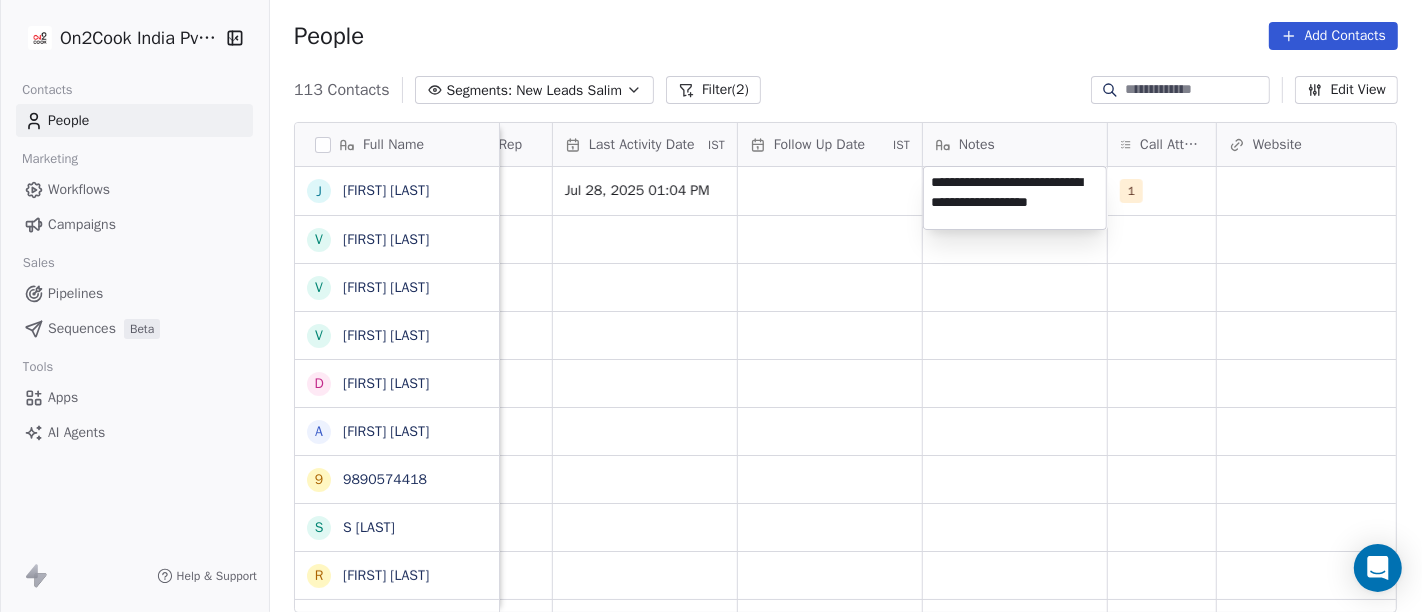 type on "**********" 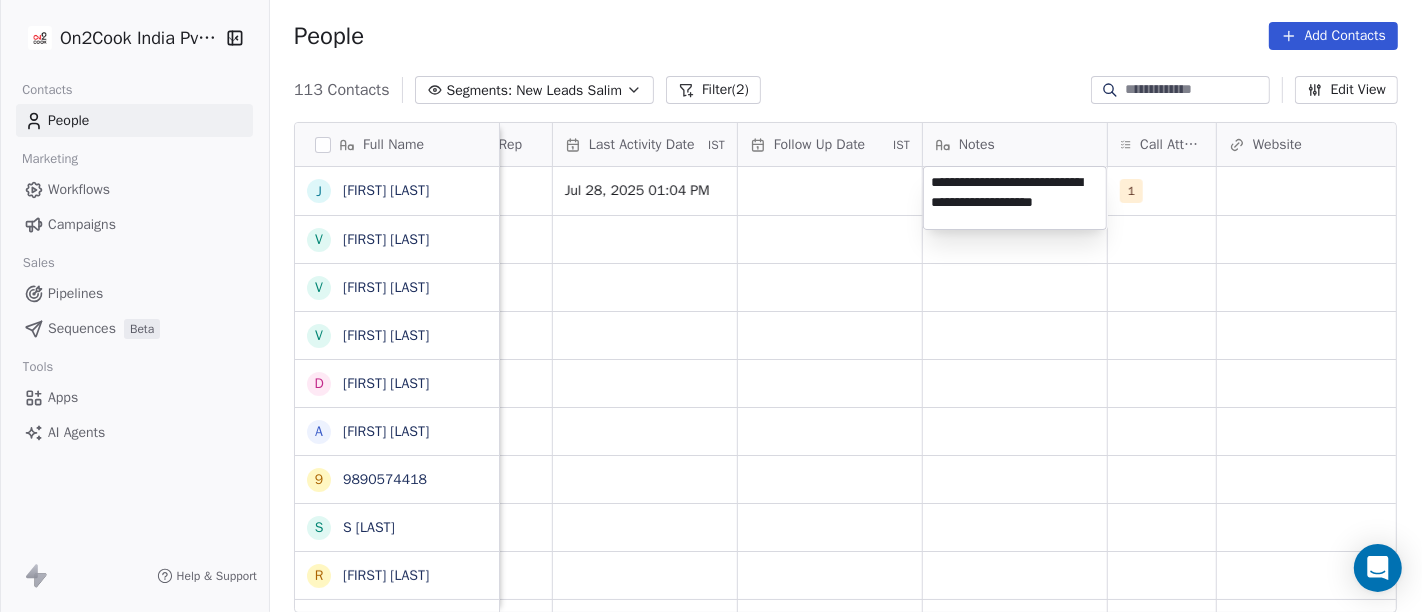 click on "On2Cook India Pvt. Ltd. Contacts People Marketing Workflows Campaigns Sales Pipelines Sequences Beta Tools Apps AI Agents Help & Support People  Add Contacts 113 Contacts Segments: New Leads Salim Filter  (2) Edit View Tag Add to Sequence Full Name J [LAST] [LAST] V [LAST] [LAST] V [LAST] [LAST] V [LAST] [LAST] D D H A R A M P A L A [FIRST] [LAST] 9 [PHONE] S [LAST] [LAST] R [LAST] [LAST] c [LAST] [LAST] N [LAST] [LAST] M [LAST] [LAST] s [LAST] [LAST] A [LAST] [LAST] S [LAST] [LAST] V [LAST] [LAST] U [LAST] [LAST] R [LAST] [LAST] T [LAST] [LAST] A [LAST] [LAST] F [LAST] [LAST] A [LAST] [LAST] r [LAST] [LAST] A [LAST] [LAST] N [LAST] [LAST] R [LAST] [LAST] P [LAST] [LAST] C [LAST] [LAST] v [LAST] [LAST] D [LAST] [LAST] S [LAST] [LAST] A [LAST] [LAST] Lead Status Tags Assignee Sales Rep Last Activity Date IST Follow Up Date IST Notes Call Attempts Website zomato link outlet type Location   Salim Jul 28, 2025 01:04 PM 1 cloud_kitchen   Salim qsrs   Salim cafeteria   Salim restaurants   Salim cloud_kitchen   Salim restaurants   Salim cafeteria" at bounding box center (711, 306) 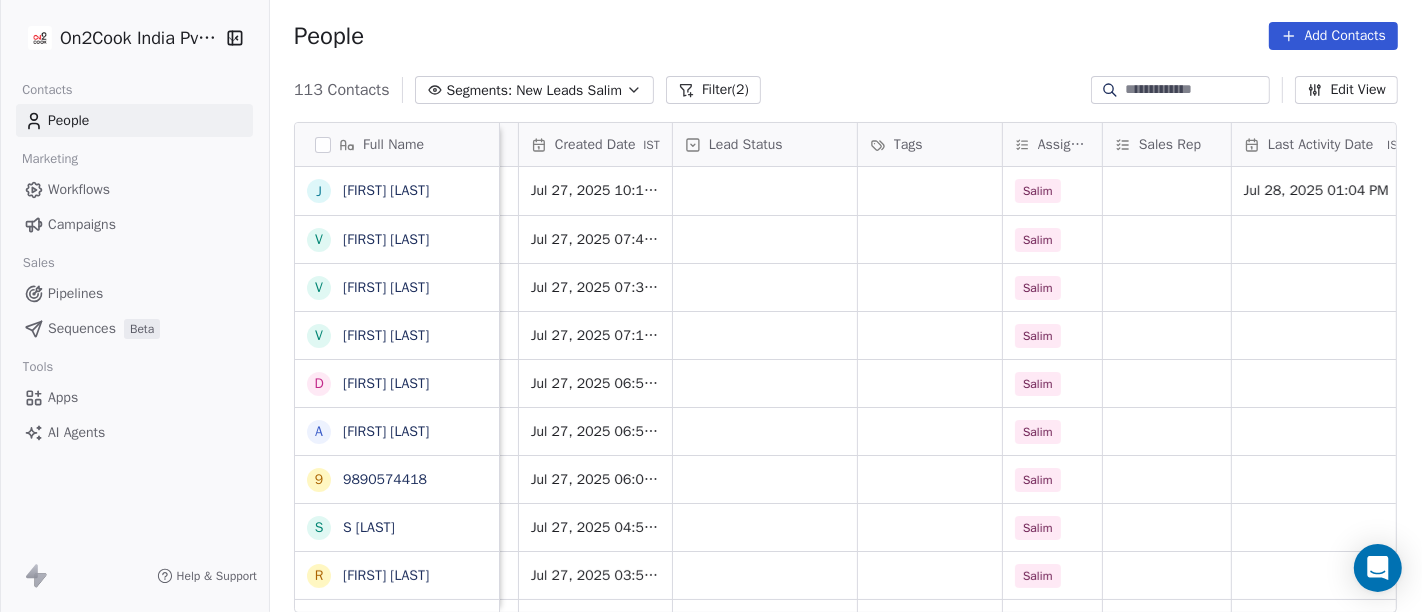 scroll, scrollTop: 0, scrollLeft: 534, axis: horizontal 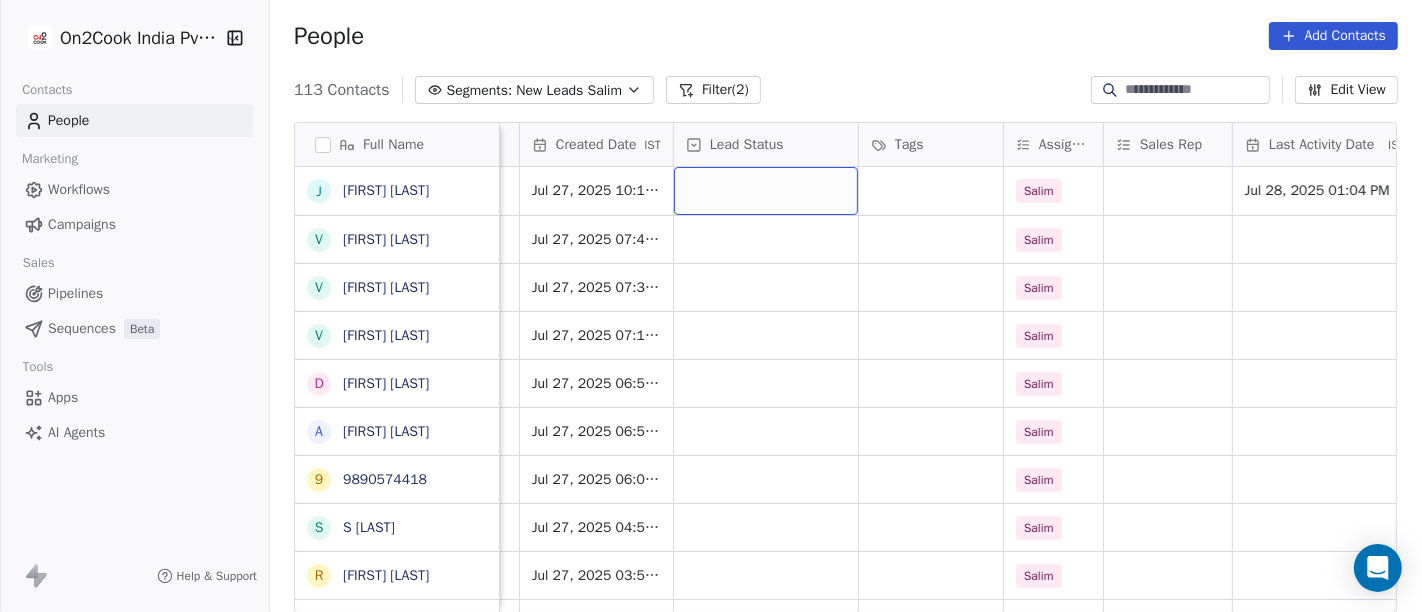 click at bounding box center [766, 191] 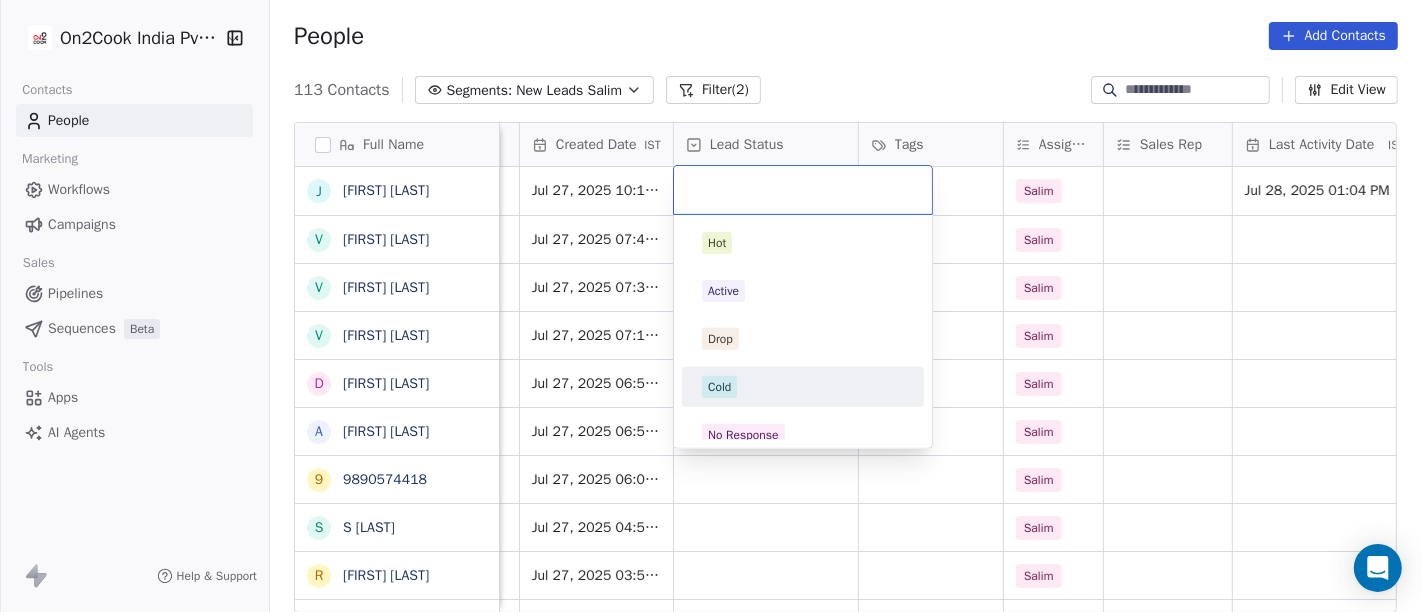 click on "Hot Active Drop Cold No Response Onsite Demo RSP (Distributor) Converted Duplicate Call Back Demo Planned Demo Given Auto Response Demo Rescheduled Demo Cancelled Confirm High Medium Low" at bounding box center [803, 675] 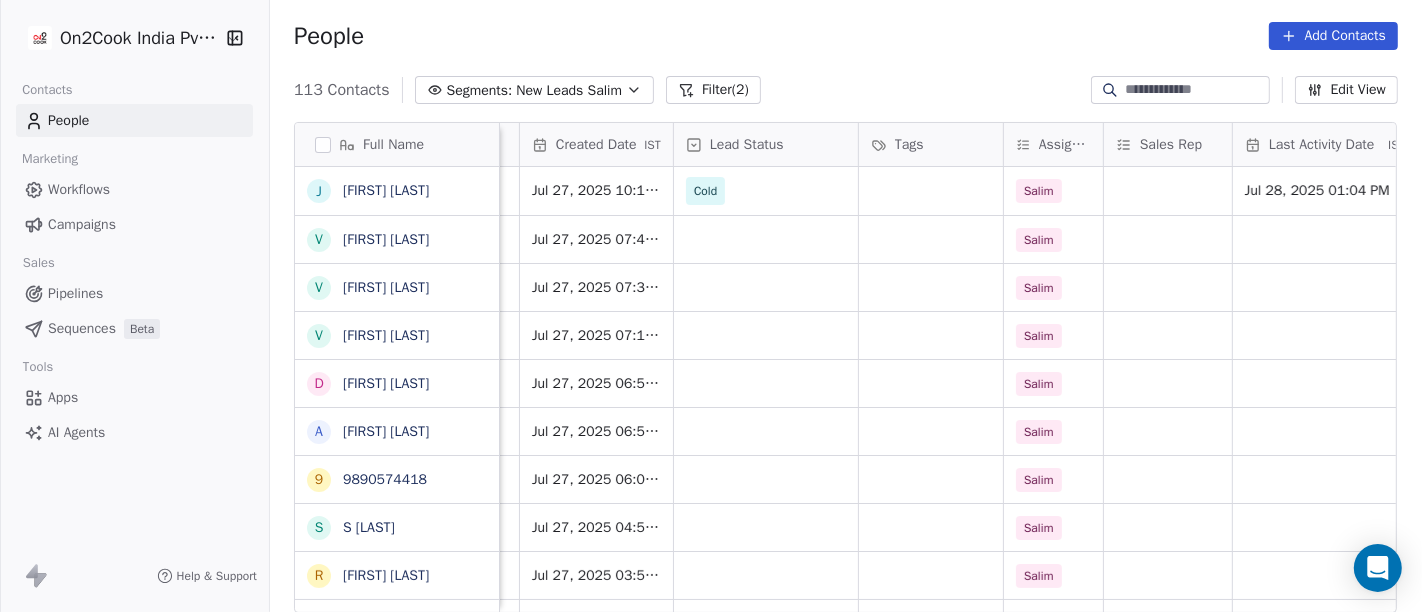 click on "People  Add Contacts" at bounding box center [846, 36] 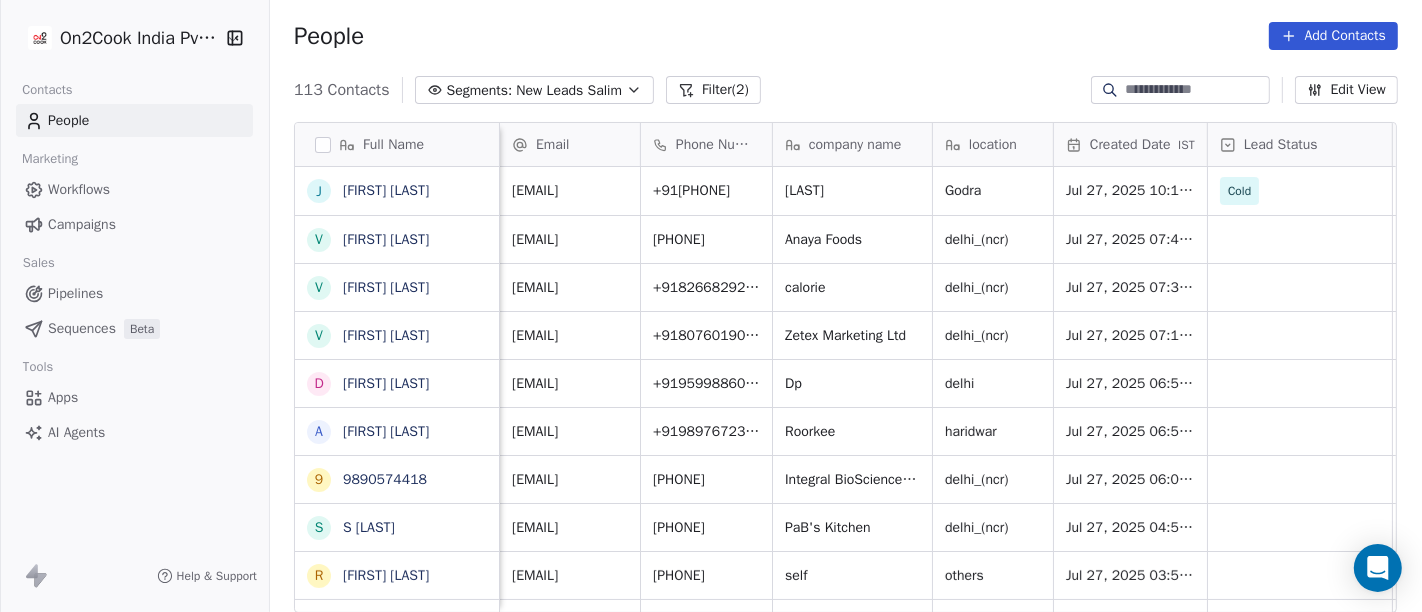 scroll, scrollTop: 0, scrollLeft: 1, axis: horizontal 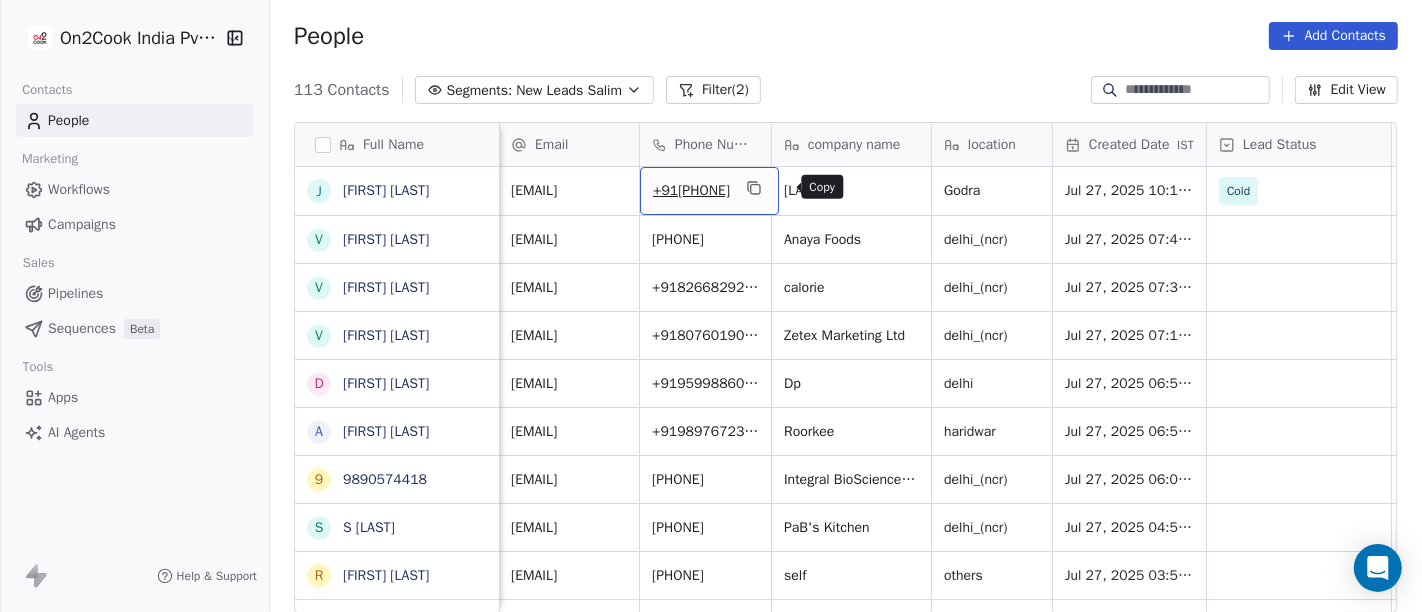 click 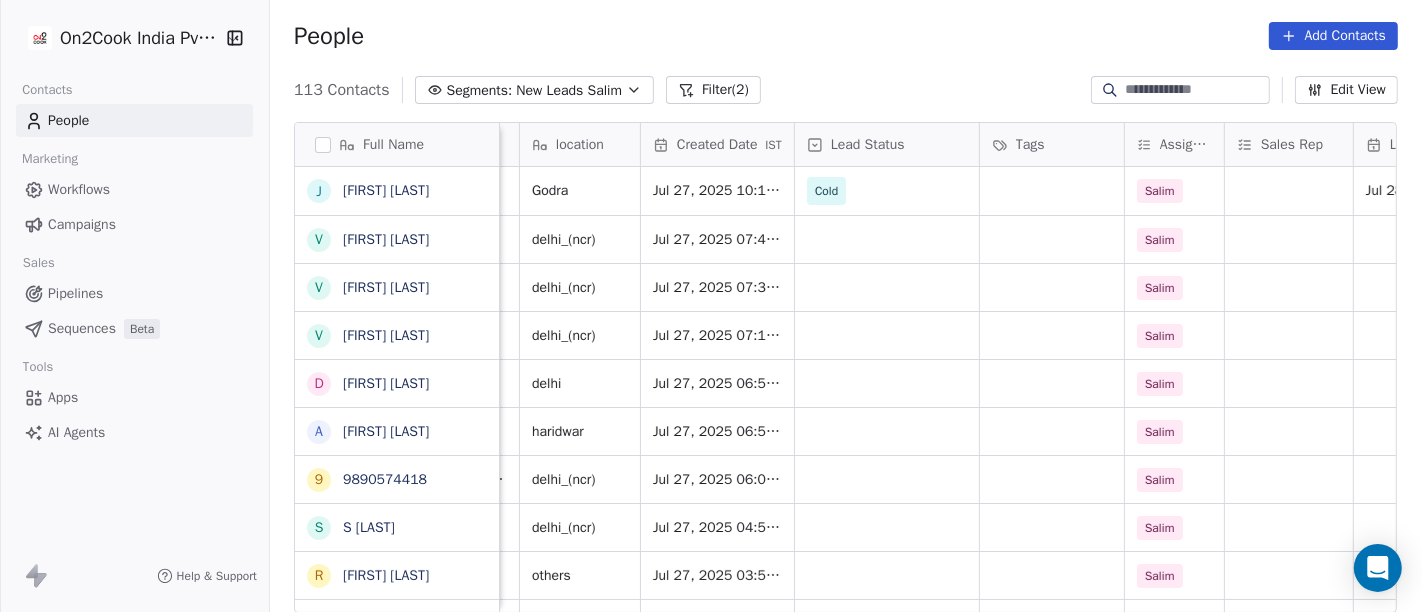 scroll, scrollTop: 0, scrollLeft: 0, axis: both 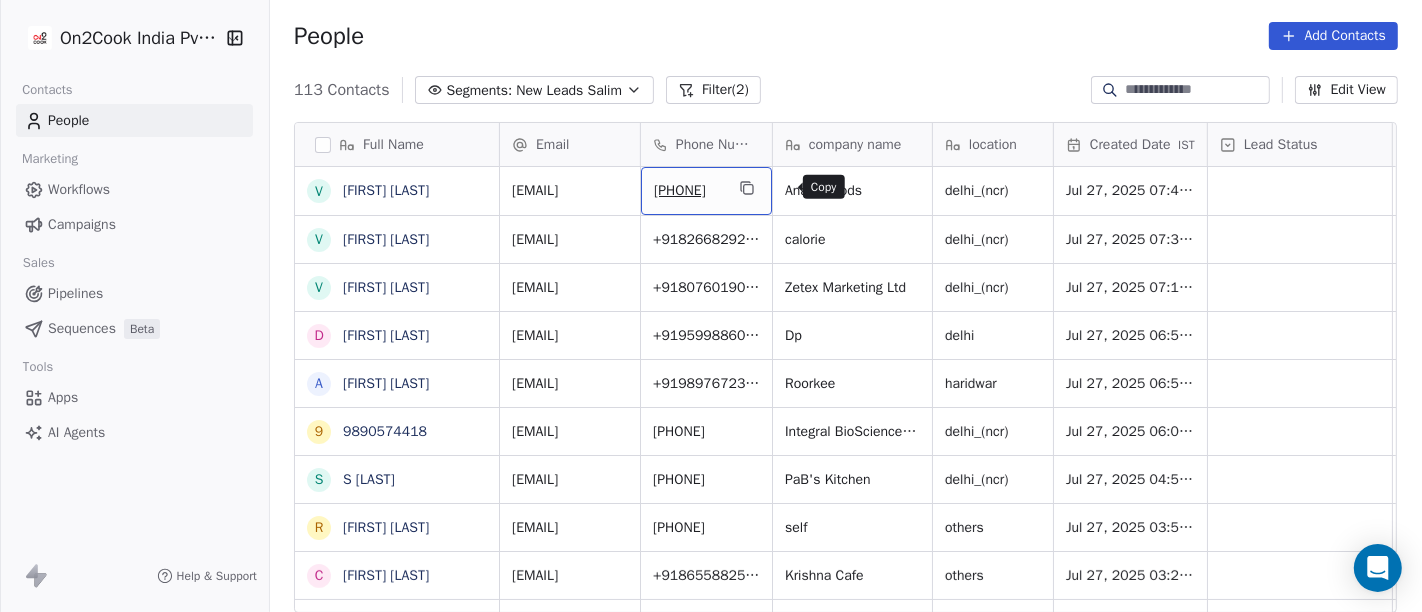 click 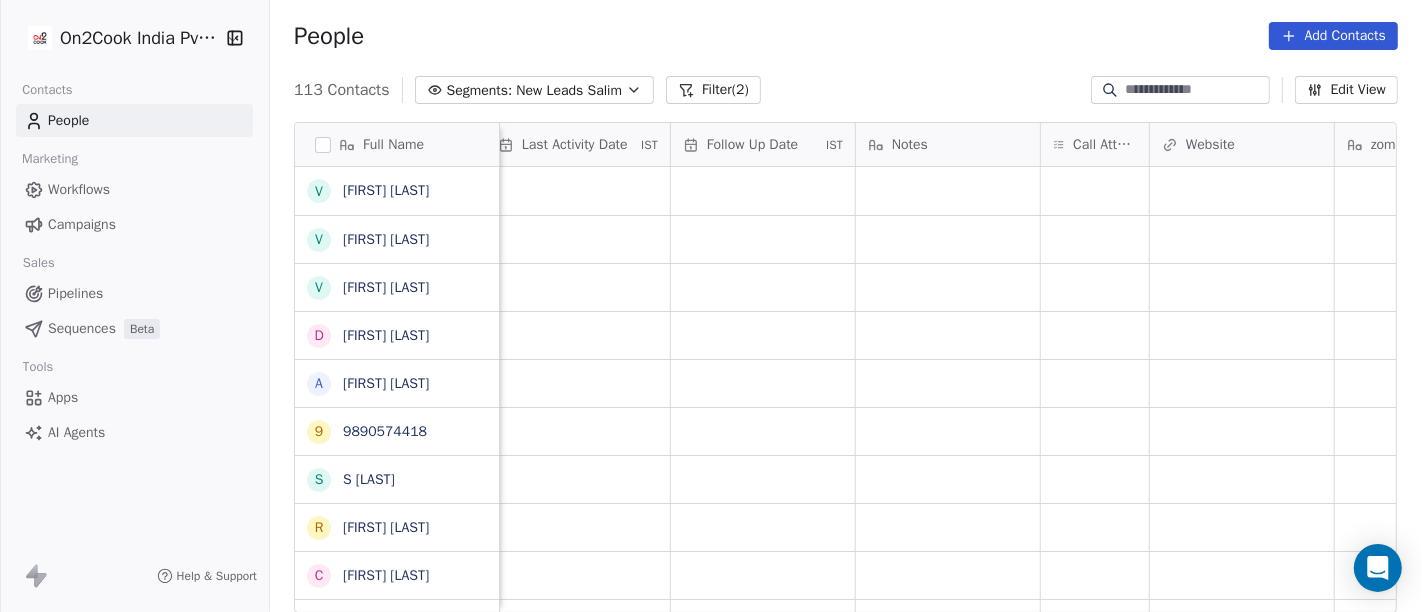 scroll, scrollTop: 0, scrollLeft: 1339, axis: horizontal 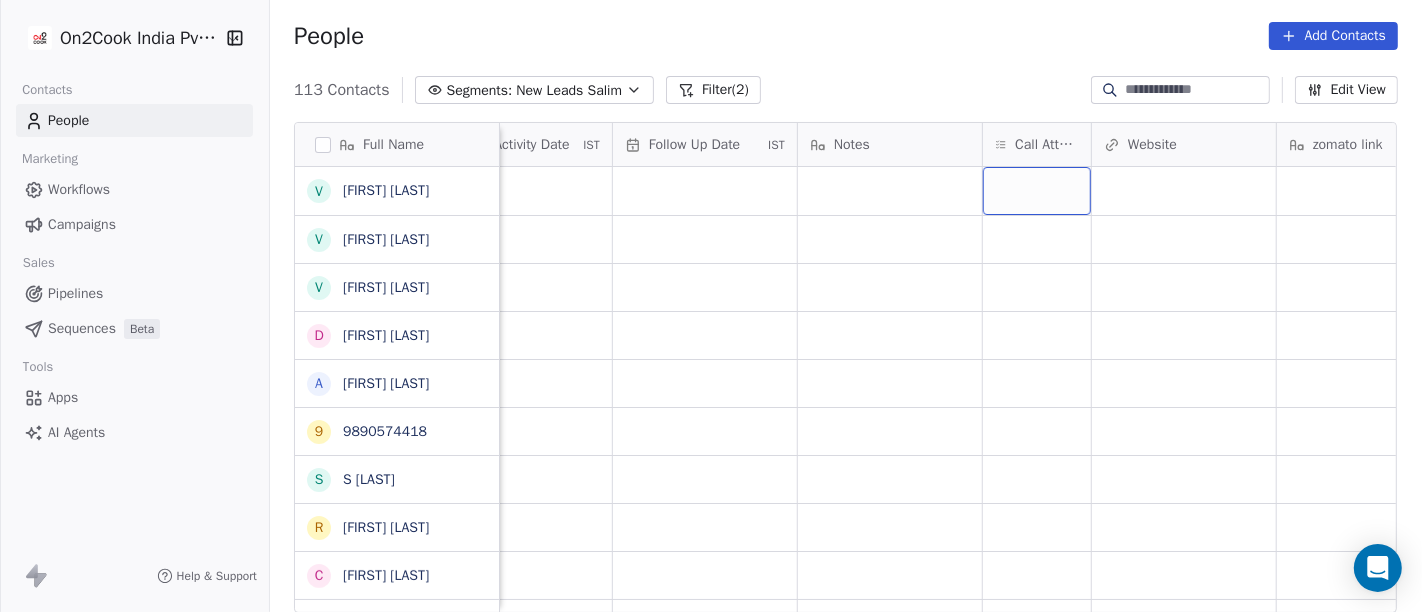 click at bounding box center [1037, 191] 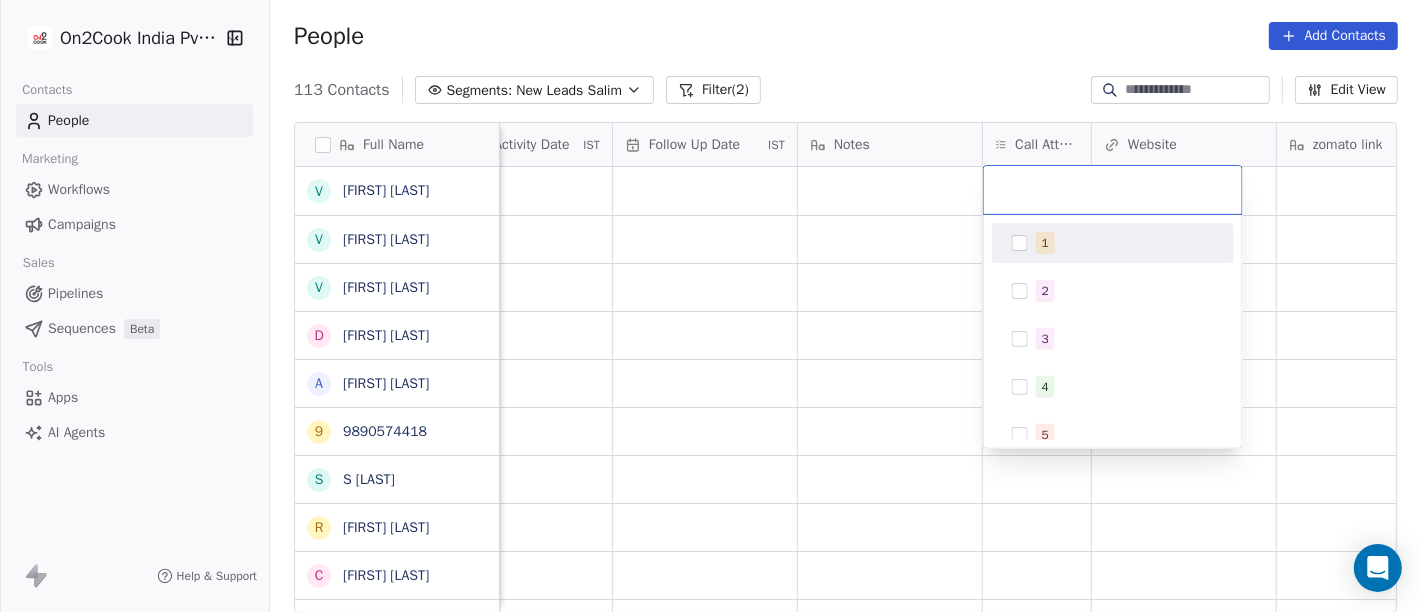 click on "1" at bounding box center (1045, 243) 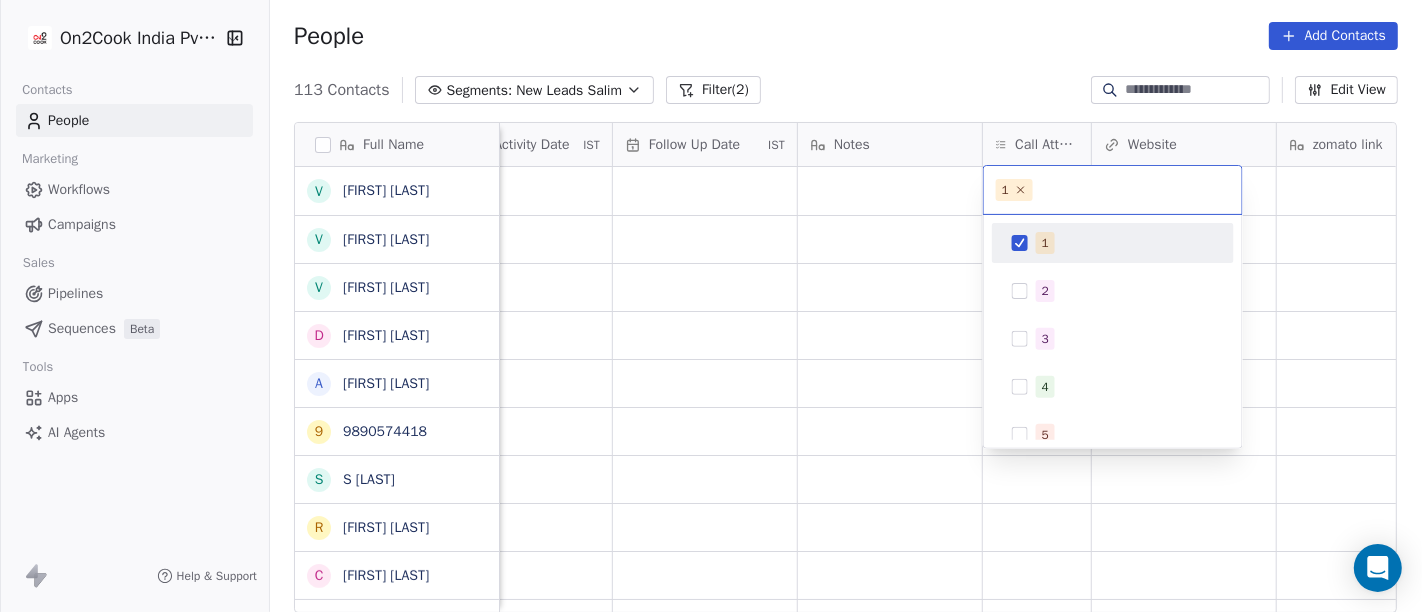 click on "On2Cook India Pvt. Ltd. Contacts People Marketing Workflows Campaigns Sales Pipelines Sequences Beta Tools Apps AI Agents Help & Support People Add Contacts 113 Contacts Segments: New Leads Salim Filter (2) Edit View Tag Add to Sequence Full Name V [FIRST] [LAST] V [FIRST] [LAST] V [FIRST] [LAST] D [FIRST] [LAST] [FIRST] [LAST] [FIRST] [LAST] 9 [PHONE] S [FIRST] [LAST] R [FIRST] [LAST] c [FIRST] [LAST] N [FIRST] [LAST] M [FIRST] [LAST] s [FIRST] [LAST] A [FIRST] [LAST] S [FIRST] [LAST] V [FIRST] [LAST] U [FIRST] [LAST] R [FIRST] [LAST] T [FIRST] [LAST] A [FIRST] [LAST] F [FIRST] [LAST] A [FIRST] [LAST] r [FIRST] [LAST] A [FIRST] [LAST] N [FIRST] [LAST] R [FIRST] [LAST] P [FIRST] [LAST] v [FIRST] [LAST] D [FIRST] [LAST] S [FIRST] [LAST] A [FIRST] [LAST] R [FIRST] [LAST] Tags Assignee Sales Rep Last Activity Date IST Follow Up Date IST Notes Call Attempts Website zomato link outlet type Location Job Title Salim qsrs Salim cafeteria Salim restaurants Salim cloud_kitchen Salim restaurants Salim cafeteria Salim cloud_kitchen Salim restaurants" at bounding box center (711, 306) 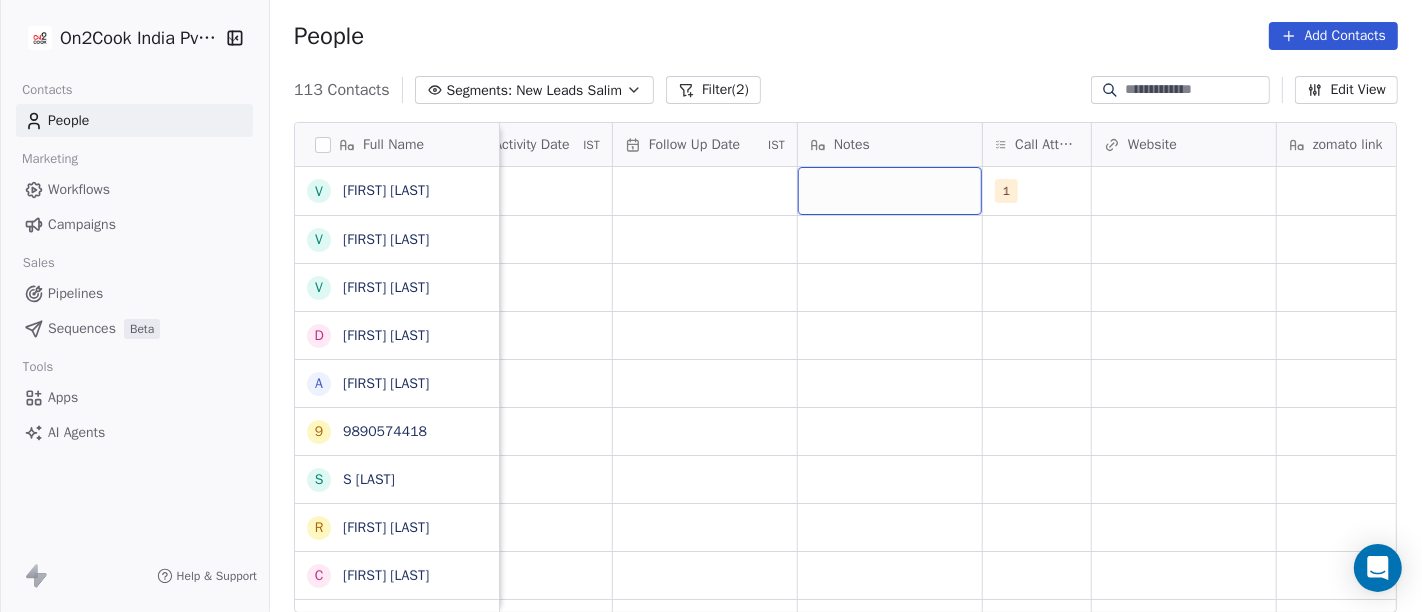 click at bounding box center (890, 191) 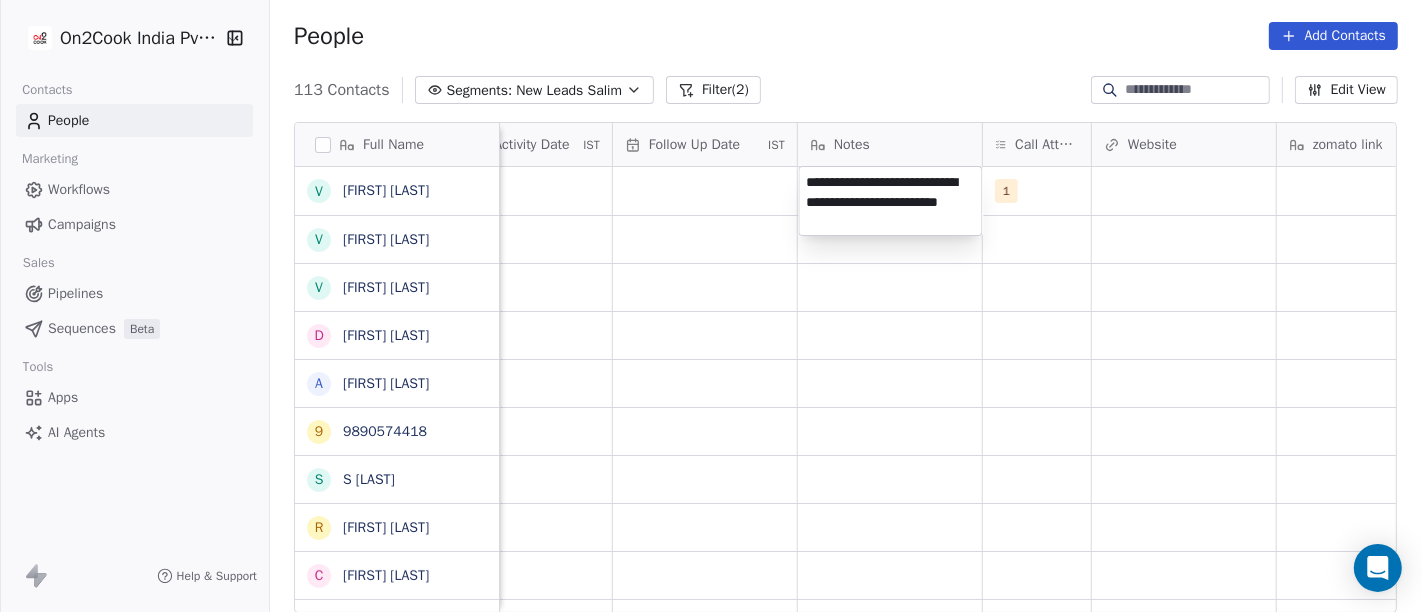 type on "**********" 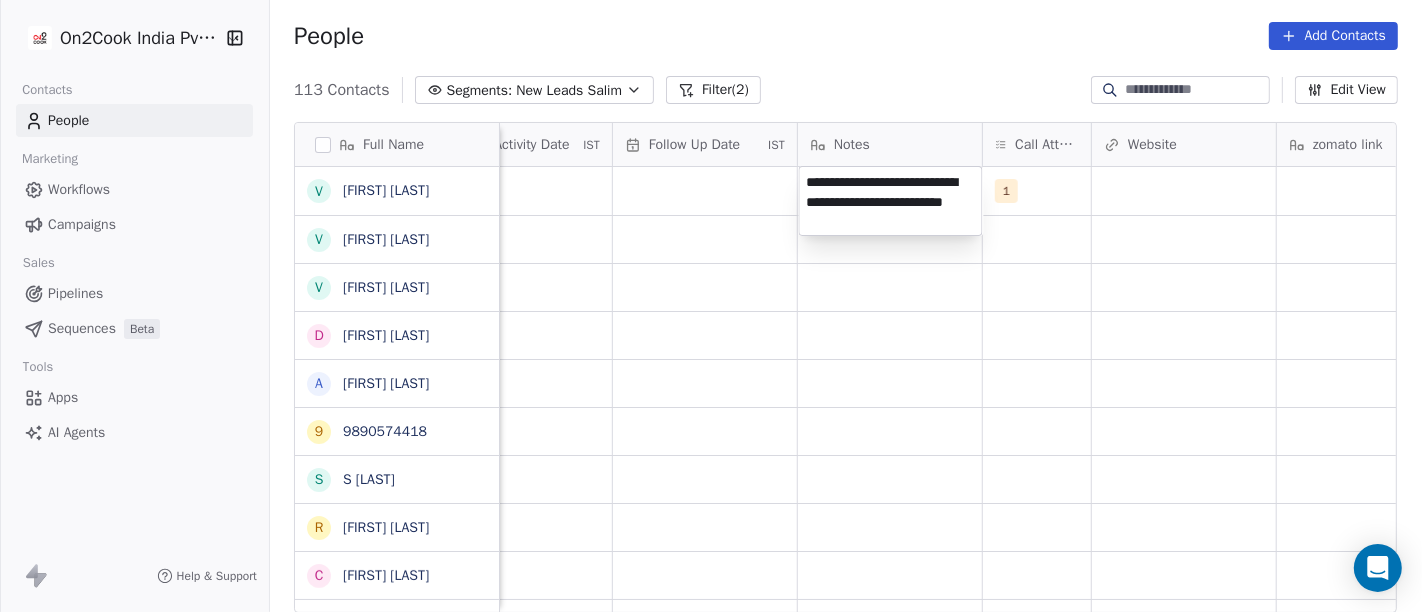click on "On2Cook India Pvt. Ltd. Contacts People Marketing Workflows Campaigns Sales Pipelines Sequences Beta Tools Apps AI Agents Help & Support People Add Contacts 113 Contacts Segments: New Leads Salim Filter (2) Edit View Tag Add to Sequence Full Name V [FIRST] V [FIRST] D [FIRST] A [FIRST] 9 [PHONE] S [FIRST] R [FIRST] c [FIRST] N [FIRST] M [FIRST] s [FIRST] A [FIRST] S [FIRST] V [FIRST] U [FIRST] R [FIRST] T [FIRST] A [FIRST] F [FIRST] A [FIRST] r [FIRST] A [FIRST] N [FIRST] R [FIRST] P [FIRST] v [FIRST] D [FIRST] S [FIRST] A [FIRST] R [FIRST] Tags Assignee Sales Rep Last Activity Date IST Follow Up Date IST Notes Call Attempts Website zomato link outlet type Location Job Title Salim qsrs Salim cafeteria Salim restaurants Salim cloud_kitchen Salim restaurants Salim cafeteria Salim cloud_kitchen Salim restaurants" at bounding box center [711, 306] 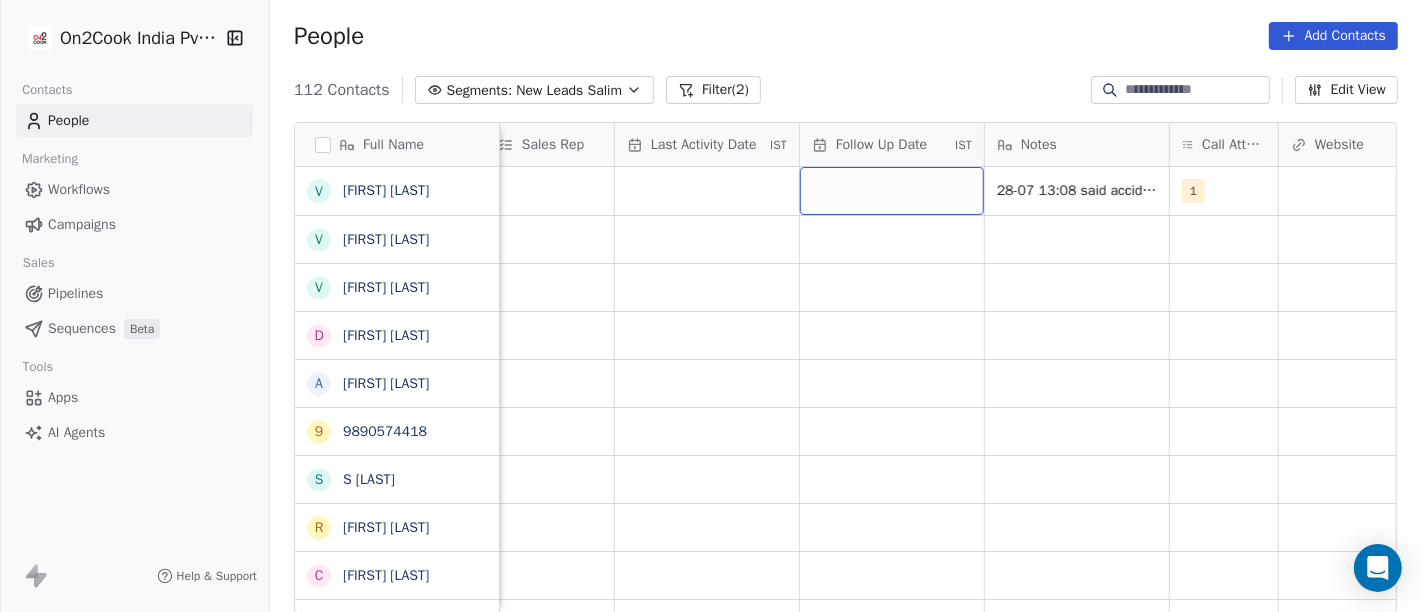 scroll, scrollTop: 0, scrollLeft: 1151, axis: horizontal 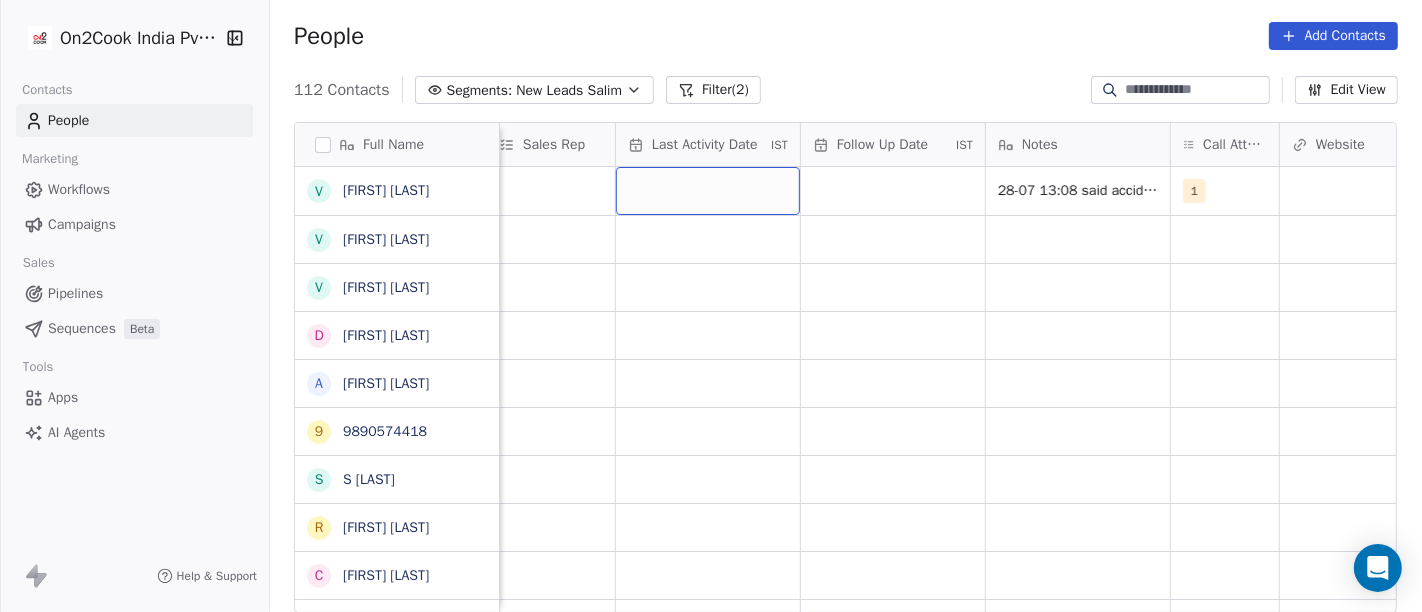click at bounding box center (708, 191) 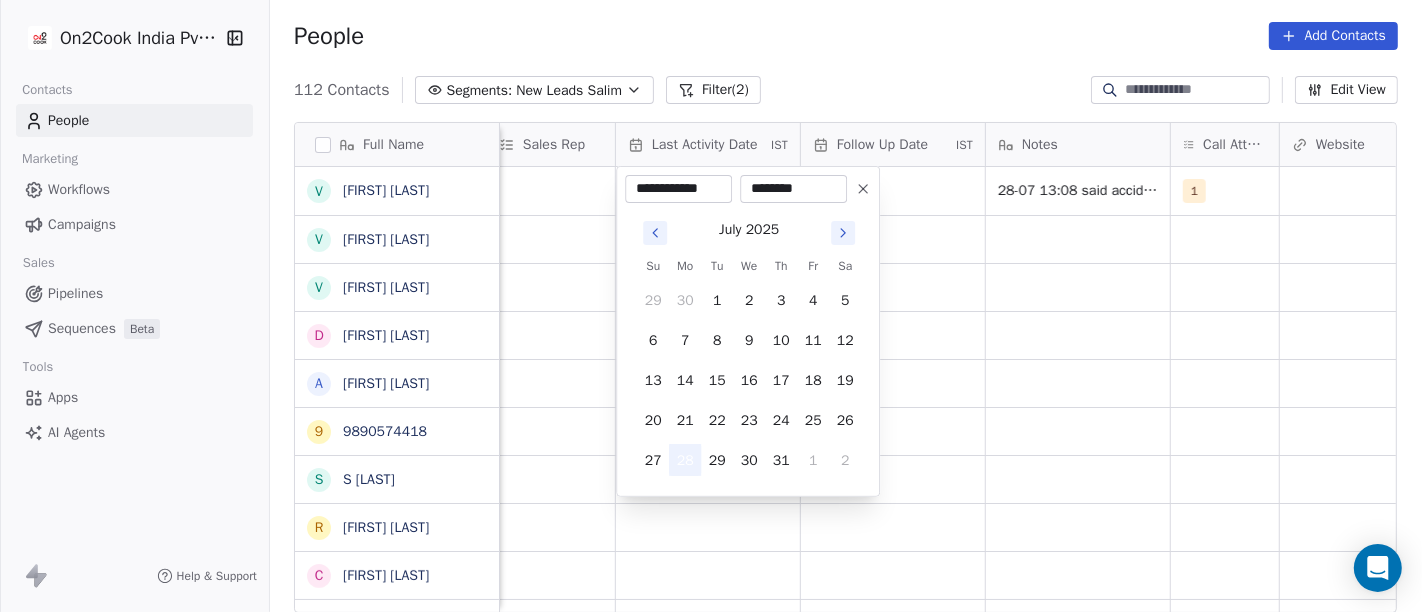 click on "28" at bounding box center (685, 460) 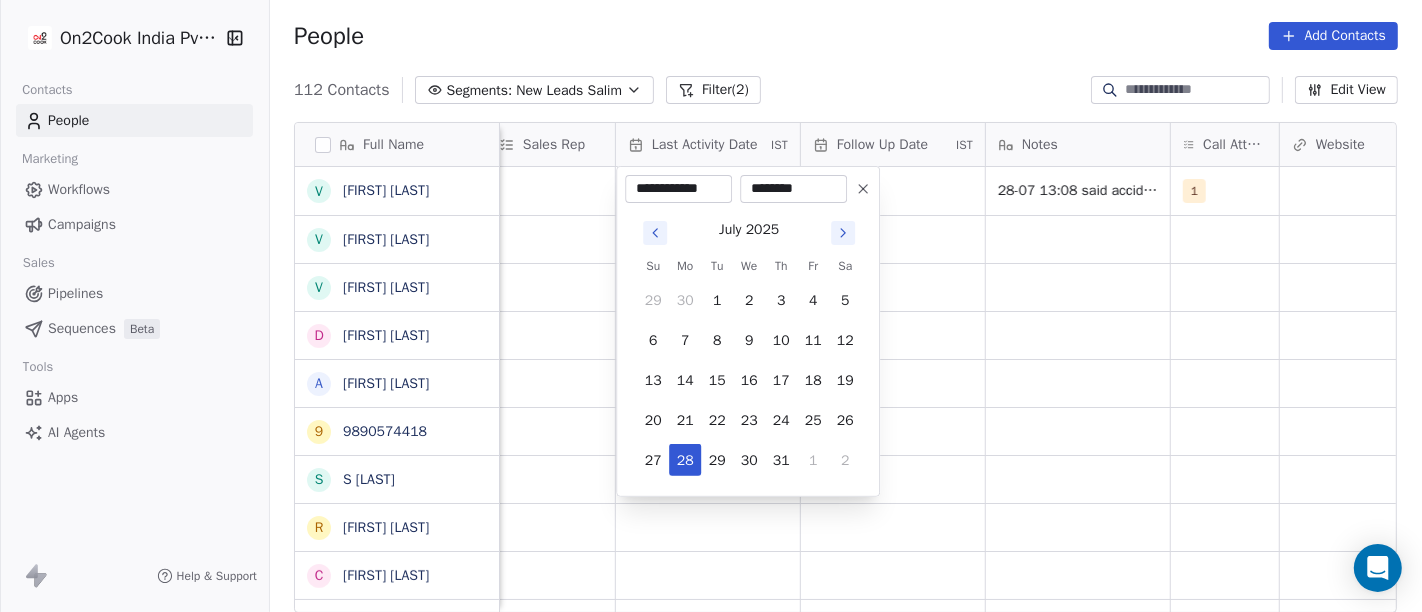 click on "Vijay Mangla Vivek Sharma Vivek Maken D H A R A M P A L A Anubhav Aggarwal 9 9890574418 Sujal sharma Rakesh Mandloi chandan vira Navin BhanuShali Mohd Kamran simmiz kitchen Amit KR Khanra Shantanu Barthwal Venu Yesyes Kandiar Ritu Gupta Tabbu khan Amit Joshi Fazy Fazil Anita Chouhan rajeev enterprisess Ajay Deshmukh Navneet Rakesh Pawan Chef Ruhela vitthalbhai Devesh Goswami Satnaam Singh Arun Singh Ramesh Lalchandani Salim 28-07 13:08 said accidentally inquired and hang up call 1 qsrs" at bounding box center (711, 306) 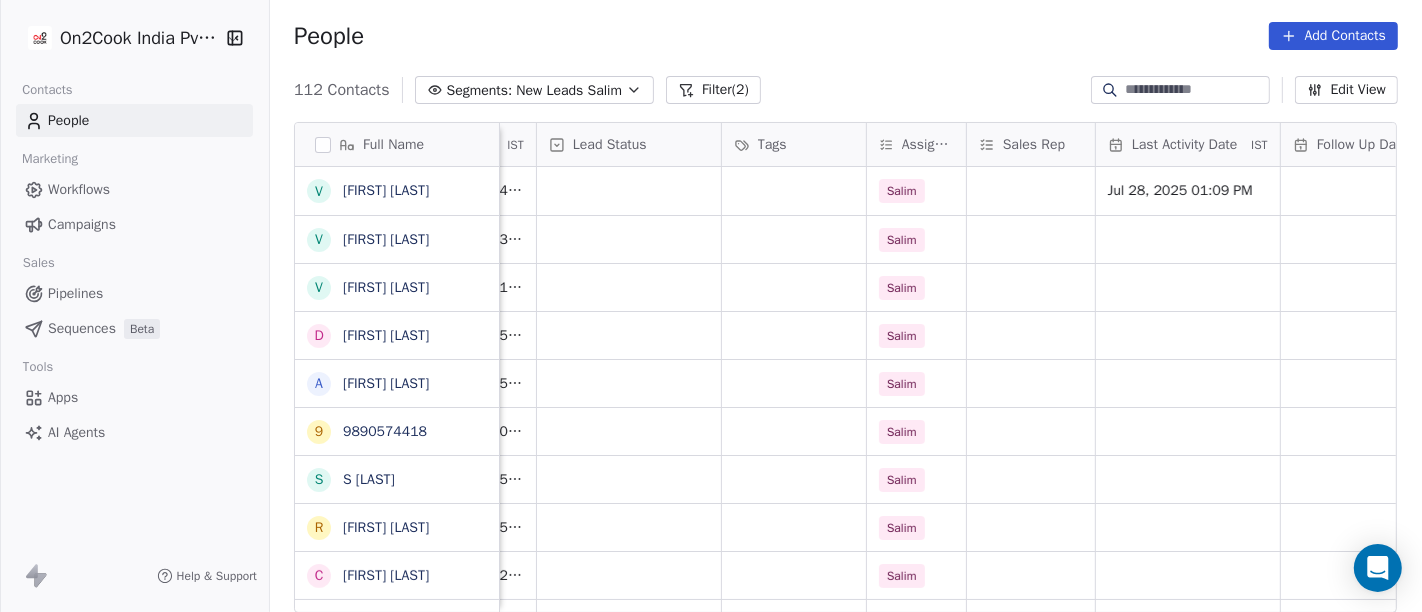 scroll, scrollTop: 0, scrollLeft: 597, axis: horizontal 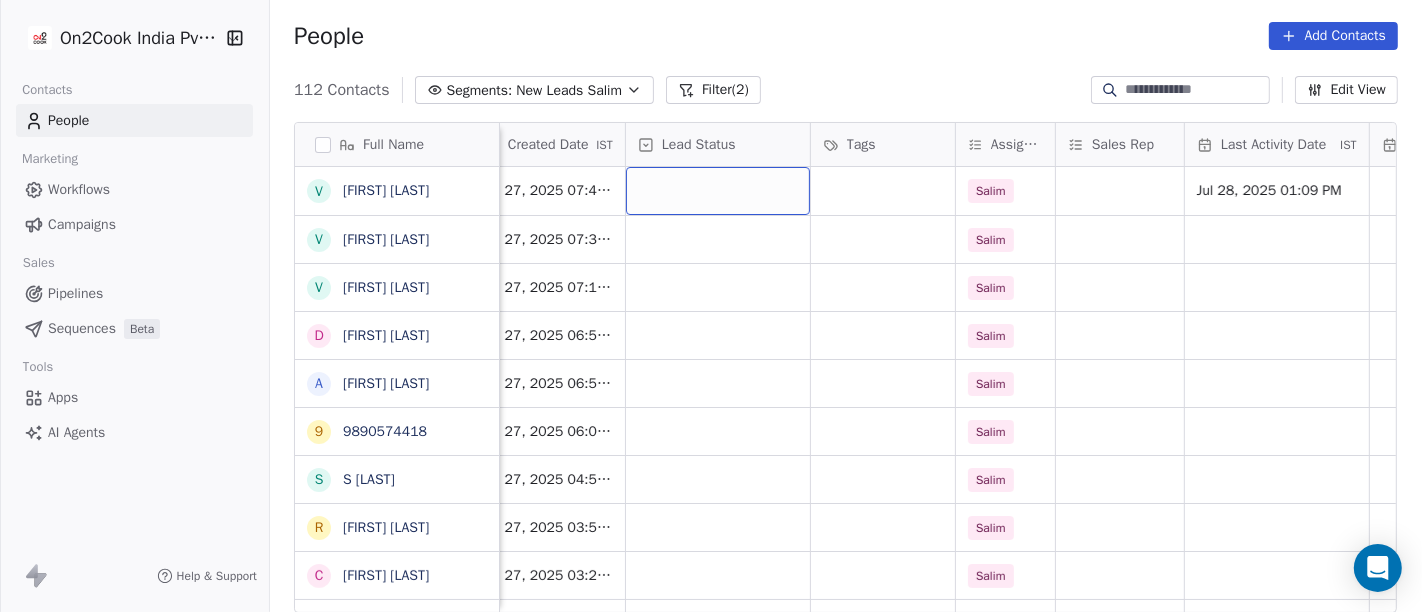 click at bounding box center [718, 191] 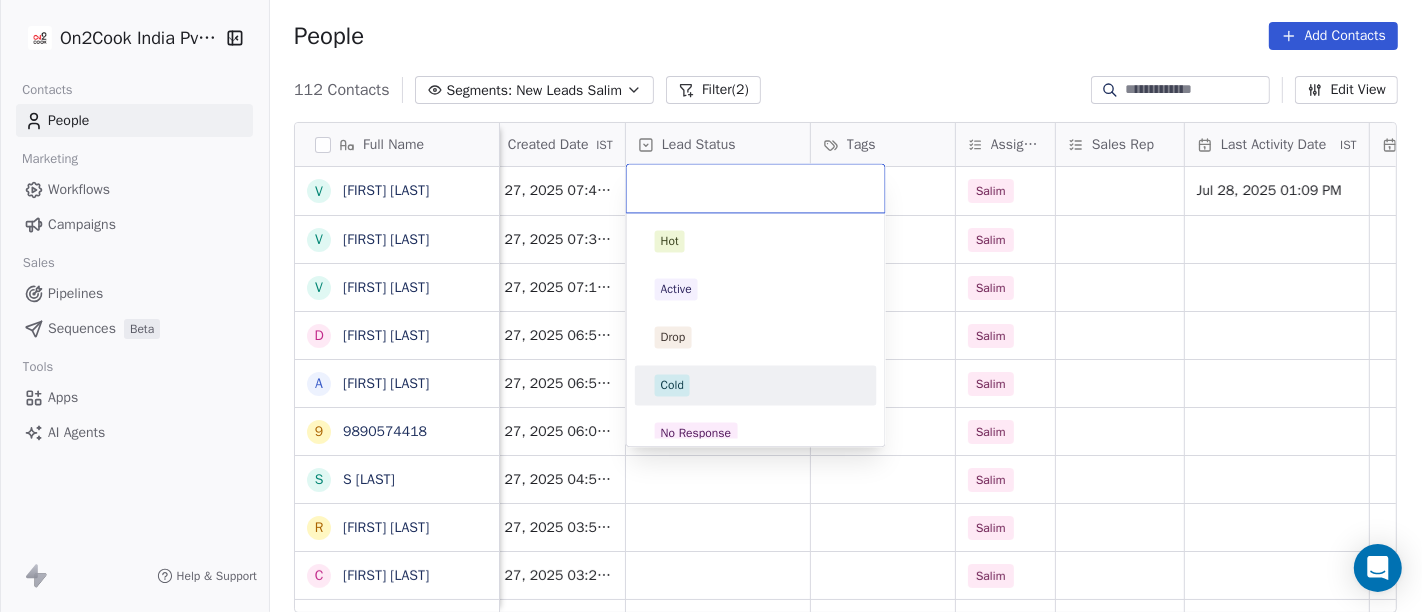 click on "Cold" at bounding box center [756, 385] 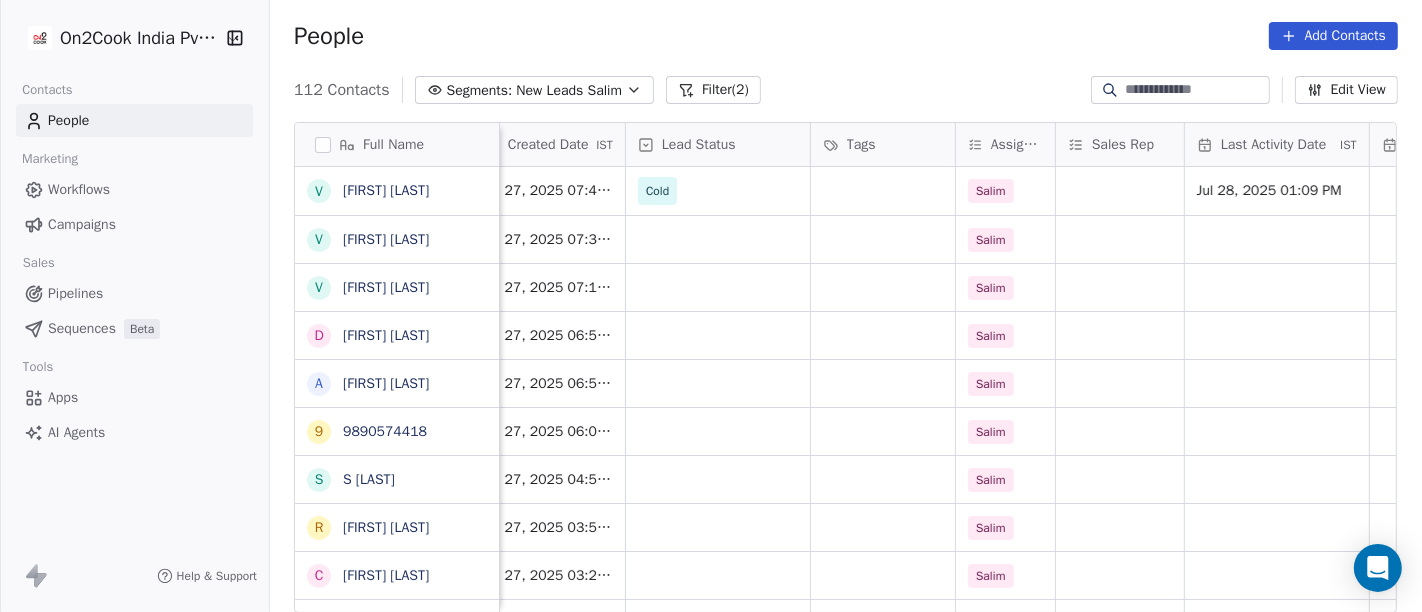 click on "People  Add Contacts" at bounding box center (846, 36) 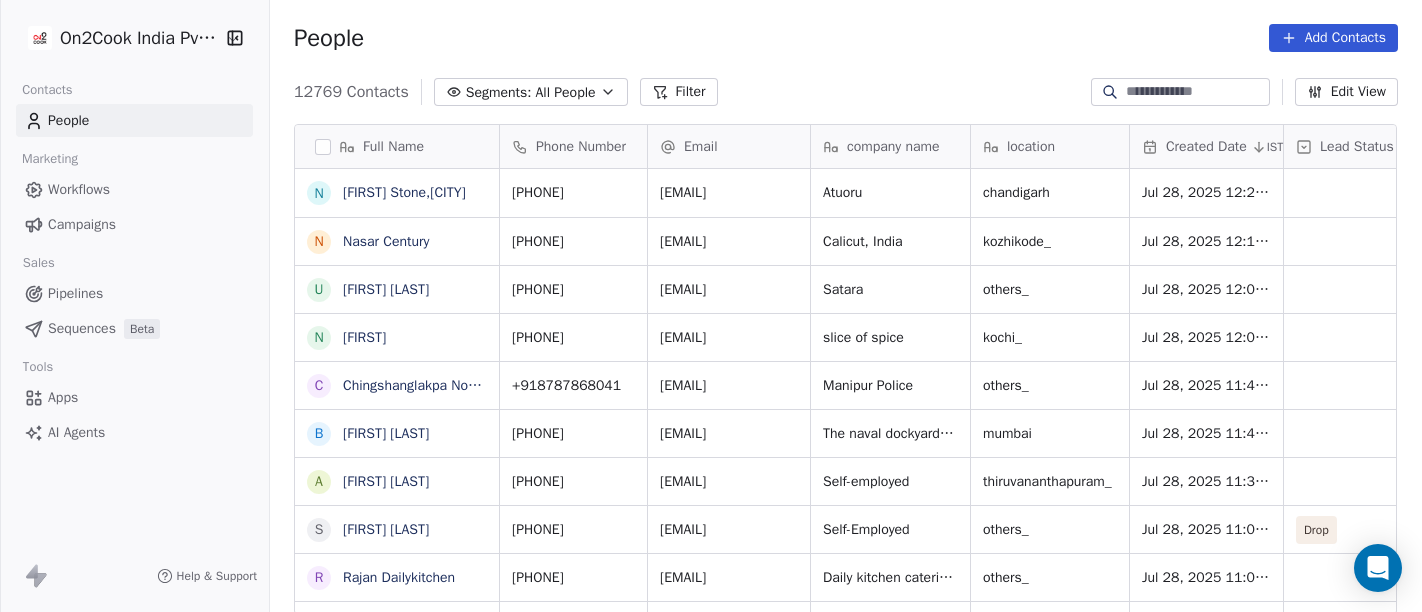 scroll, scrollTop: 0, scrollLeft: 0, axis: both 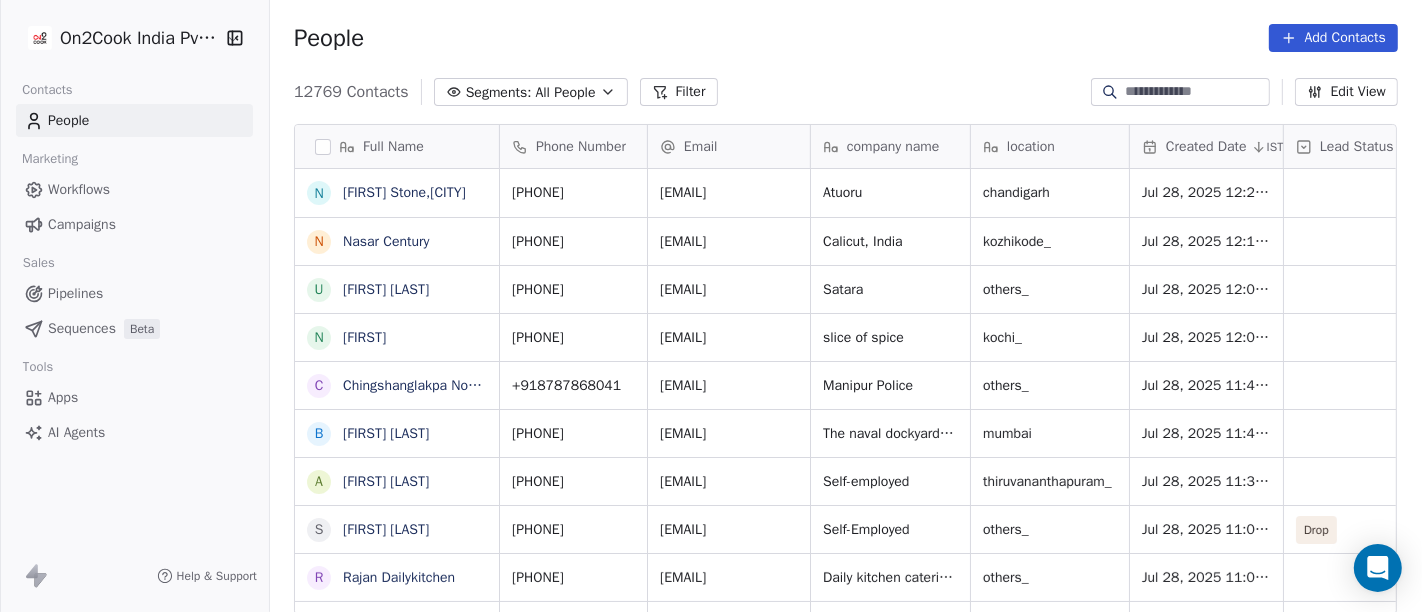 click on "12769 Contacts Segments: All People Filter Edit View" at bounding box center (846, 92) 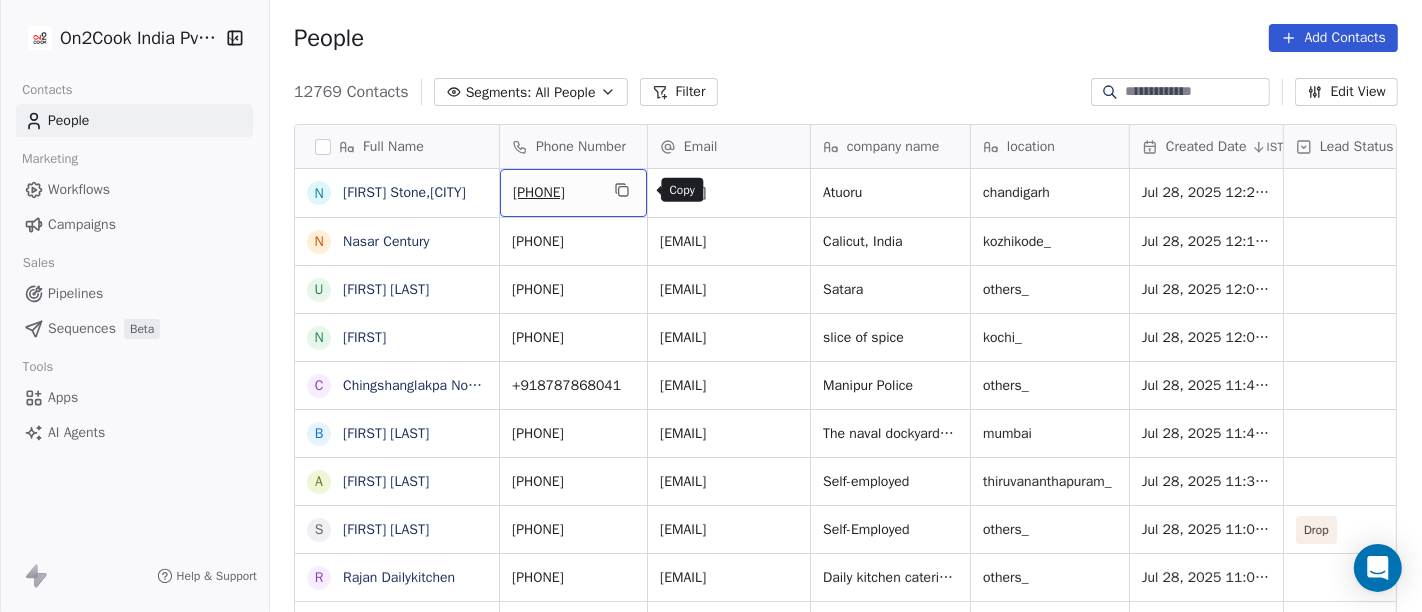 click 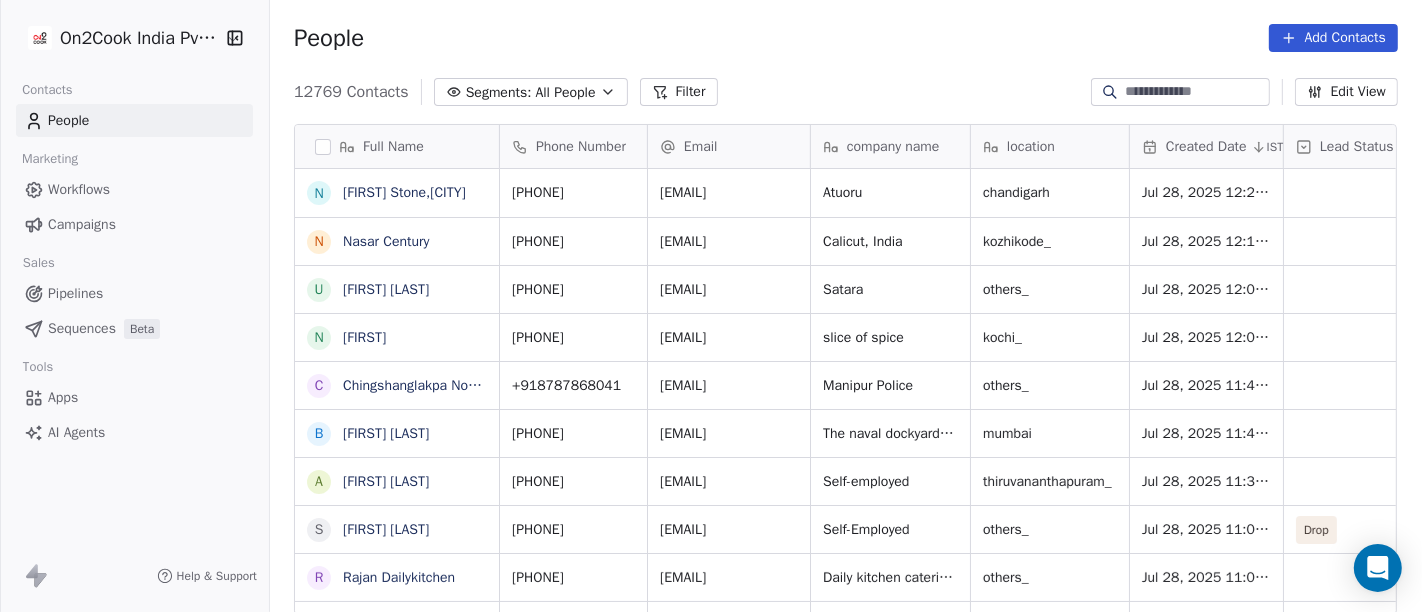 click at bounding box center [1196, 92] 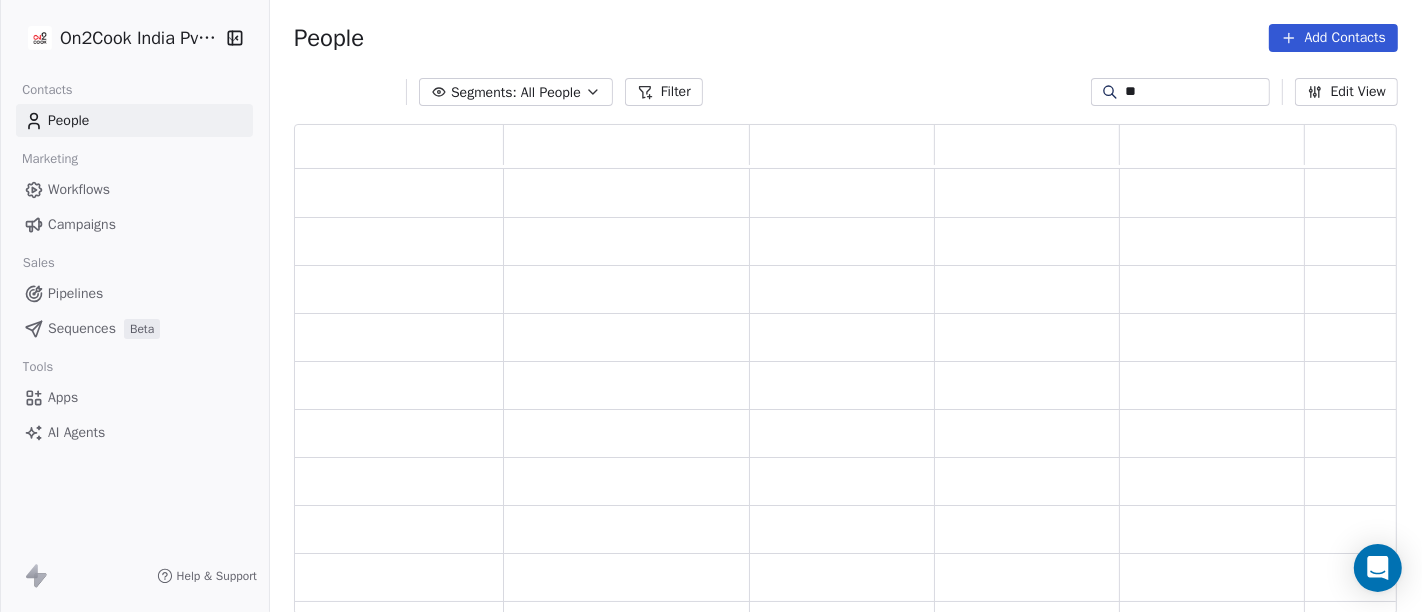 scroll, scrollTop: 17, scrollLeft: 17, axis: both 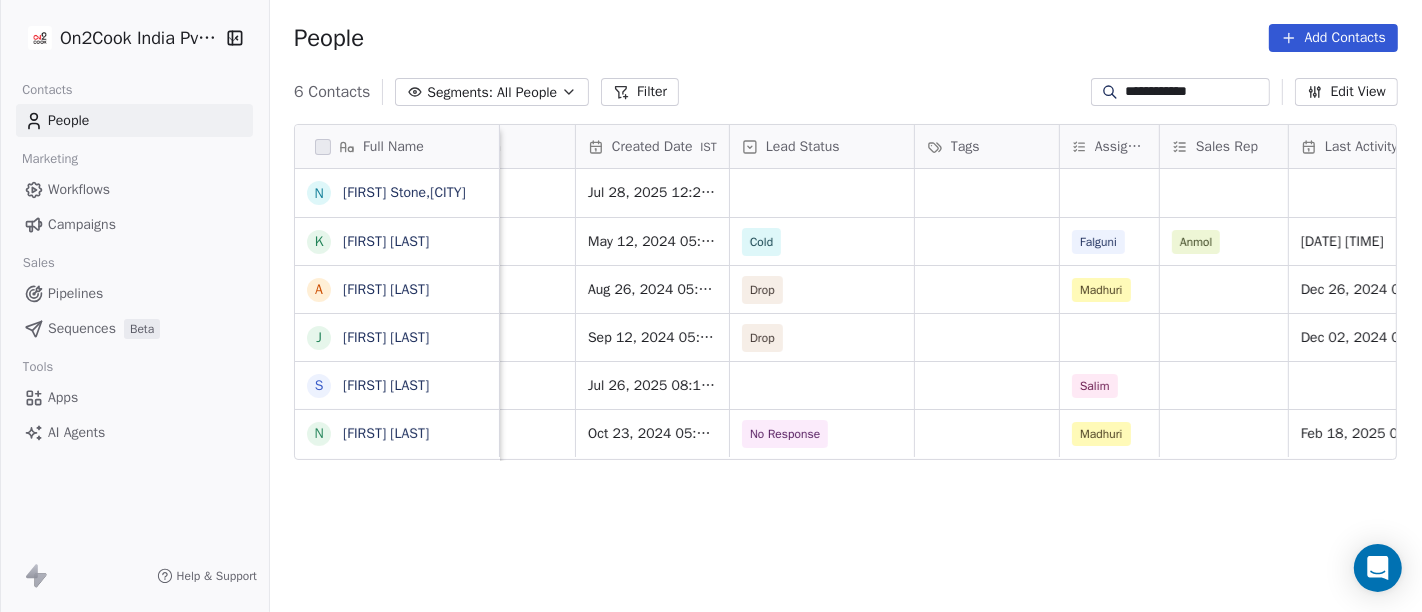 type on "**********" 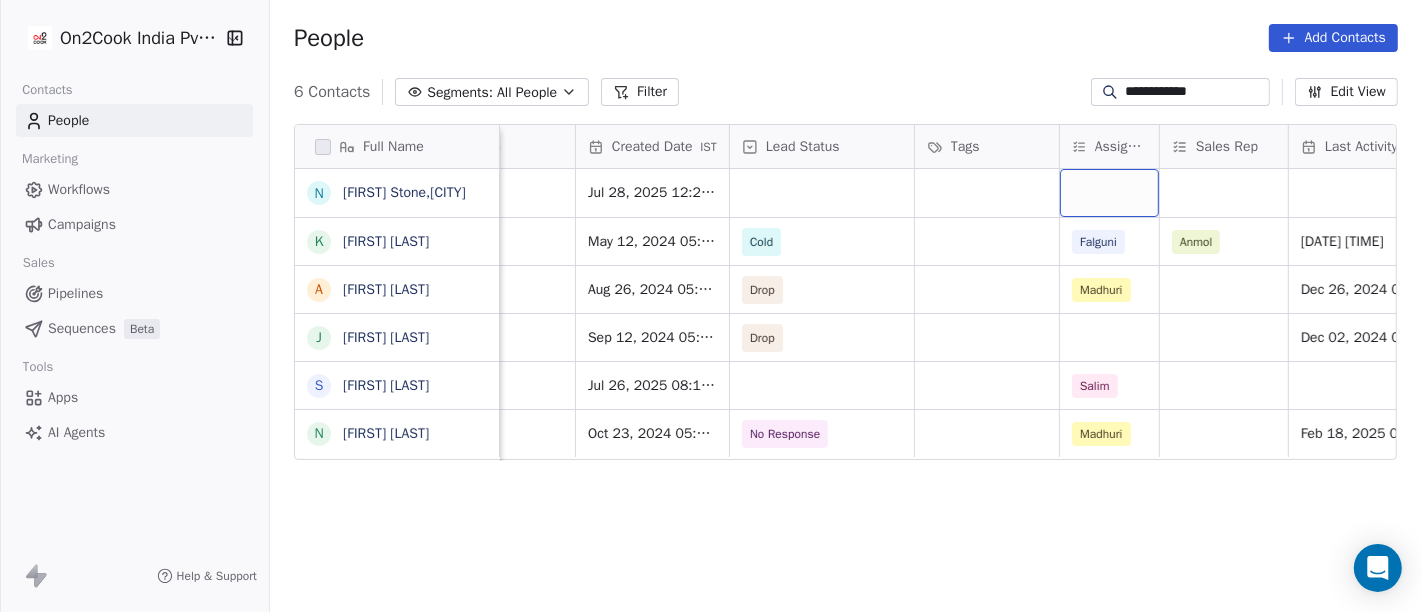 click at bounding box center [1109, 193] 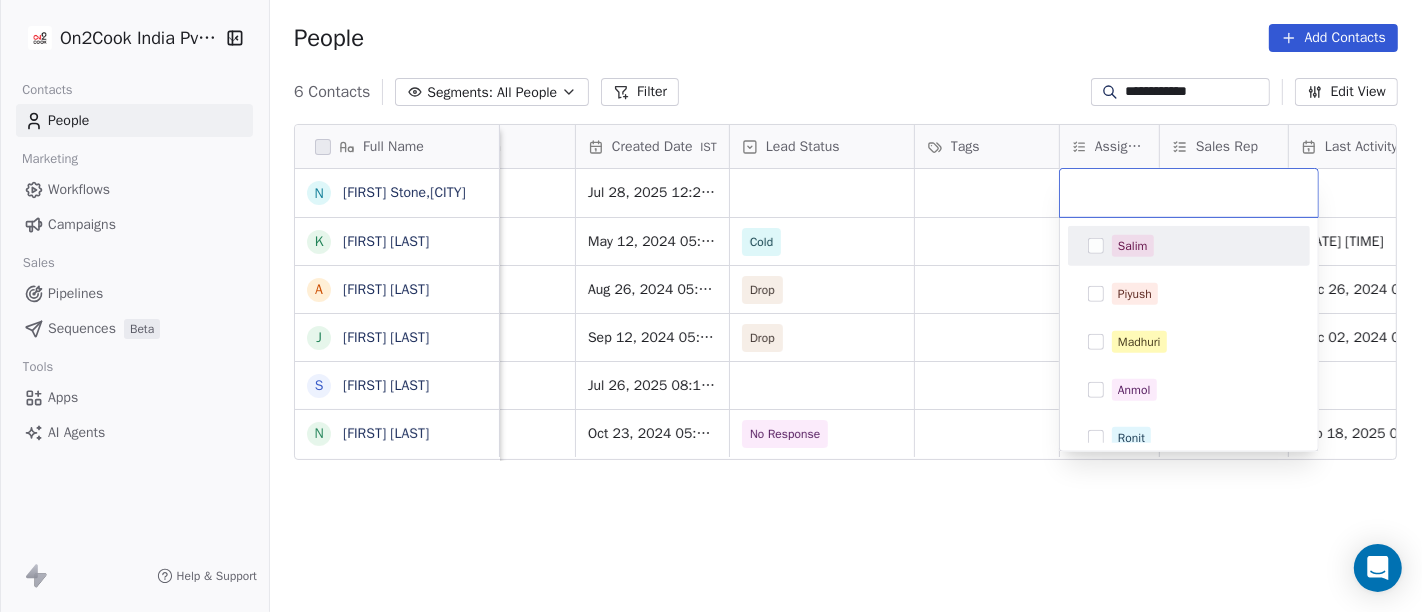 click on "Salim" at bounding box center (1133, 246) 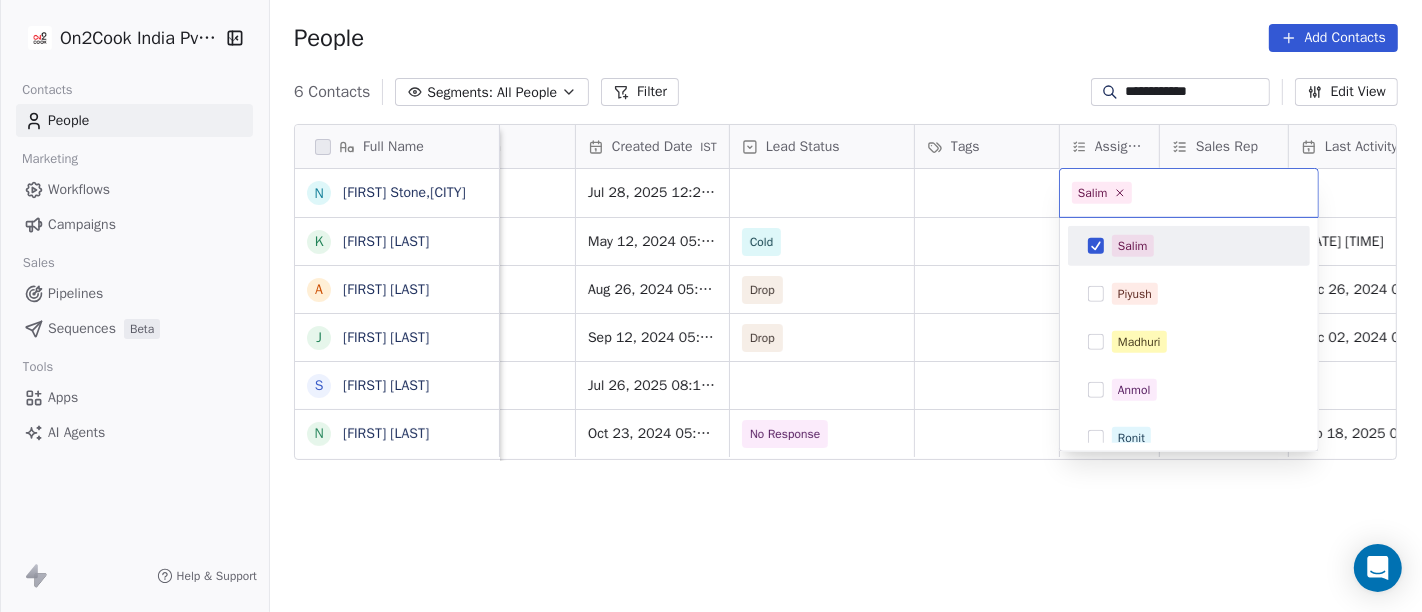 click on "**********" at bounding box center (711, 306) 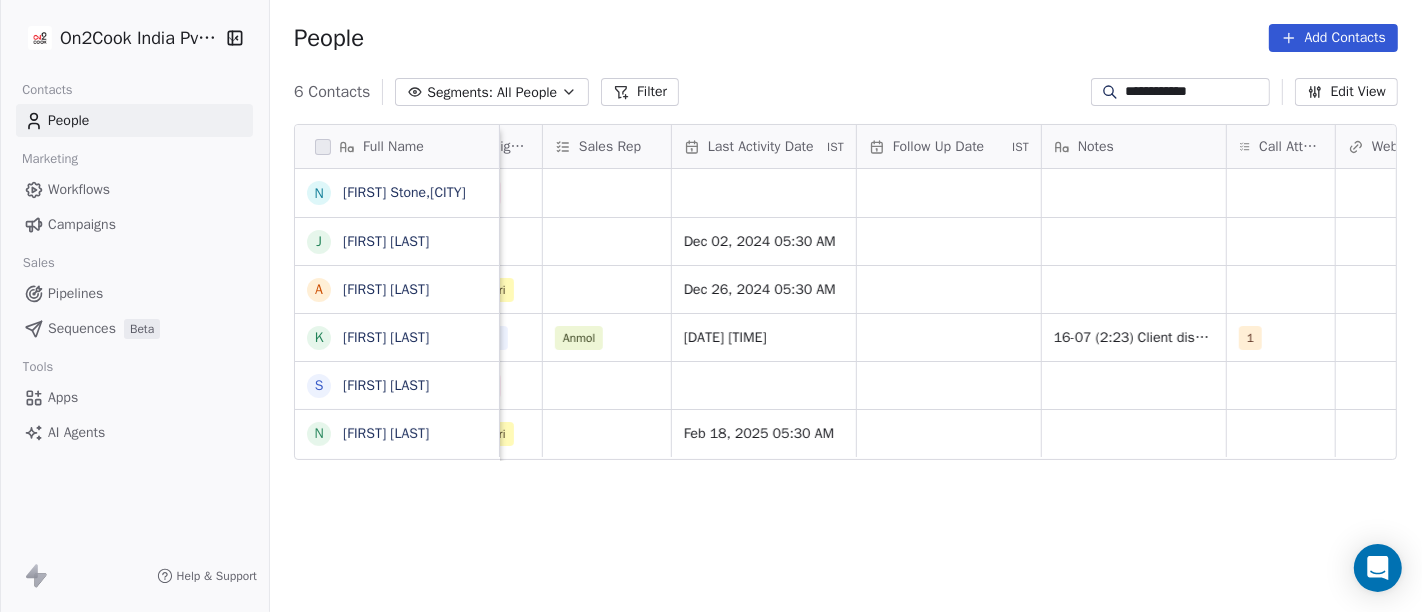 scroll, scrollTop: 0, scrollLeft: 1180, axis: horizontal 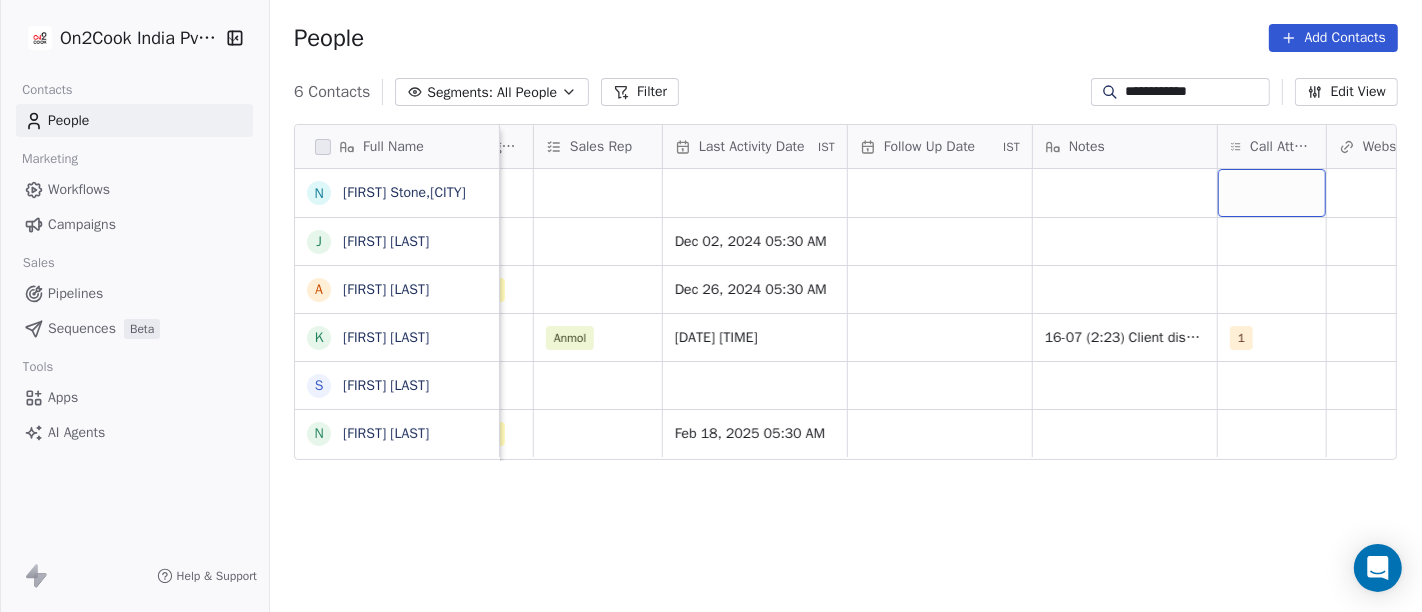 click at bounding box center (1272, 193) 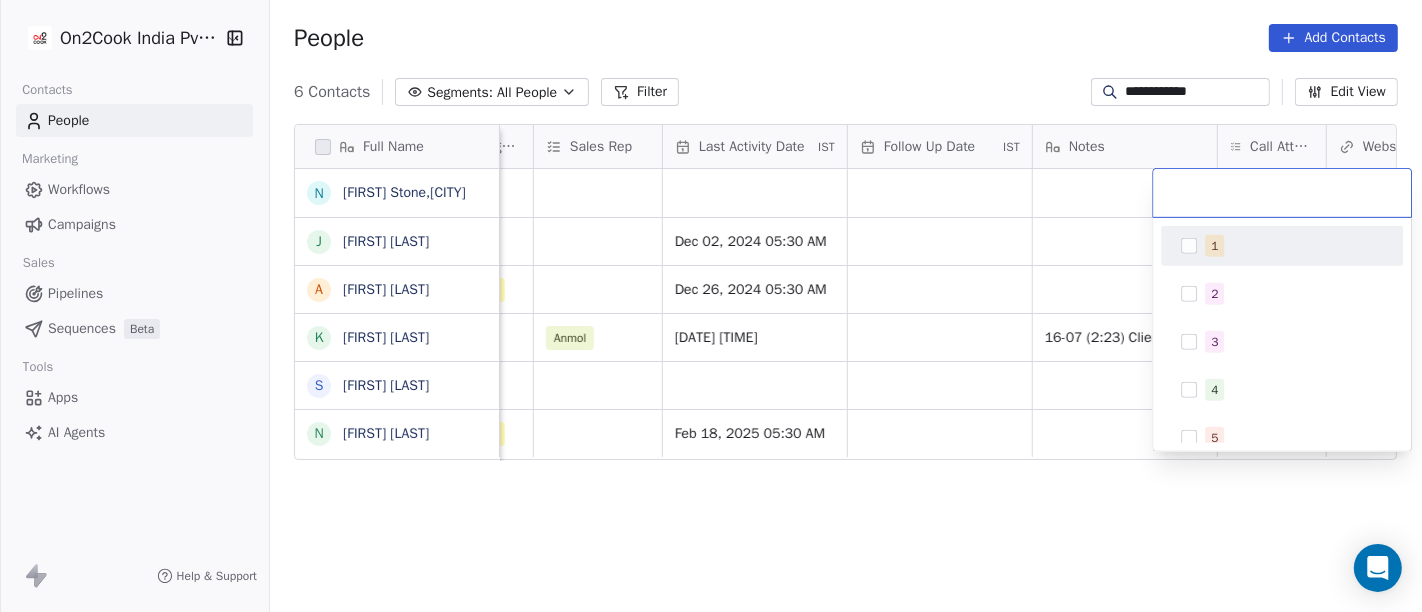 click on "1" at bounding box center (1294, 246) 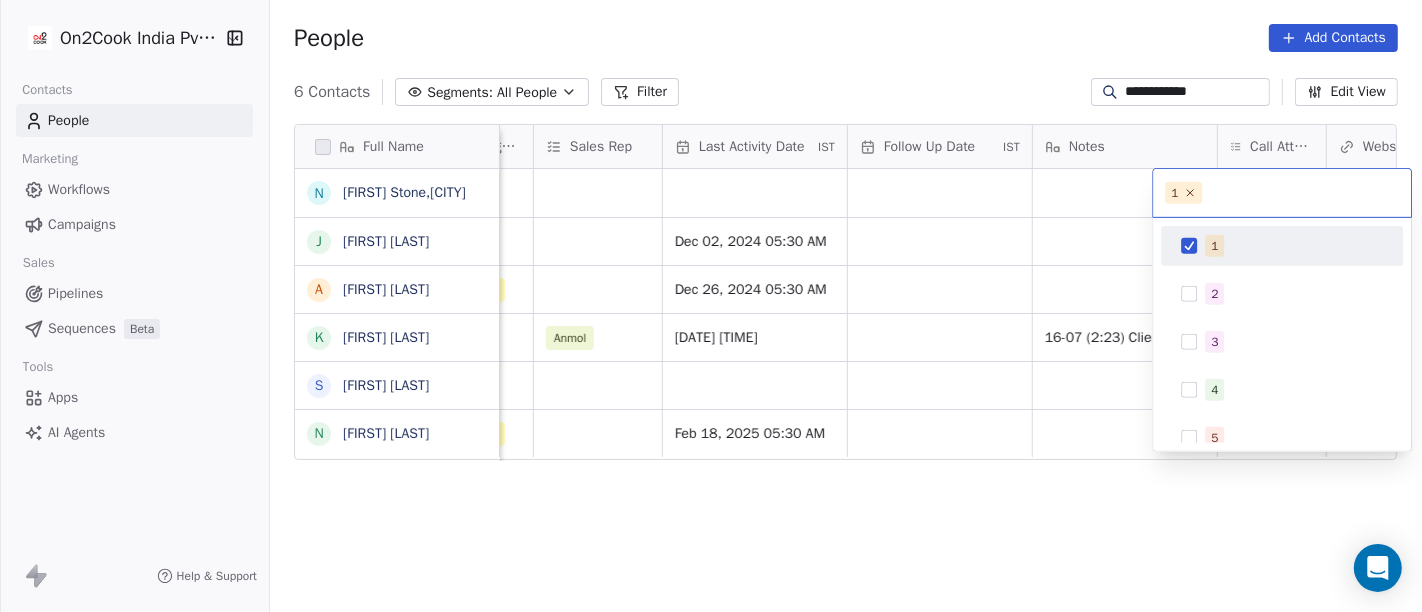click on "**********" at bounding box center [711, 306] 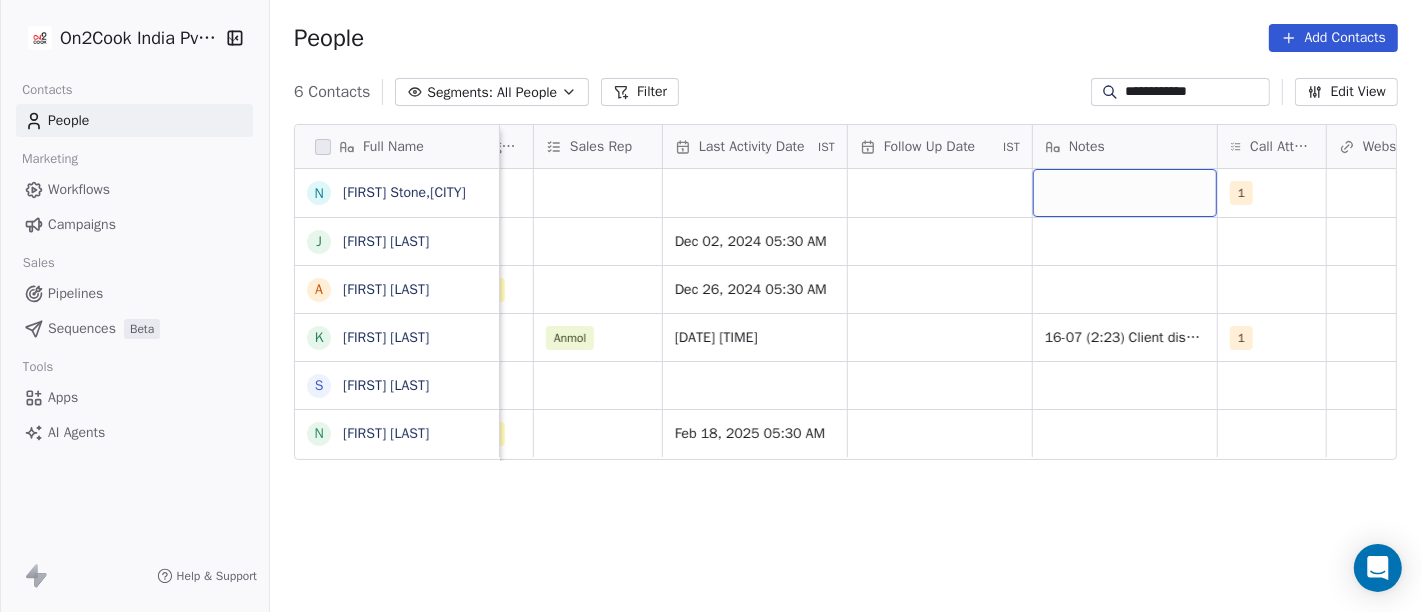 click at bounding box center (1125, 193) 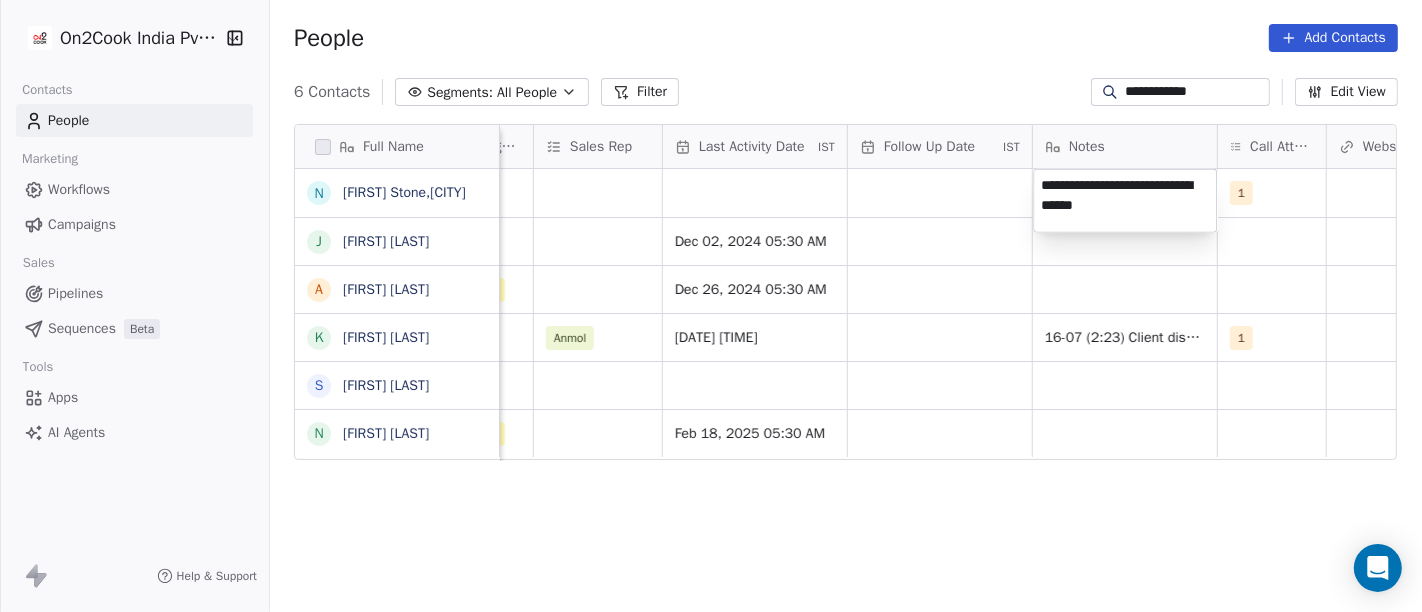 type on "**********" 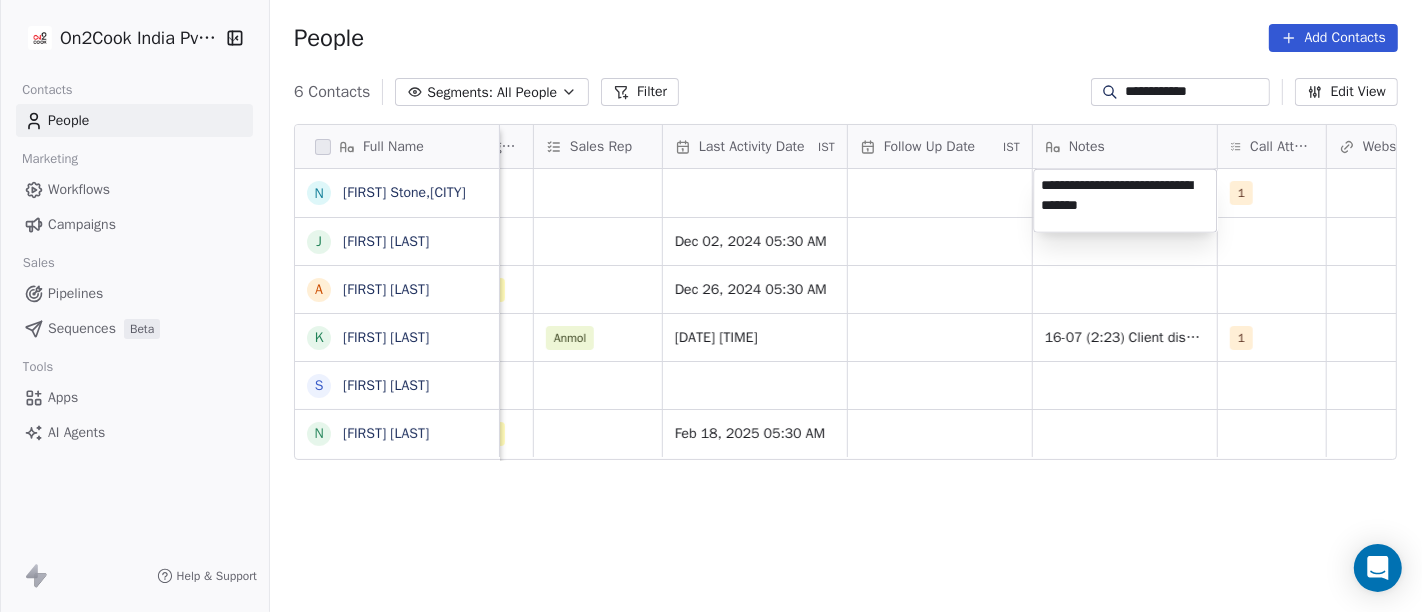 click on "**********" at bounding box center [711, 306] 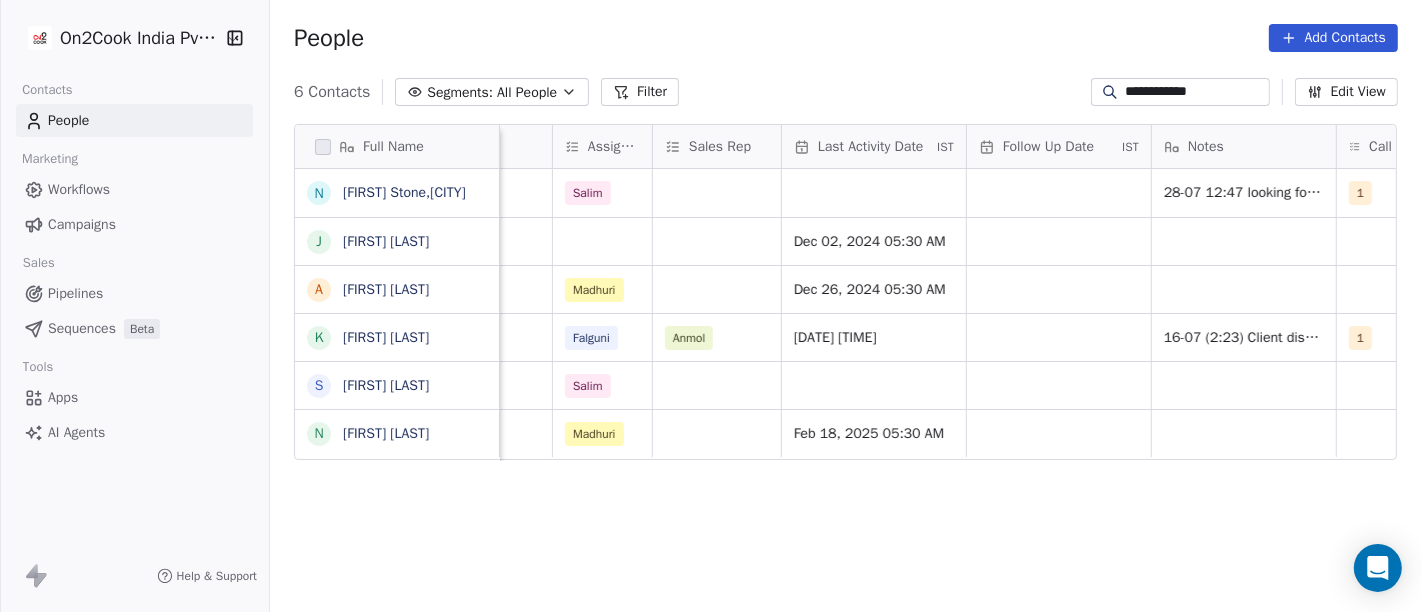 scroll, scrollTop: 0, scrollLeft: 1037, axis: horizontal 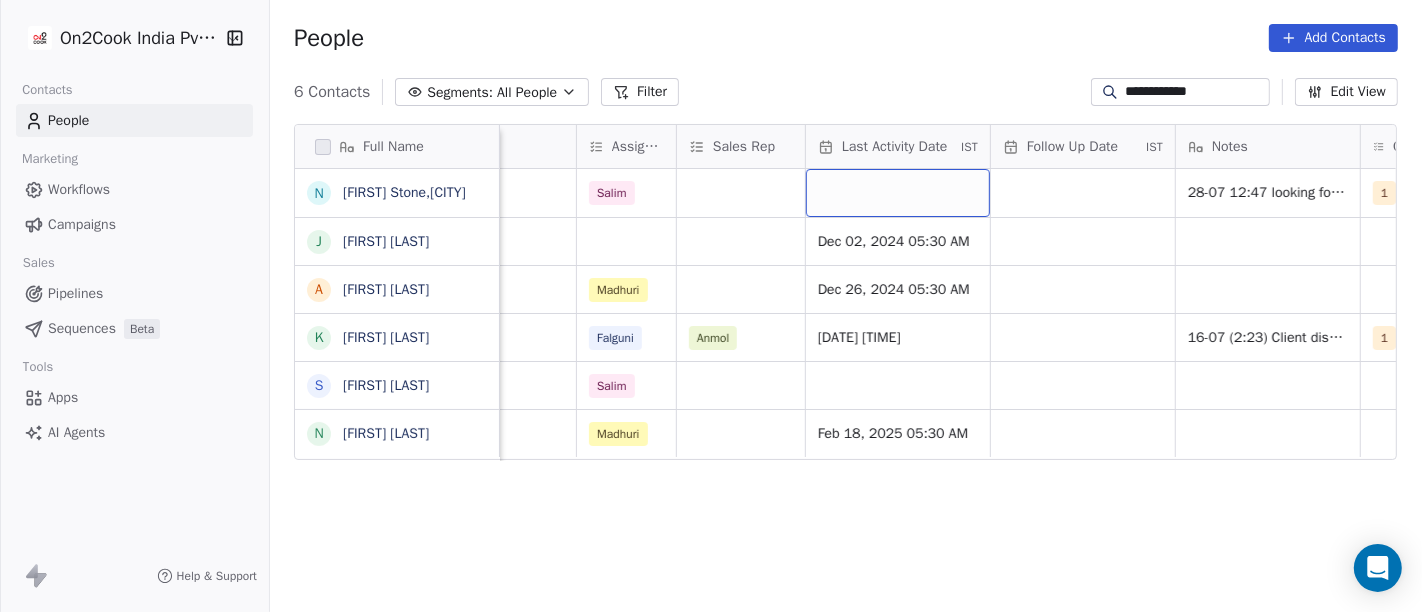 click at bounding box center (898, 193) 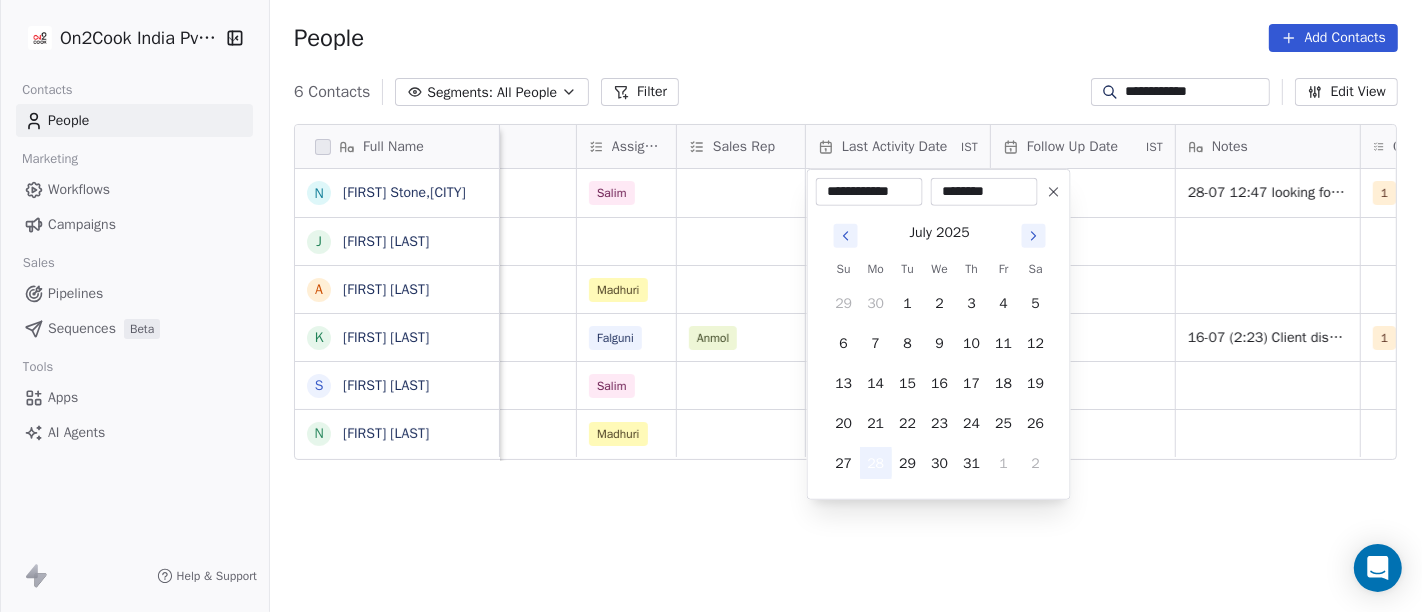 click on "28" at bounding box center (876, 463) 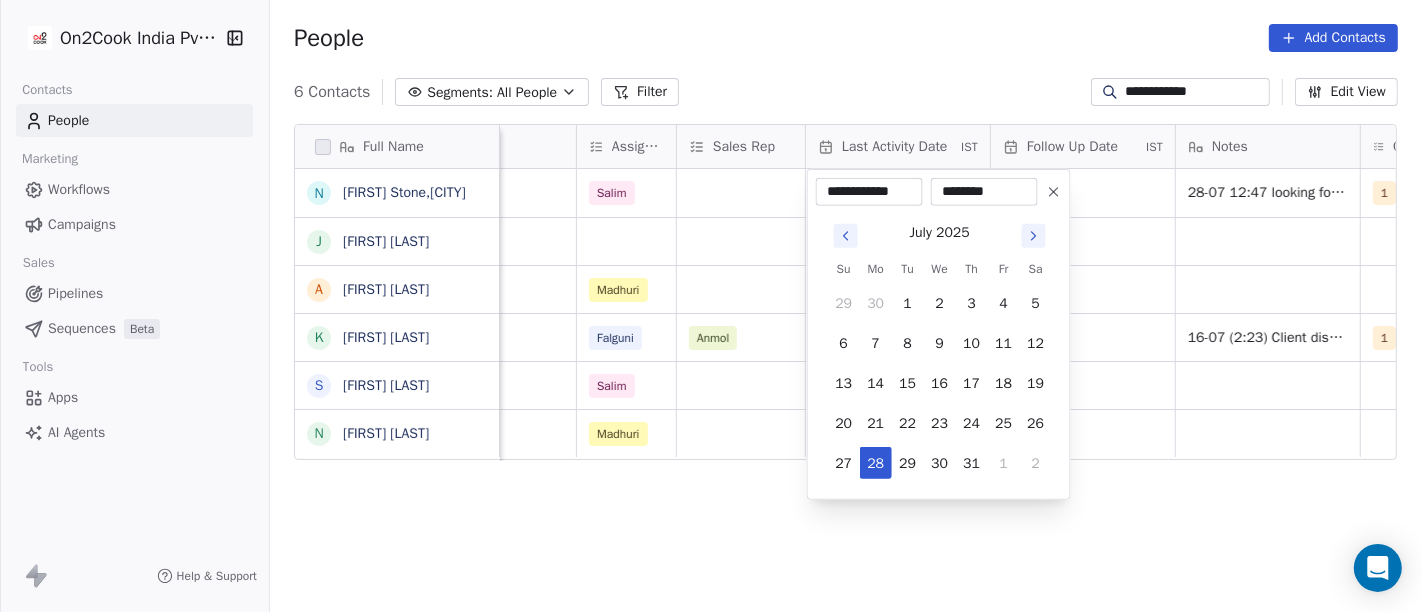 click on "**********" at bounding box center (711, 306) 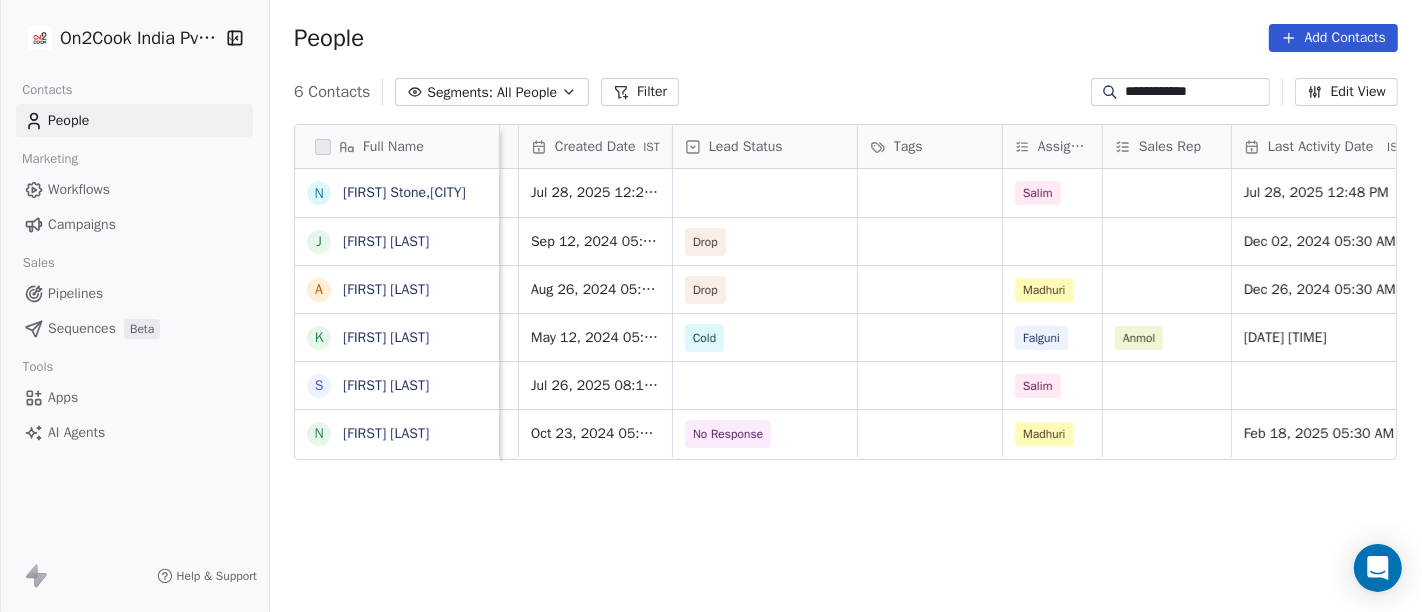 scroll, scrollTop: 0, scrollLeft: 606, axis: horizontal 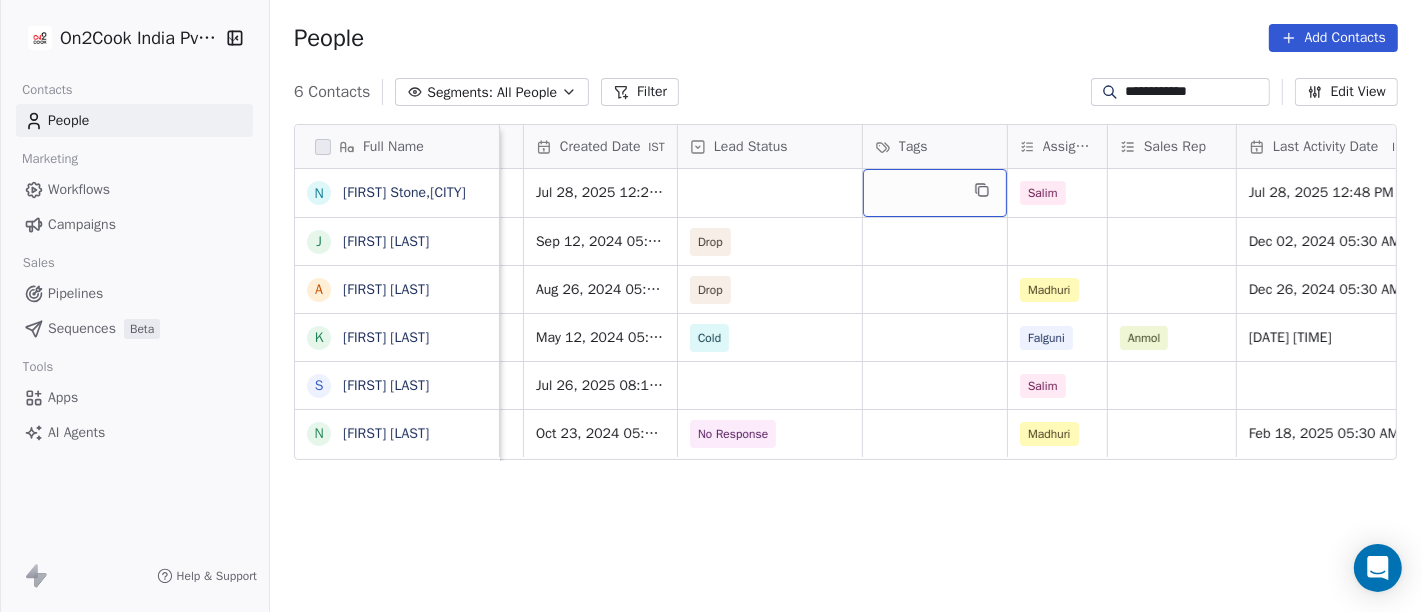 click at bounding box center (935, 193) 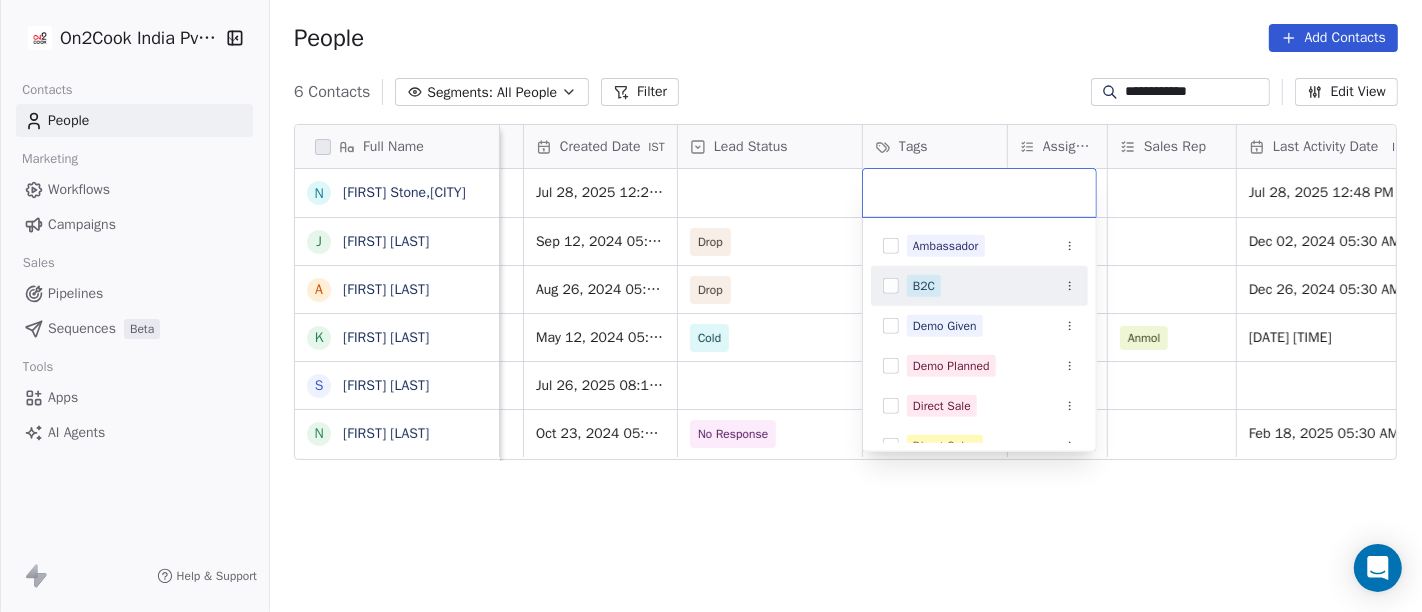 click on "B2C" at bounding box center (924, 286) 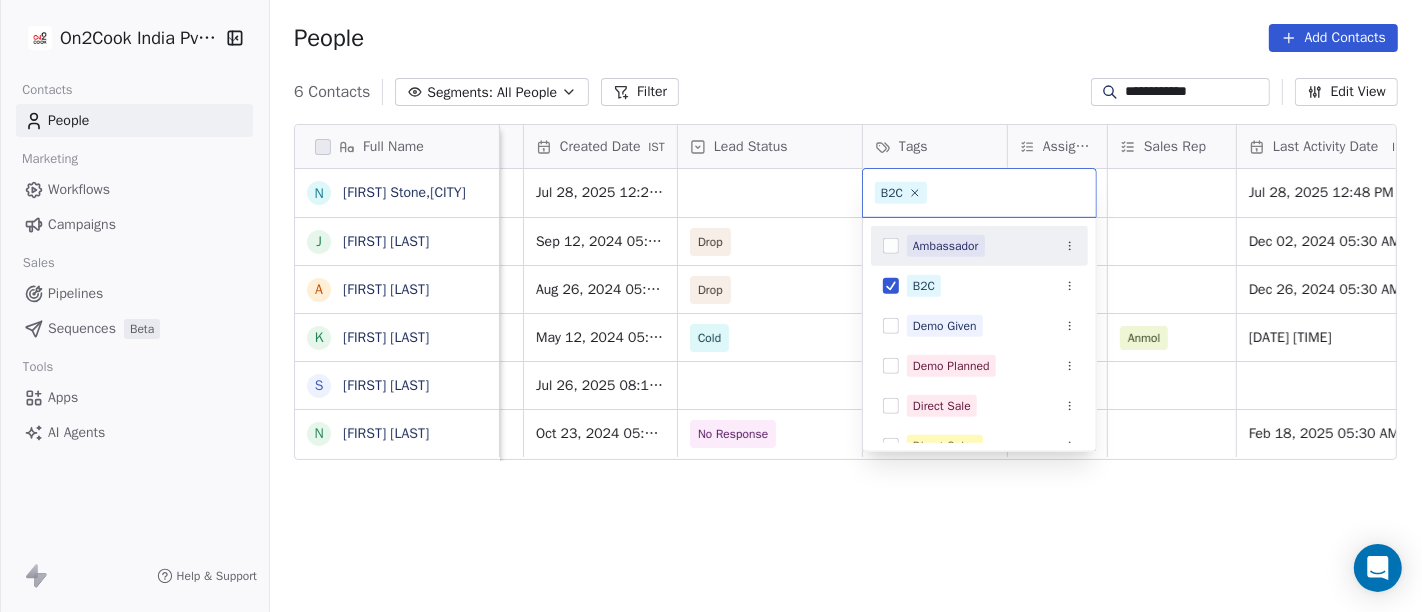 click on "**********" at bounding box center [711, 306] 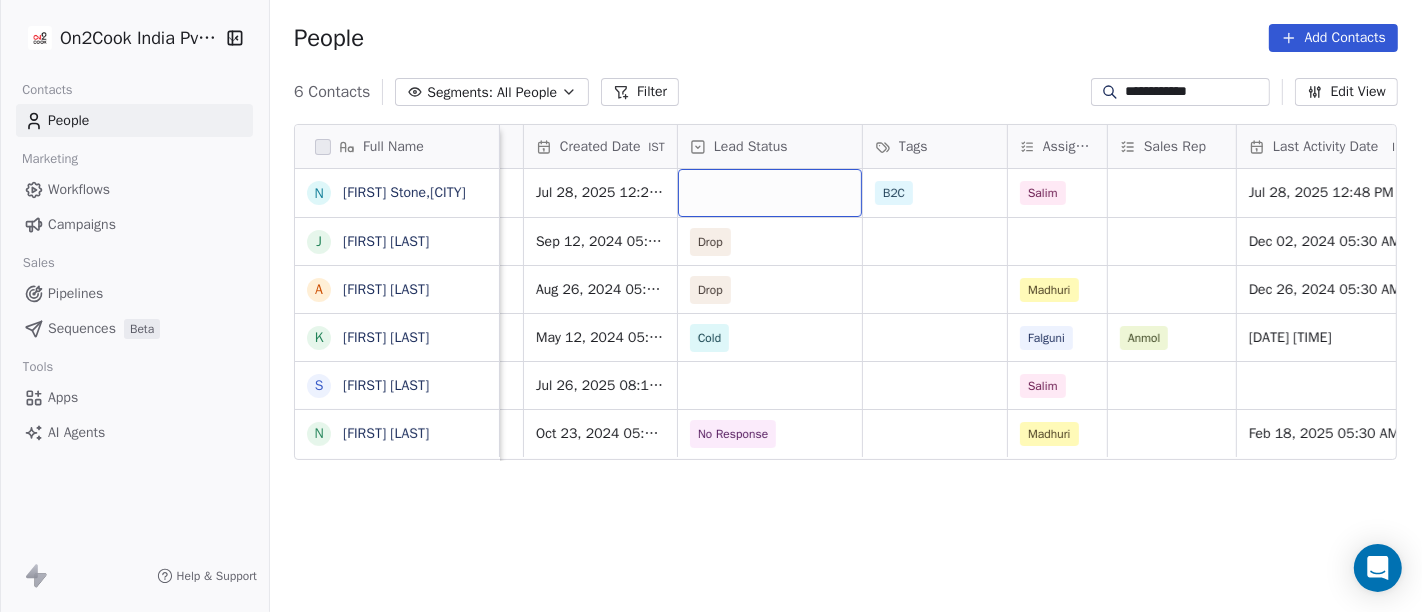 click at bounding box center [770, 193] 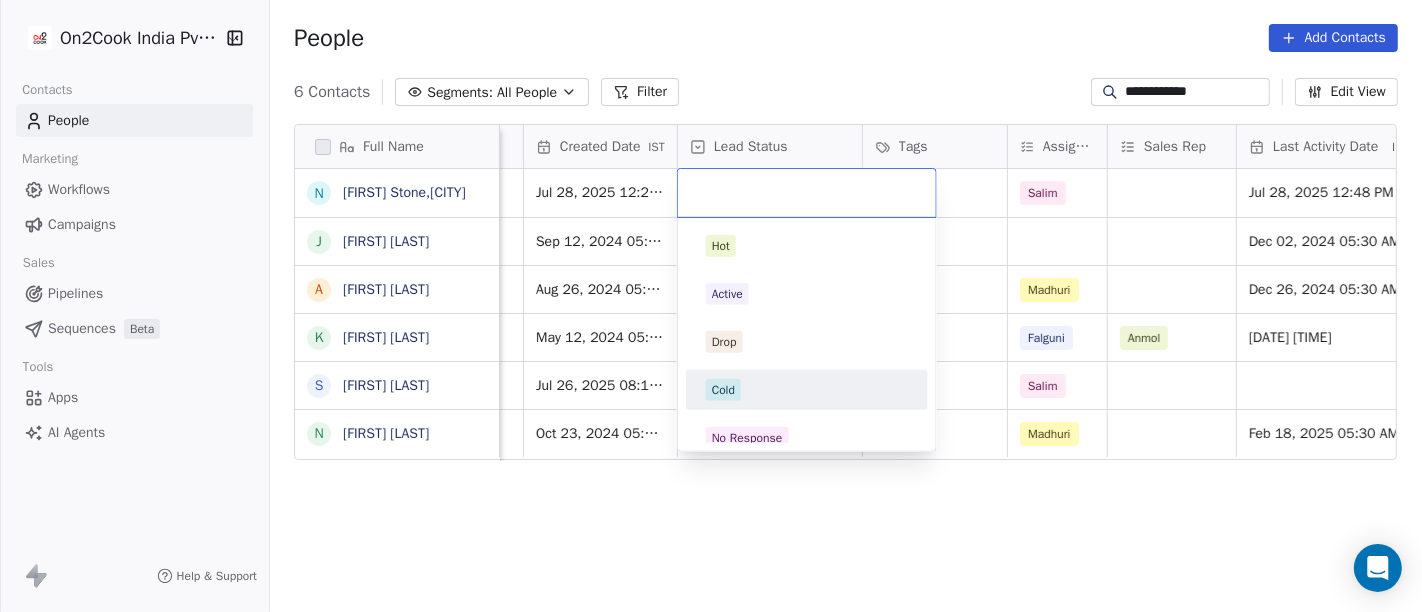 click on "Cold" at bounding box center (807, 390) 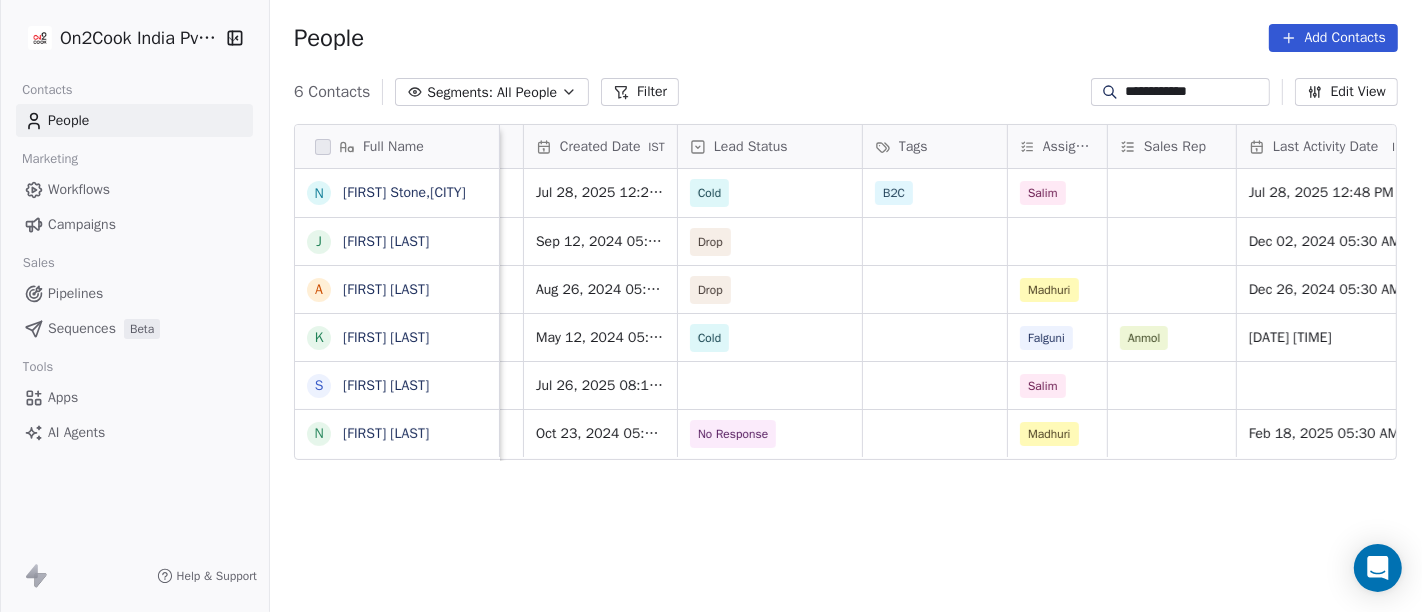 click on "Full Name N Nidhi Jindal J Jatin Jindal A Aseem Jindal K Kajal Jindal S Sarita Jindal N Nidhi Trivedi Phone Number Email company name location Created Date IST Lead Status Tags Assignee Sales Rep Last Activity Date IST Follow Up Date IST Notes Call Attempts +919416096765 nidhijindal63@gmail.com Atuoru chandigarh Jul 28, 2025 12:20 PM Cold B2C Salim Jul 28, 2025 12:48 PM 28-07 12:47 looking for personal use 1 9999999999 jindalddd7898@gmail.com Self-Employed Sep 12, 2024 05:30 AM Drop Dec 02, 2024 05:30 AM 9303139294 N A Aug 26, 2024 05:30 AM Drop Madhuri Dec 26, 2024 05:30 AM 9824985266 appu.jindal44@gmail.com The Test Twiest May 12, 2024 05:30 AM Cold Falguni Anmol Jul 16, 2025 08:57 AM 16-07 (2:23) Client disconnect the calls after lntro 1 +918130883116 saritajindal0123@gmail.com home maker delhi_(ncr) Jul 26, 2025 08:16 AM Salim 9833441118 nidhiht@gmail.com Divine Foods Oct 23, 2024 05:30 AM No Response Madhuri Feb 18, 2025 05:30 AM" at bounding box center [846, 377] 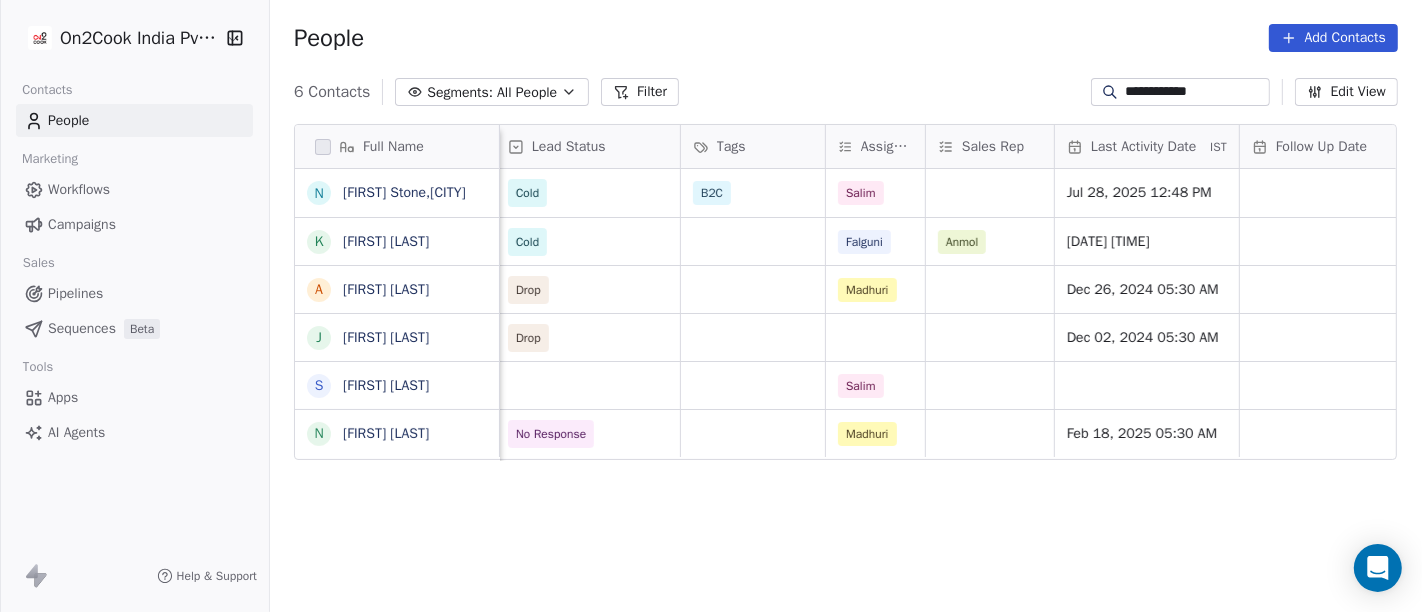 scroll, scrollTop: 0, scrollLeft: 759, axis: horizontal 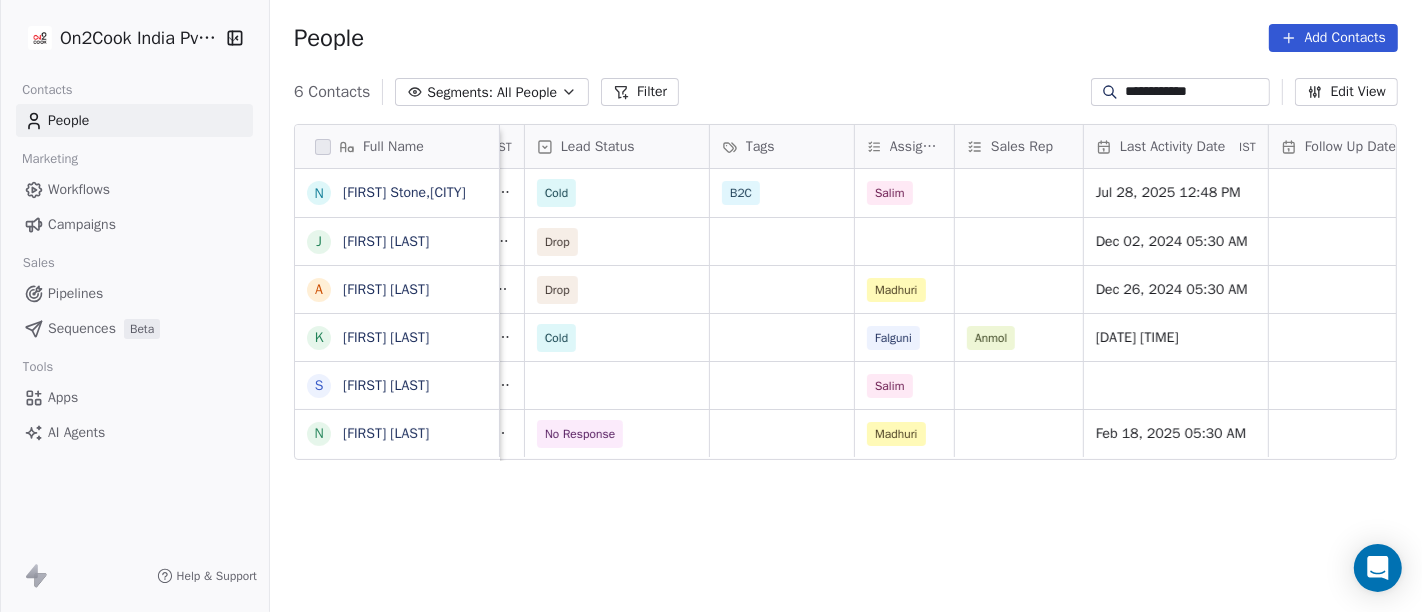 click on "**********" at bounding box center [1196, 92] 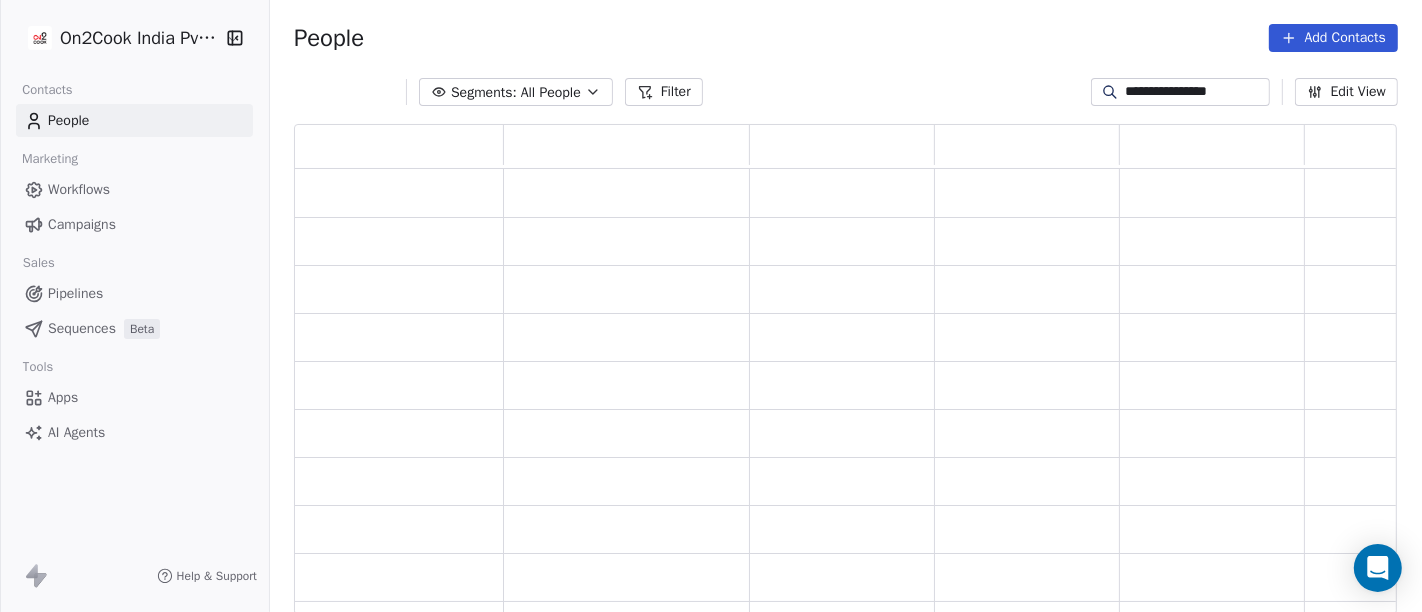 scroll, scrollTop: 17, scrollLeft: 17, axis: both 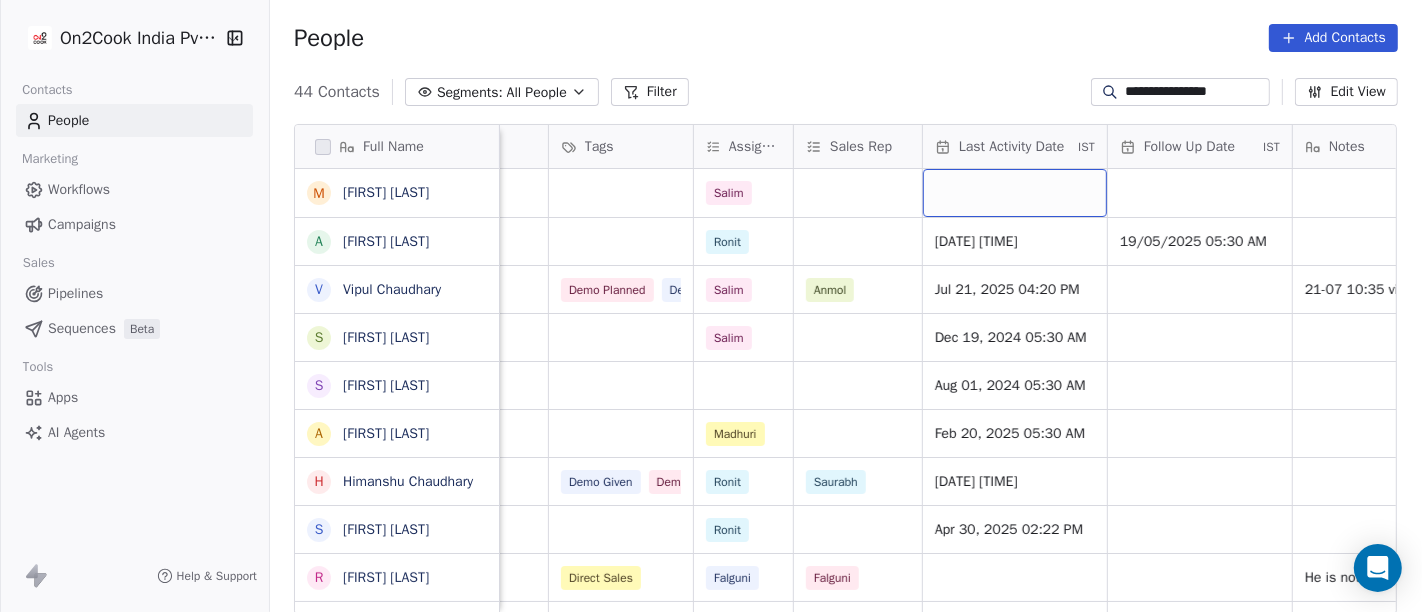 click at bounding box center [1015, 193] 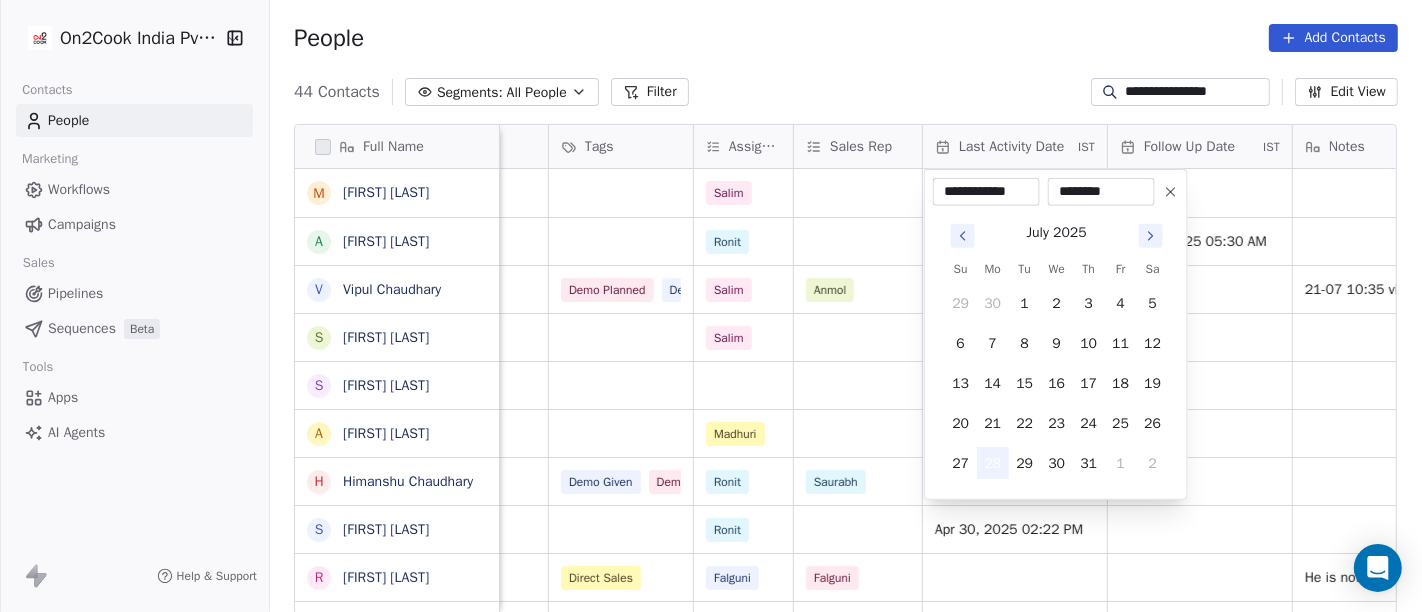 click on "28" at bounding box center (993, 463) 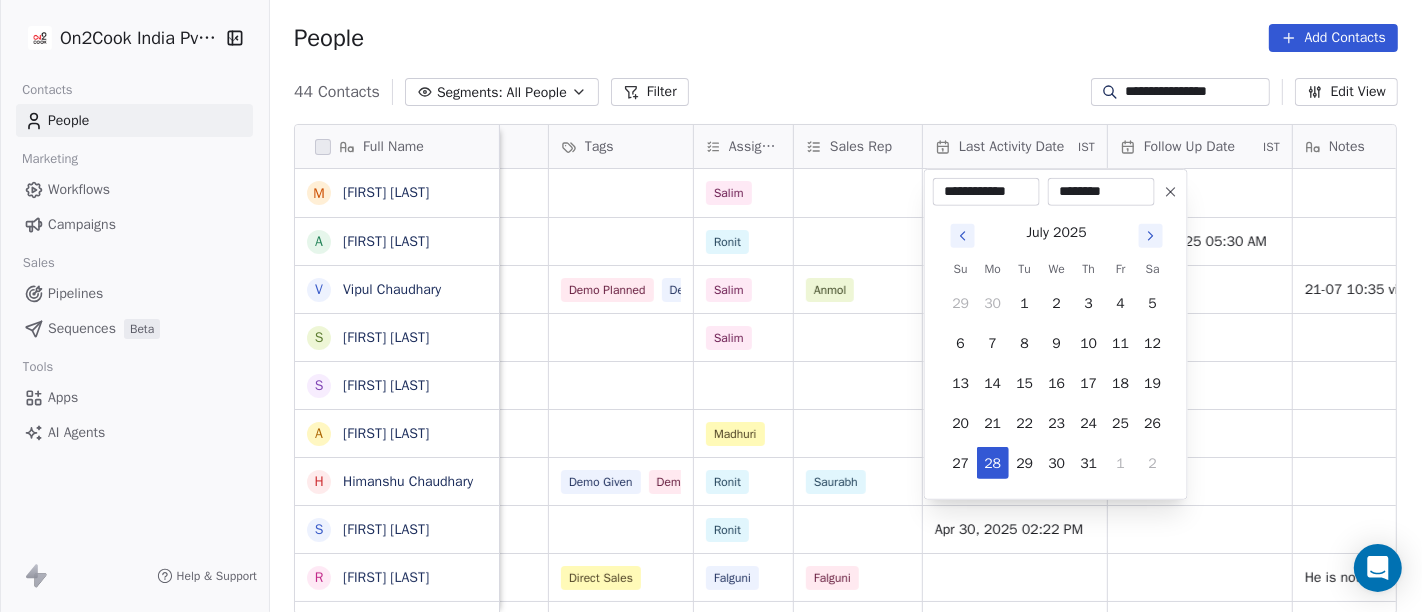 click on "**********" at bounding box center (711, 306) 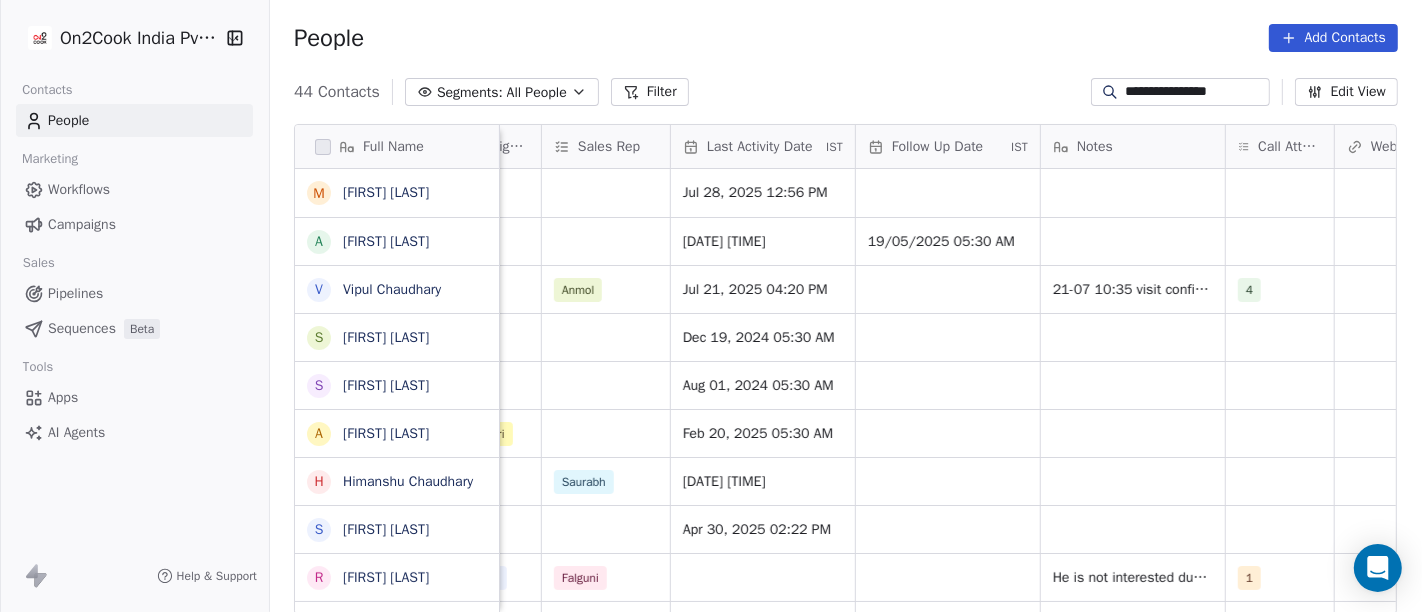 scroll, scrollTop: 0, scrollLeft: 1173, axis: horizontal 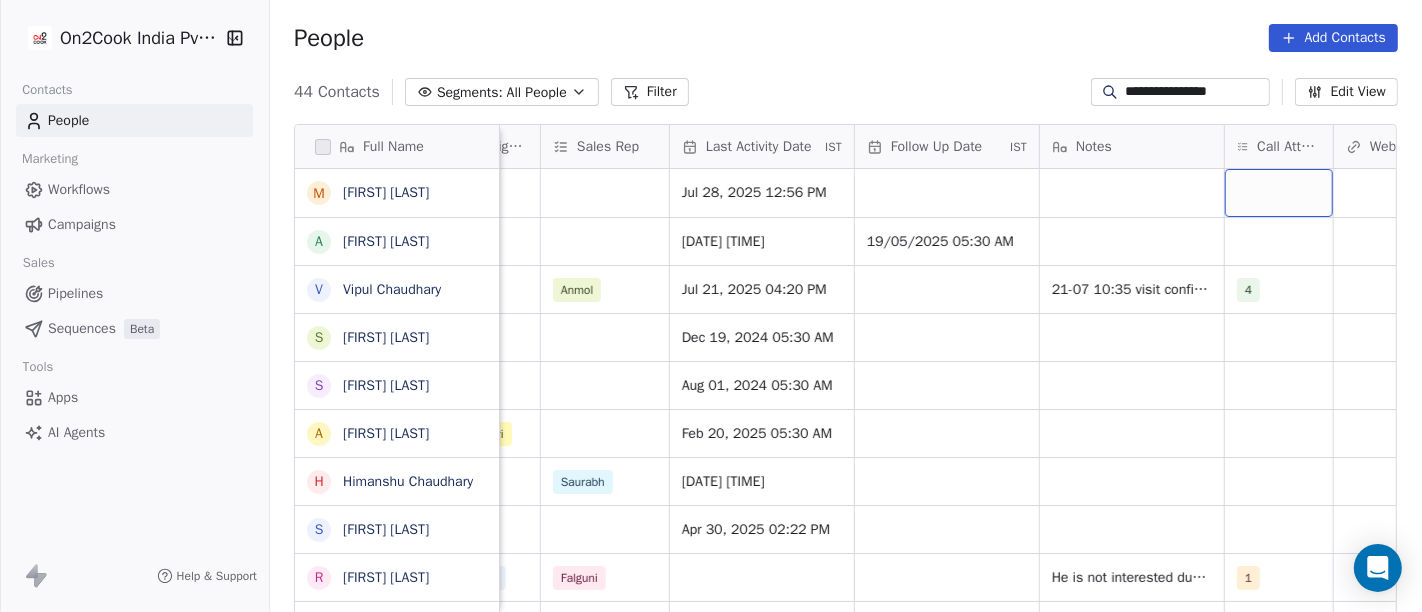 click at bounding box center [1279, 193] 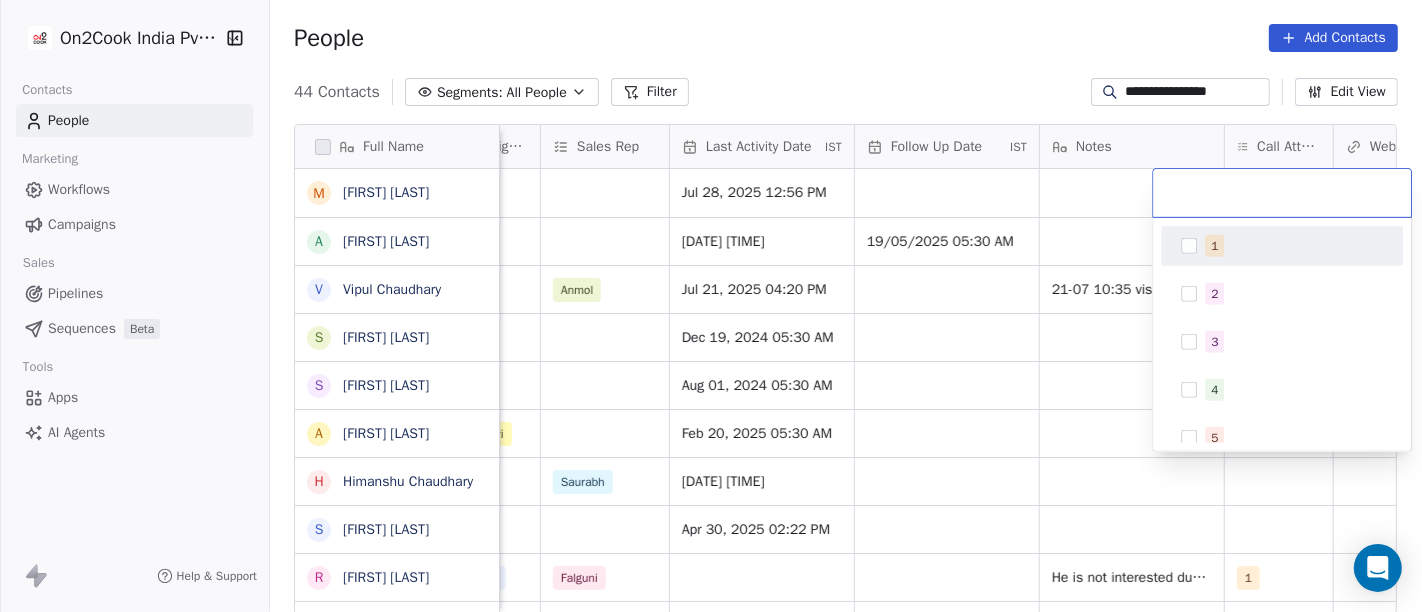 click on "1" at bounding box center [1214, 246] 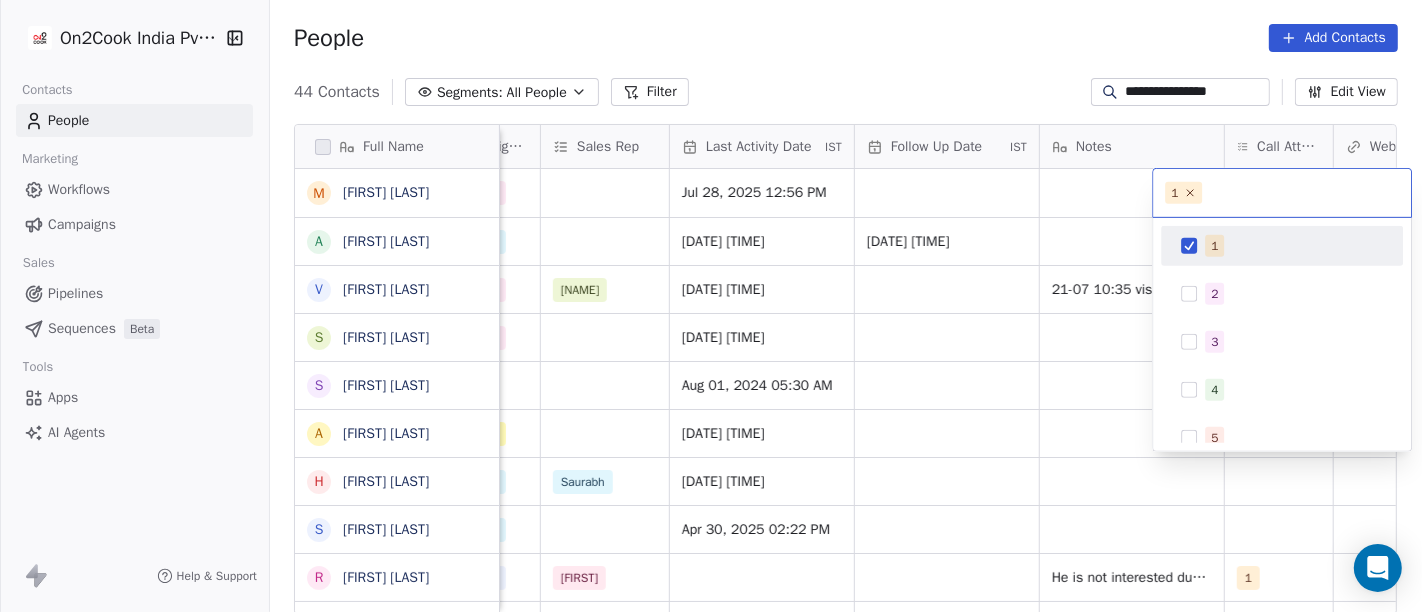 click on "**********" 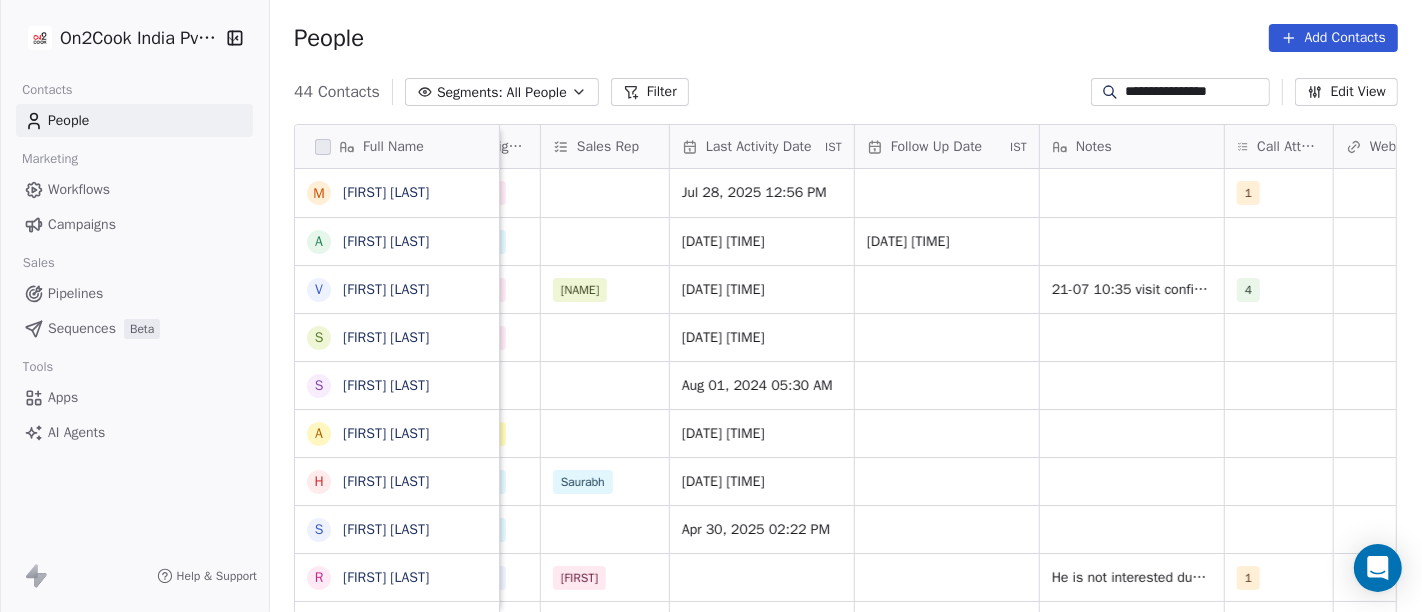 click on "People  Add Contacts" 